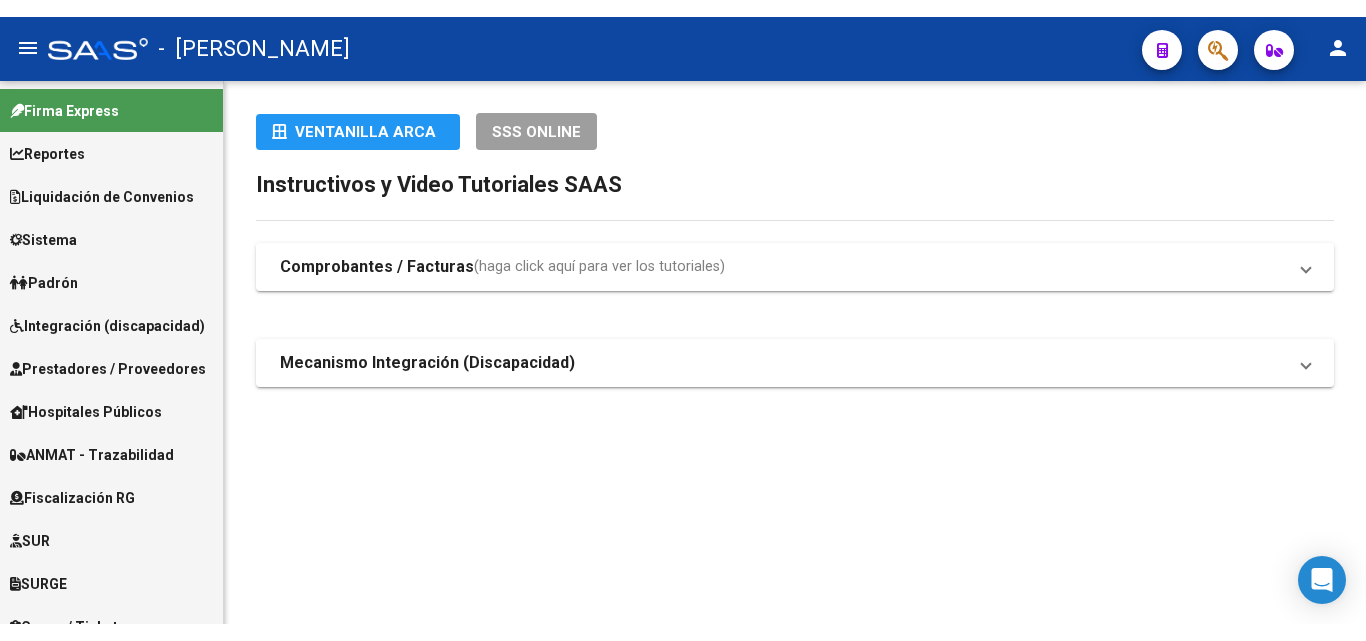 scroll, scrollTop: 0, scrollLeft: 0, axis: both 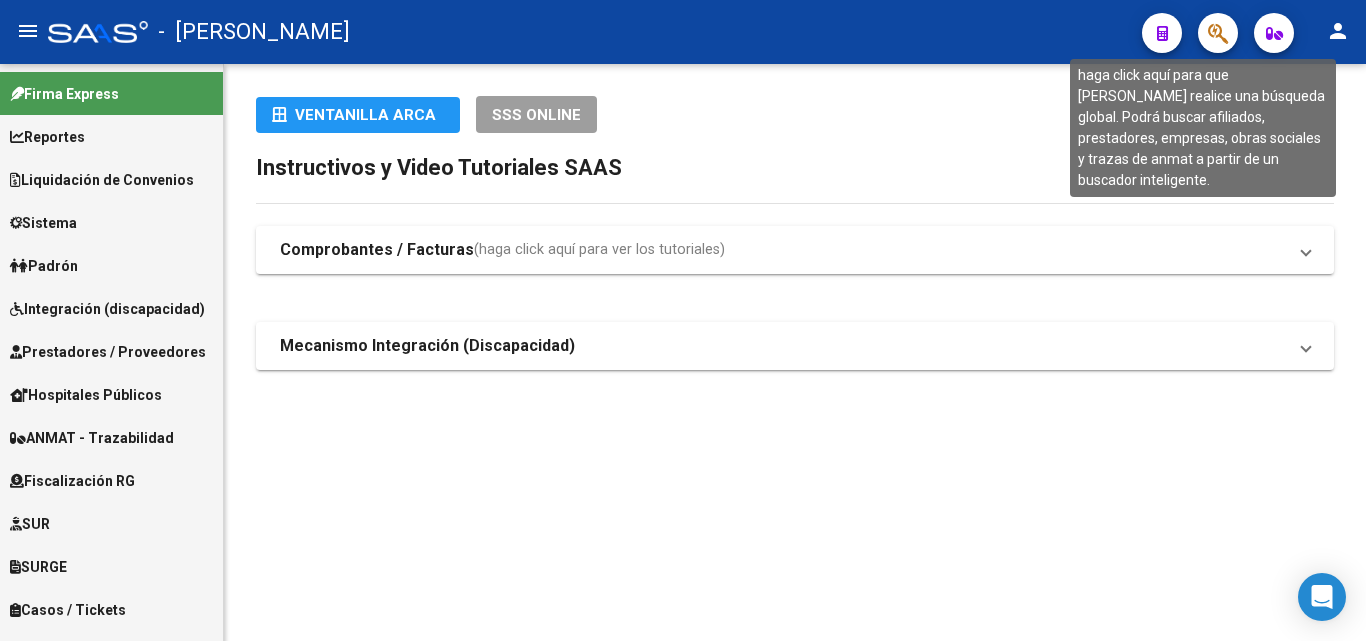 click 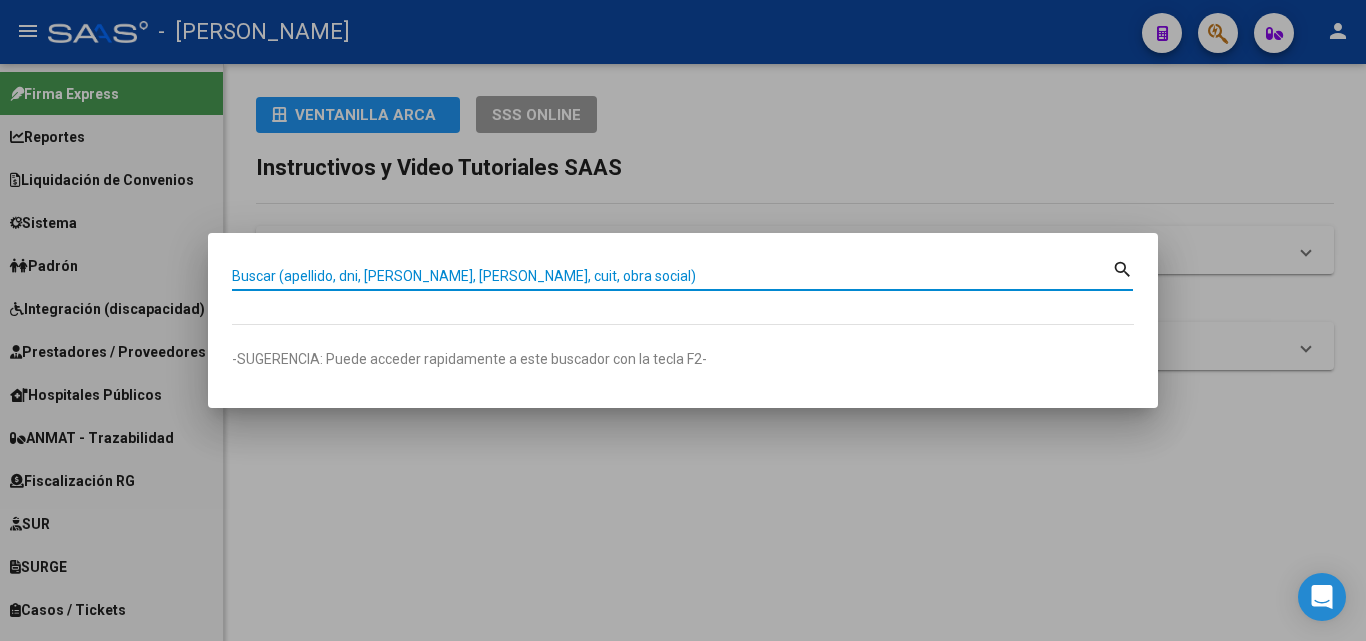 paste on "20338698128" 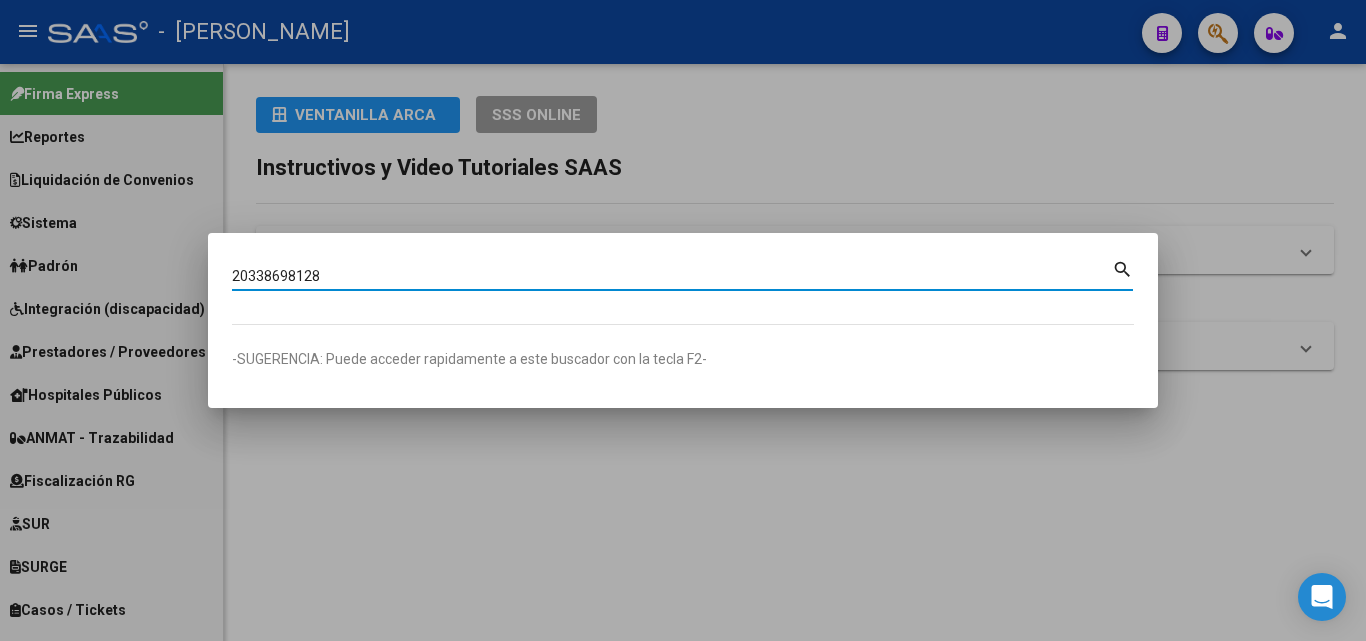 type on "20338698128" 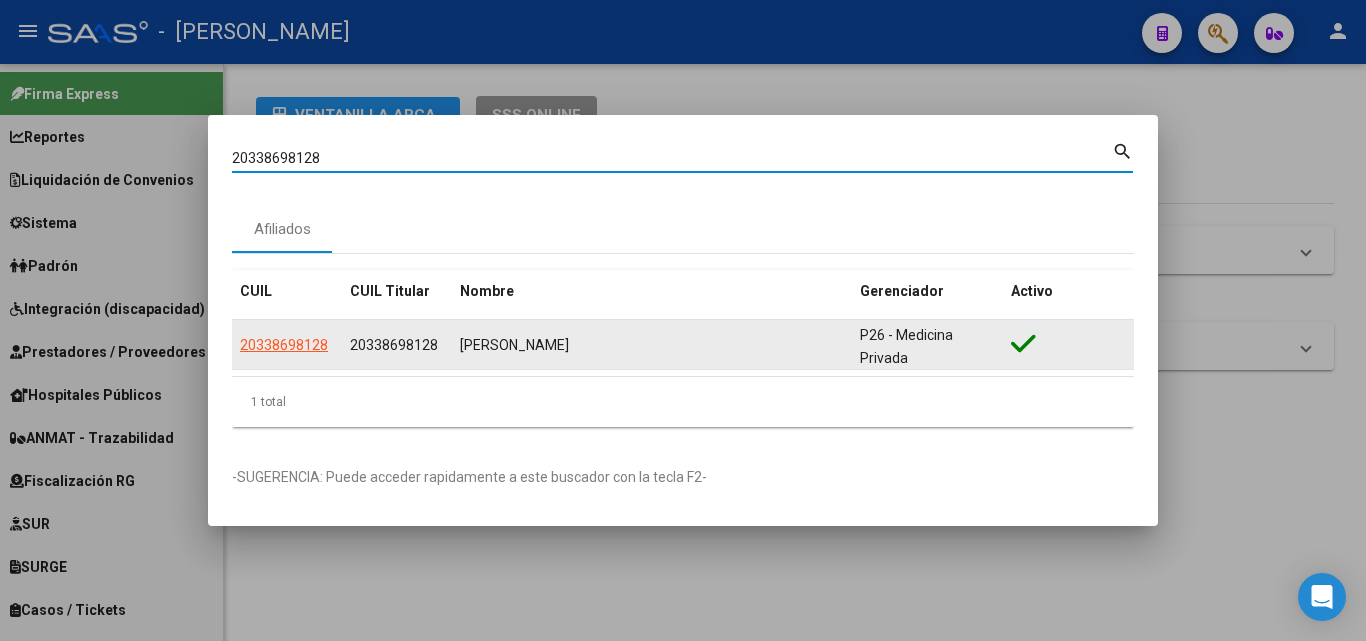 drag, startPoint x: 265, startPoint y: 361, endPoint x: 270, endPoint y: 351, distance: 11.18034 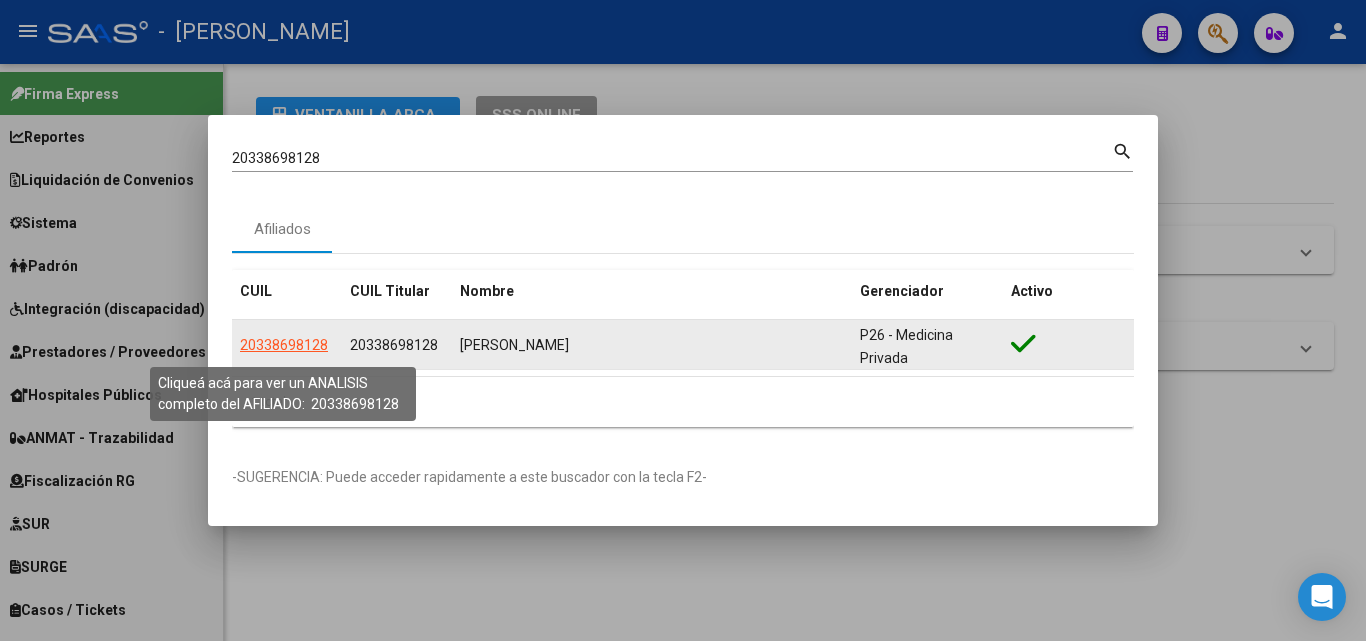 click on "20338698128" 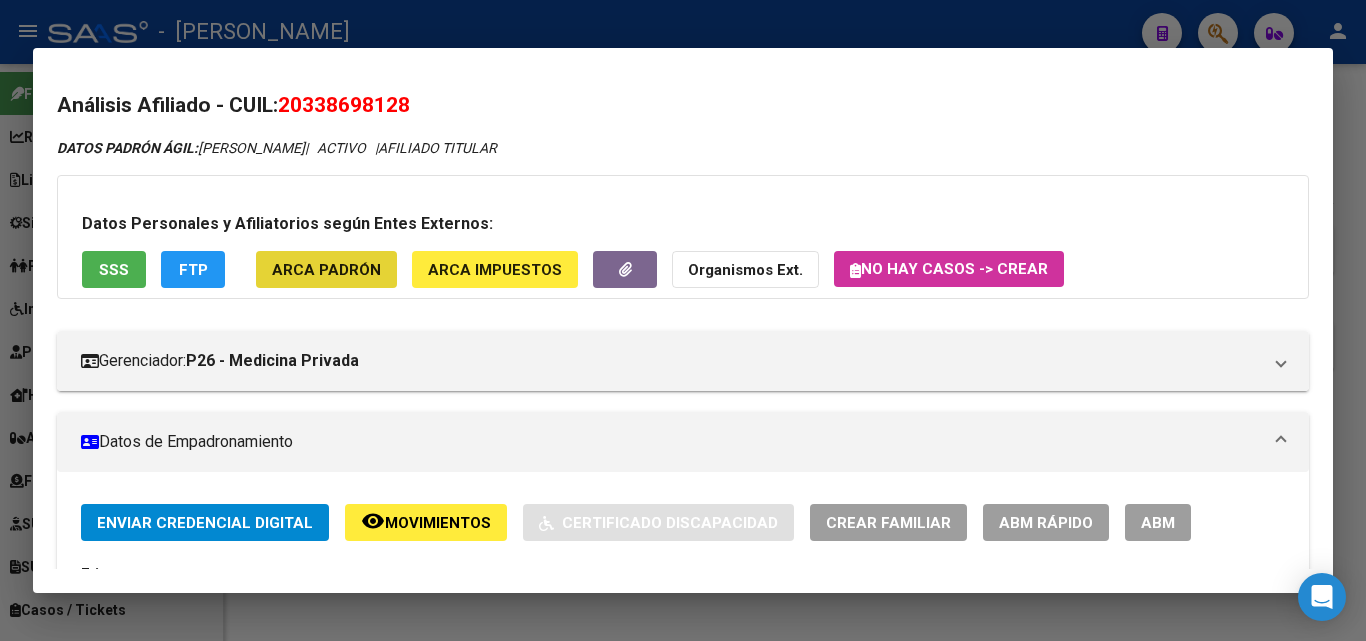 click on "ARCA Padrón" 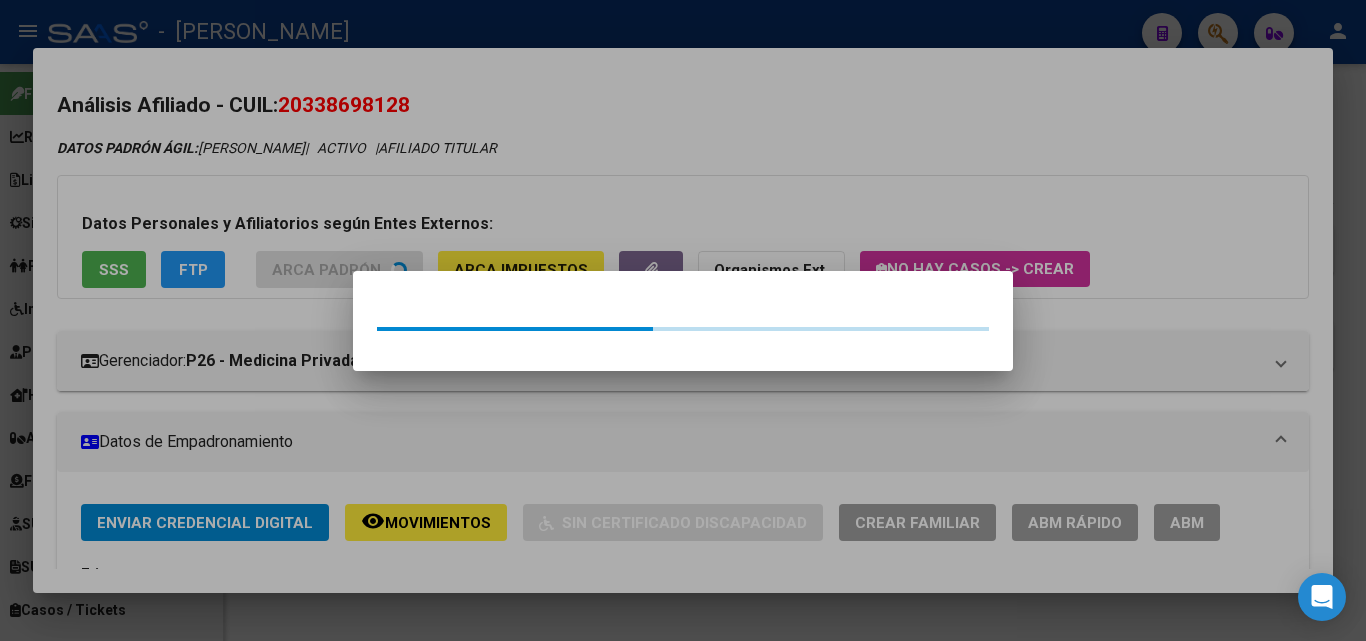 click at bounding box center (683, 320) 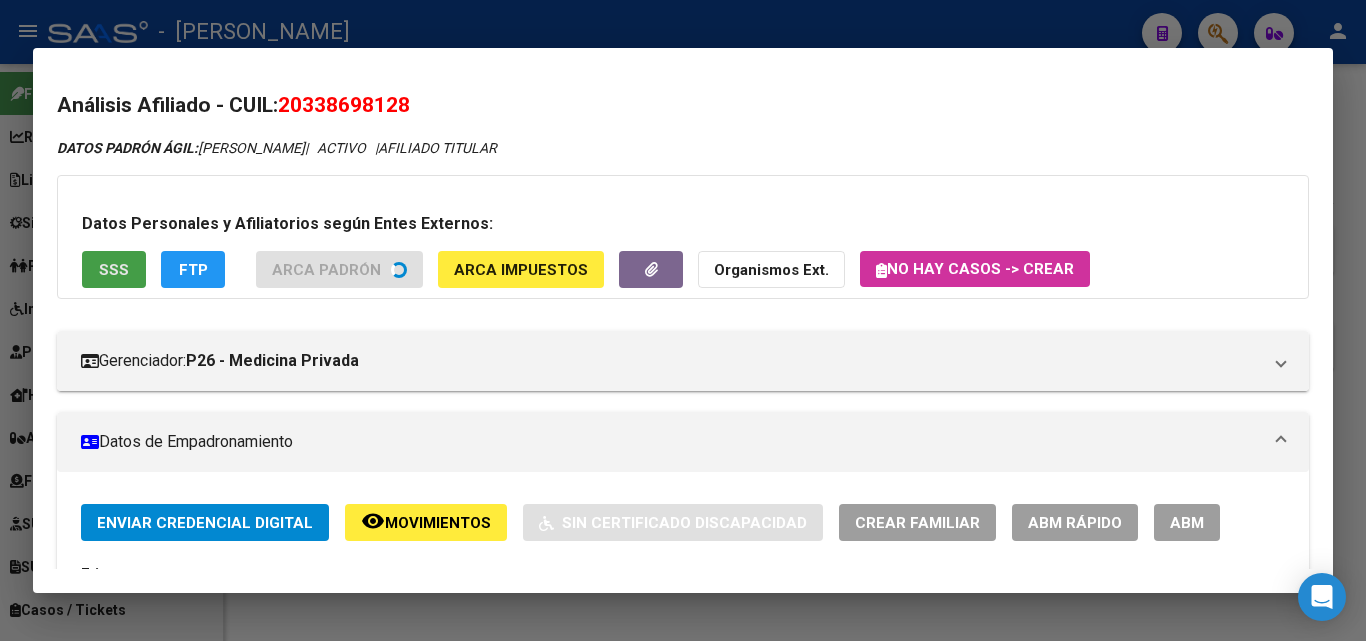 click on "SSS" at bounding box center (114, 270) 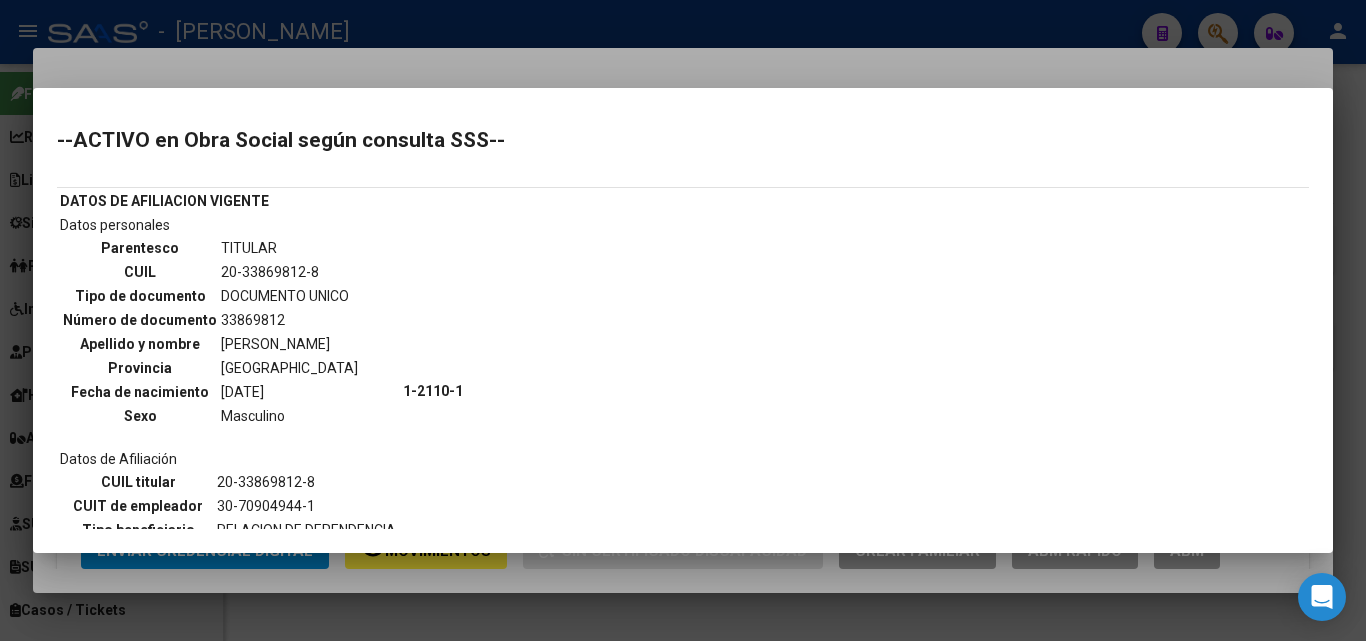 click at bounding box center (683, 320) 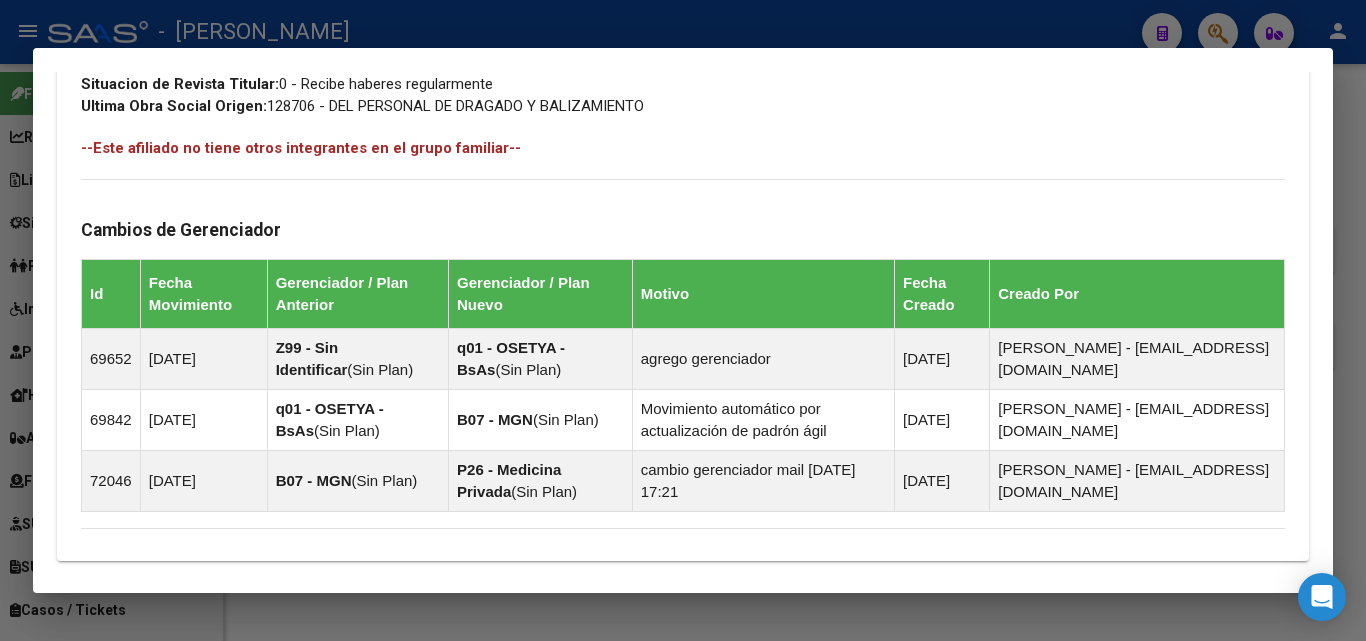scroll, scrollTop: 1404, scrollLeft: 0, axis: vertical 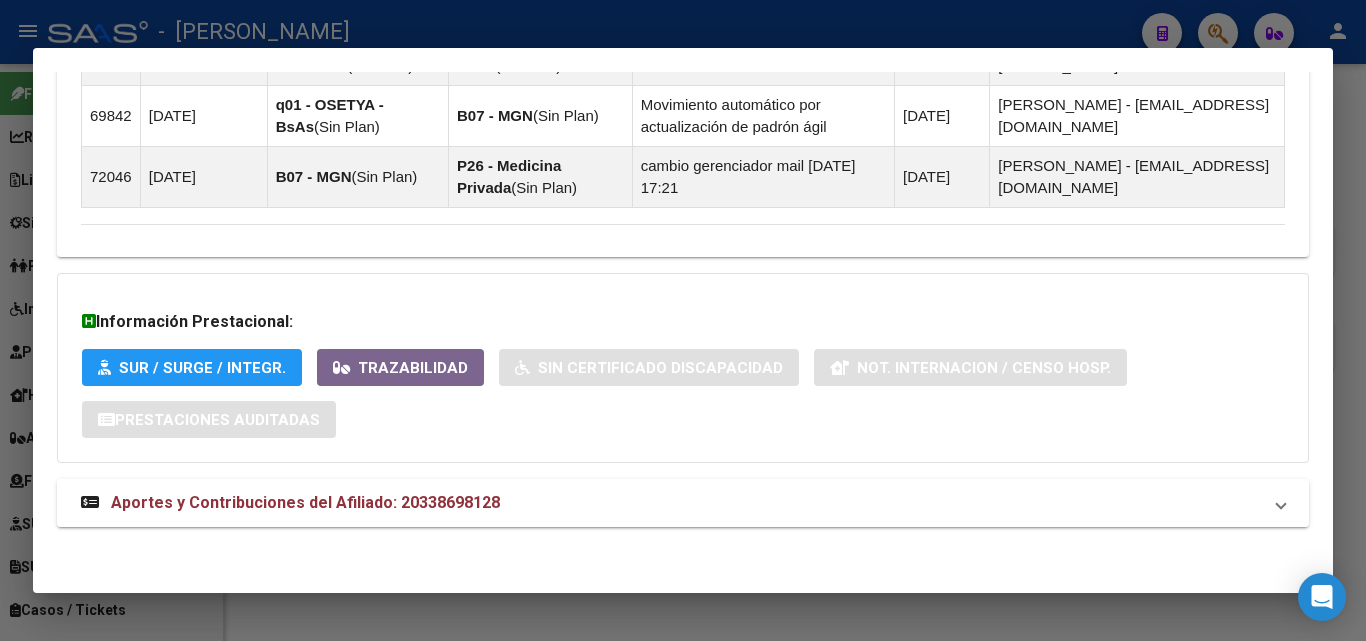 click on "Aportes y Contribuciones del Afiliado: 20338698128" at bounding box center [683, 503] 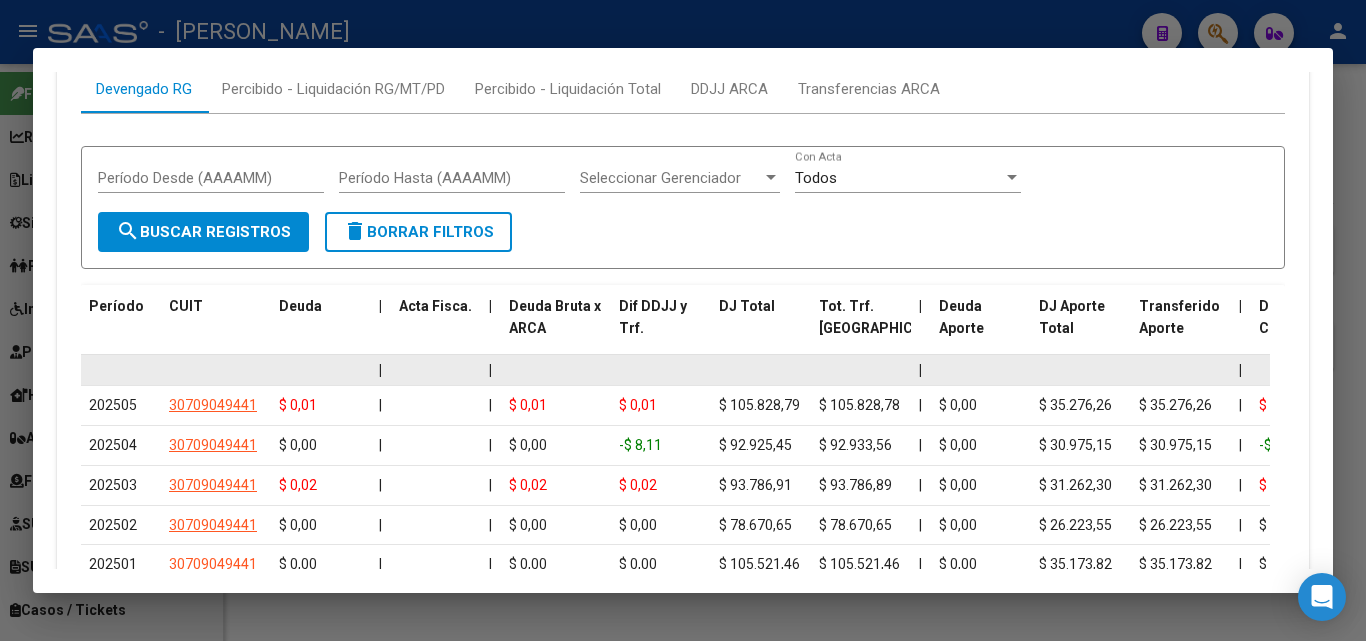 scroll, scrollTop: 2082, scrollLeft: 0, axis: vertical 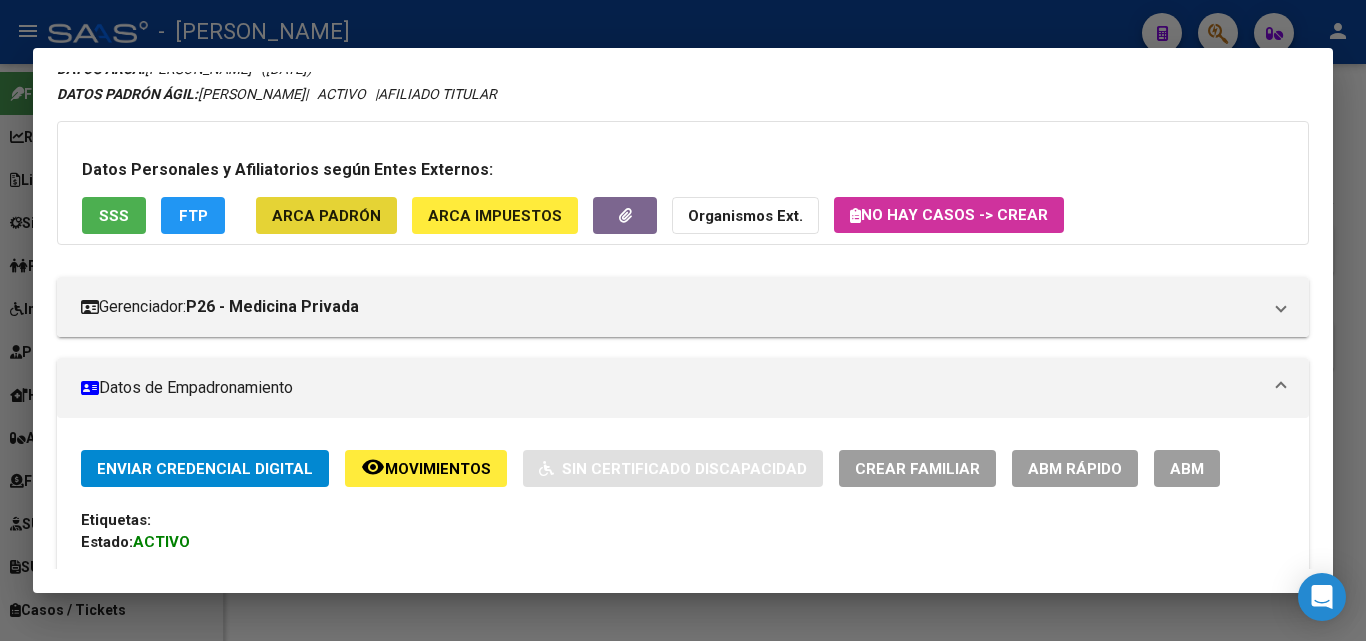 click on "ARCA Padrón" 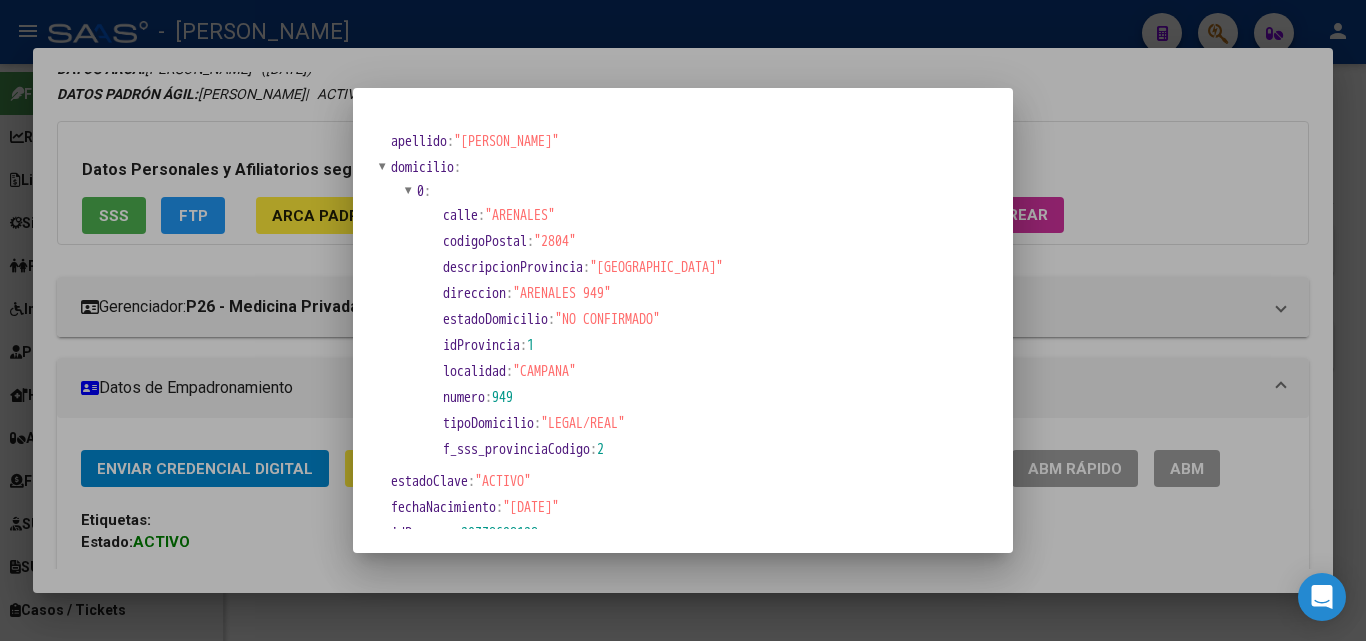 click at bounding box center [683, 320] 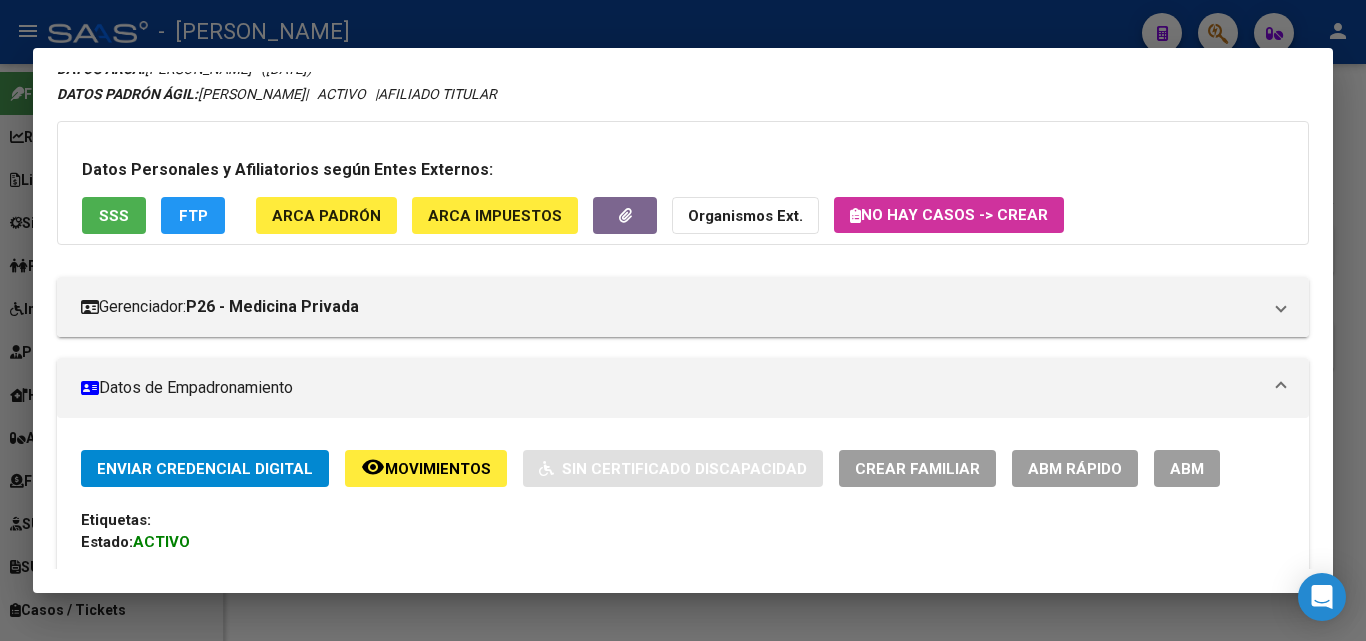 scroll, scrollTop: 382, scrollLeft: 0, axis: vertical 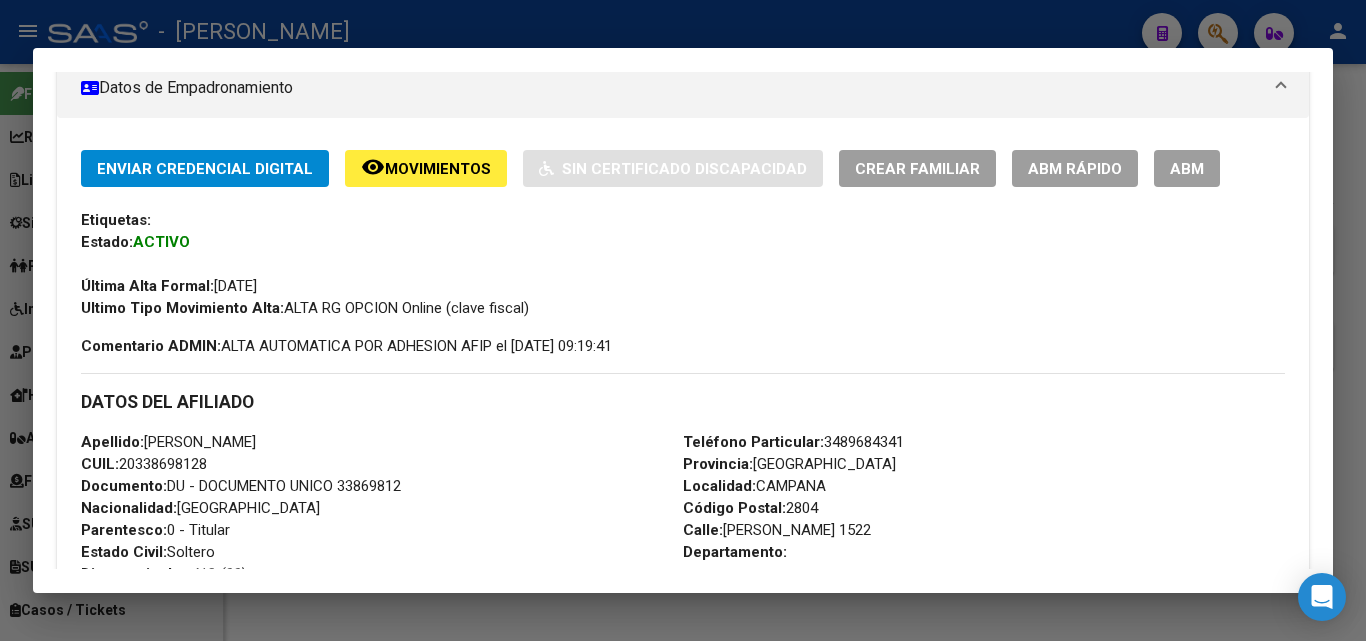 click on "Apellido:  [PERSON_NAME] CUIL:  20338698128 Documento:  DU - DOCUMENTO UNICO 33869812  Nacionalidad:  [DEMOGRAPHIC_DATA] Parentesco:  0 - Titular Estado Civil:  [DEMOGRAPHIC_DATA] Discapacitado:    NO (00) Sexo:  M Nacimiento:  [DEMOGRAPHIC_DATA] Edad:  37" at bounding box center (382, 541) 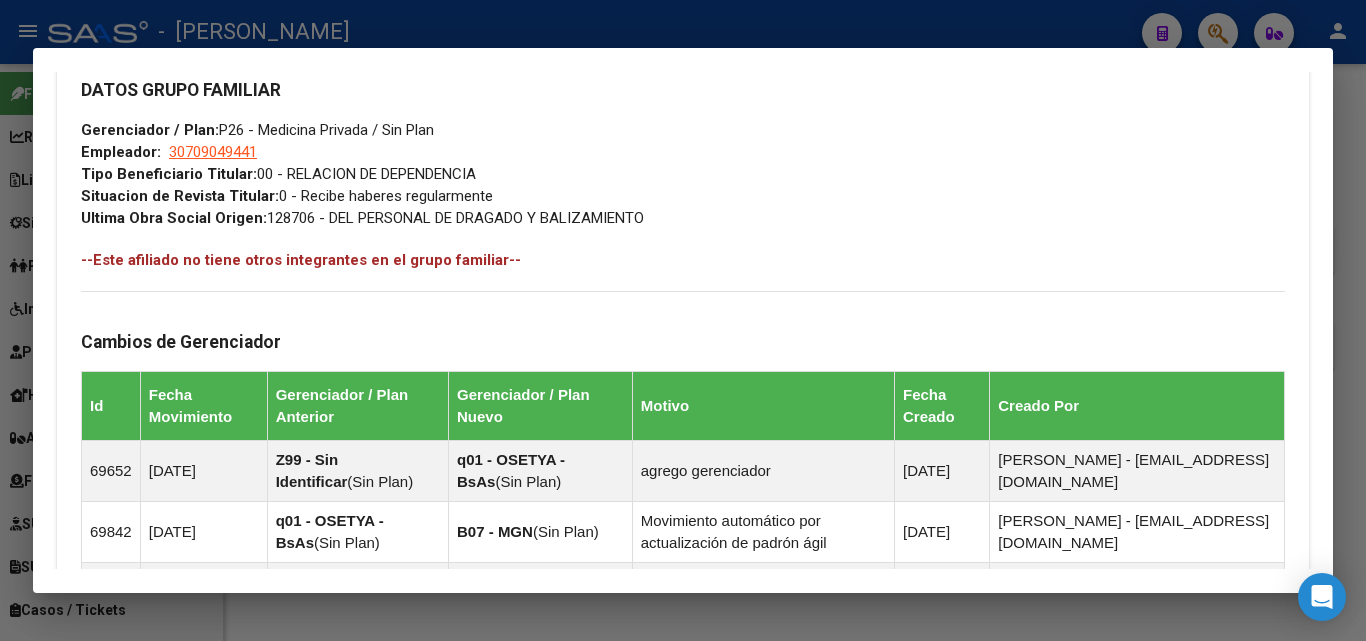 scroll, scrollTop: 682, scrollLeft: 0, axis: vertical 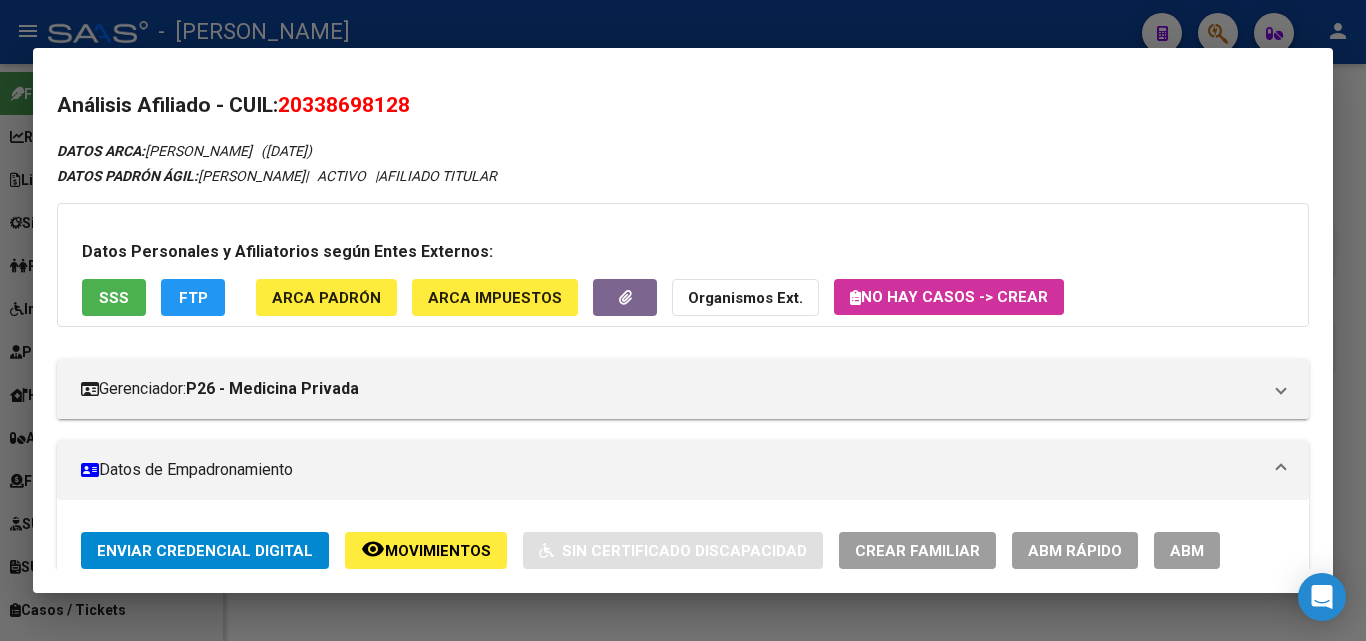 click on "ARCA Padrón" 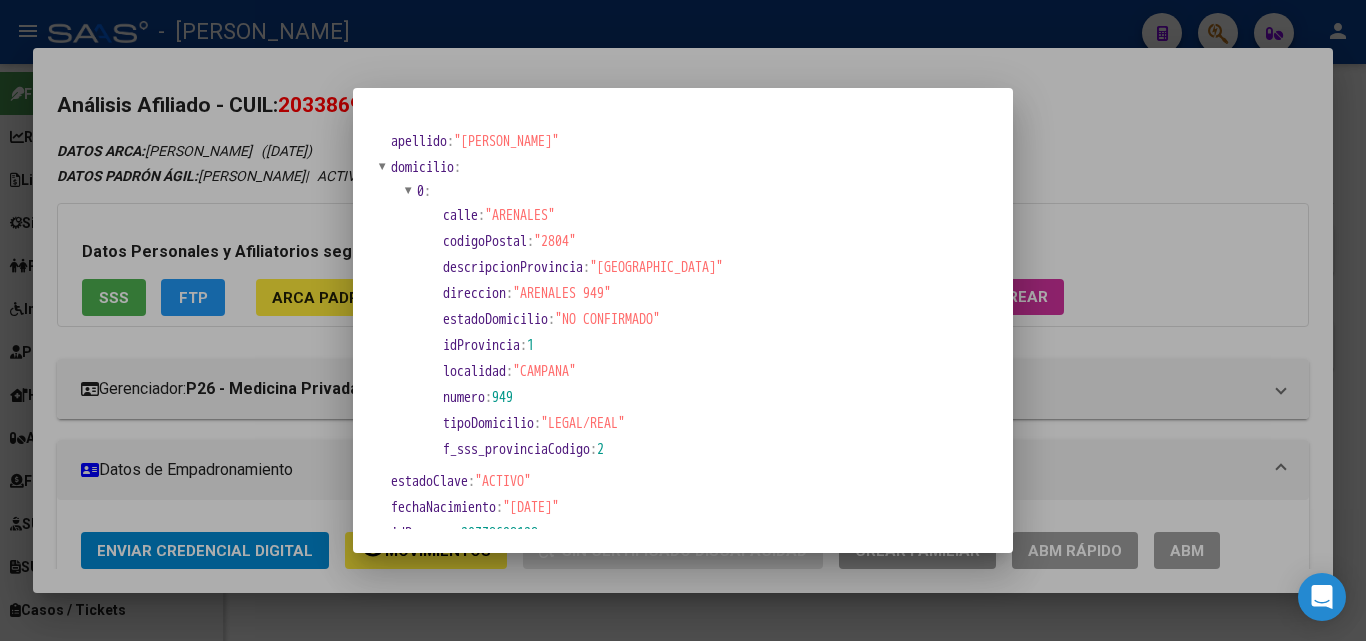 click at bounding box center (683, 320) 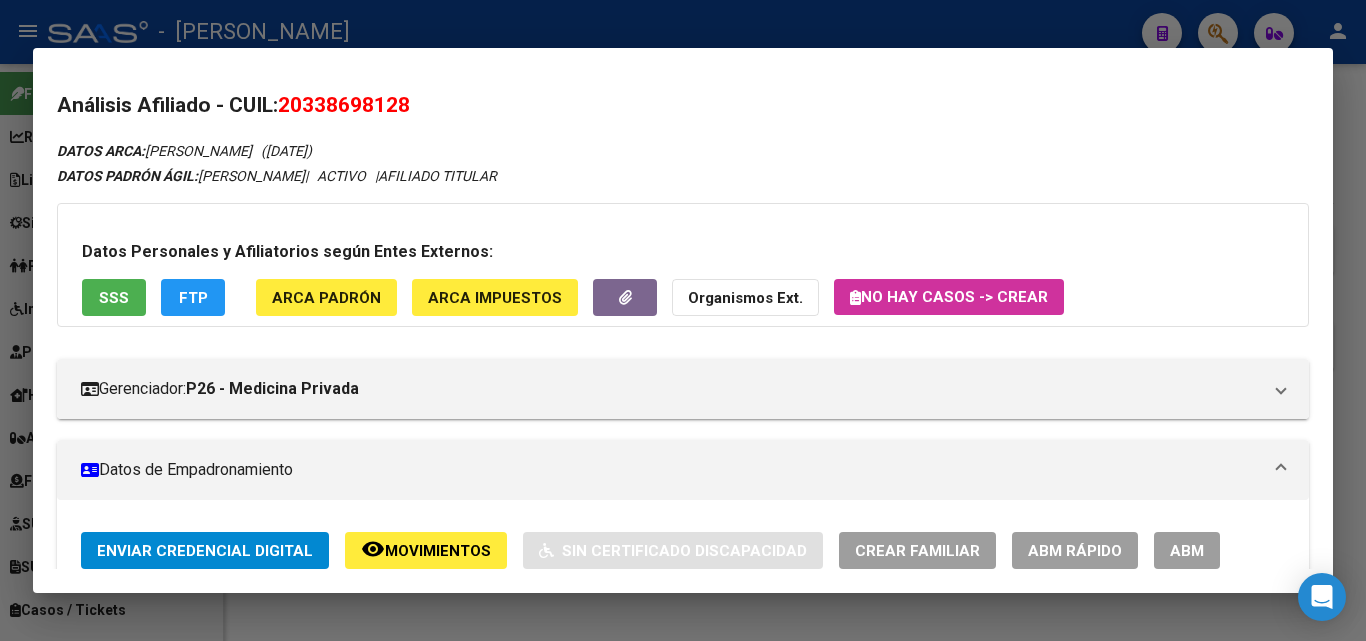 scroll, scrollTop: 300, scrollLeft: 0, axis: vertical 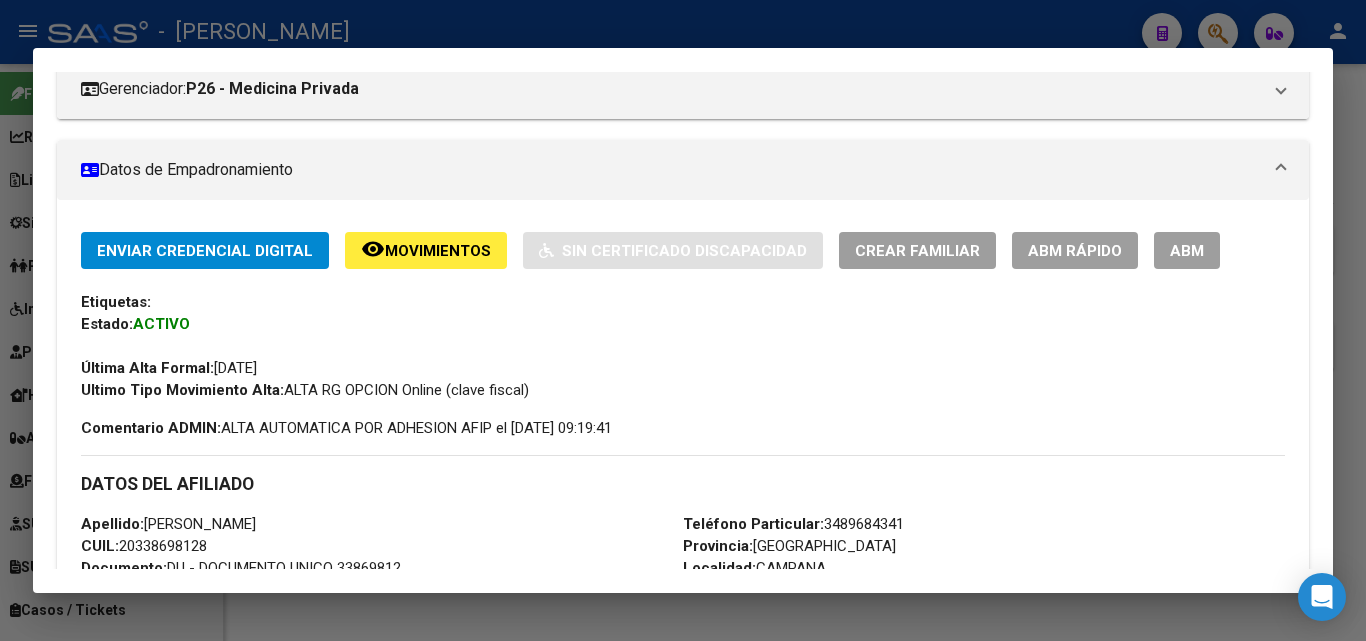 click on "Teléfono Particular:  [PHONE_NUMBER]           Provincia:  [GEOGRAPHIC_DATA] Localidad:  CAMPANA                                            Código Postal:  2804 [STREET_ADDRESS][PERSON_NAME]:" at bounding box center [984, 623] 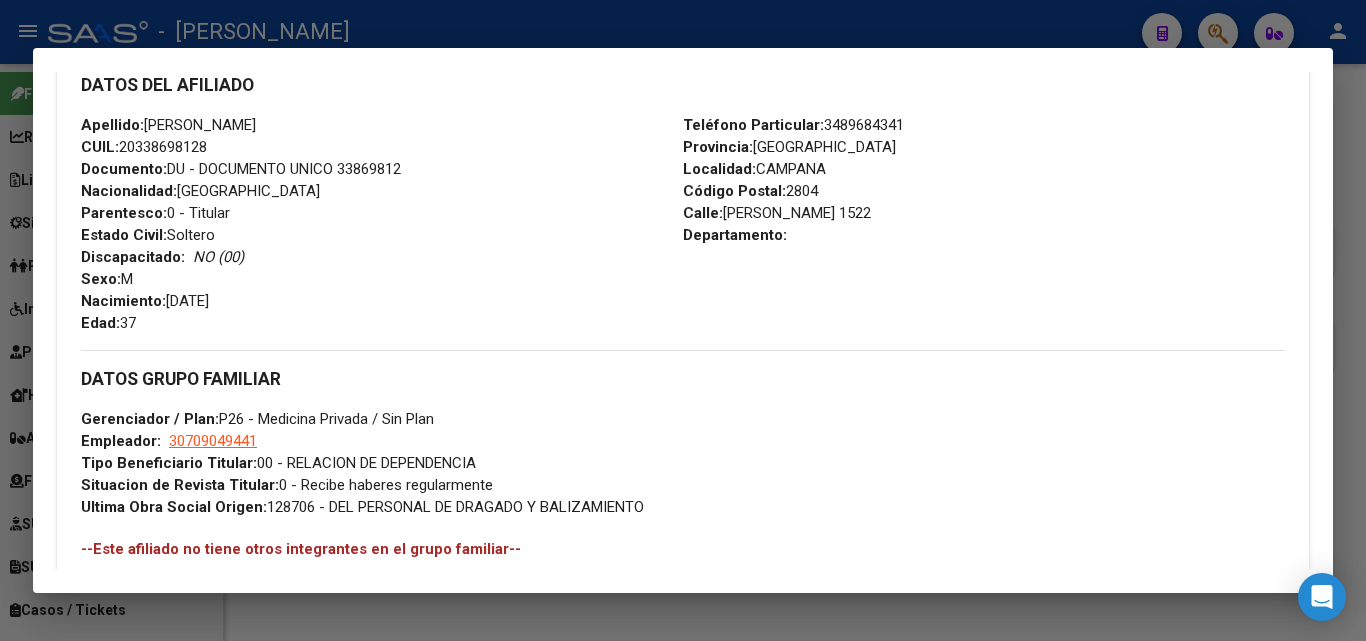 scroll, scrollTop: 700, scrollLeft: 0, axis: vertical 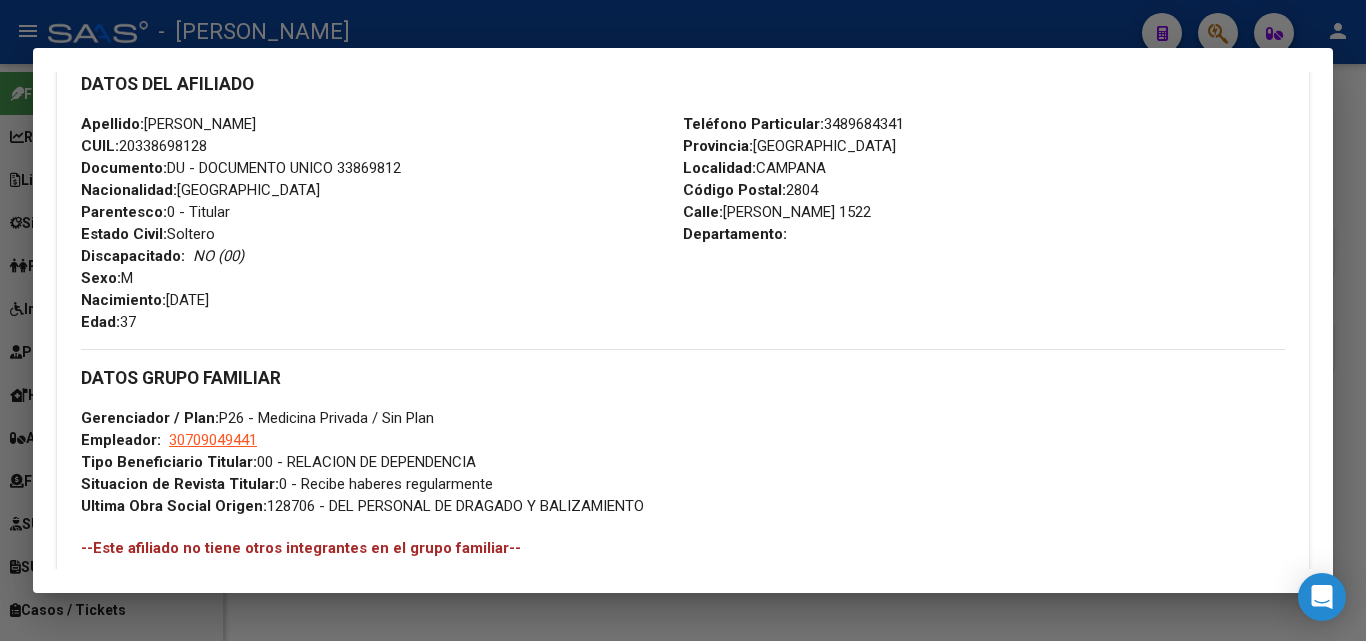 click on "30709049441" at bounding box center [213, 440] 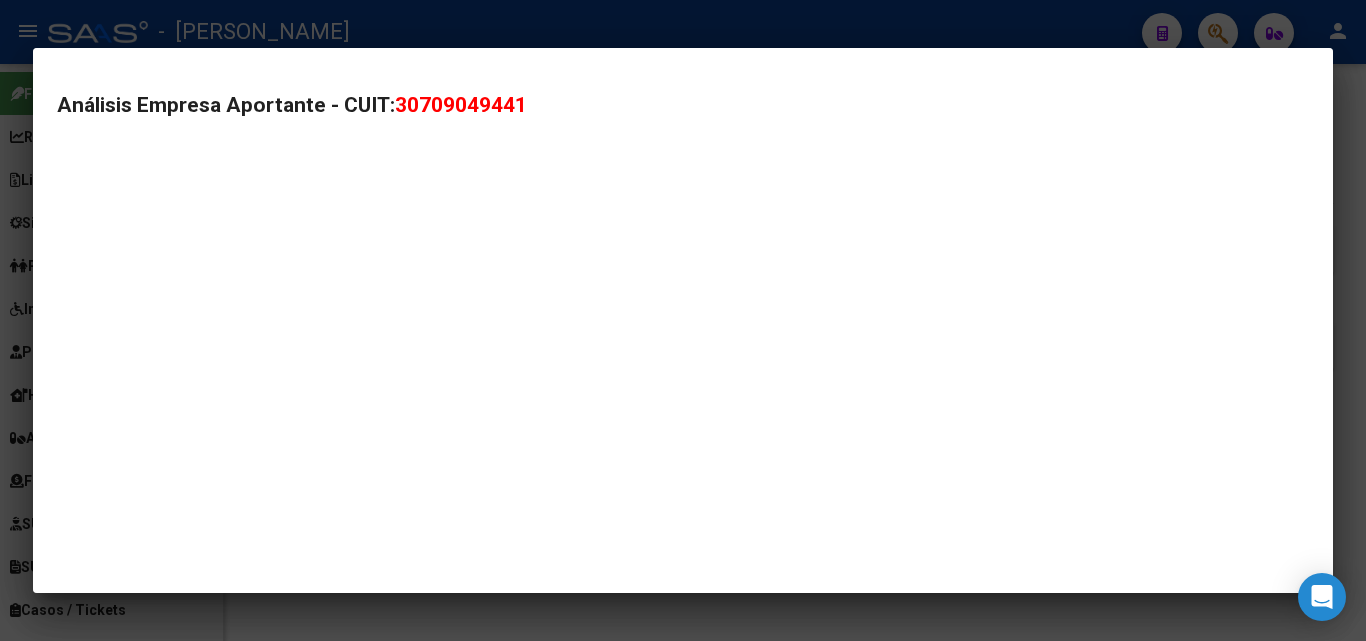 type on "30709049441" 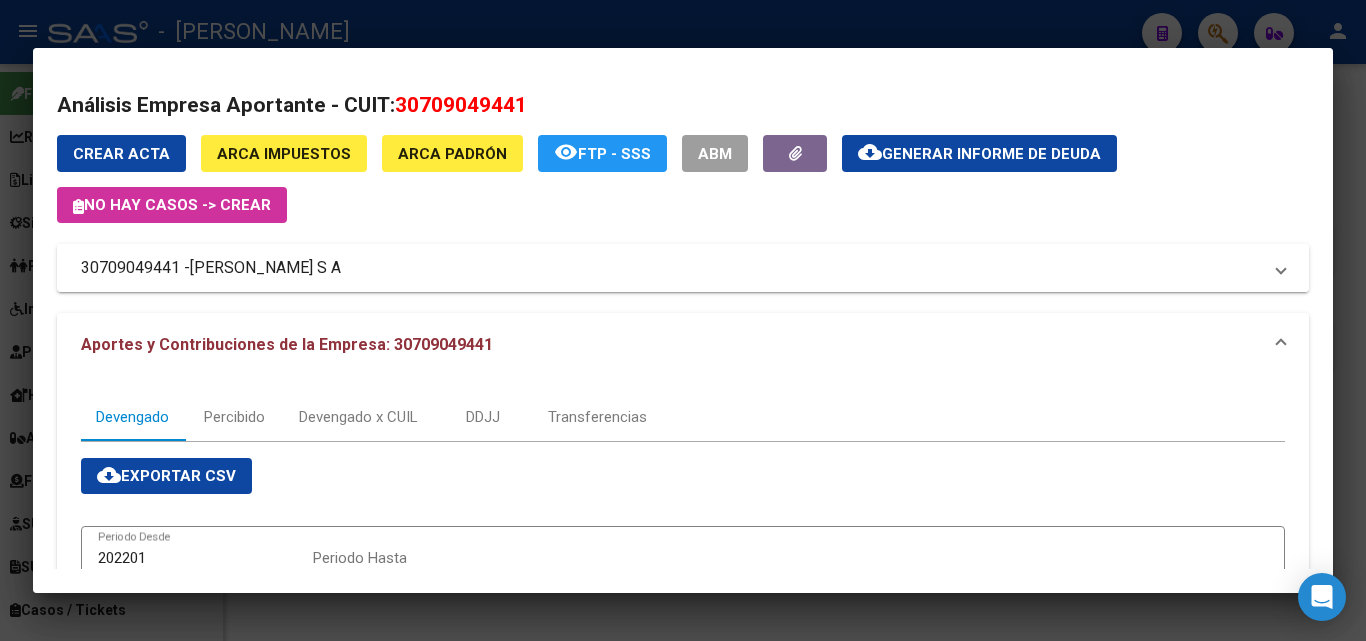 click on "[PERSON_NAME] S A" at bounding box center [265, 268] 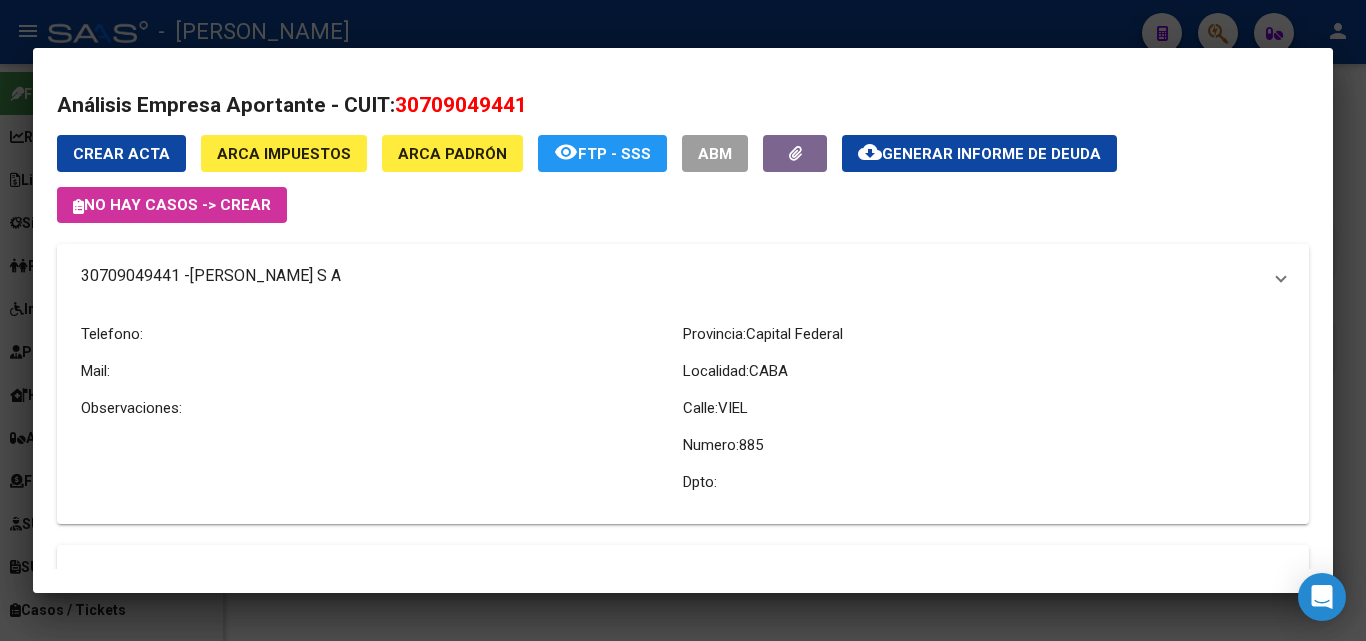 copy on "[PERSON_NAME] S A" 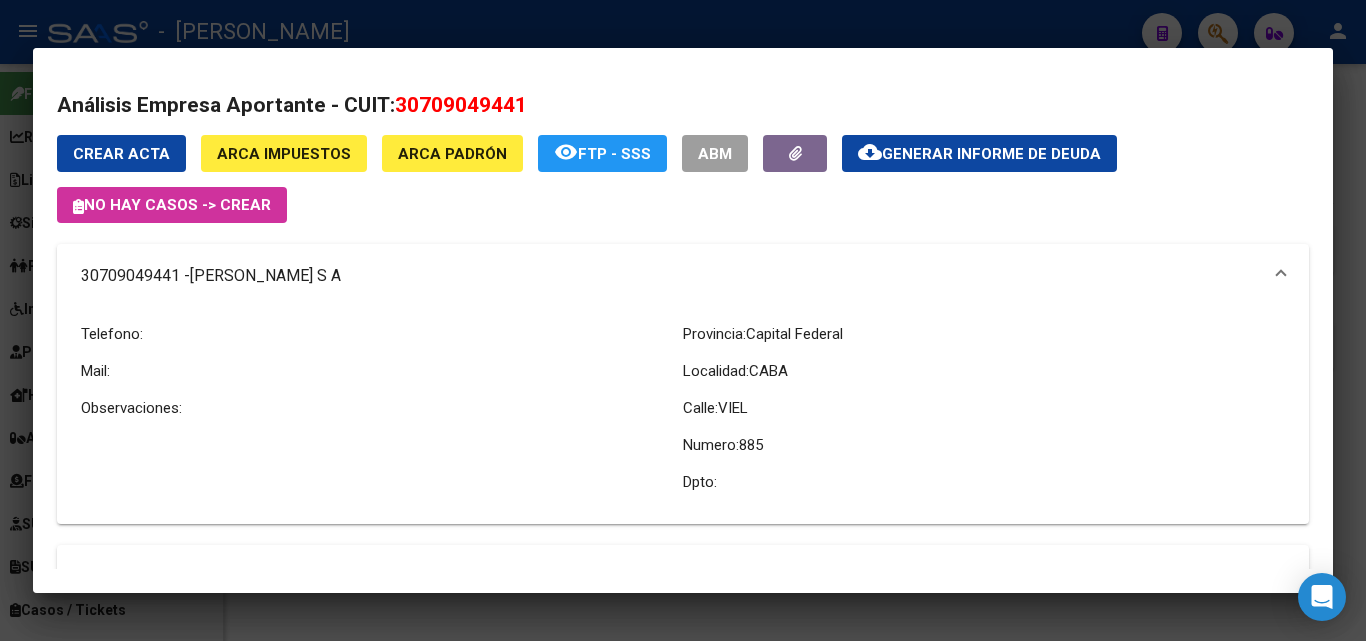 click at bounding box center (683, 320) 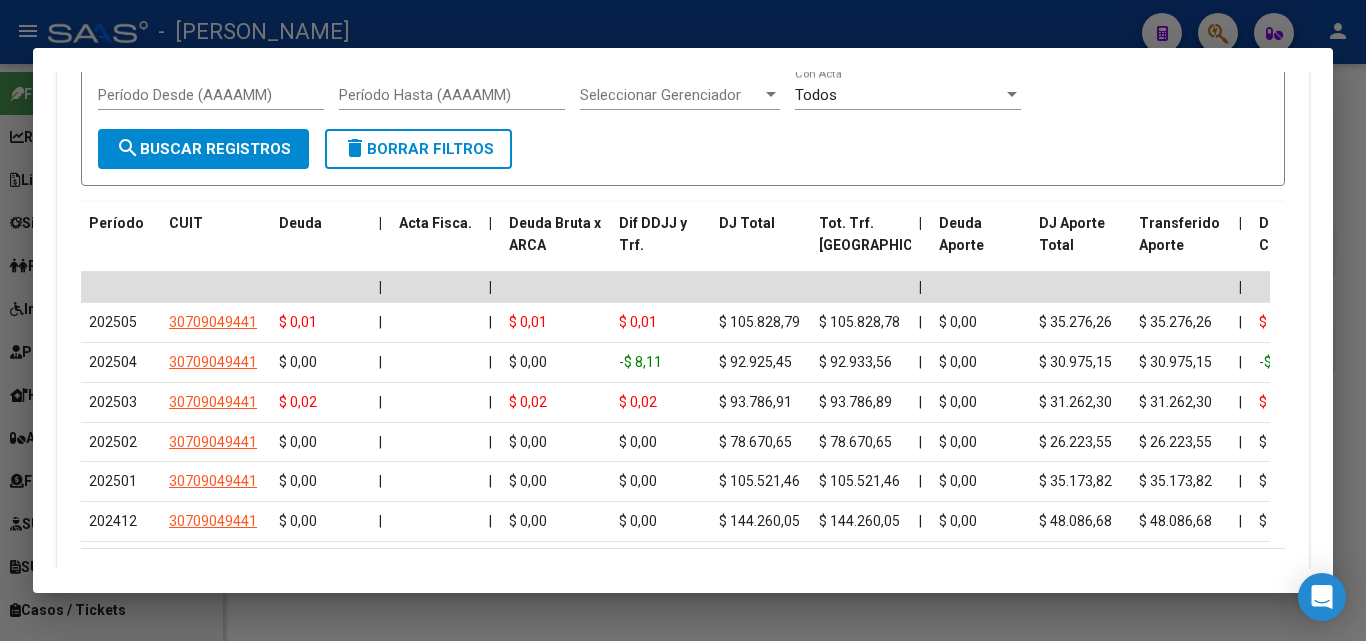scroll, scrollTop: 2100, scrollLeft: 0, axis: vertical 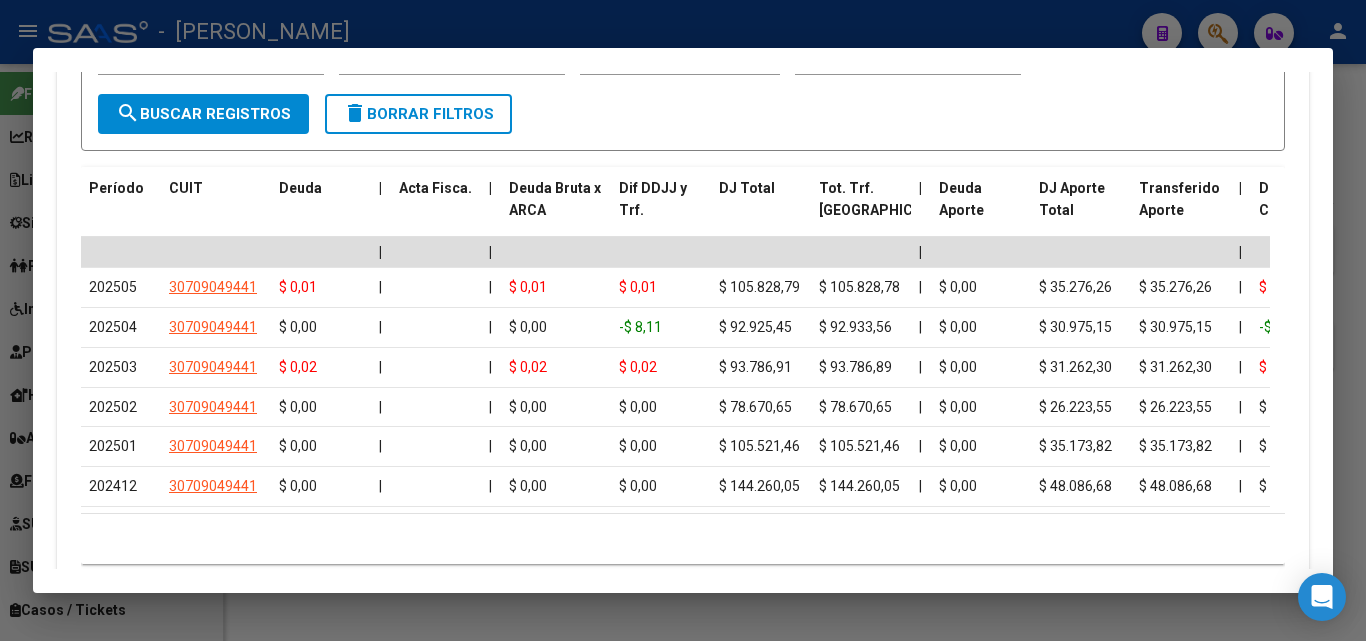 click at bounding box center [683, 320] 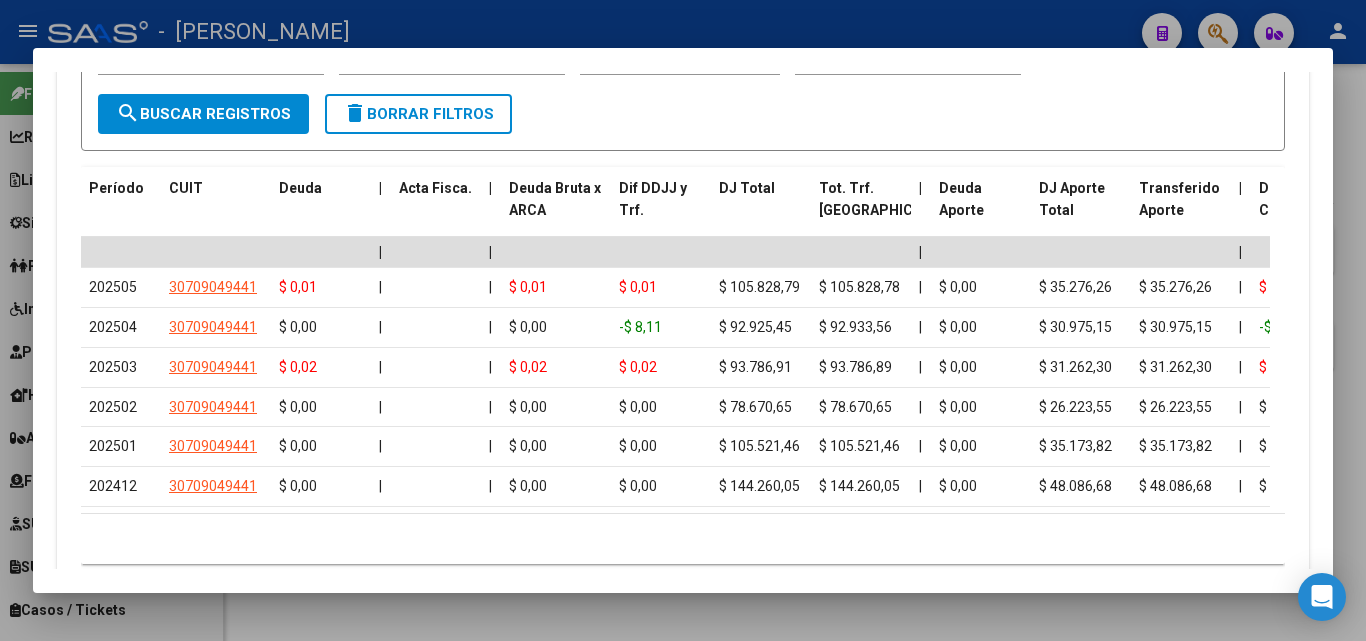 click on "20338698128" at bounding box center [672, 158] 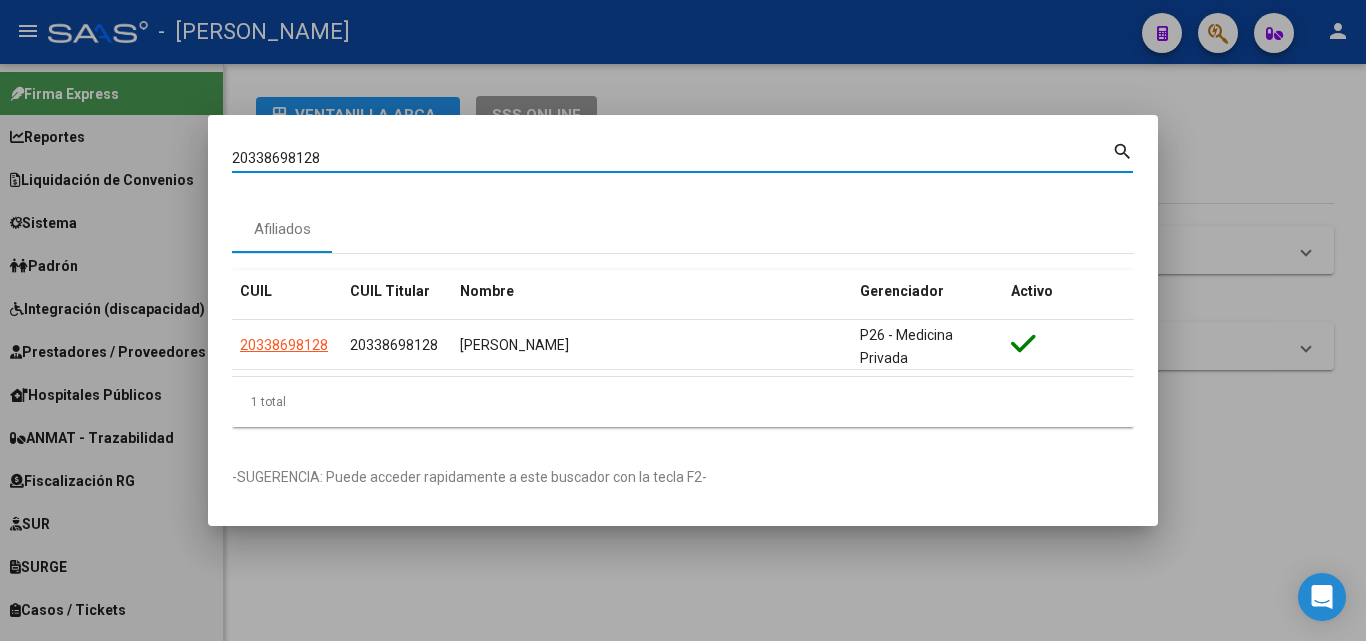 click on "20338698128" at bounding box center [672, 158] 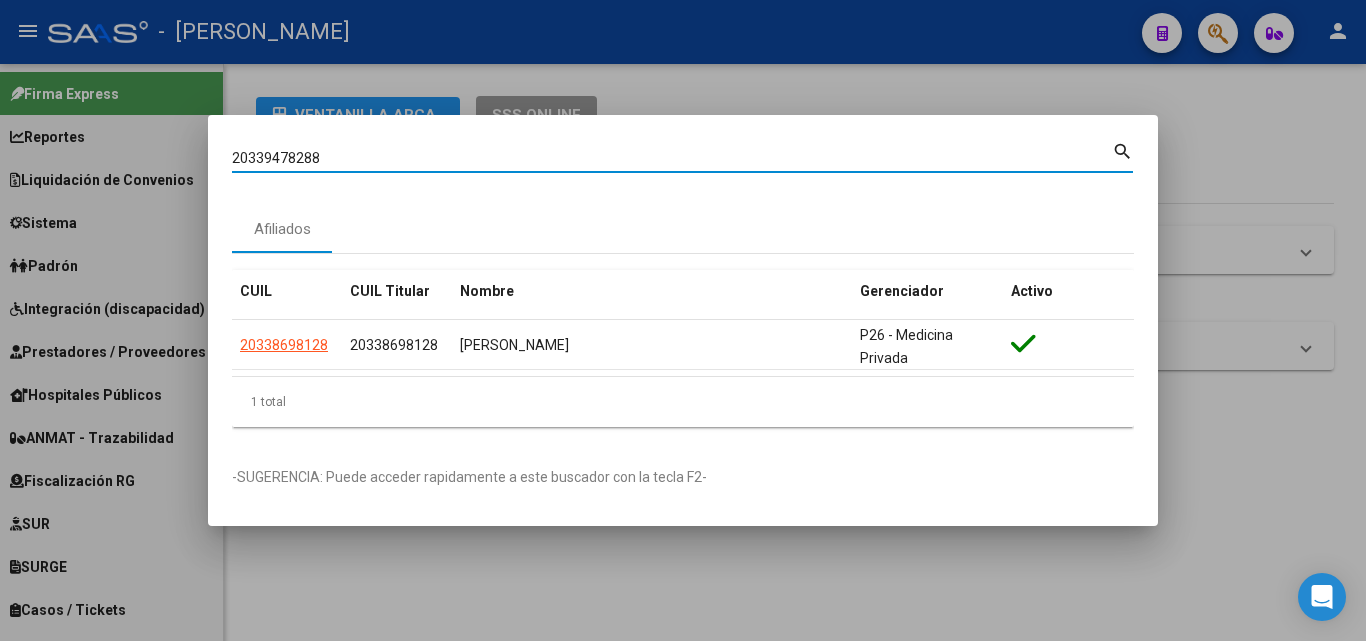 type on "20339478288" 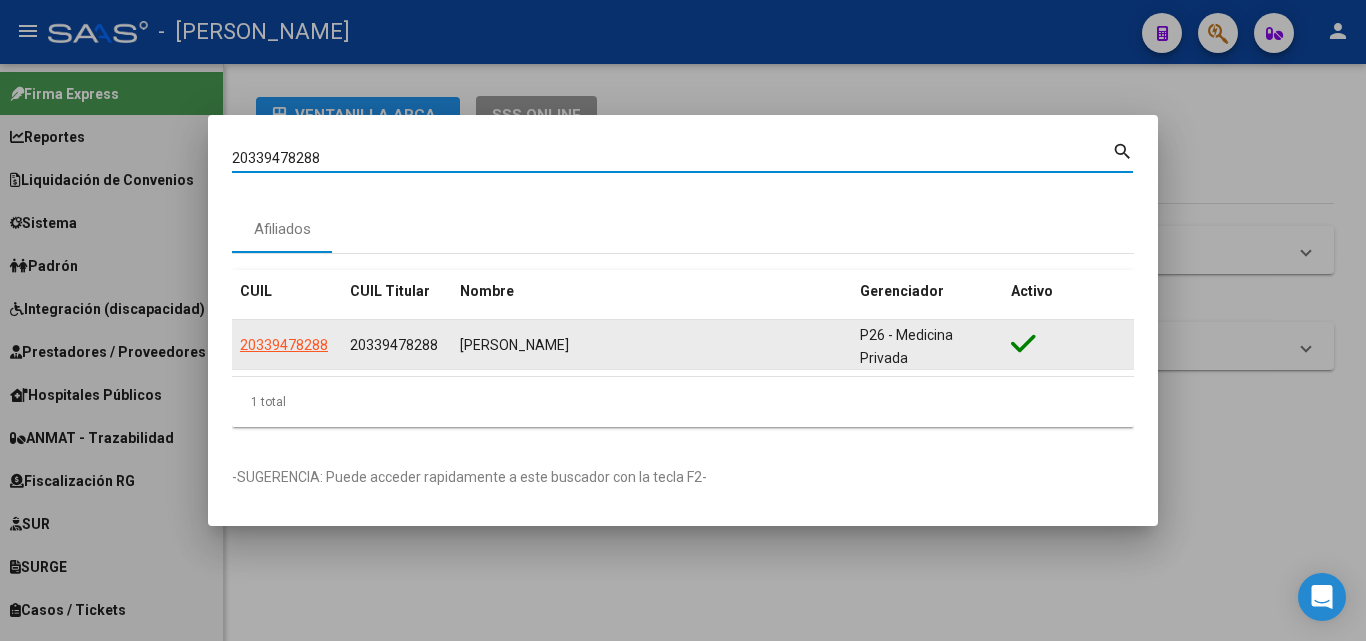 click on "20339478288" 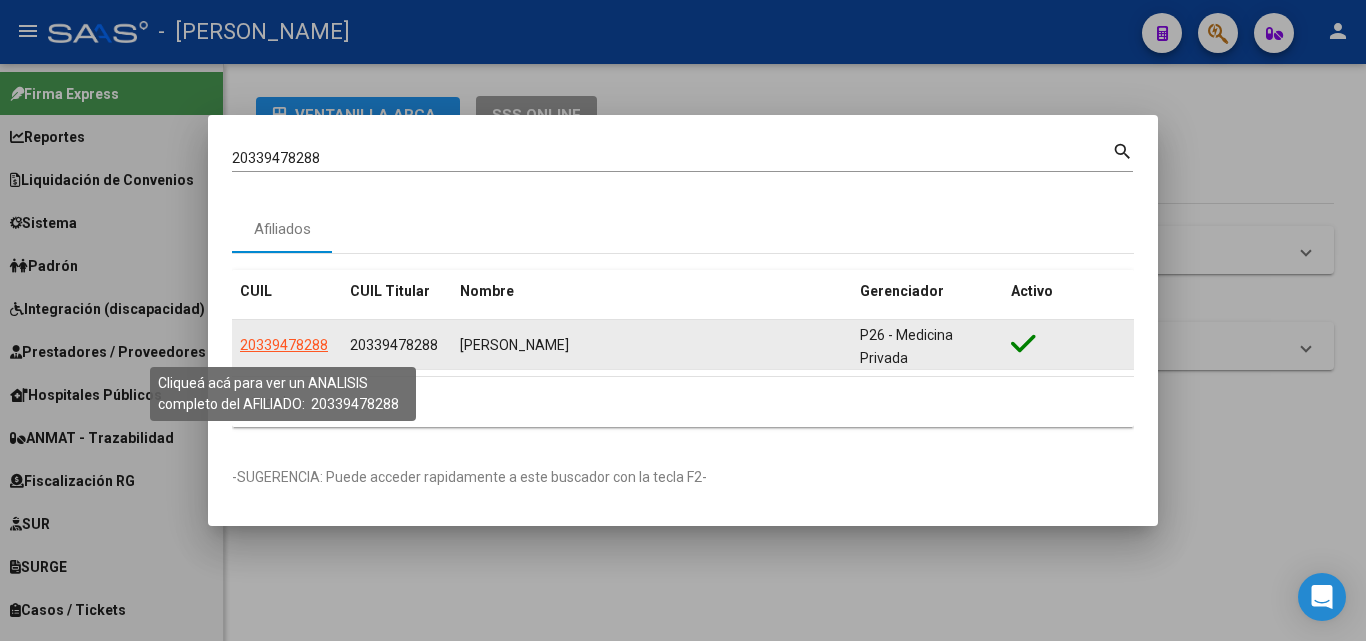 click on "20339478288" 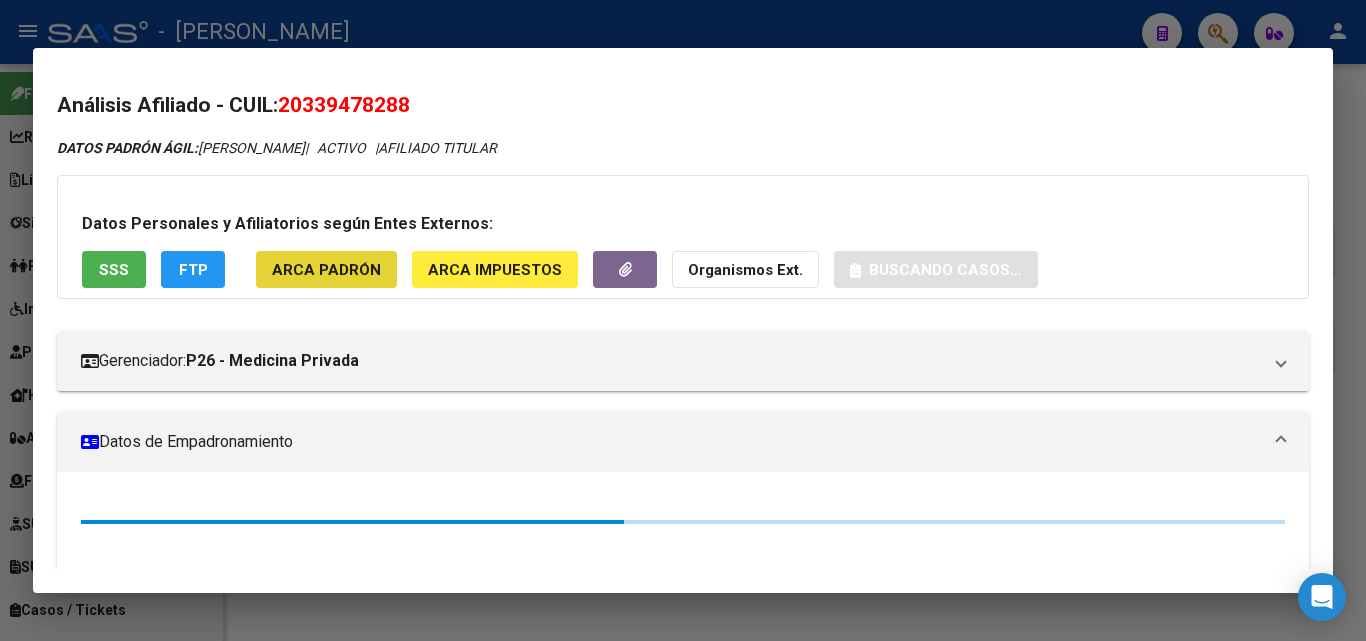 click on "ARCA Padrón" 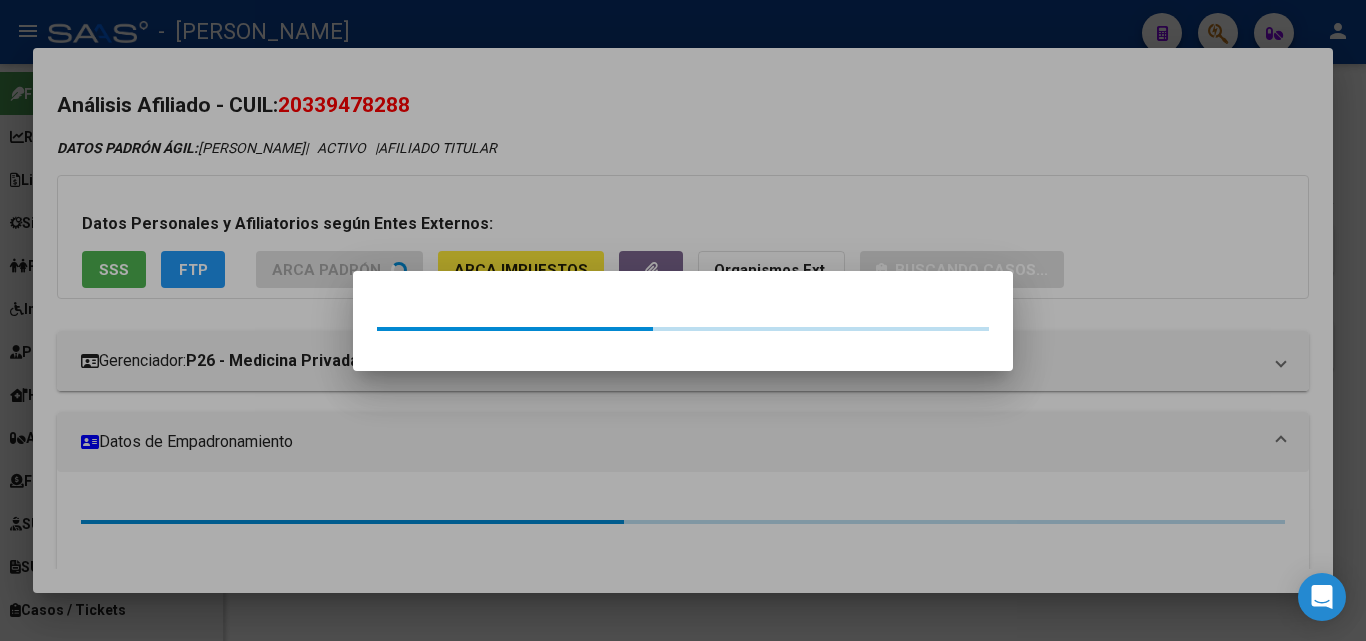 click at bounding box center (683, 320) 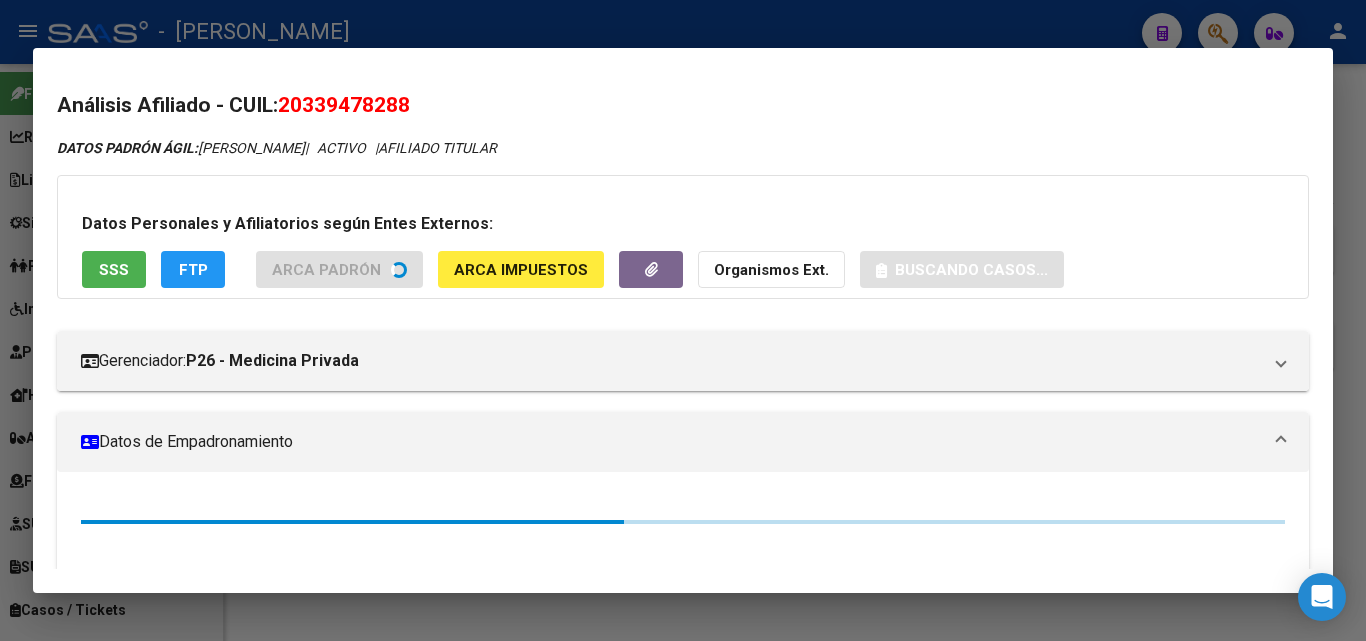 click on "SSS" at bounding box center (114, 269) 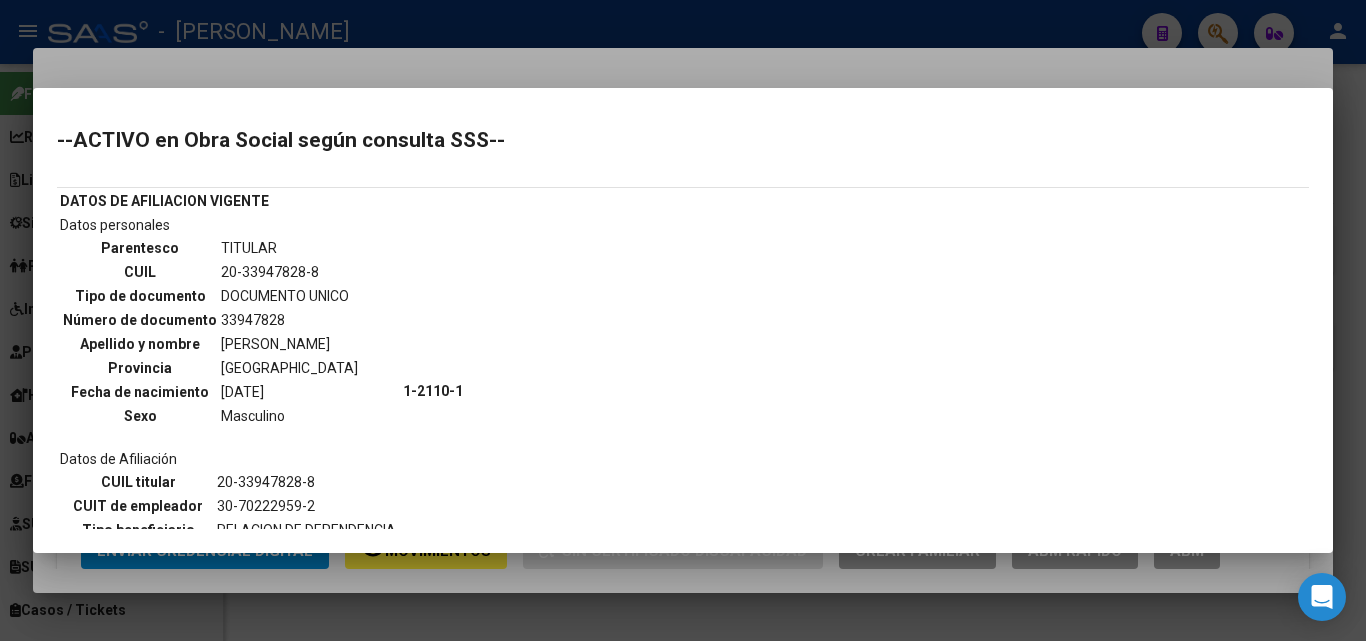 click at bounding box center (683, 320) 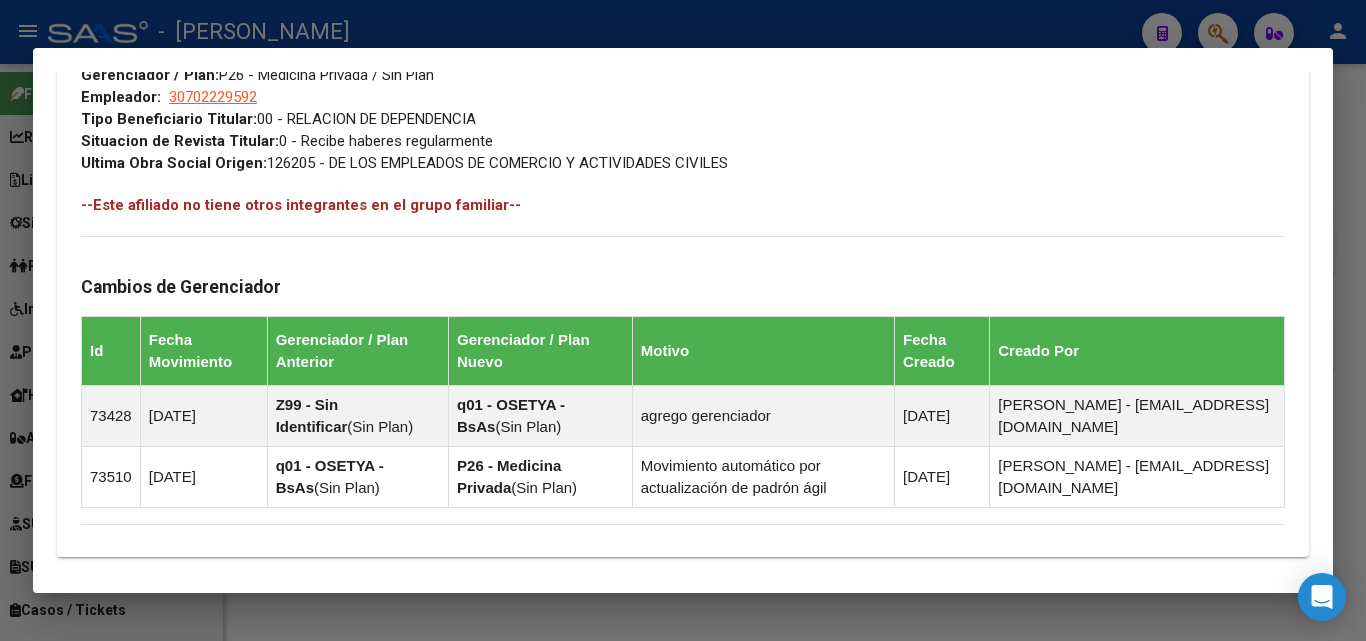 scroll, scrollTop: 1343, scrollLeft: 0, axis: vertical 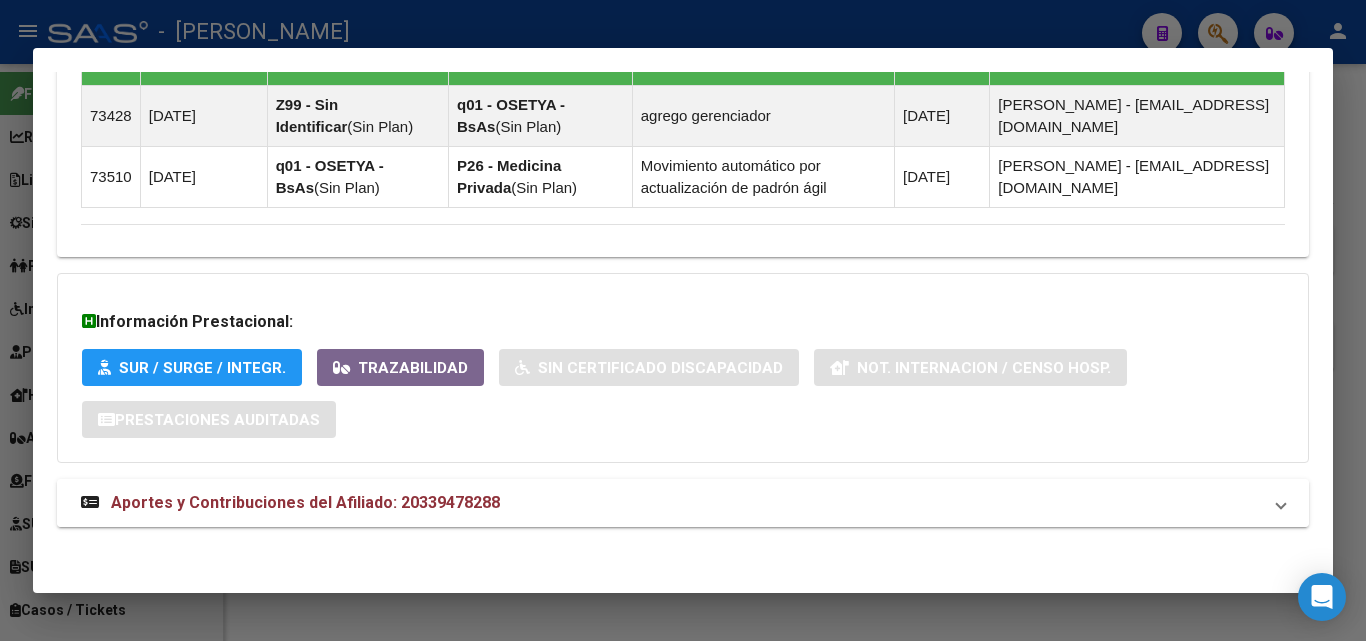 click on "Aportes y Contribuciones del Afiliado: 20339478288" at bounding box center (683, 503) 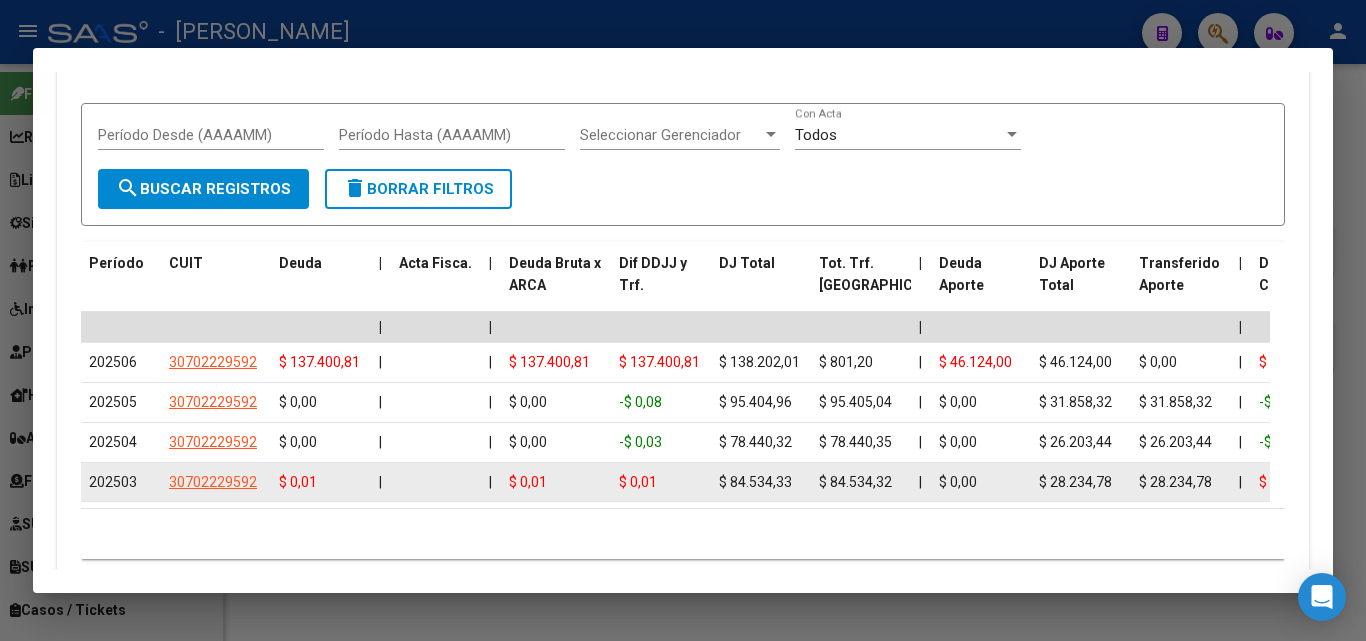 scroll, scrollTop: 1953, scrollLeft: 0, axis: vertical 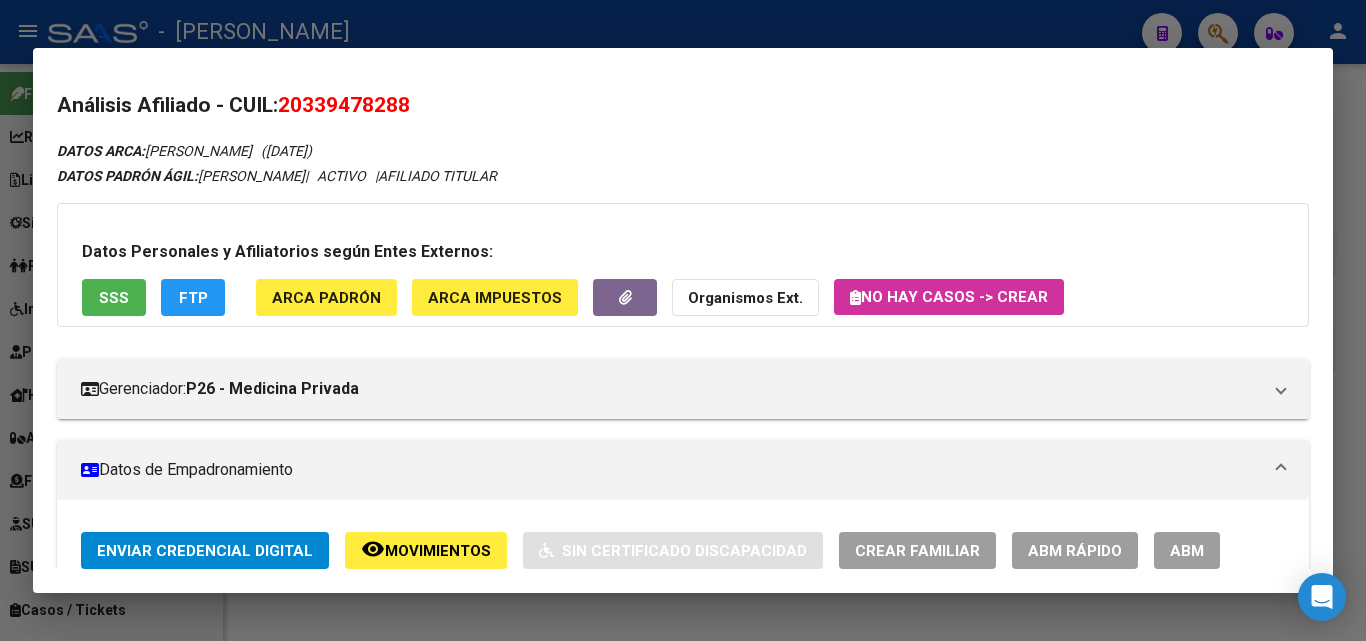 click on "Datos Personales y Afiliatorios según Entes Externos: SSS FTP ARCA Padrón ARCA Impuestos Organismos Ext.   No hay casos -> Crear" at bounding box center [683, 265] 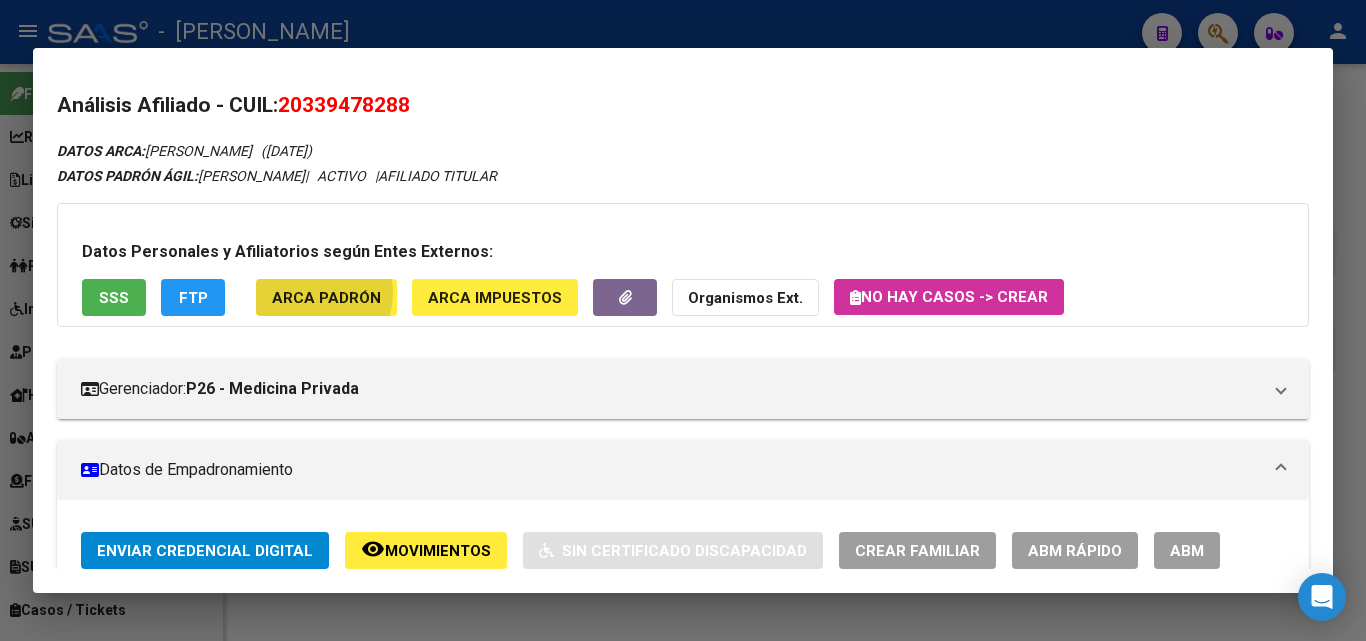 click on "ARCA Padrón" 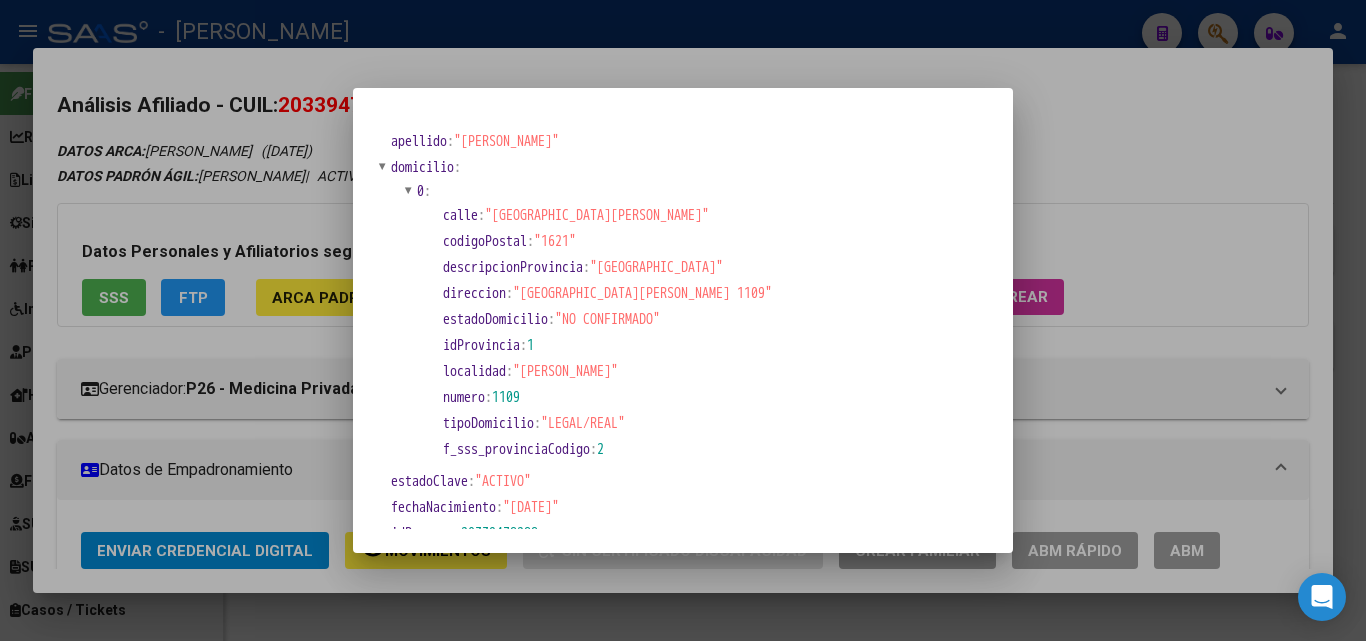 click at bounding box center [683, 320] 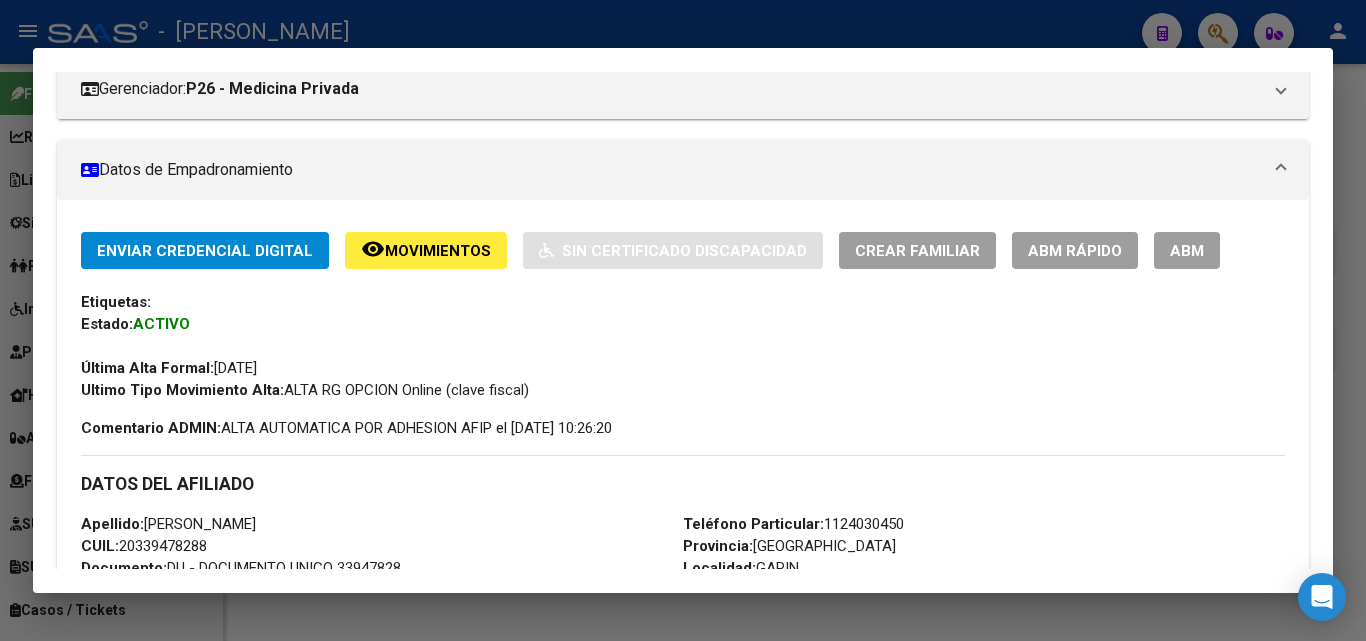 scroll, scrollTop: 400, scrollLeft: 0, axis: vertical 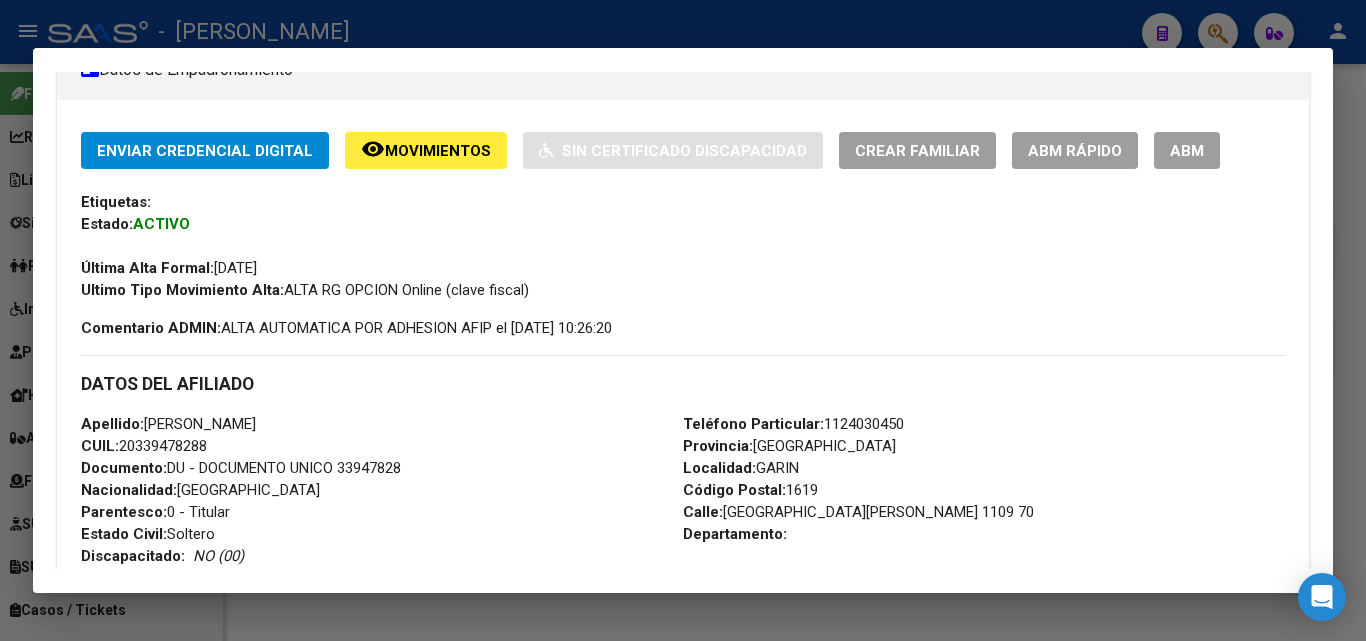 click on "Documento:  DU - DOCUMENTO UNICO 33947828" at bounding box center (241, 468) 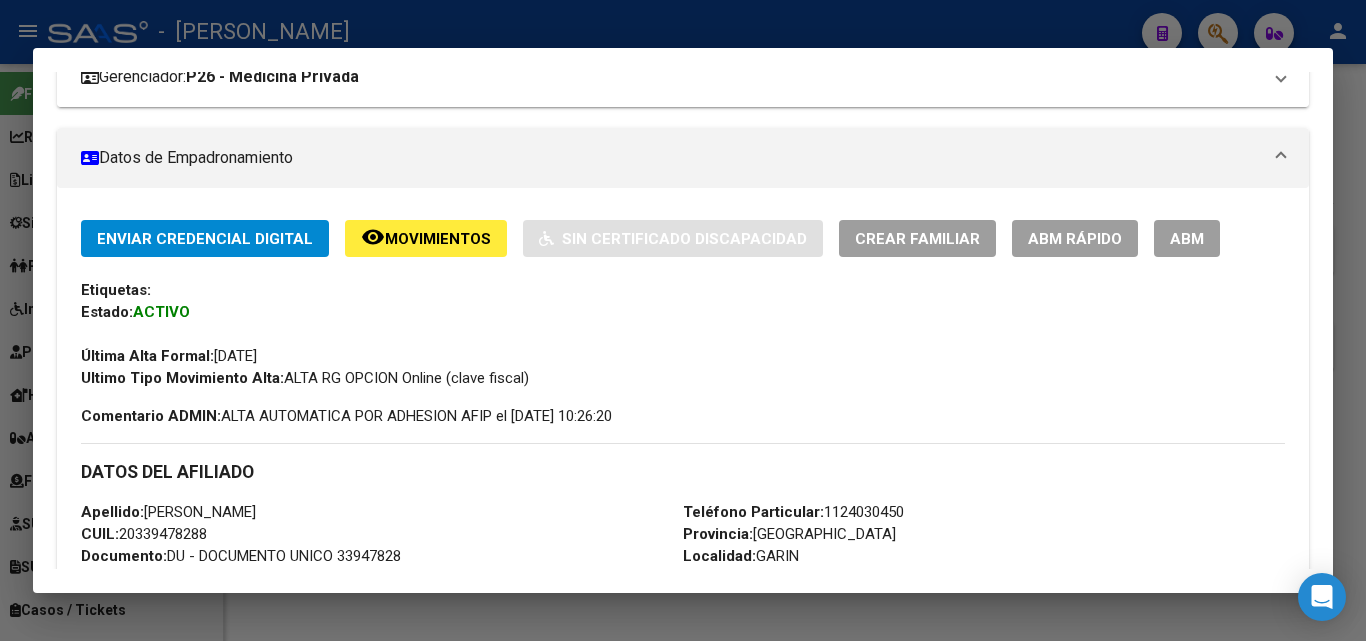 scroll, scrollTop: 0, scrollLeft: 0, axis: both 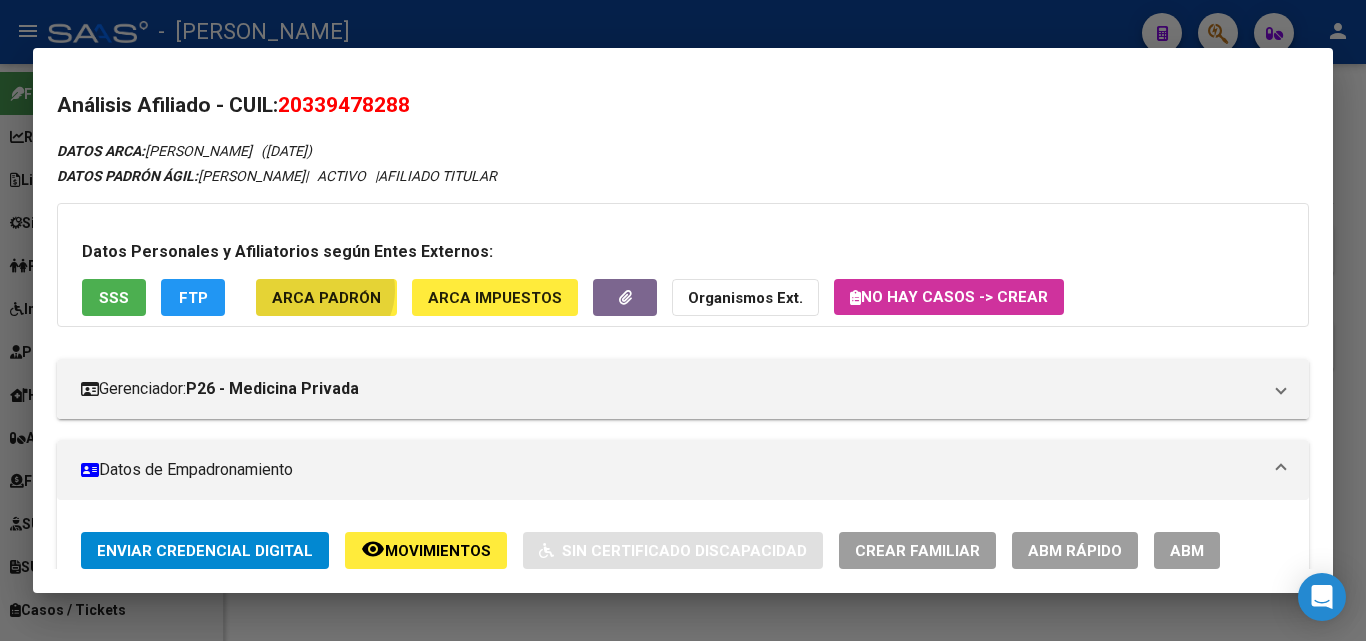 click on "ARCA Padrón" 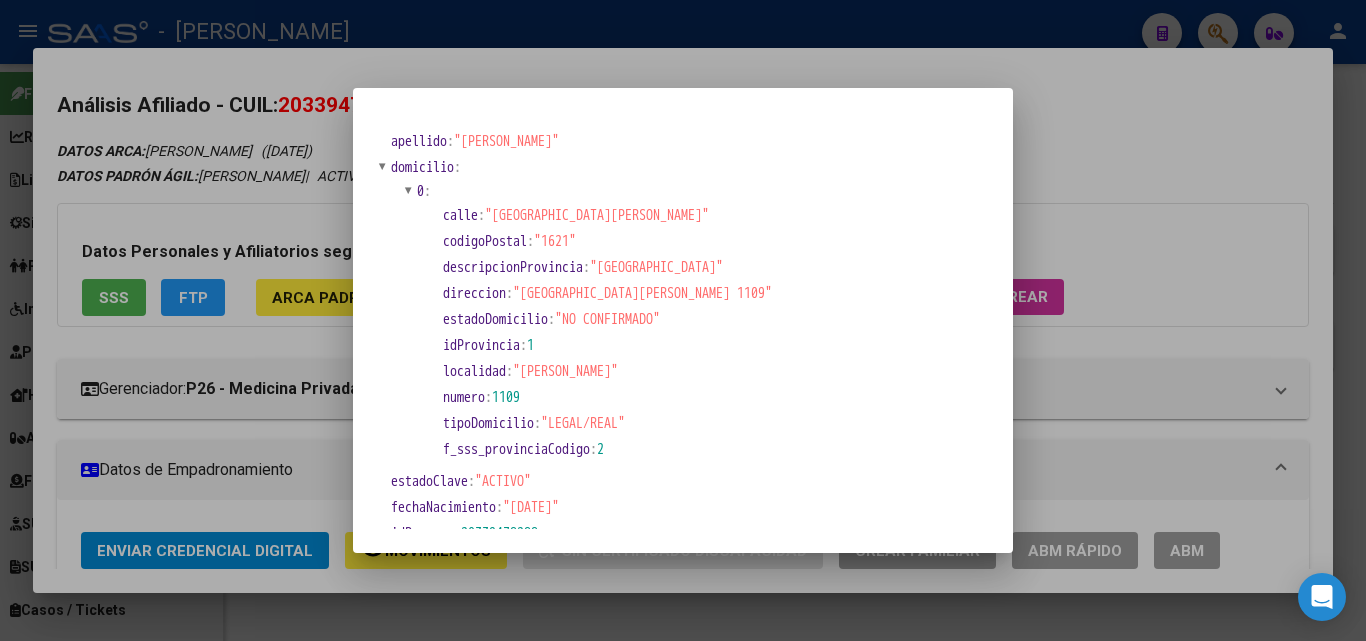 click at bounding box center (683, 320) 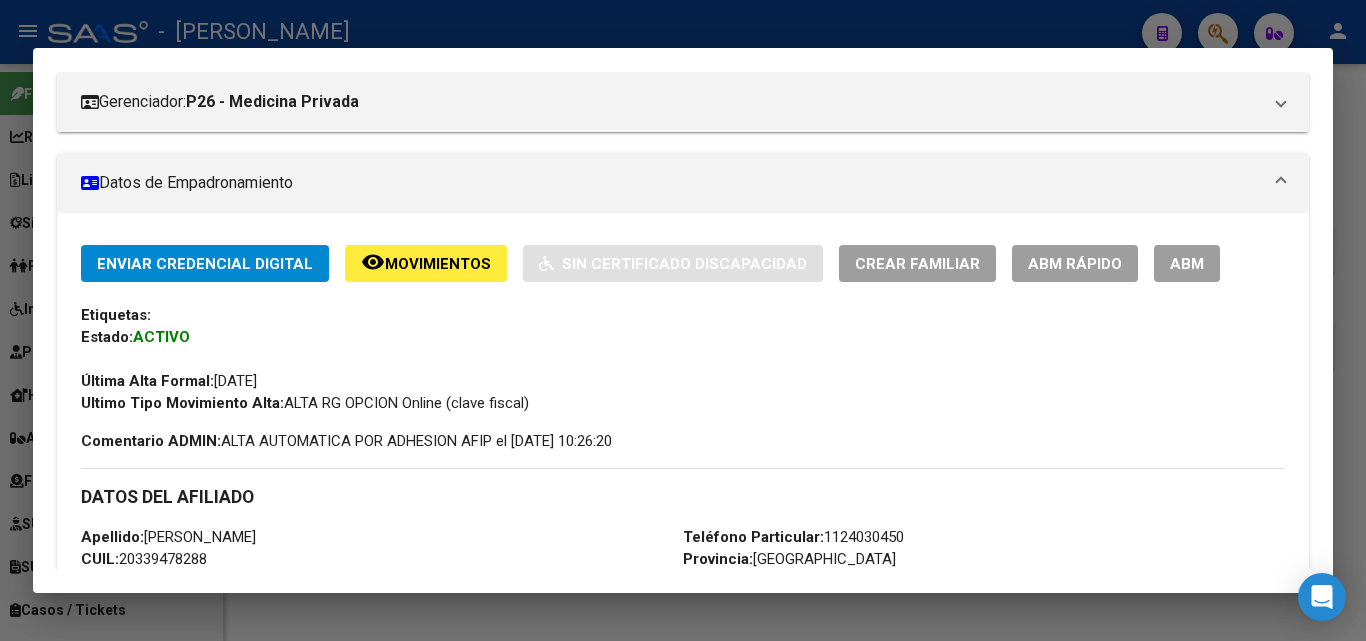 scroll, scrollTop: 300, scrollLeft: 0, axis: vertical 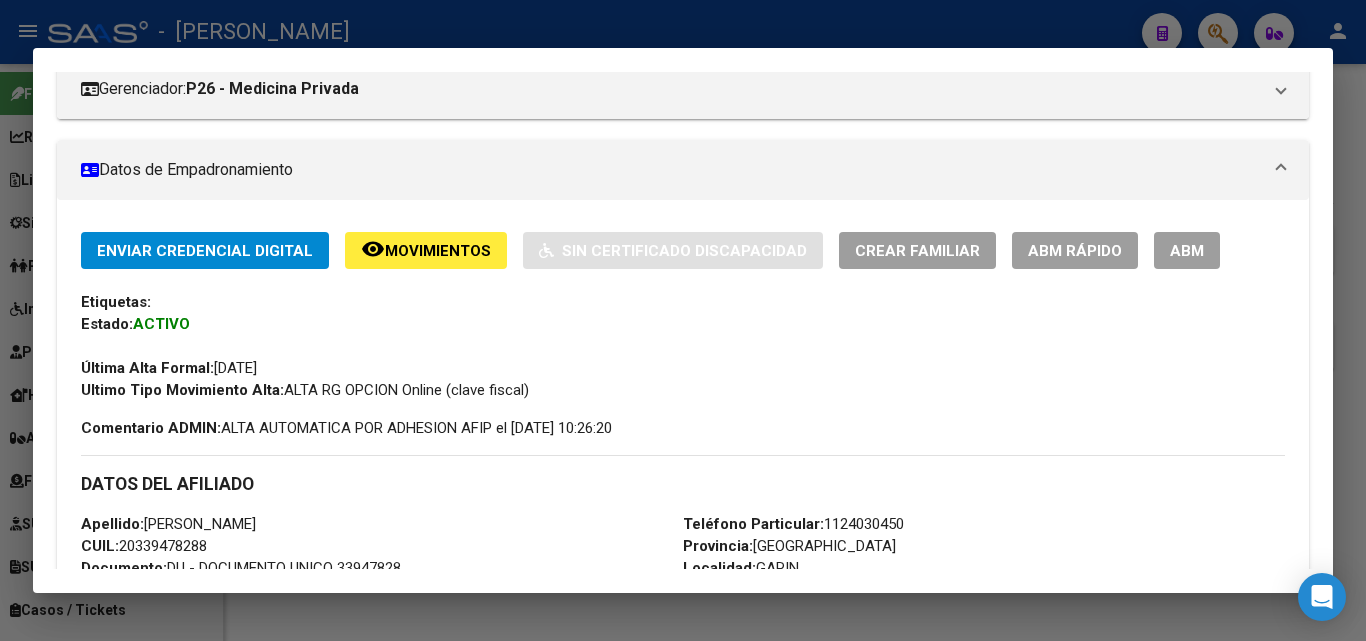 click on "Teléfono Particular:  [PHONE_NUMBER]" at bounding box center [793, 524] 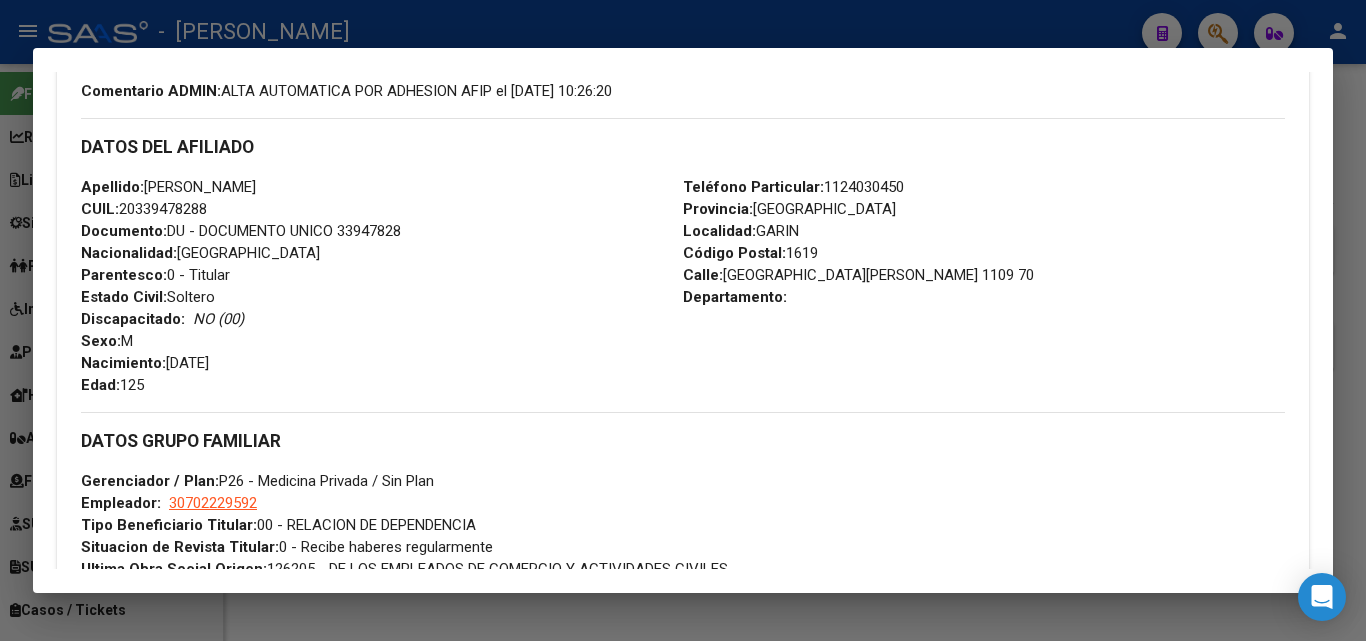 scroll, scrollTop: 700, scrollLeft: 0, axis: vertical 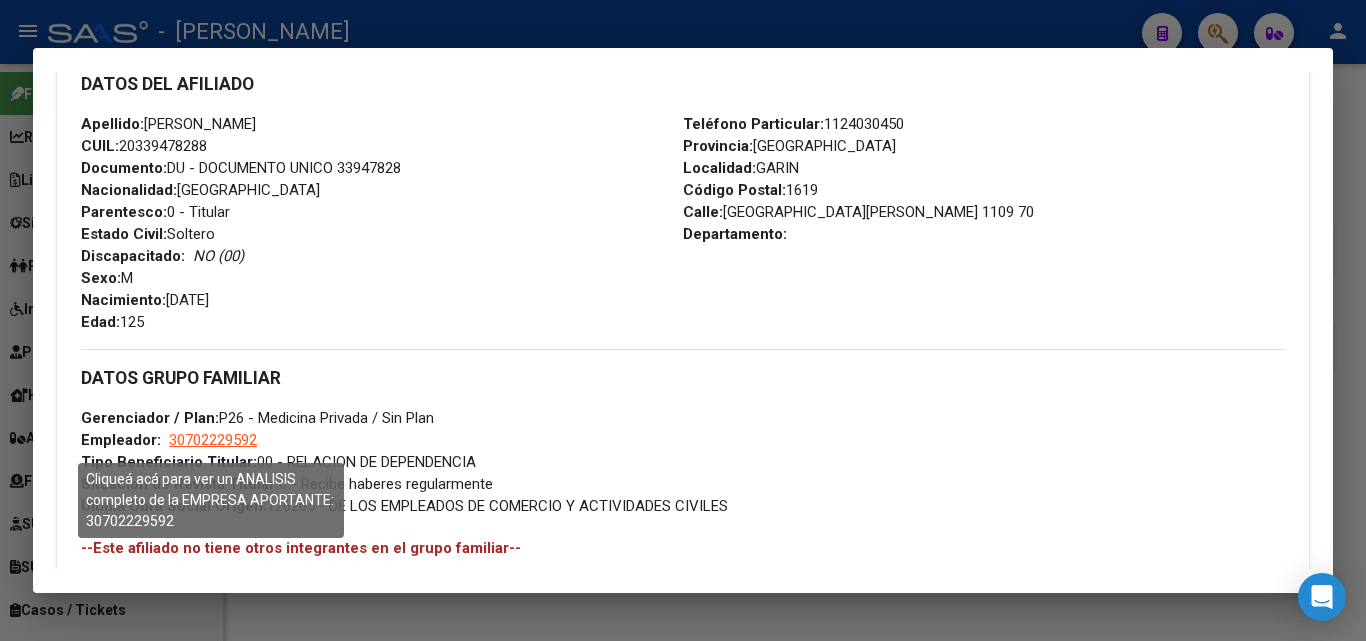click on "30702229592" at bounding box center [213, 440] 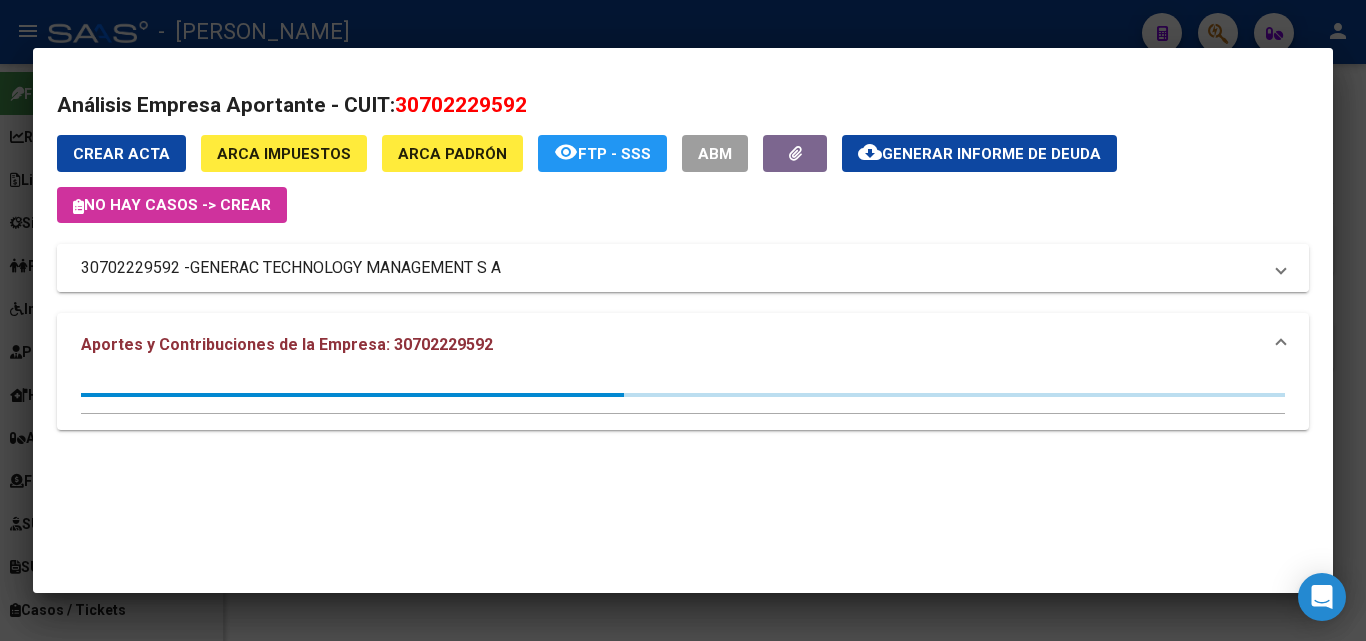 click on "GENERAC TECHNOLOGY MANAGEMENT S A" at bounding box center (345, 268) 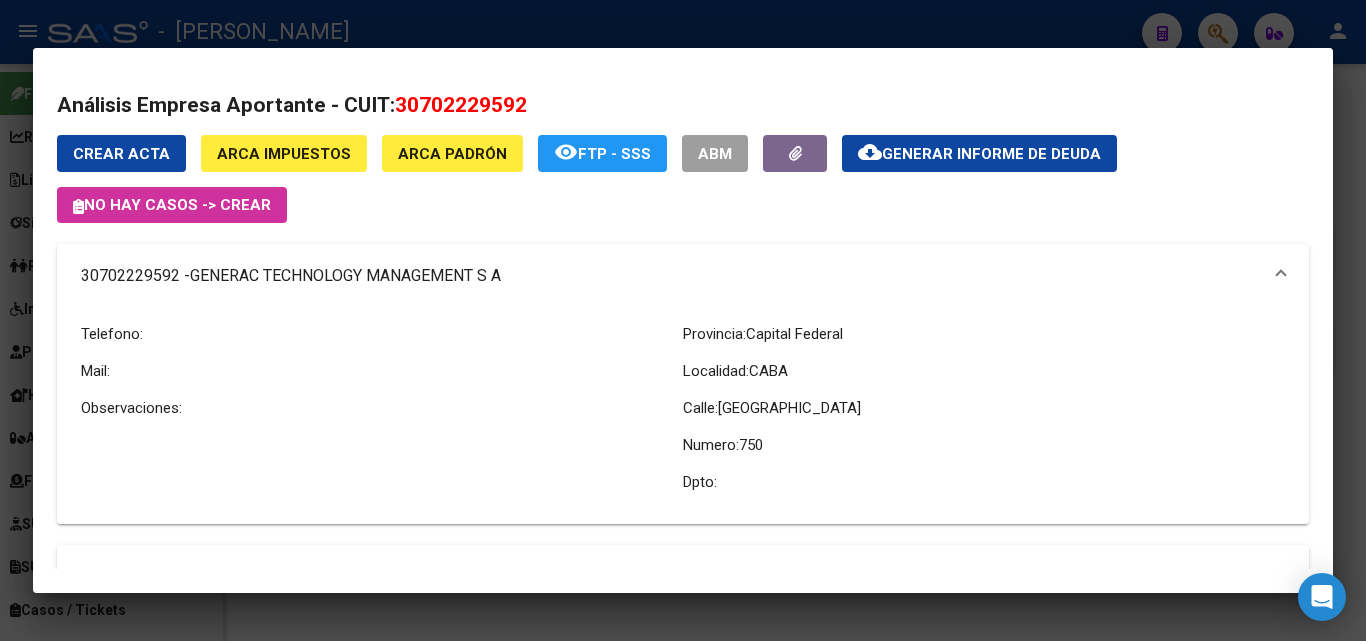 click at bounding box center [683, 320] 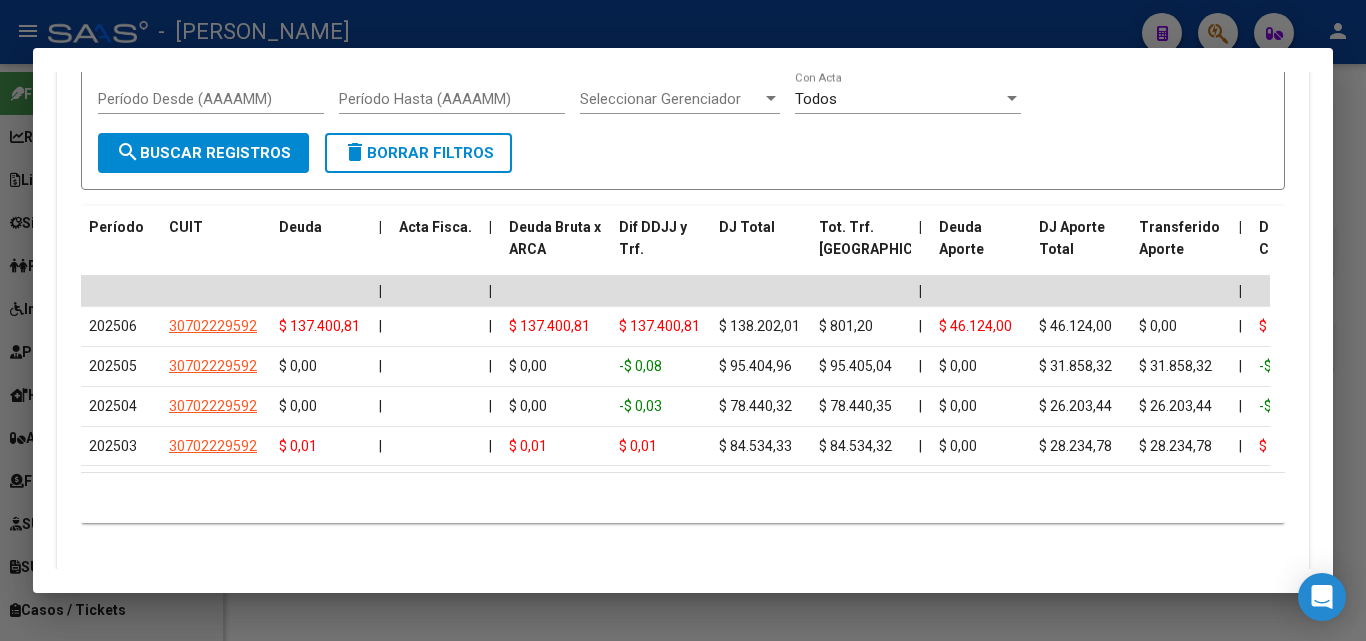 scroll, scrollTop: 1900, scrollLeft: 0, axis: vertical 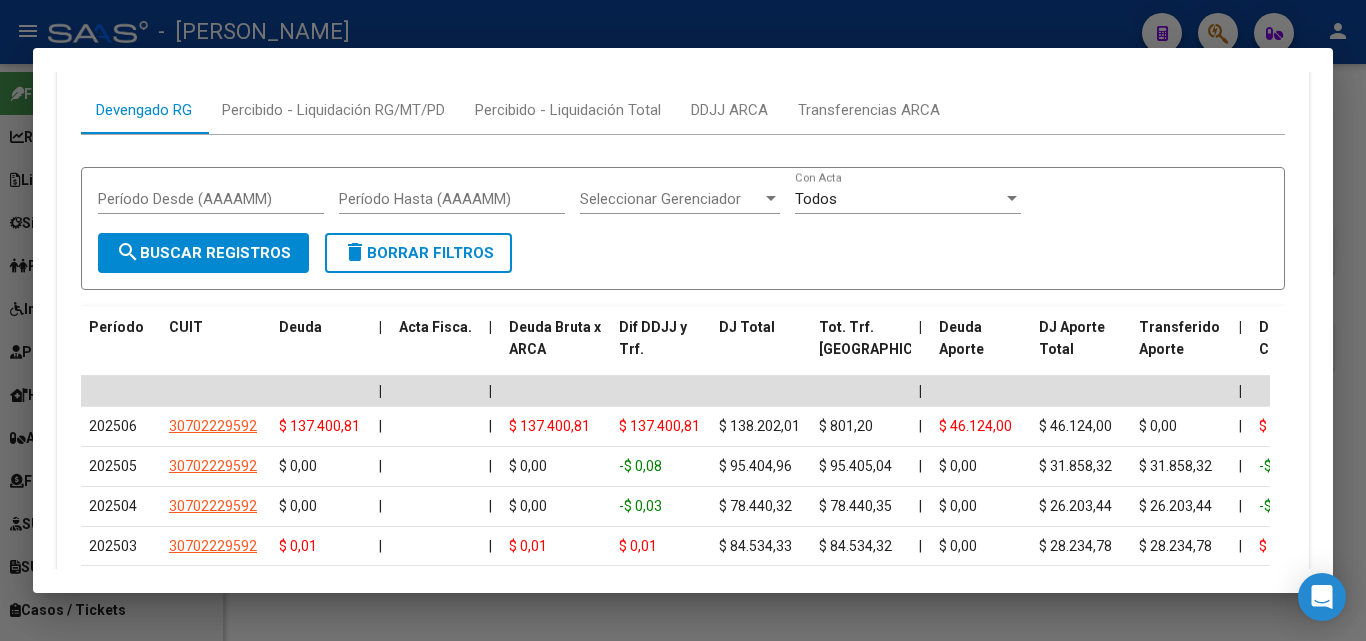click at bounding box center (683, 320) 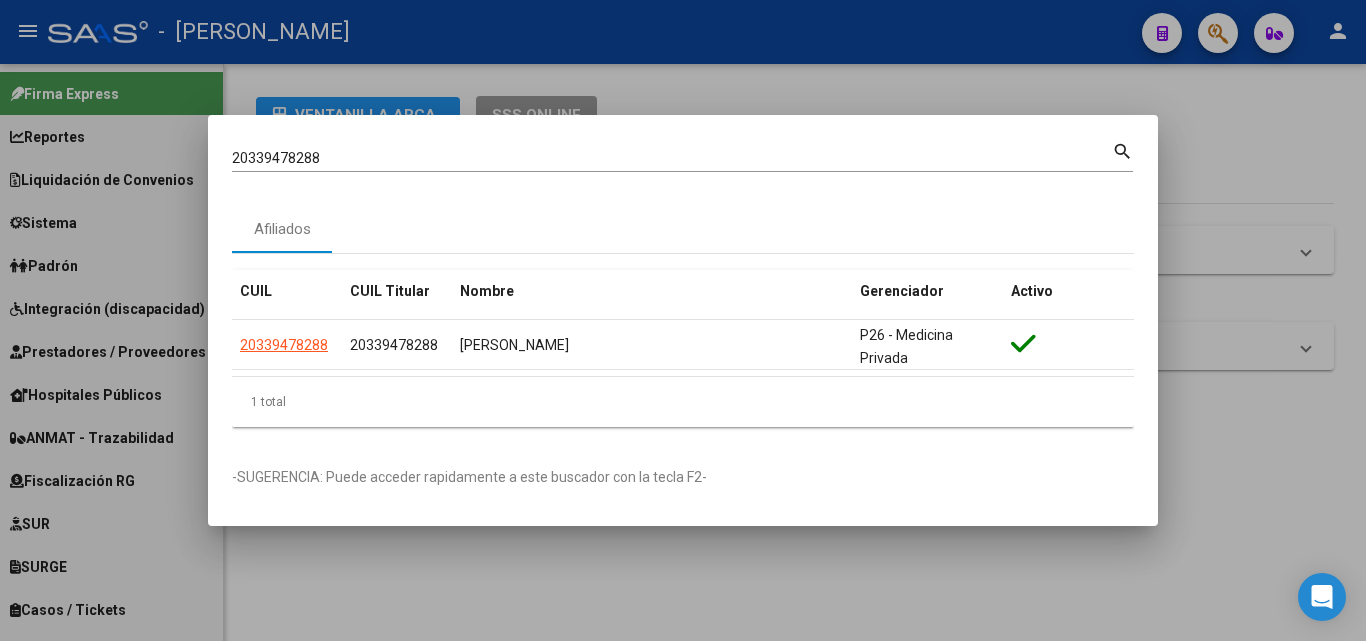 click on "20339478288 Buscar (apellido, dni, [PERSON_NAME], [PERSON_NAME], cuit, obra social)" at bounding box center (672, 158) 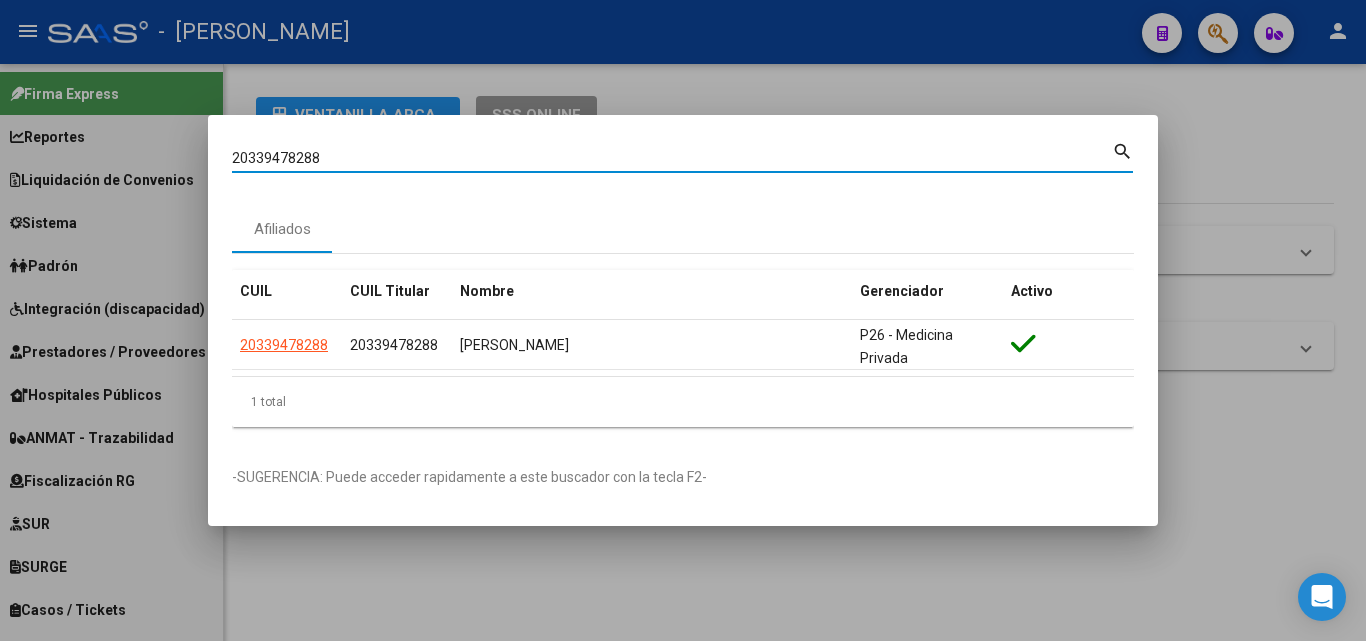 click on "20339478288 Buscar (apellido, dni, [PERSON_NAME], [PERSON_NAME], cuit, obra social)" at bounding box center [672, 158] 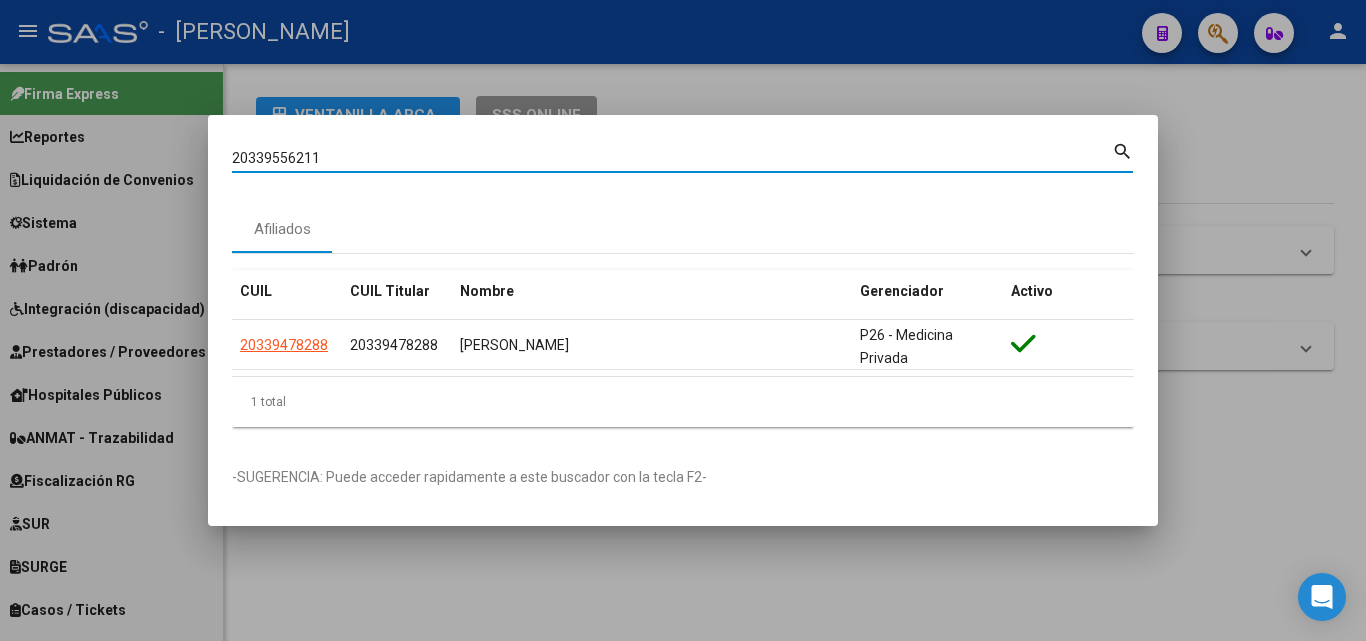 type on "20339556211" 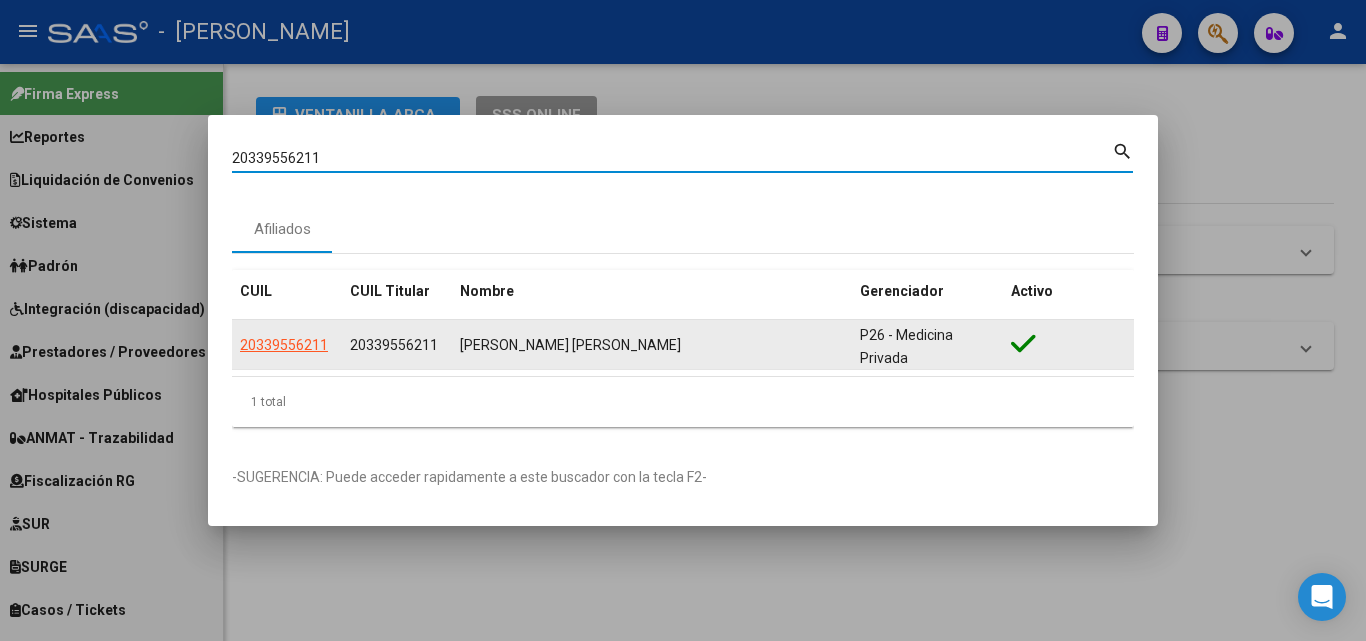 click on "20339556211" 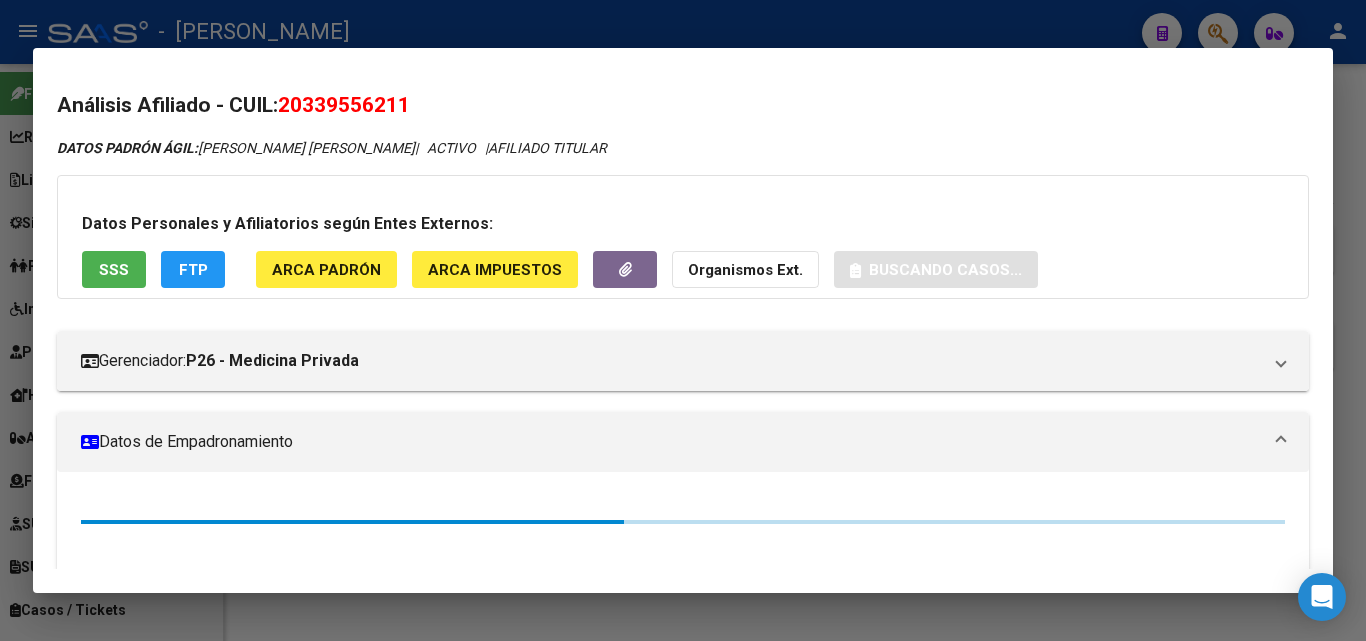 click on "ARCA Padrón" 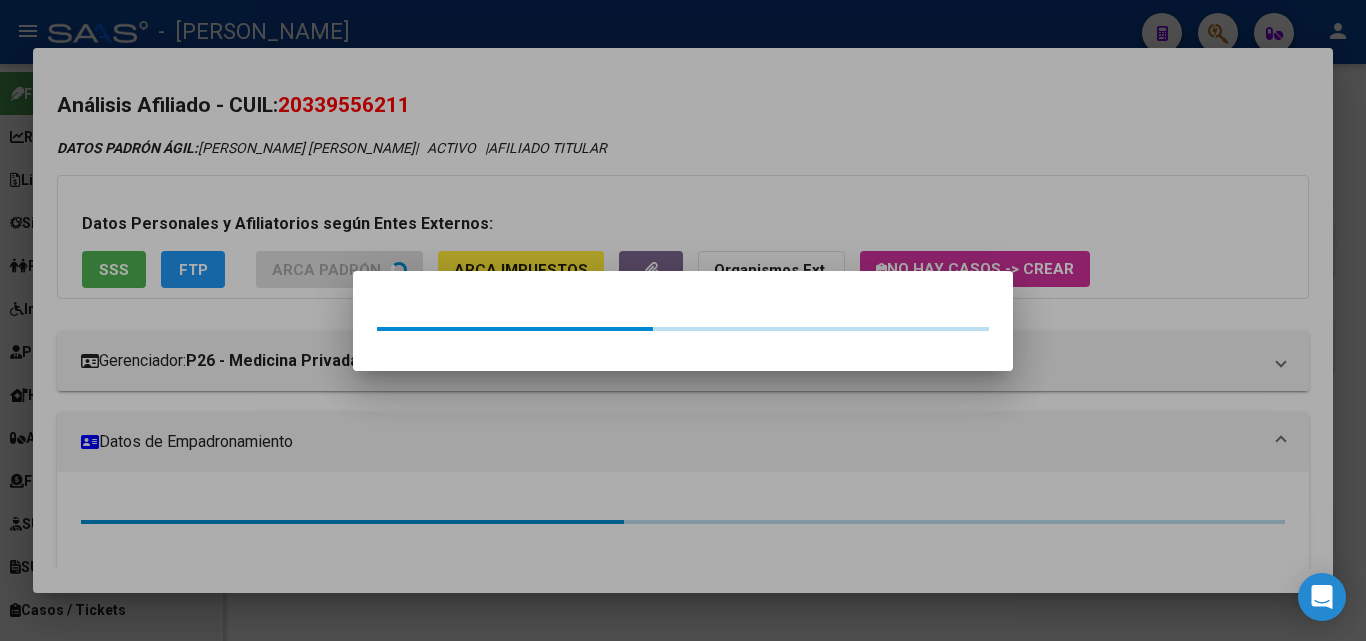 click at bounding box center (683, 320) 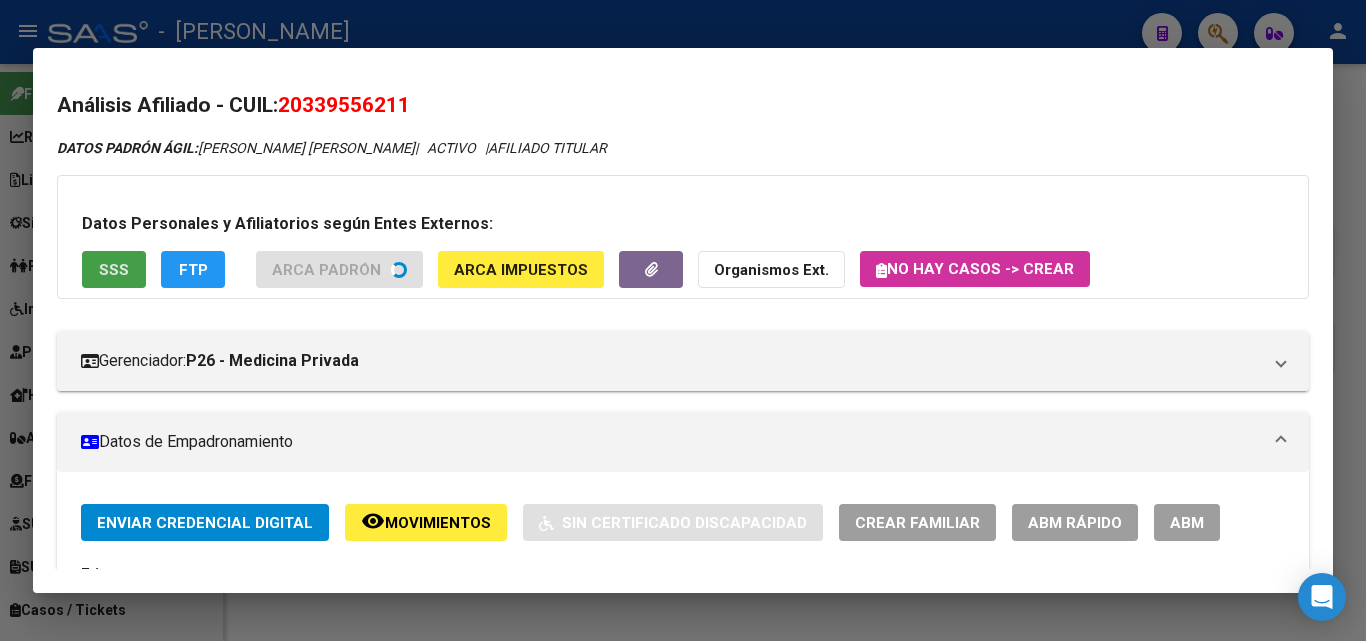click on "SSS" at bounding box center (114, 270) 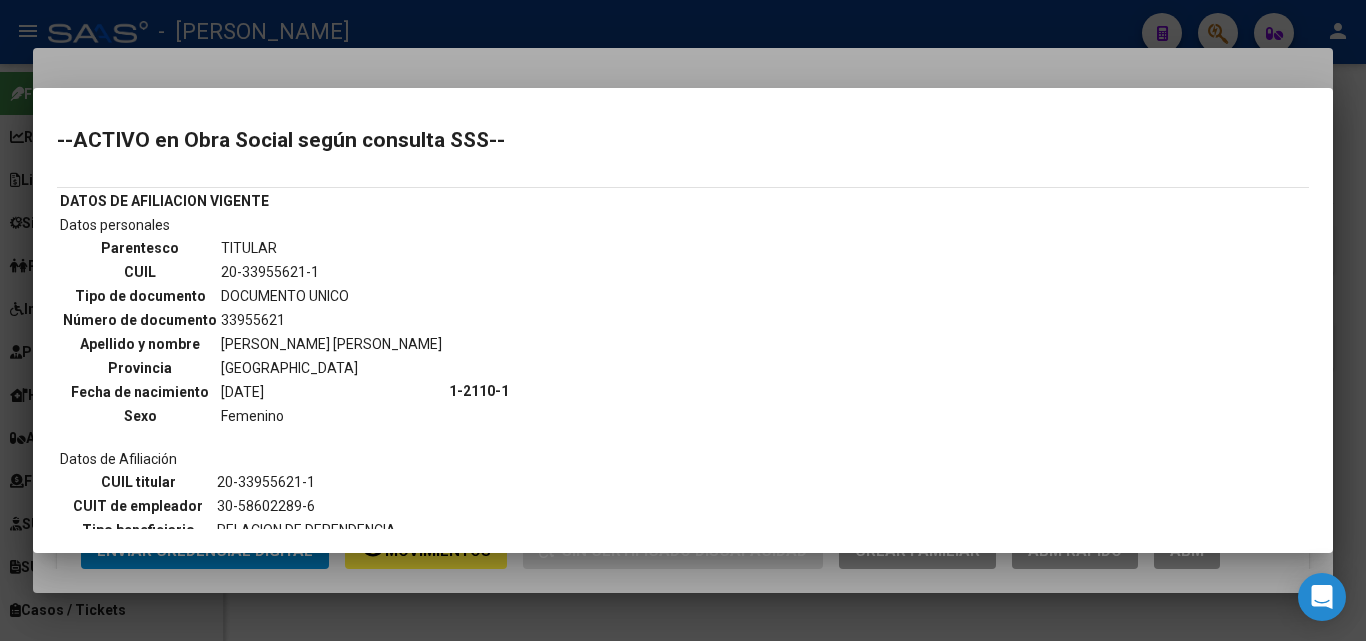 click at bounding box center (683, 320) 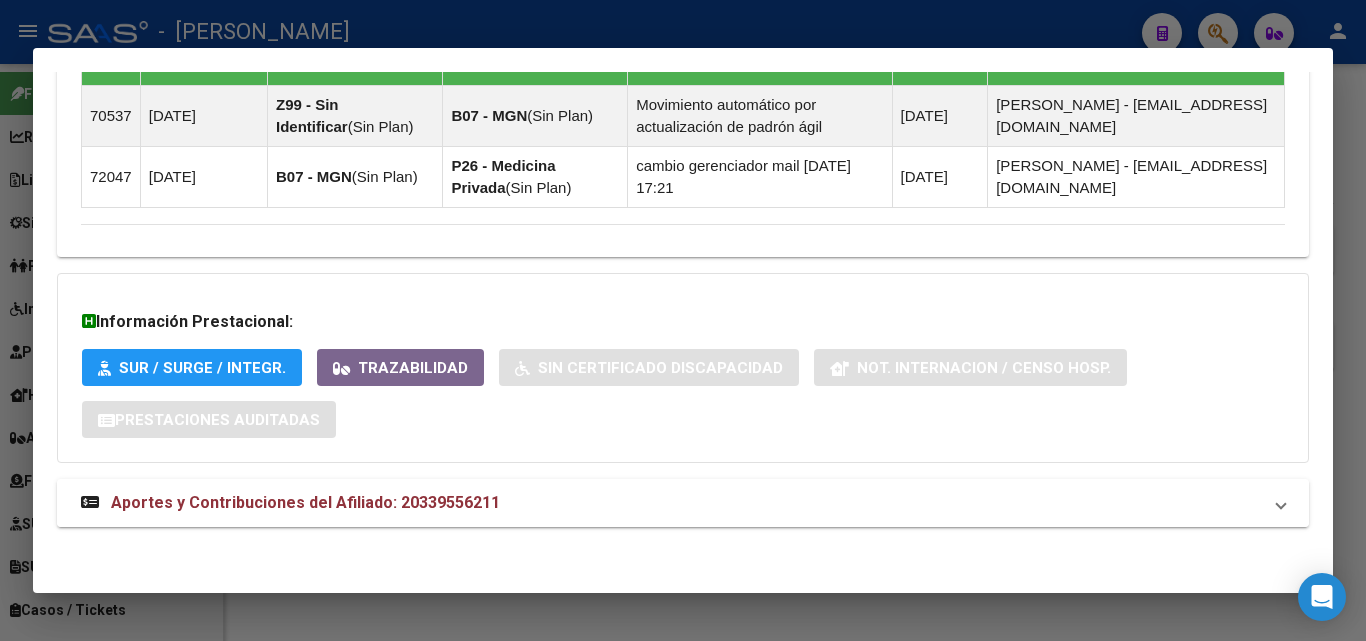 click on "Aportes y Contribuciones del Afiliado: 20339556211" at bounding box center (683, 503) 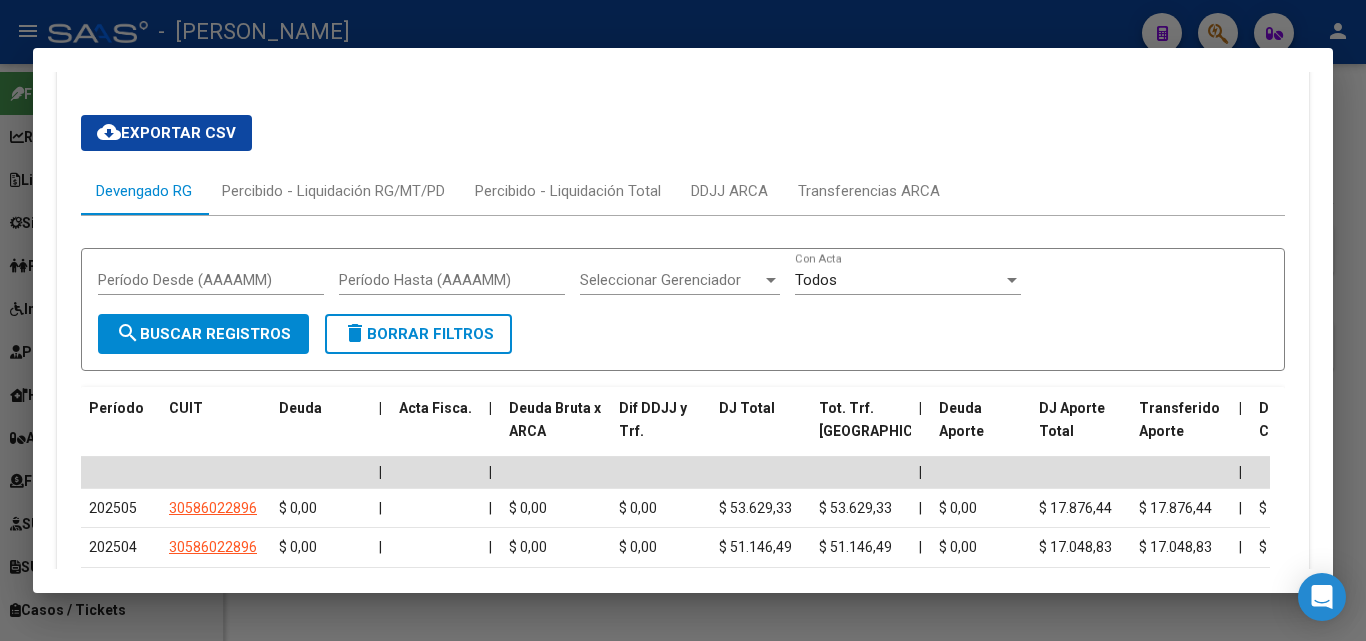 scroll, scrollTop: 1927, scrollLeft: 0, axis: vertical 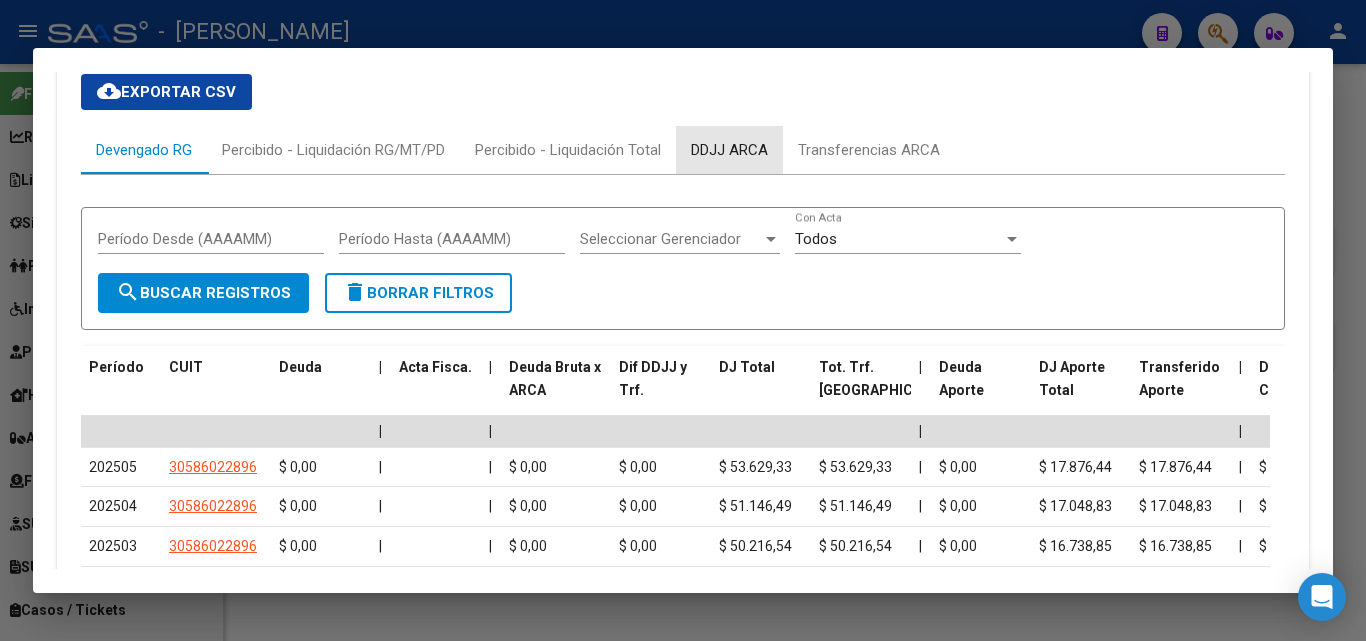click on "DDJJ ARCA" at bounding box center (729, 150) 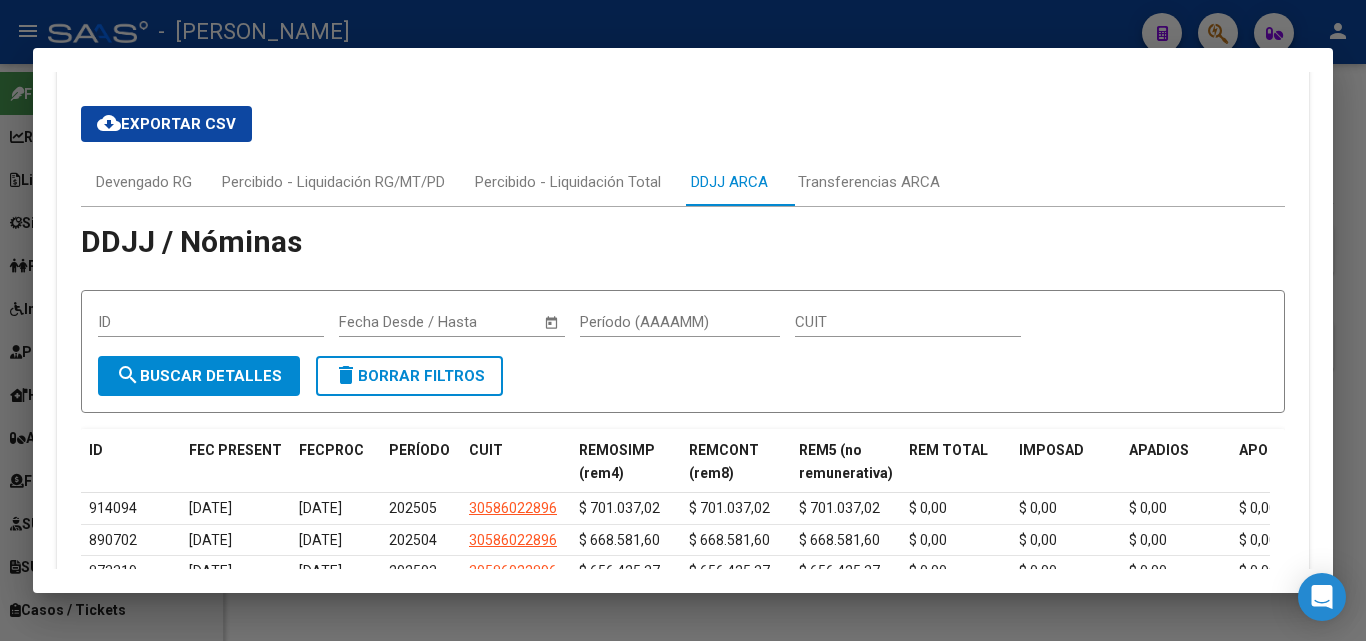 scroll, scrollTop: 1927, scrollLeft: 0, axis: vertical 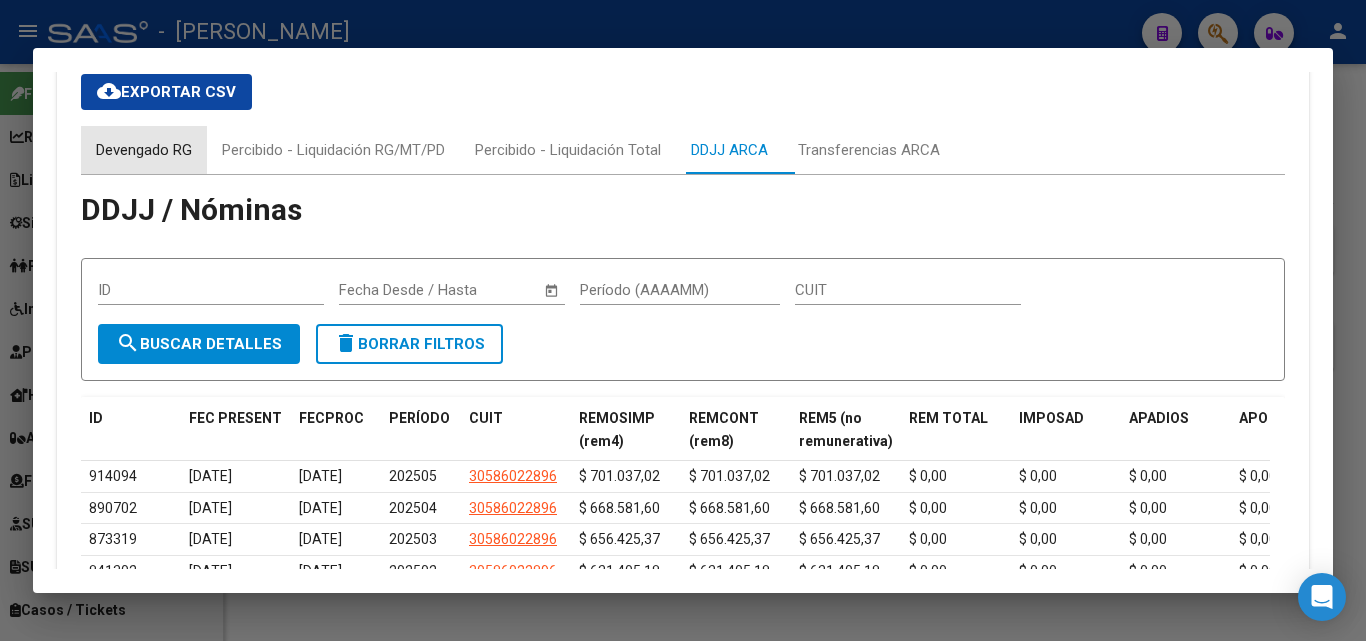 click on "Devengado RG" at bounding box center (144, 150) 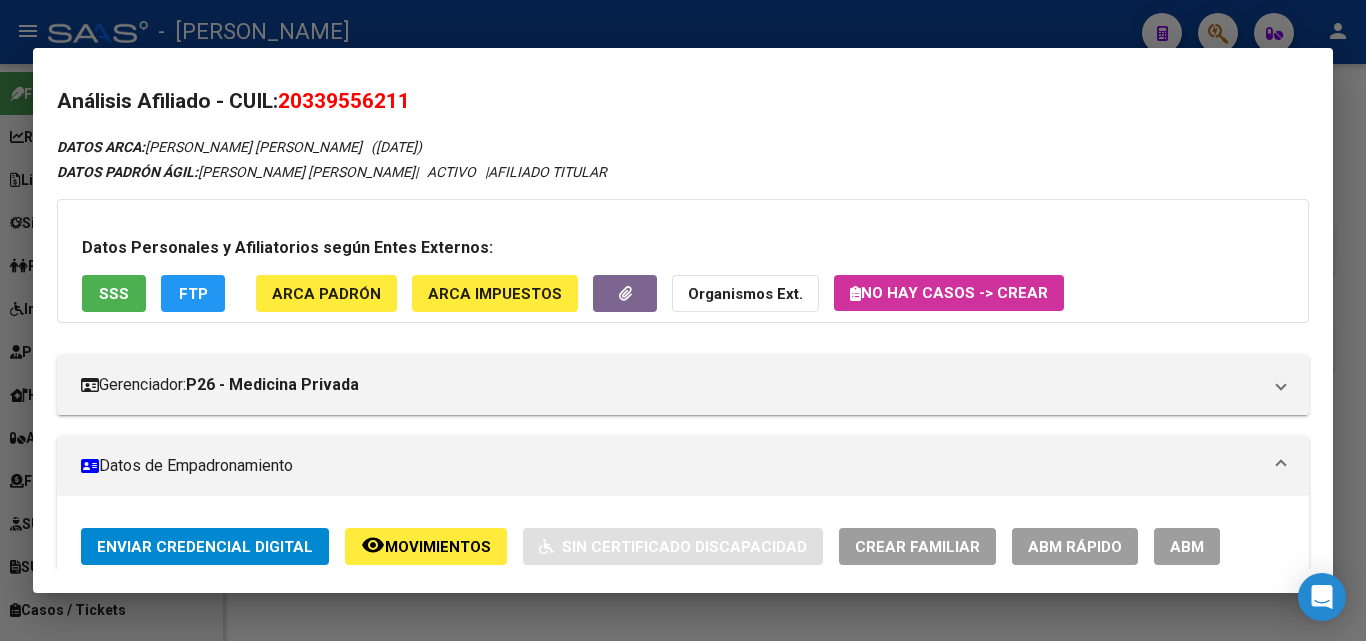 scroll, scrollTop: 0, scrollLeft: 0, axis: both 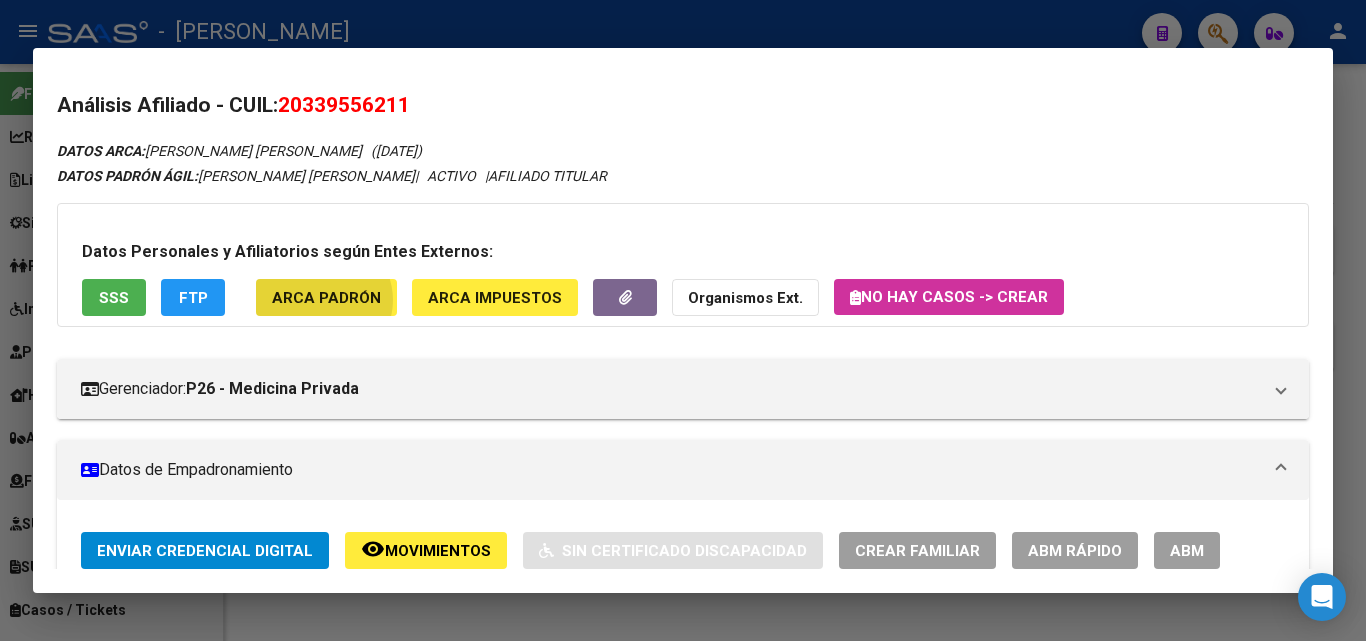 click on "ARCA Padrón" 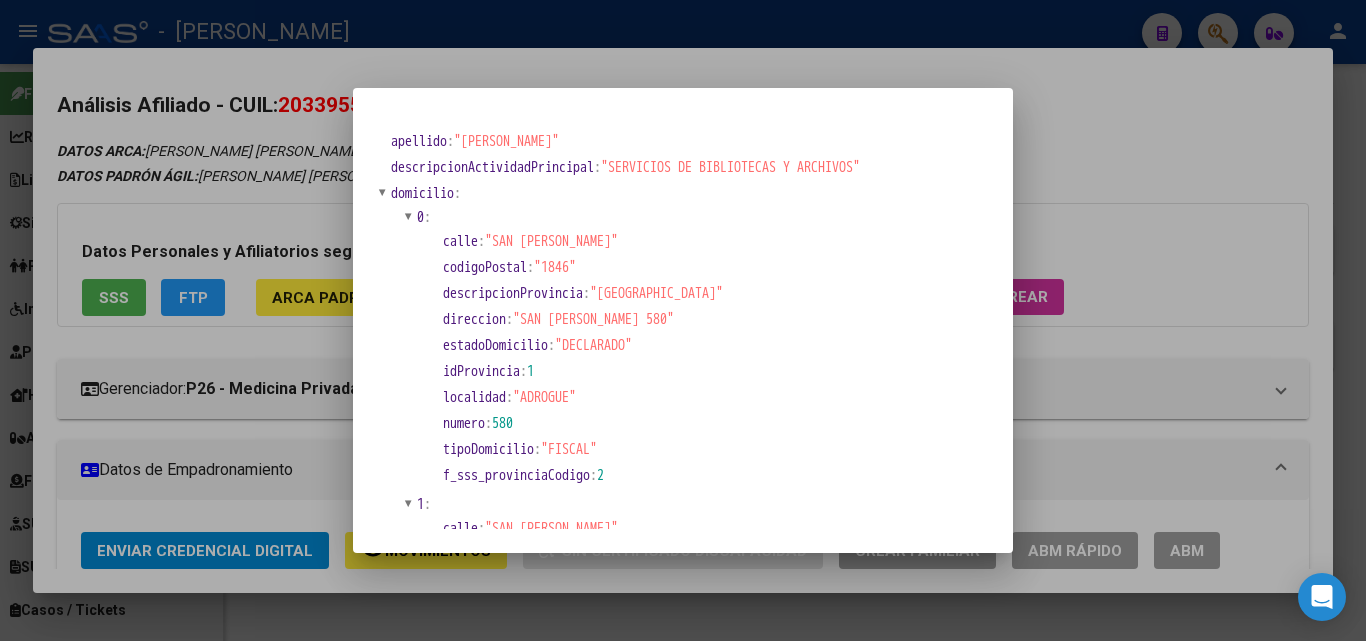 click at bounding box center [683, 320] 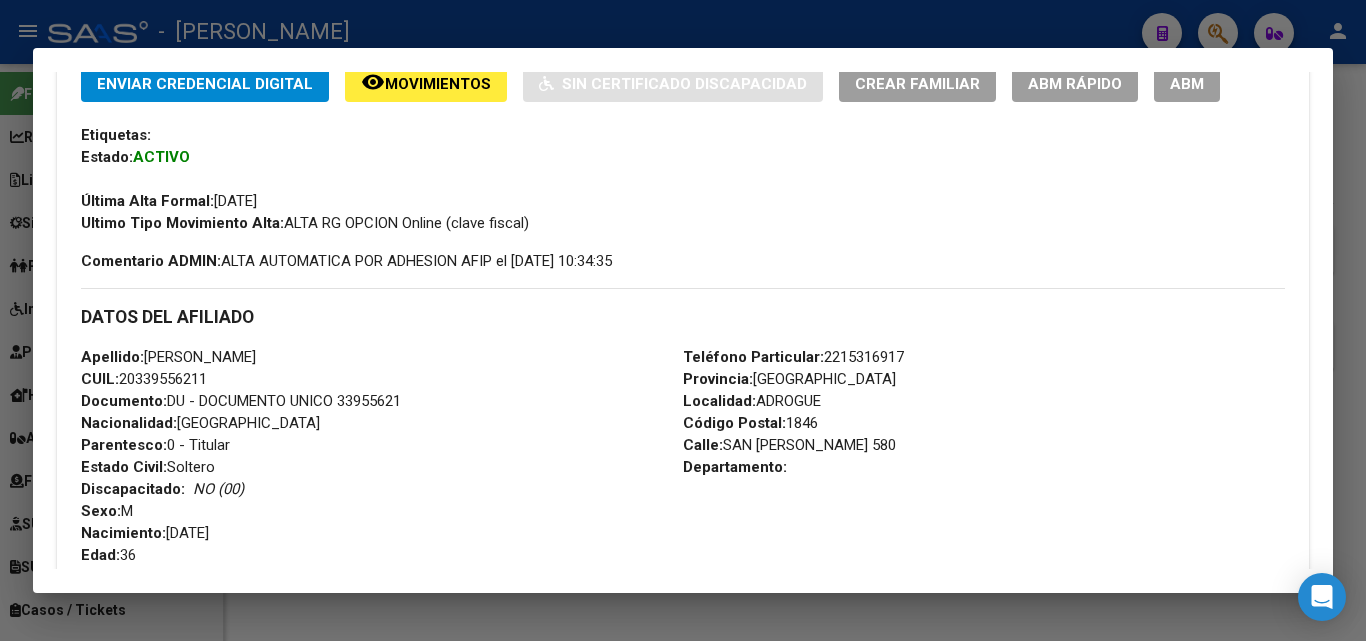 scroll, scrollTop: 500, scrollLeft: 0, axis: vertical 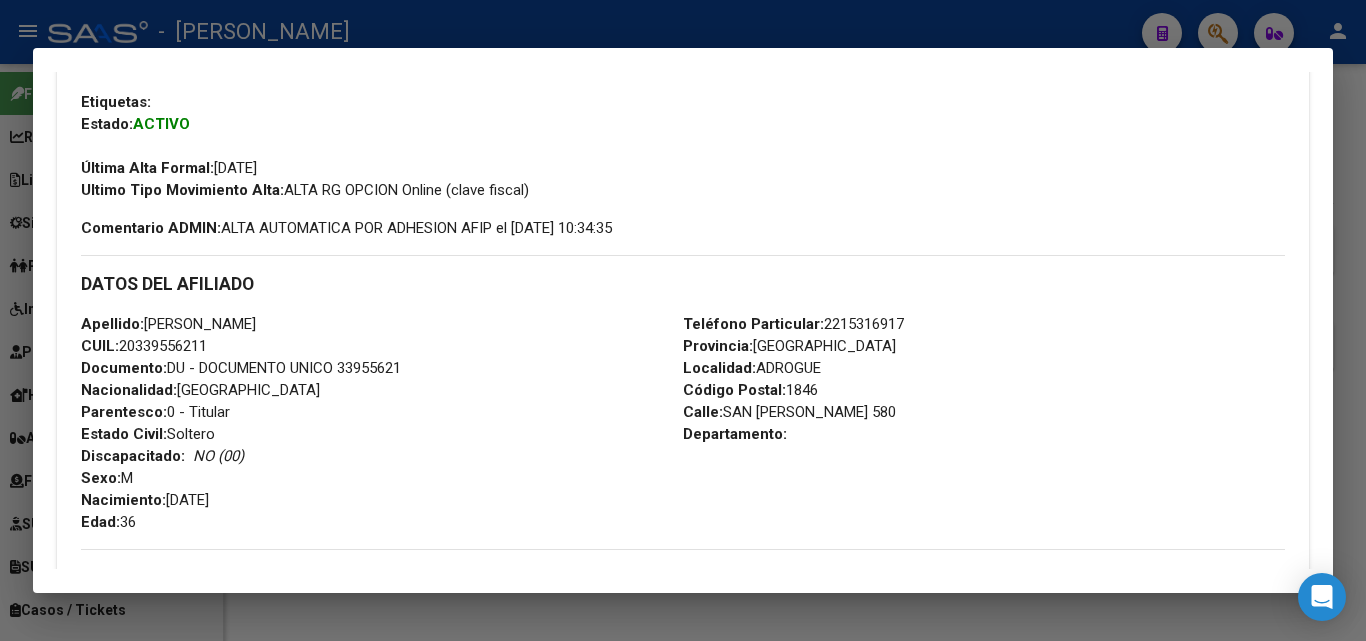 click on "Documento:  DU - DOCUMENTO UNICO 33955621" at bounding box center [241, 368] 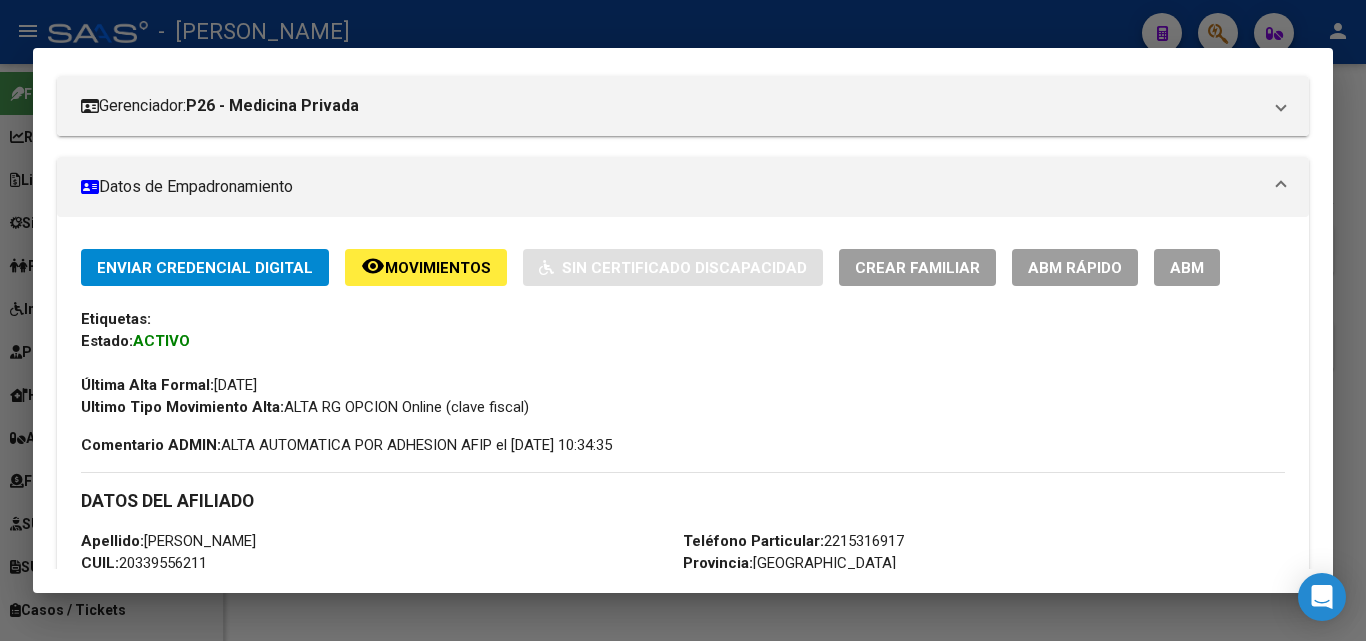 scroll, scrollTop: 0, scrollLeft: 0, axis: both 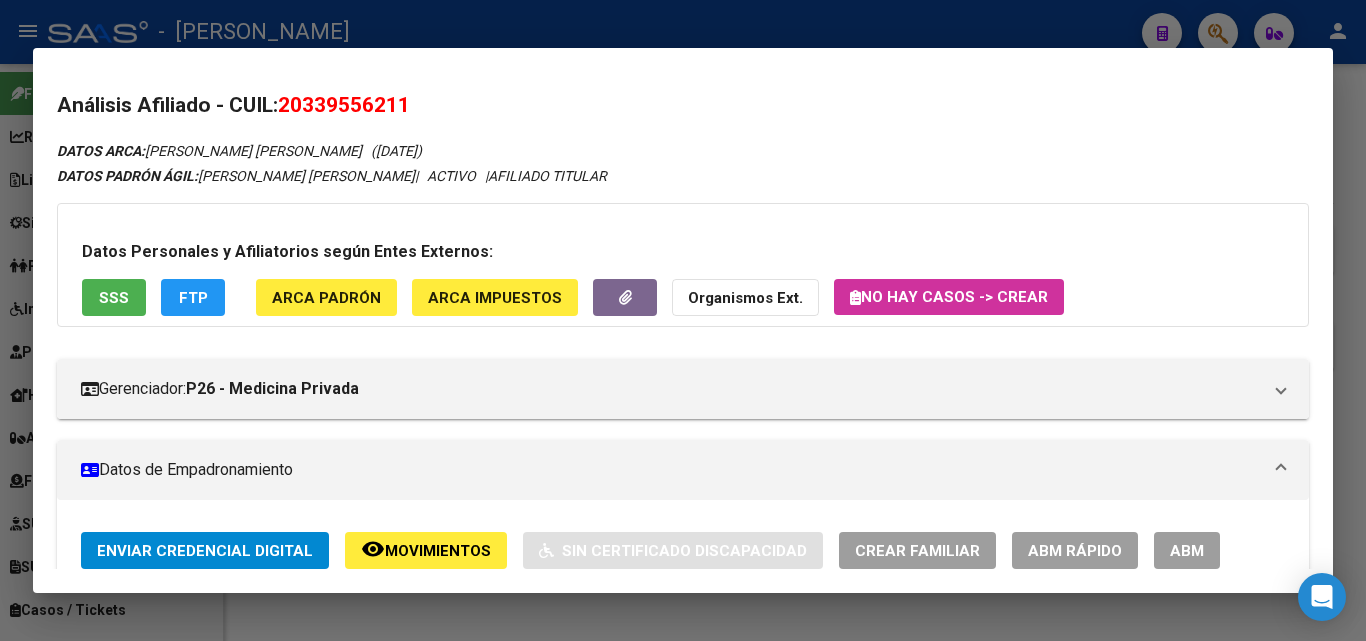 click on "Datos Personales y Afiliatorios según Entes Externos: SSS FTP ARCA Padrón ARCA Impuestos Organismos Ext.   No hay casos -> Crear" at bounding box center (683, 265) 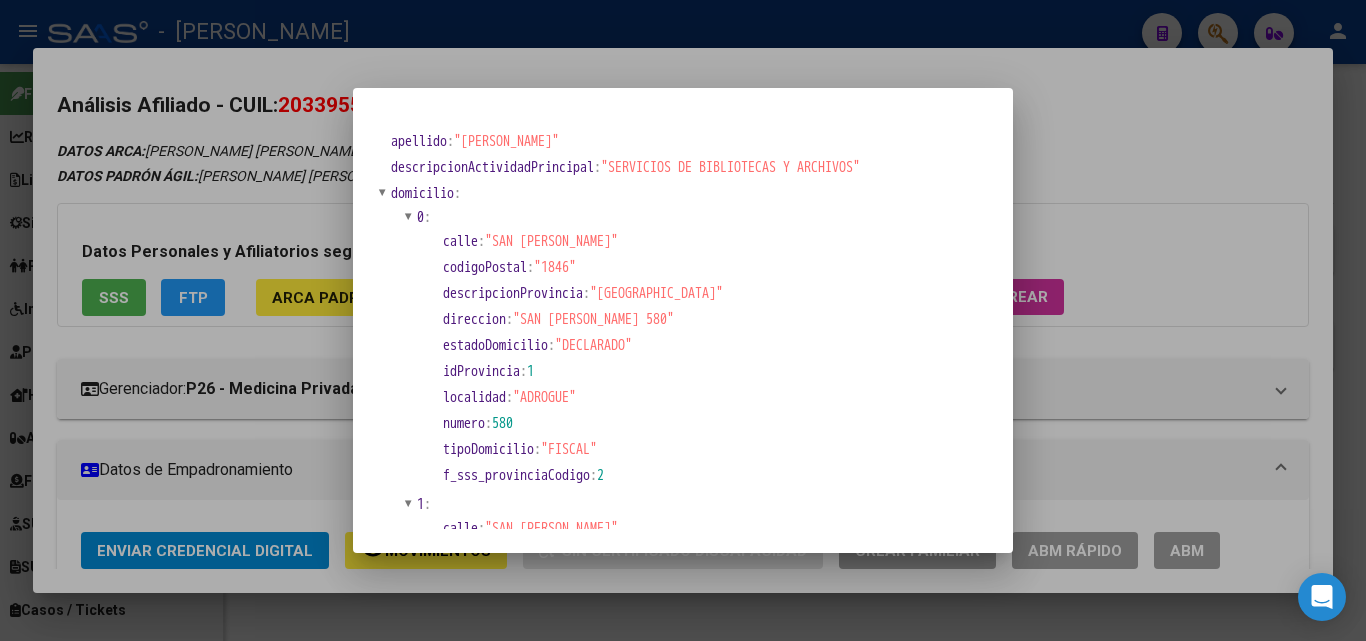 click at bounding box center [683, 320] 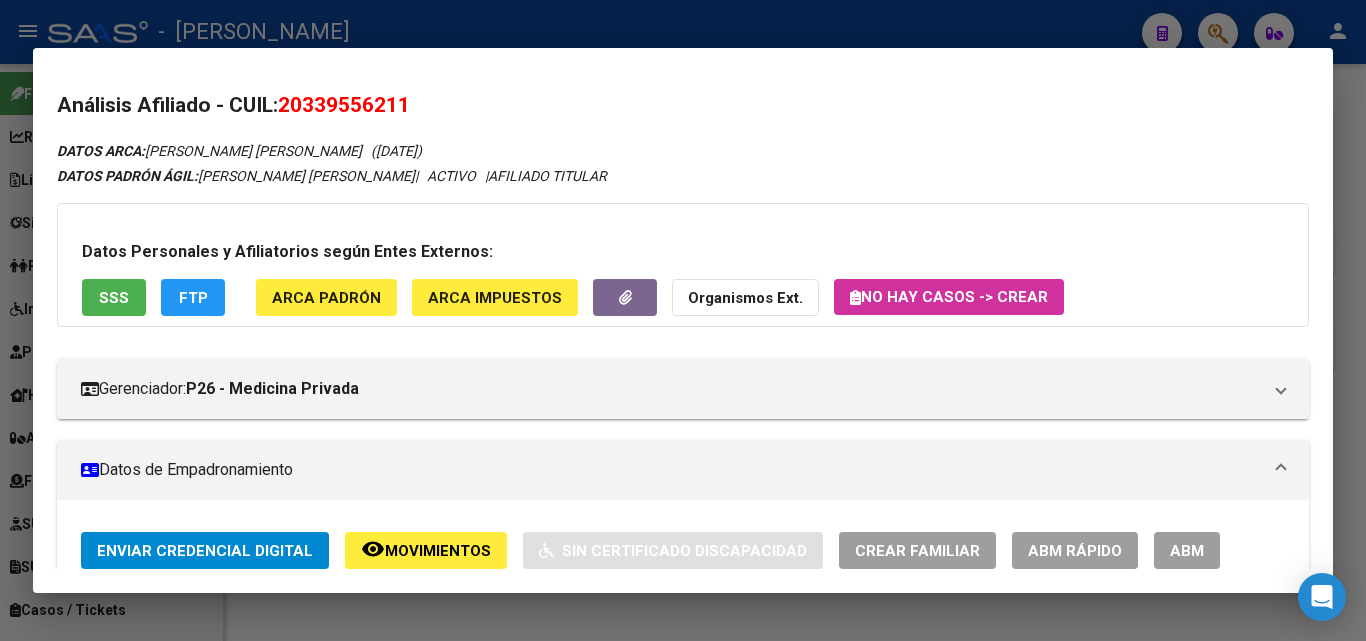 scroll, scrollTop: 300, scrollLeft: 0, axis: vertical 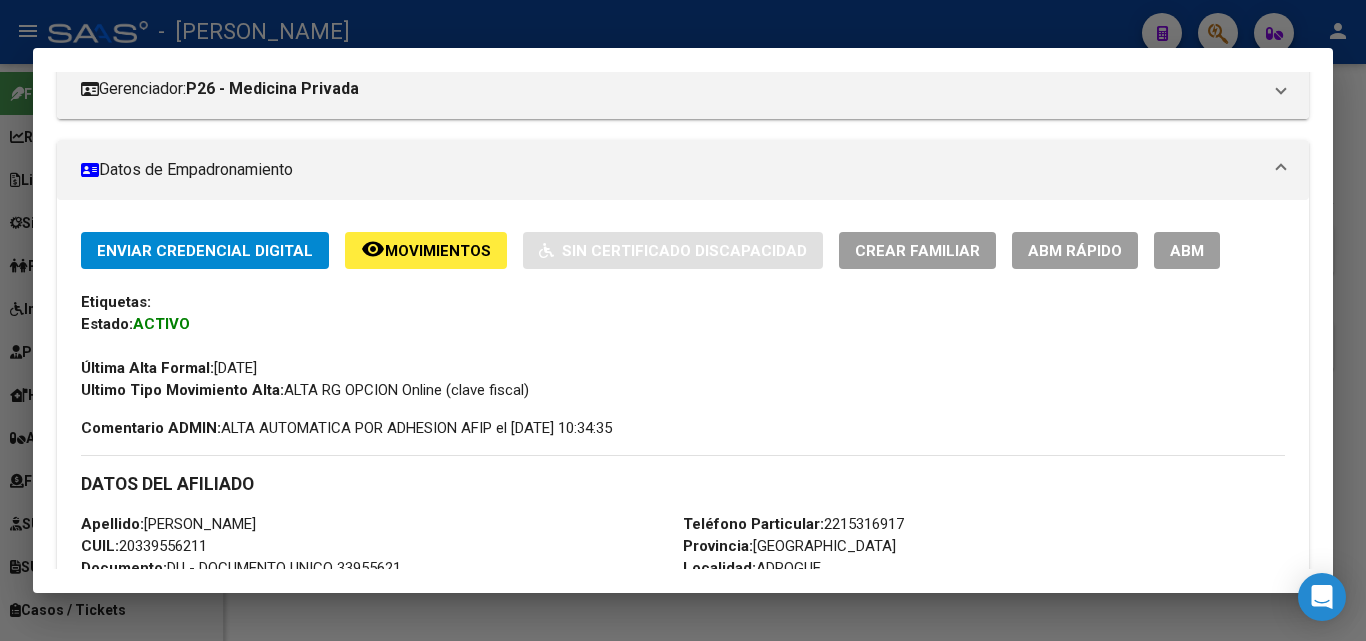 click on "Teléfono Particular:  [PHONE_NUMBER]" at bounding box center (793, 524) 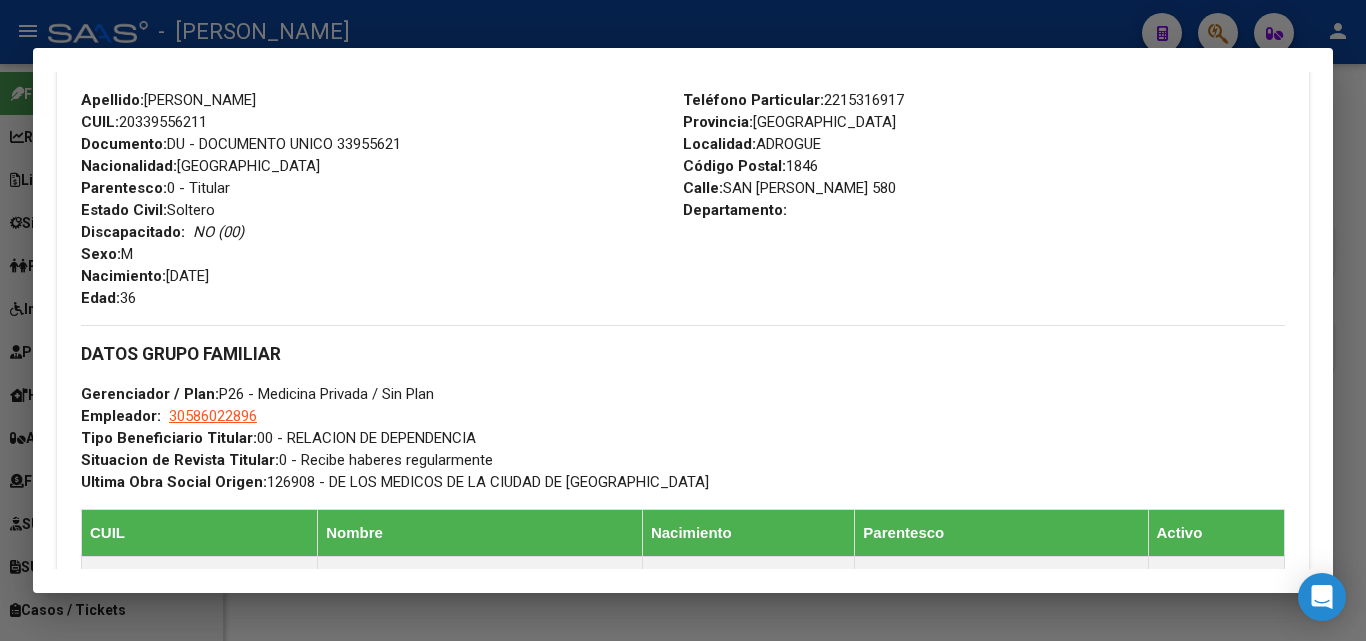 scroll, scrollTop: 800, scrollLeft: 0, axis: vertical 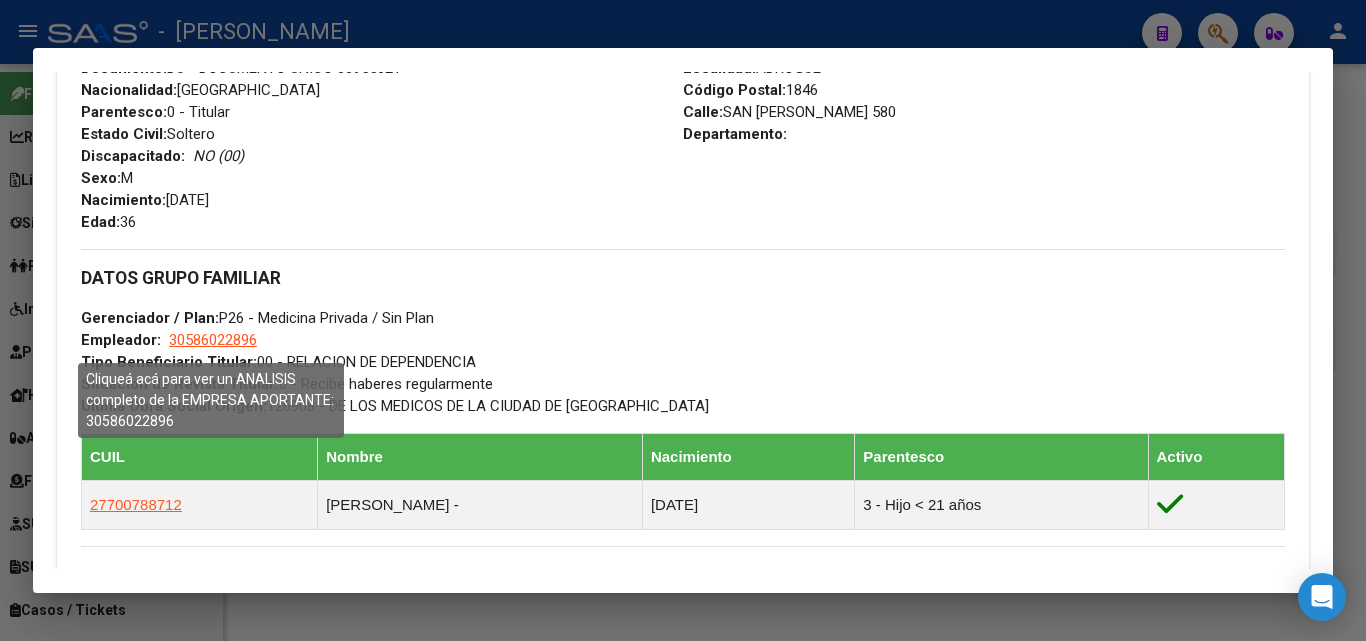 click on "30586022896" at bounding box center [213, 340] 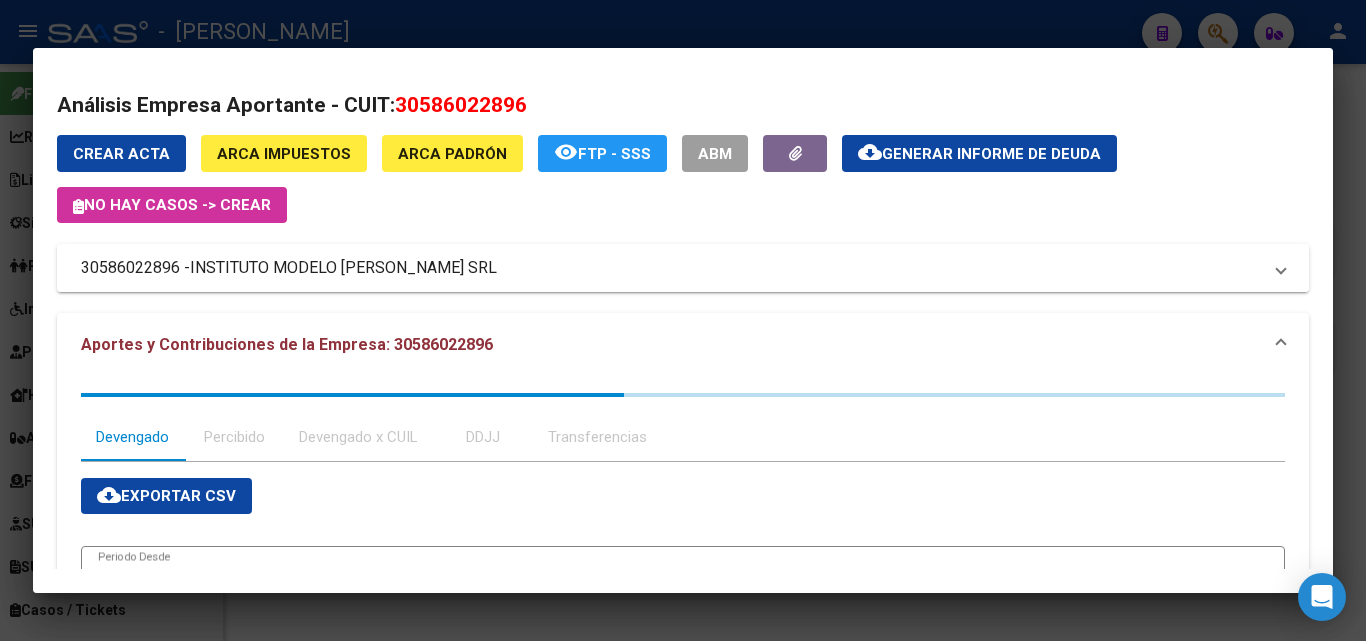 click on "INSTITUTO MODELO [PERSON_NAME] SRL" at bounding box center (343, 268) 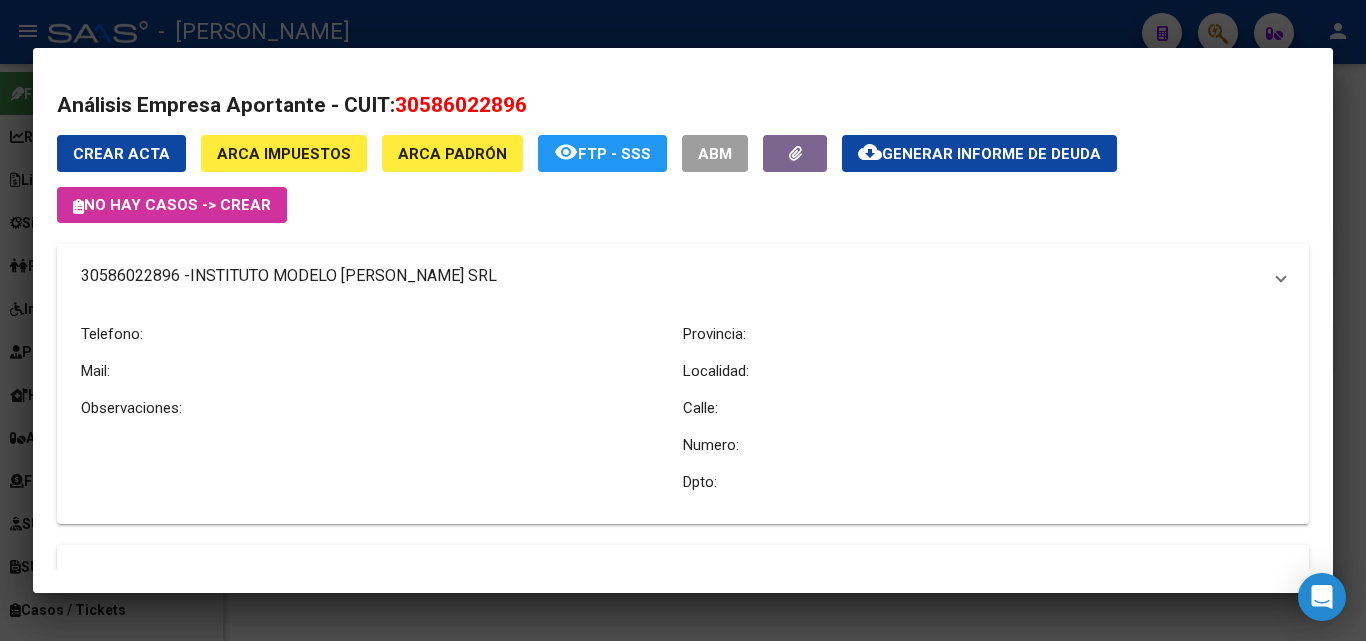 click on "INSTITUTO MODELO [PERSON_NAME] SRL" at bounding box center [343, 276] 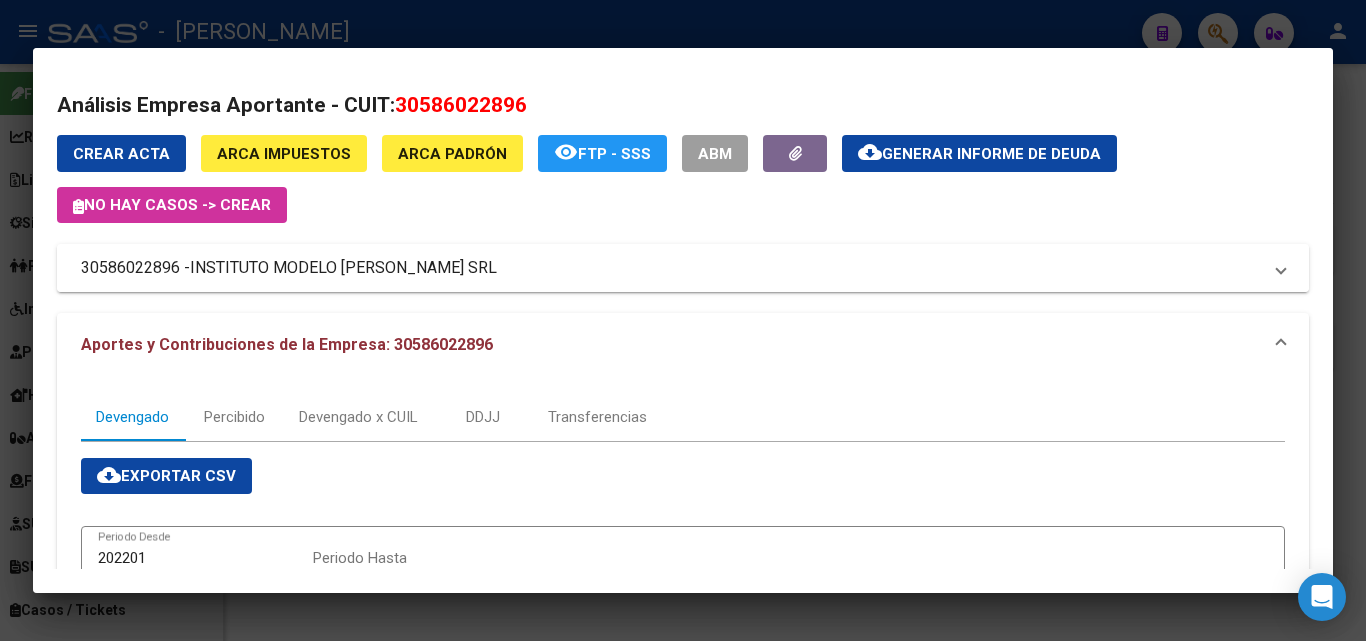click on "INSTITUTO MODELO [PERSON_NAME] SRL" at bounding box center (343, 268) 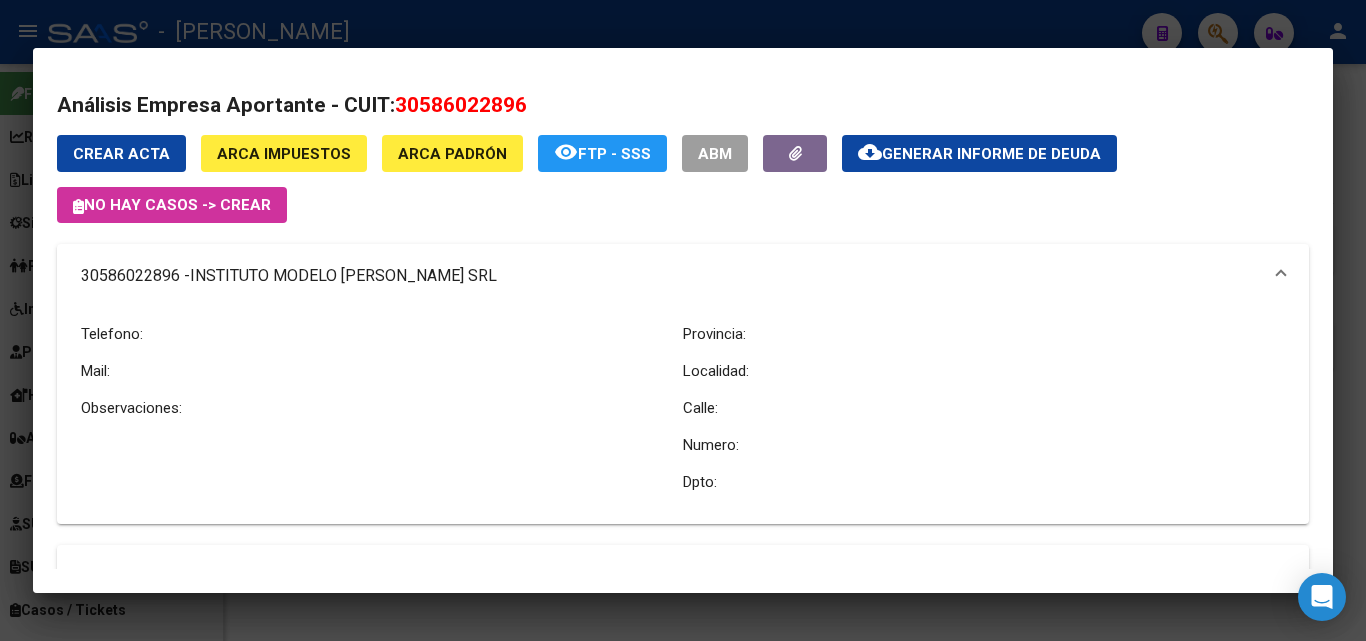click at bounding box center [683, 320] 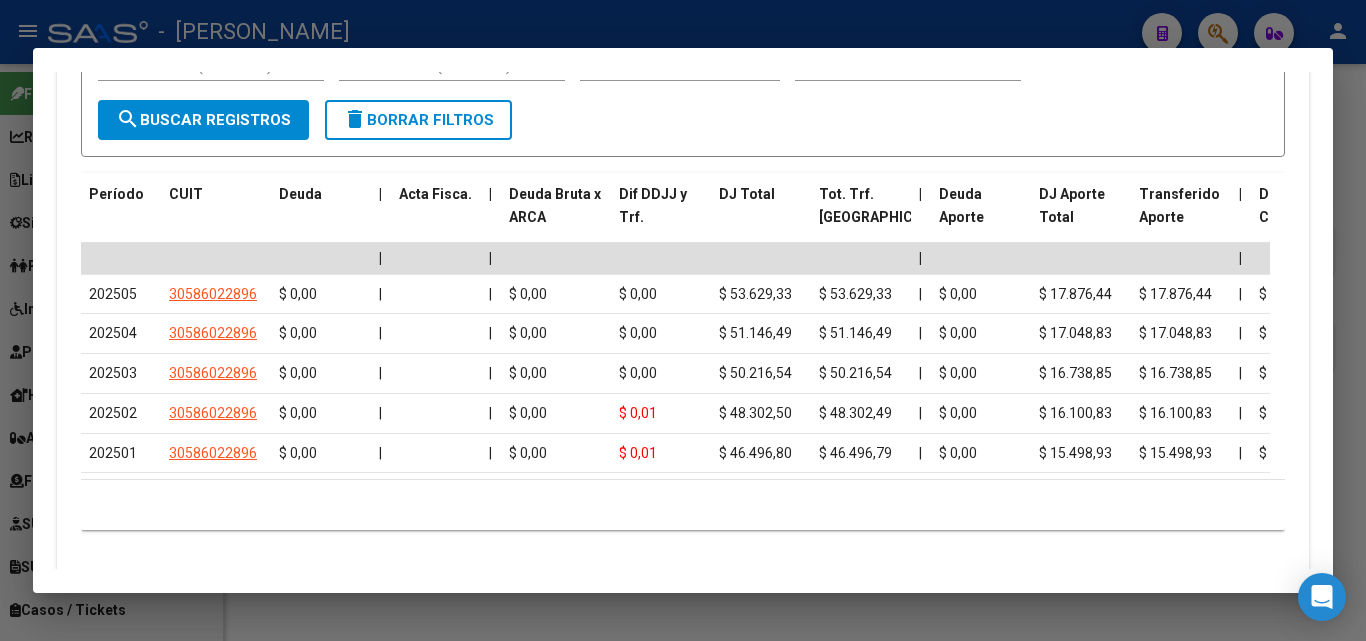 scroll, scrollTop: 2171, scrollLeft: 0, axis: vertical 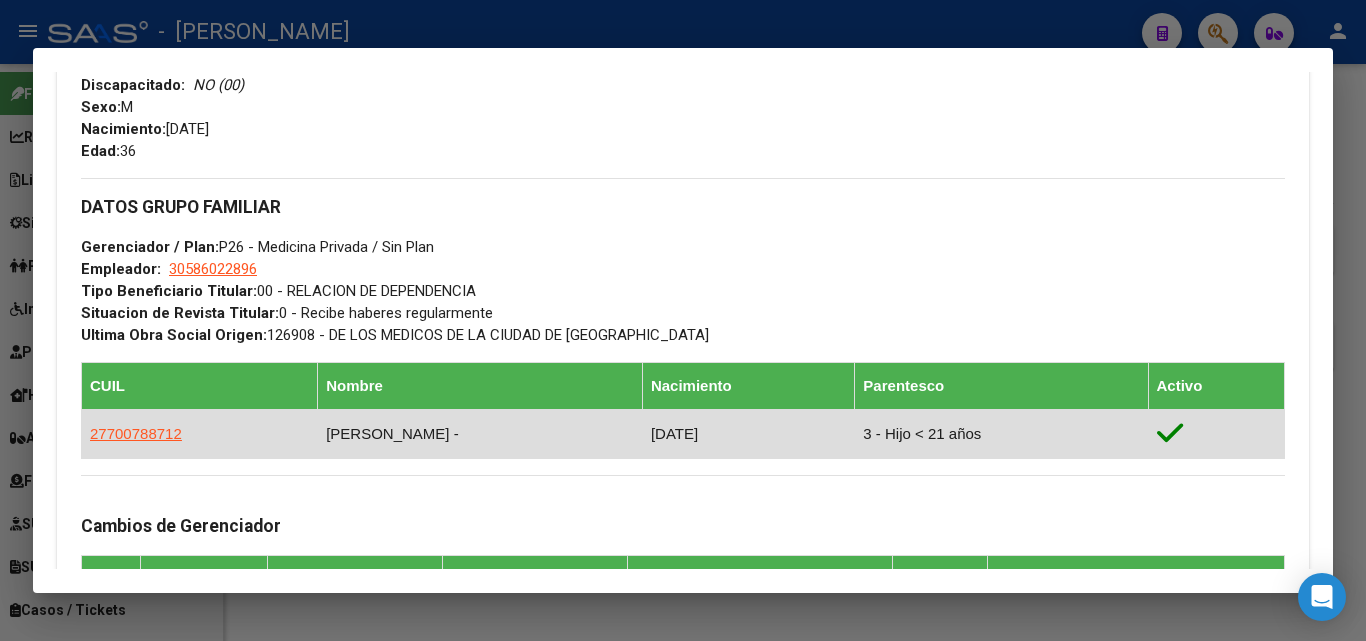 click on "27700788712" at bounding box center [200, 433] 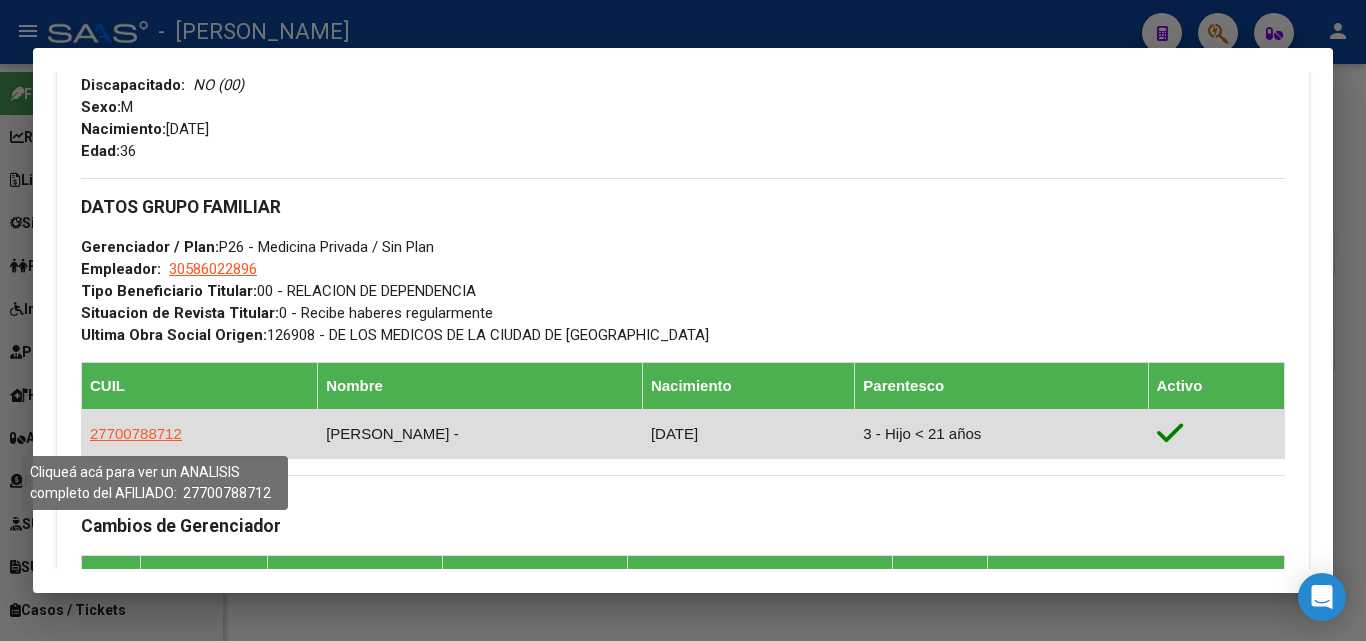 click on "27700788712" at bounding box center (136, 433) 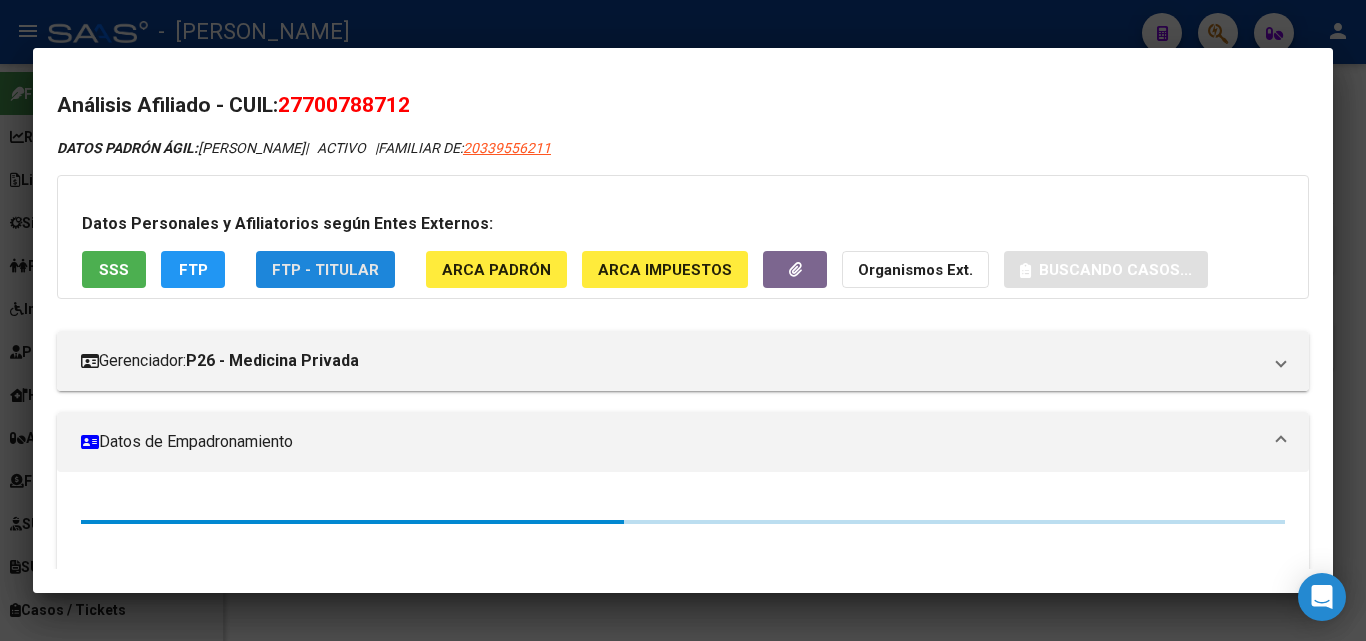 drag, startPoint x: 360, startPoint y: 267, endPoint x: 476, endPoint y: 277, distance: 116.43024 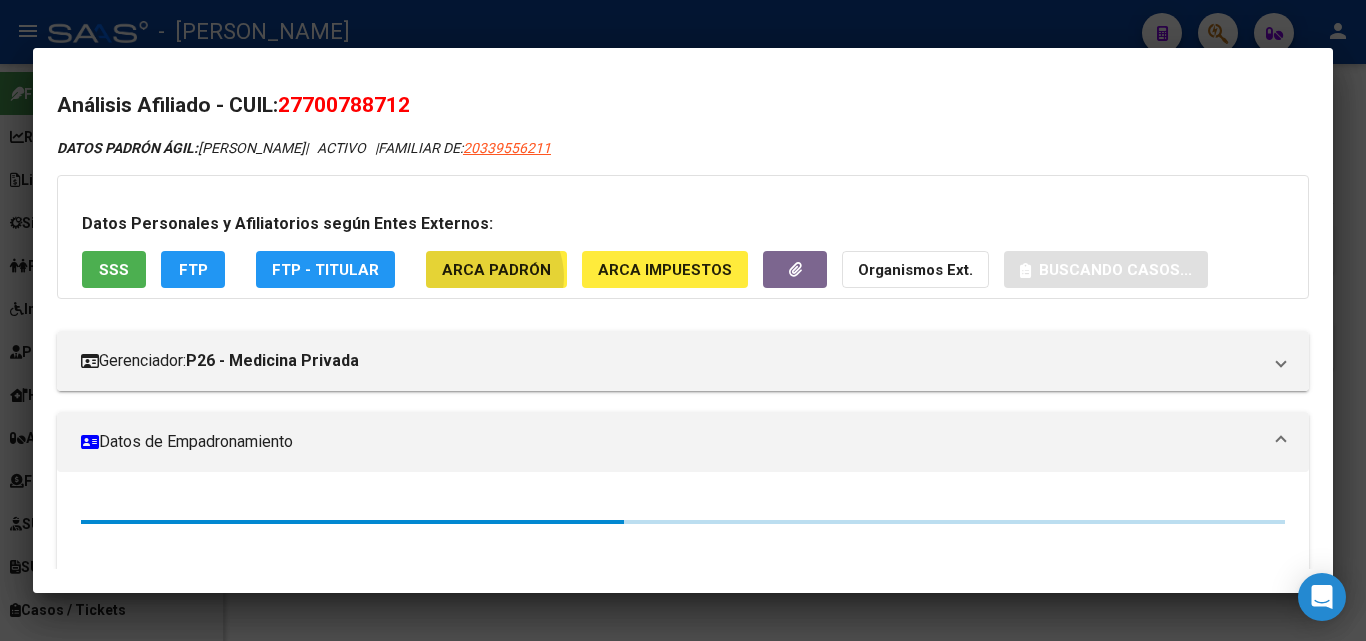 click on "ARCA Padrón" 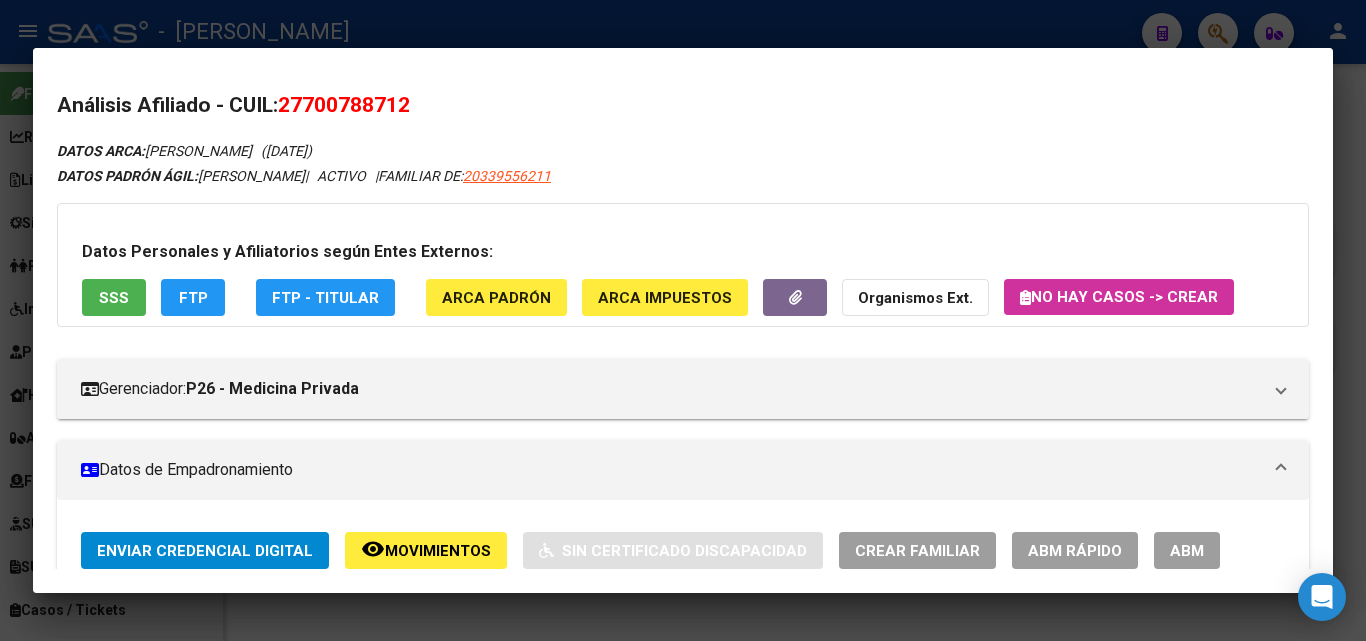 drag, startPoint x: 325, startPoint y: 106, endPoint x: 409, endPoint y: 107, distance: 84.00595 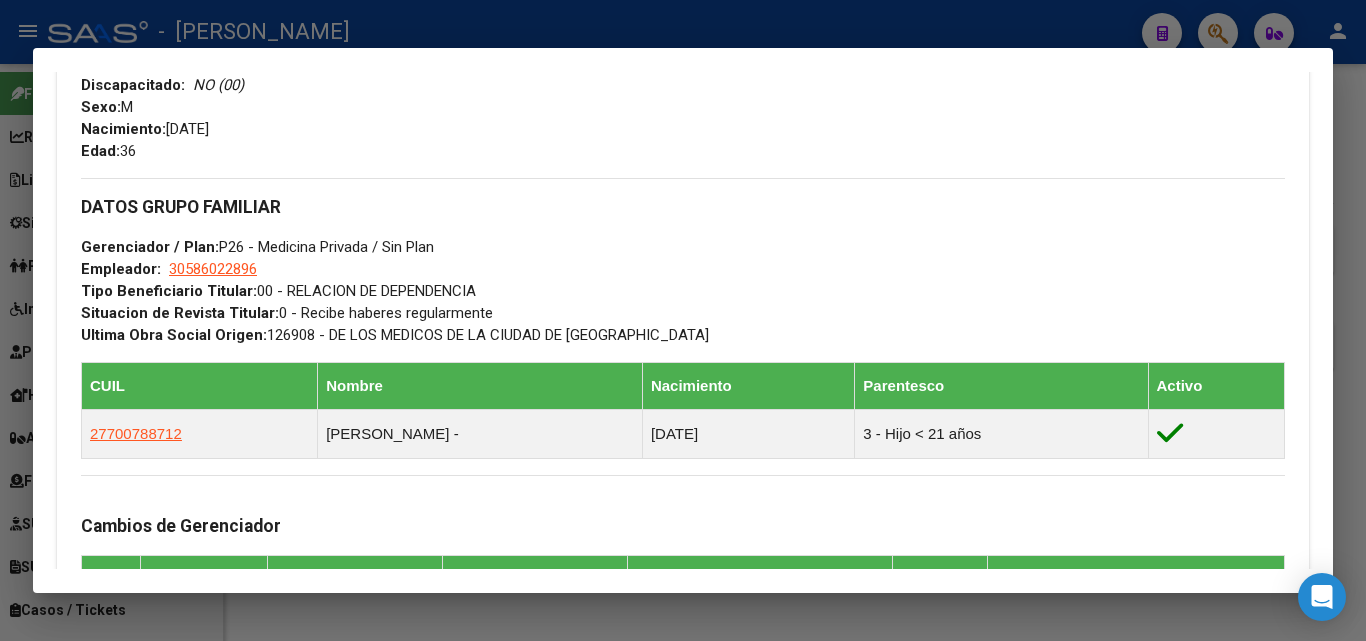 click at bounding box center (683, 320) 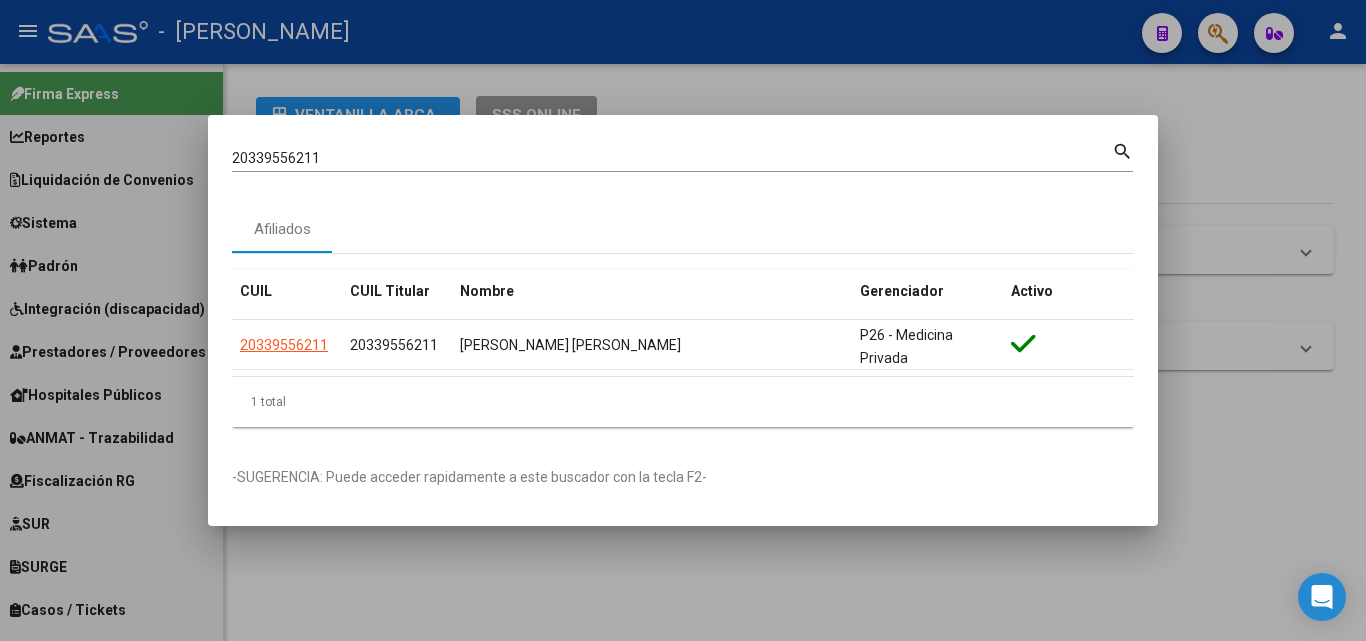 click on "20339556211" at bounding box center [672, 158] 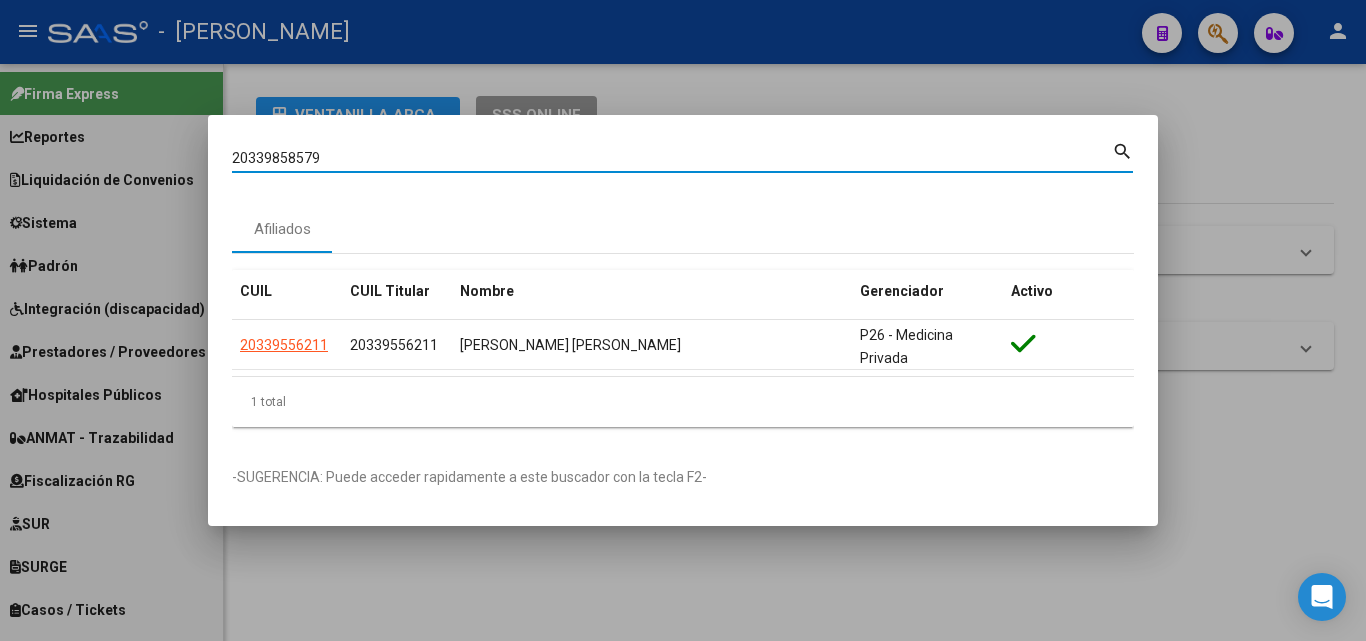 type on "20339858579" 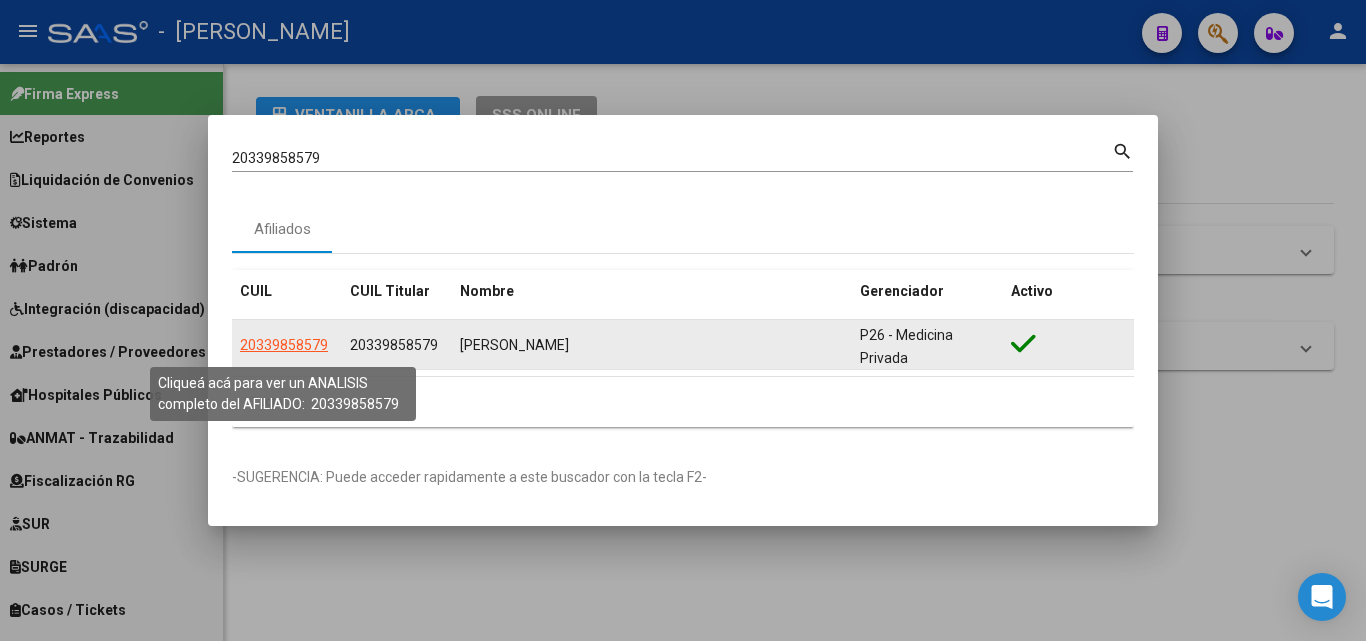 click on "20339858579" 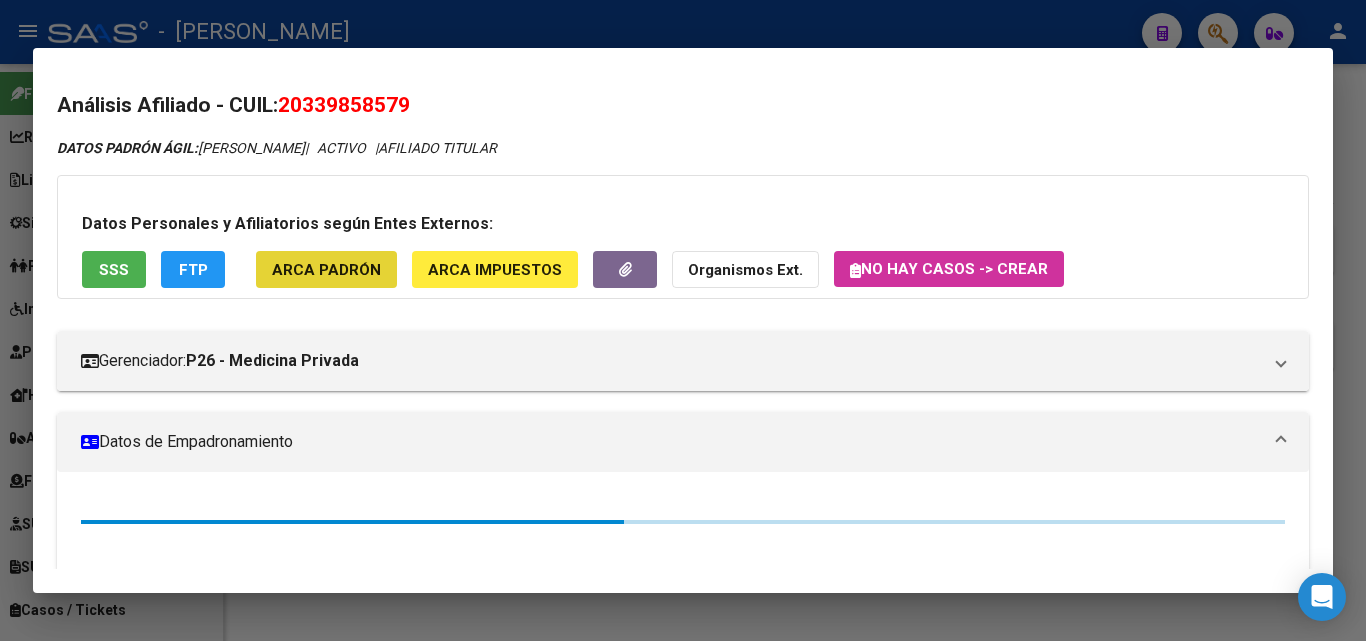 click on "ARCA Padrón" 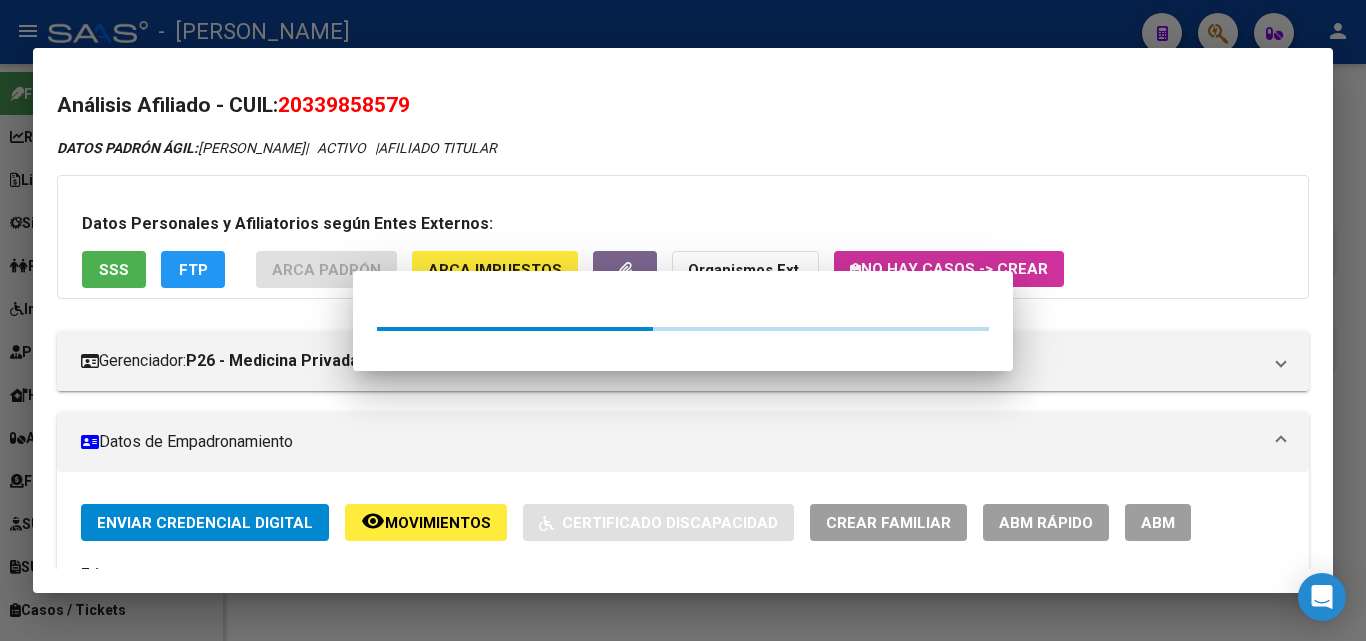 click on "SSS" at bounding box center [114, 270] 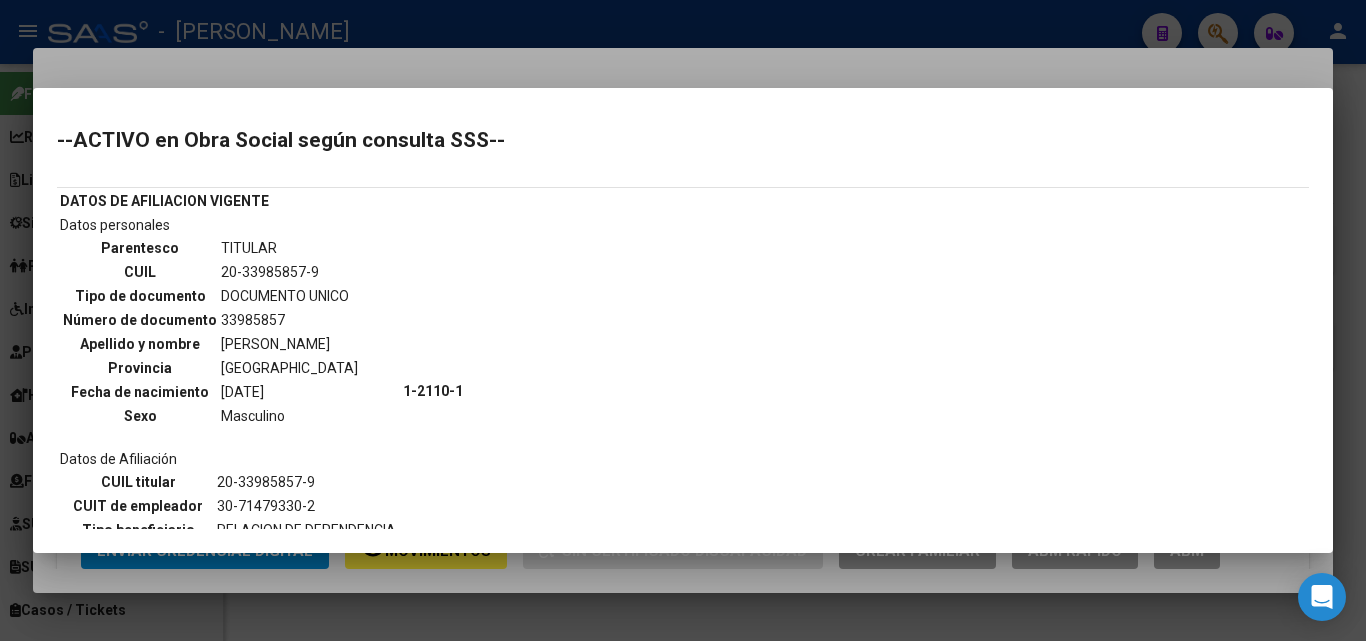 click at bounding box center [683, 320] 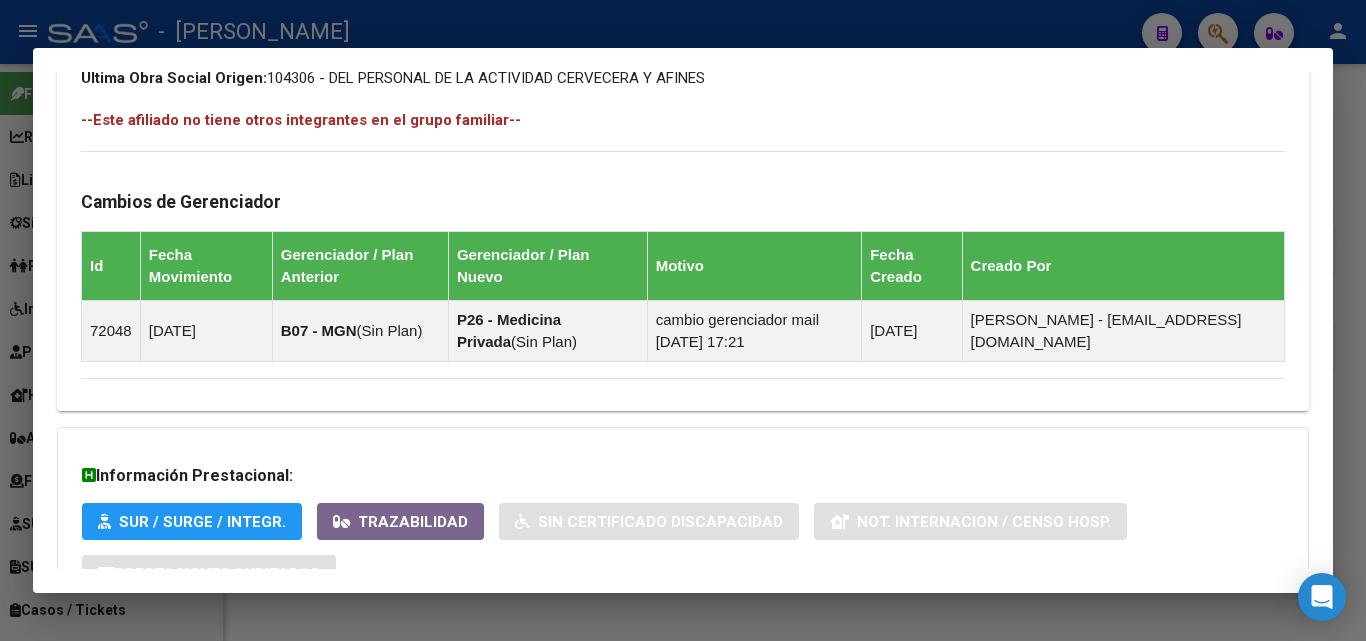 scroll, scrollTop: 1282, scrollLeft: 0, axis: vertical 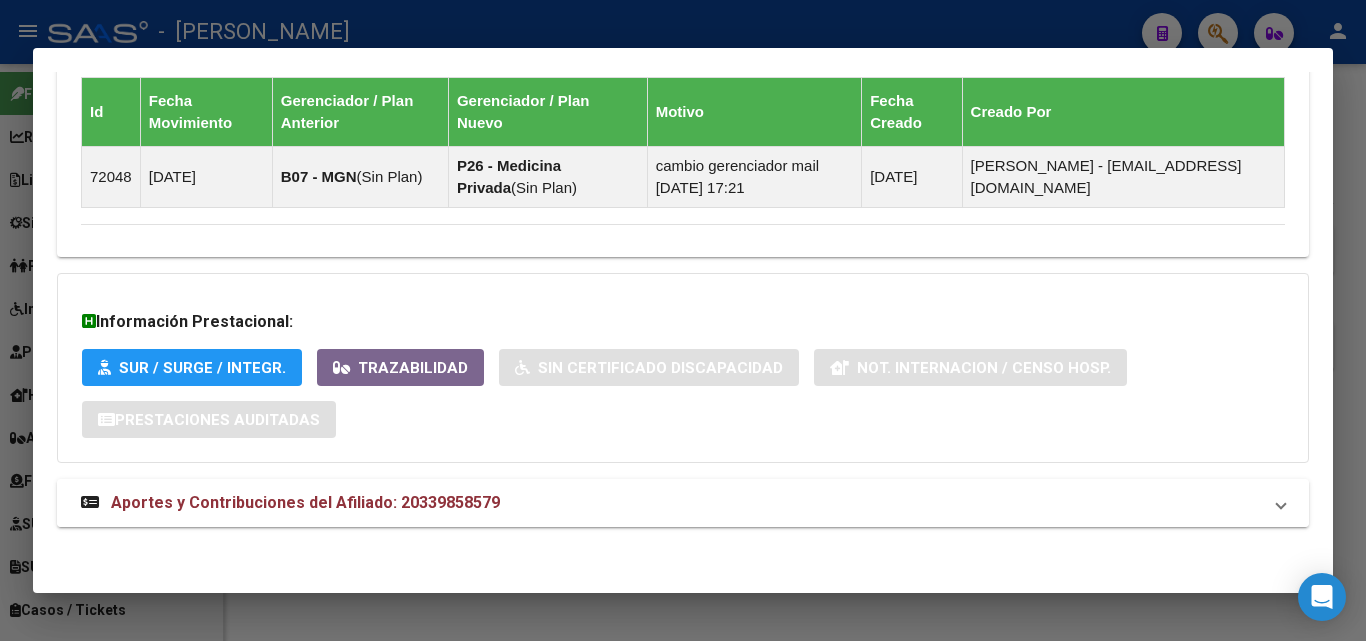 drag, startPoint x: 429, startPoint y: 458, endPoint x: 438, endPoint y: 480, distance: 23.769728 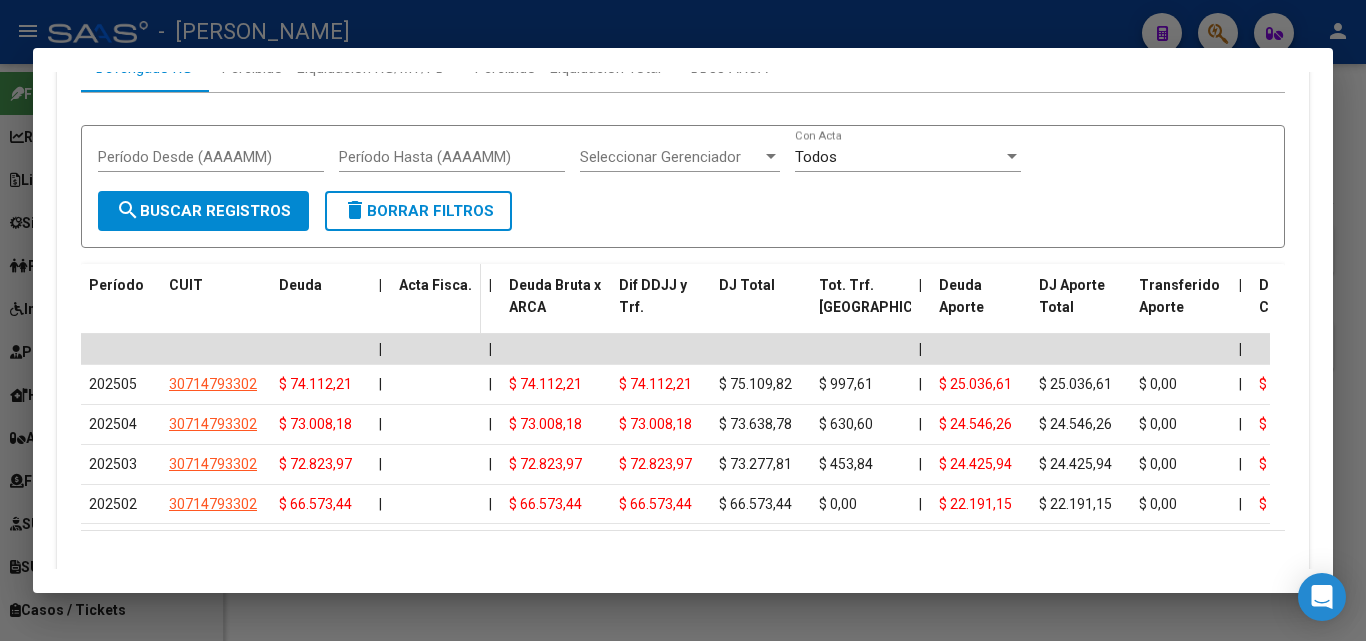 scroll, scrollTop: 1899, scrollLeft: 0, axis: vertical 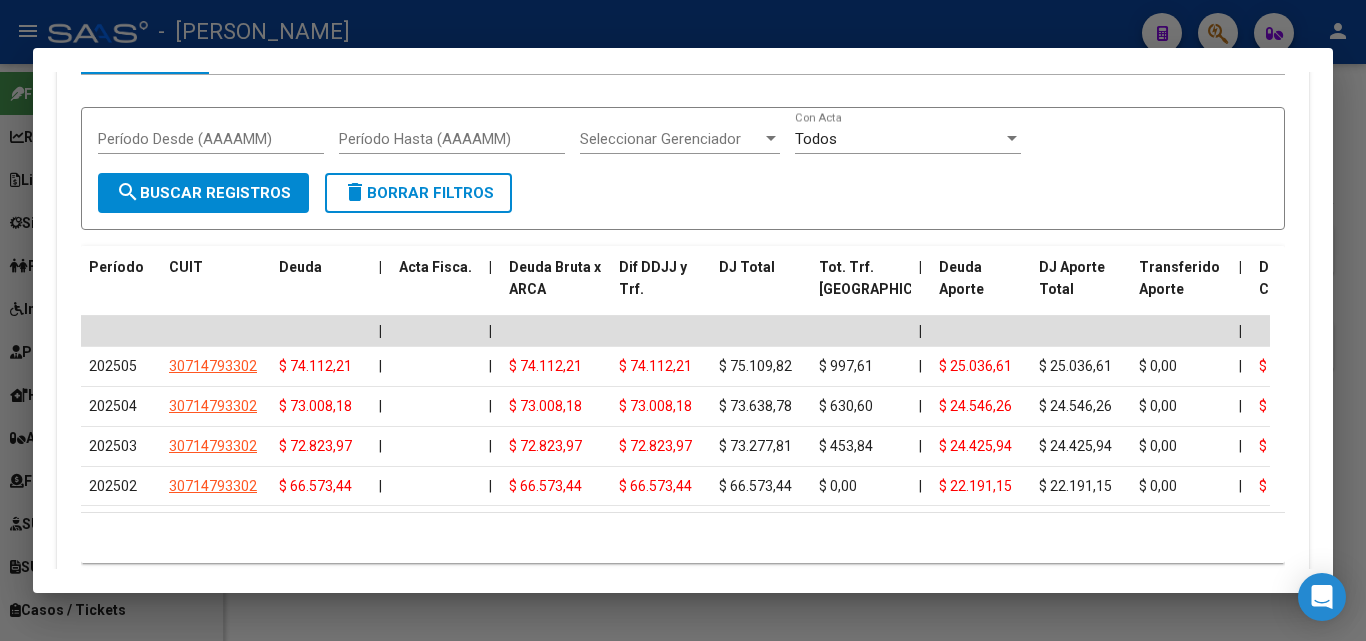 click at bounding box center (683, 320) 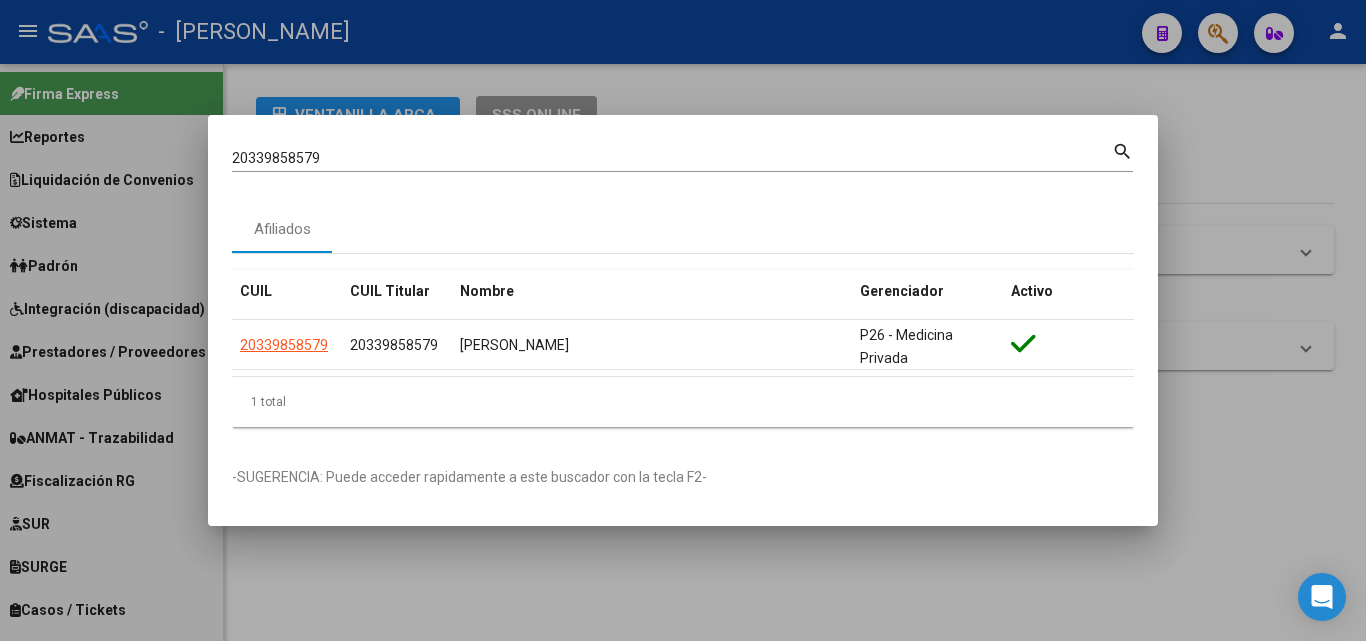 click on "20339858579" at bounding box center (672, 158) 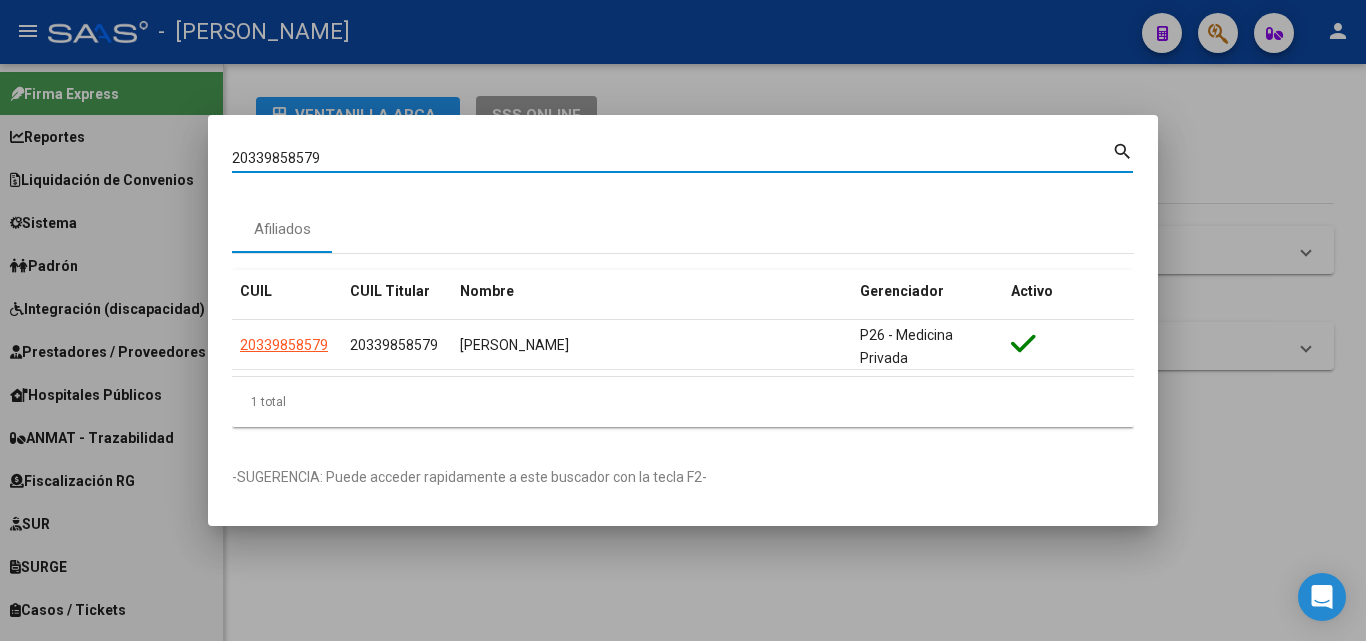 click on "20339858579" at bounding box center [672, 158] 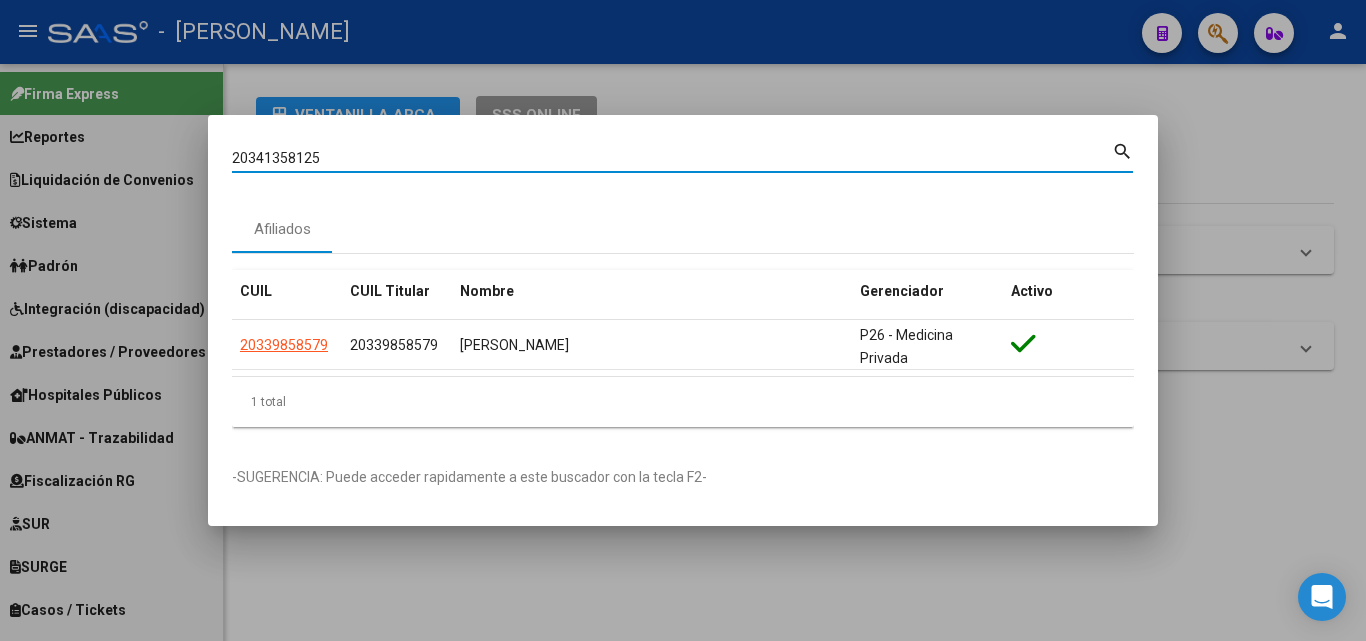 type on "20341358125" 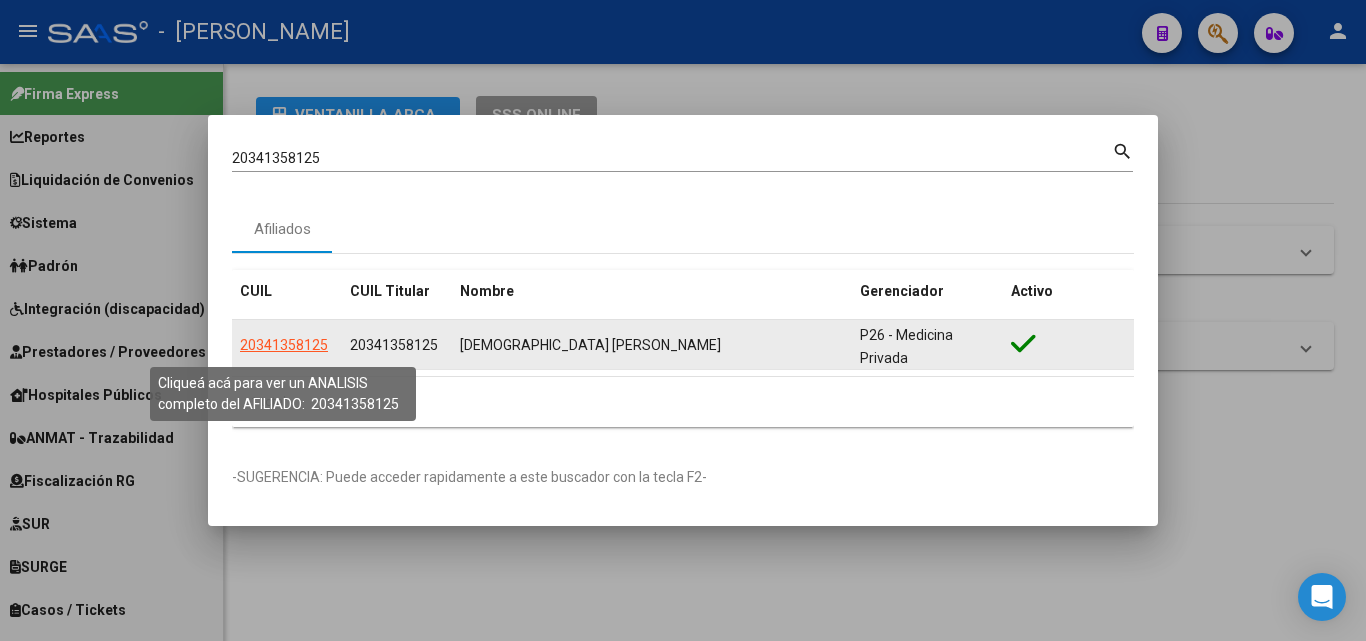 click on "20341358125" 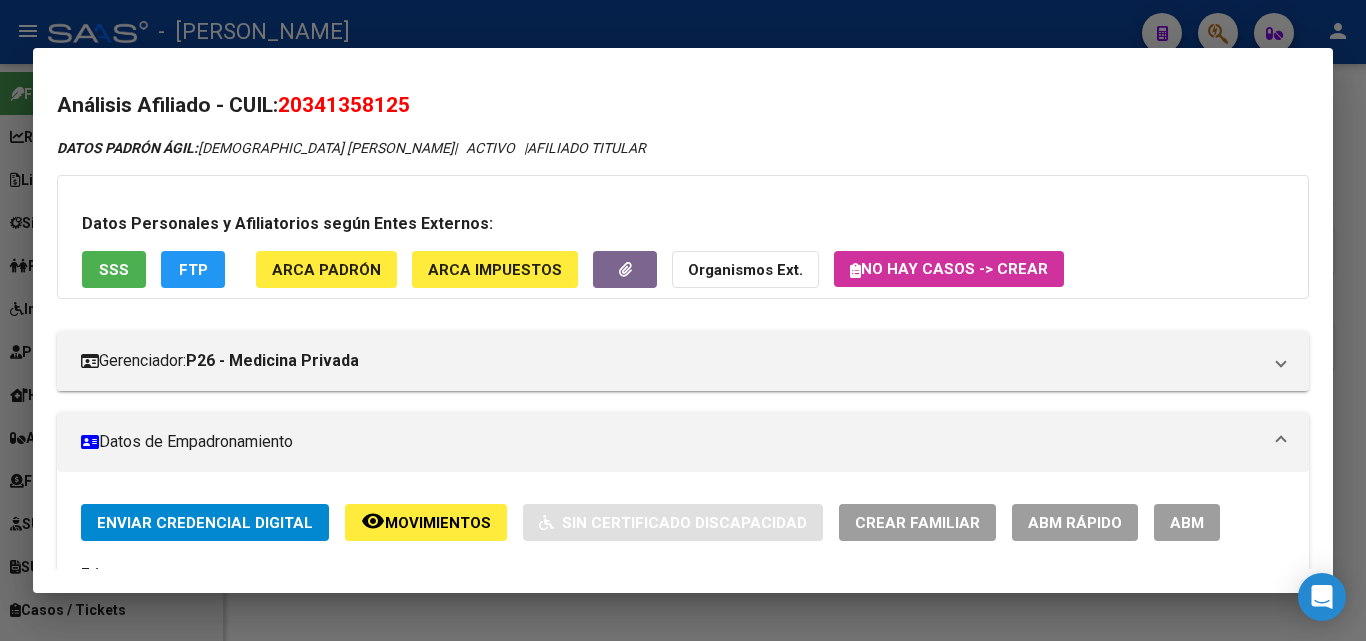 click on "ARCA Padrón" 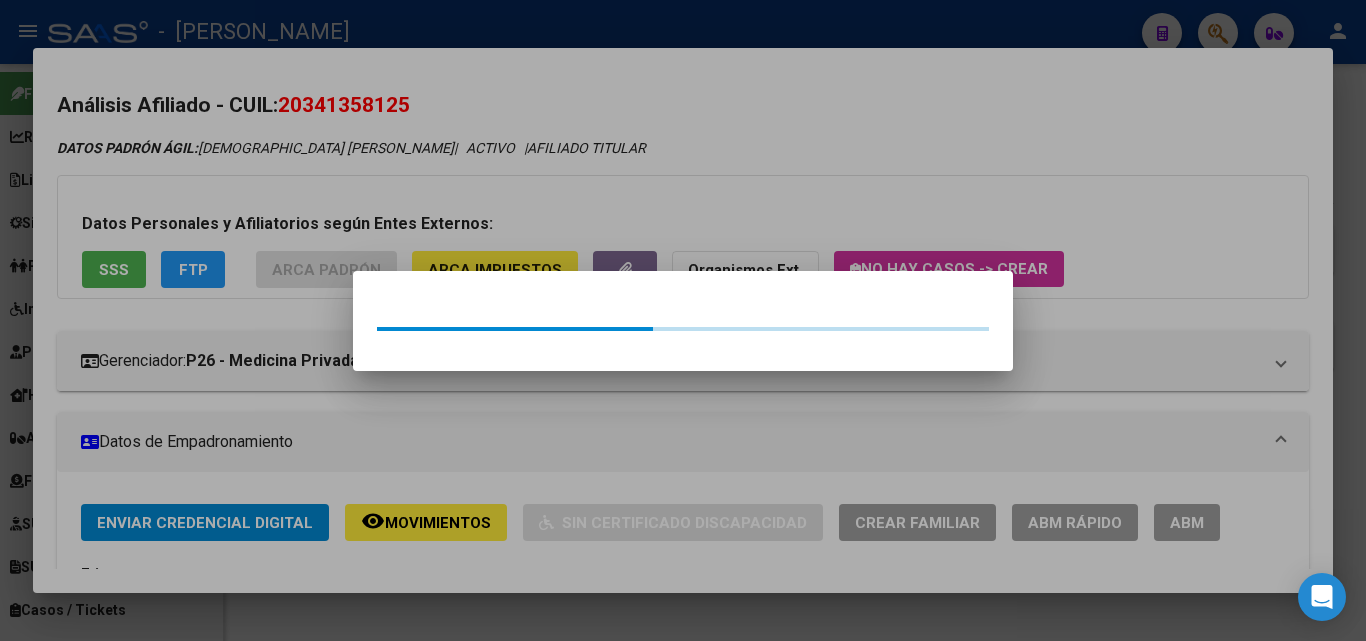click at bounding box center [683, 320] 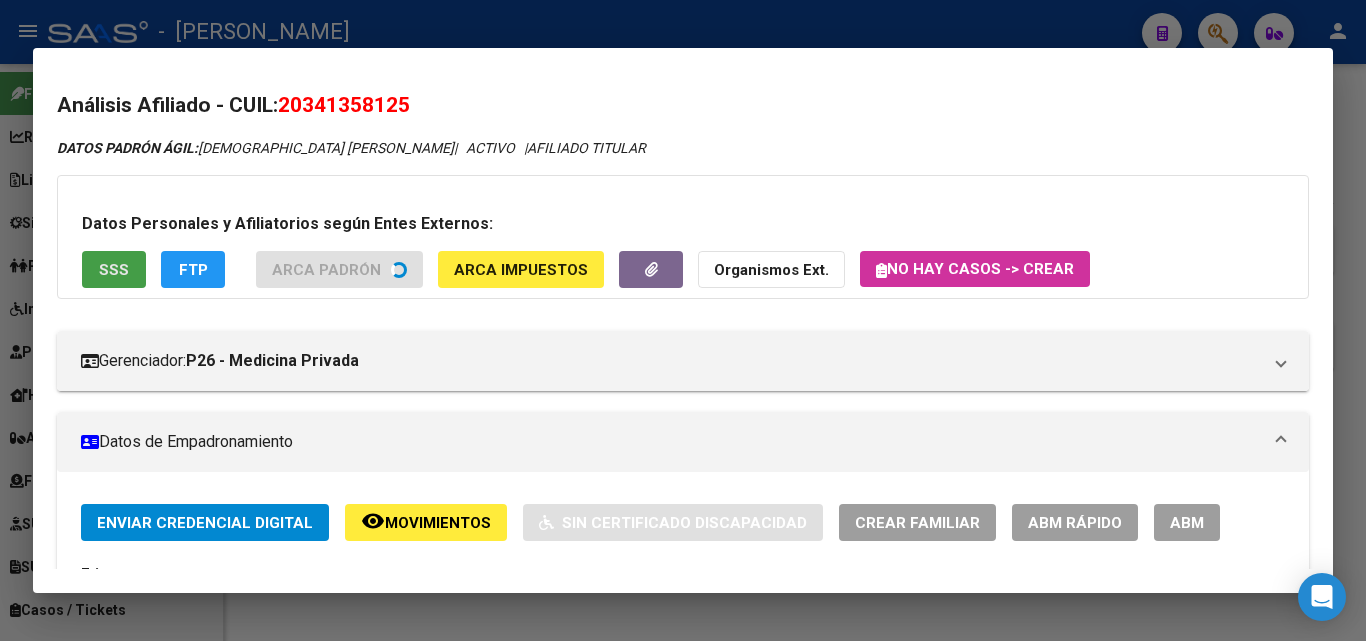 click on "SSS" at bounding box center [114, 270] 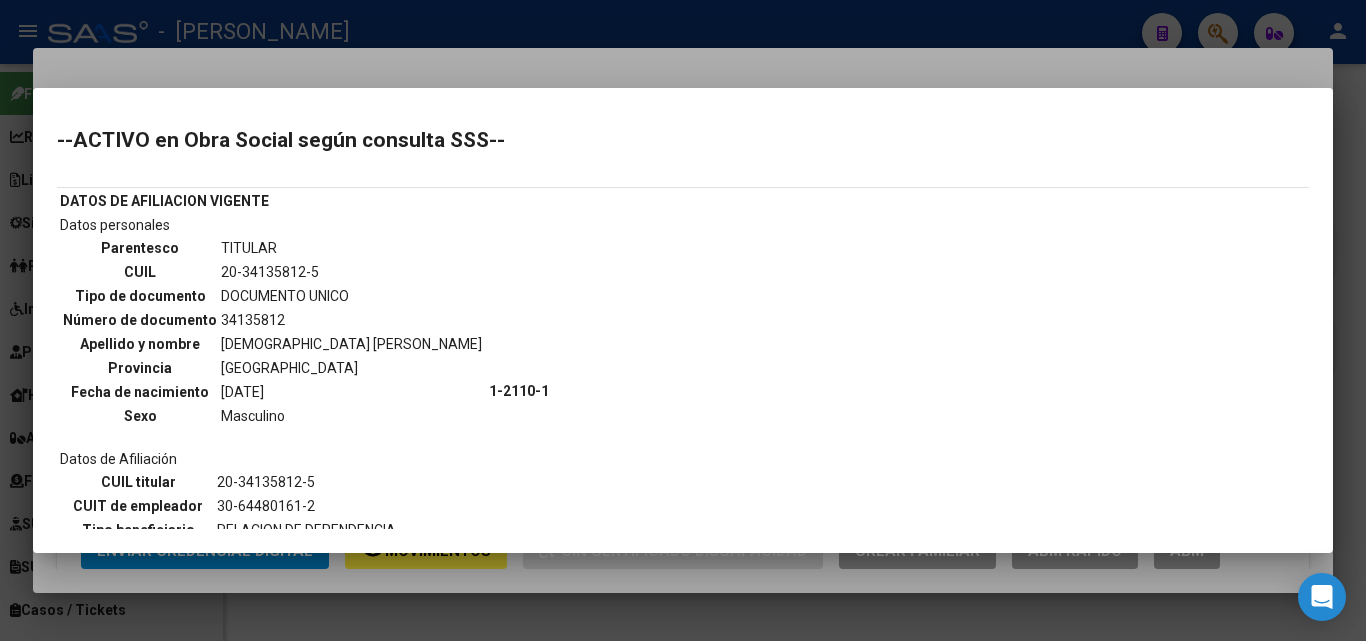 click at bounding box center [683, 320] 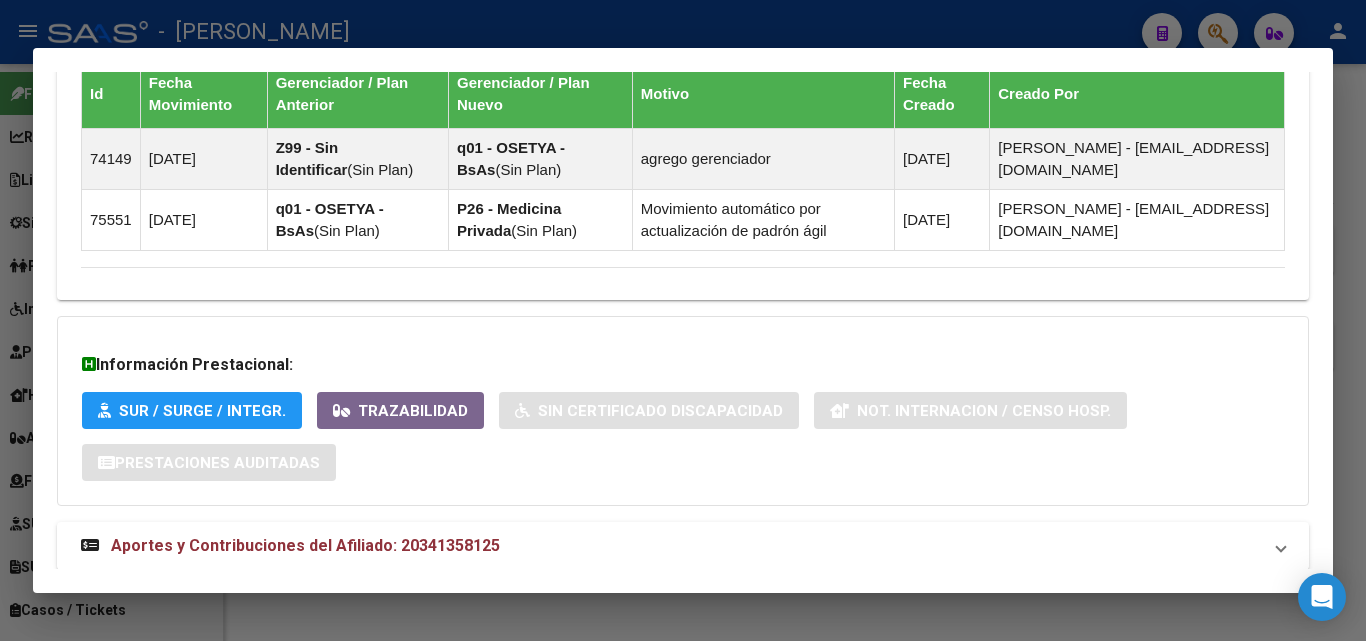 scroll, scrollTop: 1343, scrollLeft: 0, axis: vertical 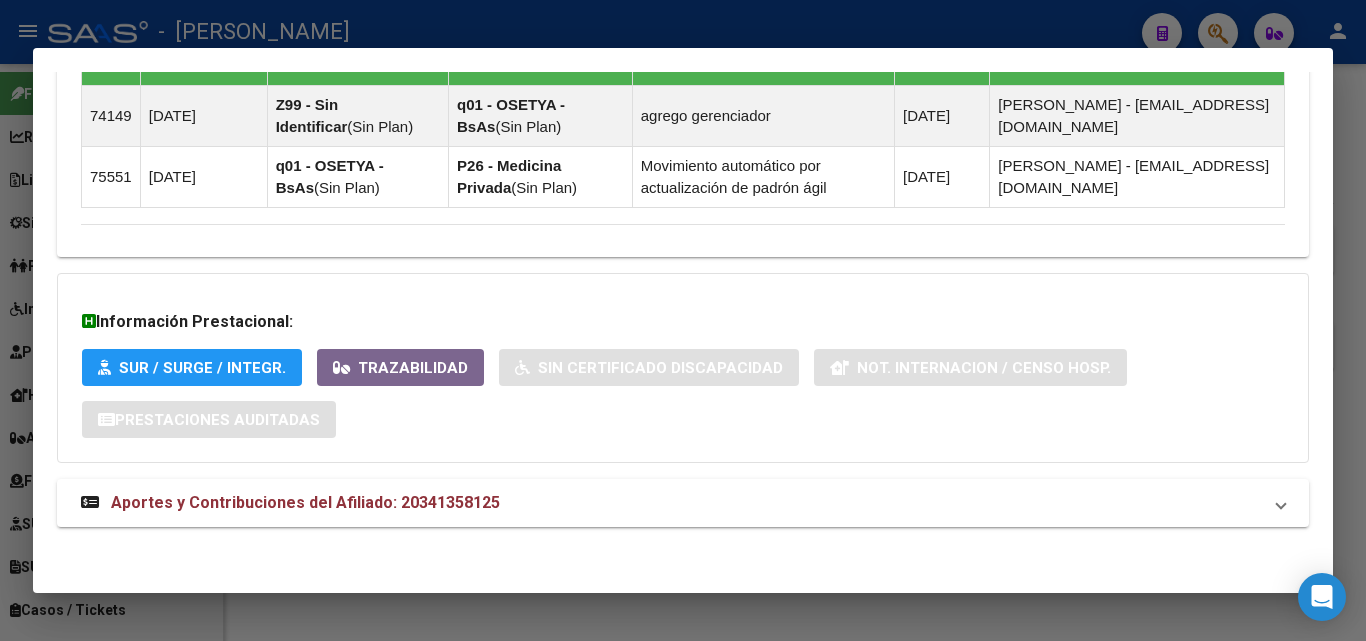 drag, startPoint x: 553, startPoint y: 496, endPoint x: 740, endPoint y: 384, distance: 217.97476 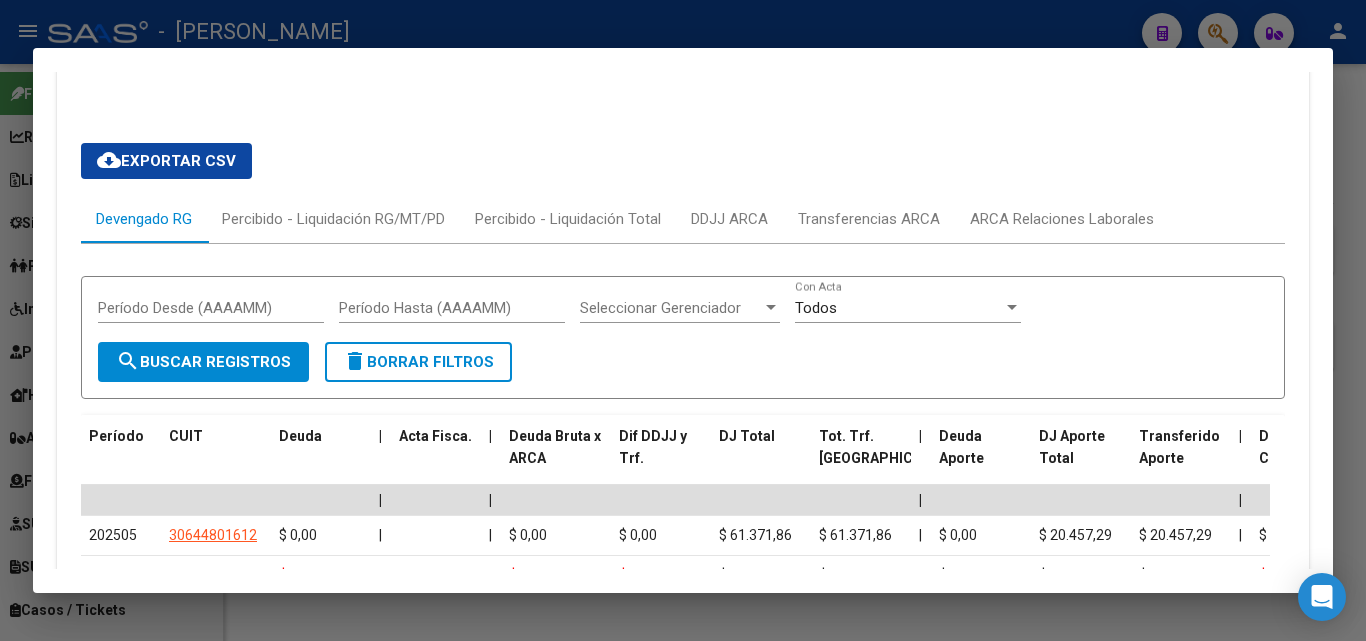 scroll, scrollTop: 1860, scrollLeft: 0, axis: vertical 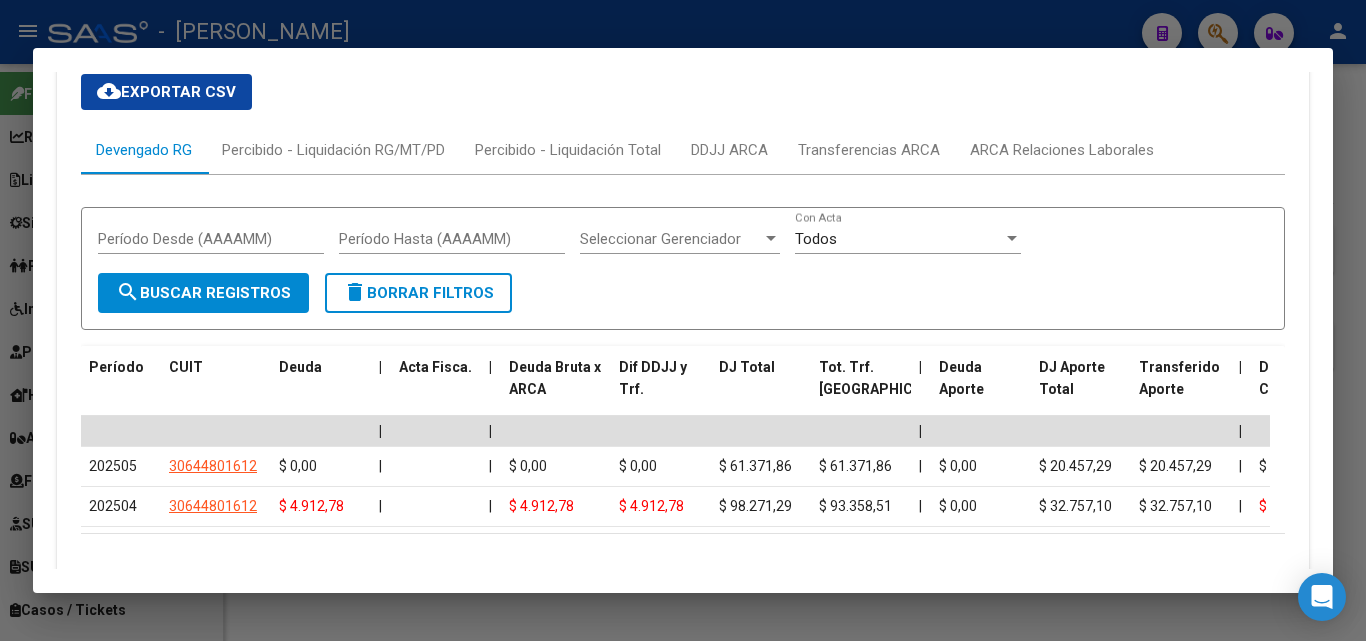 click on "Devengado RG Percibido - Liquidación RG/MT/PD Percibido - Liquidación Total DDJJ ARCA Transferencias ARCA ARCA Relaciones Laborales Período Desde (AAAAMM) Período Hasta (AAAAMM) Seleccionar Gerenciador Seleccionar Gerenciador Todos  Con Acta search  Buscar Registros  delete  Borrar Filtros  Período CUIT Deuda | Acta Fisca. | Deuda Bruta x ARCA Dif DDJJ y Trf. DJ Total Tot. Trf. Bruto | Deuda Aporte DJ Aporte Total Transferido Aporte | [GEOGRAPHIC_DATA]. DJ Contr. Total Trf Contr. | Intereses Contr. Intereses Aporte | Contr. Empresa Contr. Int. Empresa Aporte Int. Empresa | DJ Aporte Total DJ Aporte DJ Aporte Adicional DJ Aporte Adherentes | DJ Contr. Total DJ Contr. DJ Contr. Adicional | REMOSIMP c/Tope REMOSIMP (rem4) REMCONT (rem8) REM5 Corresponde Aportes Corresponde Contr. NOGRPFAM SECOBLIG FECPRESENT DJ Contribución CUIT Periodo DJ Aporte CUIT Periodo | Porcentaje Contr. Porcentaje Aporte | DDJJ ID | | | | | | | | | | | | | 202505 30644801612 $ 0,00 | | $ 0,00 $ 0,00 $ 61.371,86 $ 61.371,86 | | | |" at bounding box center (683, 363) 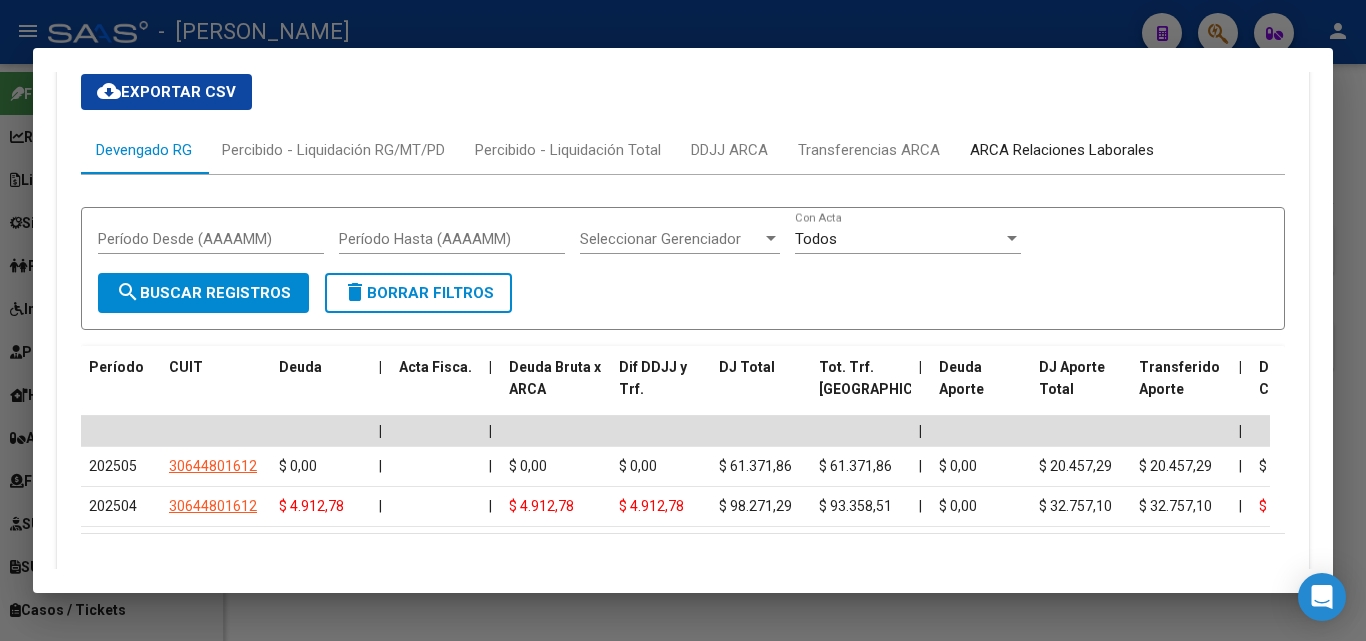 click on "ARCA Relaciones Laborales" at bounding box center (1062, 150) 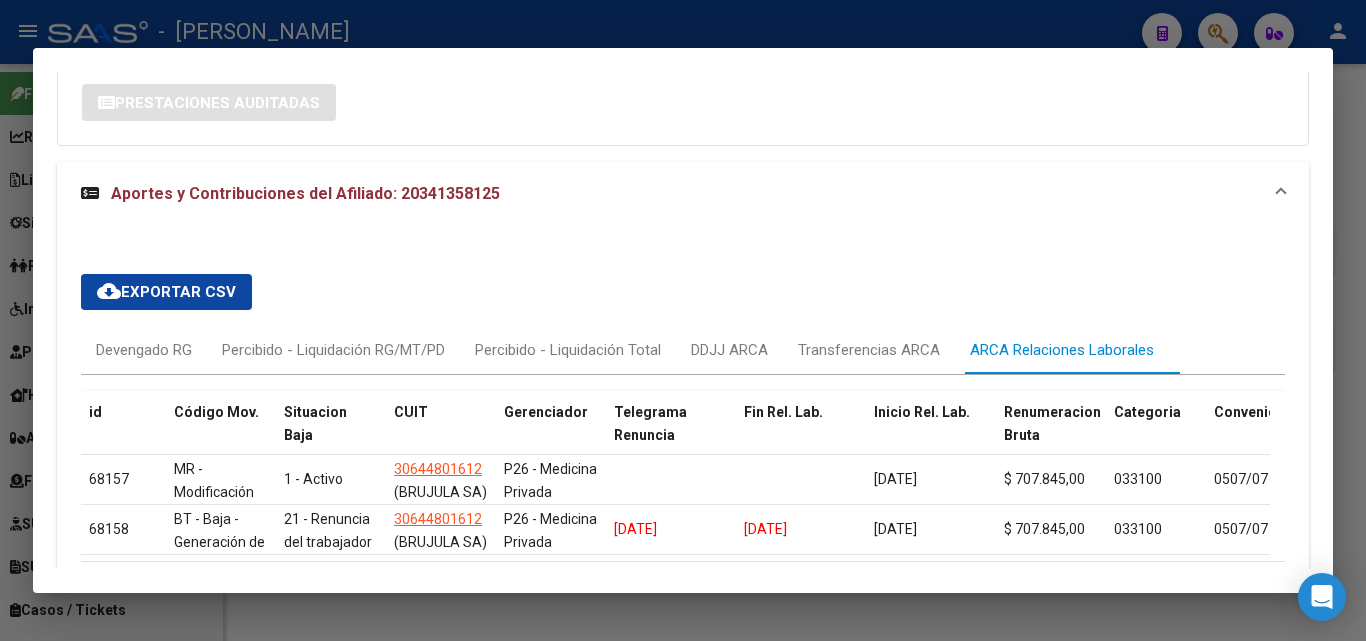 scroll, scrollTop: 1793, scrollLeft: 0, axis: vertical 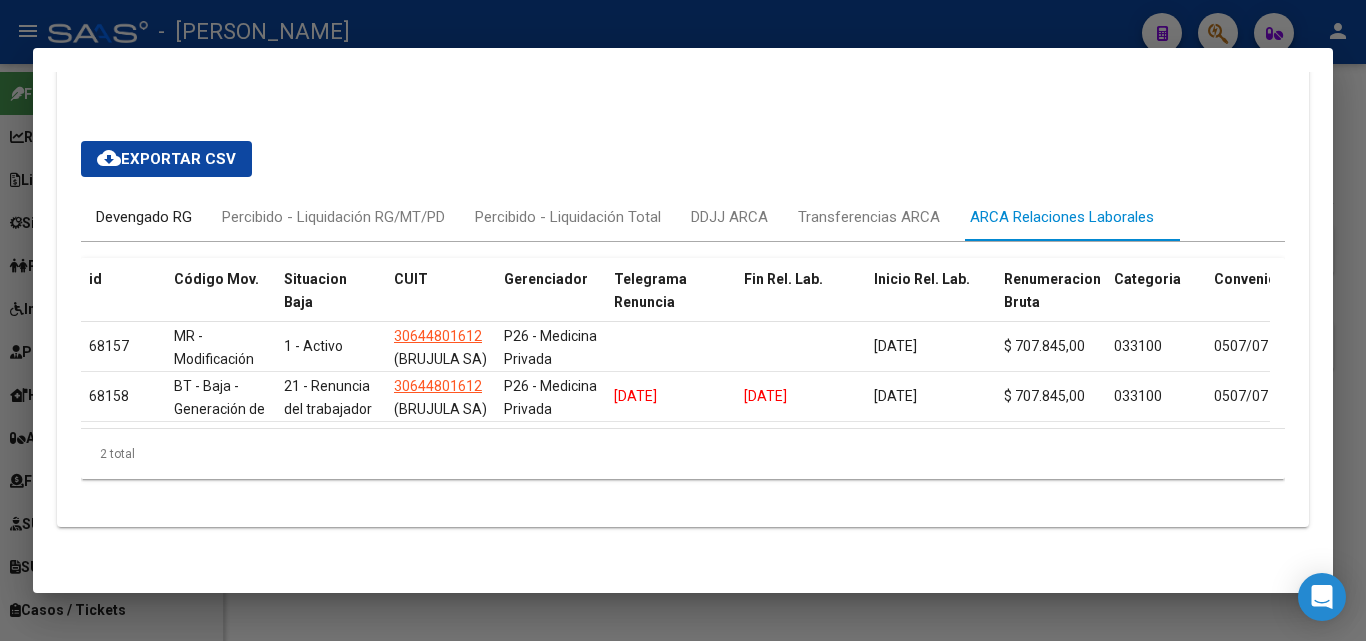click on "Devengado RG" at bounding box center [144, 217] 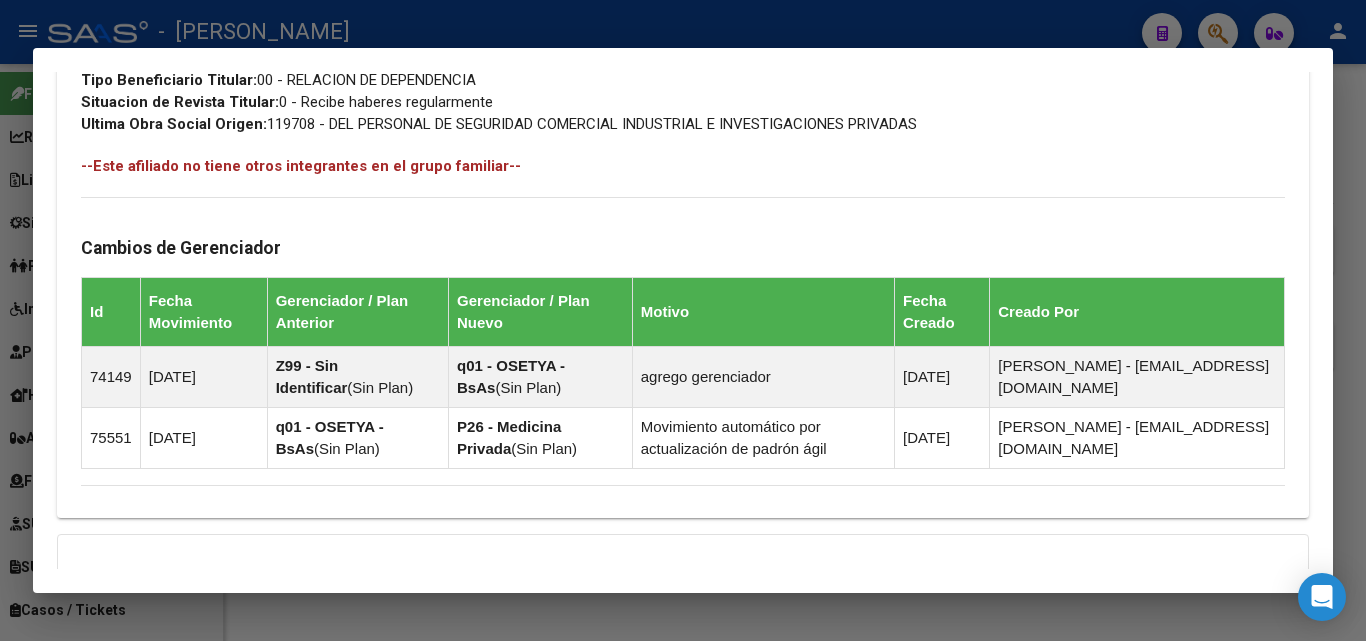 scroll, scrollTop: 893, scrollLeft: 0, axis: vertical 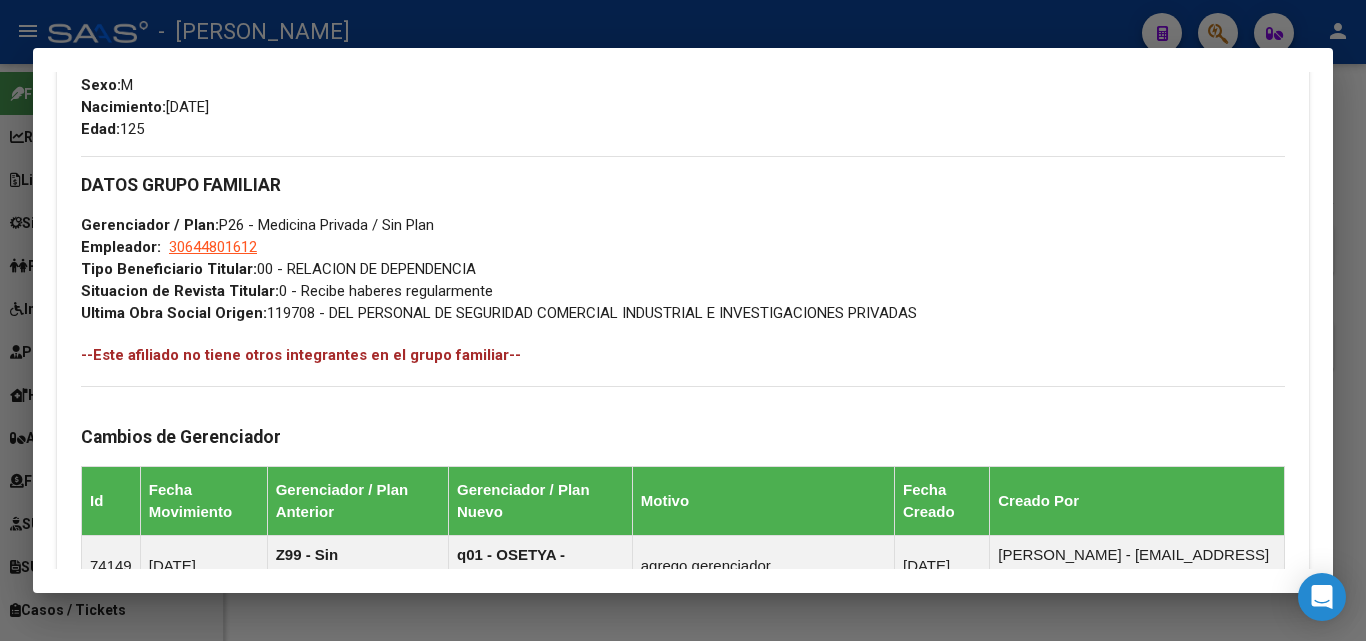 click at bounding box center (683, 320) 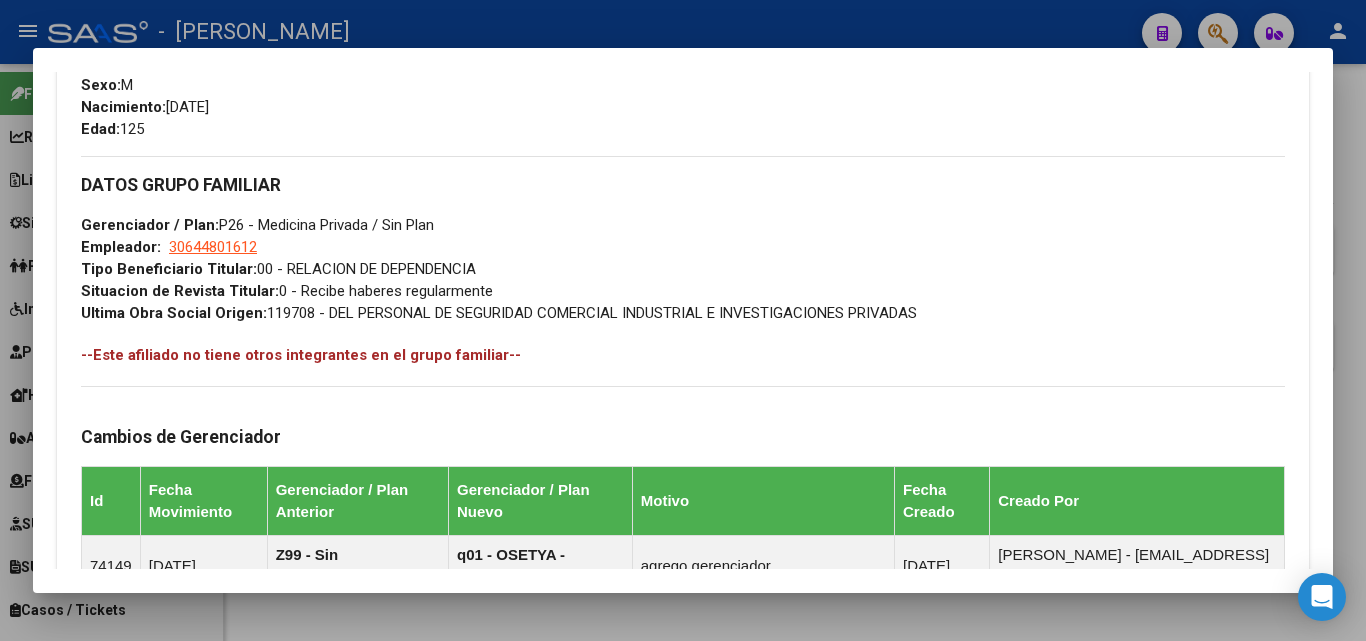 click on "20341358125" at bounding box center (672, 158) 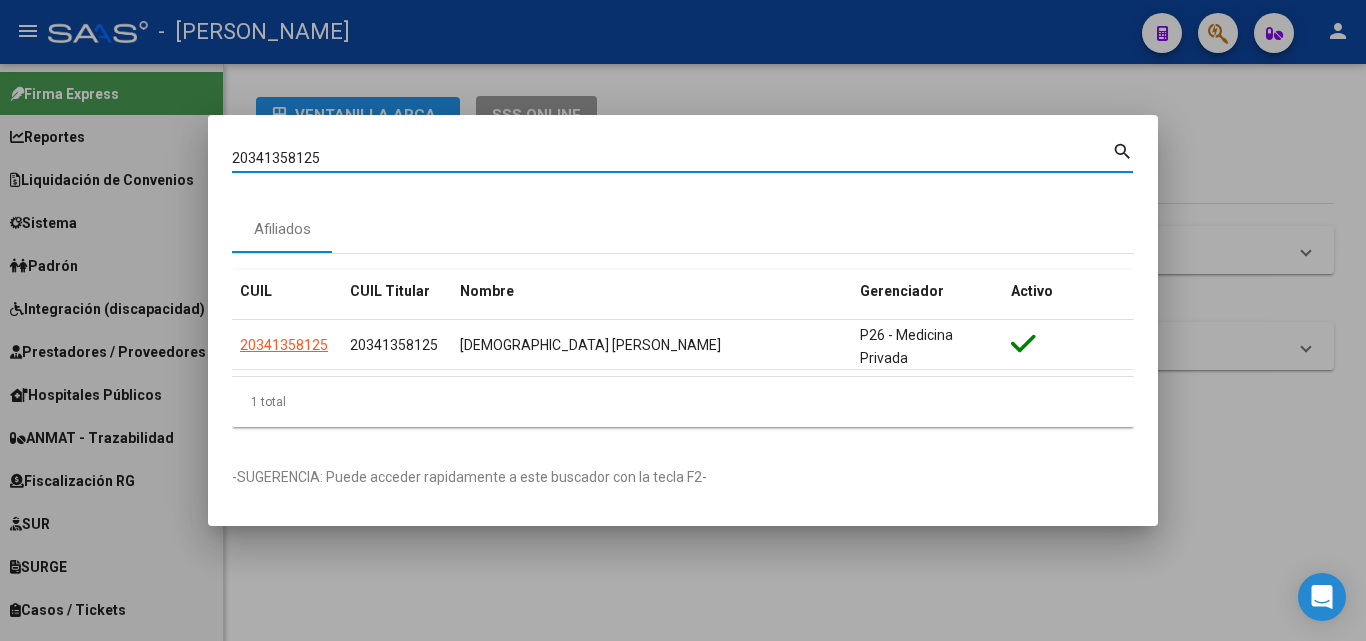click on "20341358125" at bounding box center (672, 158) 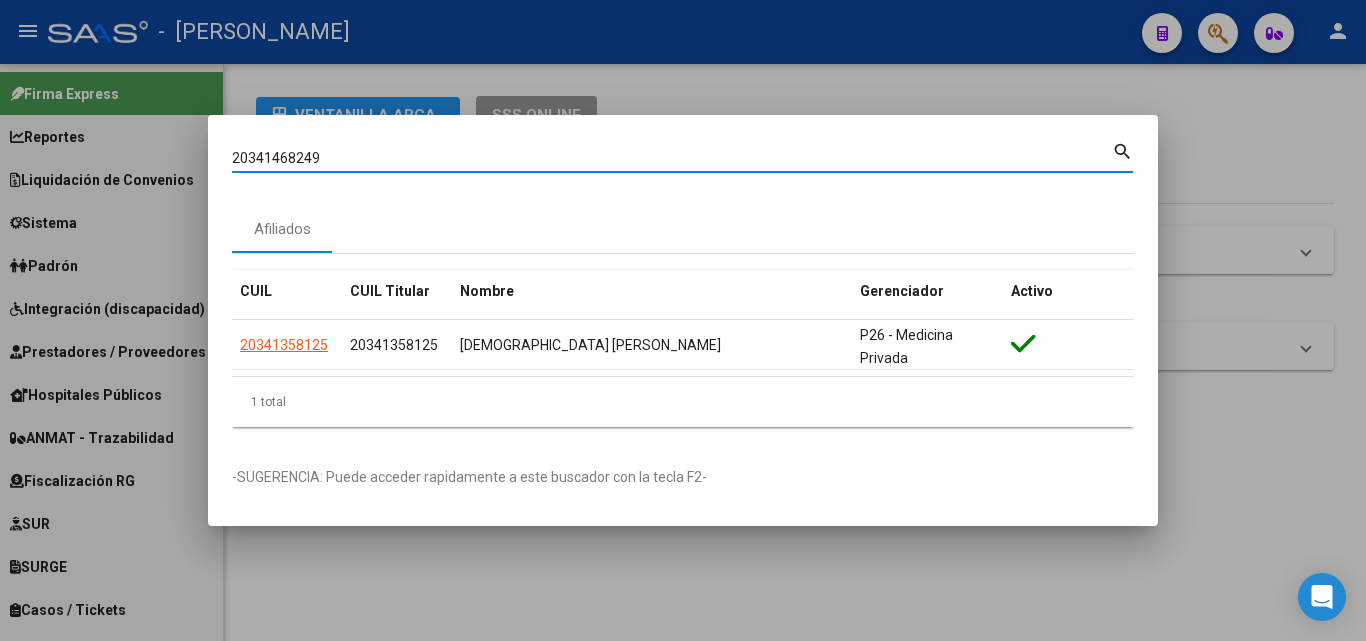 type on "20341468249" 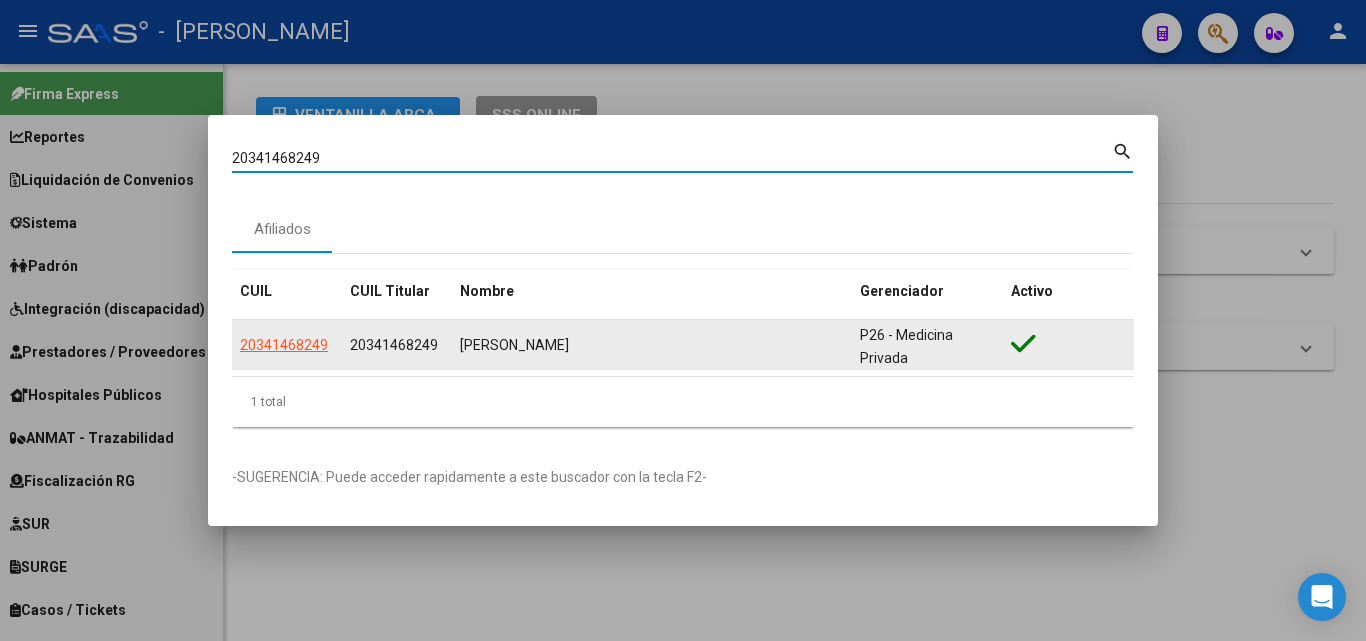 click on "20341468249" 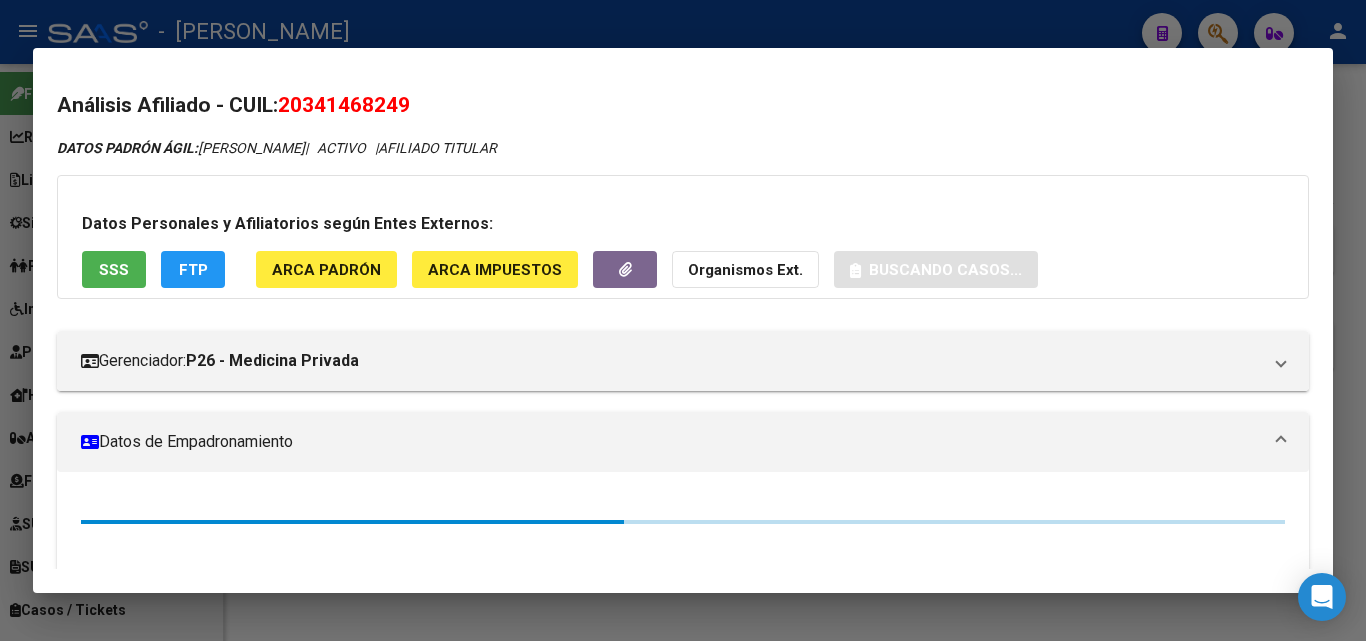 click on "ARCA Padrón" 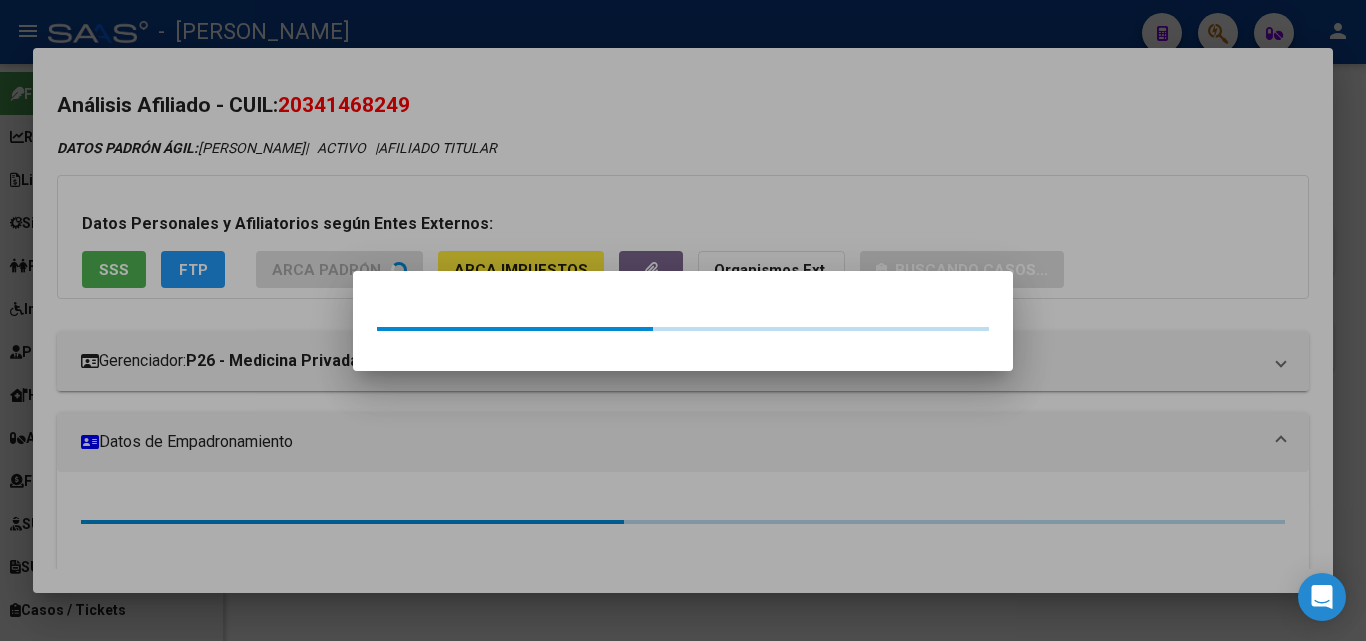 drag, startPoint x: 332, startPoint y: 220, endPoint x: 111, endPoint y: 242, distance: 222.09232 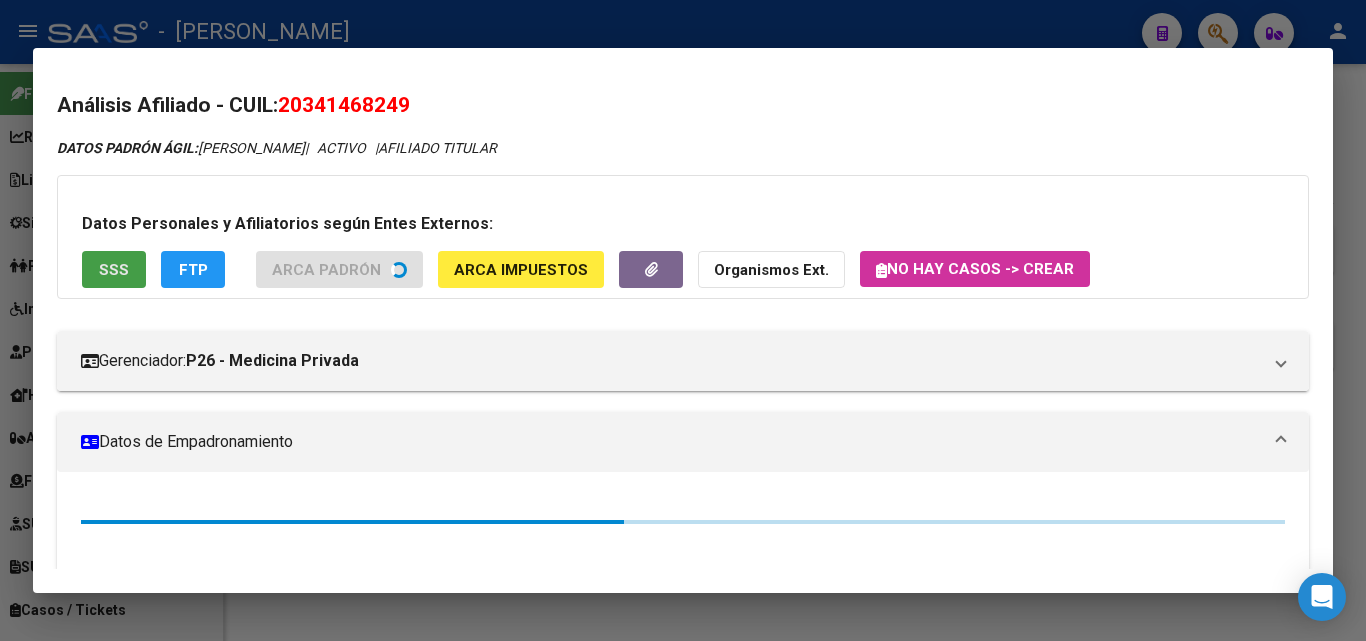 click on "SSS" at bounding box center [114, 270] 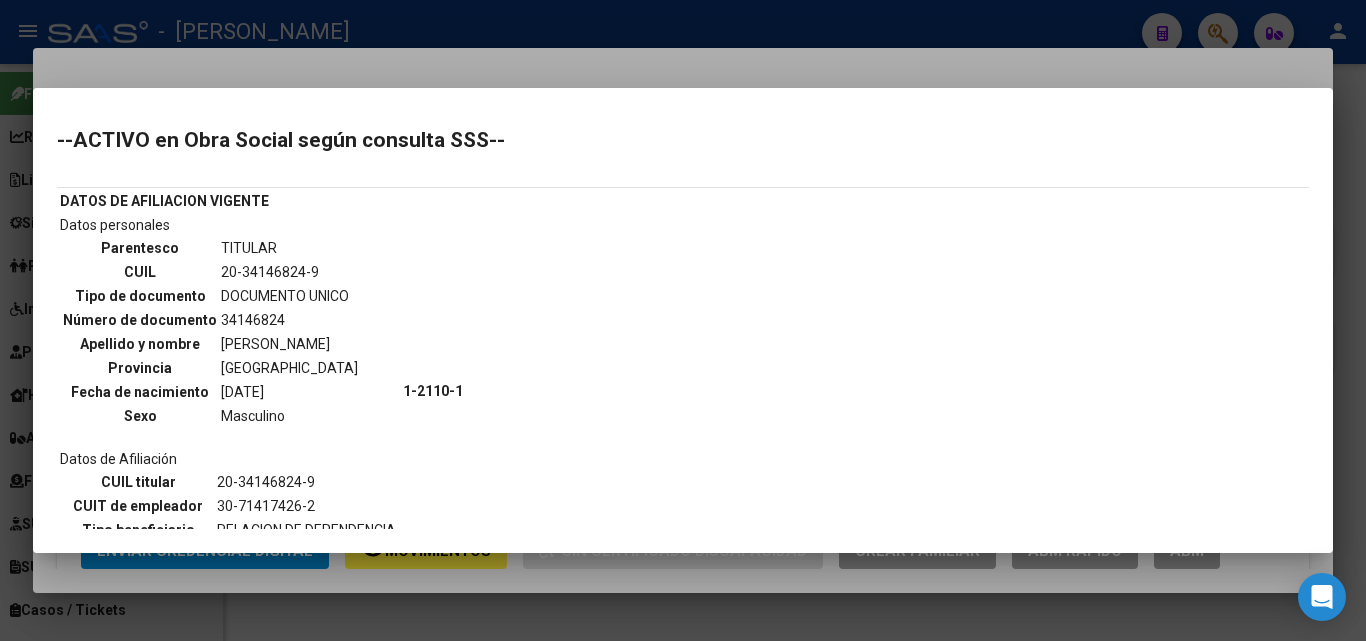 click at bounding box center (683, 320) 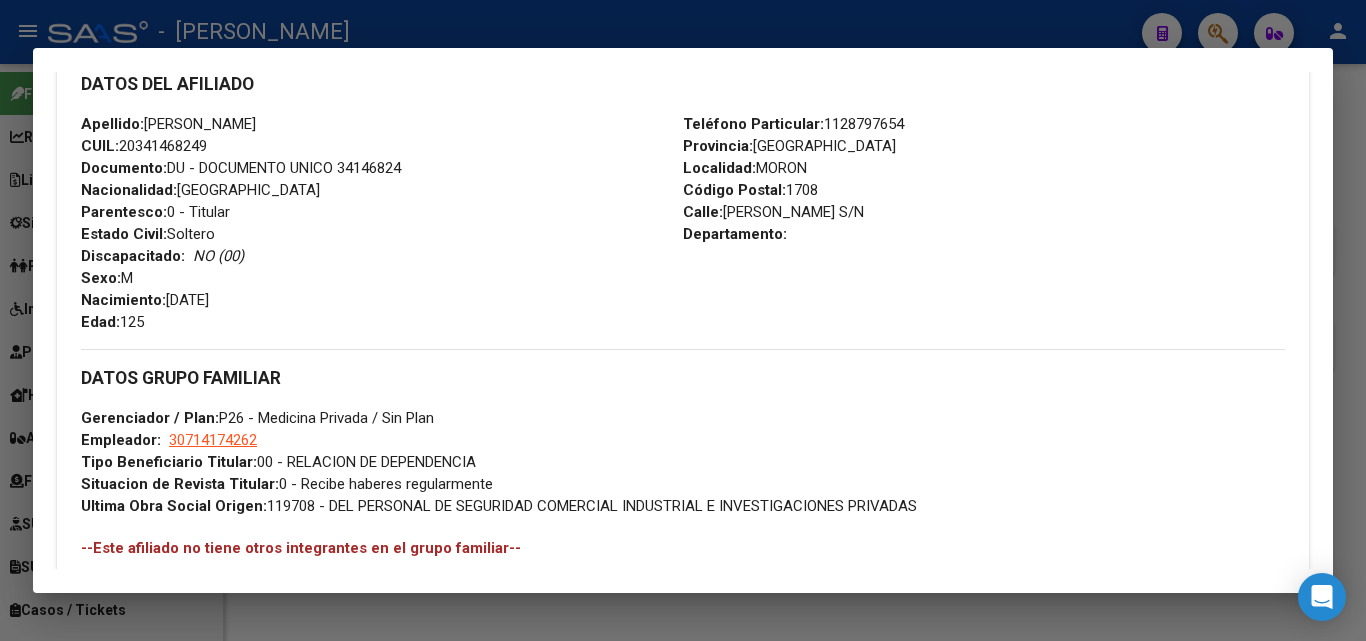 scroll, scrollTop: 1343, scrollLeft: 0, axis: vertical 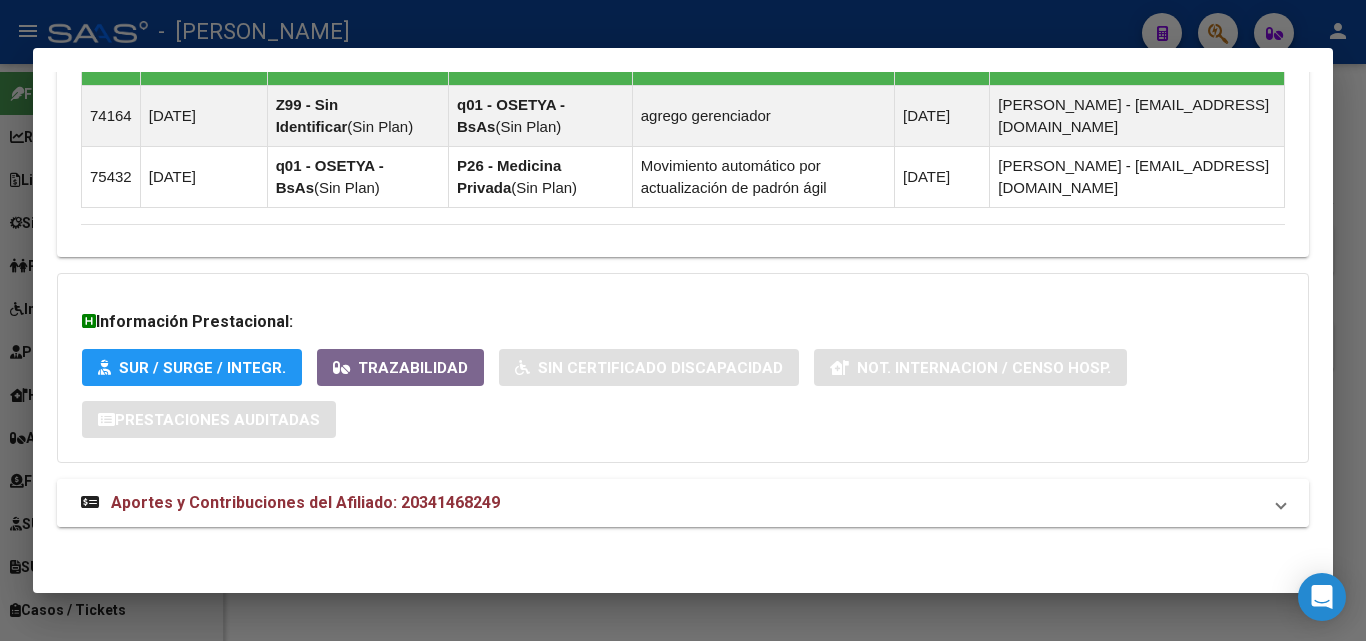 click on "Aportes y Contribuciones del Afiliado: 20341468249" at bounding box center (671, 503) 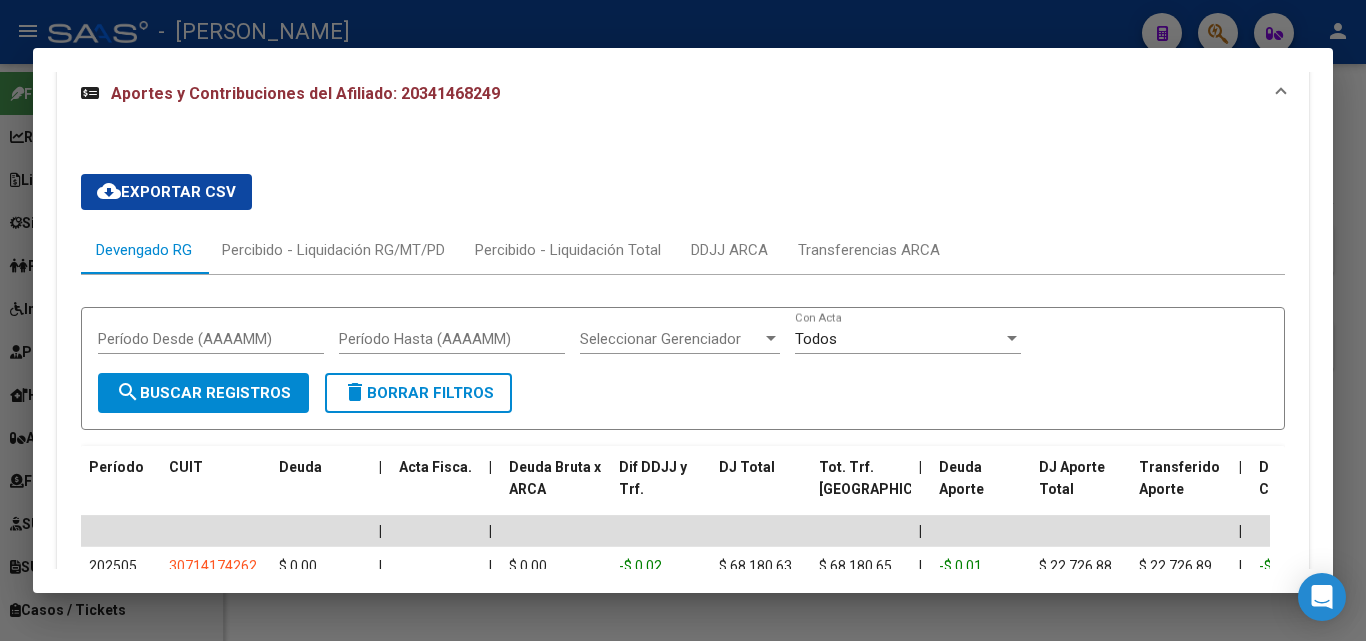 scroll, scrollTop: 1860, scrollLeft: 0, axis: vertical 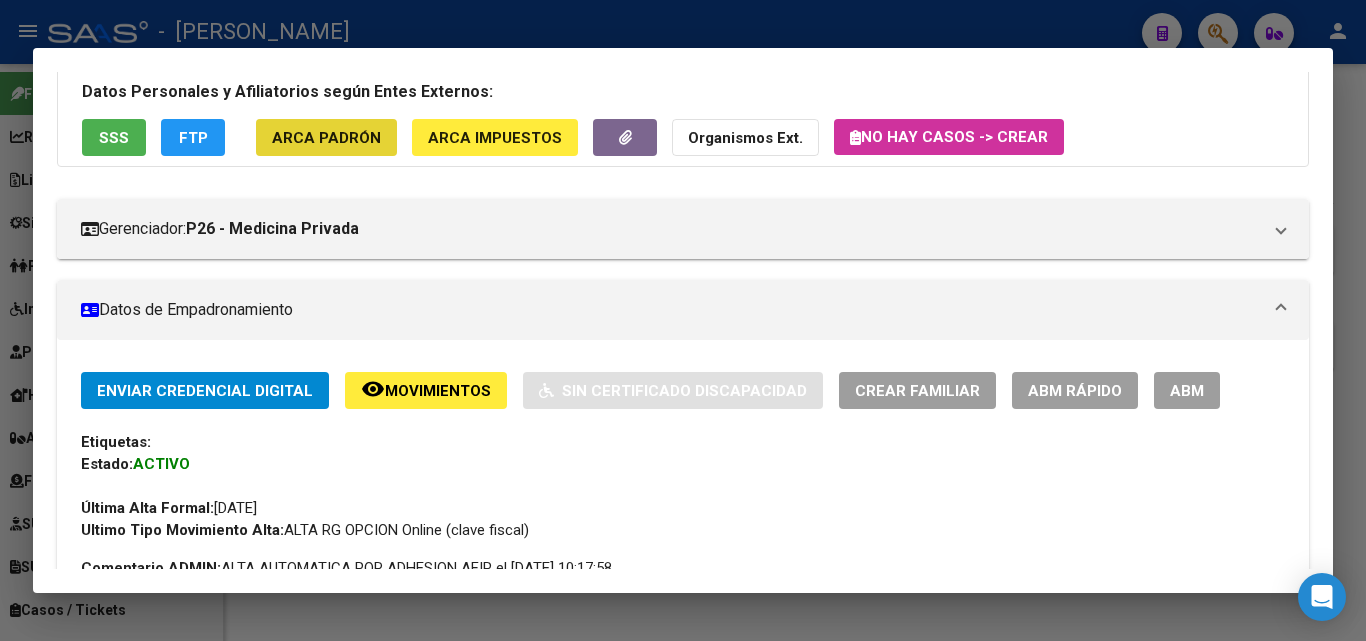 click on "ARCA Padrón" 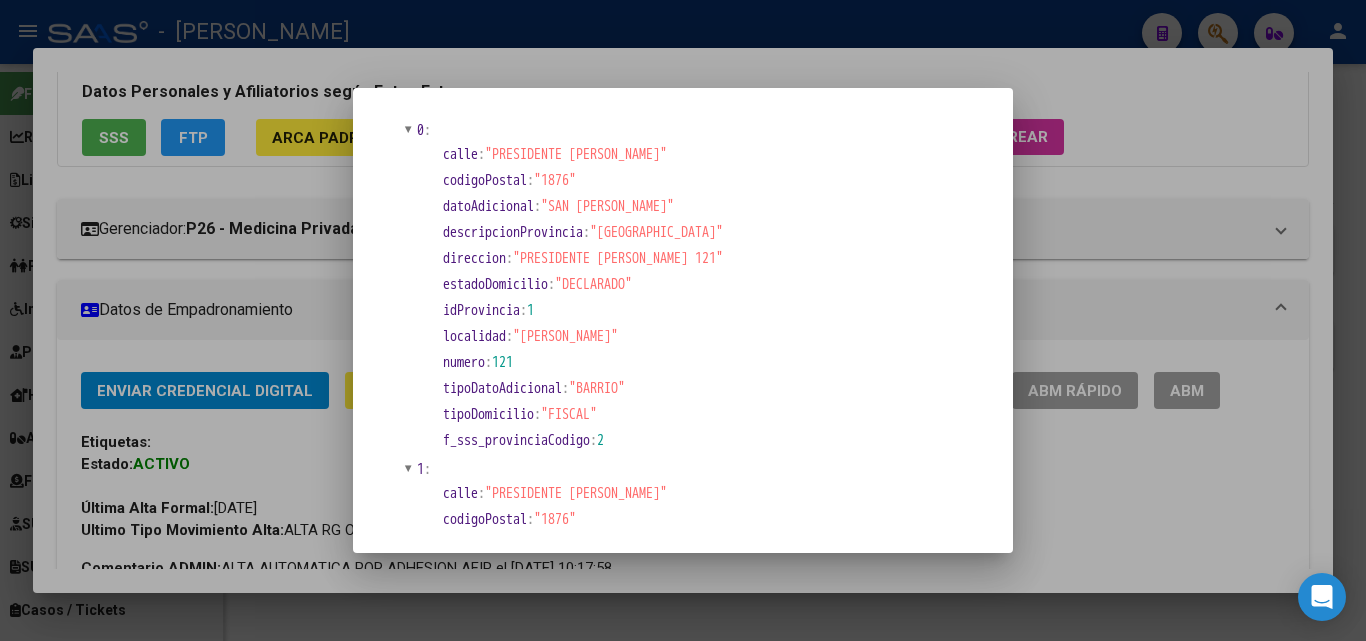 scroll, scrollTop: 0, scrollLeft: 0, axis: both 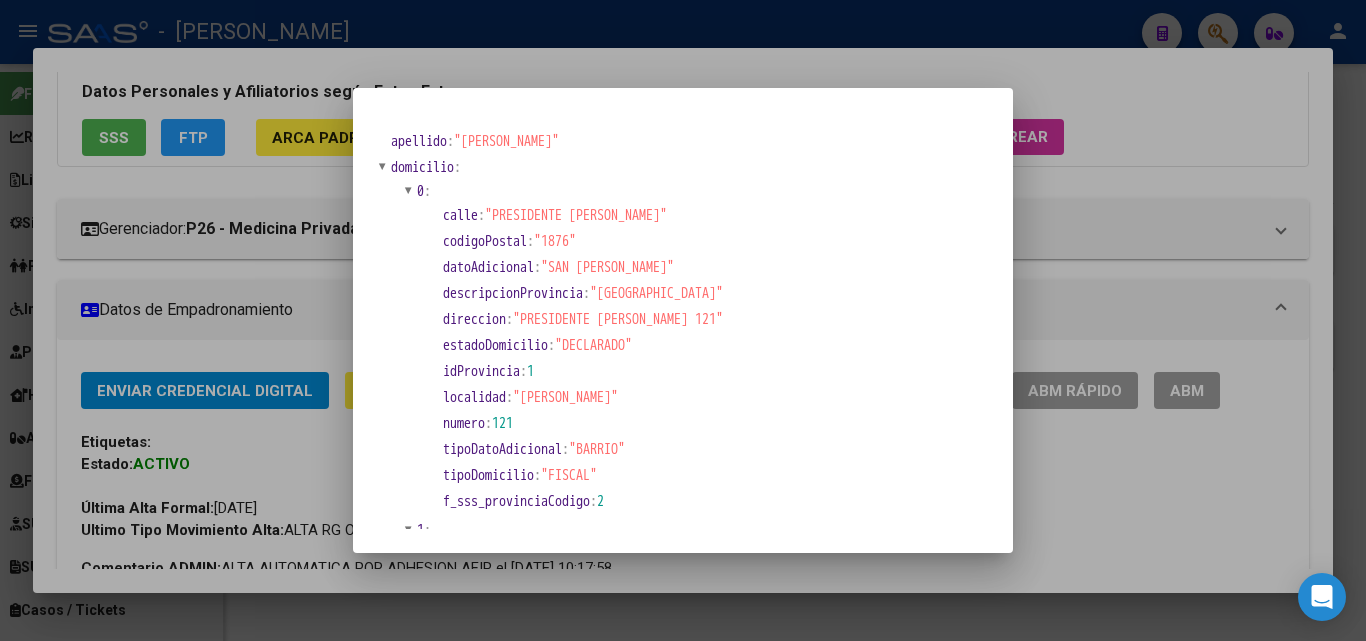 click at bounding box center [683, 320] 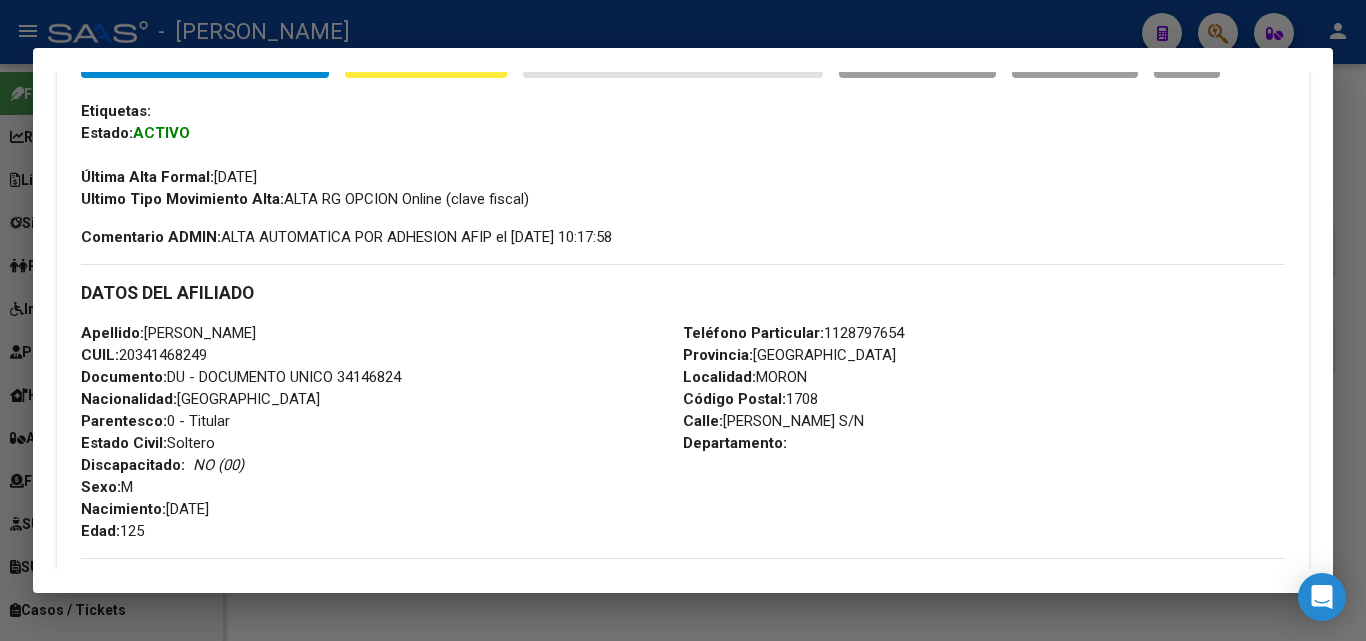 scroll, scrollTop: 460, scrollLeft: 0, axis: vertical 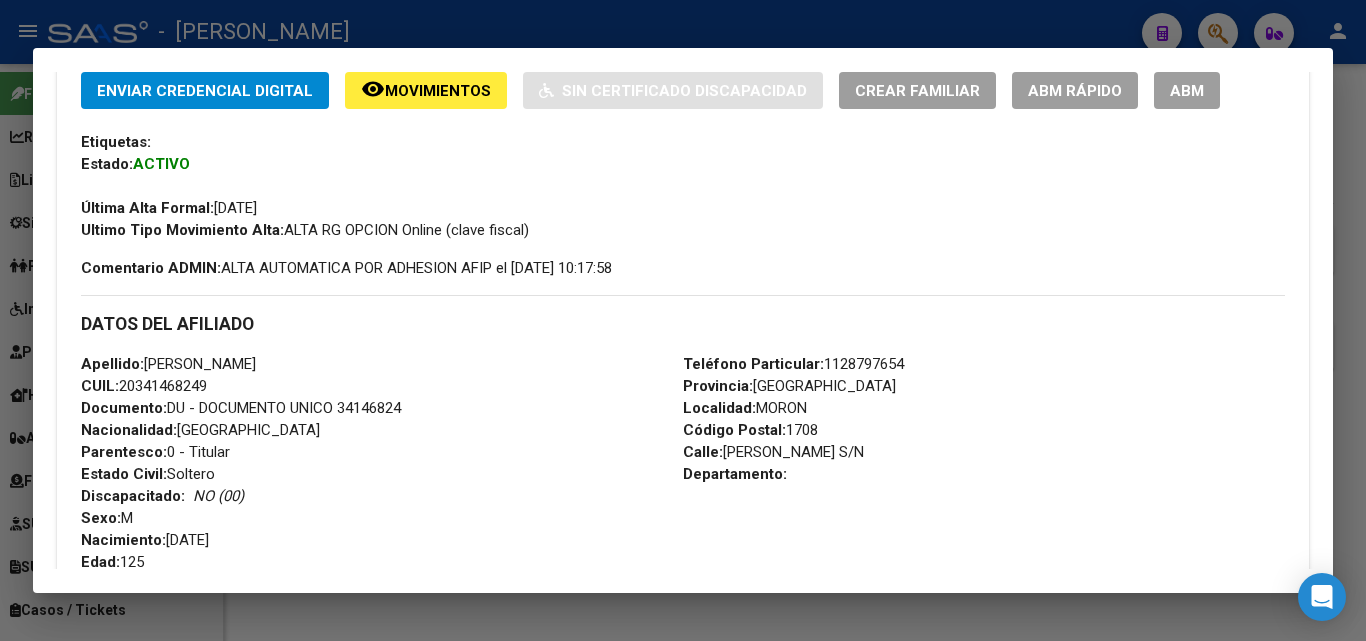 click on "Documento:  DU - DOCUMENTO UNICO 34146824" at bounding box center [241, 408] 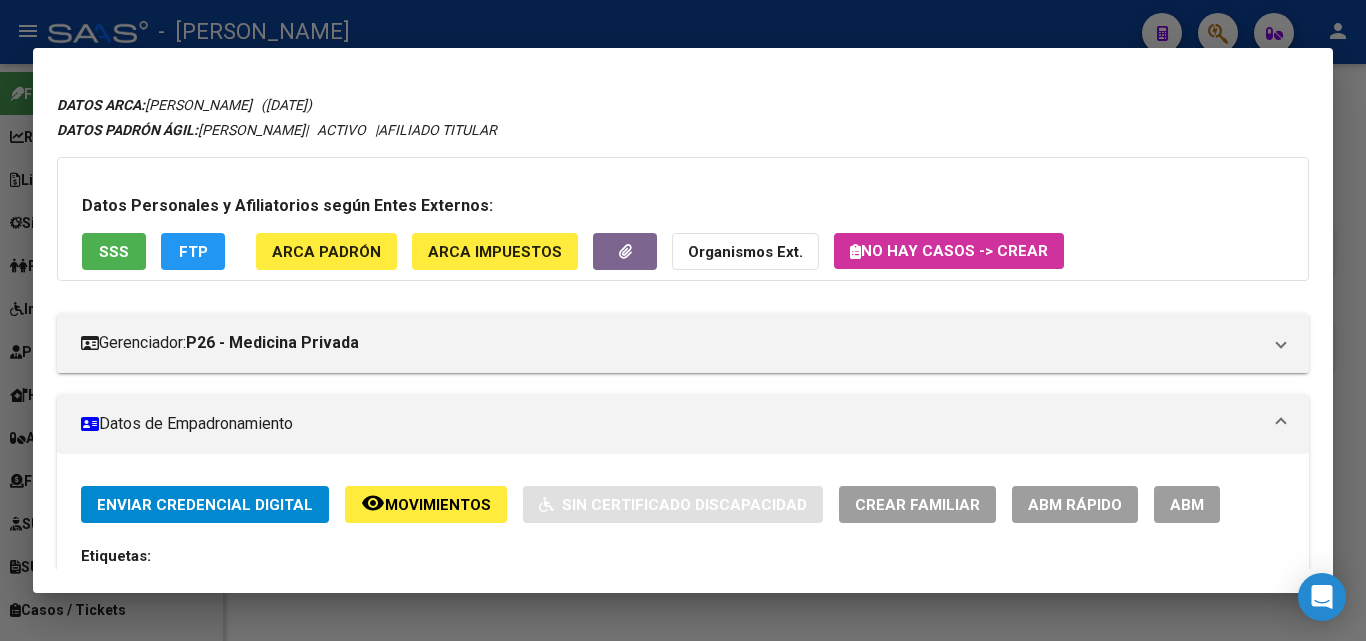 scroll, scrollTop: 0, scrollLeft: 0, axis: both 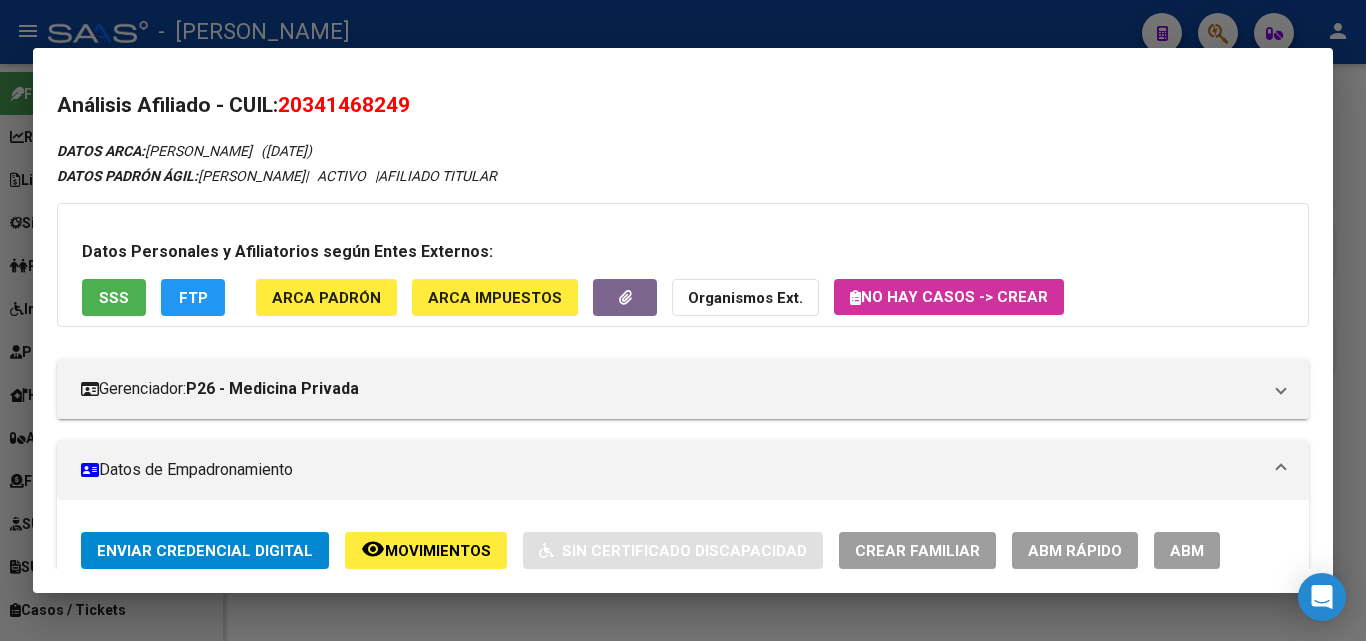 click on "ARCA Padrón" 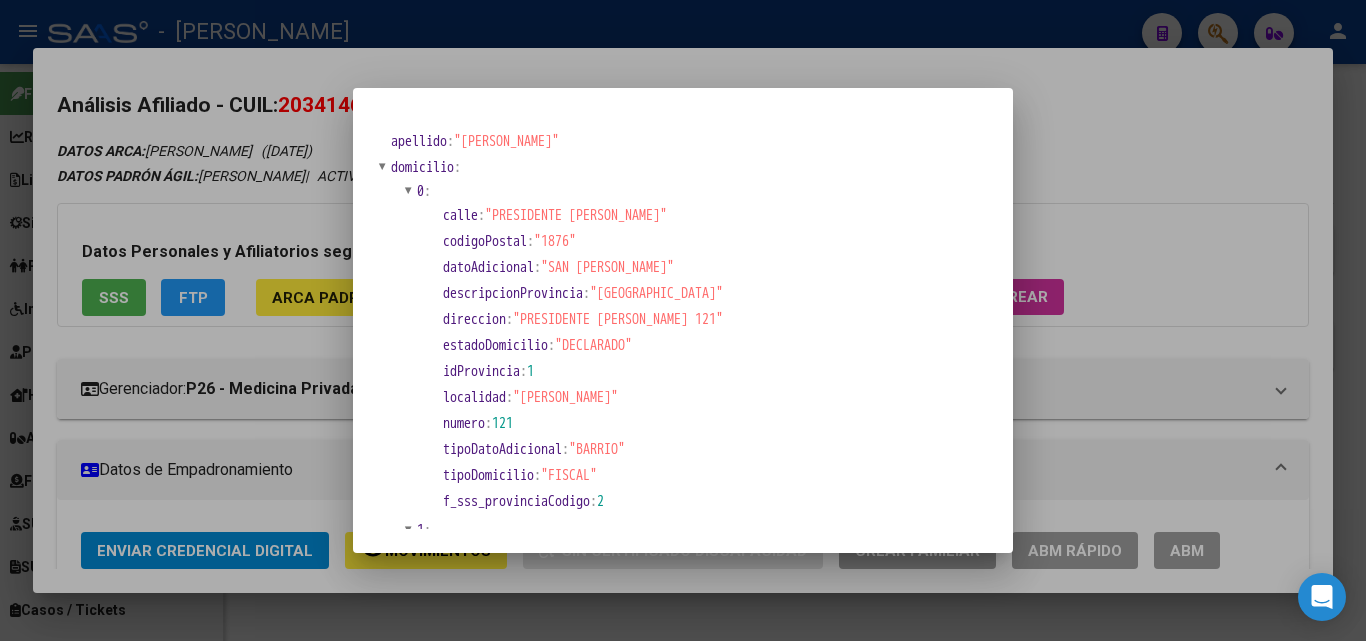 click at bounding box center [683, 320] 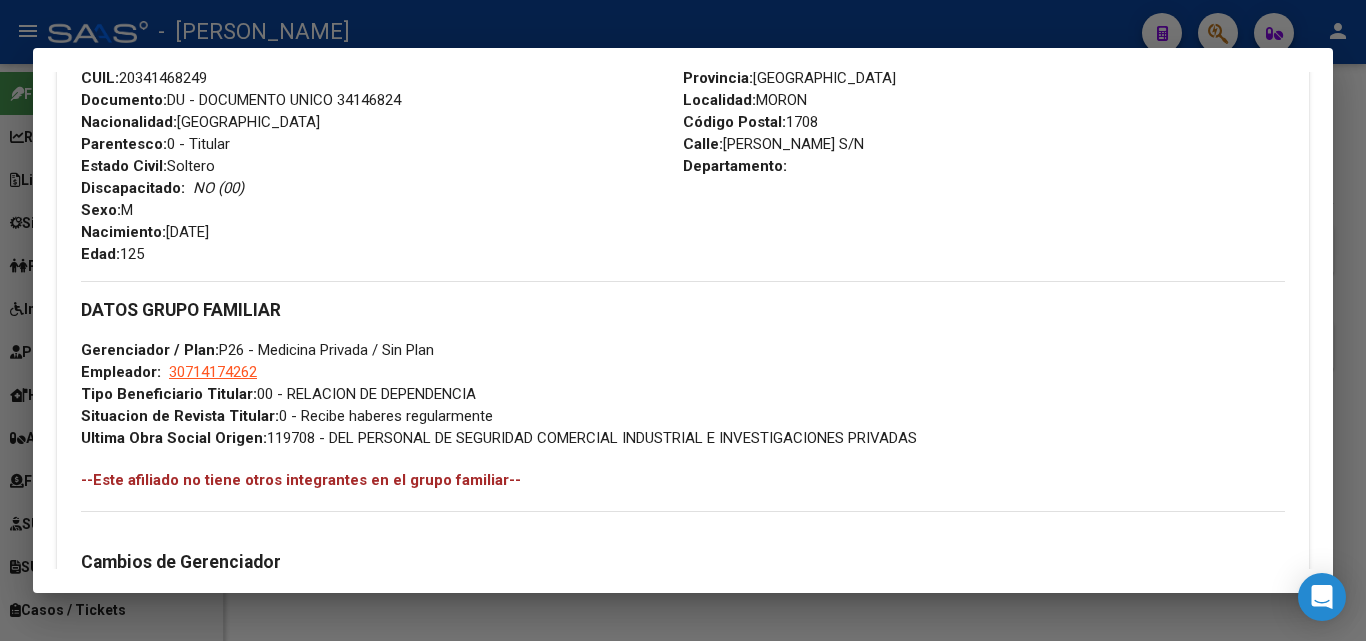 scroll, scrollTop: 800, scrollLeft: 0, axis: vertical 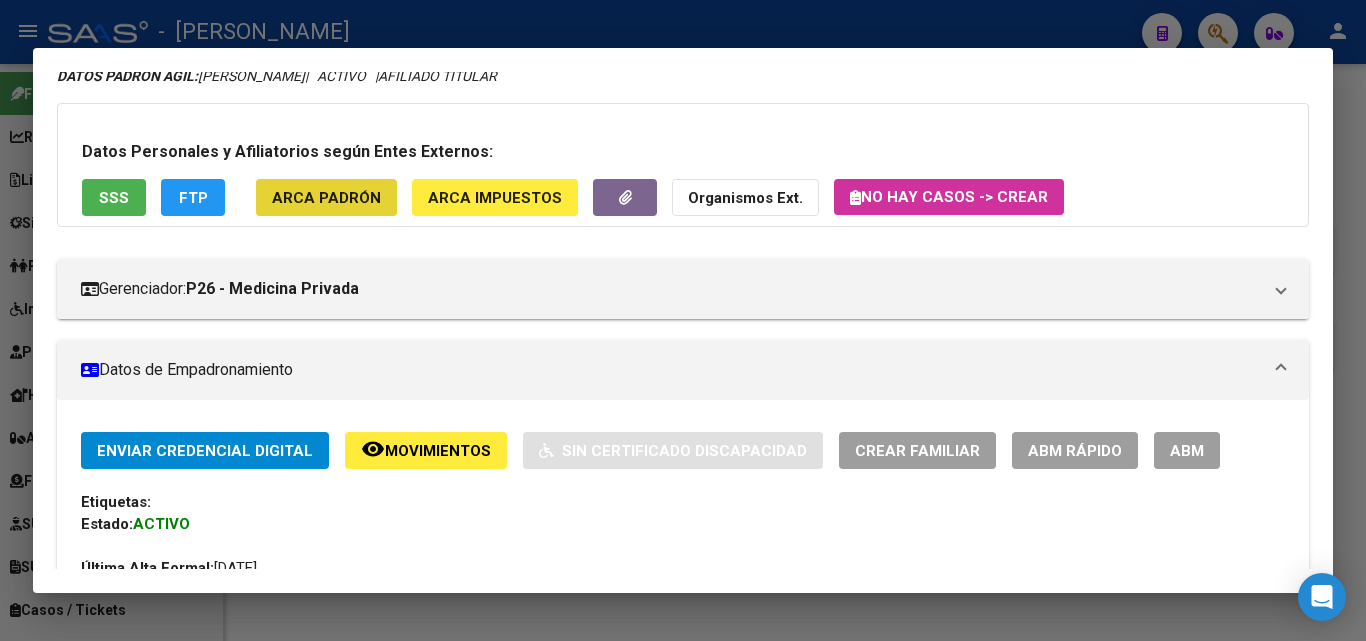 click on "ARCA Padrón" 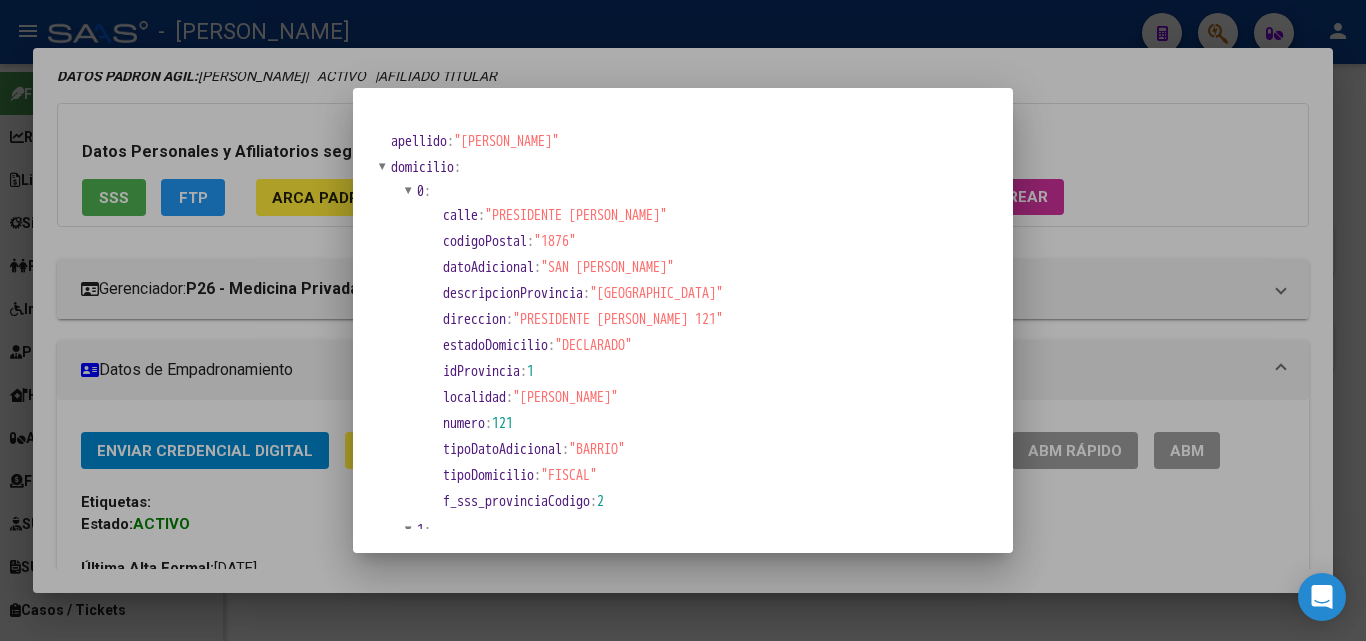 click at bounding box center (683, 320) 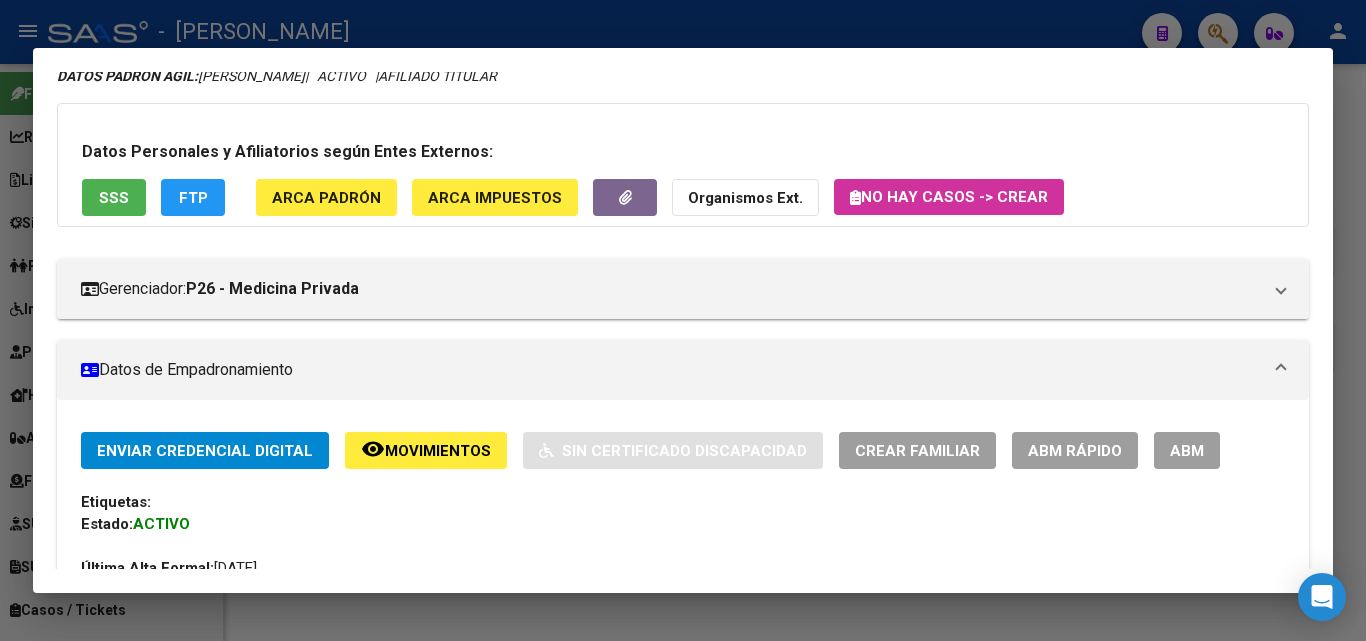 scroll, scrollTop: 400, scrollLeft: 0, axis: vertical 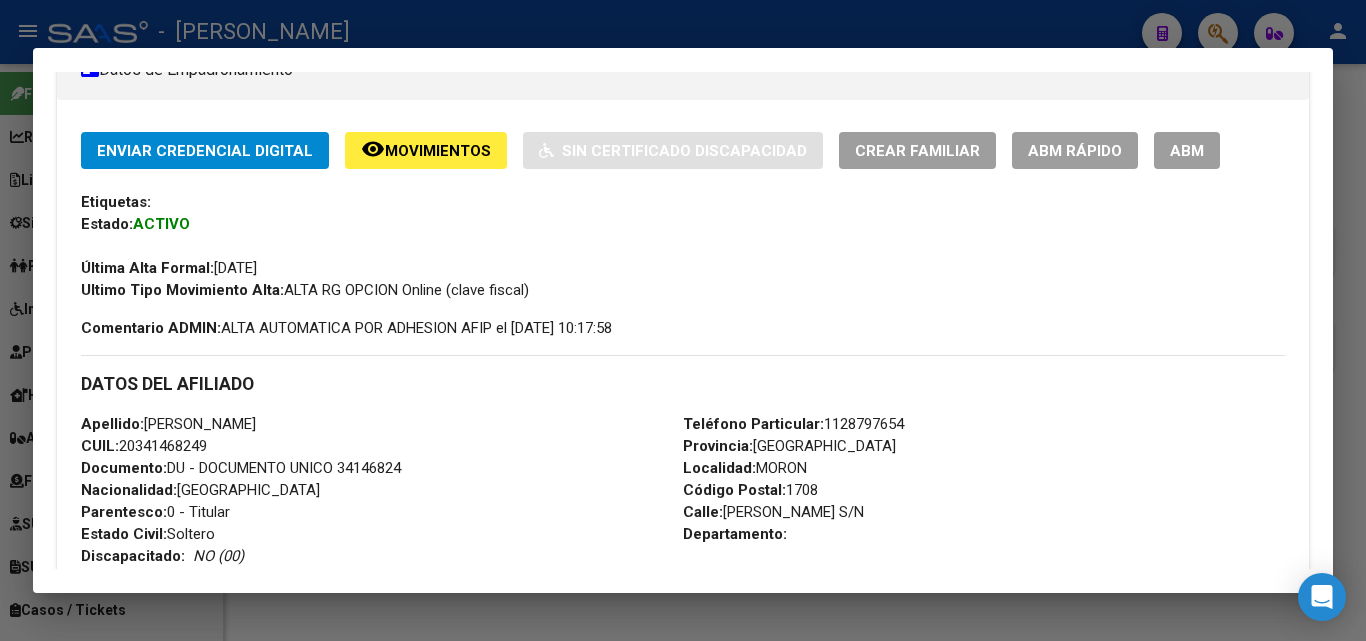 click on "Teléfono Particular:  [PHONE_NUMBER]" at bounding box center (793, 424) 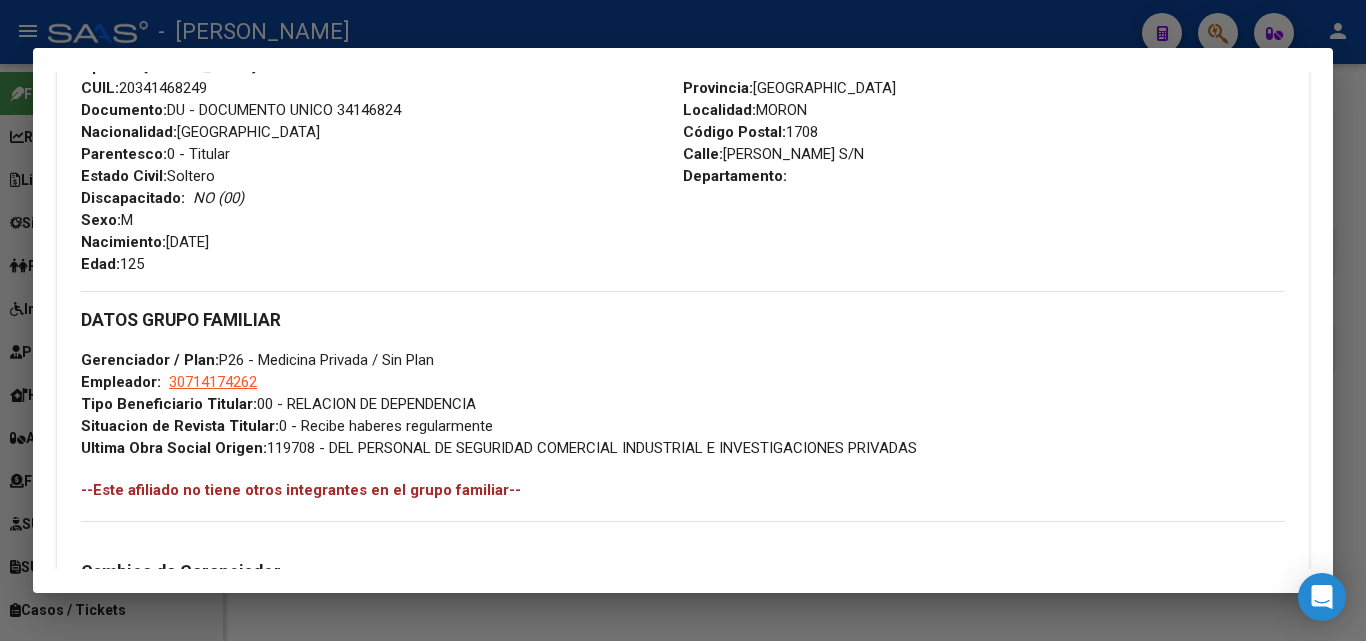 scroll, scrollTop: 800, scrollLeft: 0, axis: vertical 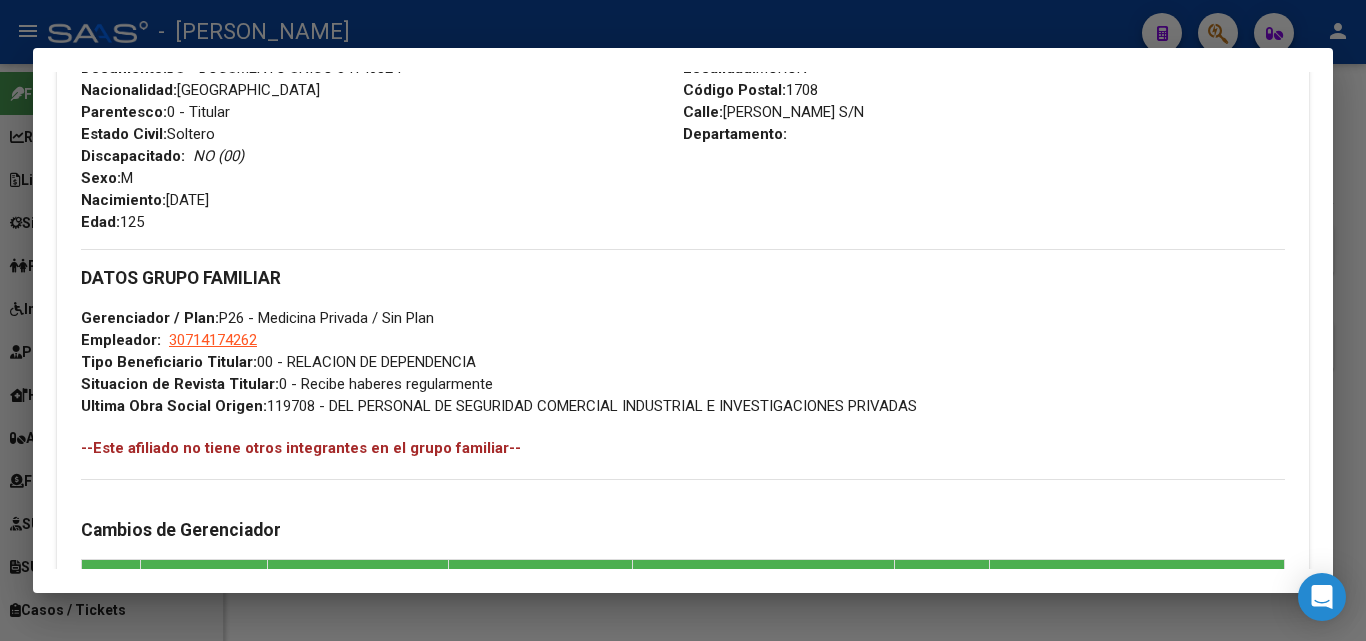 click on "30714174262" at bounding box center (213, 340) 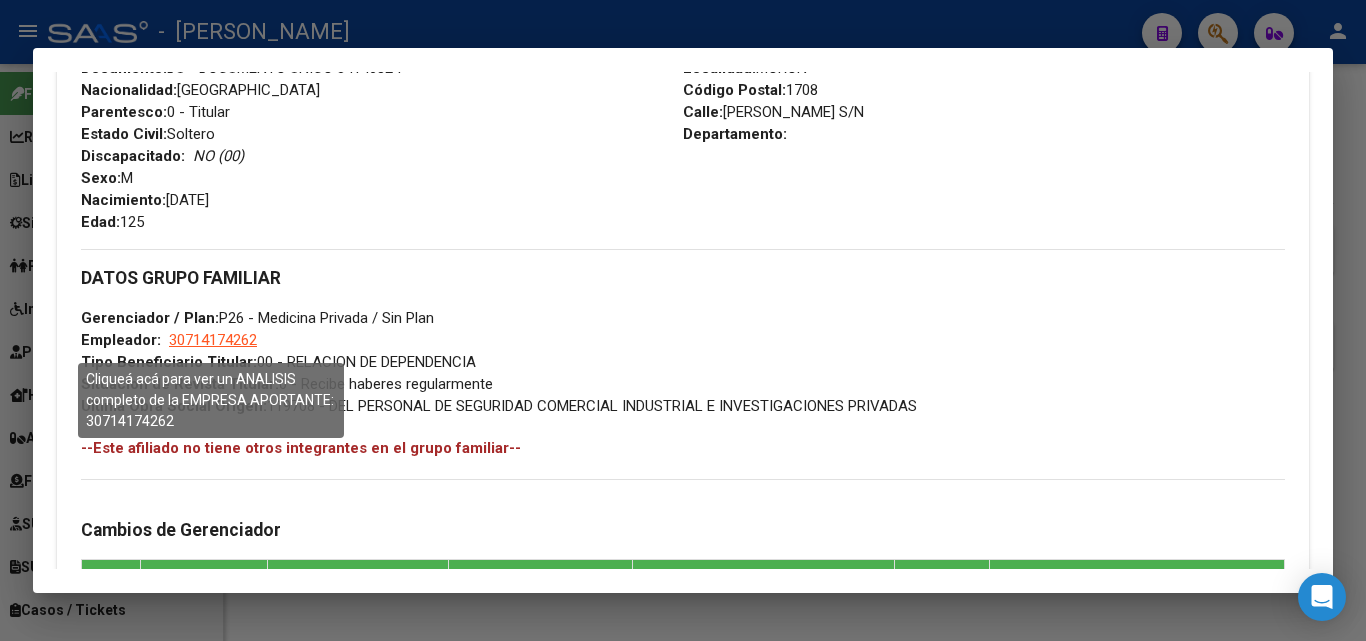 click on "30714174262" at bounding box center (213, 340) 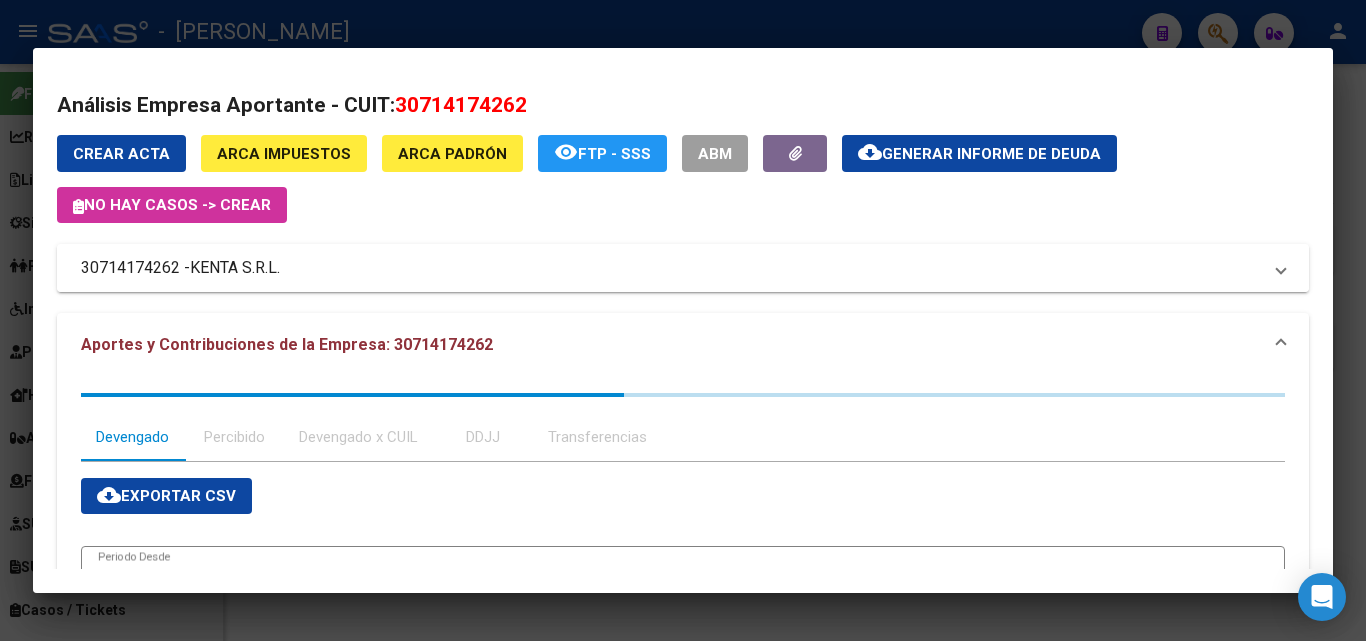 click on "KENTA S.R.L." at bounding box center (235, 268) 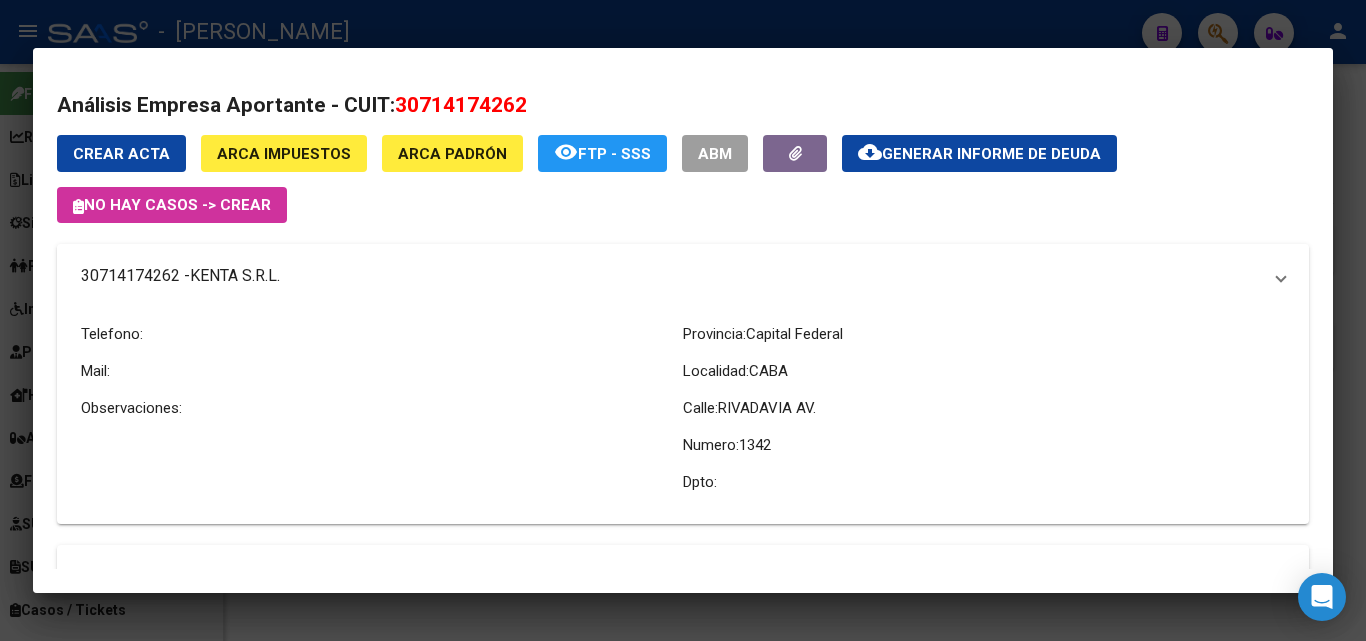 click on "KENTA S.R.L." at bounding box center (235, 276) 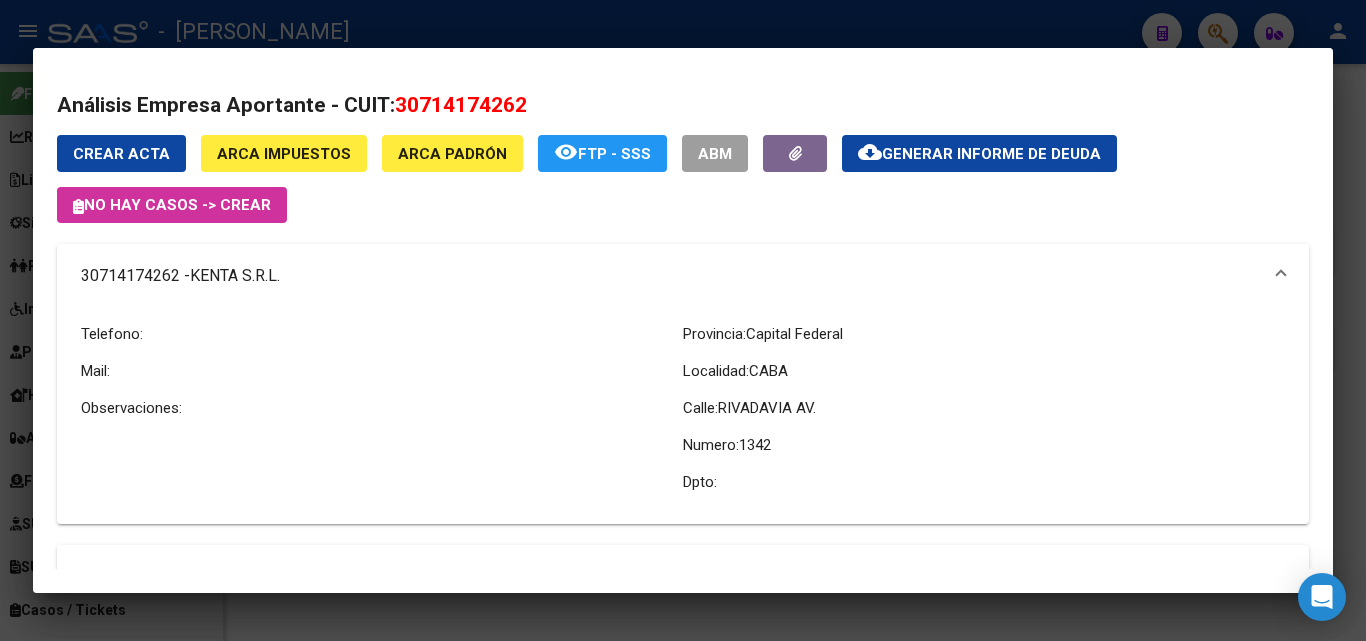 click at bounding box center (683, 320) 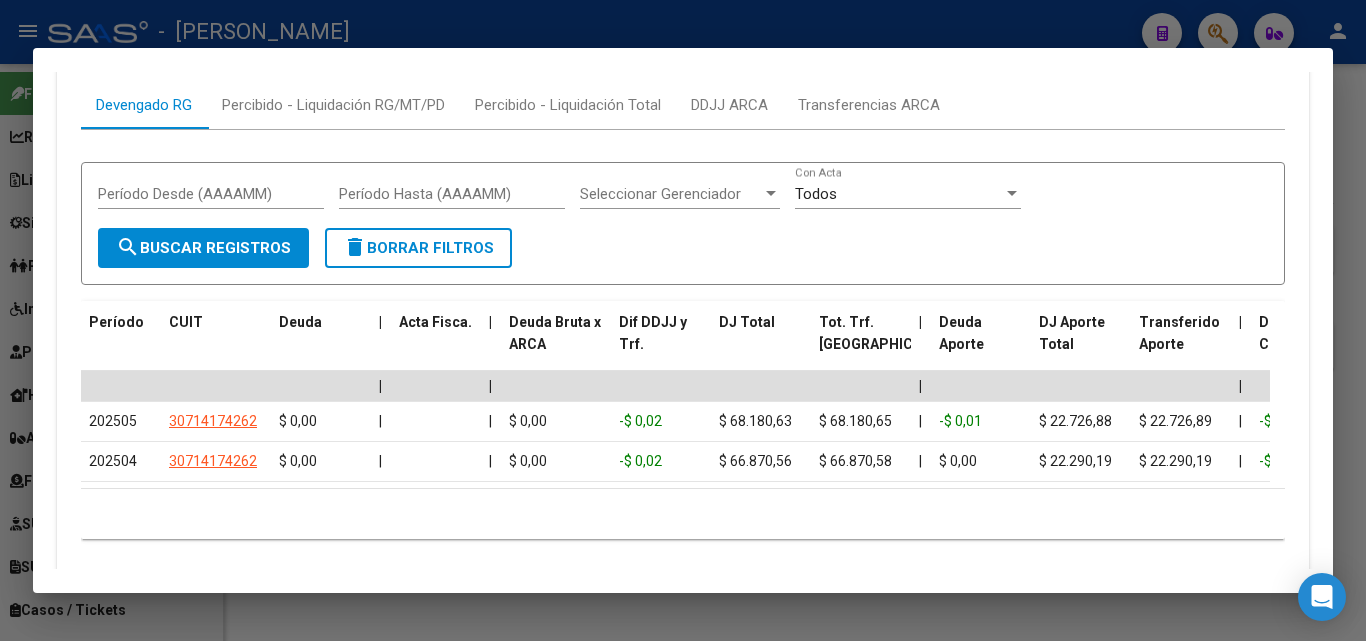 scroll, scrollTop: 1982, scrollLeft: 0, axis: vertical 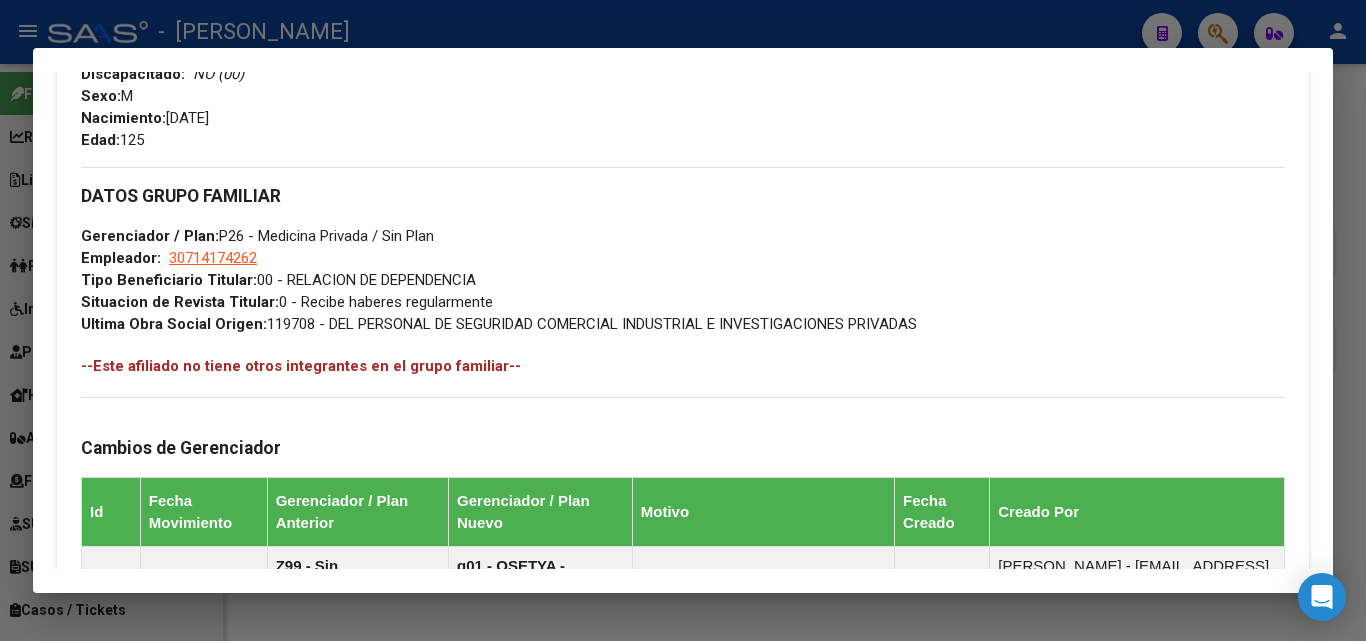 click at bounding box center [683, 320] 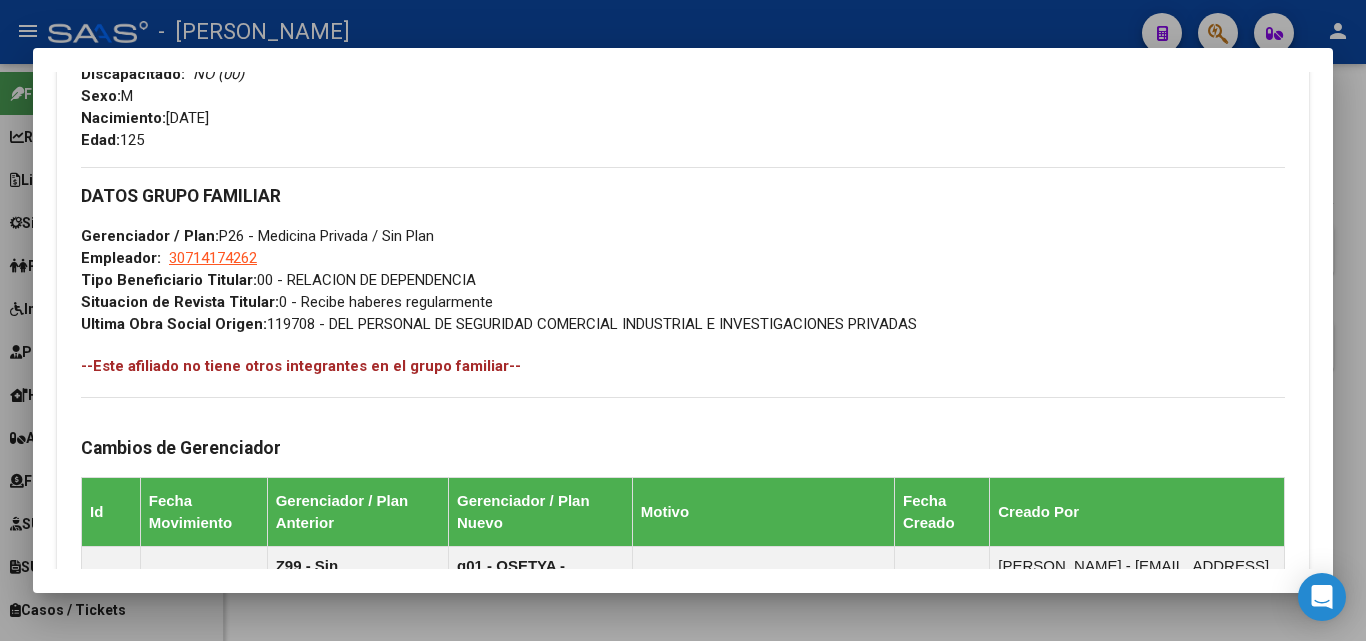 click on "20341468249" at bounding box center (672, 158) 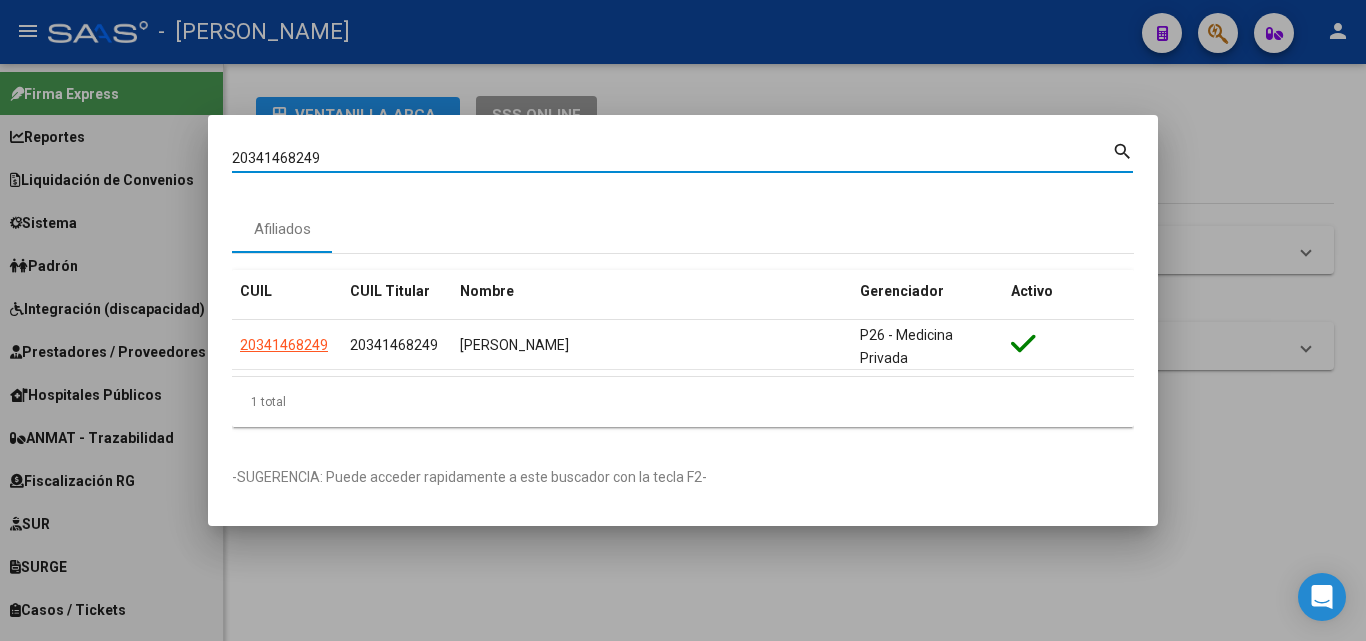 paste on "2647783" 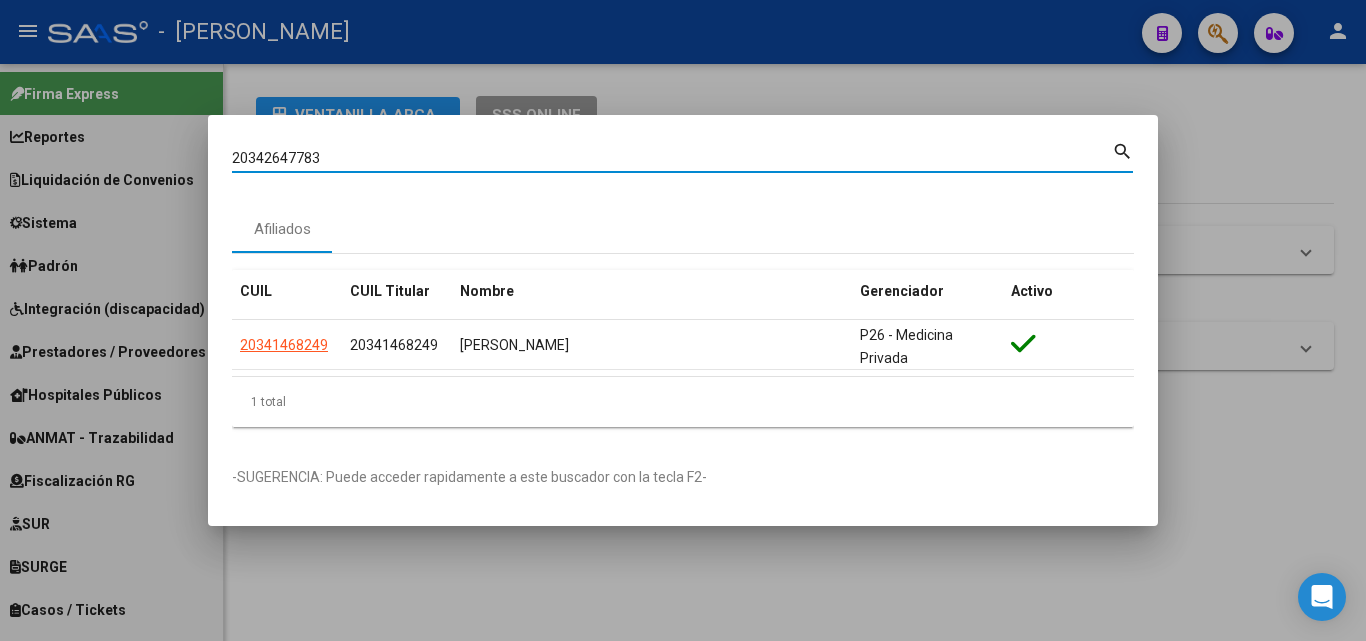 type on "20342647783" 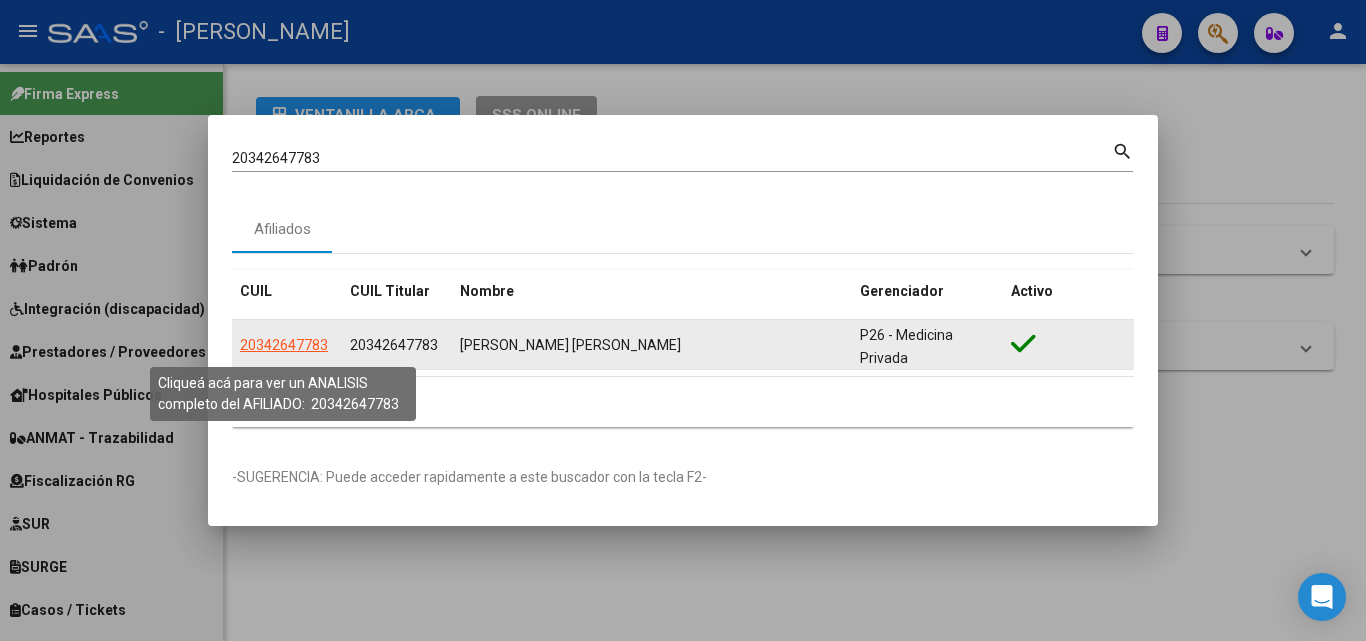 click on "20342647783" 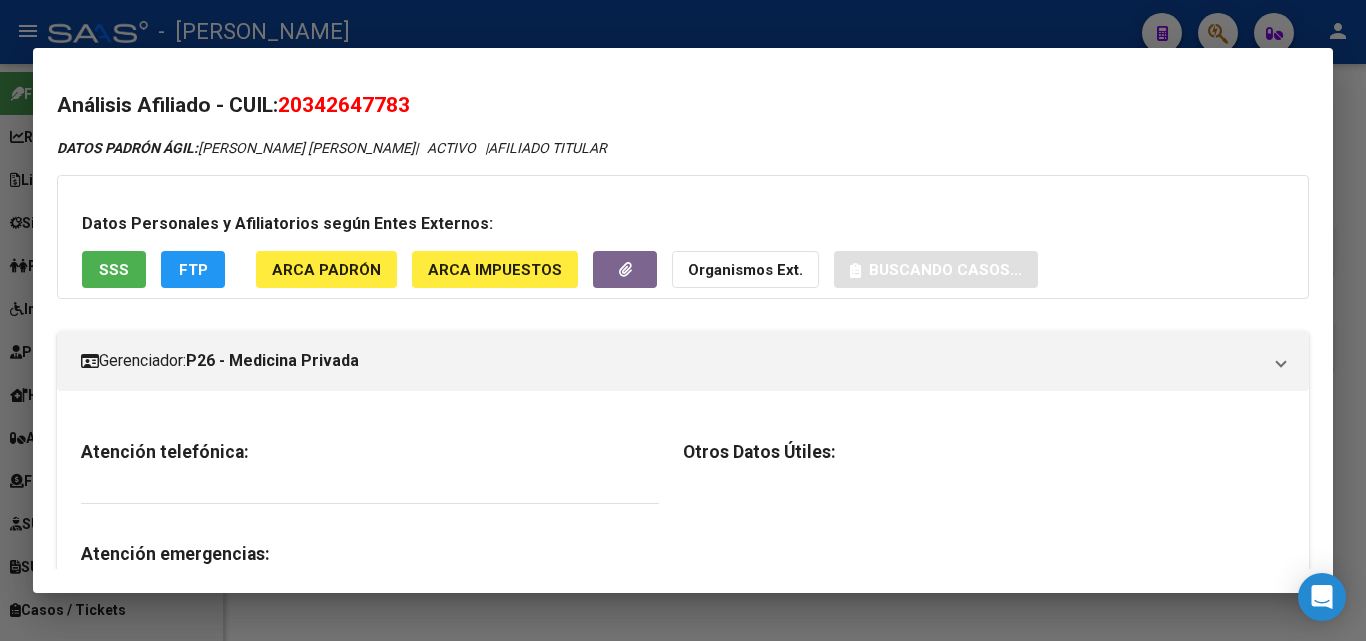 click on "ARCA Padrón" 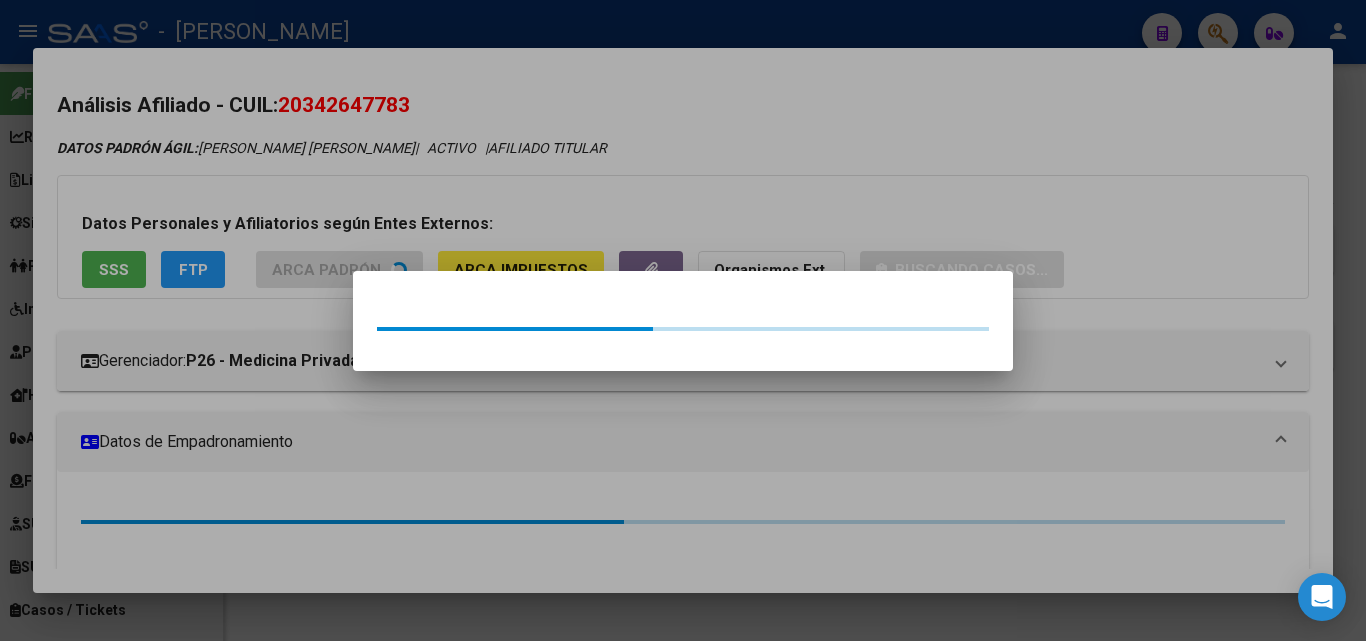 click at bounding box center (683, 320) 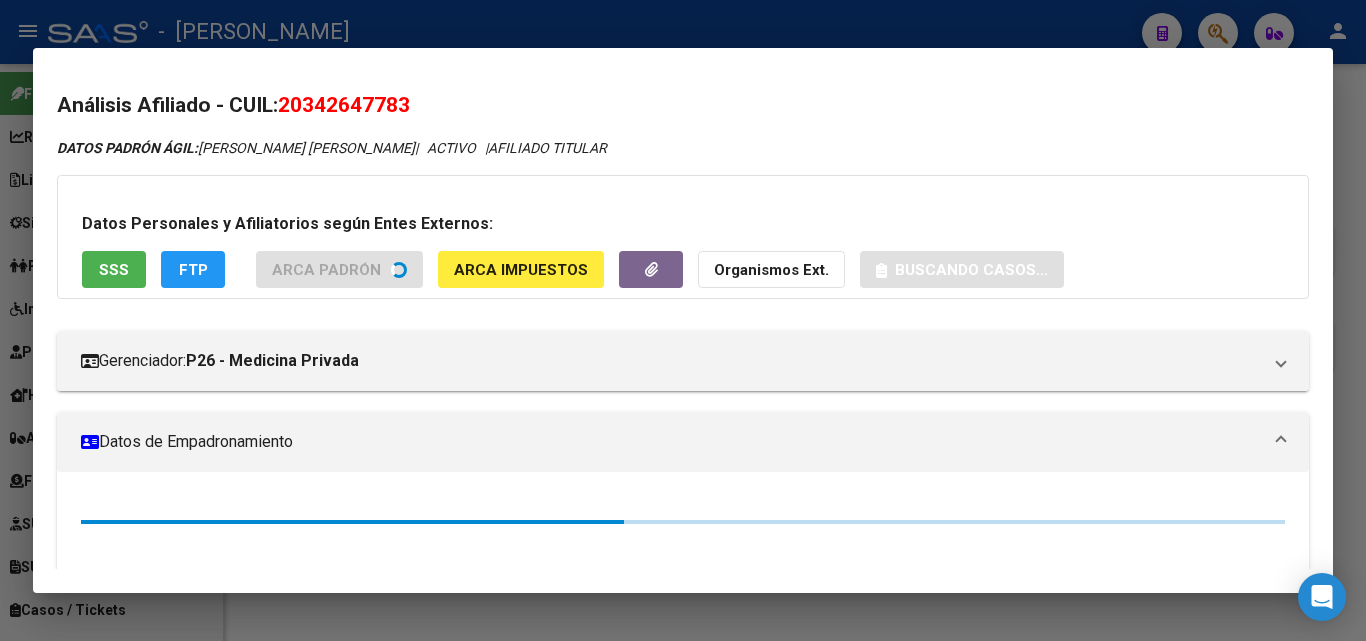 click on "SSS" at bounding box center (114, 269) 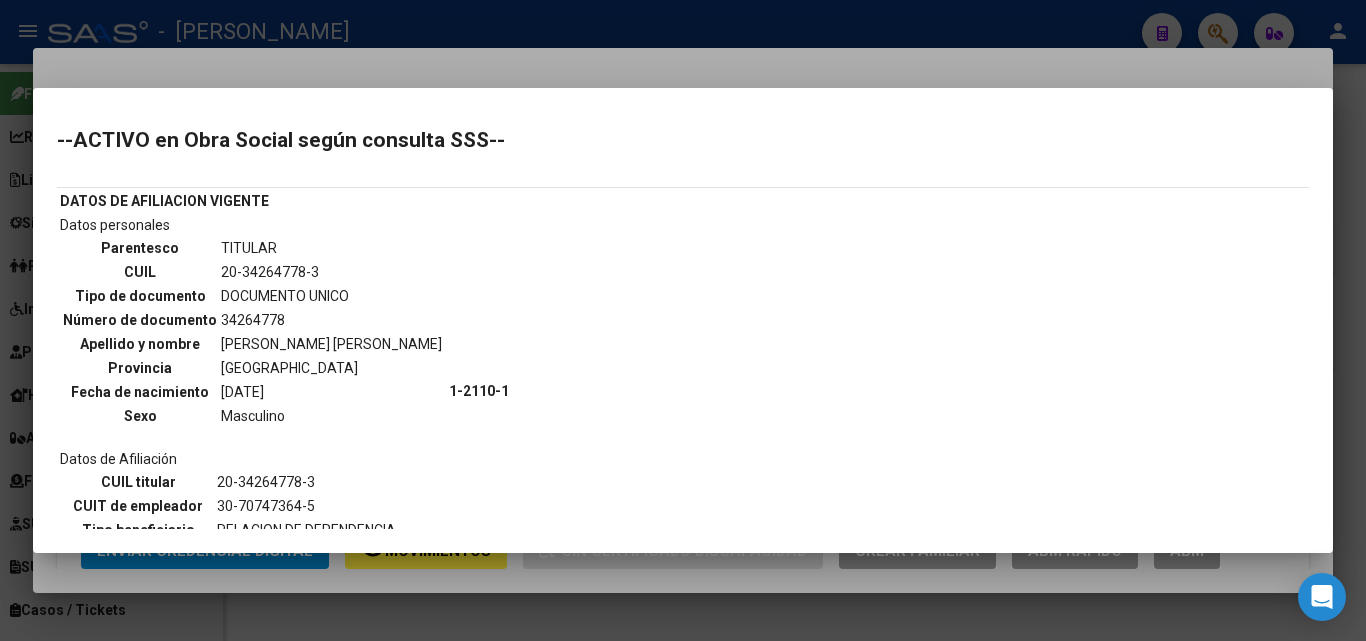 click at bounding box center [683, 320] 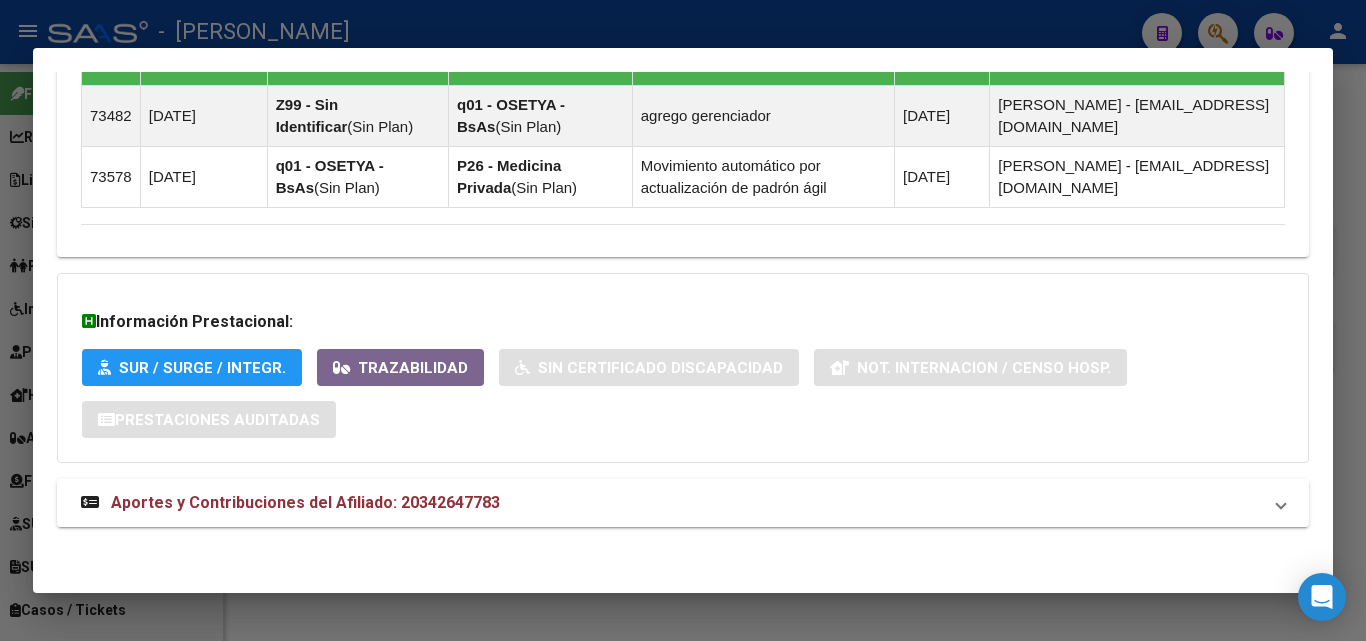 click on "Aportes y Contribuciones del Afiliado: 20342647783" at bounding box center [683, 503] 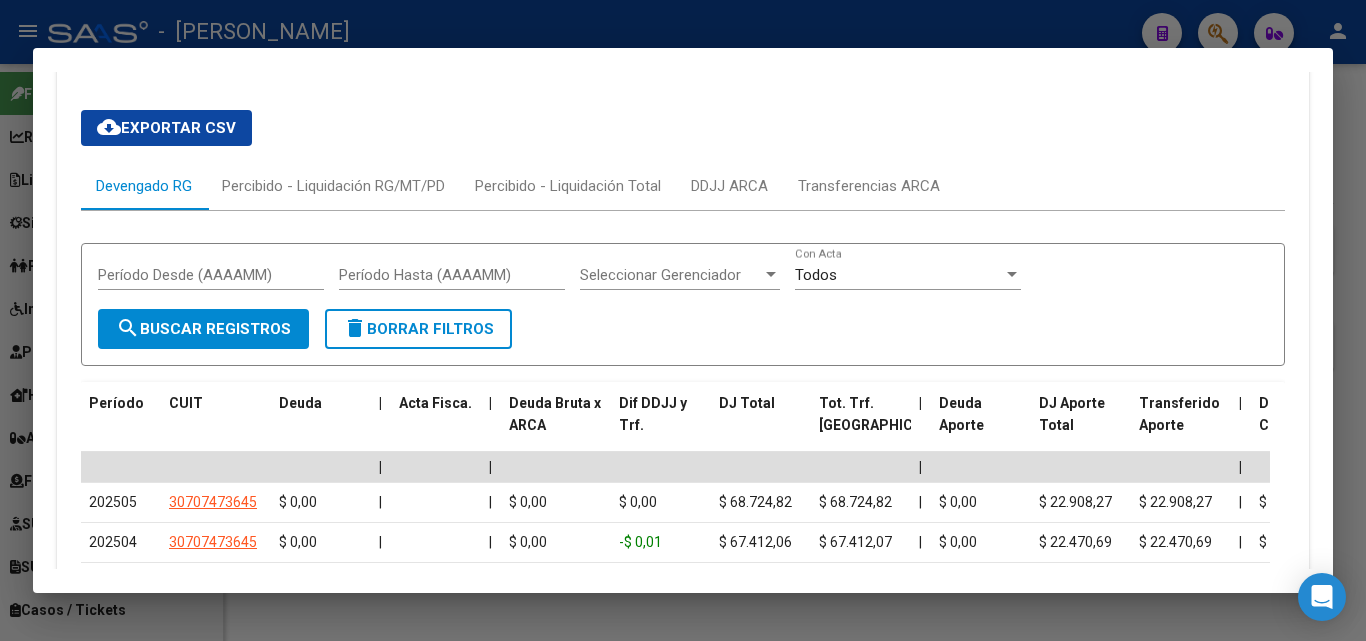 scroll, scrollTop: 1924, scrollLeft: 0, axis: vertical 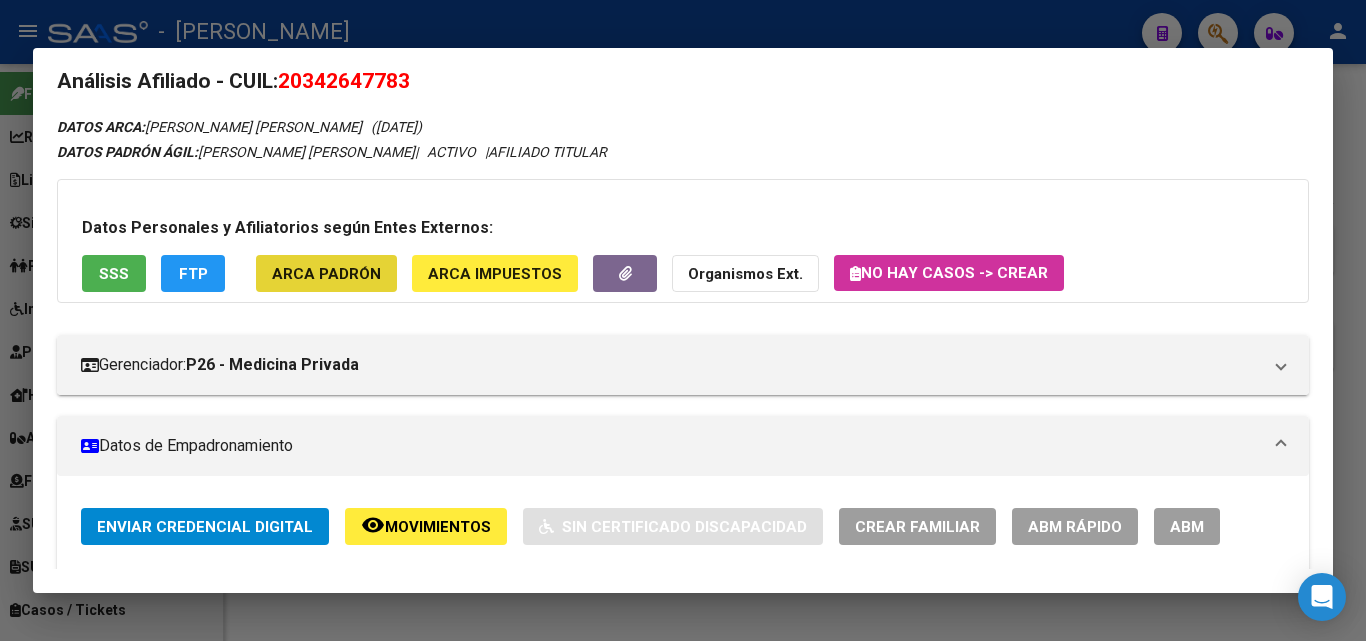 click on "ARCA Padrón" 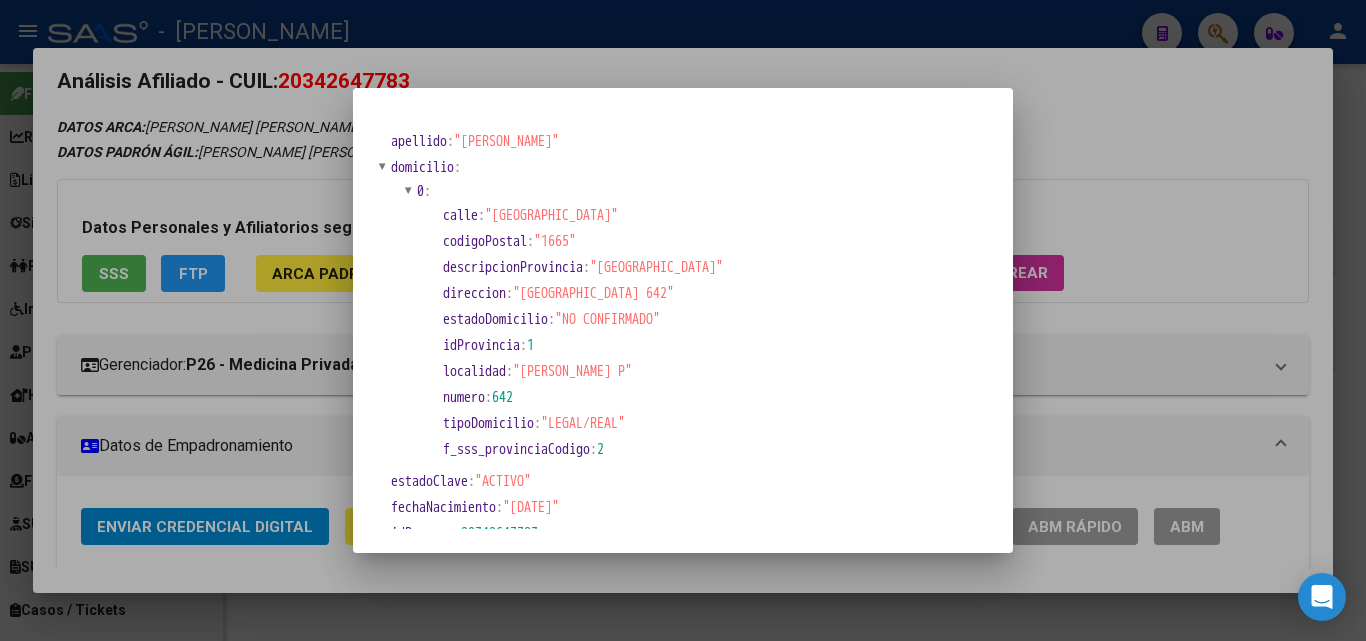 click at bounding box center (683, 320) 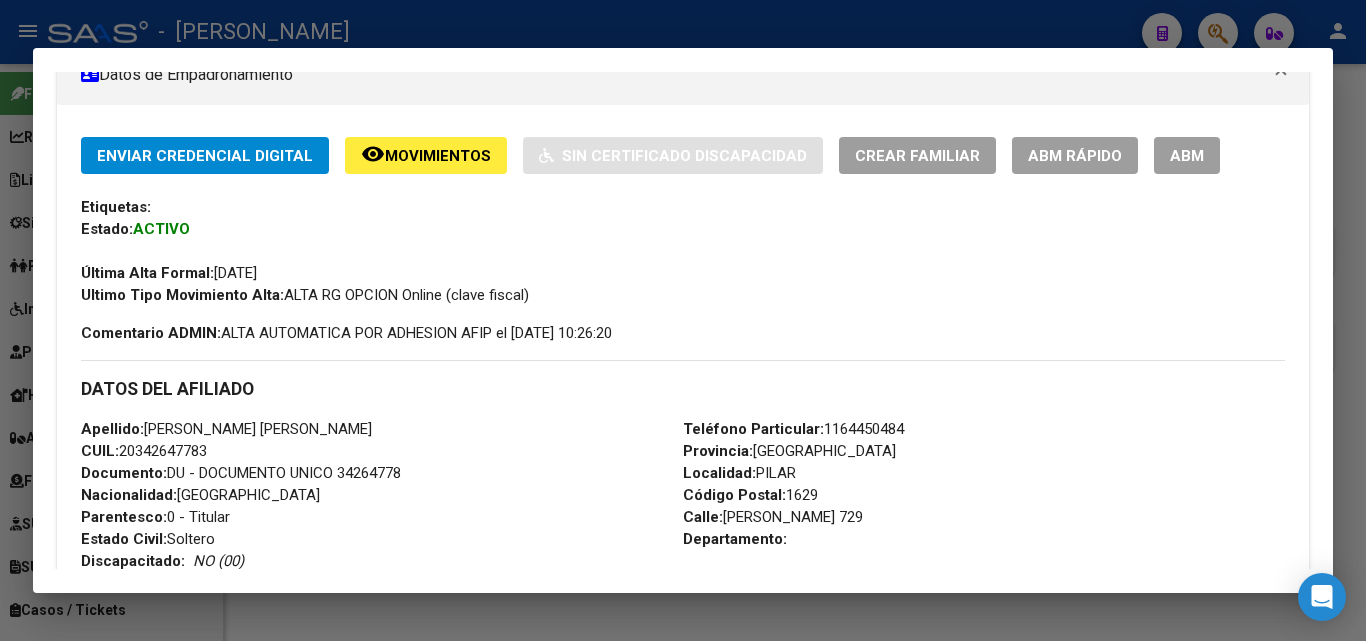 scroll, scrollTop: 424, scrollLeft: 0, axis: vertical 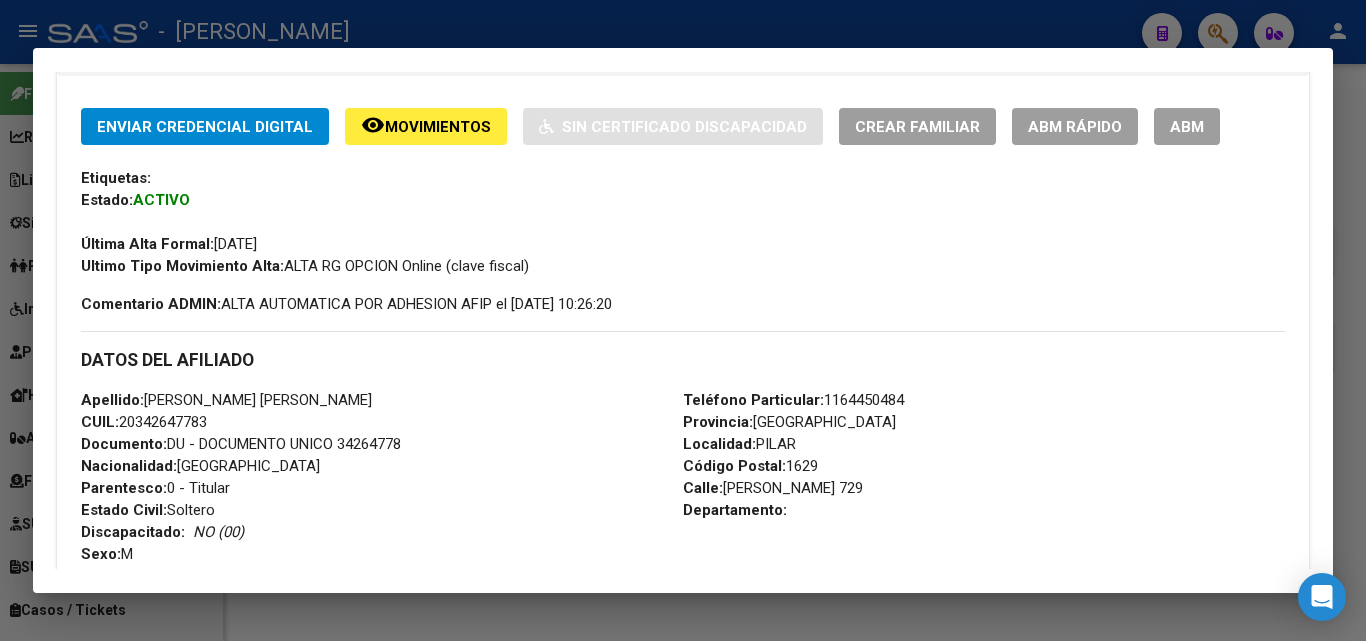 click on "Documento:  DU - DOCUMENTO UNICO 34264778" at bounding box center (241, 444) 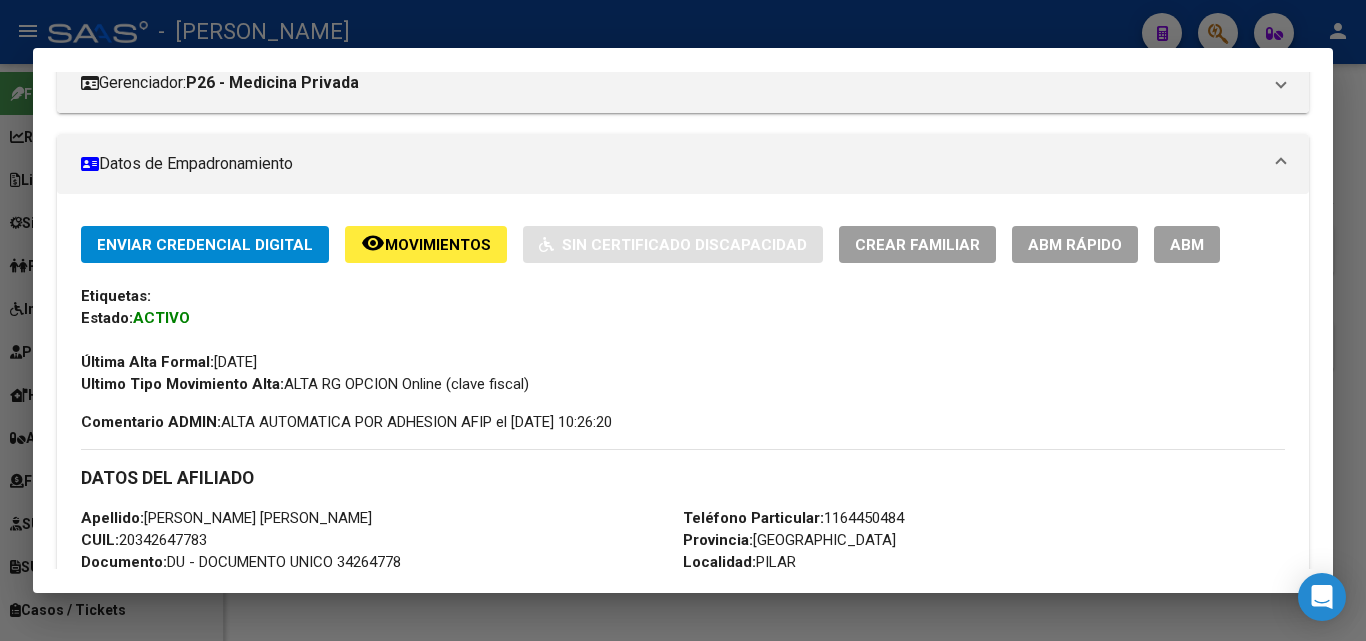 scroll, scrollTop: 0, scrollLeft: 0, axis: both 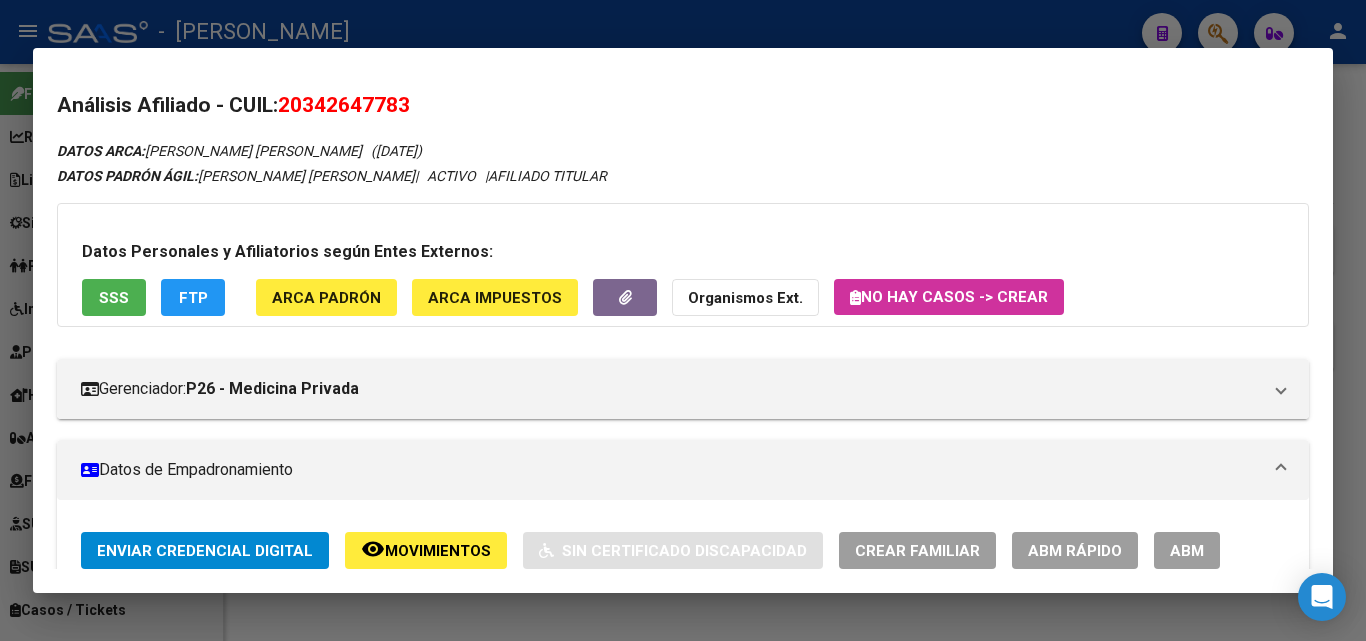 click on "Datos Personales y Afiliatorios según Entes Externos: SSS FTP ARCA Padrón ARCA Impuestos Organismos Ext.   No hay casos -> Crear" at bounding box center (683, 265) 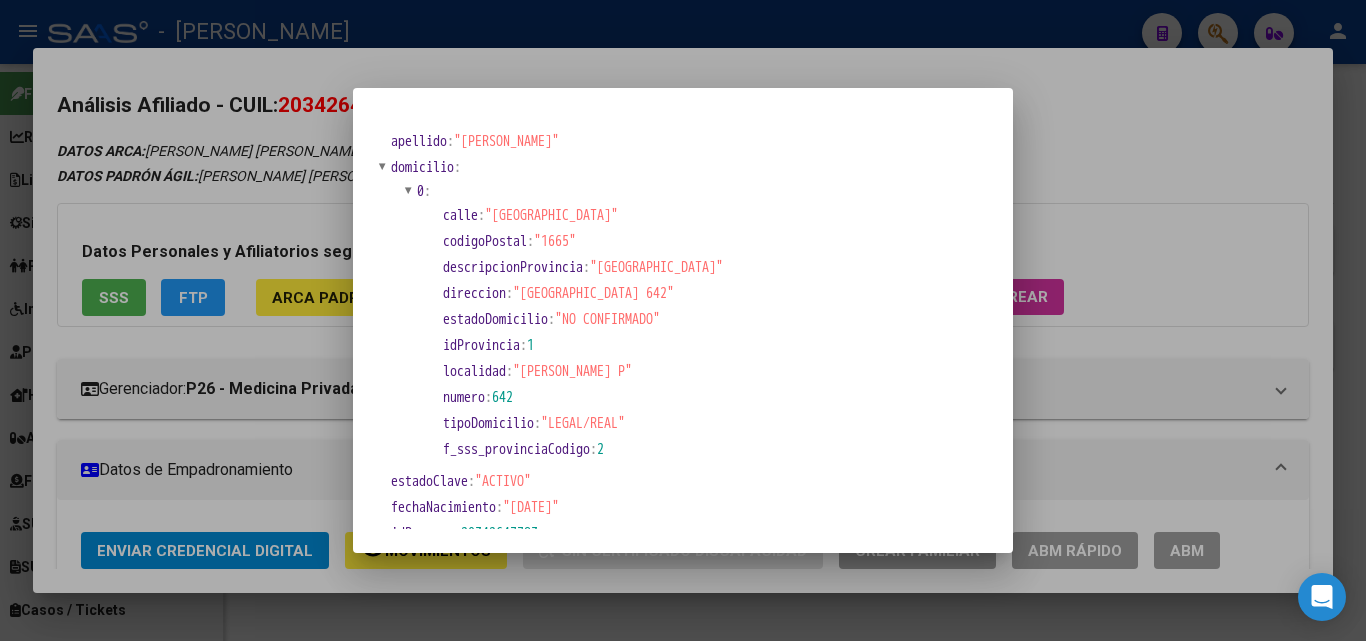 click at bounding box center (683, 320) 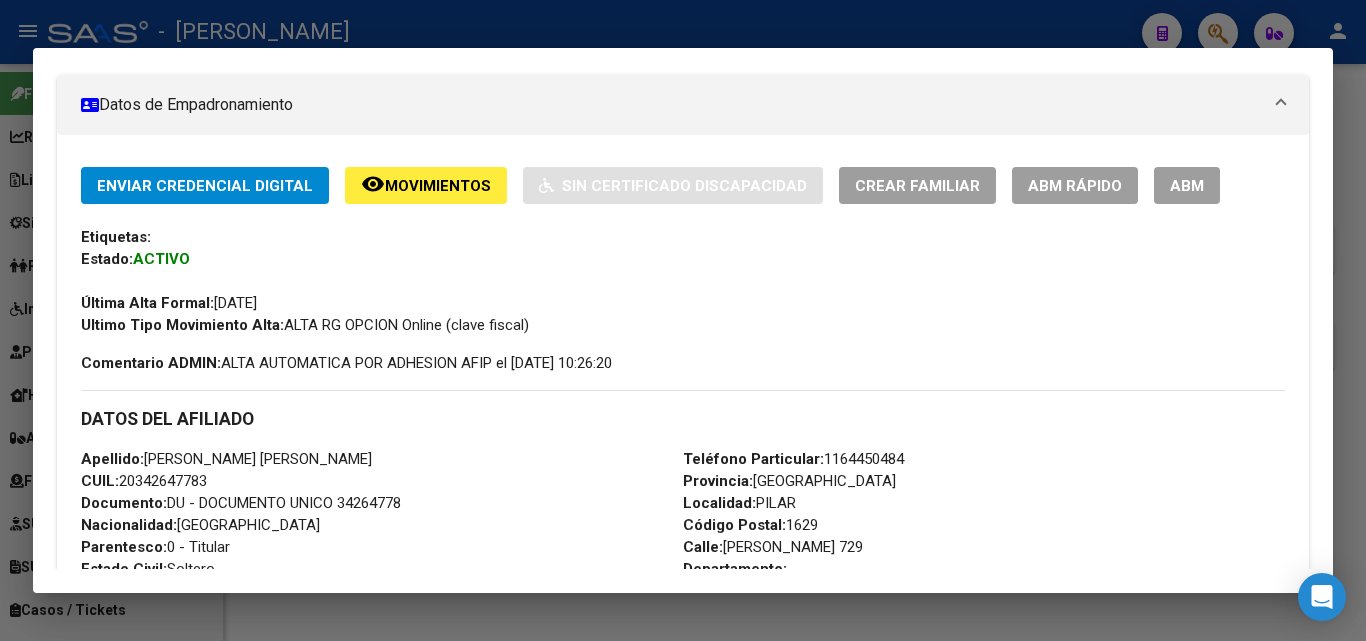 scroll, scrollTop: 500, scrollLeft: 0, axis: vertical 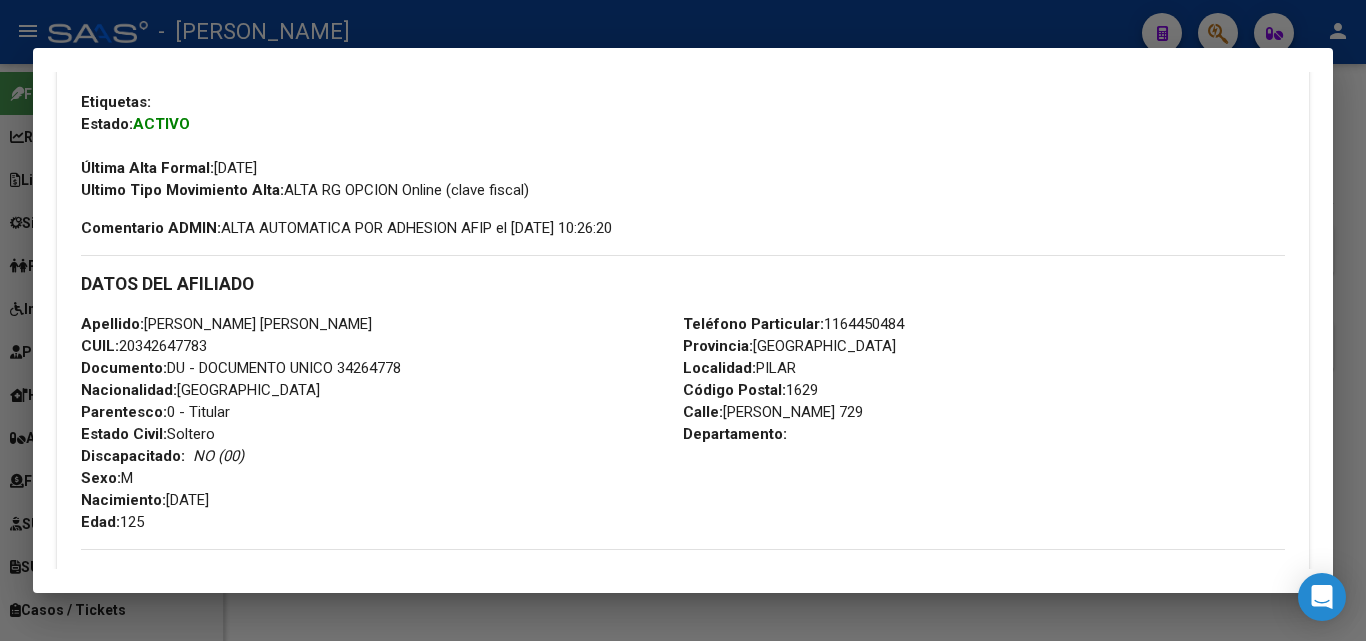 click on "Teléfono Particular:  [PHONE_NUMBER]" at bounding box center (793, 324) 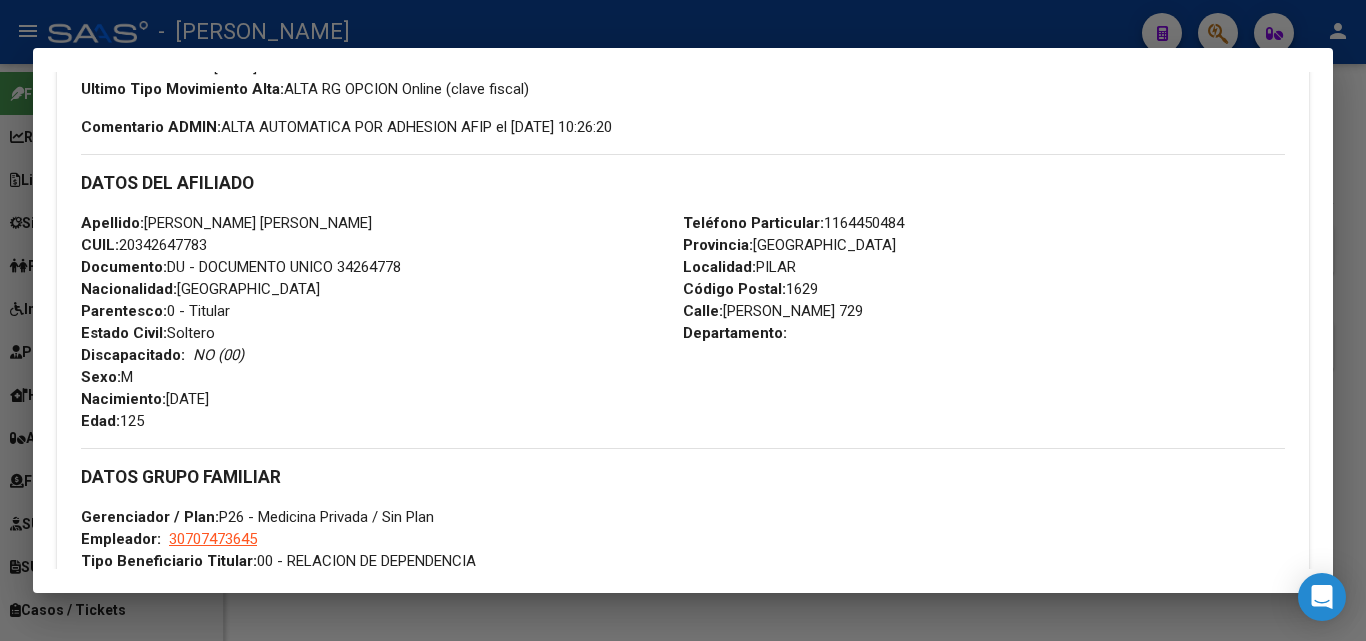 scroll, scrollTop: 800, scrollLeft: 0, axis: vertical 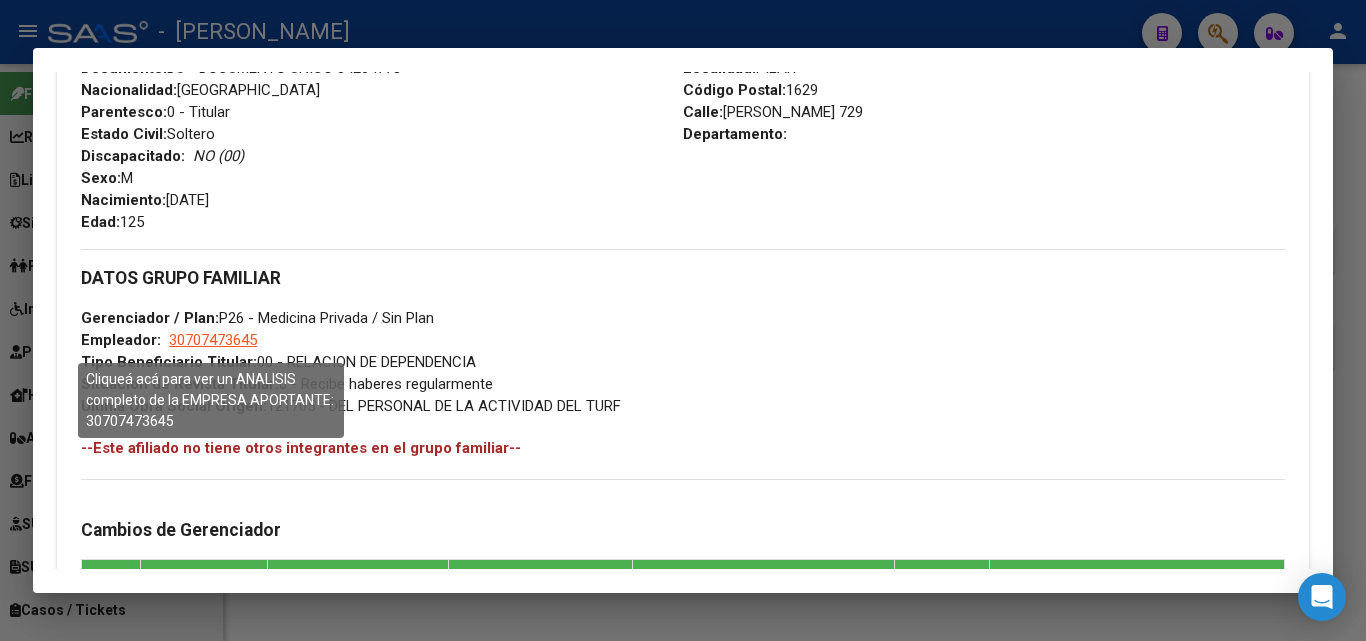 click on "30707473645" at bounding box center (213, 340) 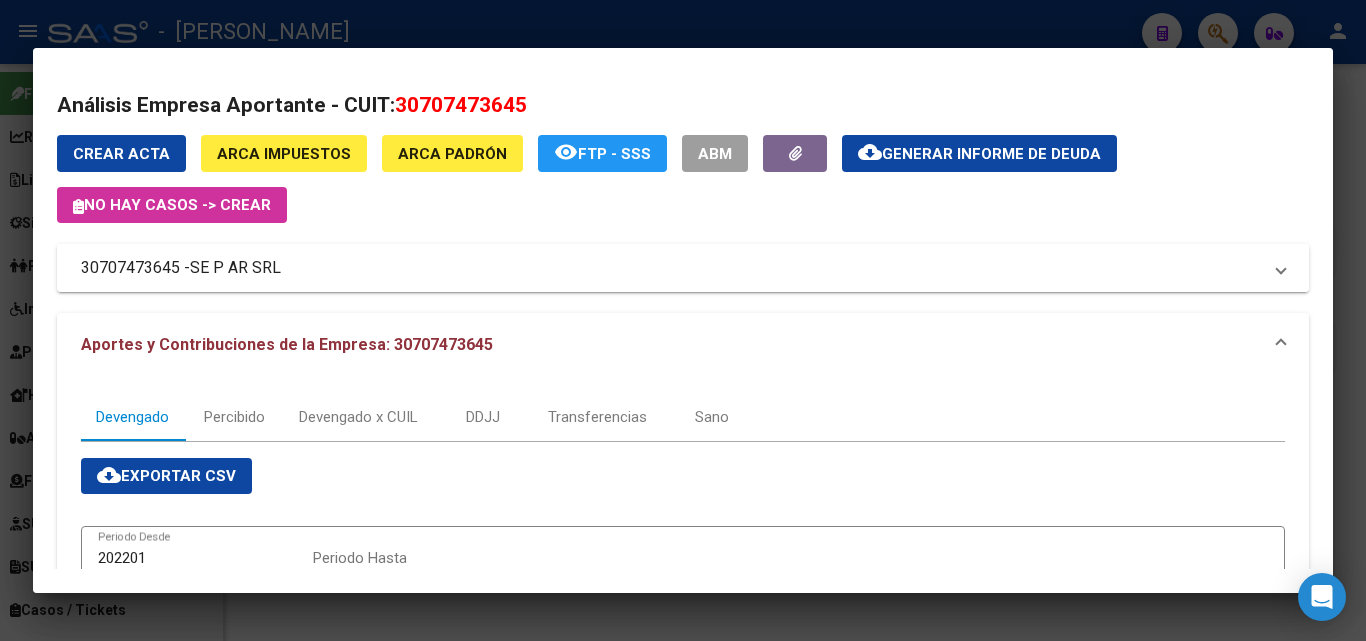 click on "SE P AR SRL" at bounding box center (235, 268) 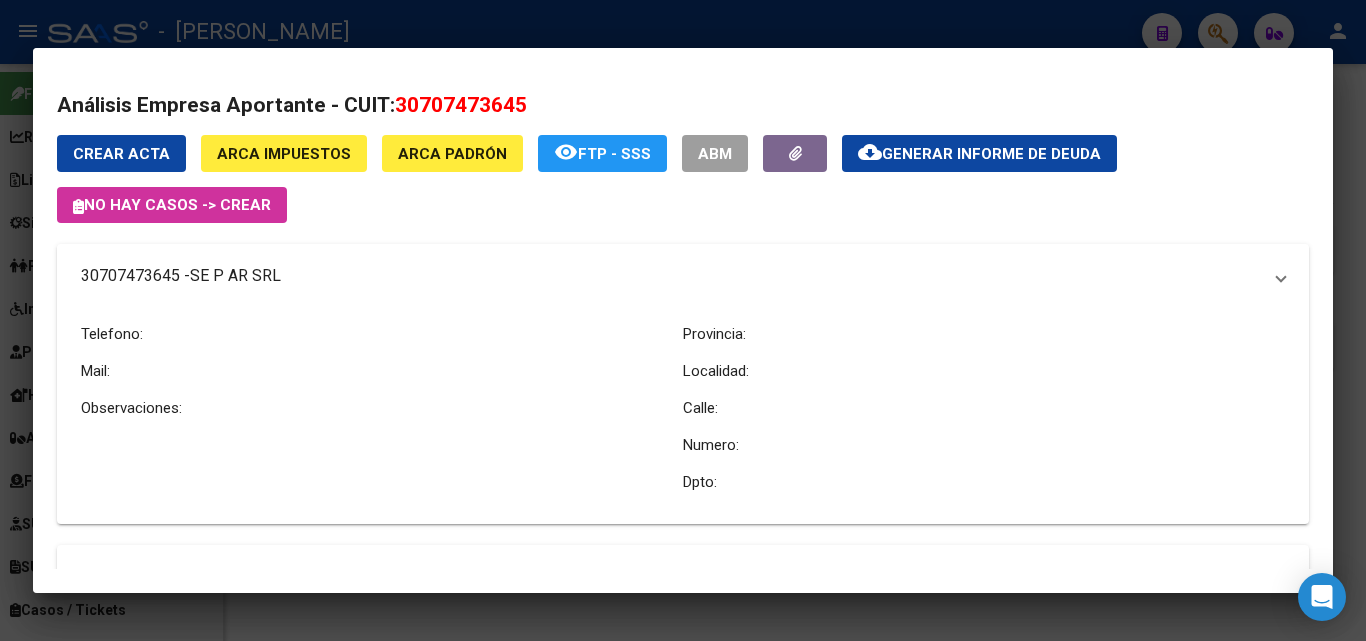 click on "SE P AR SRL" at bounding box center [235, 276] 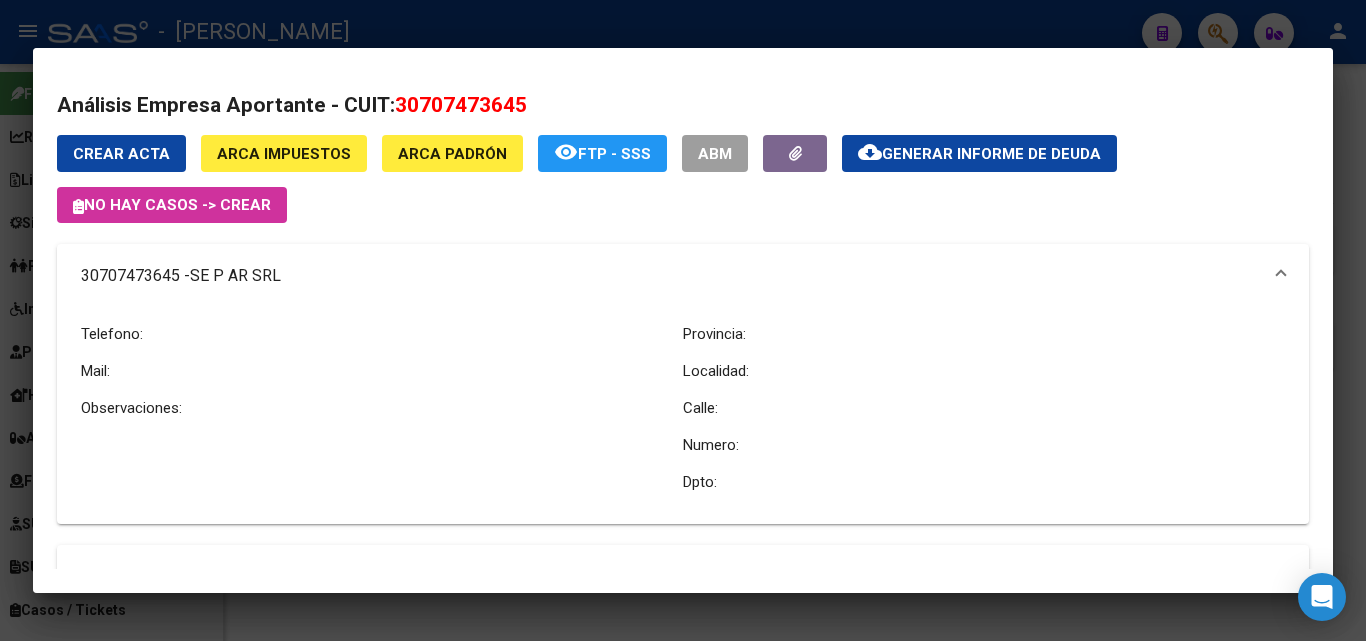 click at bounding box center [683, 320] 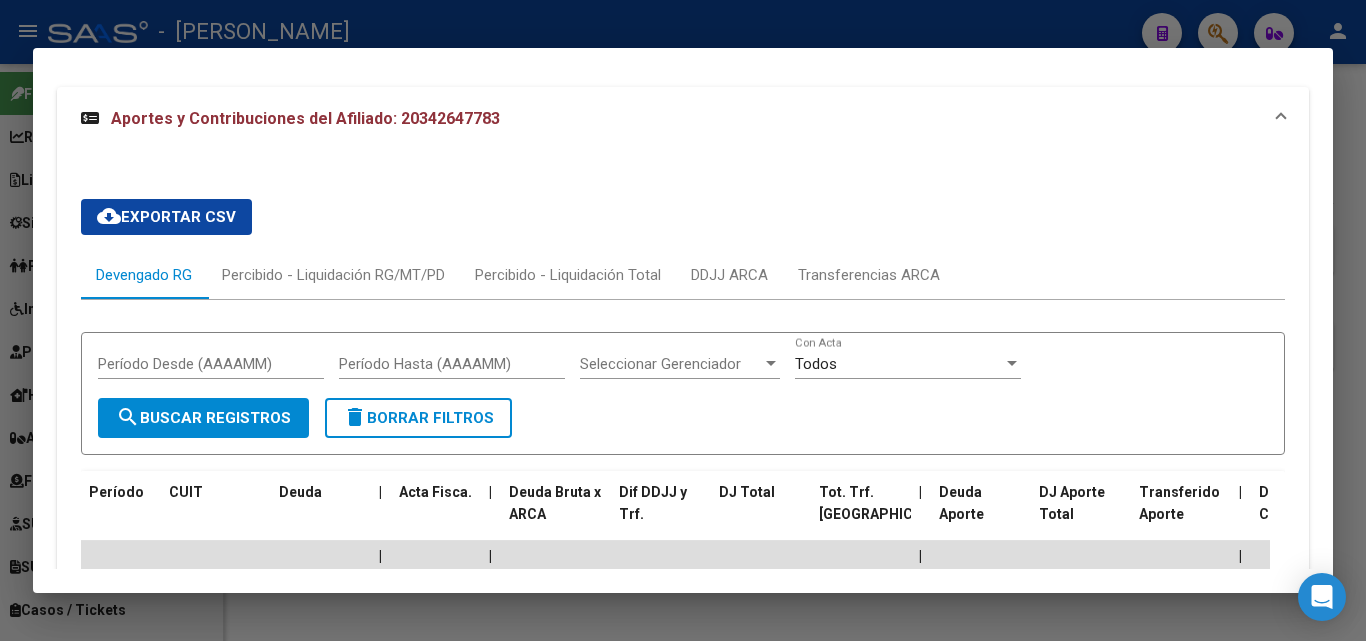 scroll, scrollTop: 1623, scrollLeft: 0, axis: vertical 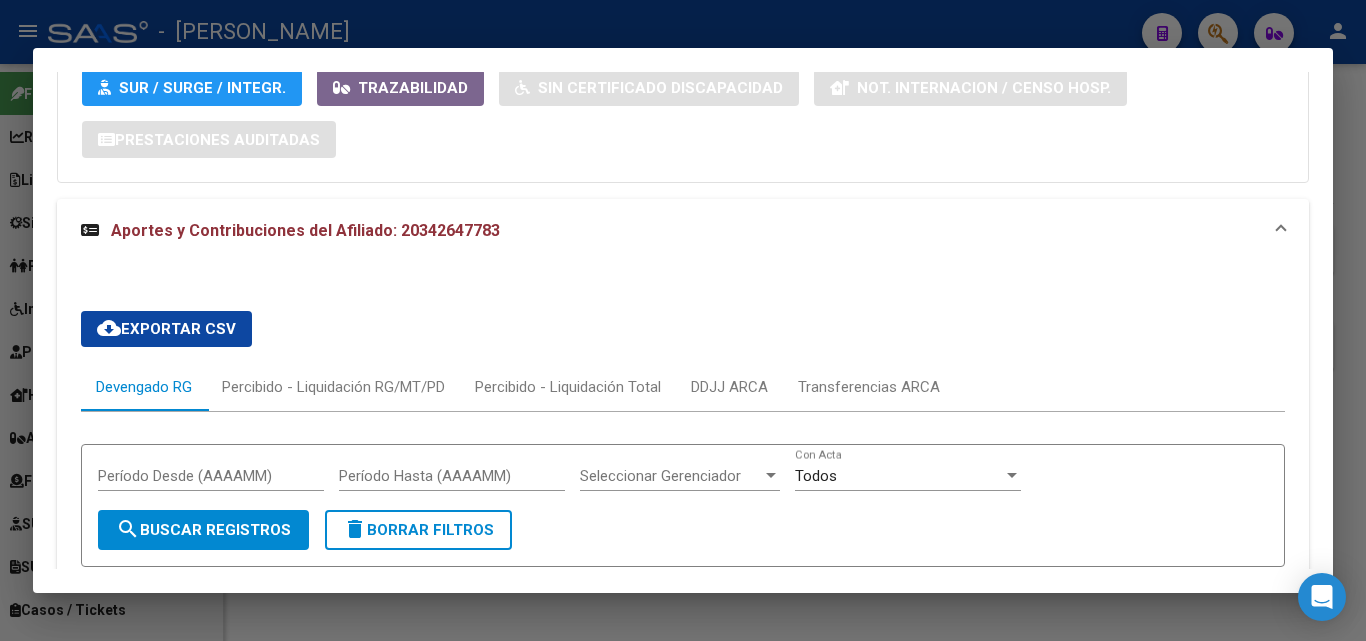 click at bounding box center [683, 320] 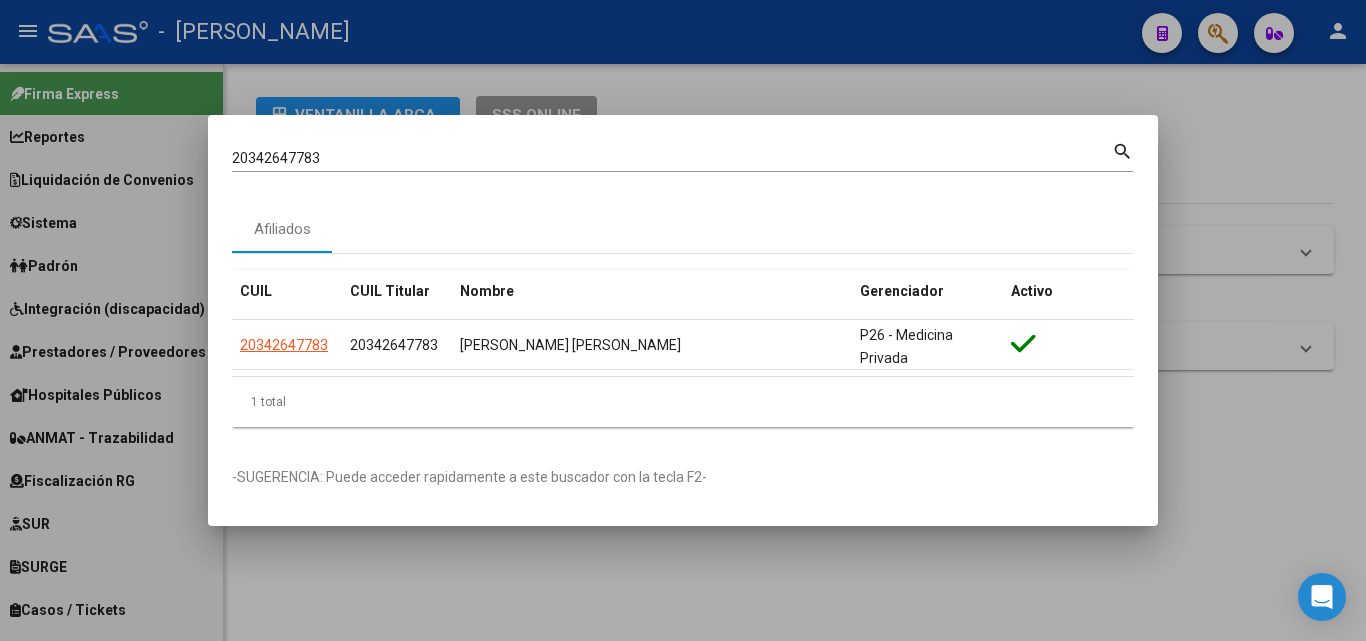 click on "20342647783" at bounding box center [672, 158] 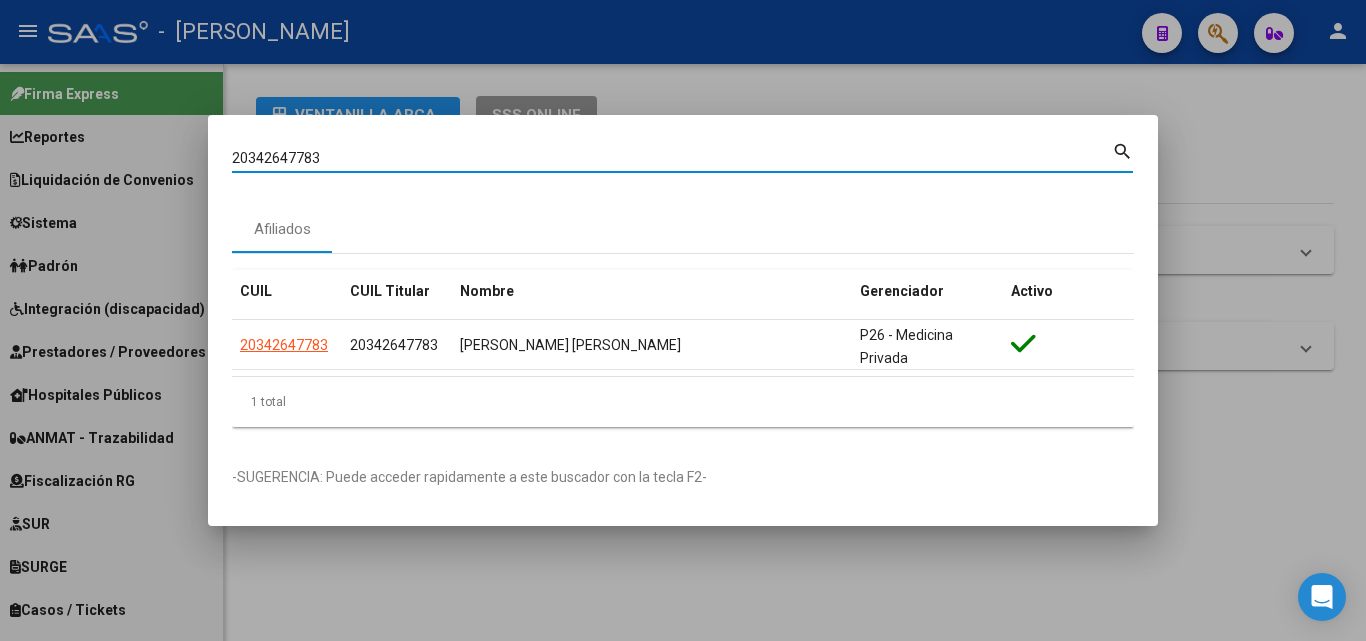 click on "20342647783" at bounding box center (672, 158) 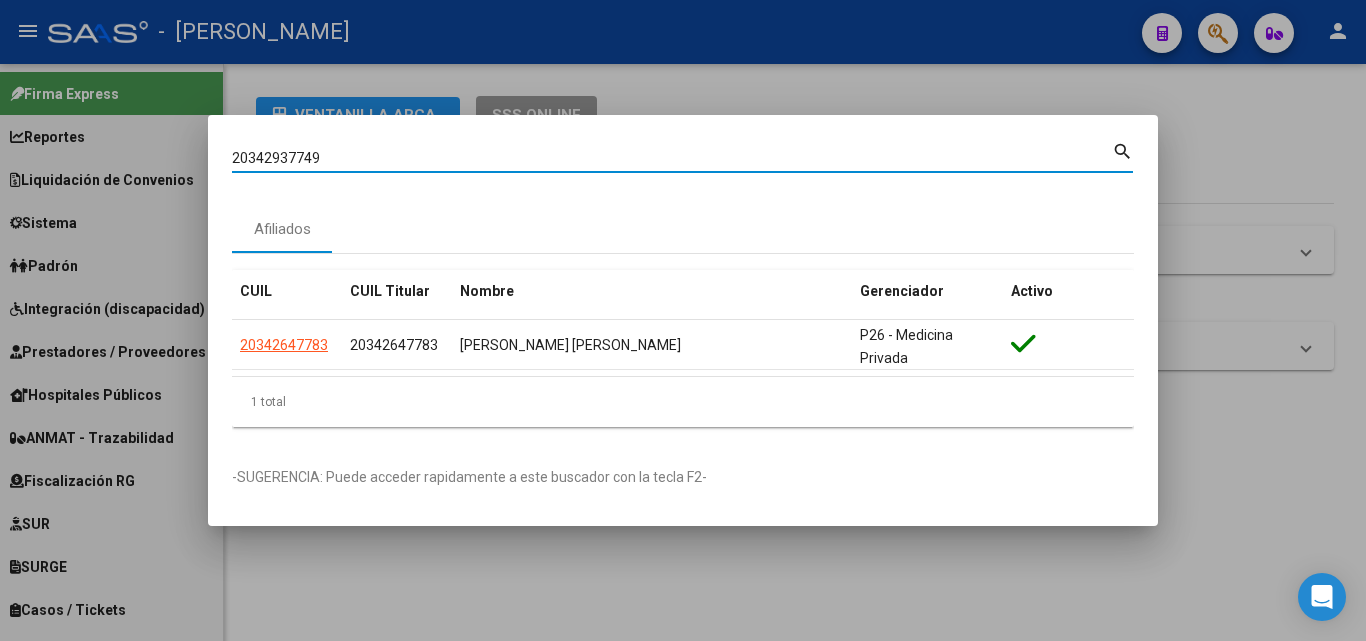 type on "20342937749" 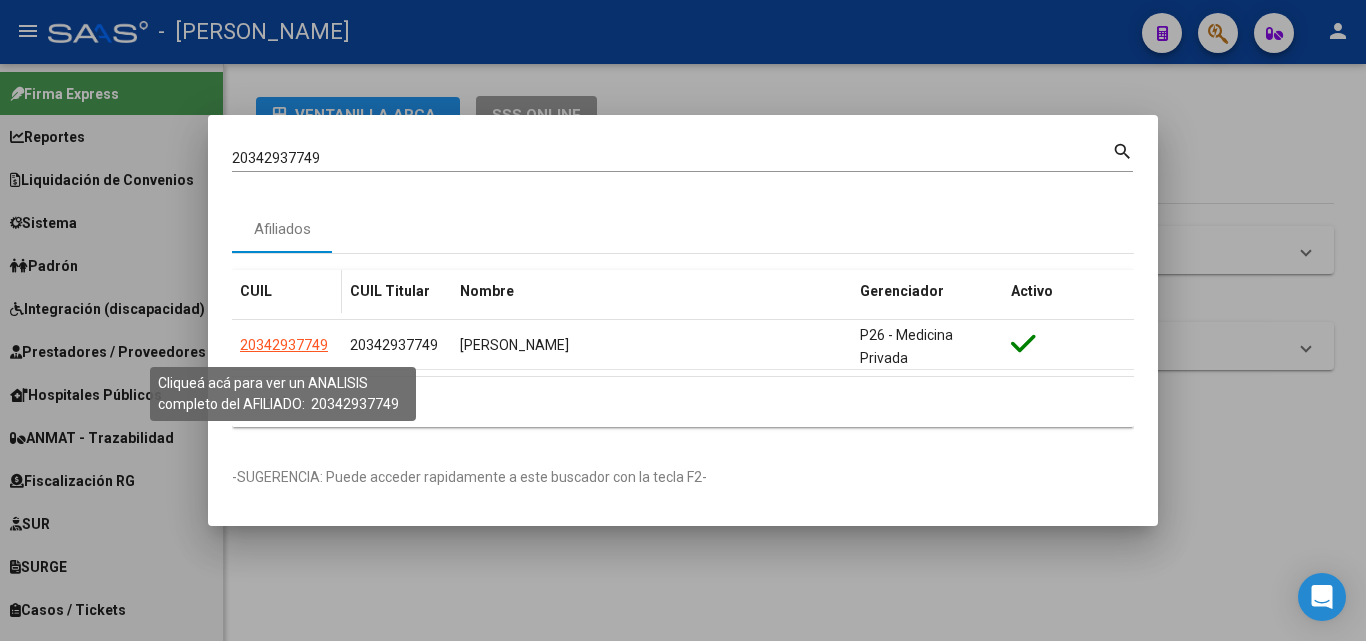 click on "20342937749" 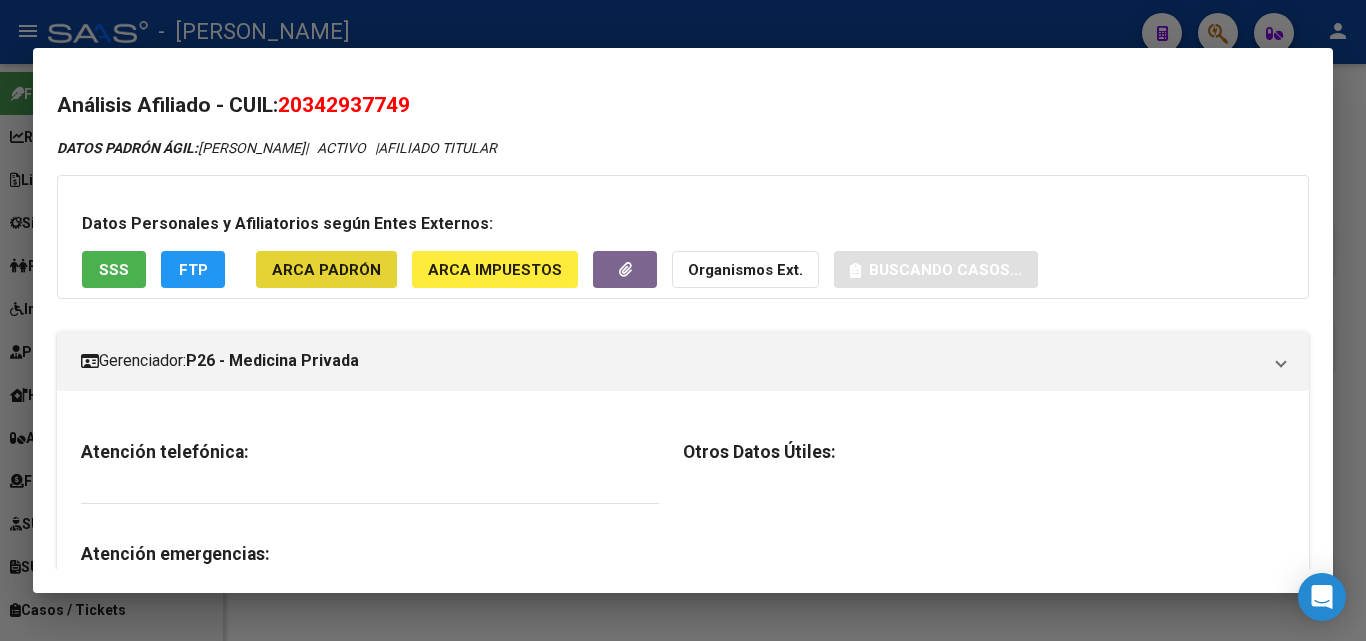 click on "ARCA Padrón" 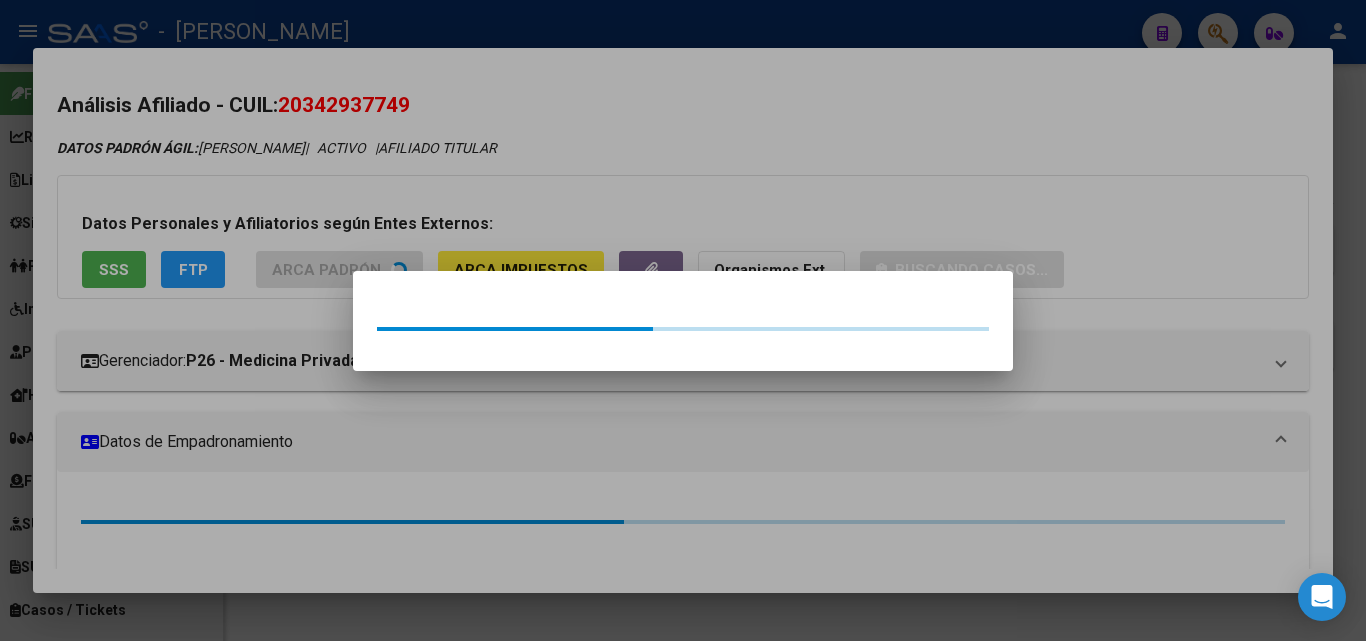 click at bounding box center (683, 320) 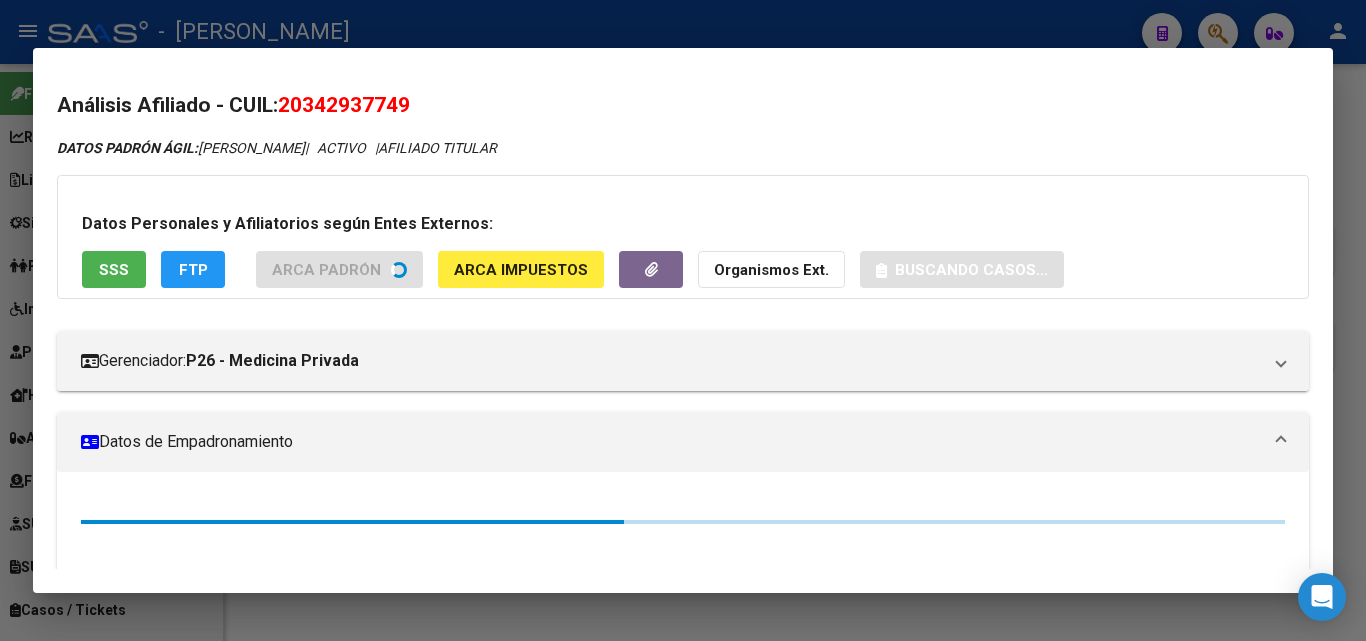 click on "Datos Personales y Afiliatorios según Entes Externos: SSS FTP ARCA Padrón ARCA Impuestos Organismos Ext.    Buscando casos..." at bounding box center (683, 237) 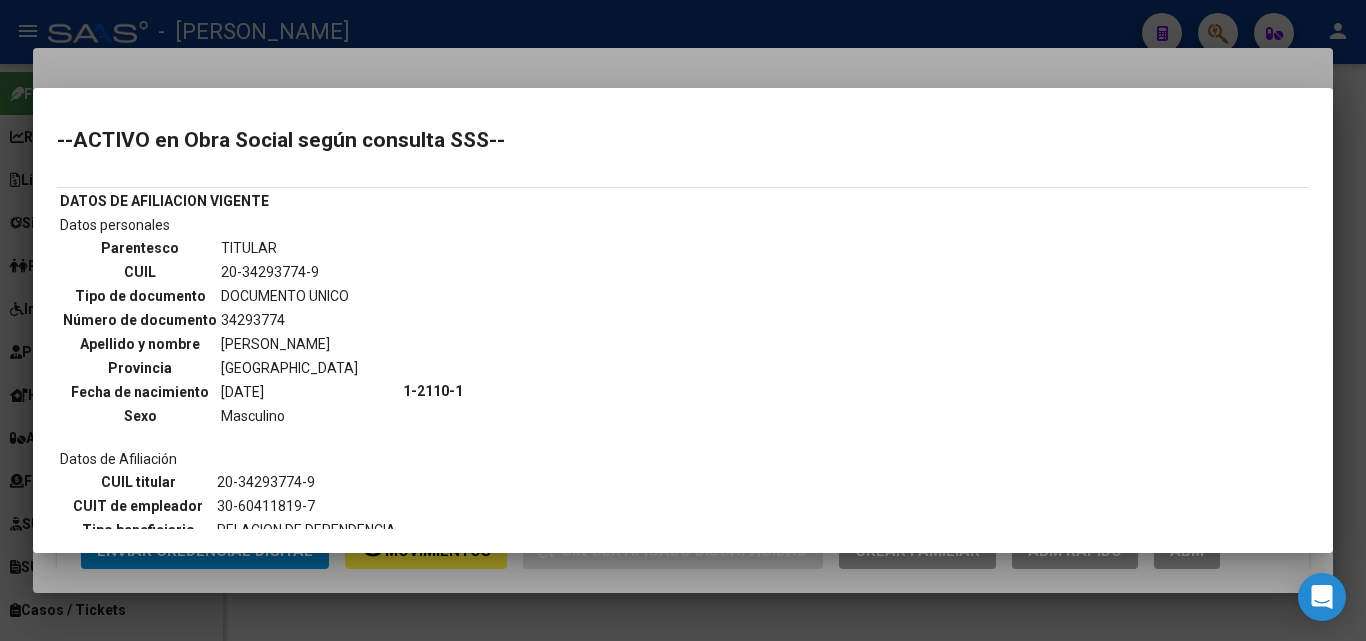 click at bounding box center [683, 320] 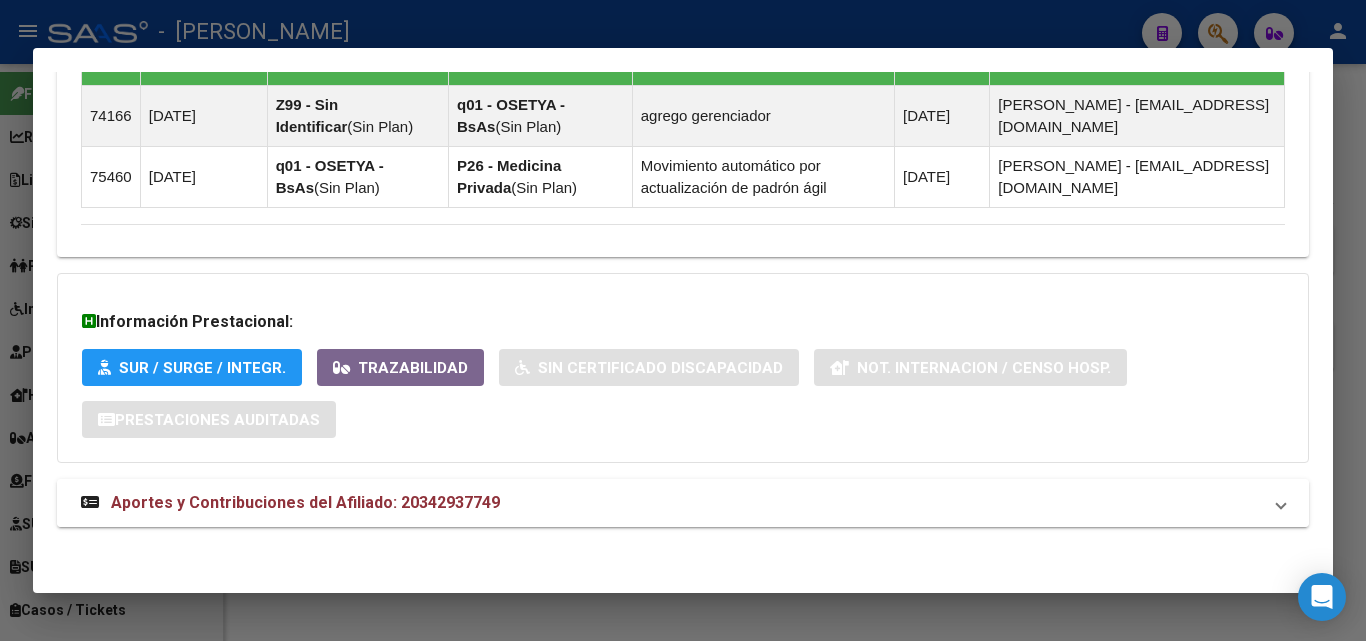 click on "Aportes y Contribuciones del Afiliado: 20342937749" at bounding box center (305, 502) 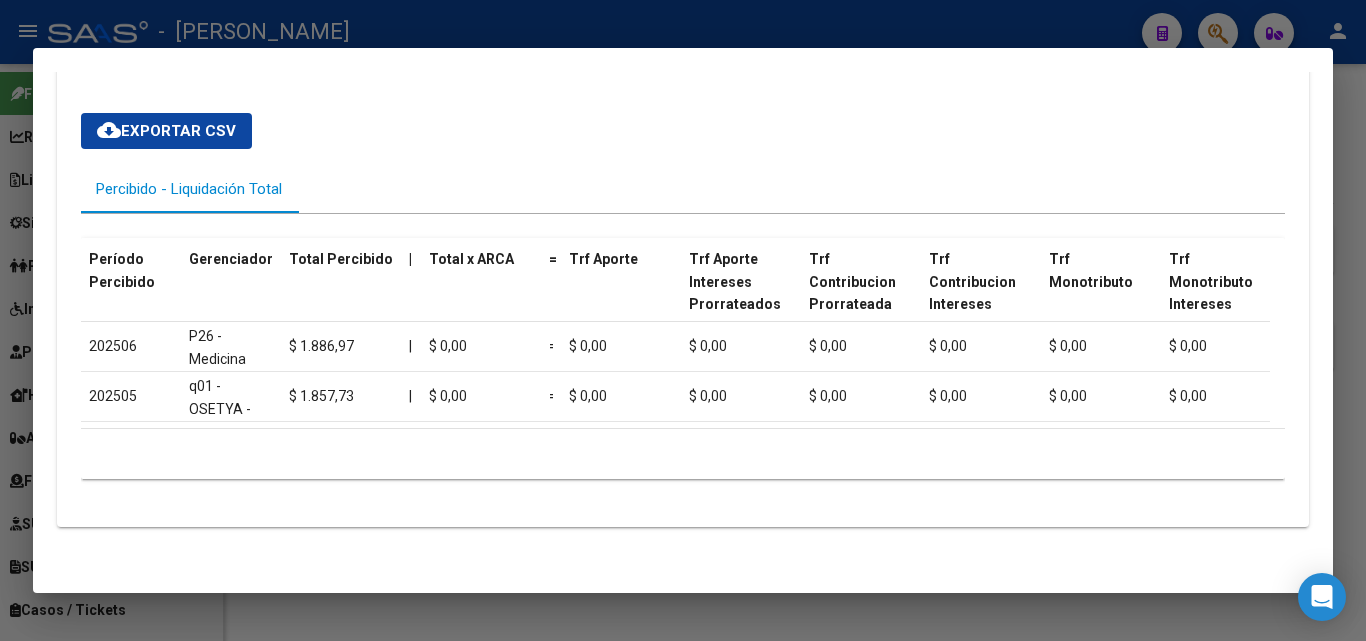 scroll, scrollTop: 1736, scrollLeft: 0, axis: vertical 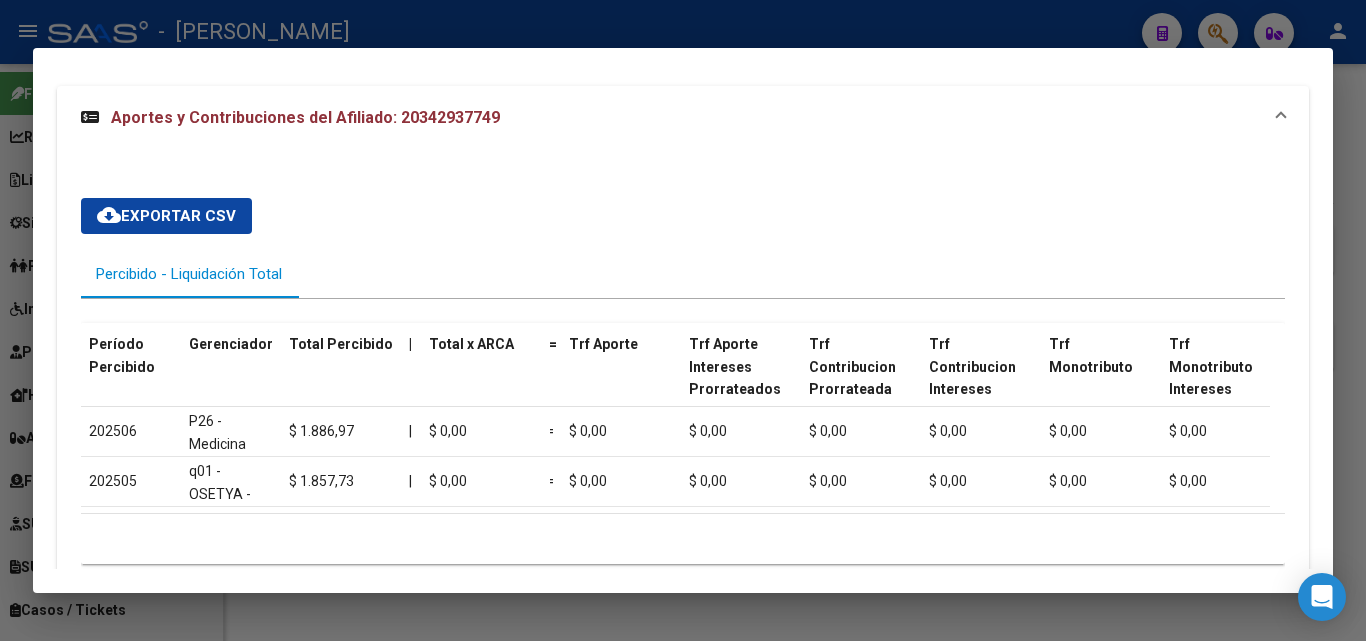 click at bounding box center (683, 320) 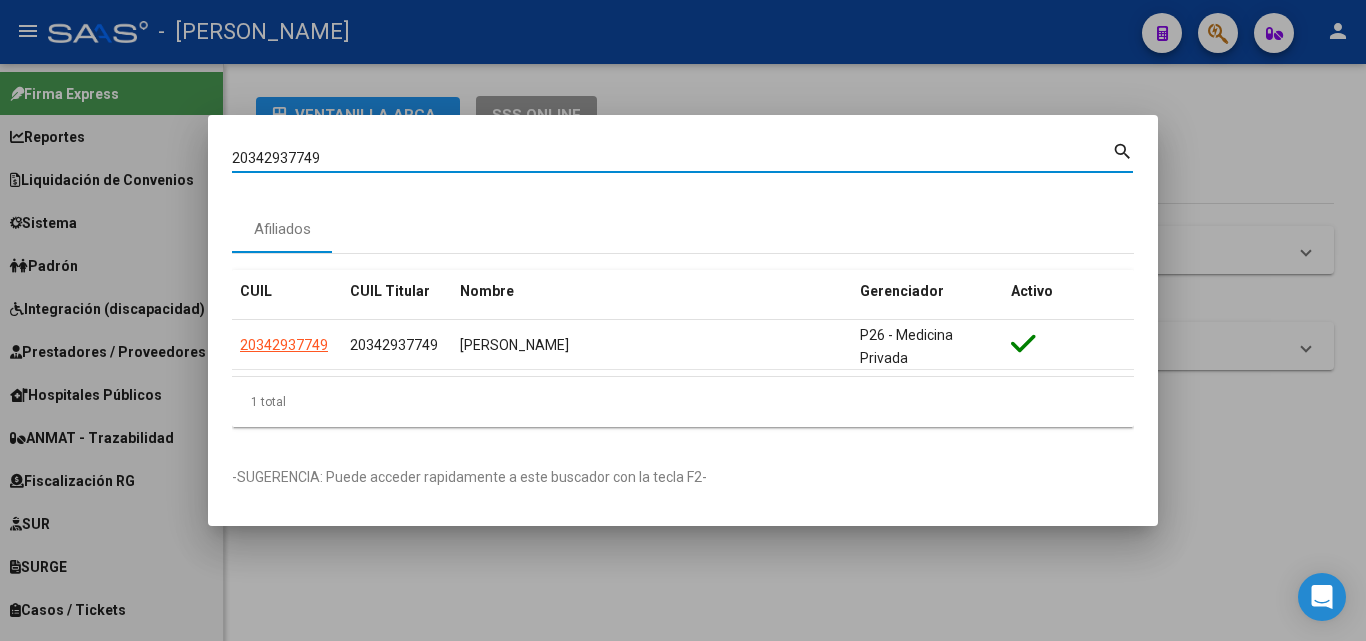 click on "20342937749" at bounding box center (672, 158) 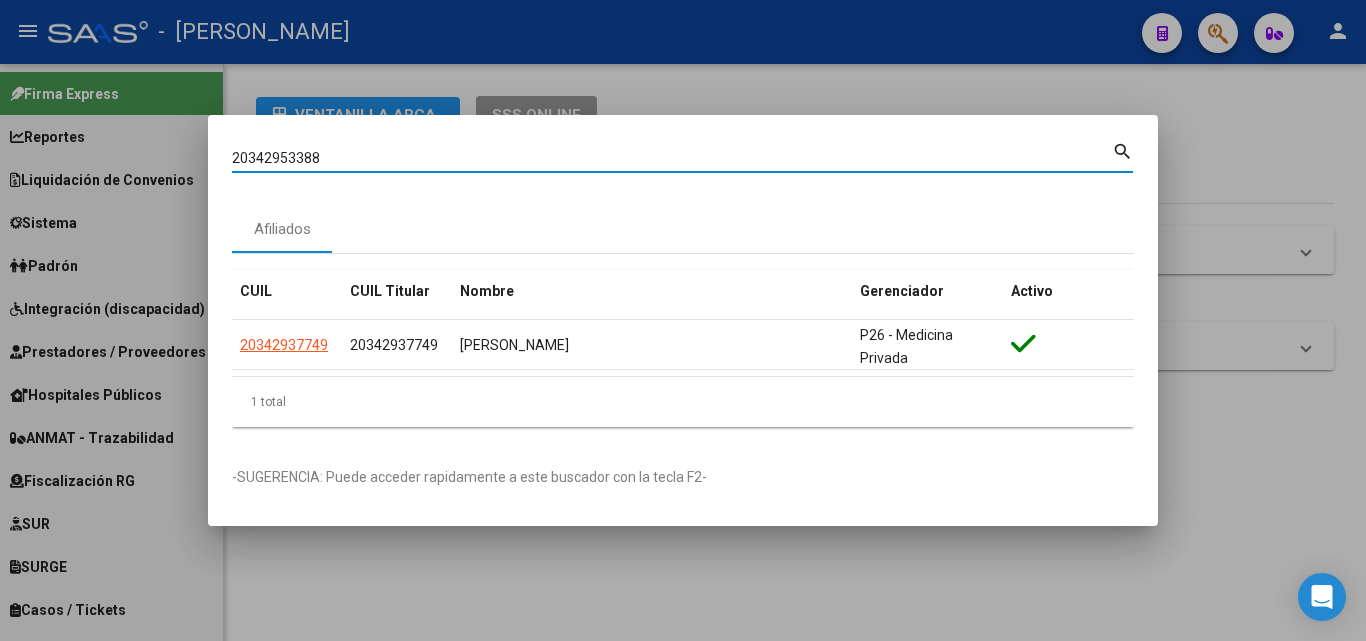 type on "20342953388" 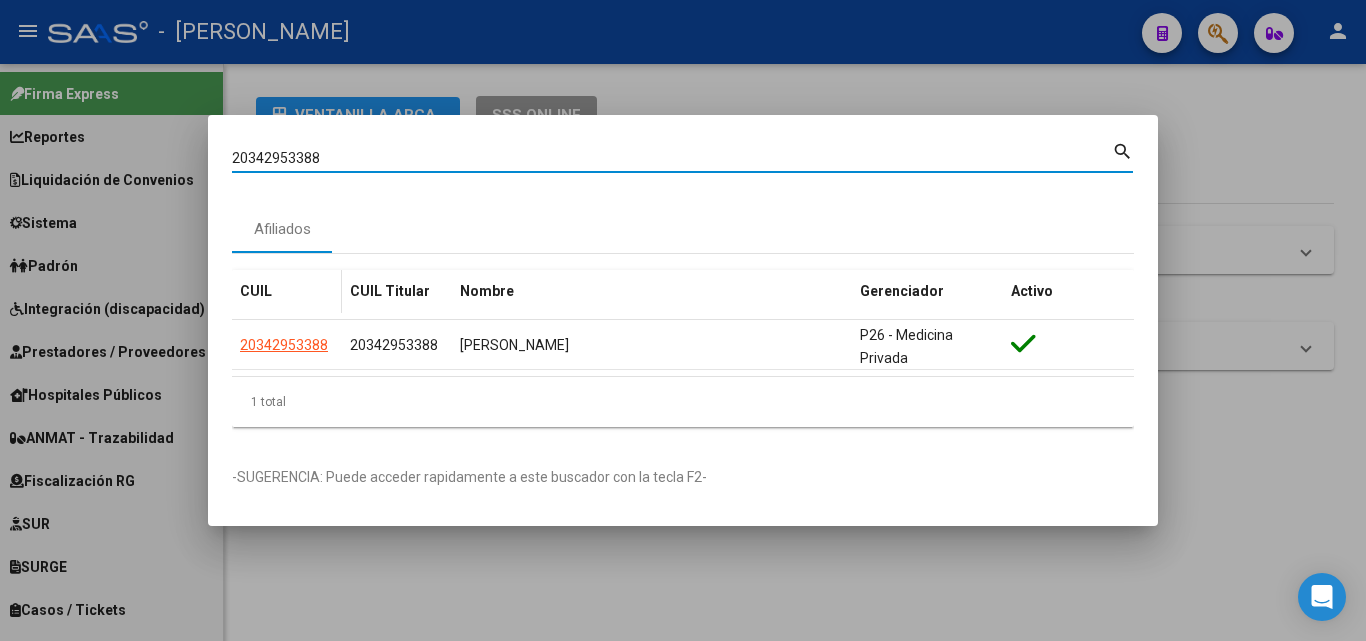 click on "20342953388" 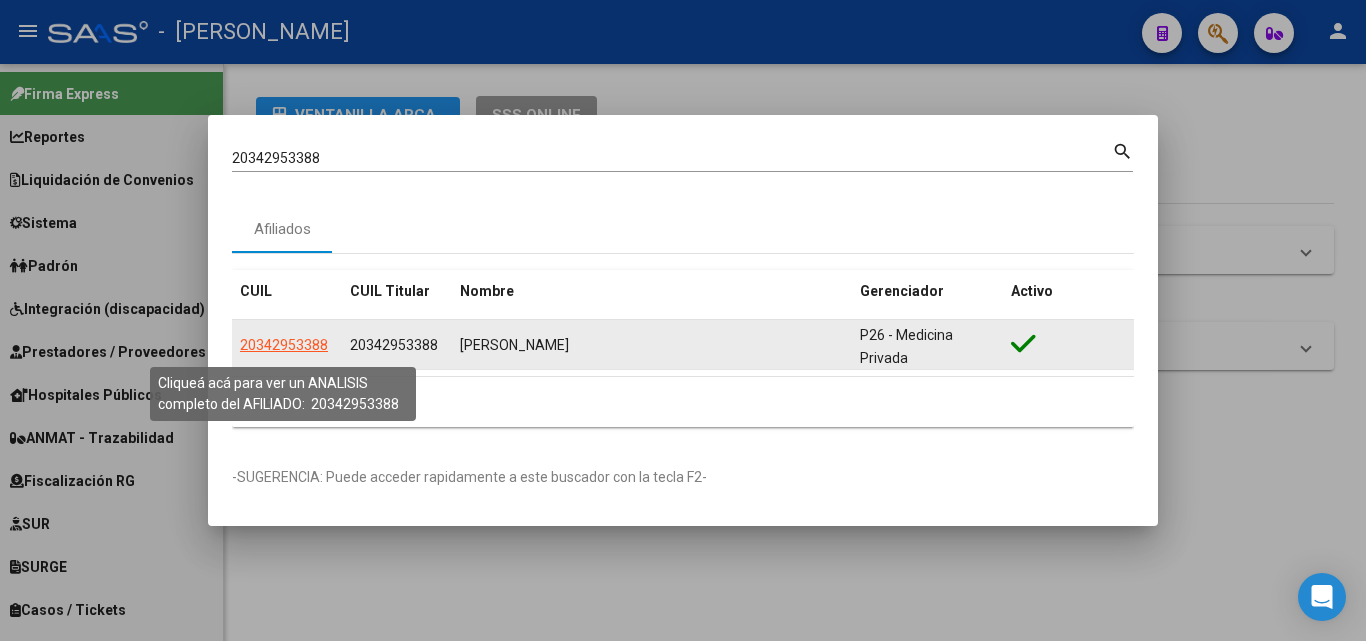 click on "20342953388" 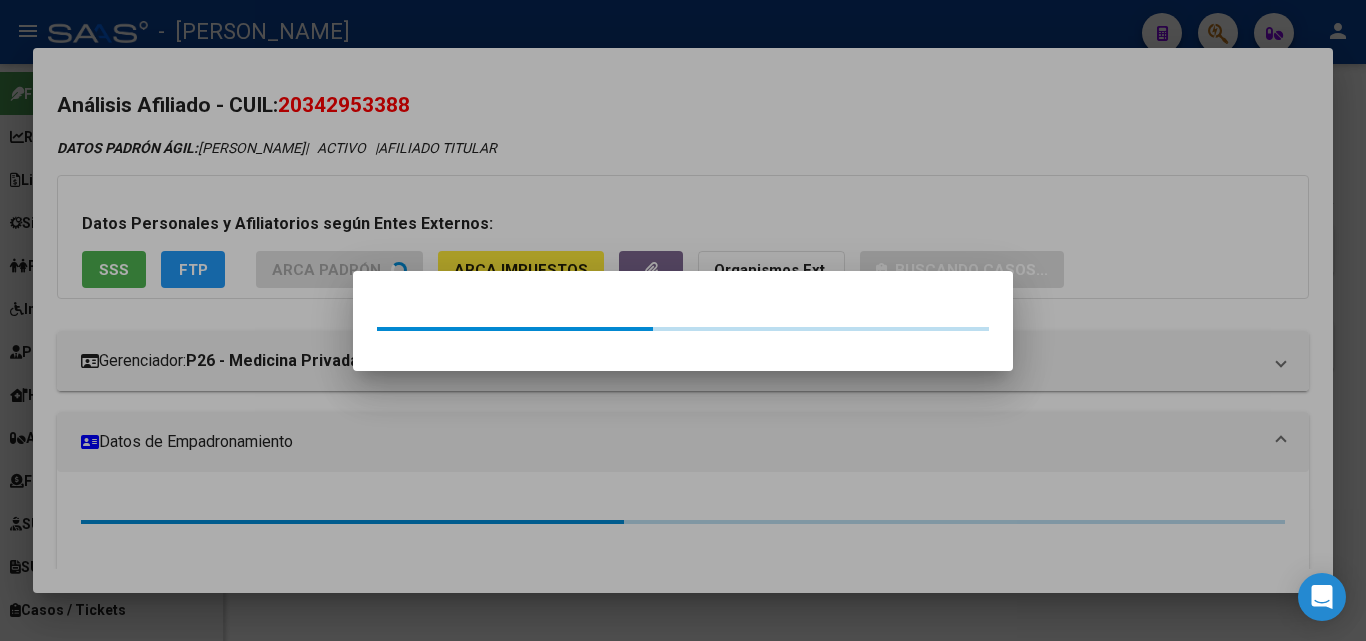 click at bounding box center (683, 320) 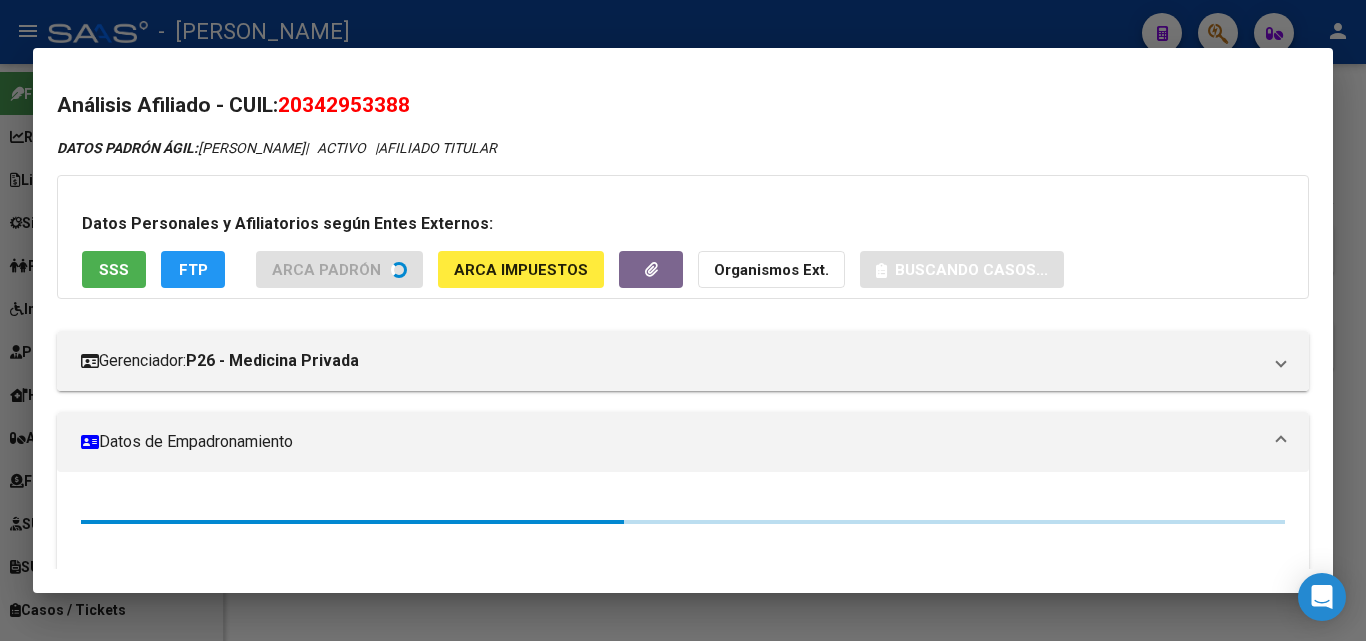 click on "SSS" at bounding box center (114, 269) 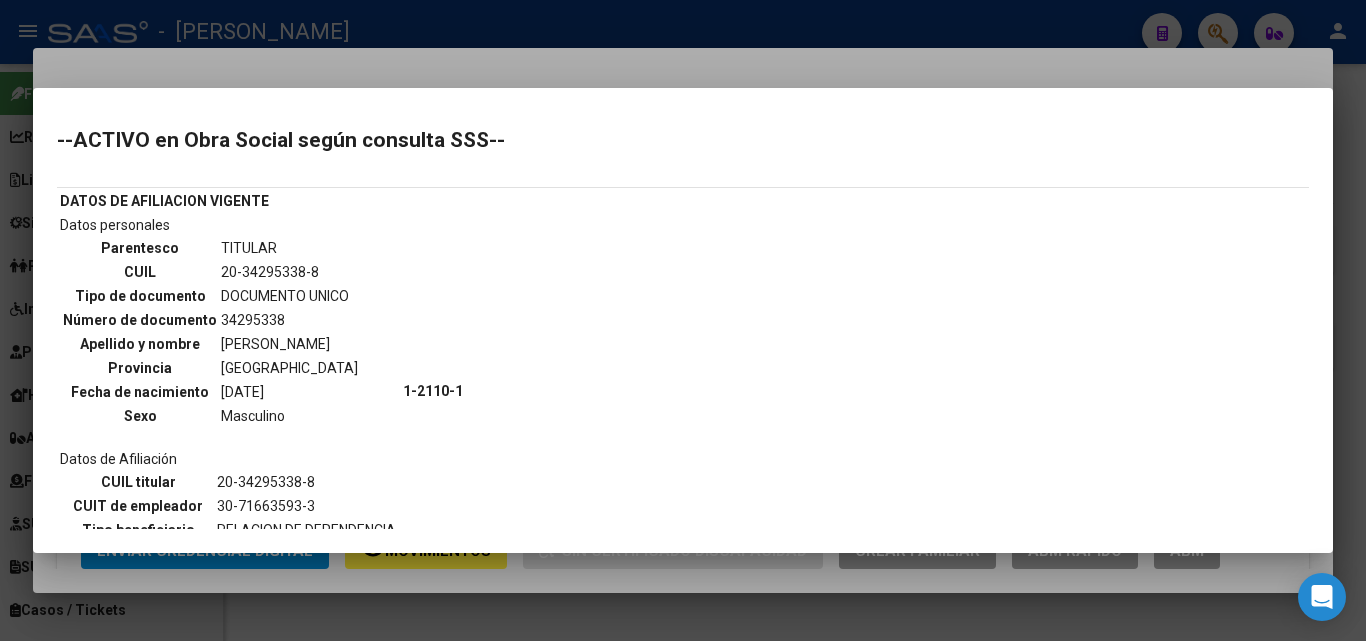 click at bounding box center [683, 320] 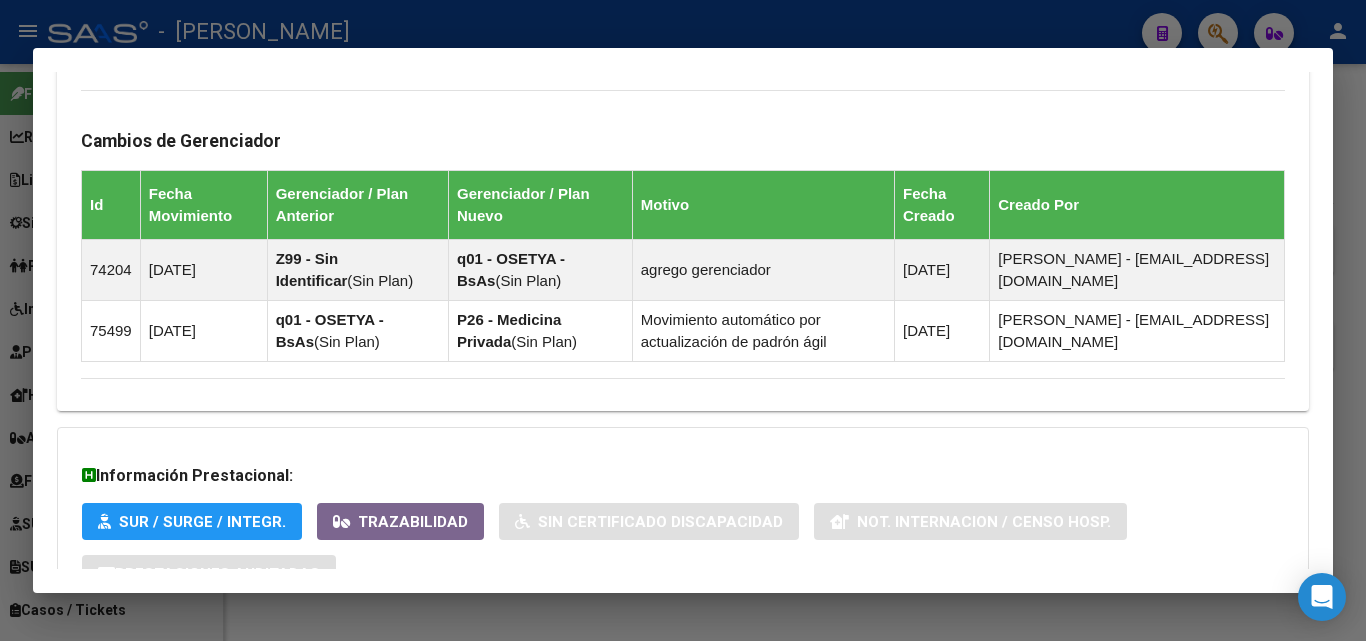 scroll, scrollTop: 1343, scrollLeft: 0, axis: vertical 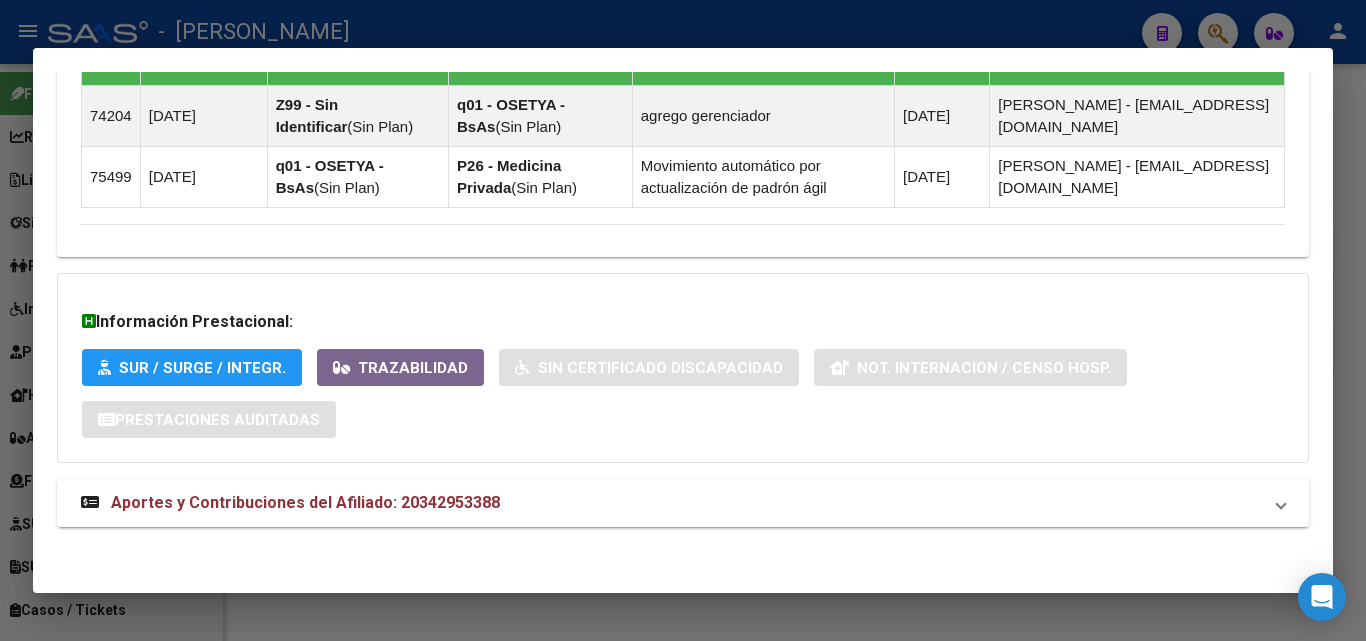 drag, startPoint x: 420, startPoint y: 475, endPoint x: 422, endPoint y: 486, distance: 11.18034 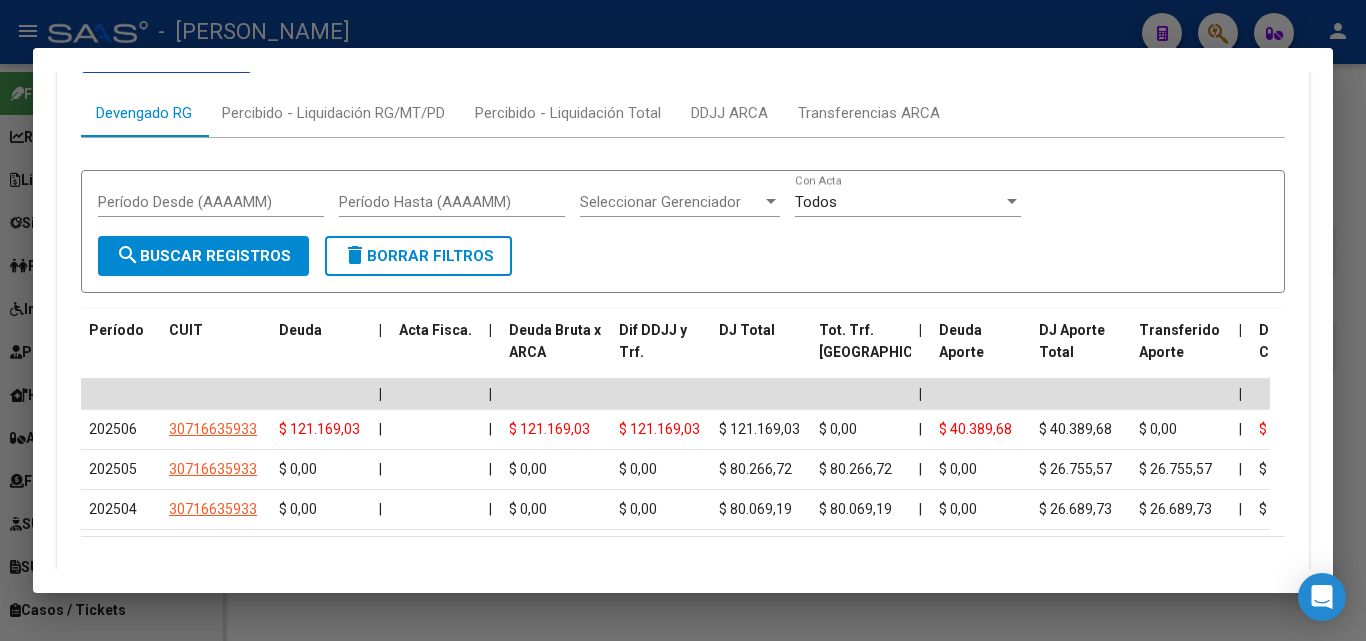 scroll, scrollTop: 1921, scrollLeft: 0, axis: vertical 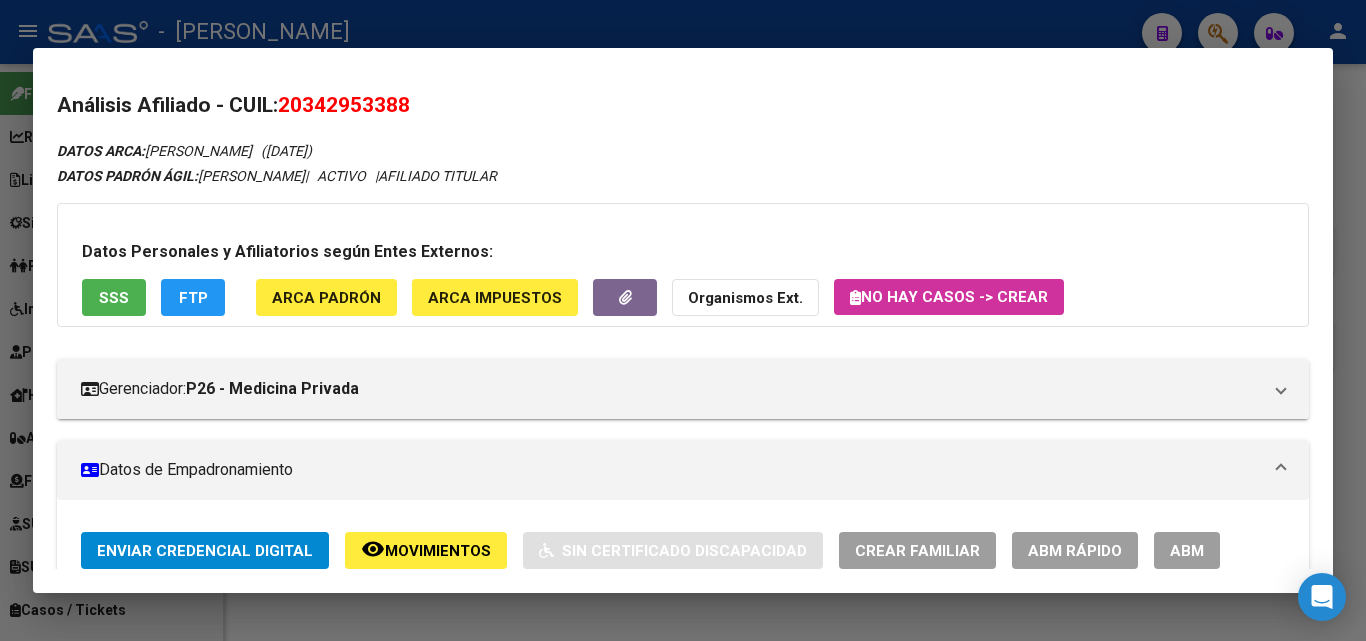 click on "ARCA Padrón" 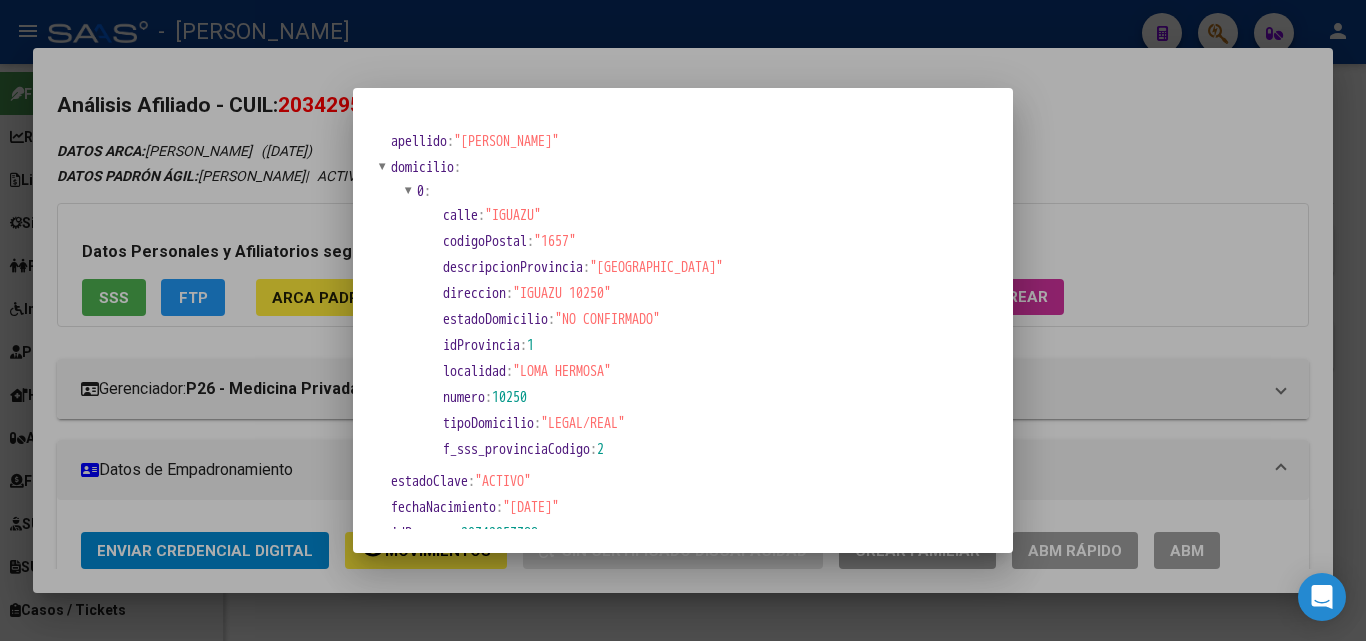 click at bounding box center [683, 320] 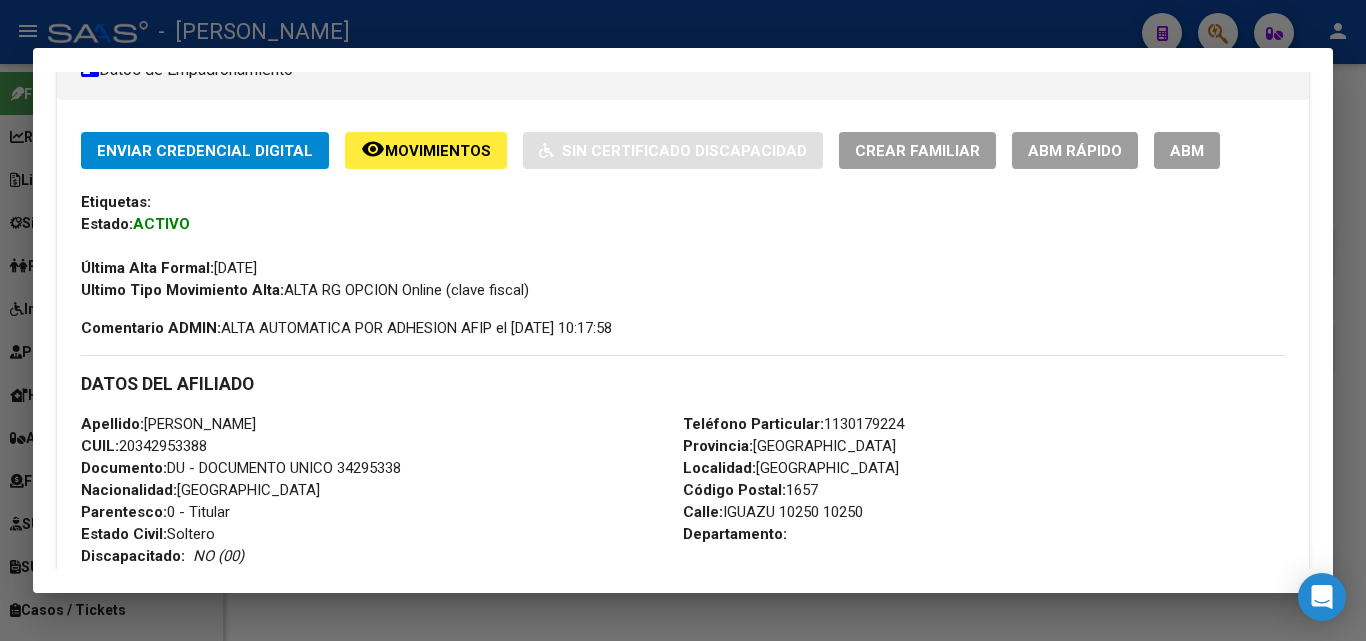 scroll, scrollTop: 500, scrollLeft: 0, axis: vertical 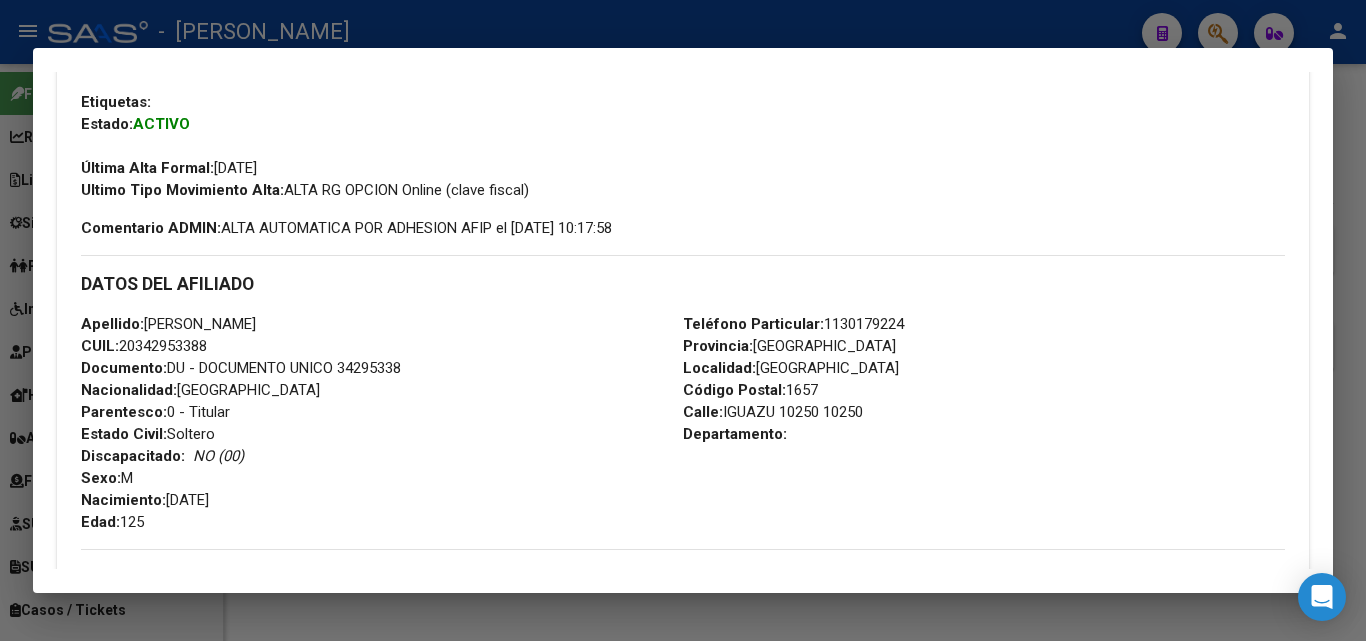click on "Documento:  DU - DOCUMENTO UNICO 34295338" at bounding box center (241, 368) 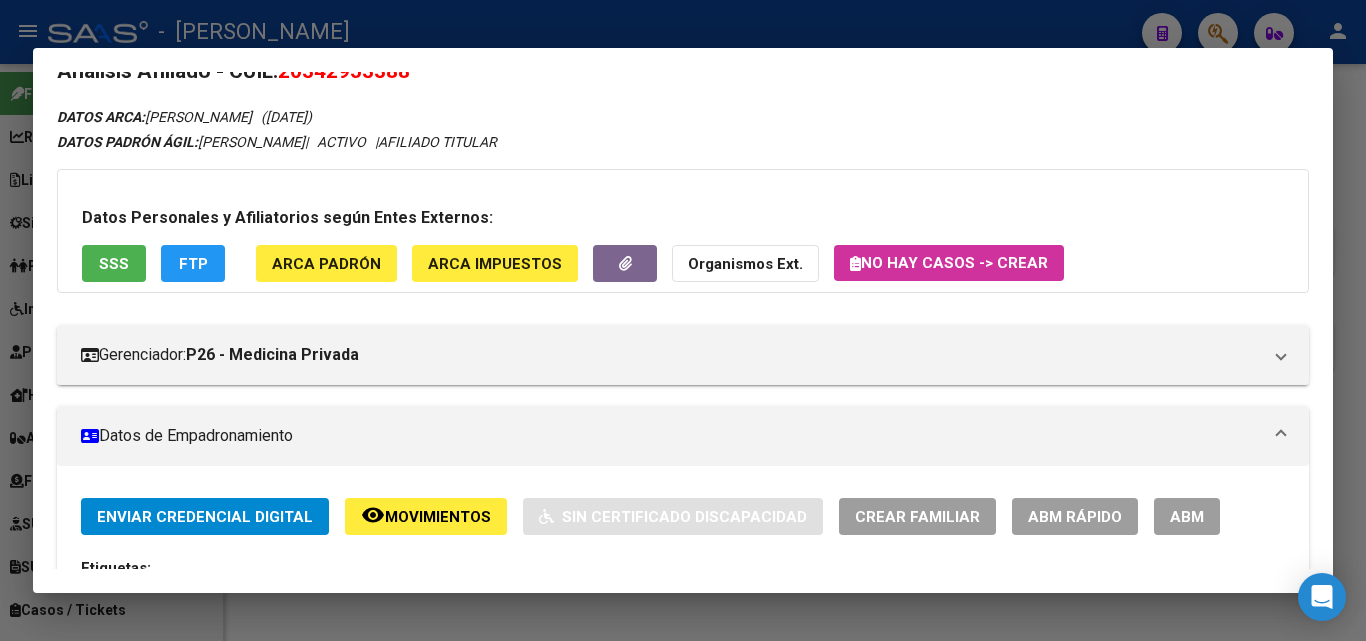 scroll, scrollTop: 0, scrollLeft: 0, axis: both 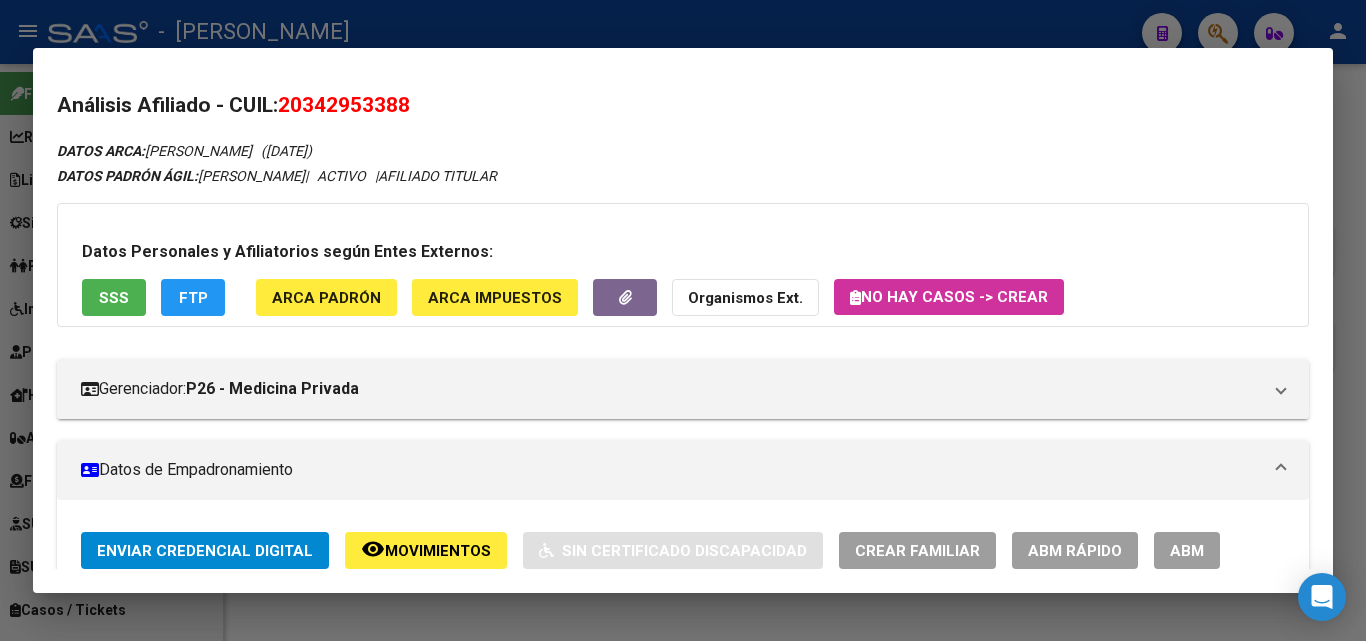 click on "ARCA Padrón" 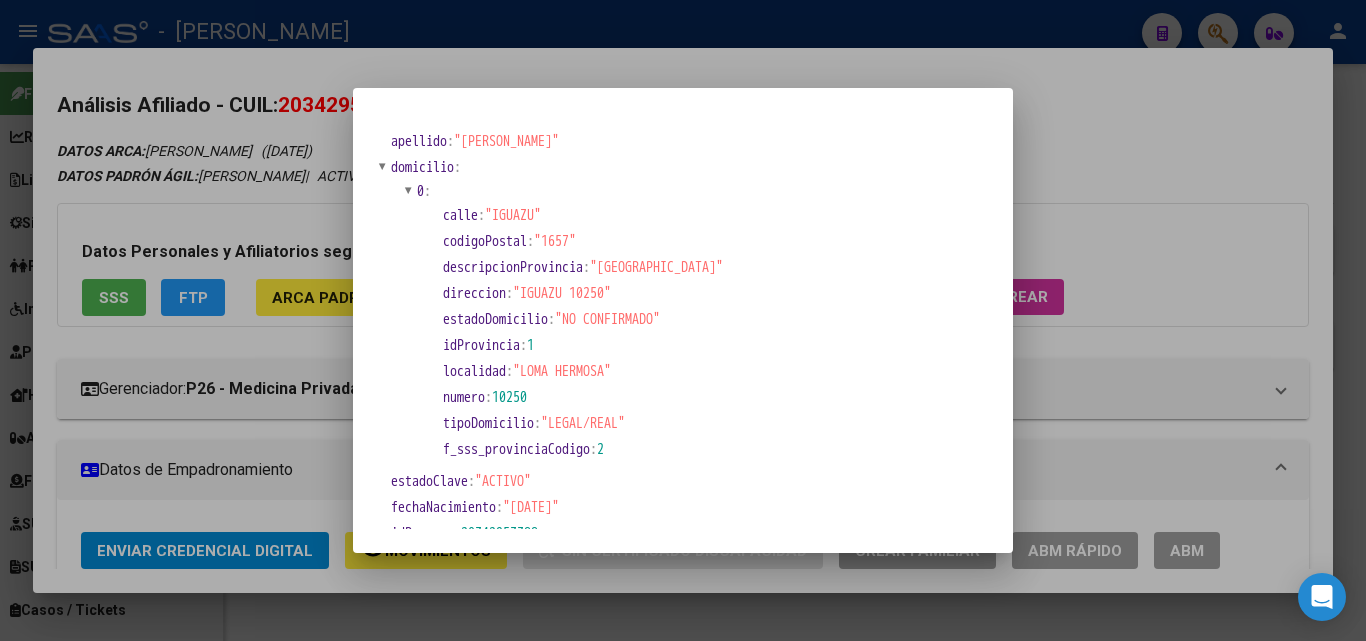 click at bounding box center (683, 320) 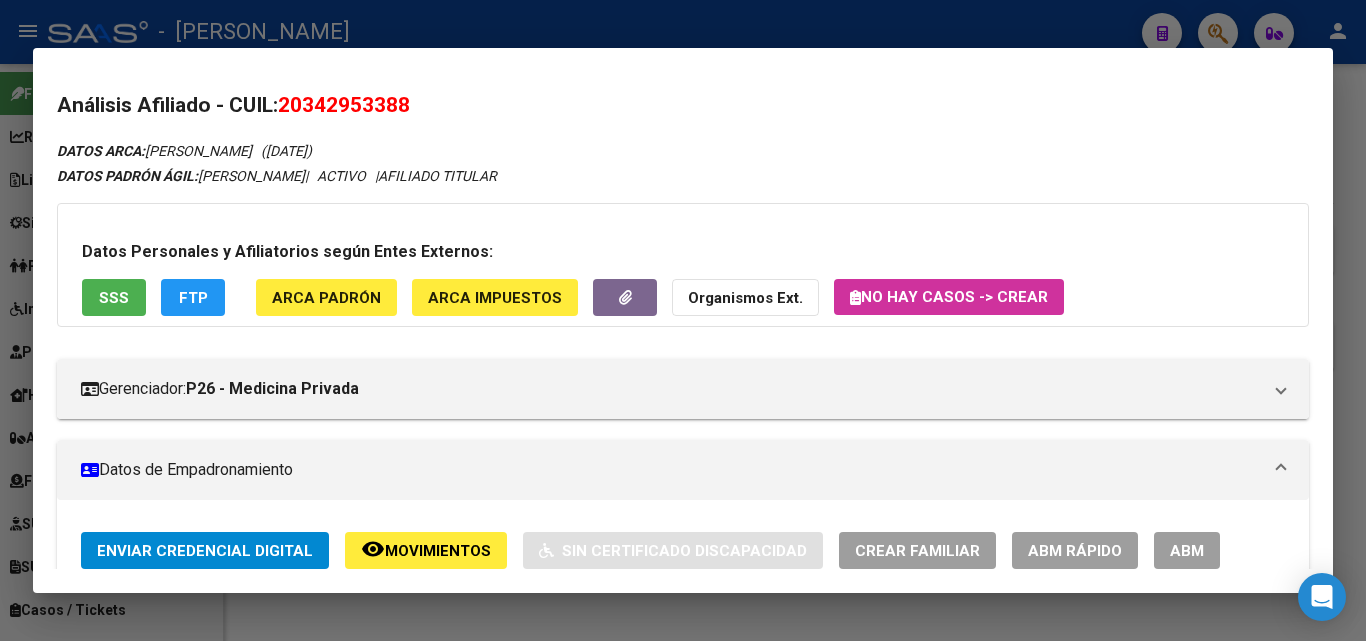 scroll, scrollTop: 300, scrollLeft: 0, axis: vertical 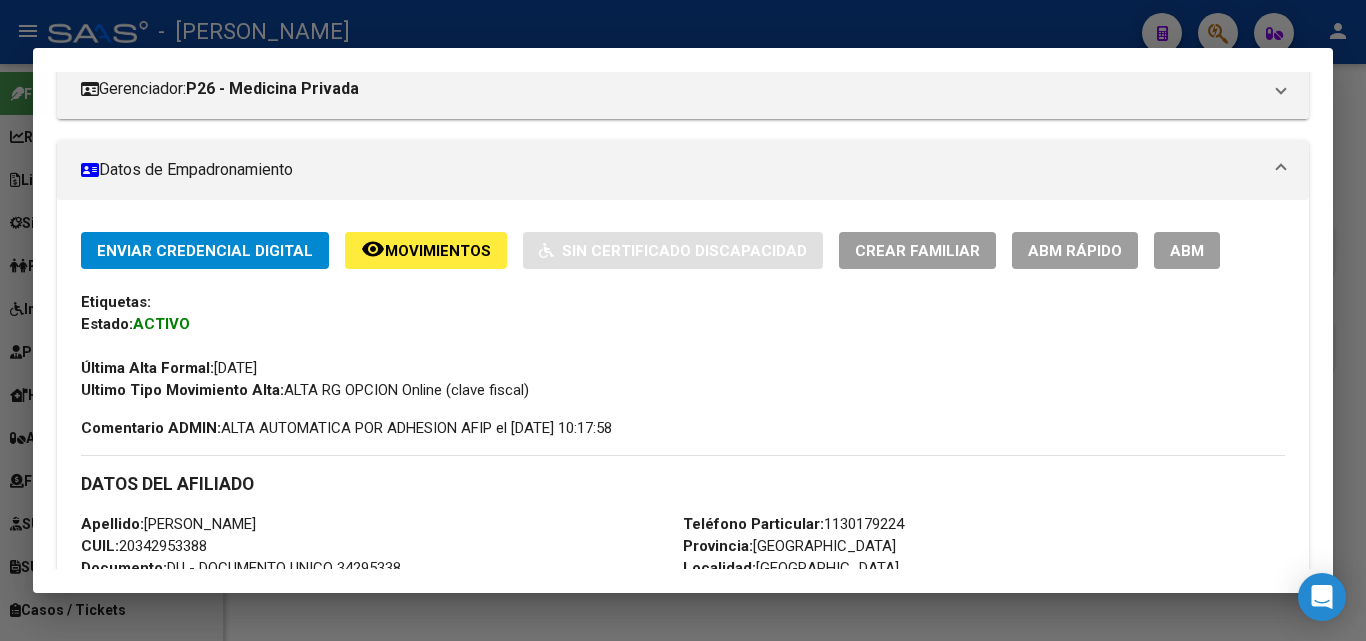 click on "Teléfono Particular:  [PHONE_NUMBER]" at bounding box center (793, 524) 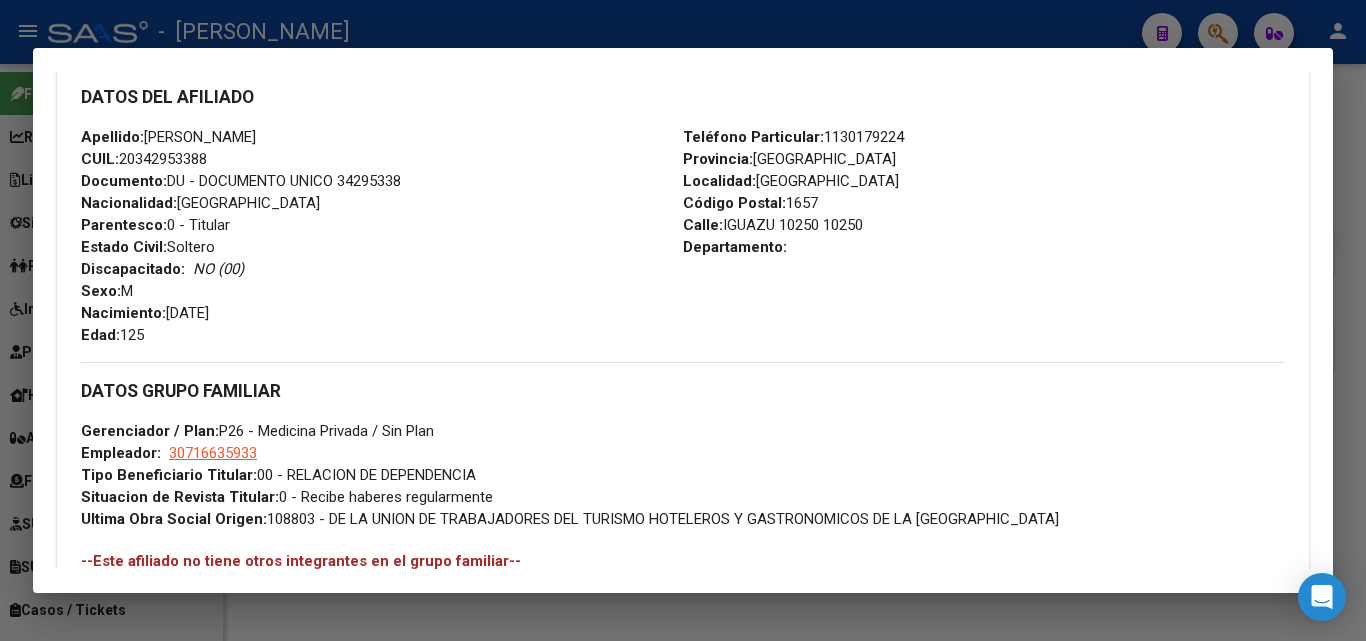 scroll, scrollTop: 700, scrollLeft: 0, axis: vertical 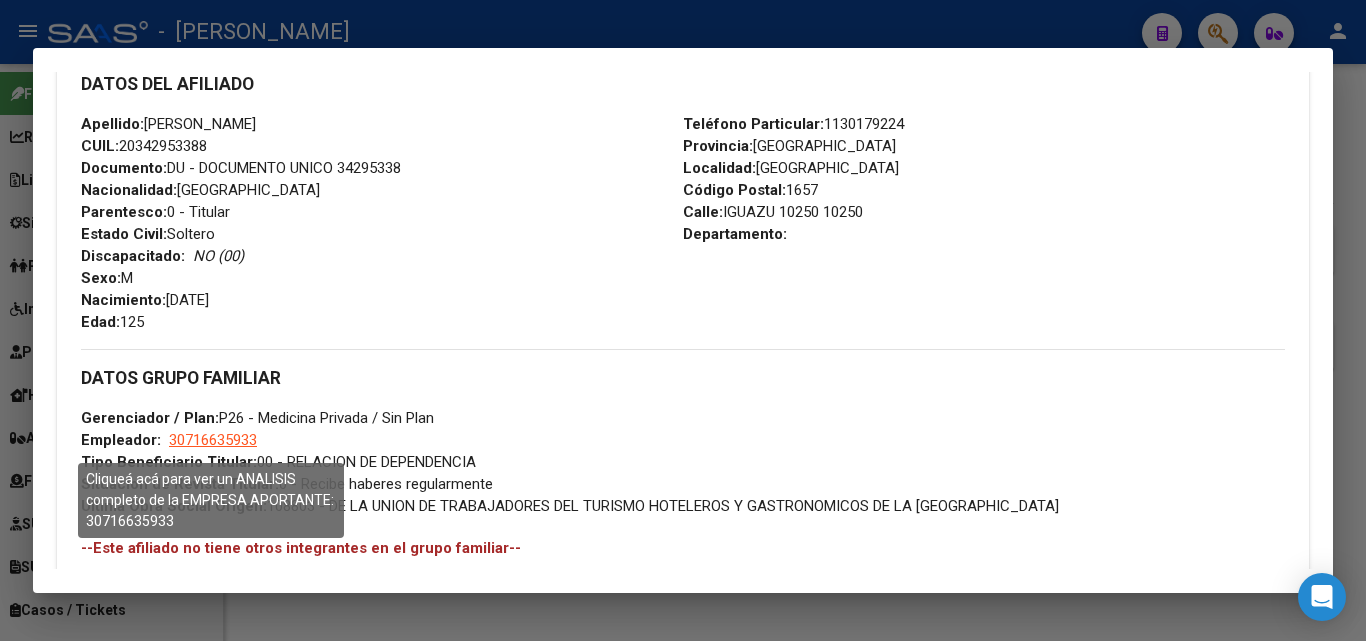 click on "30716635933" at bounding box center (213, 440) 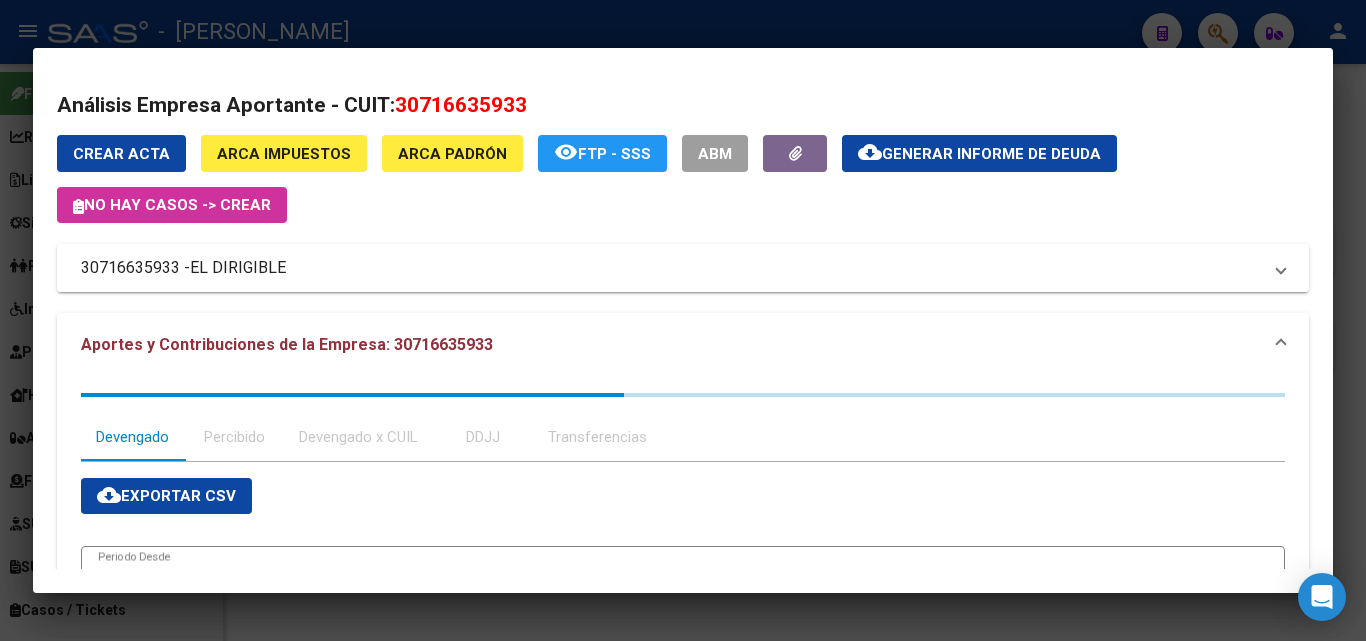 click on "EL DIRIGIBLE" at bounding box center (238, 268) 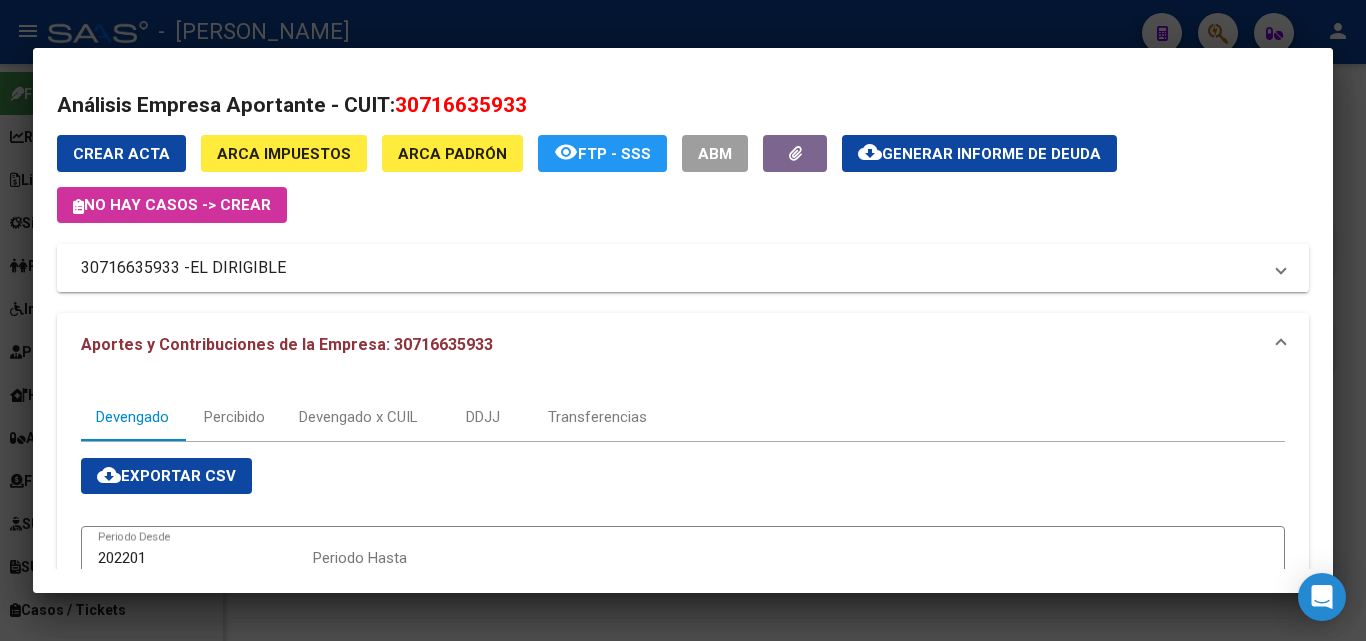 click on "EL DIRIGIBLE" at bounding box center [238, 268] 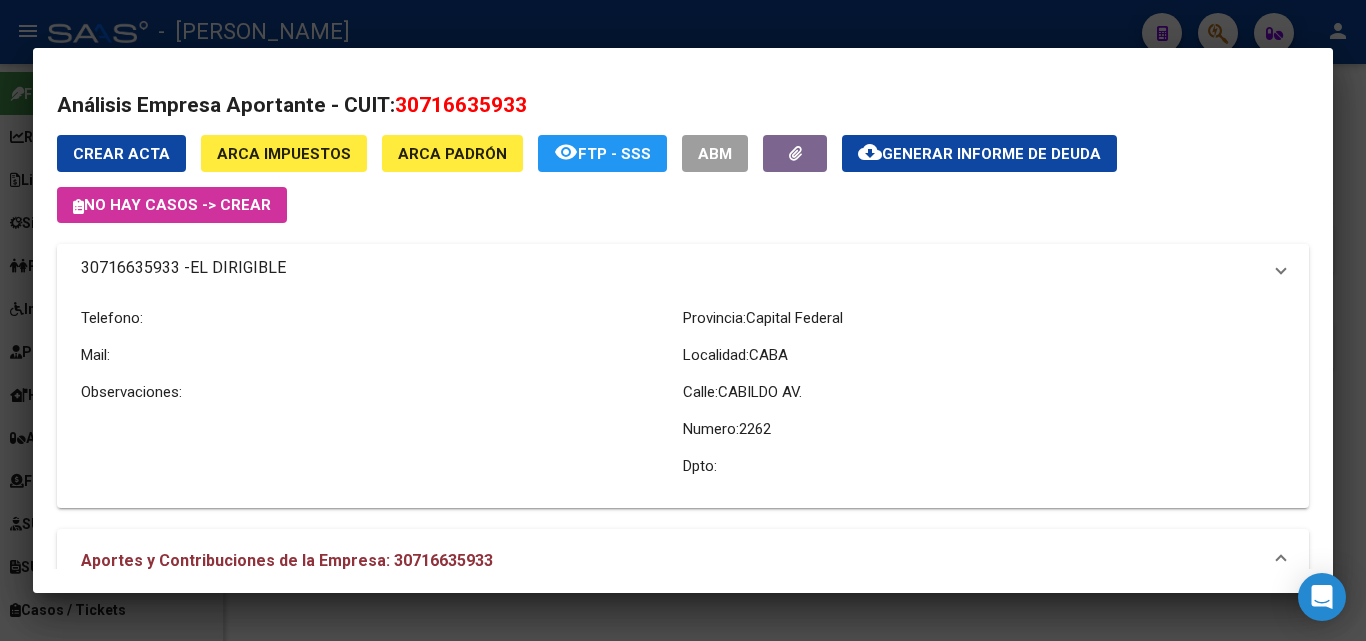 click on "EL DIRIGIBLE" at bounding box center [238, 268] 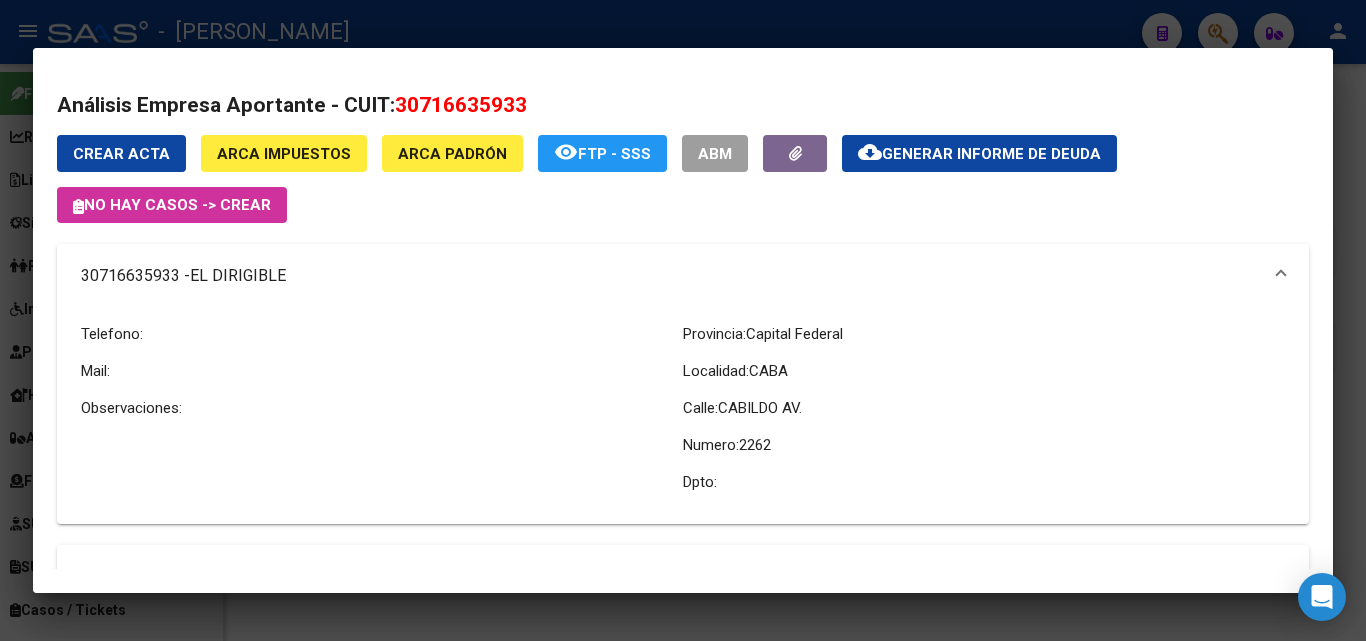 click at bounding box center [683, 320] 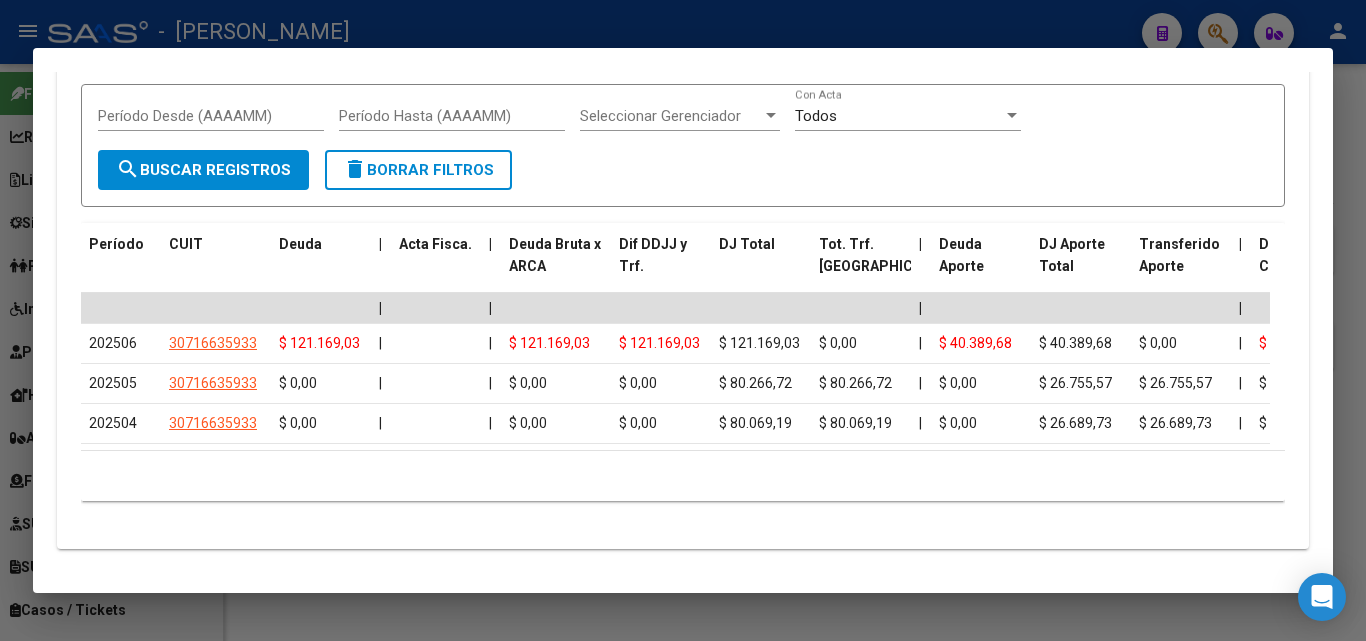 scroll, scrollTop: 2000, scrollLeft: 0, axis: vertical 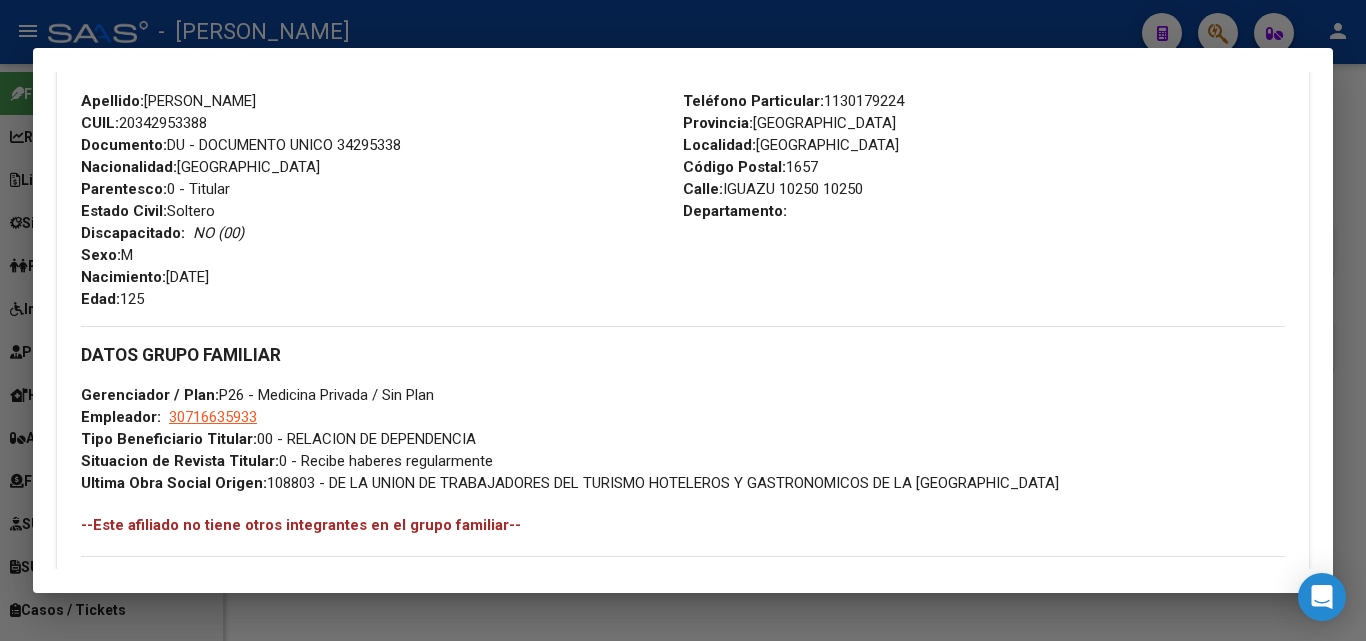 click at bounding box center [683, 320] 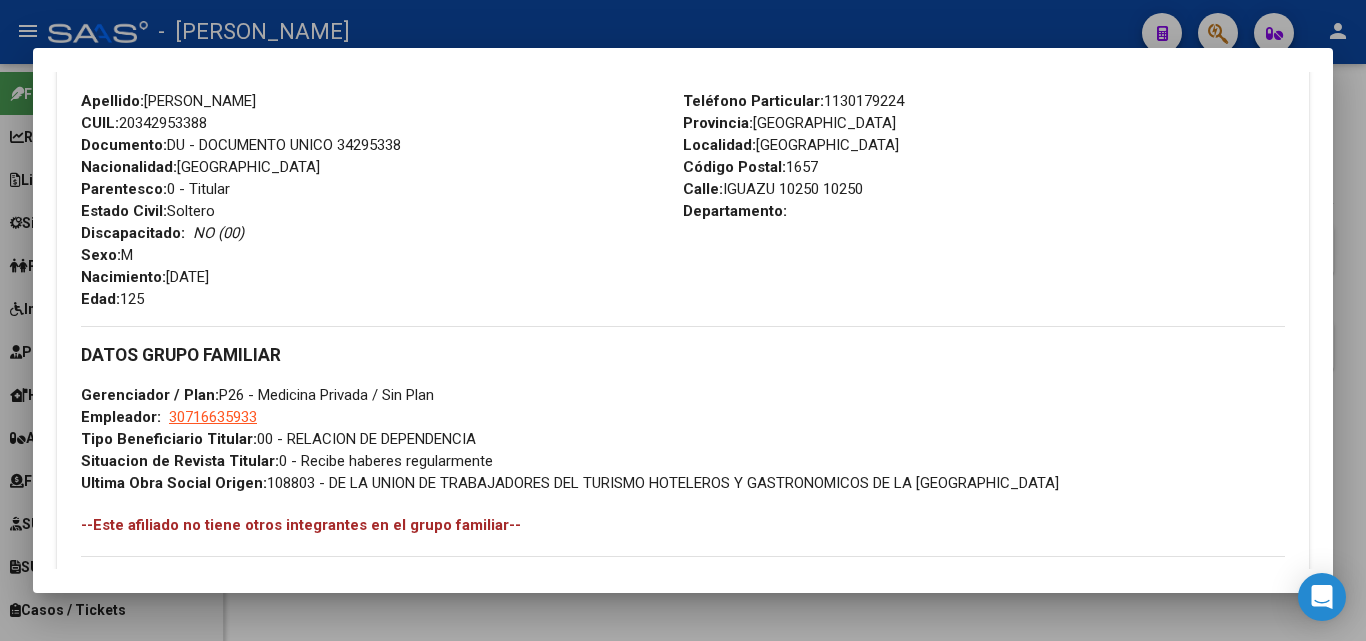 click on "20342953388" at bounding box center (672, 158) 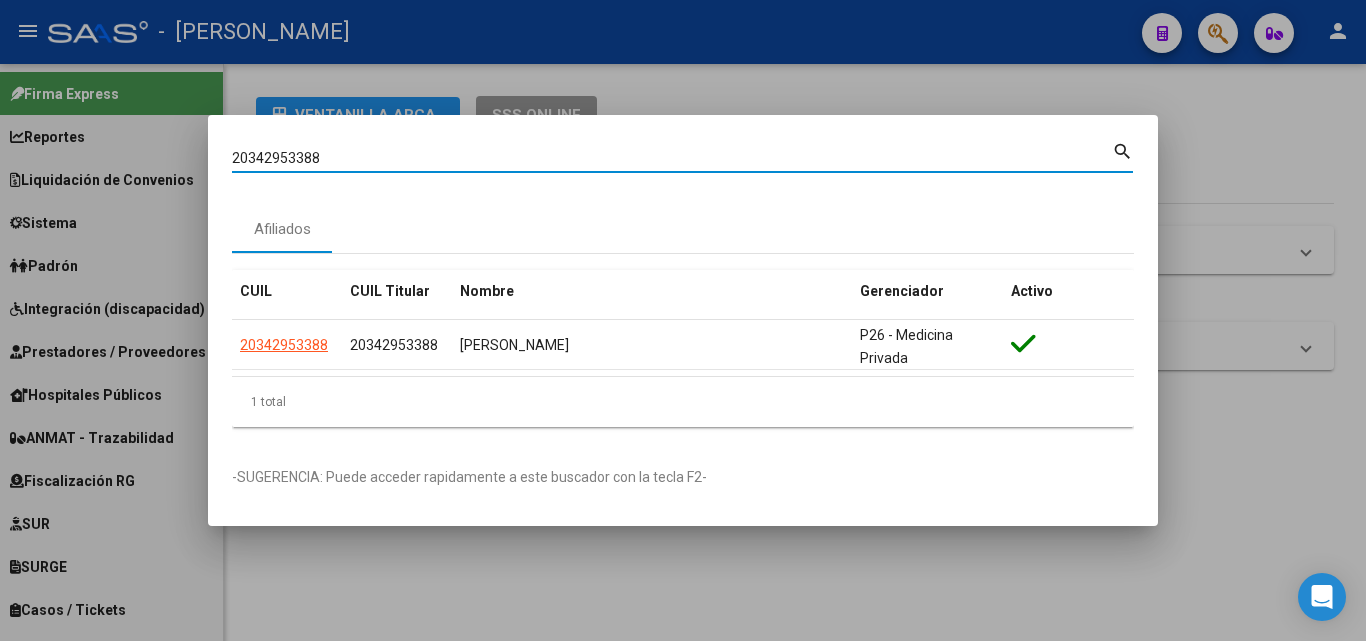 click on "20342953388" at bounding box center (672, 158) 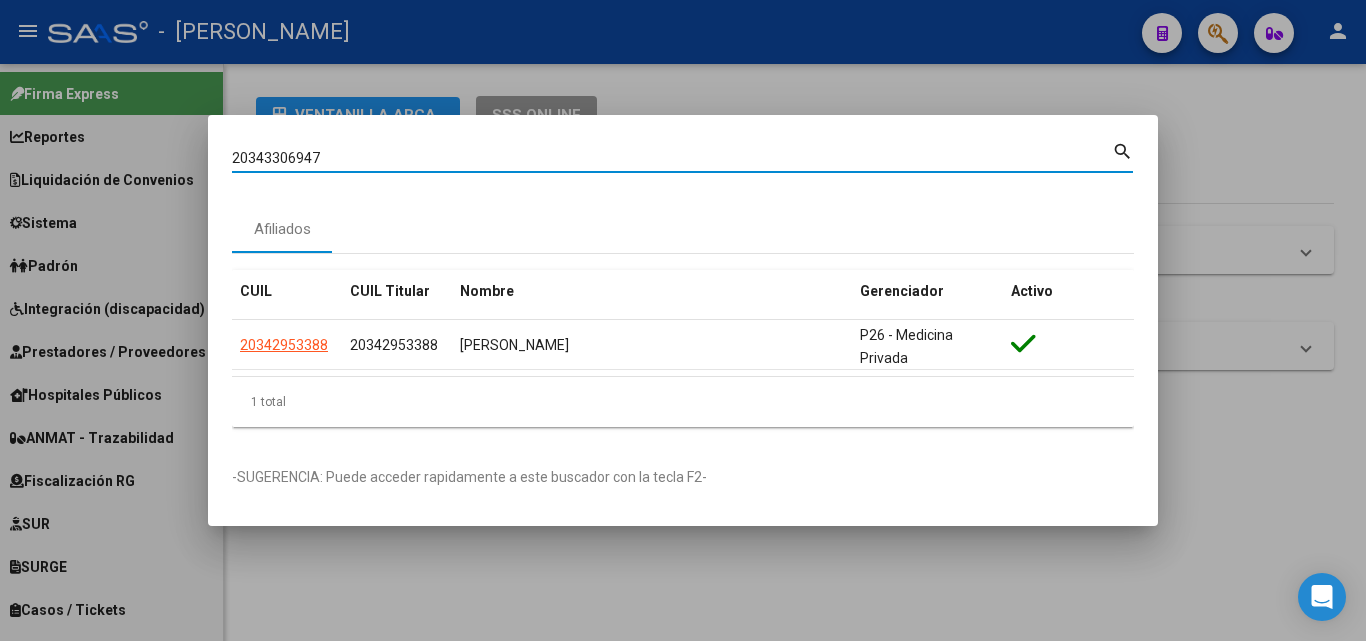 type on "20343306947" 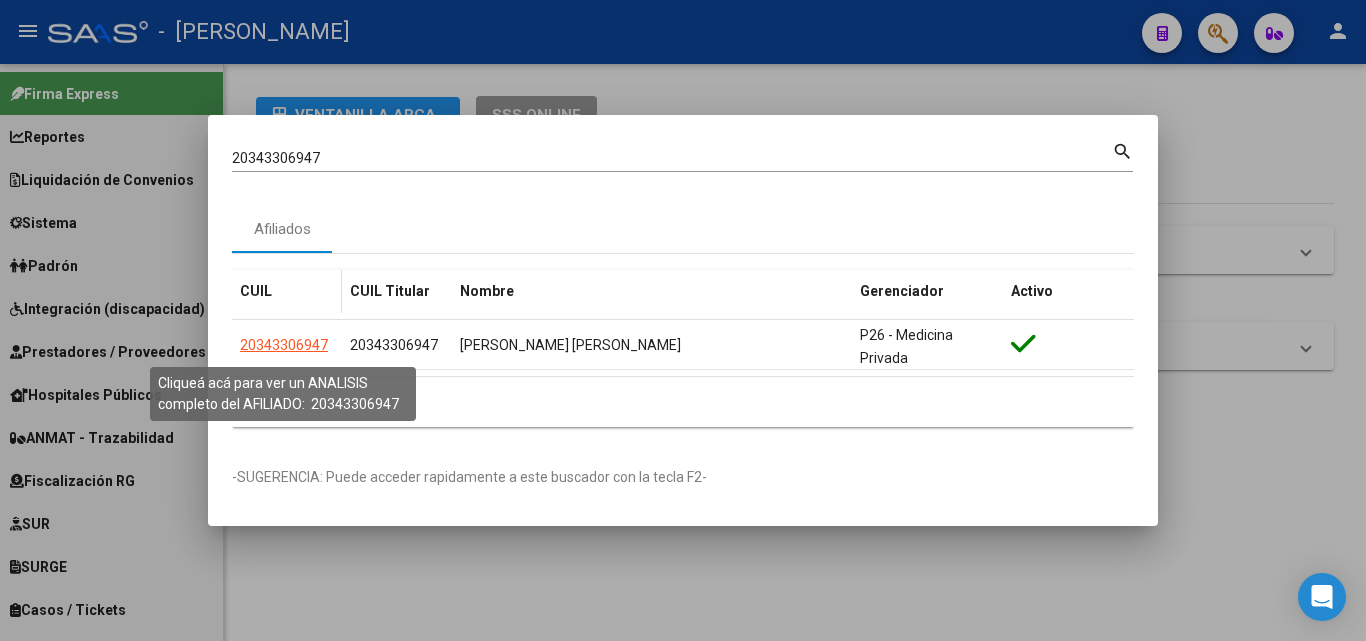 click on "20343306947" 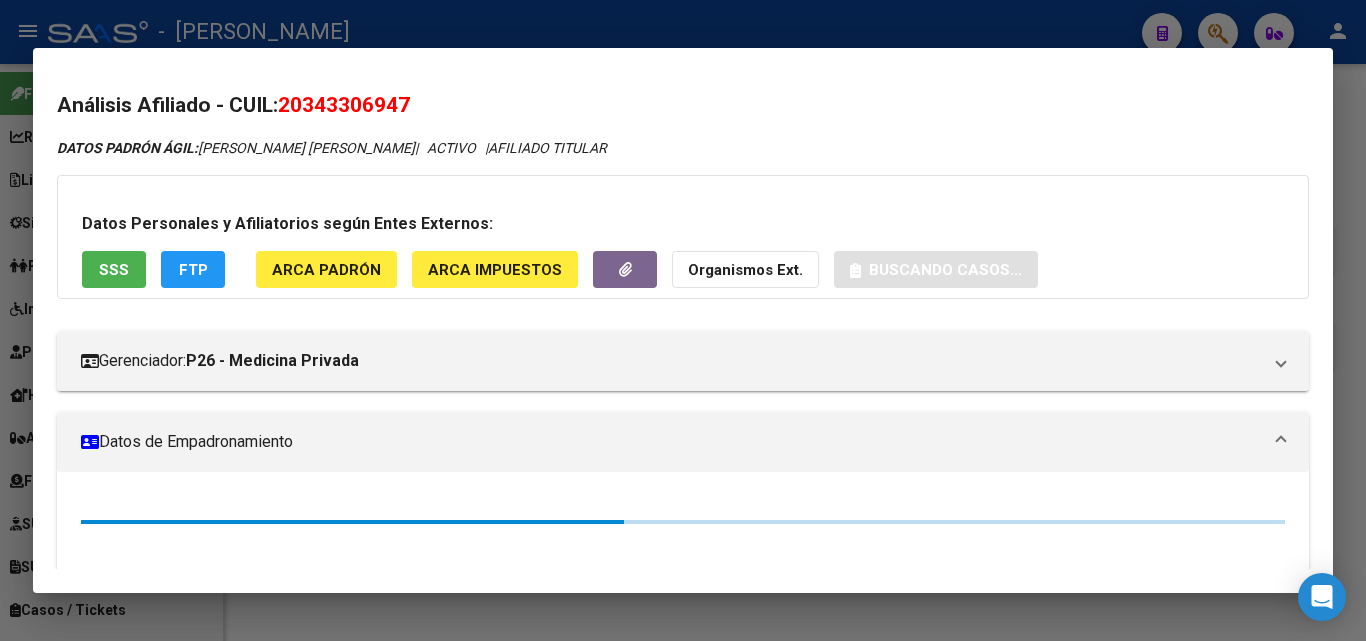 drag, startPoint x: 325, startPoint y: 296, endPoint x: 334, endPoint y: 274, distance: 23.769728 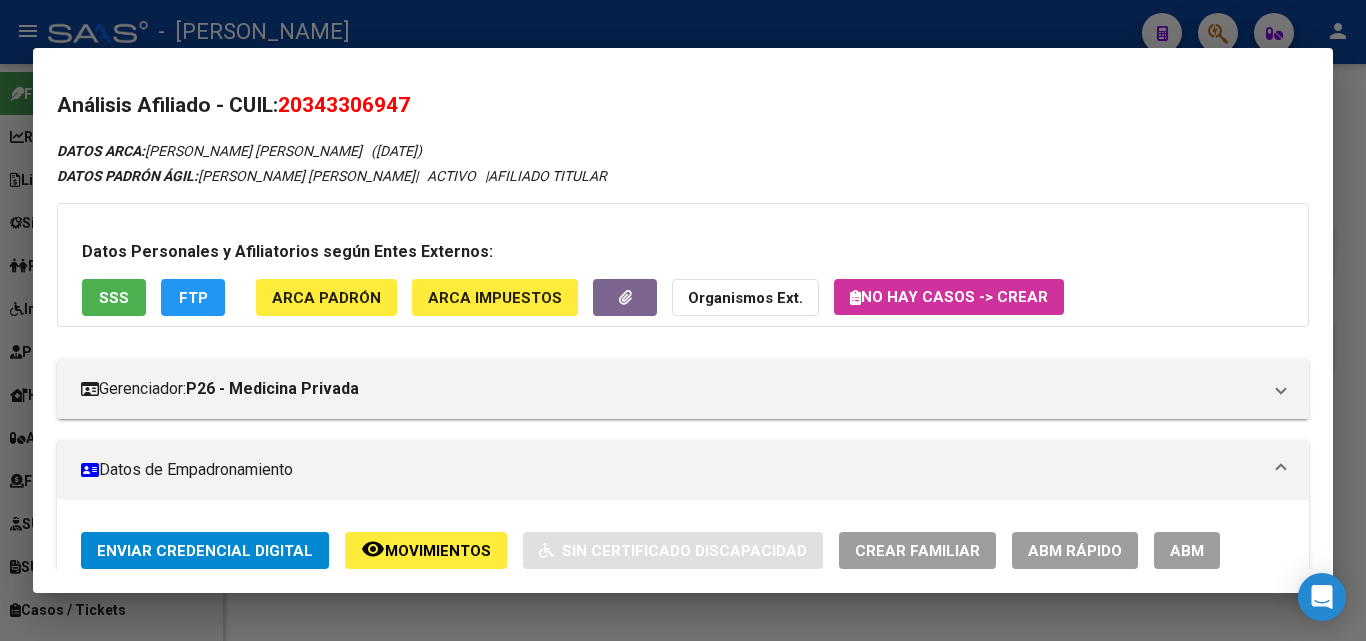 click on "SSS" at bounding box center (114, 298) 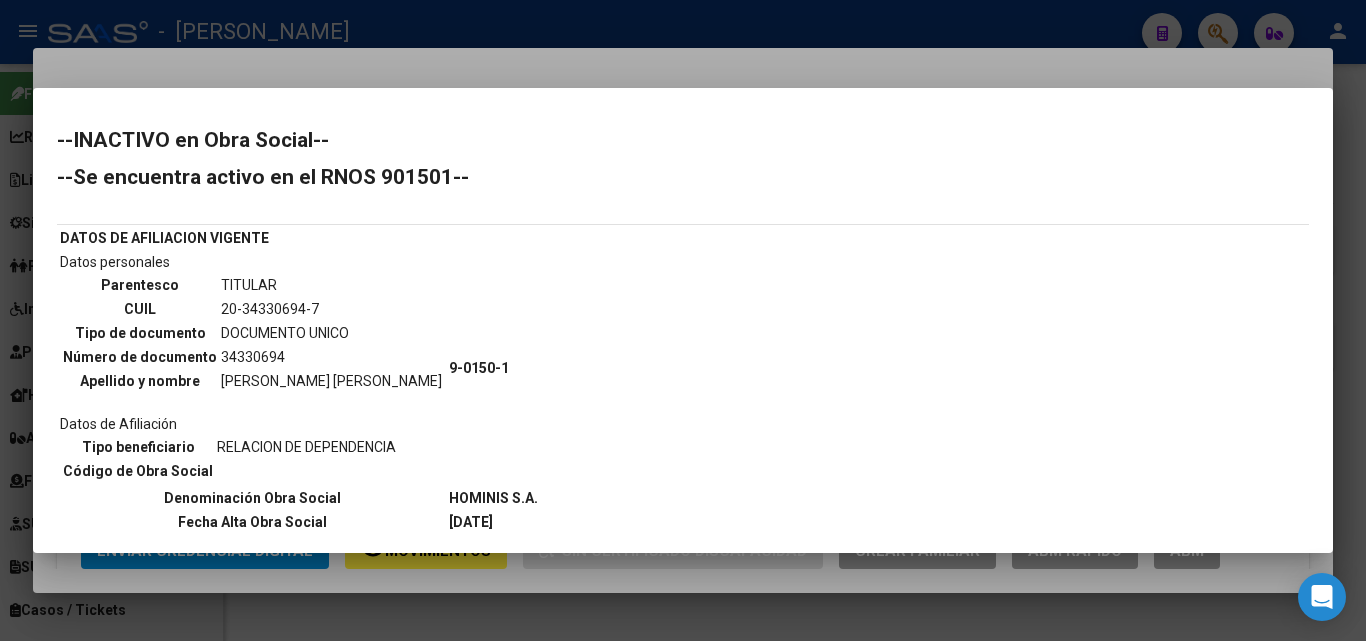 click at bounding box center [683, 320] 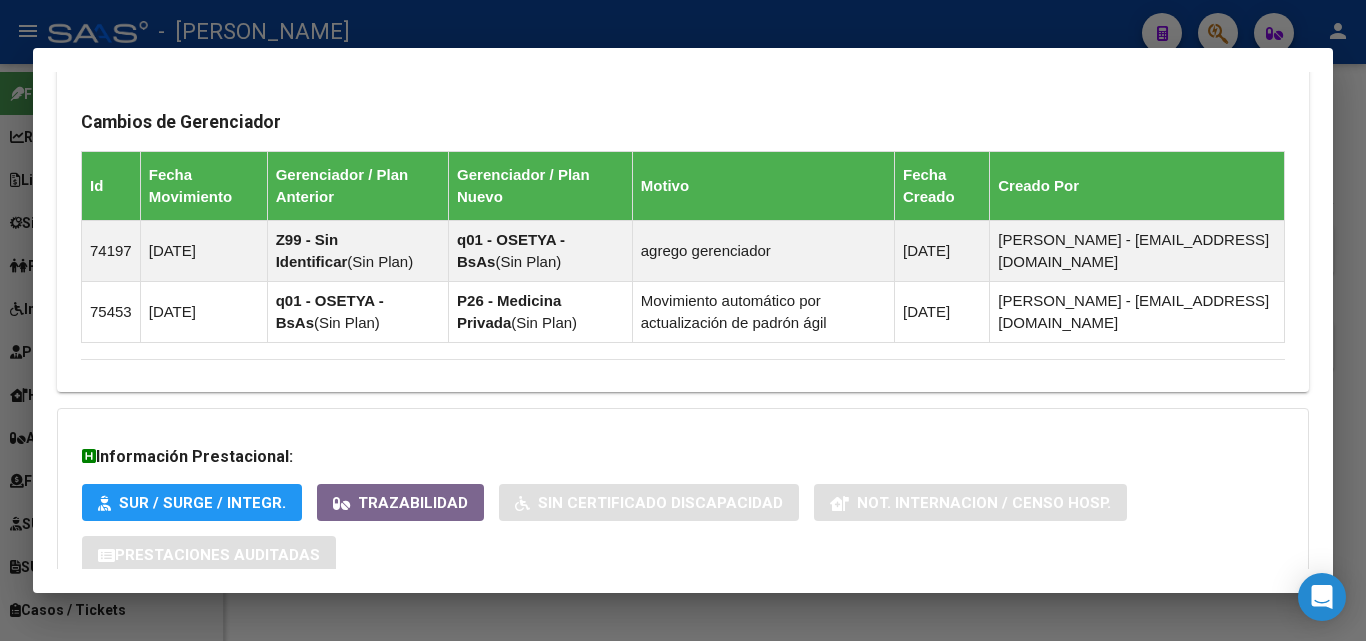scroll, scrollTop: 1400, scrollLeft: 0, axis: vertical 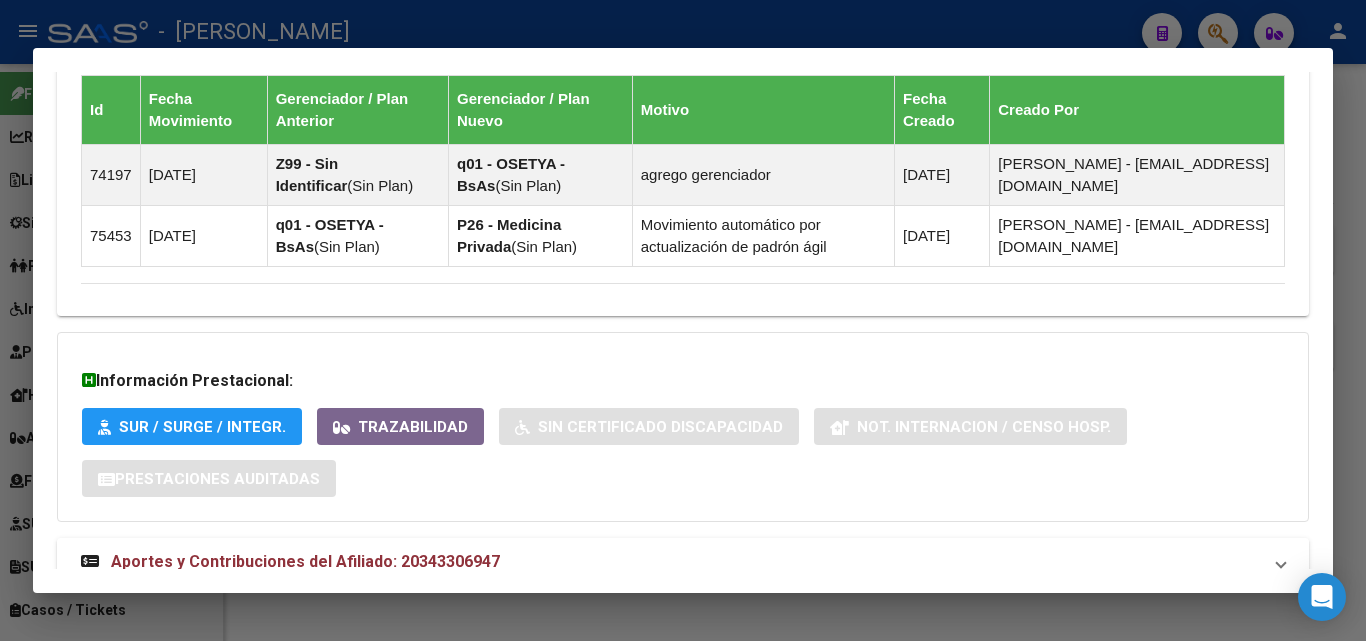 drag, startPoint x: 556, startPoint y: 515, endPoint x: 576, endPoint y: 552, distance: 42.059483 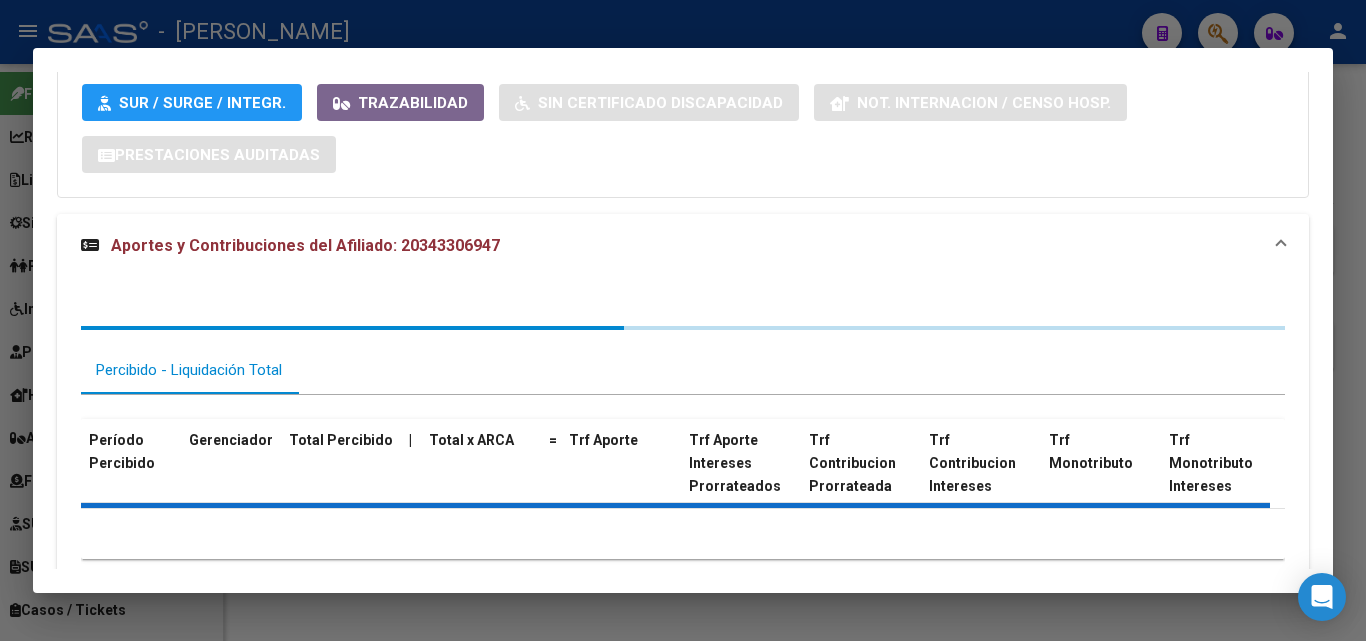 scroll, scrollTop: 1804, scrollLeft: 0, axis: vertical 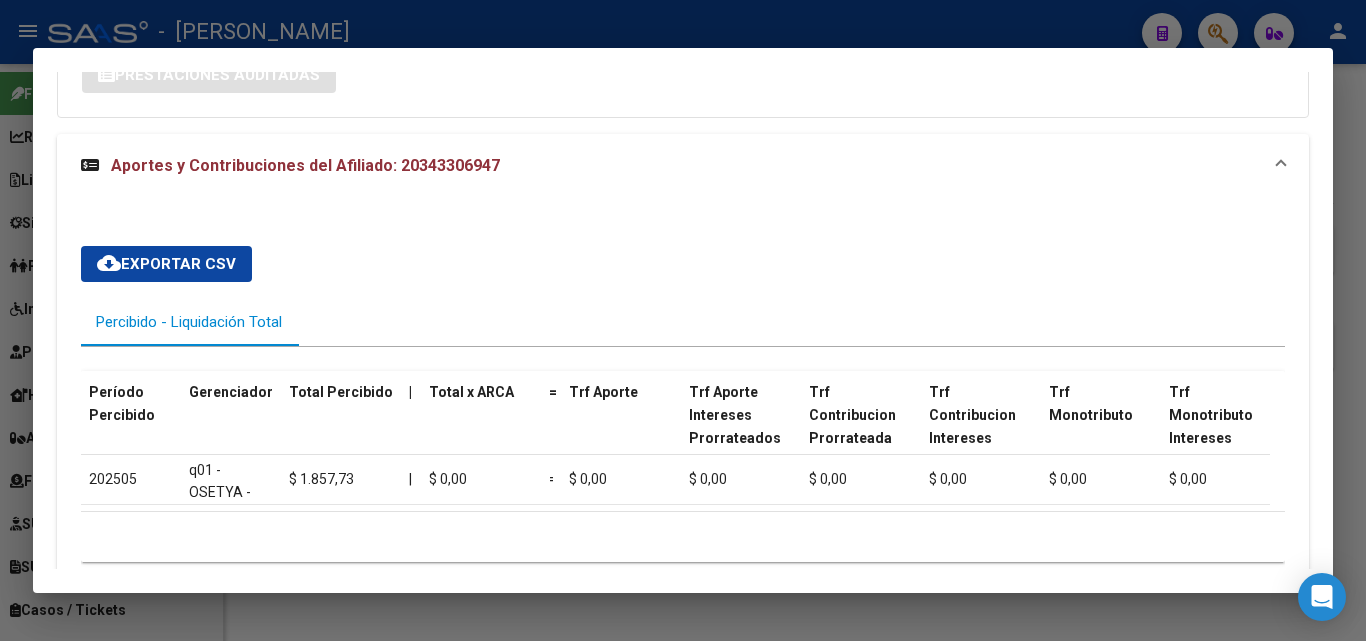 click at bounding box center [683, 320] 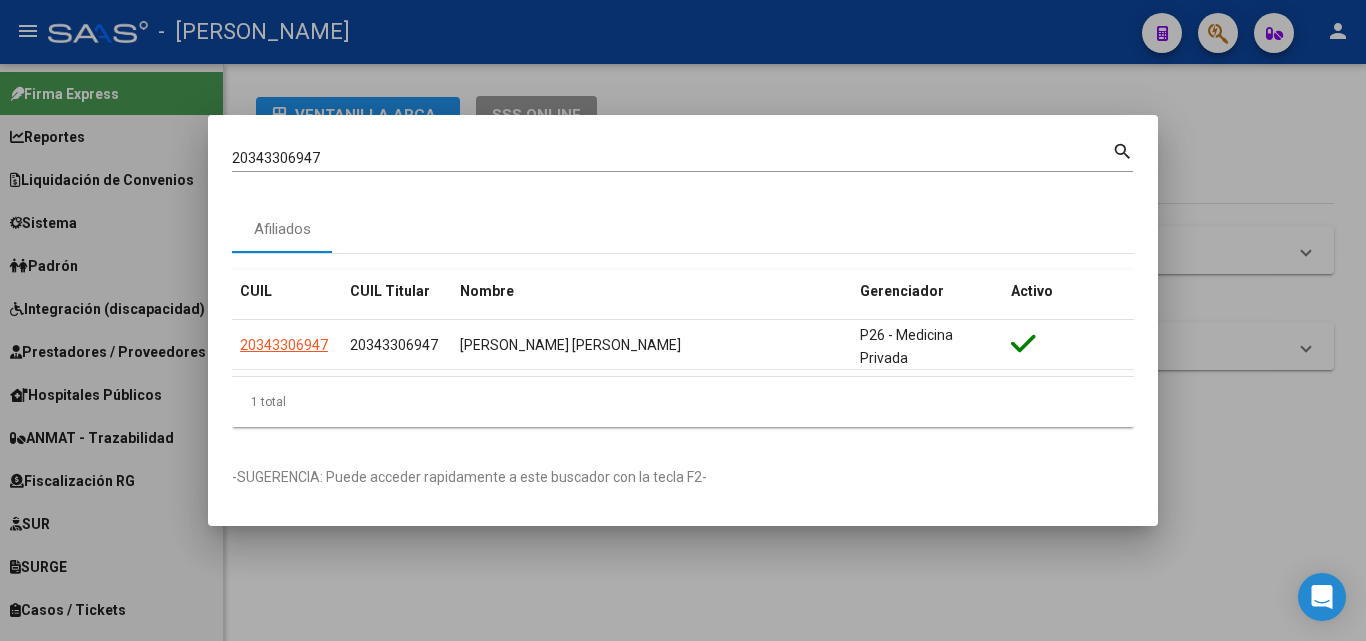 click on "20343306947" at bounding box center (672, 158) 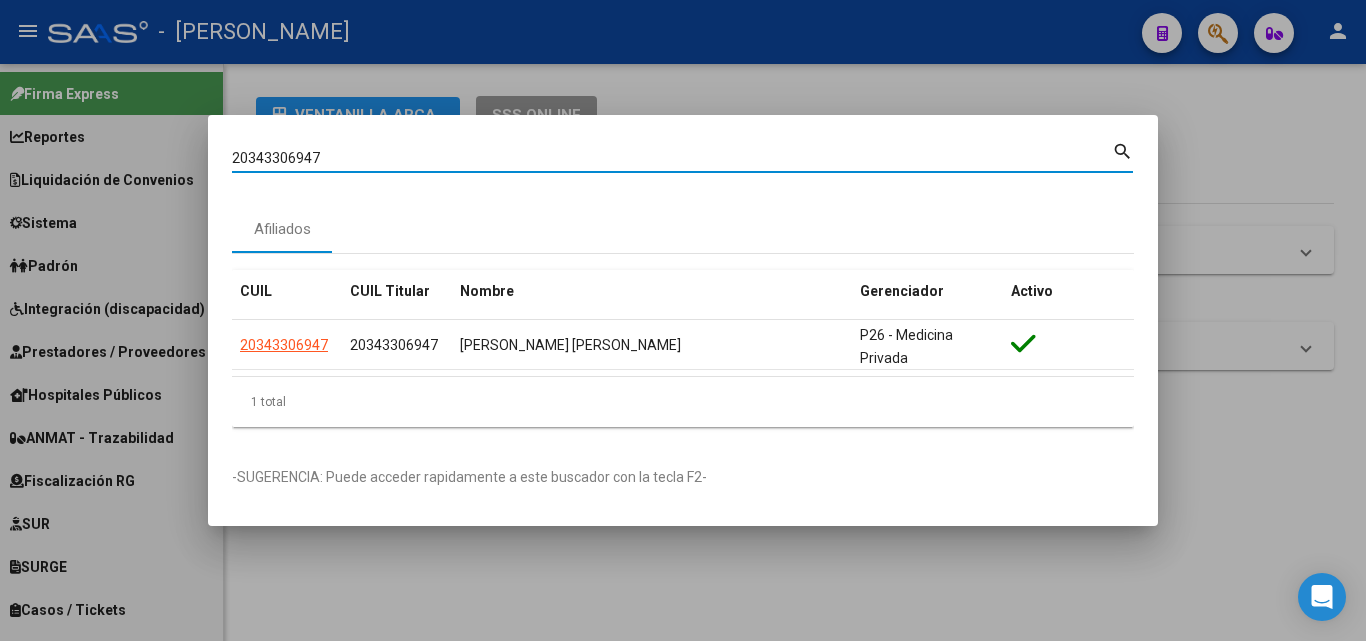 click on "20343306947" at bounding box center (672, 158) 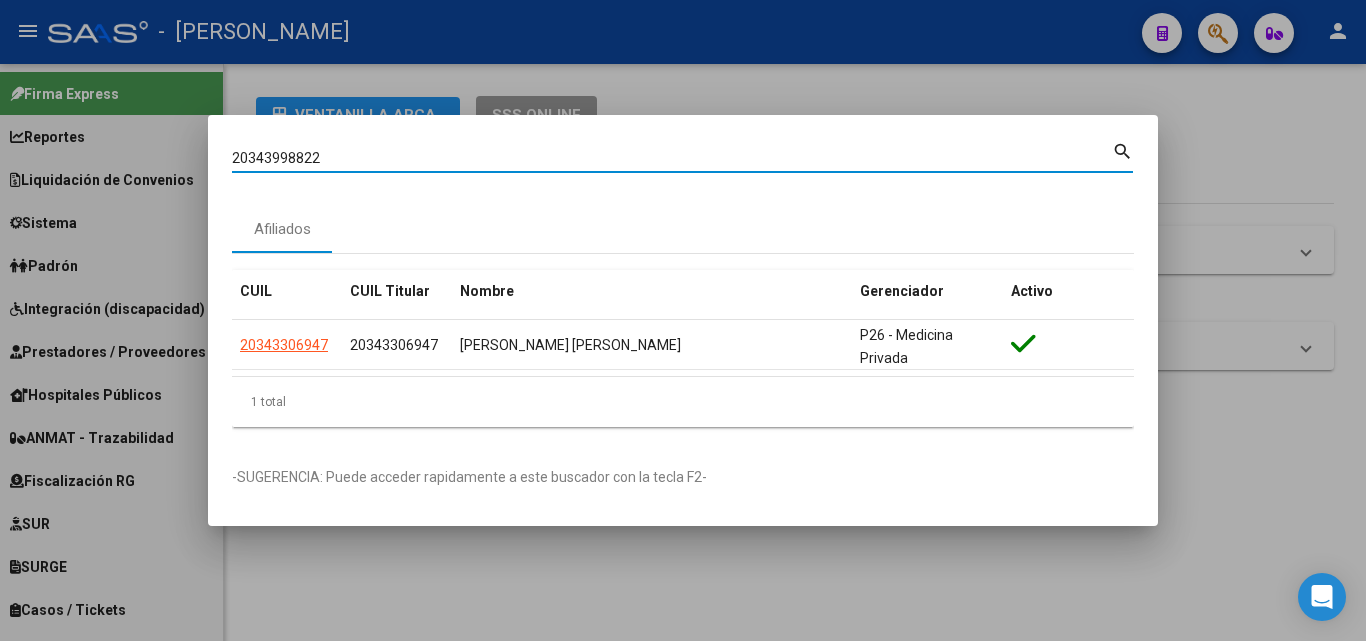 type on "20343998822" 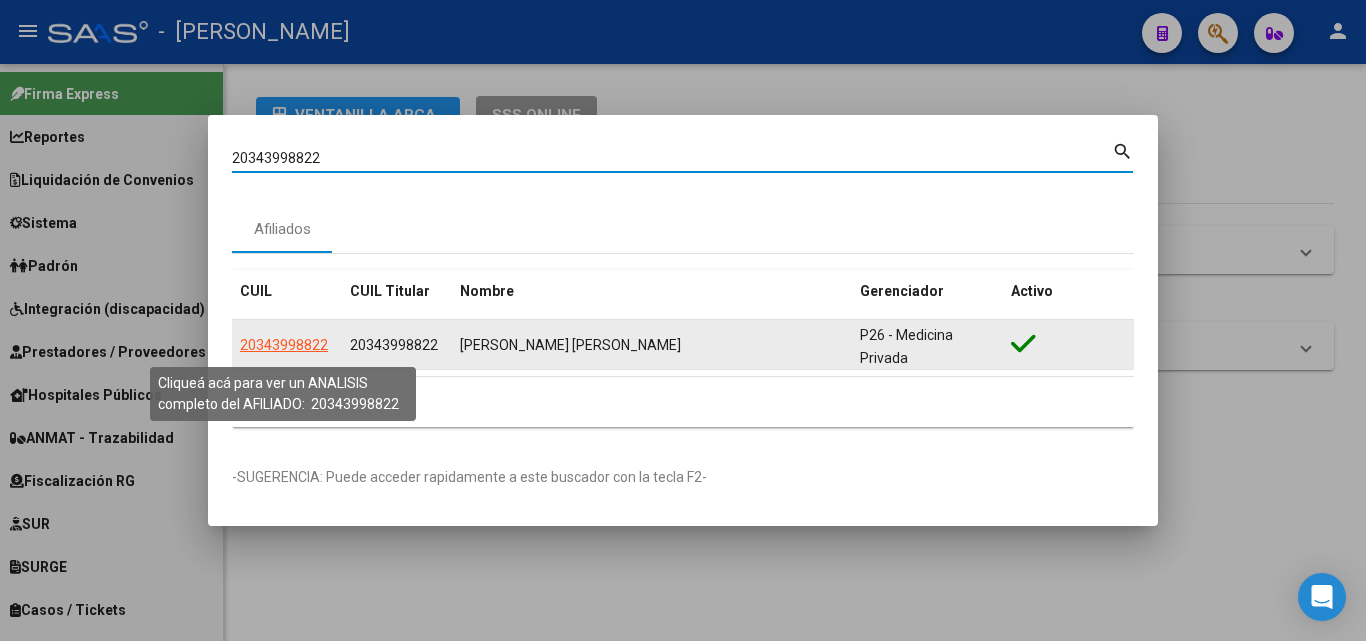 click on "20343998822" 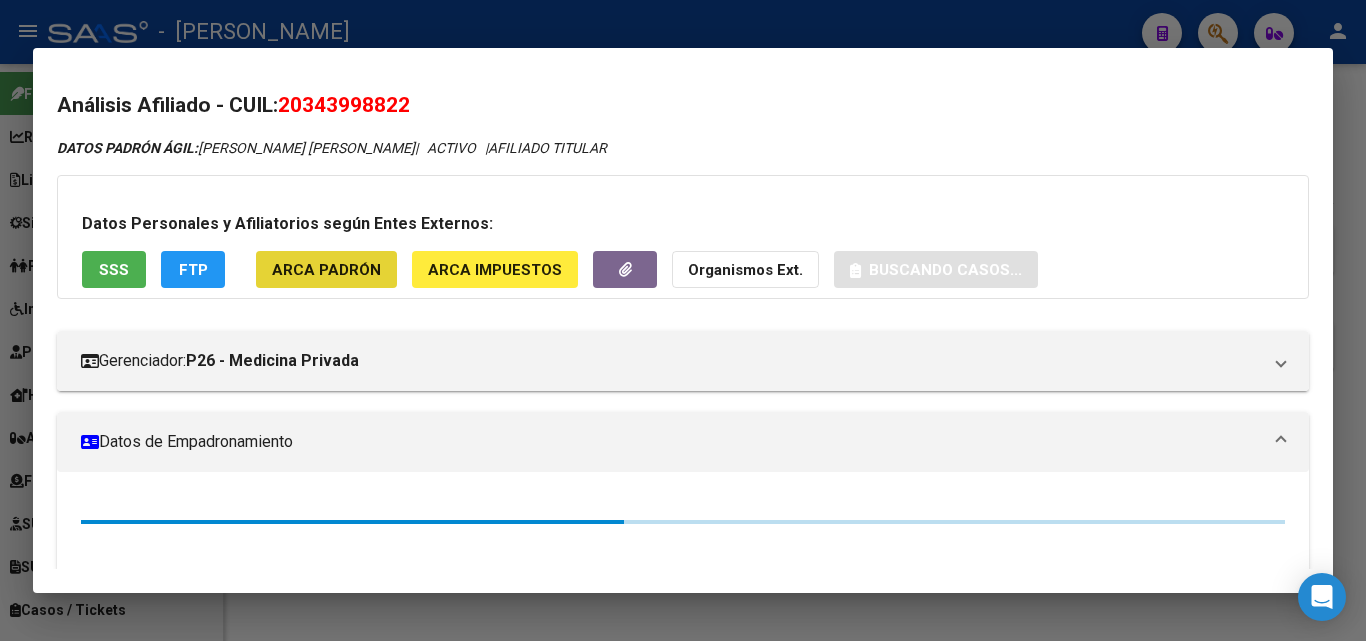 click on "ARCA Padrón" 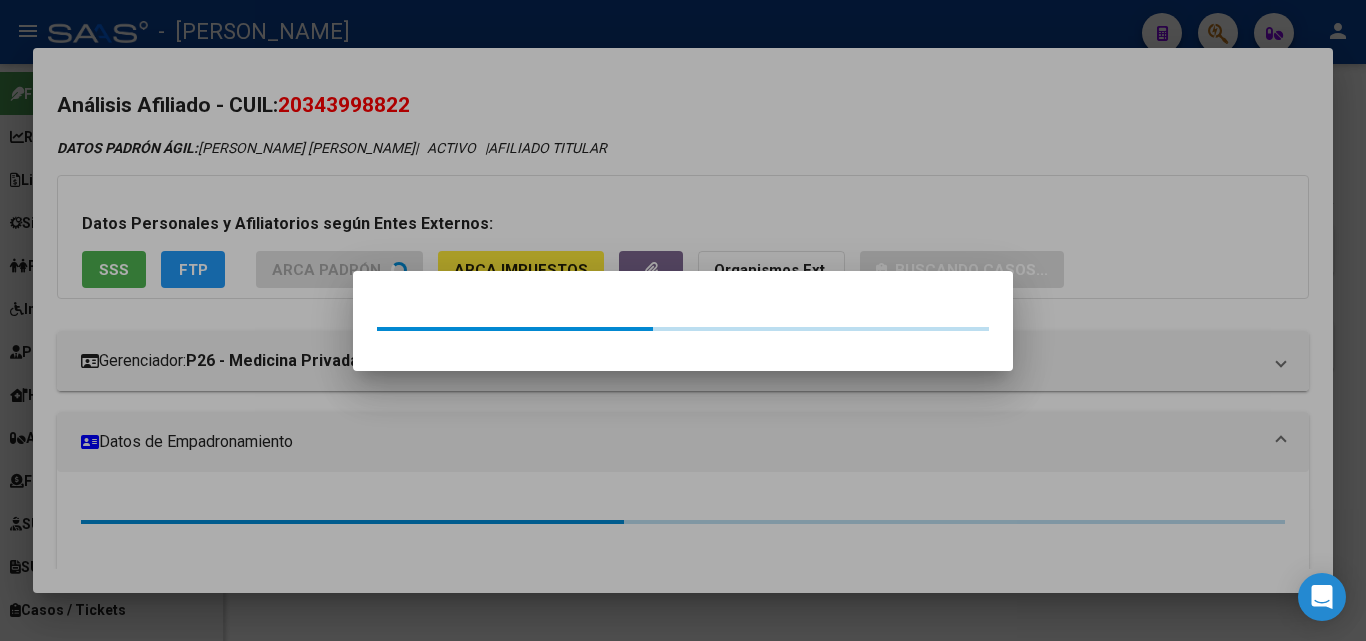 click at bounding box center [683, 320] 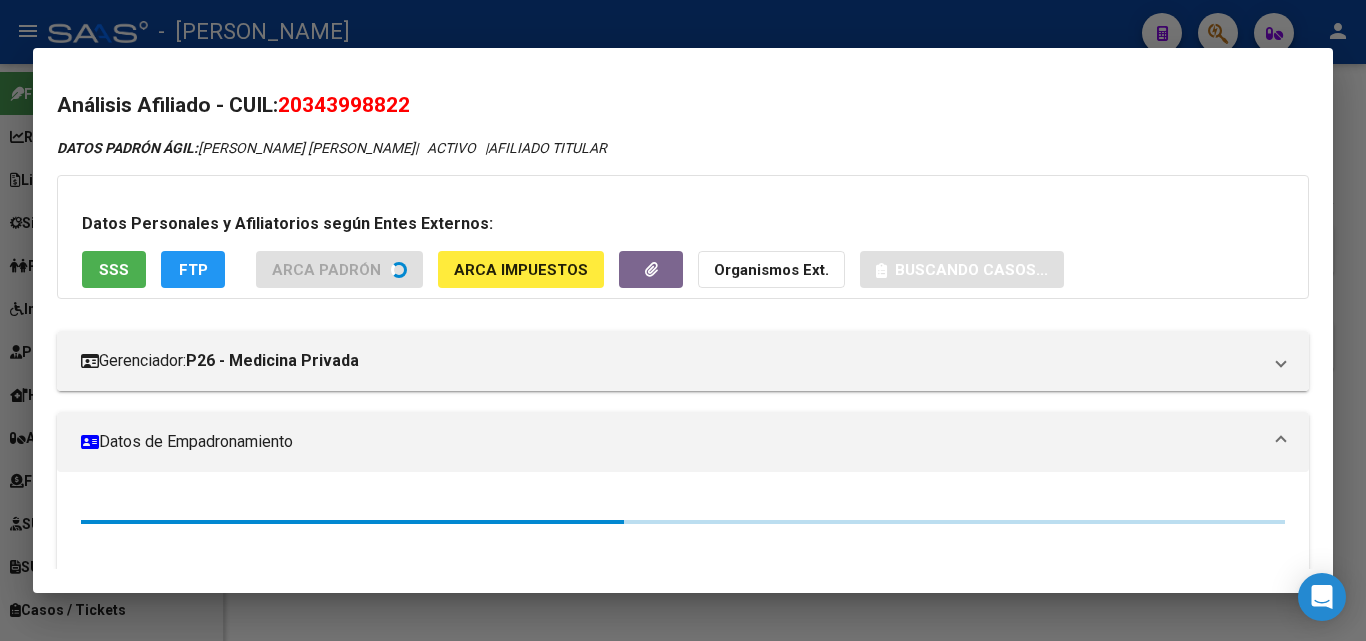 click on "SSS" at bounding box center [114, 269] 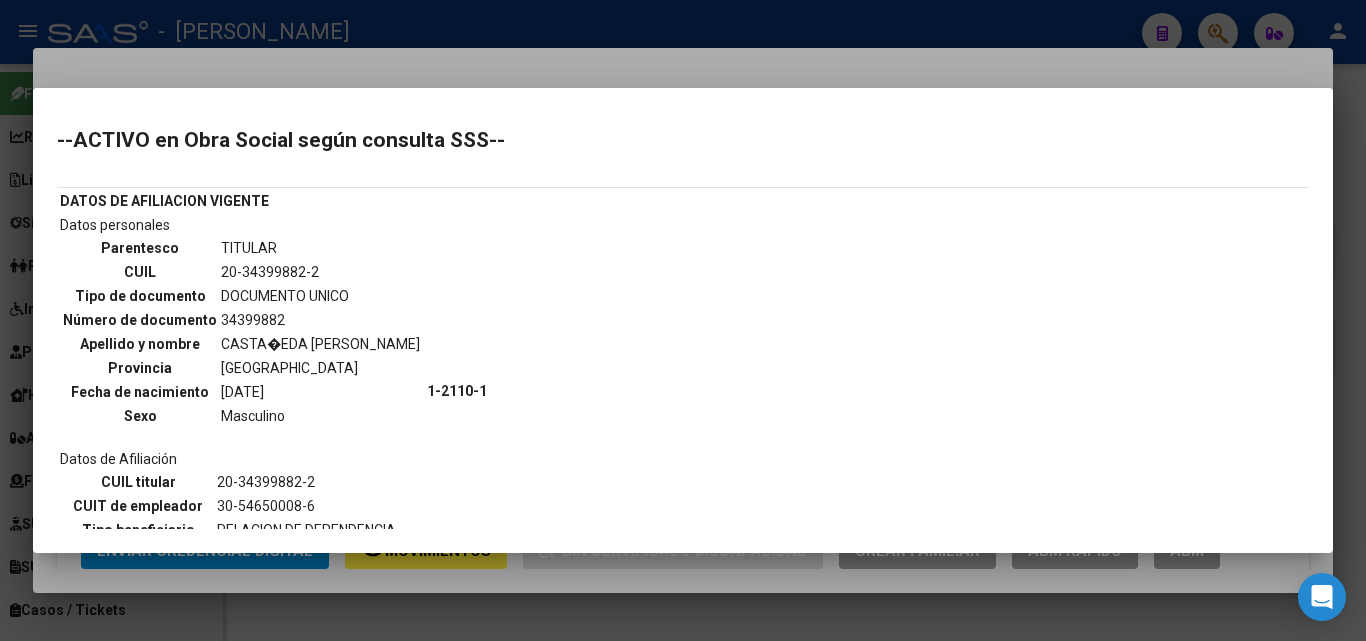 click at bounding box center (683, 320) 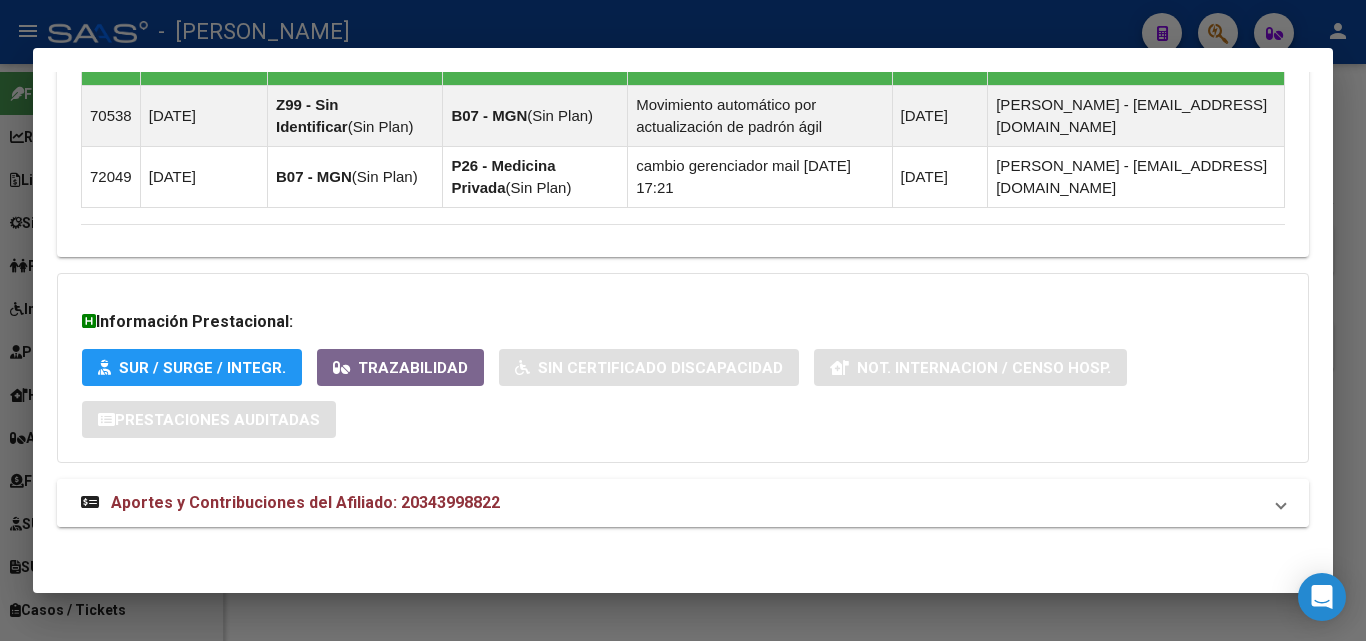 click on "Aportes y Contribuciones del Afiliado: 20343998822" at bounding box center (305, 502) 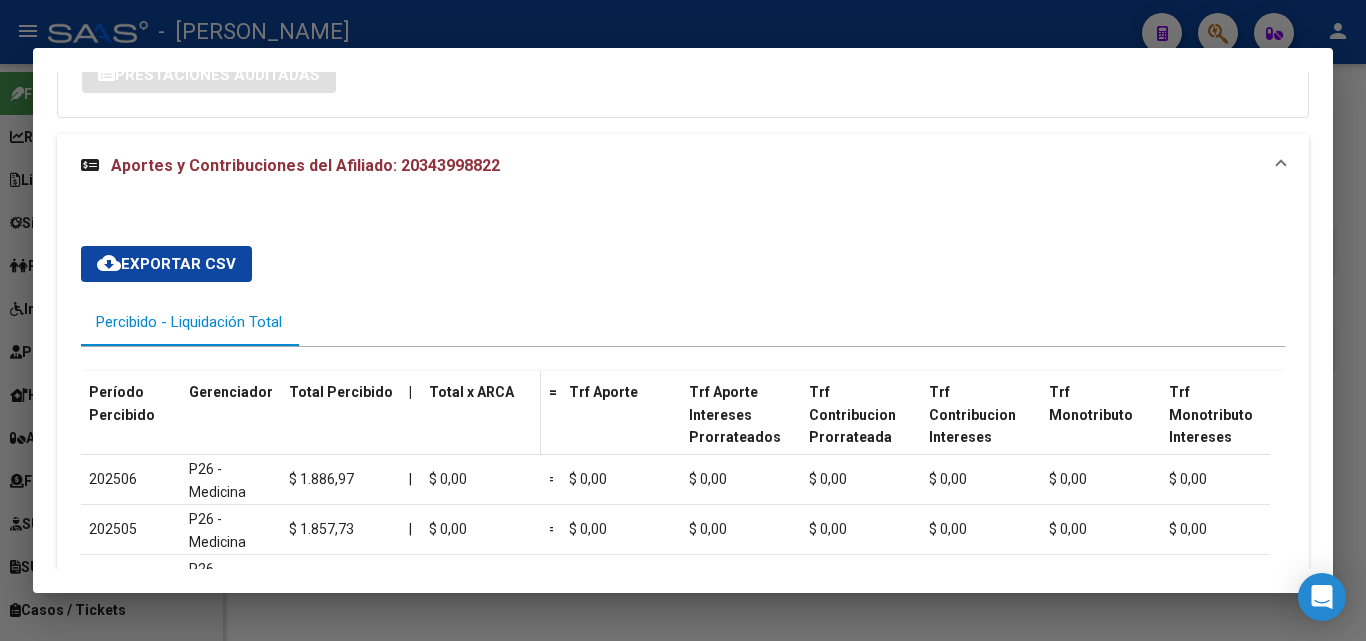 scroll, scrollTop: 1788, scrollLeft: 0, axis: vertical 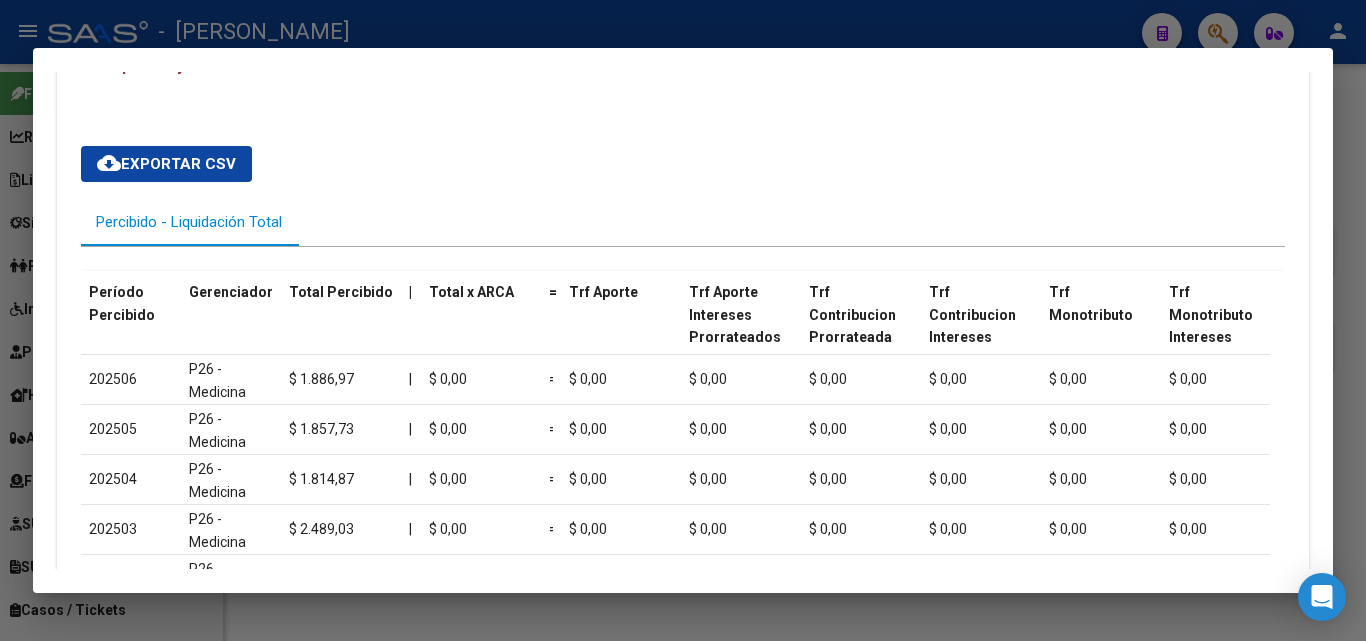 click at bounding box center (683, 320) 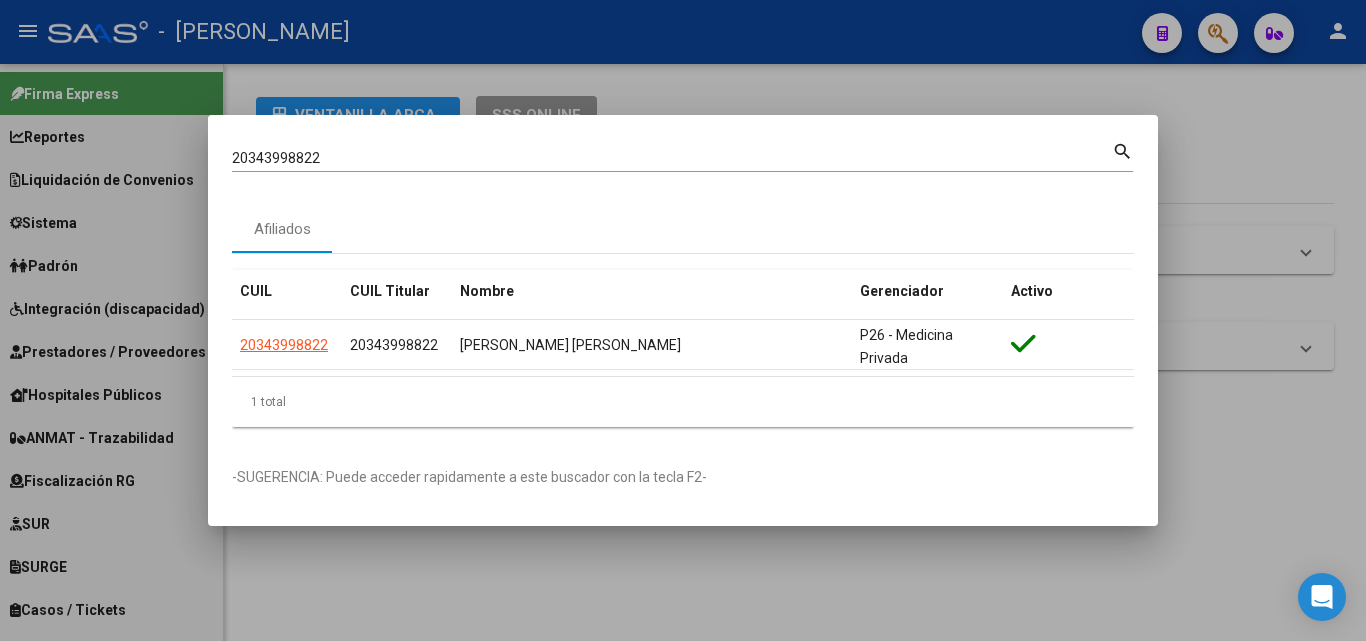 click on "20343998822" at bounding box center [672, 158] 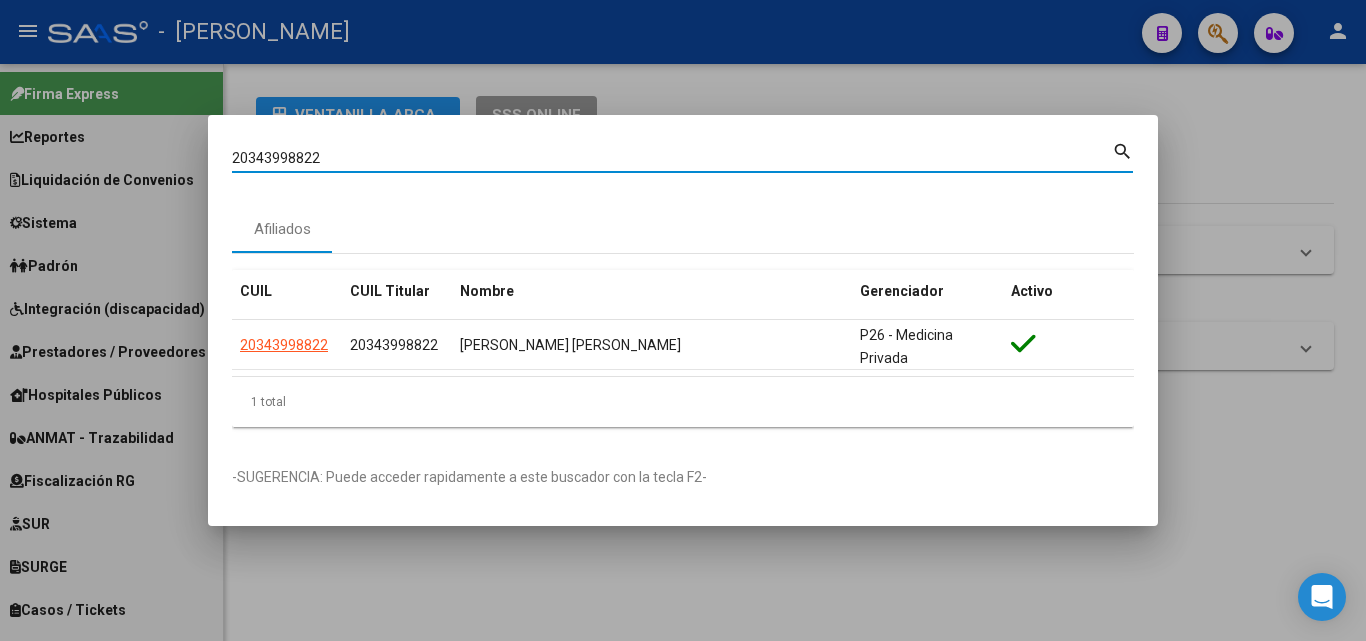 click on "20343998822" at bounding box center [672, 158] 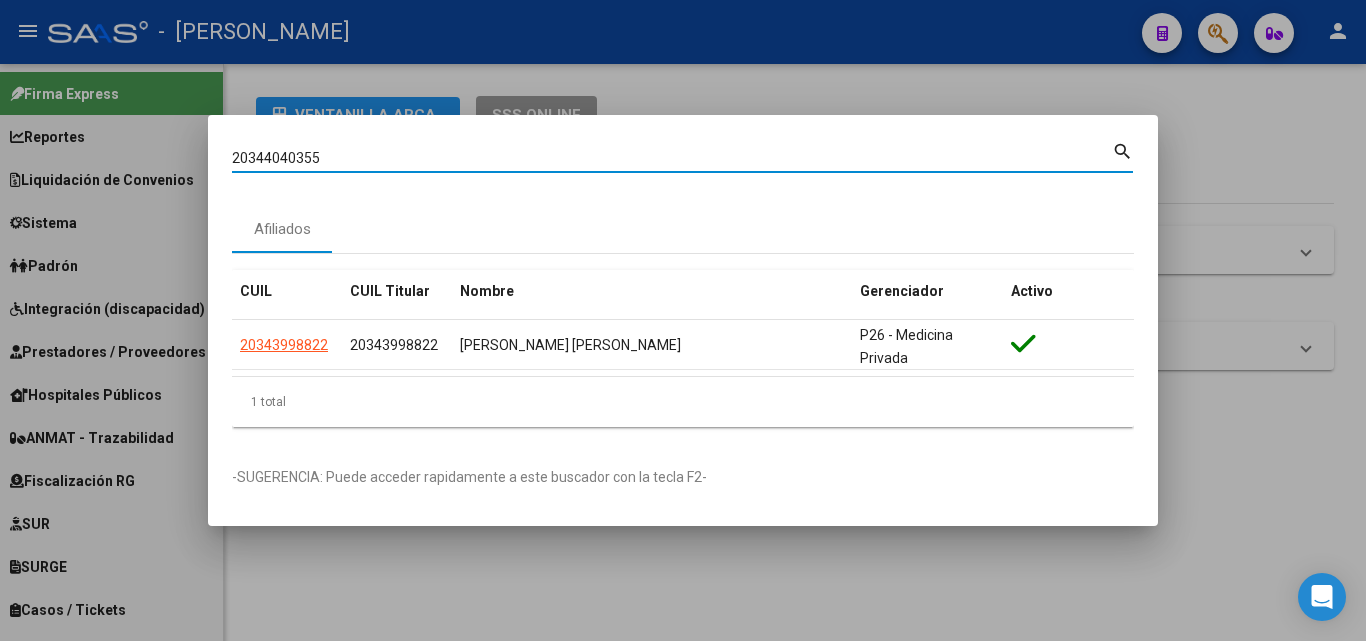 type on "20344040355" 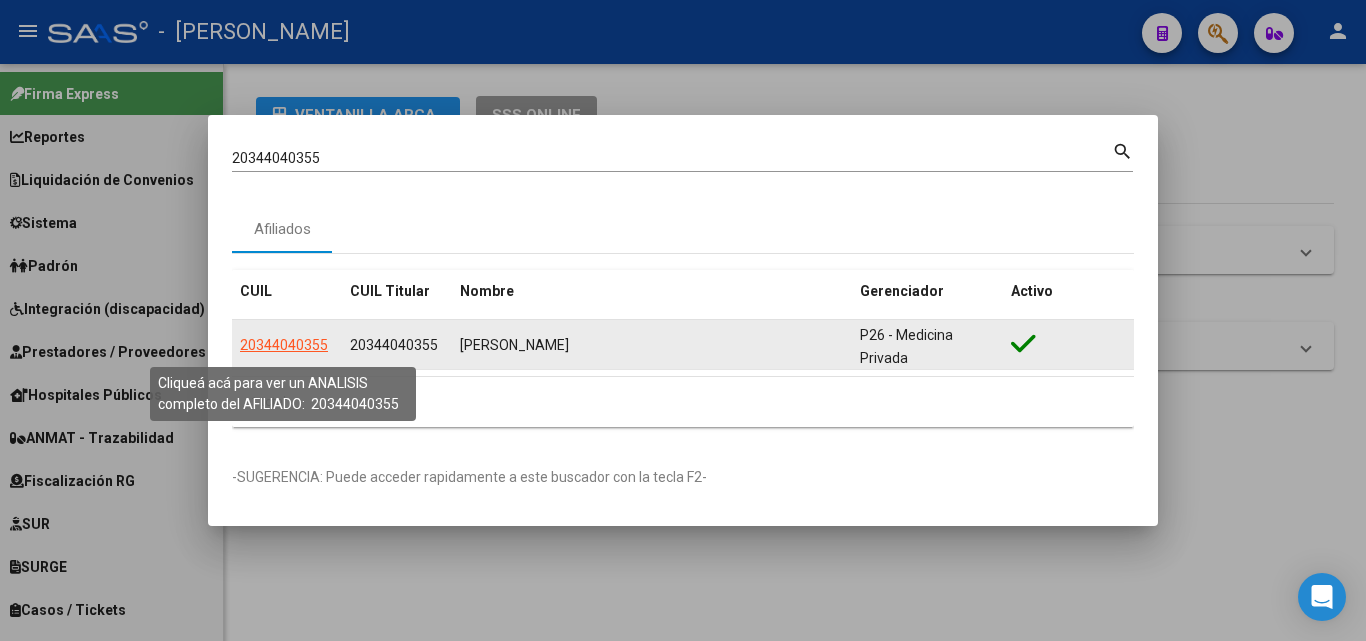 click on "20344040355" 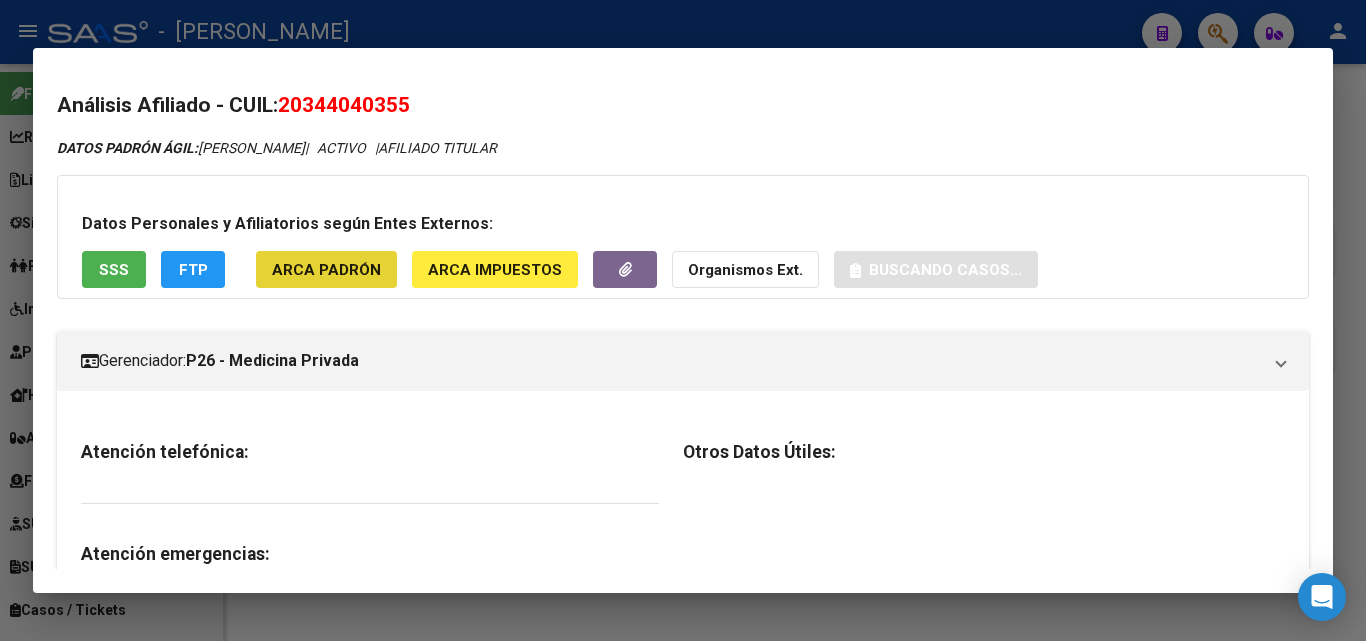 click on "ARCA Padrón" 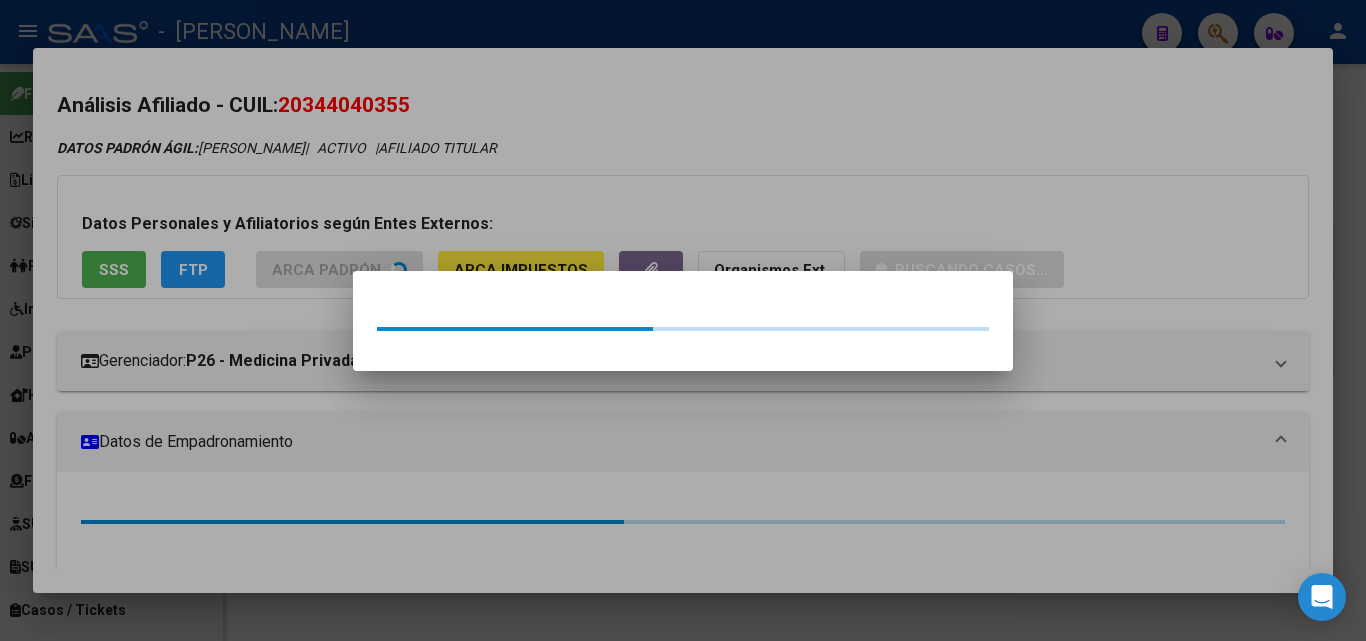 click at bounding box center [683, 320] 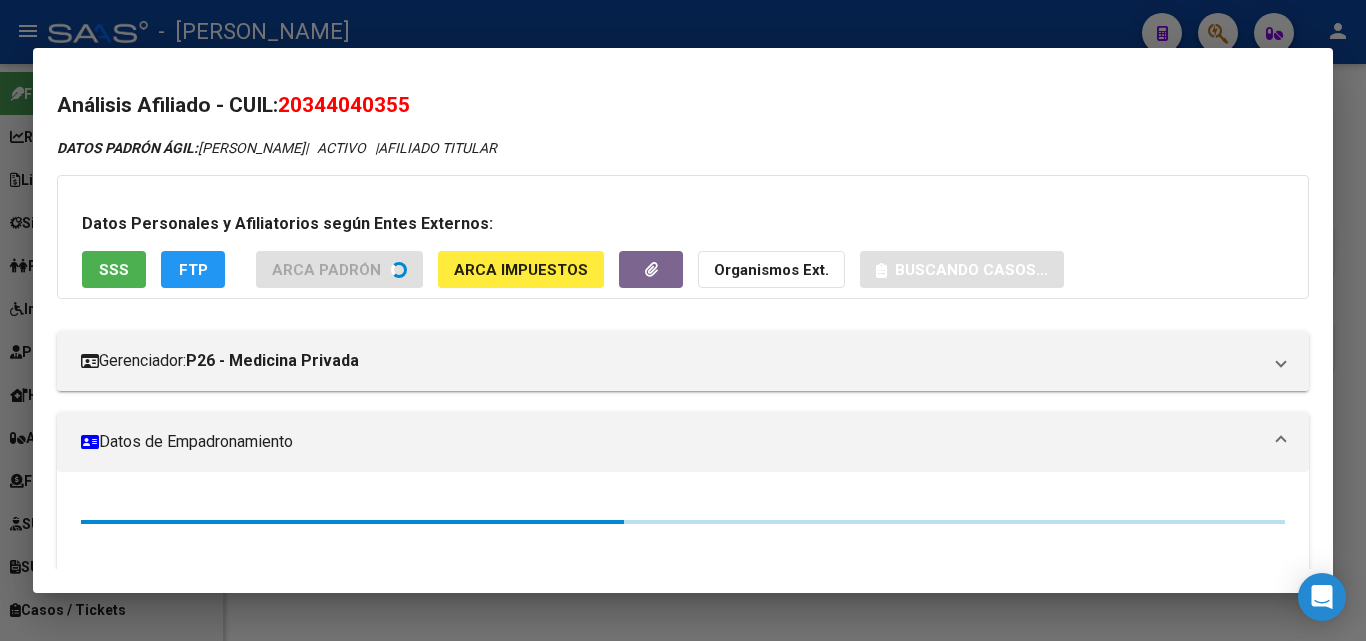 click on "SSS" at bounding box center (114, 270) 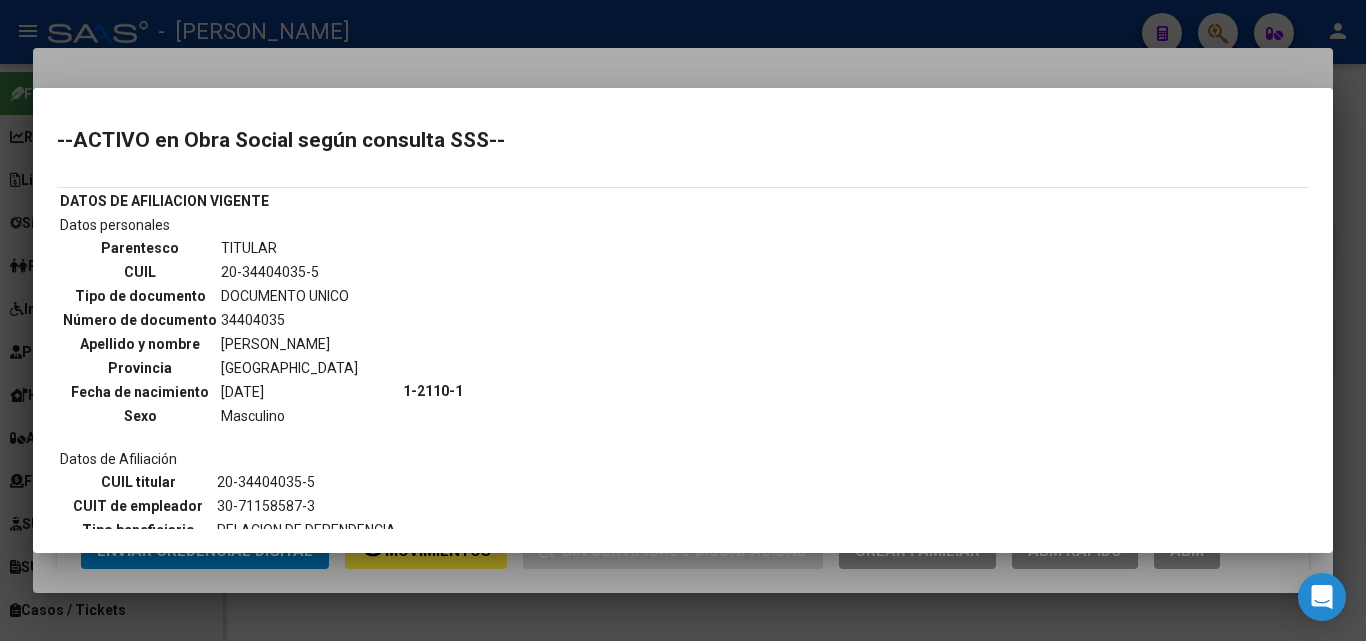 click at bounding box center (683, 320) 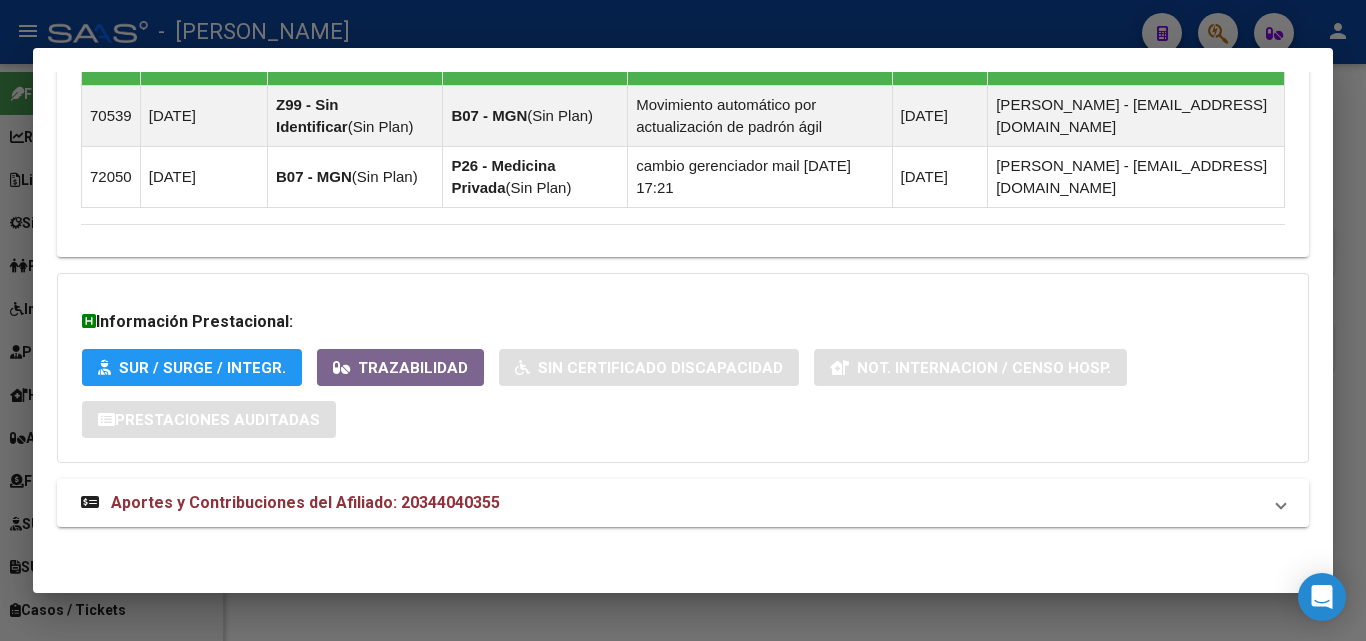 click on "Aportes y Contribuciones del Afiliado: 20344040355" at bounding box center [683, 503] 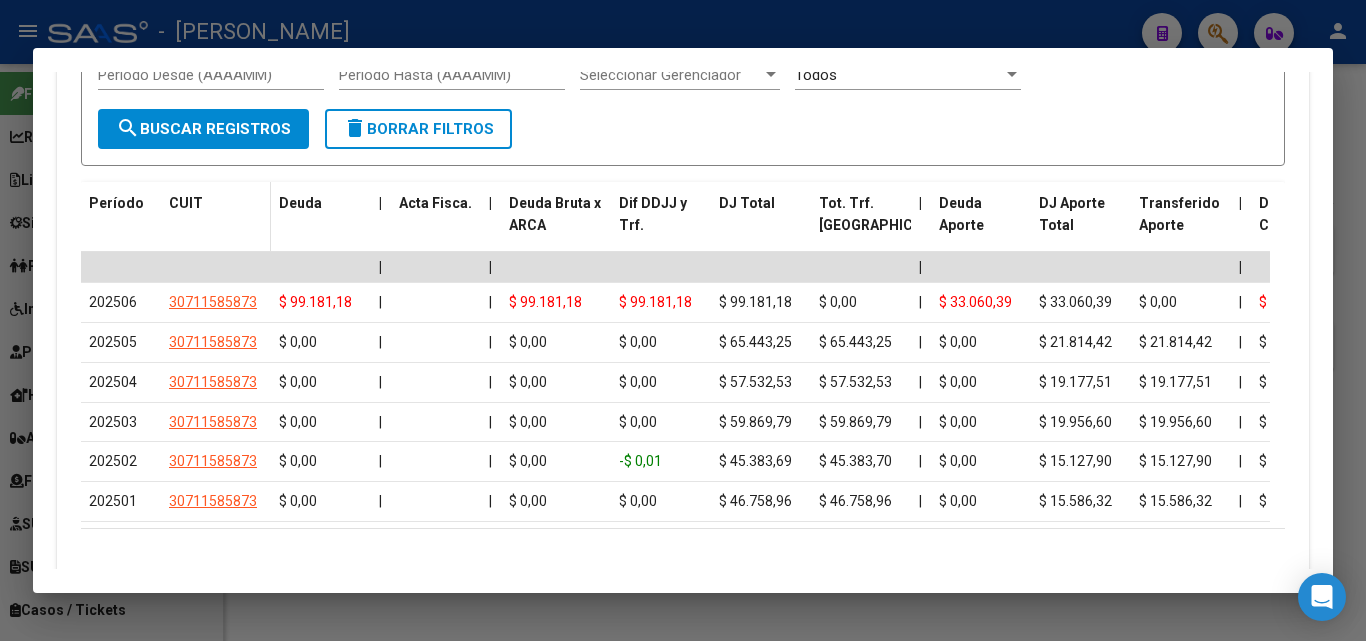 scroll, scrollTop: 1924, scrollLeft: 0, axis: vertical 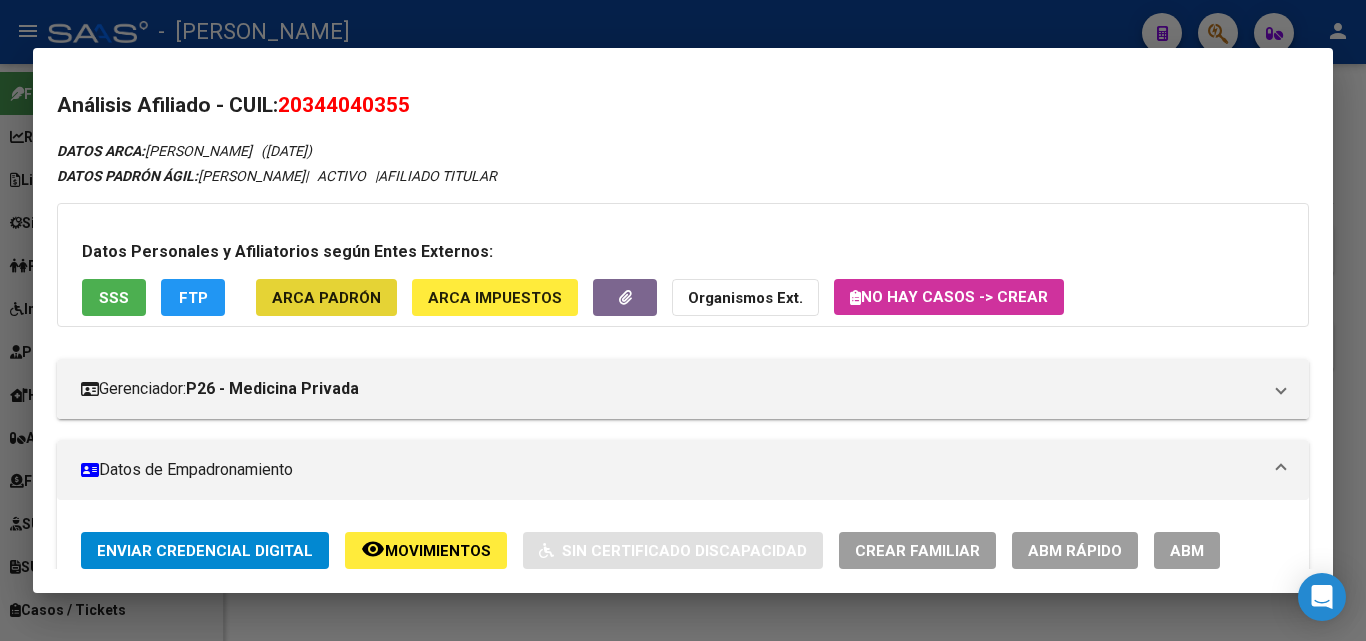 click on "ARCA Padrón" 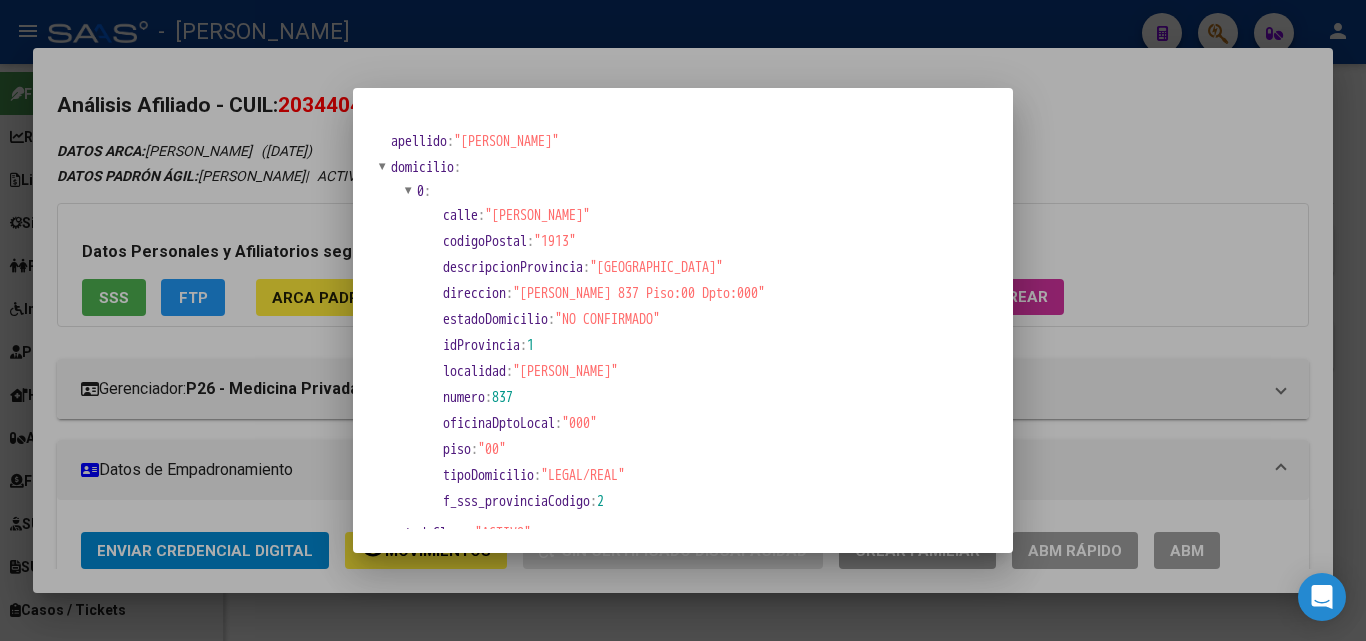 click at bounding box center [683, 320] 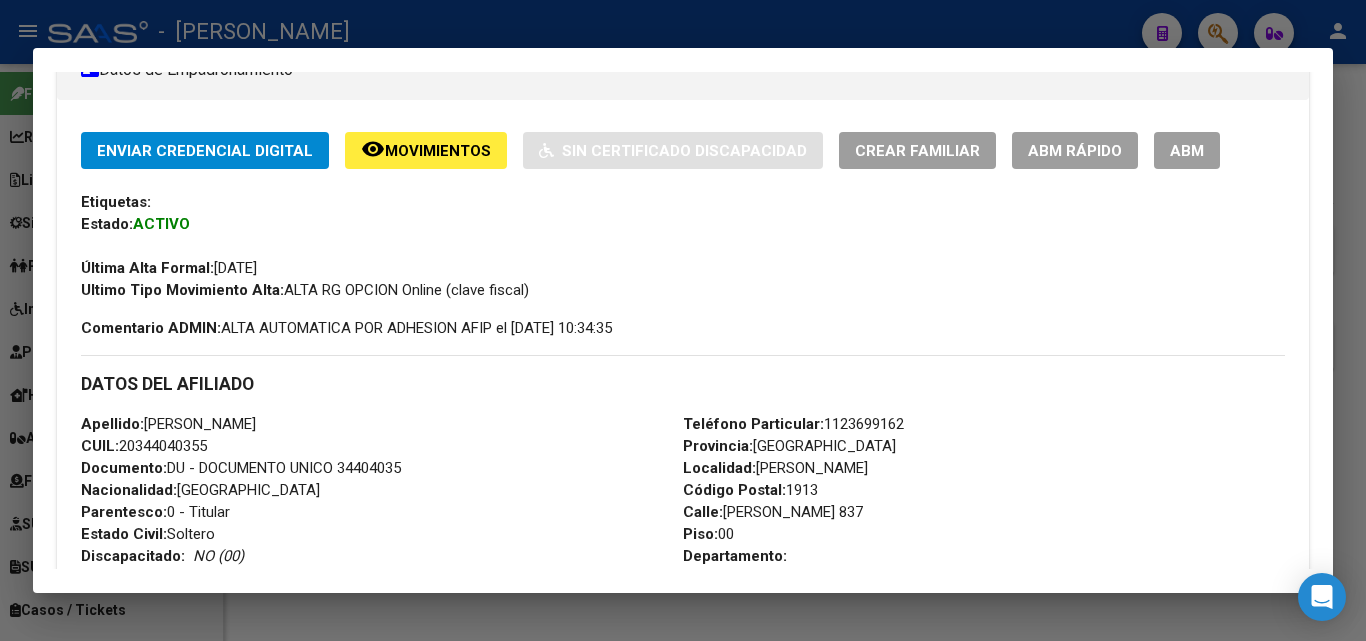 scroll, scrollTop: 600, scrollLeft: 0, axis: vertical 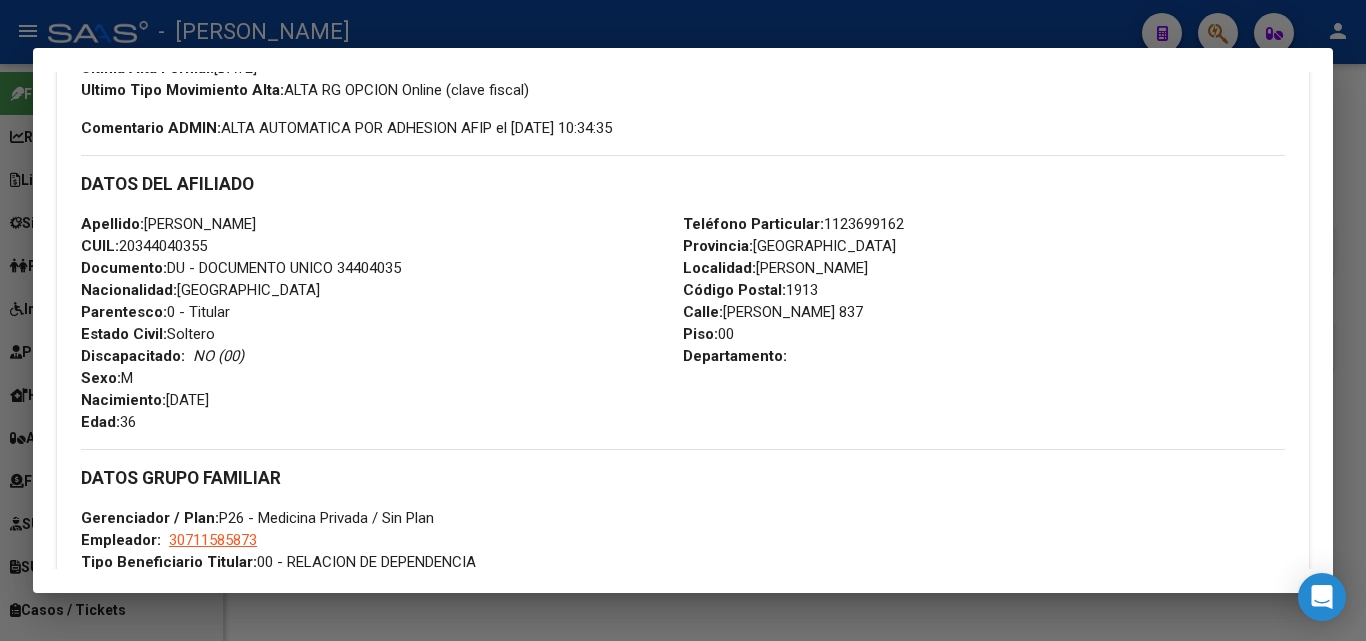 click on "Documento:  DU - DOCUMENTO UNICO 34404035" at bounding box center (241, 268) 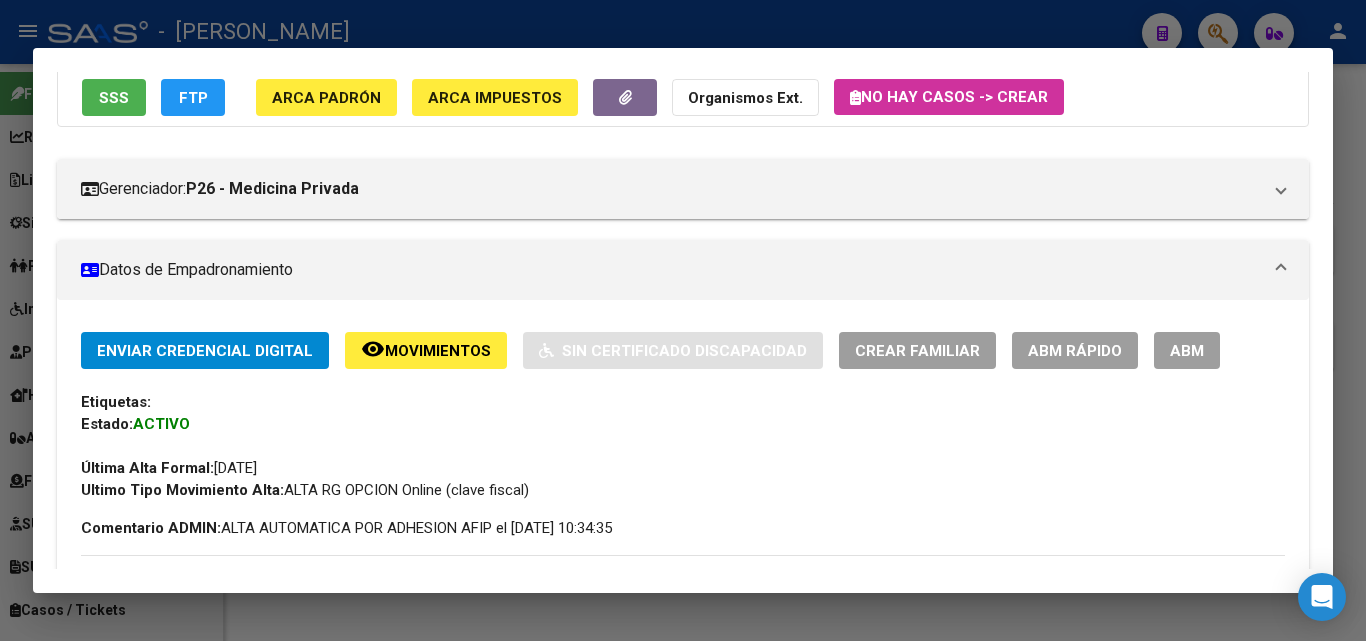scroll, scrollTop: 100, scrollLeft: 0, axis: vertical 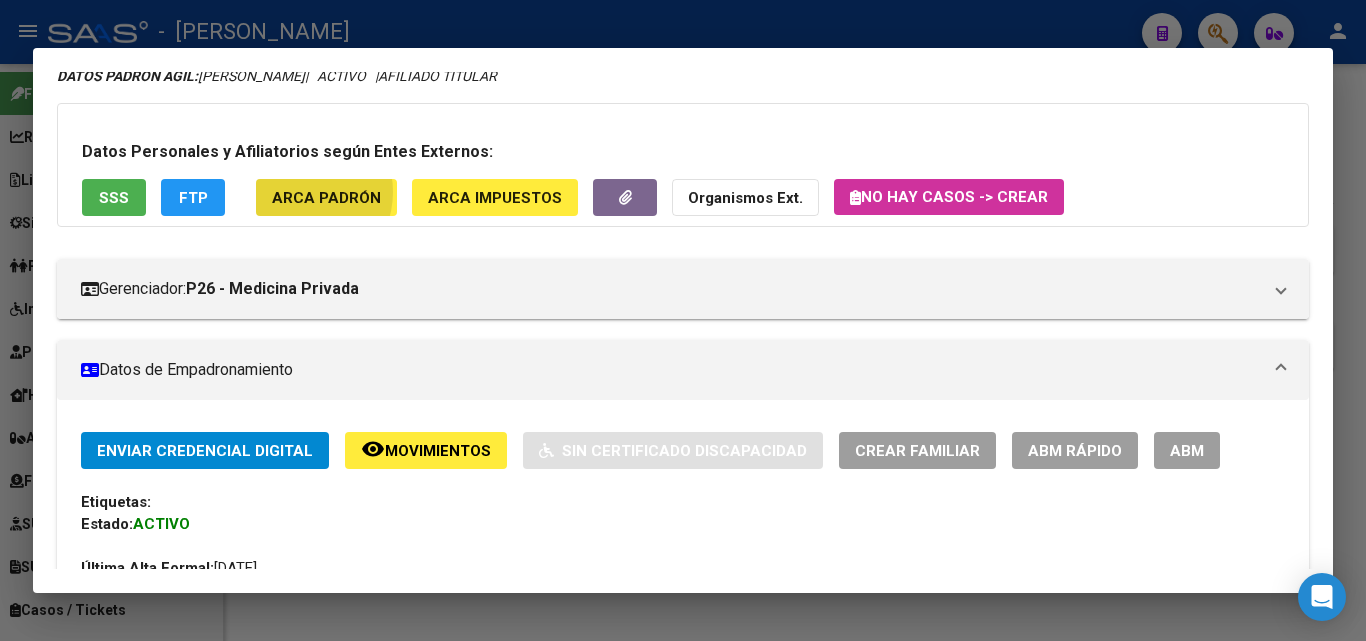 click on "ARCA Padrón" 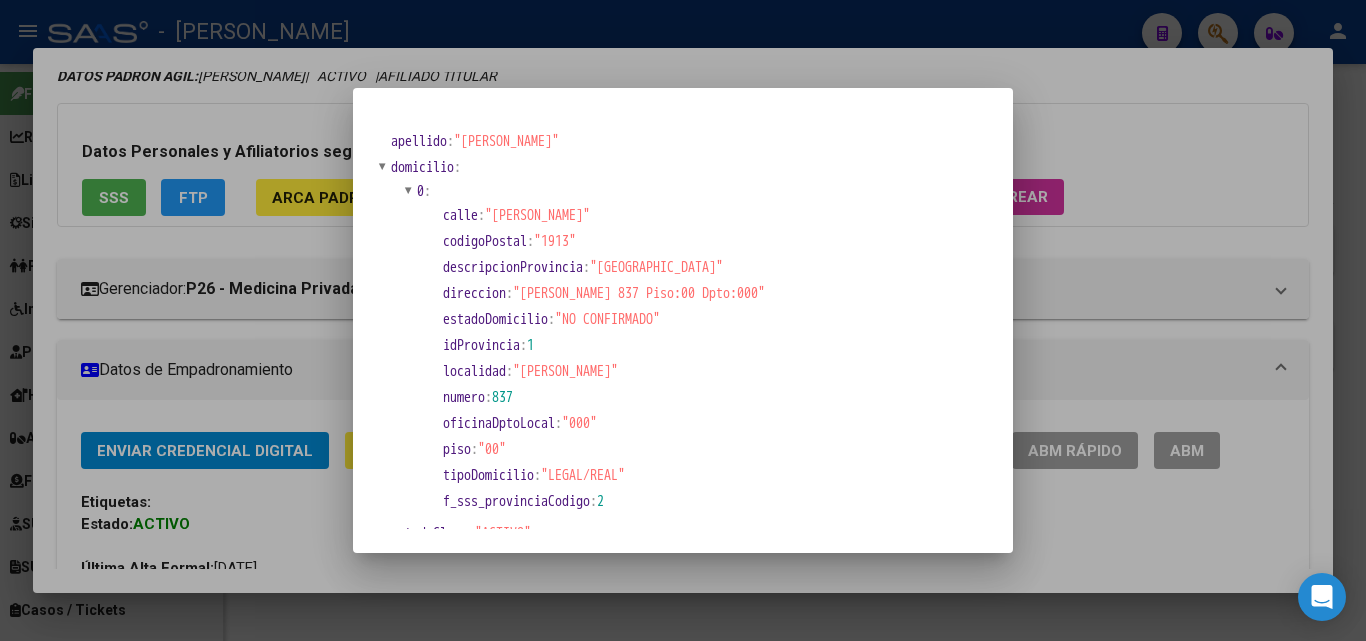 click at bounding box center (683, 320) 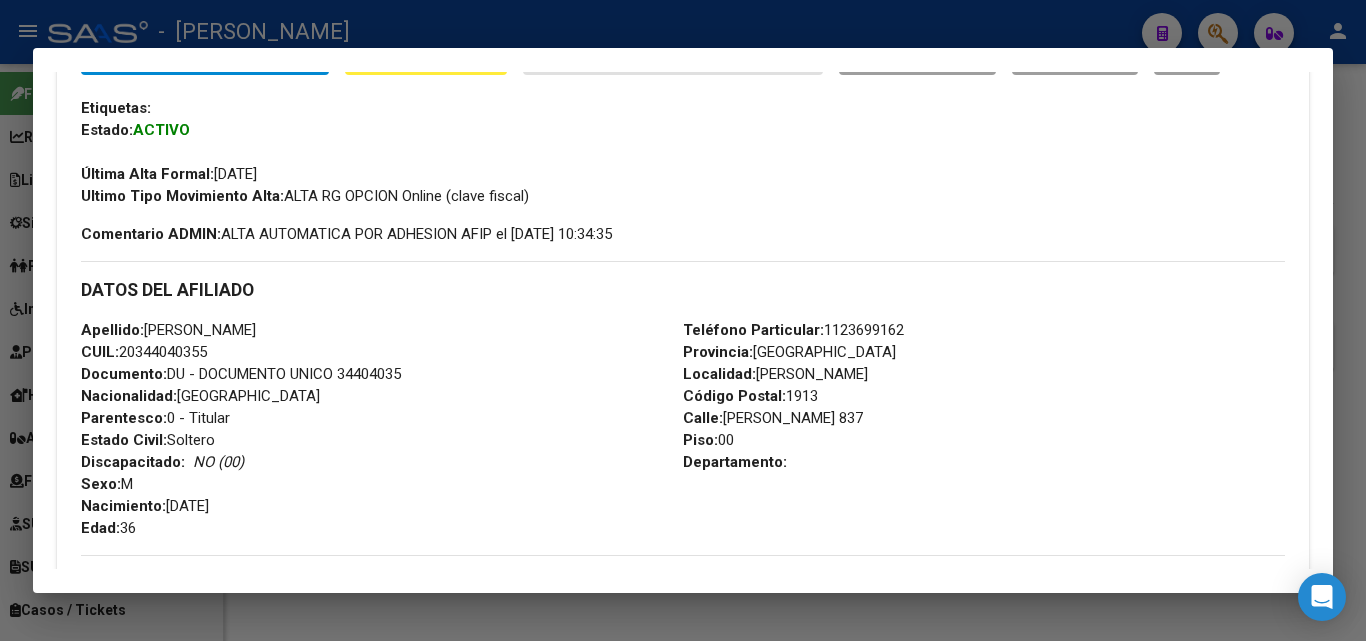 scroll, scrollTop: 500, scrollLeft: 0, axis: vertical 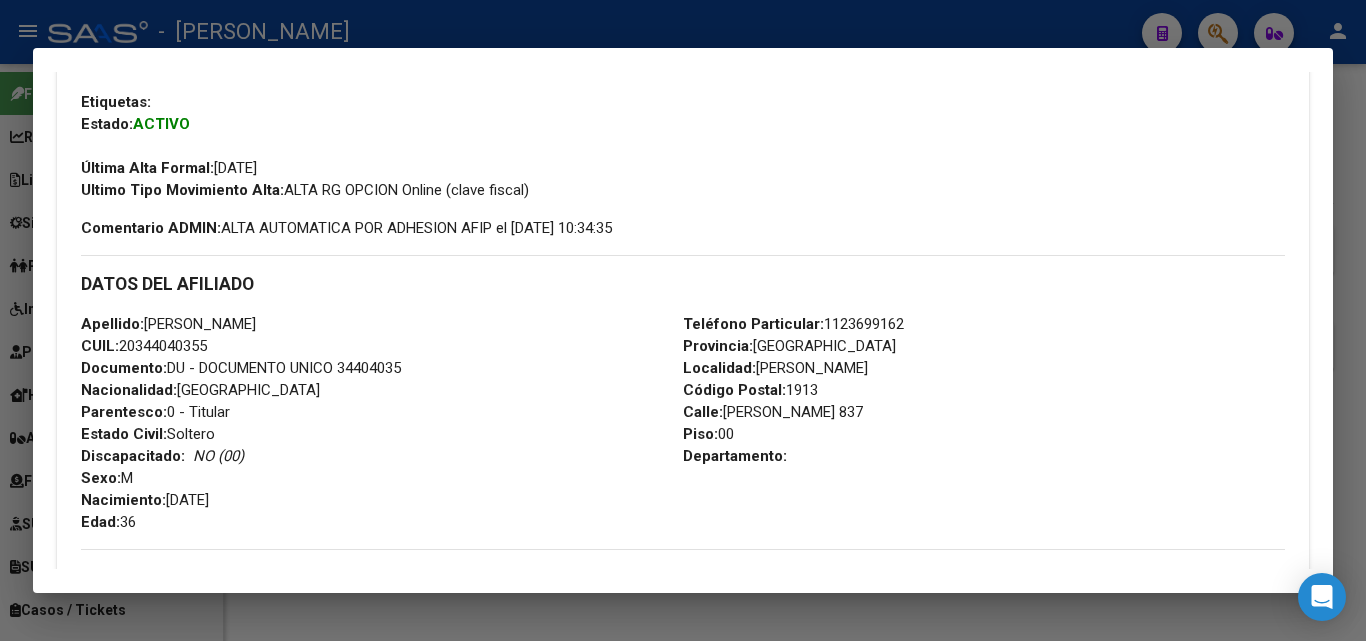 click on "Teléfono Particular:  [PHONE_NUMBER]" at bounding box center (793, 324) 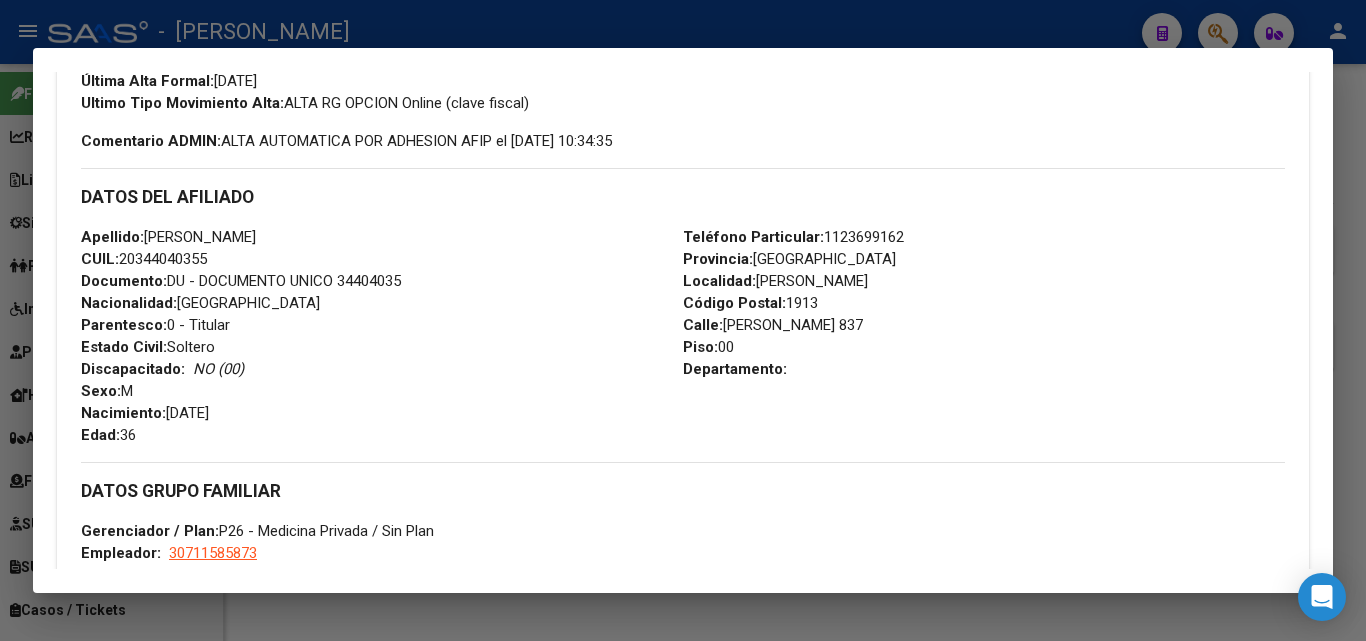 scroll, scrollTop: 700, scrollLeft: 0, axis: vertical 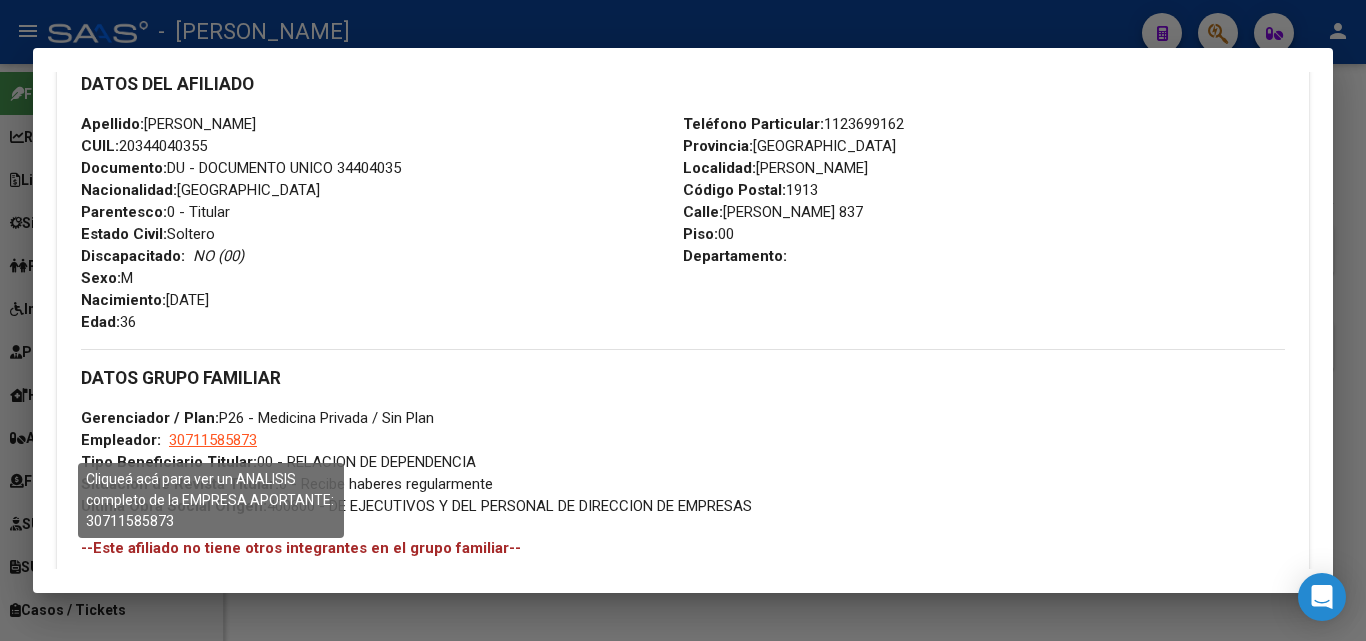 click on "30711585873" at bounding box center [213, 440] 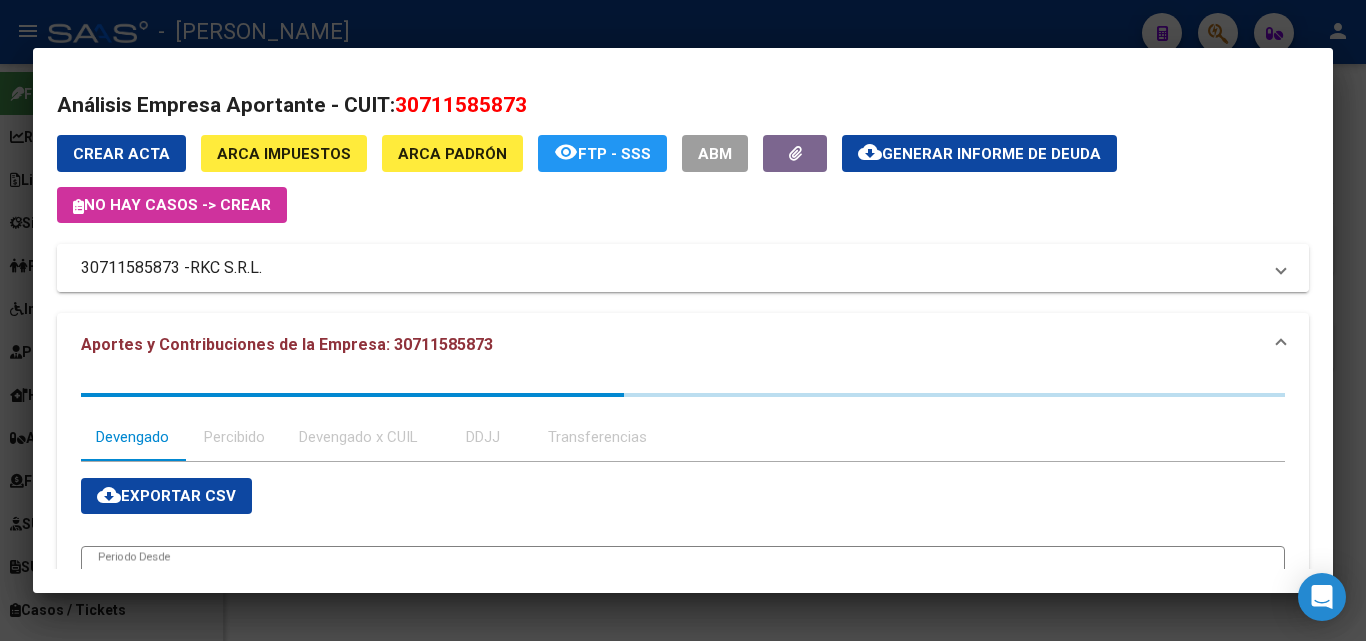 click on "RKC S.R.L." at bounding box center [226, 268] 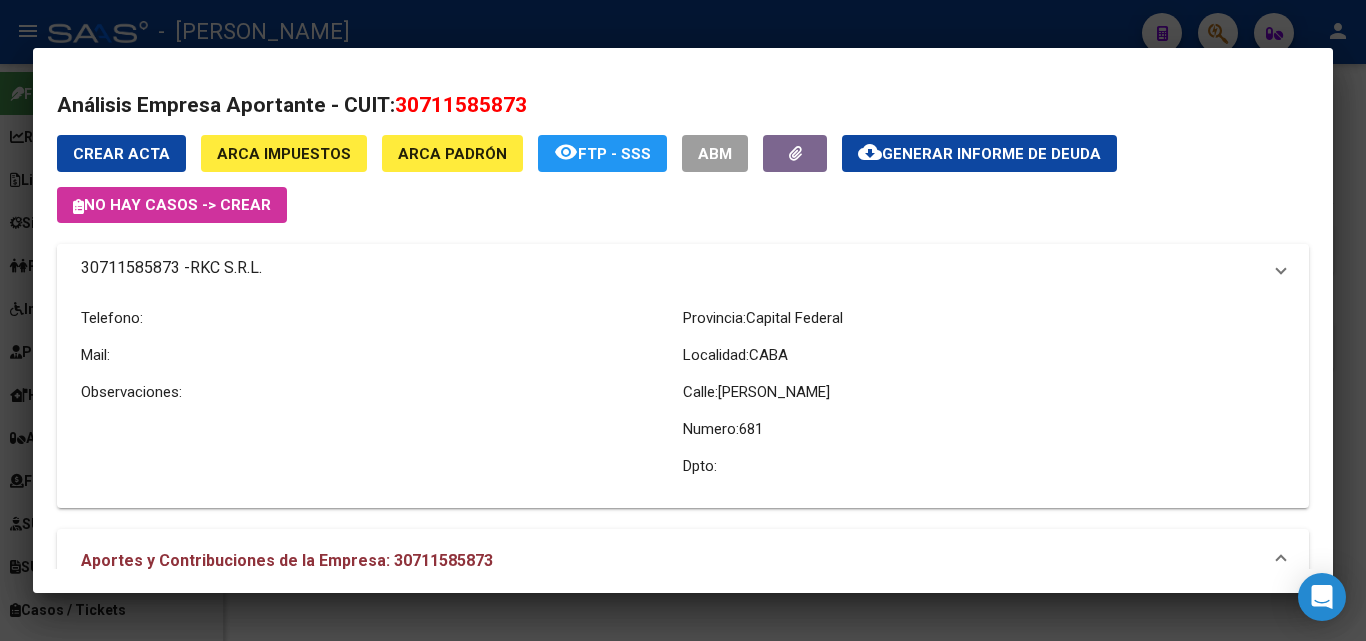 click on "RKC S.R.L." at bounding box center (226, 268) 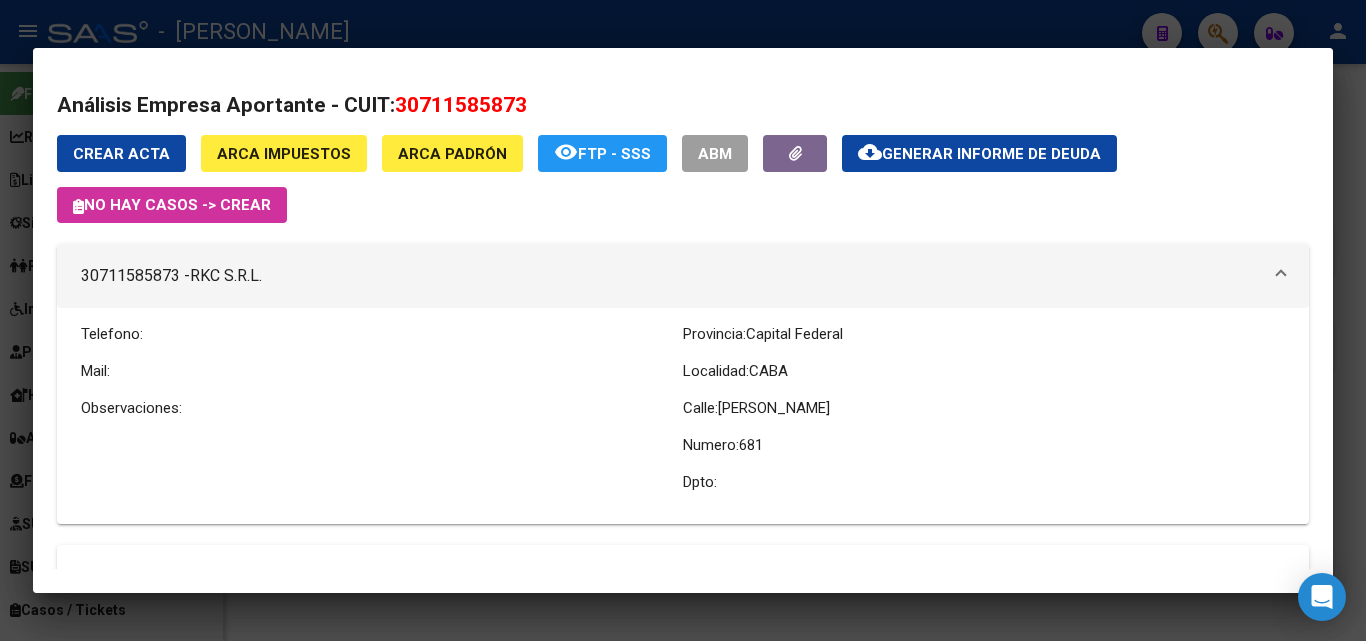 click at bounding box center [683, 320] 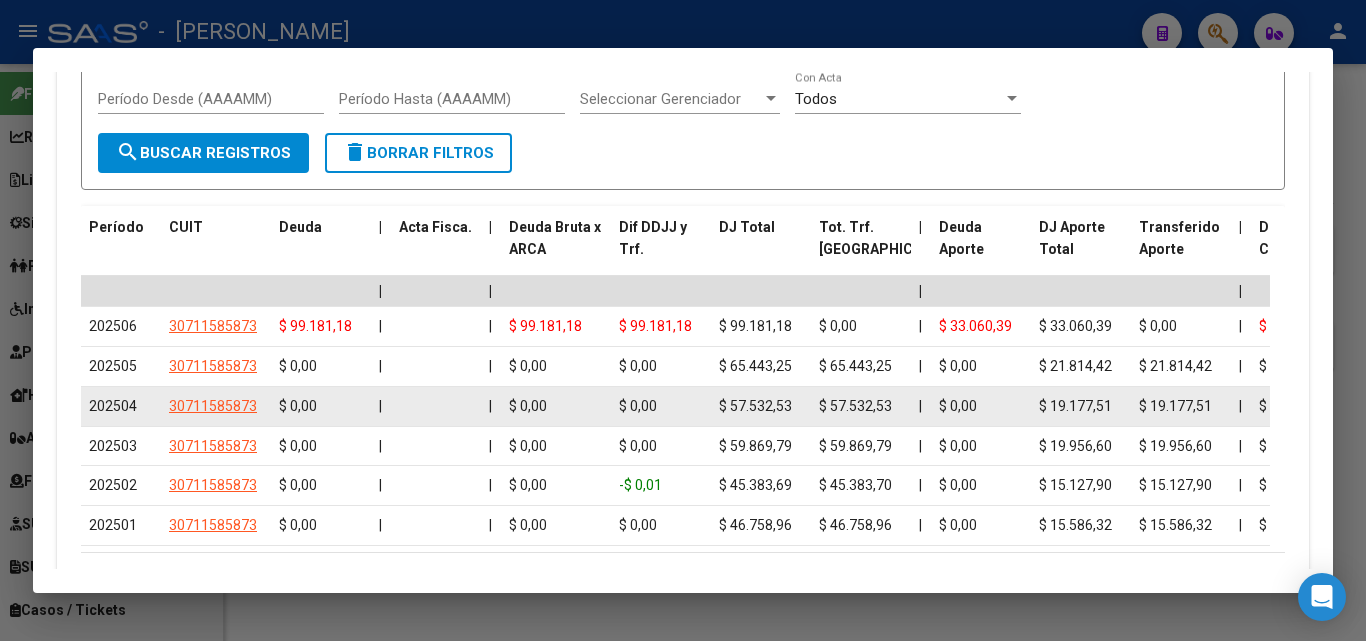 scroll, scrollTop: 2145, scrollLeft: 0, axis: vertical 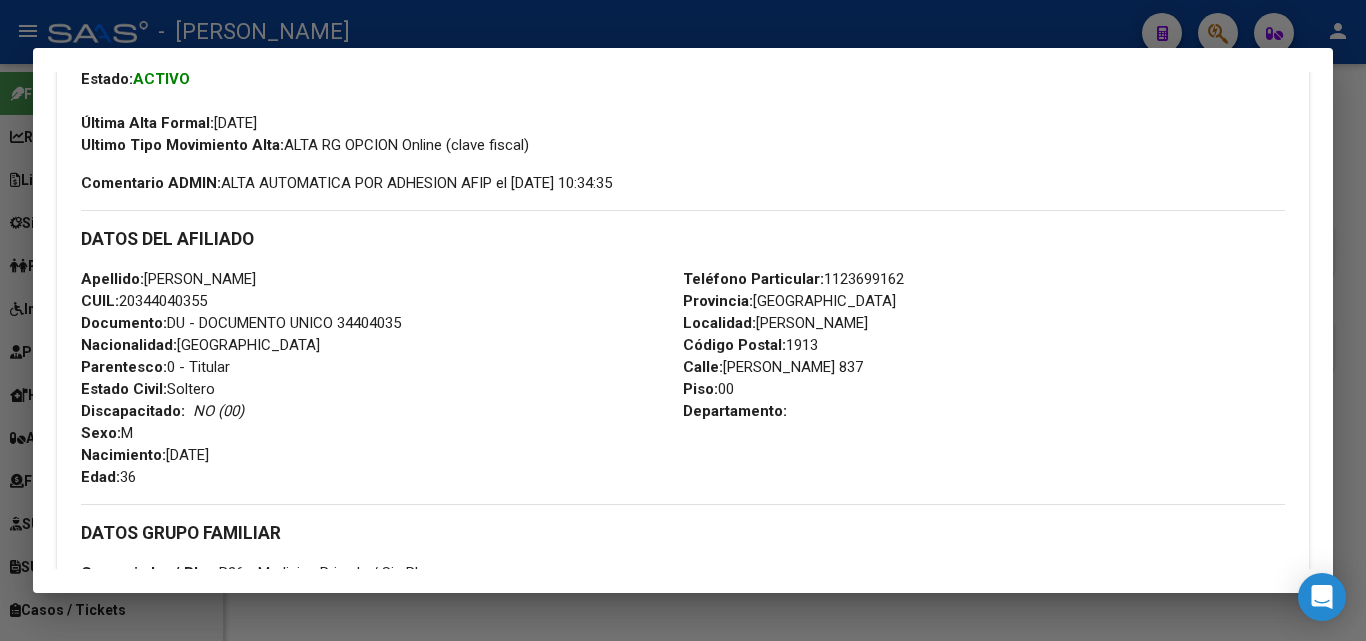 click at bounding box center [683, 320] 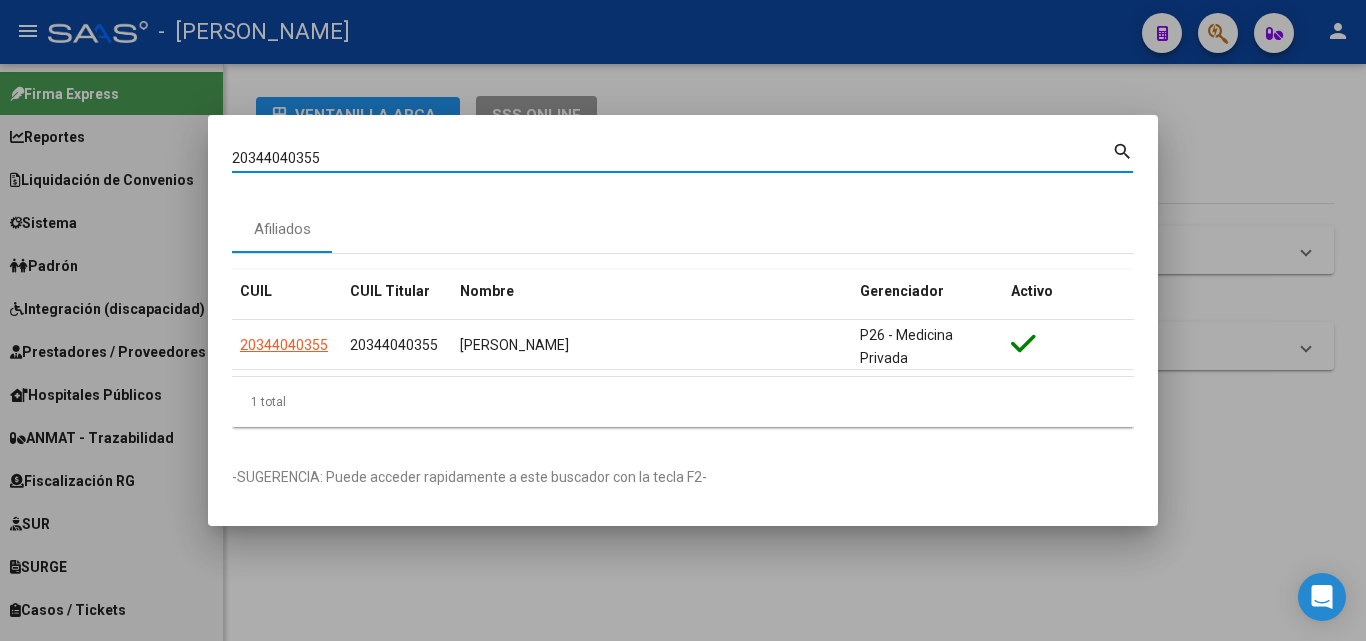 click on "20344040355" at bounding box center (672, 158) 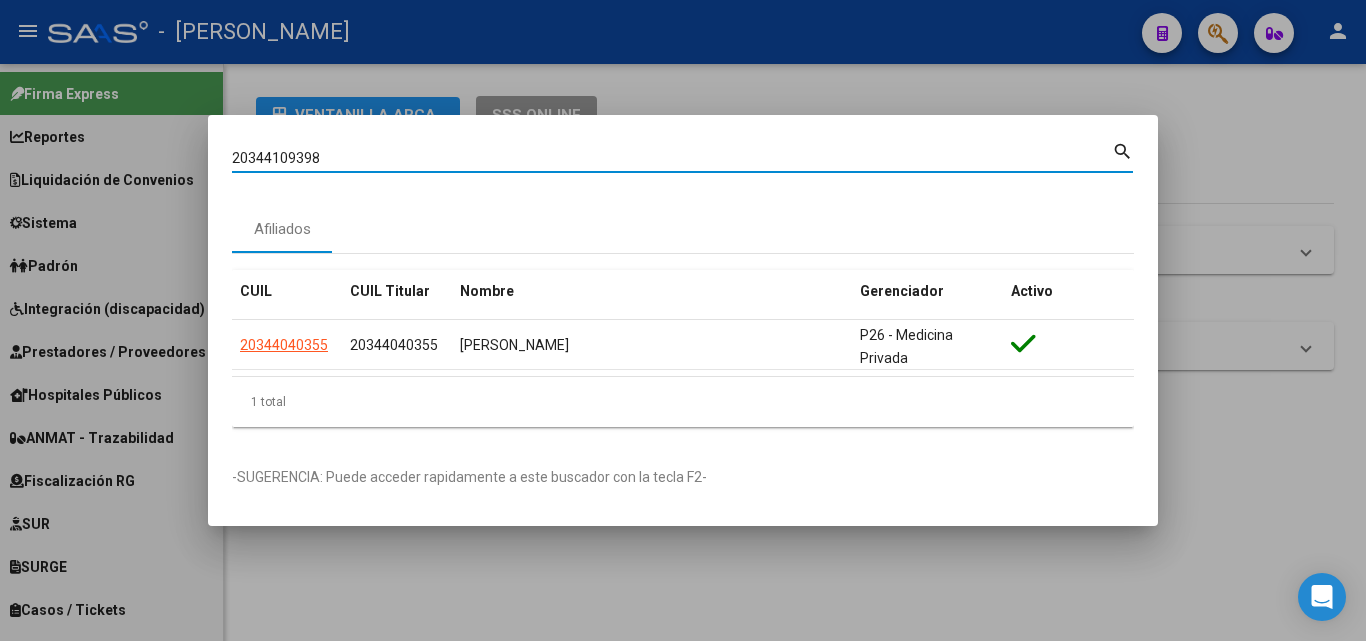 type on "20344109398" 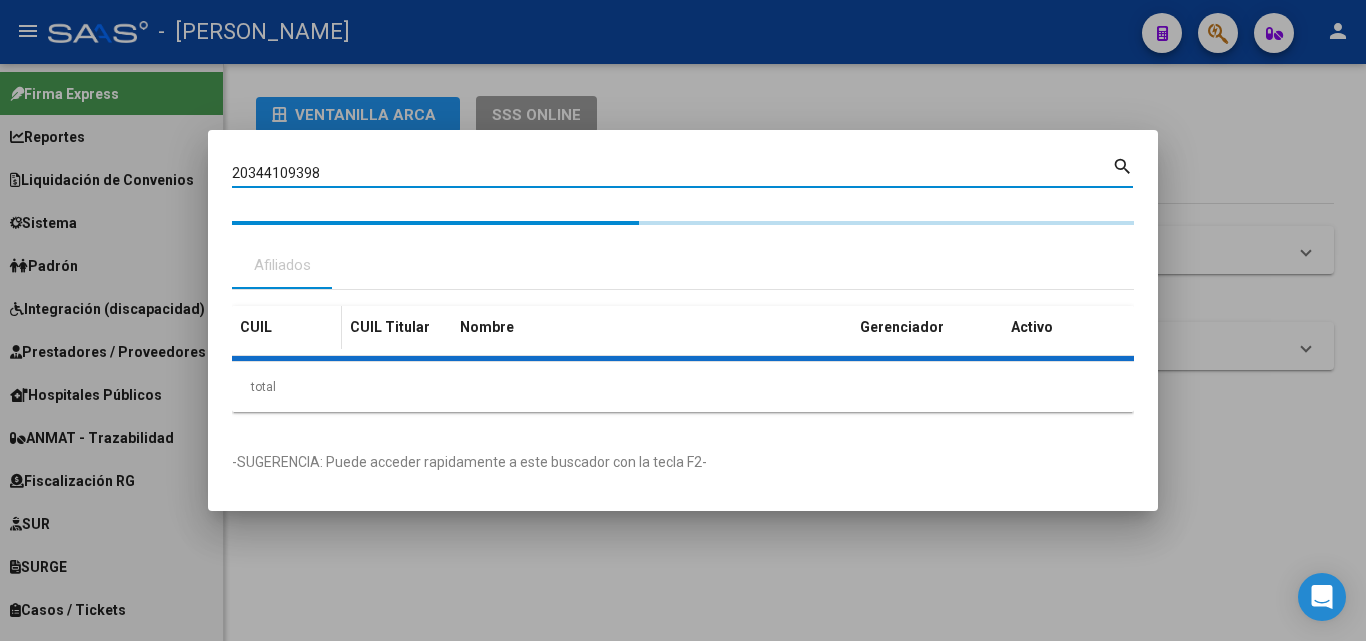 click on "CUIL CUIL Titular Nombre Gerenciador Activo   total   1" at bounding box center (683, 359) 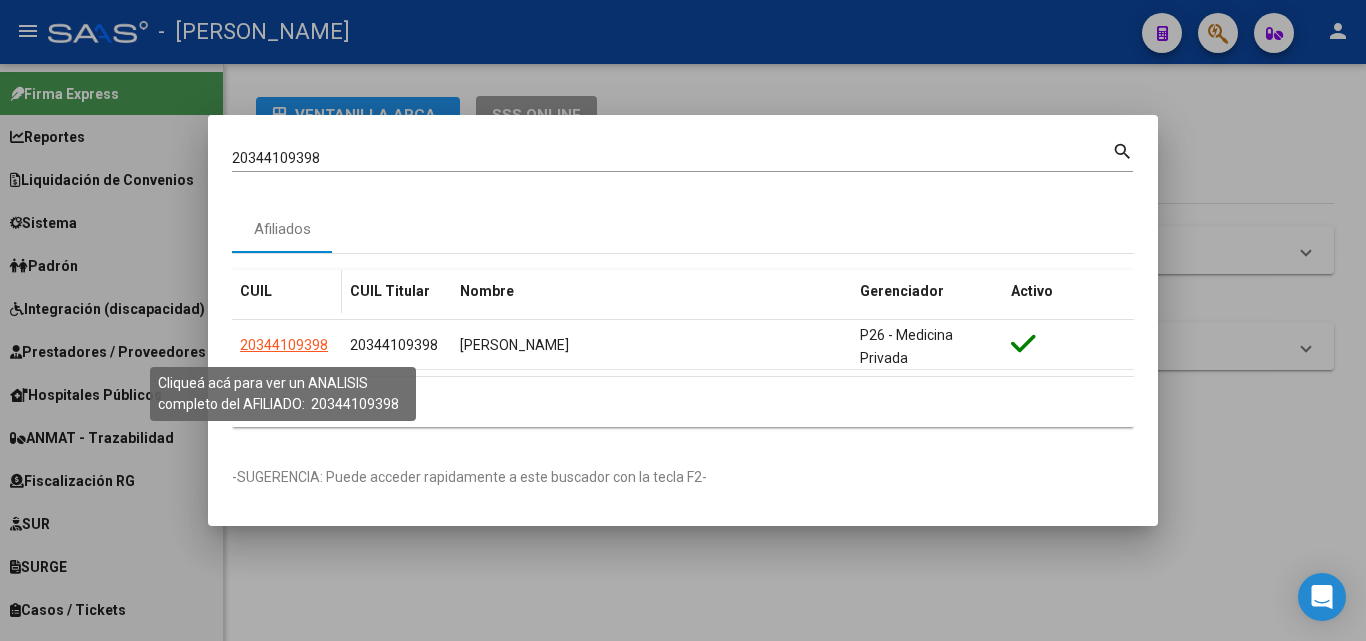 click on "20344109398" 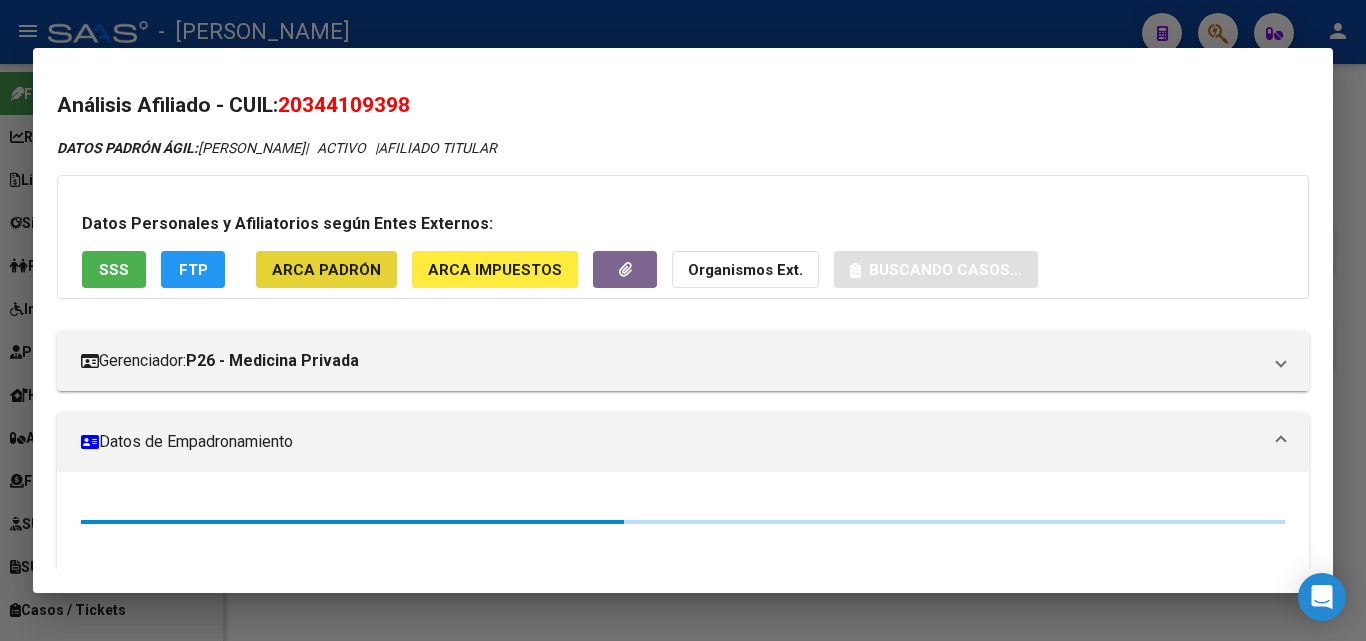 click on "ARCA Padrón" 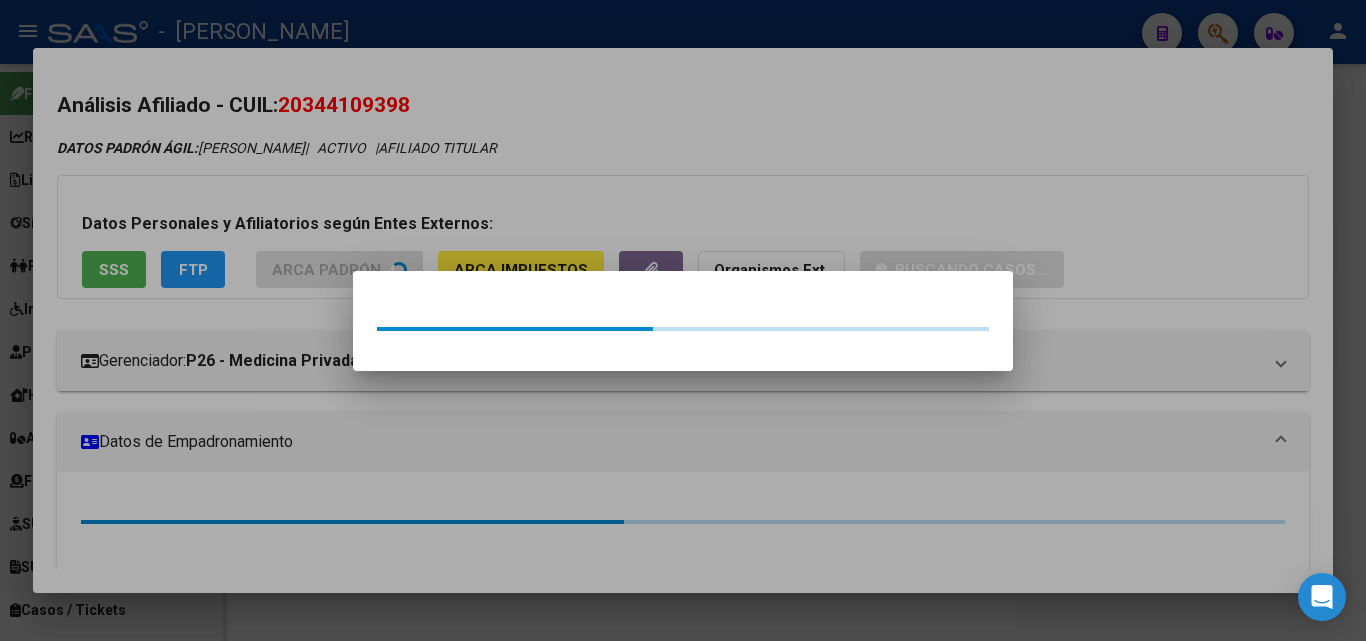 click at bounding box center (683, 320) 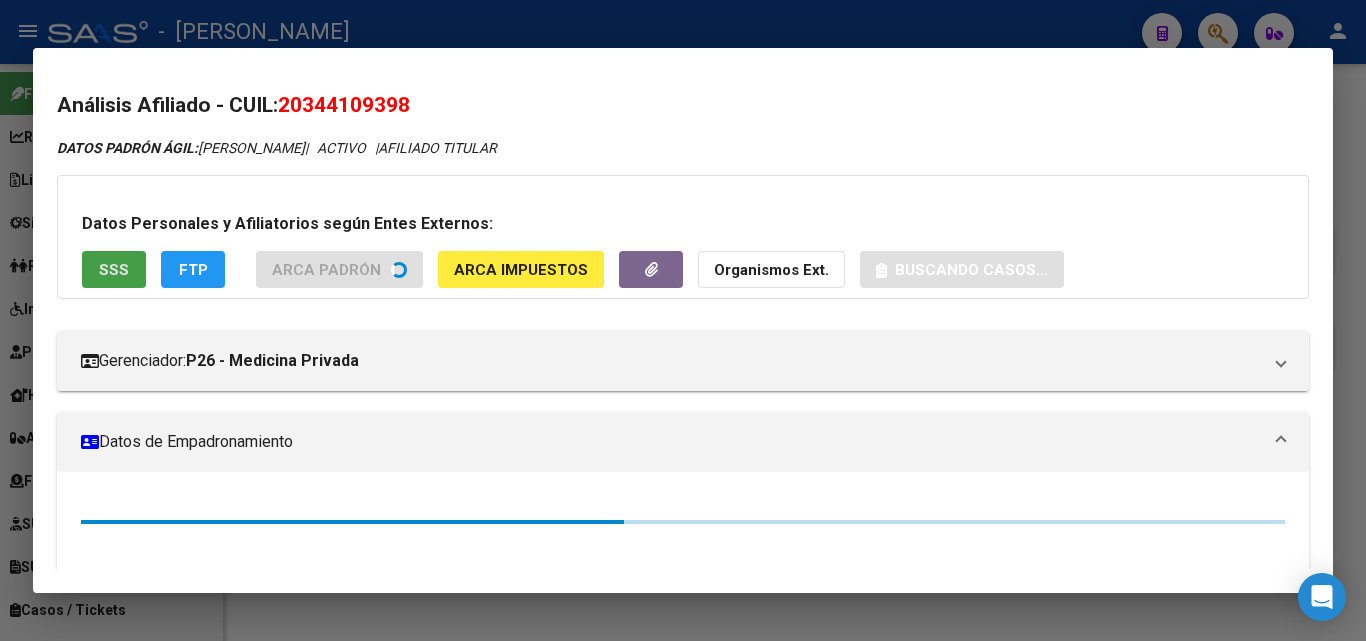 click on "SSS" at bounding box center [114, 270] 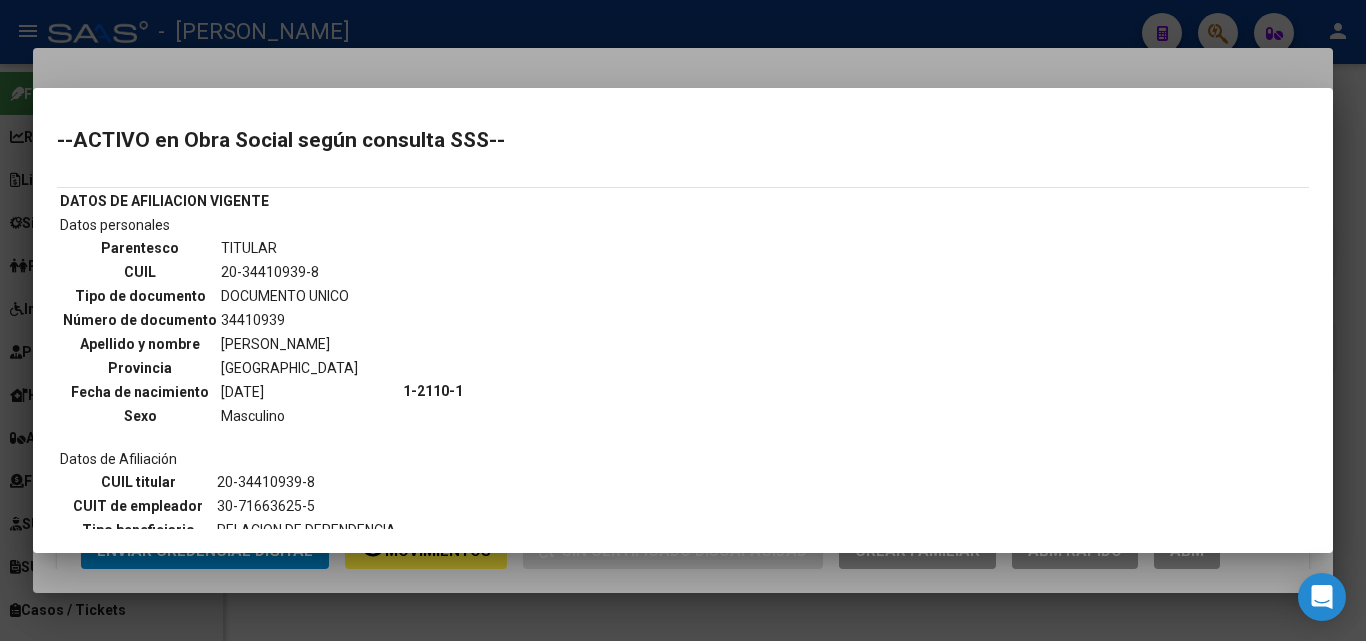 click at bounding box center [683, 320] 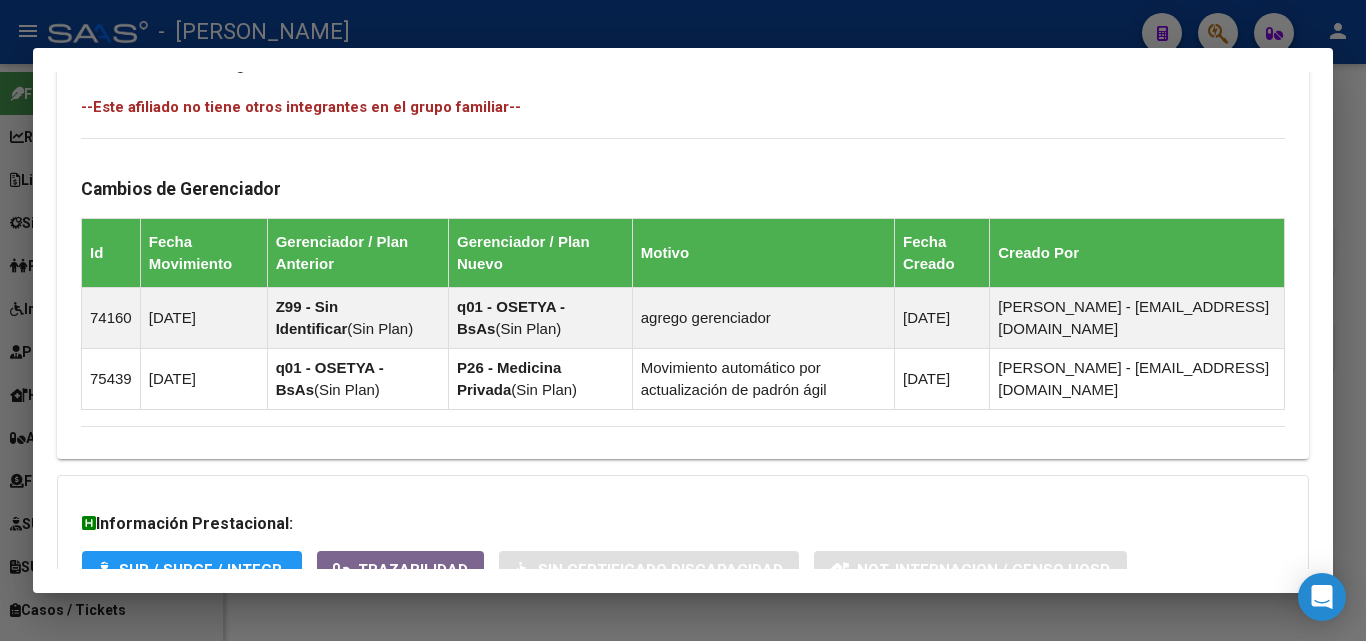 scroll, scrollTop: 1343, scrollLeft: 0, axis: vertical 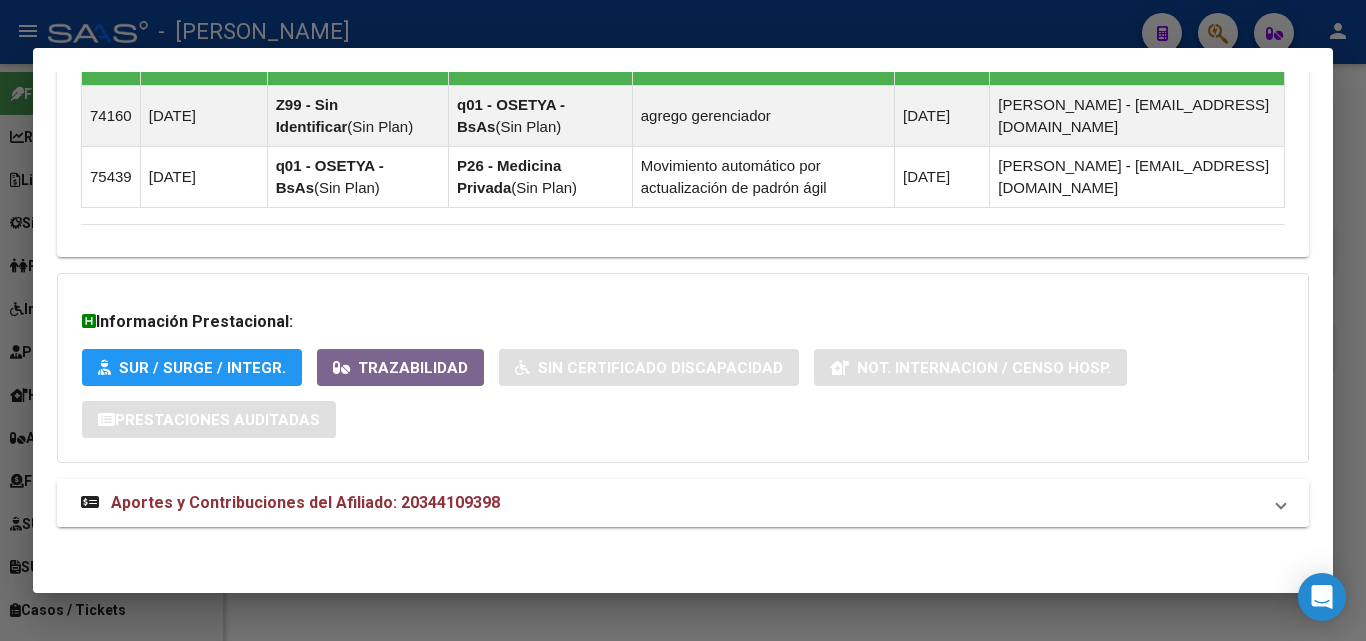 click on "Aportes y Contribuciones del Afiliado: 20344109398" at bounding box center [305, 502] 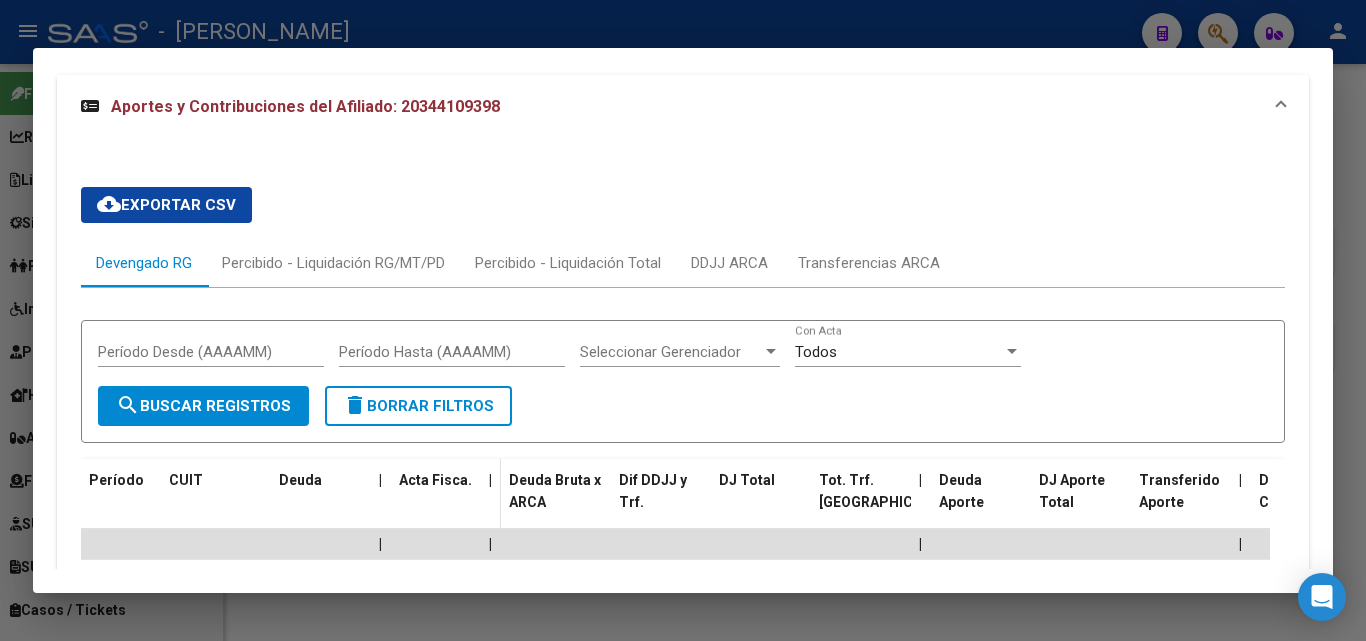 scroll, scrollTop: 1860, scrollLeft: 0, axis: vertical 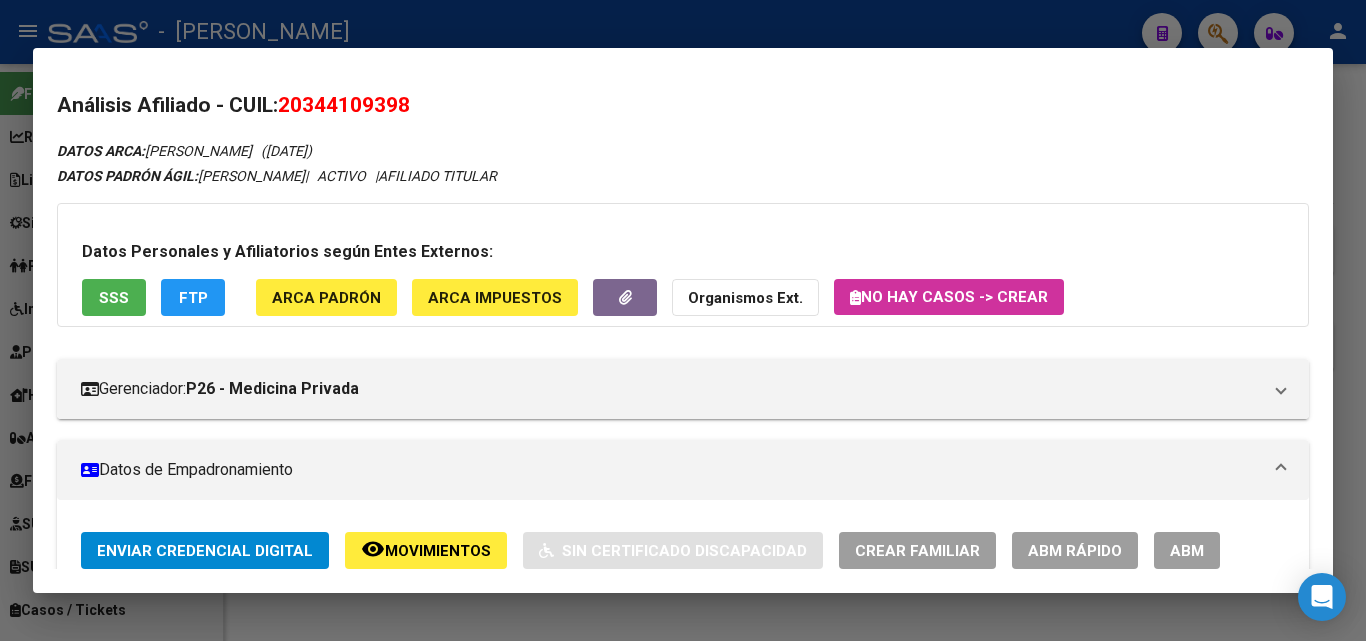 click on "ARCA Padrón" 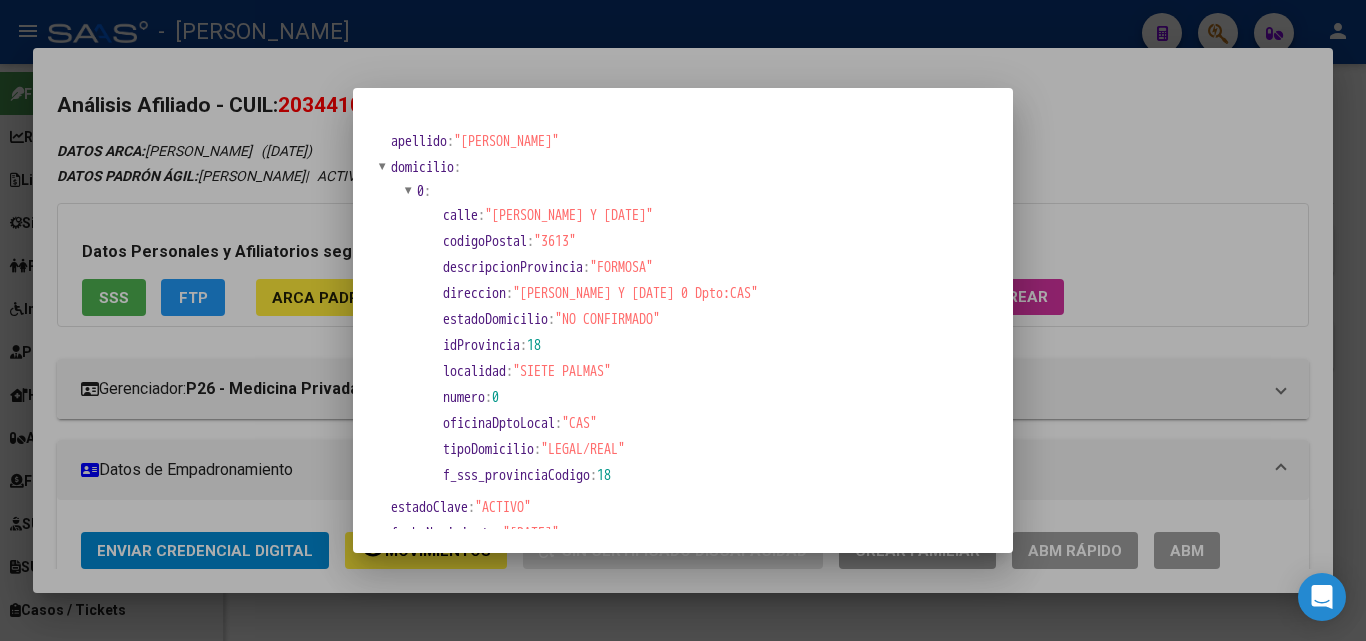 click at bounding box center (683, 320) 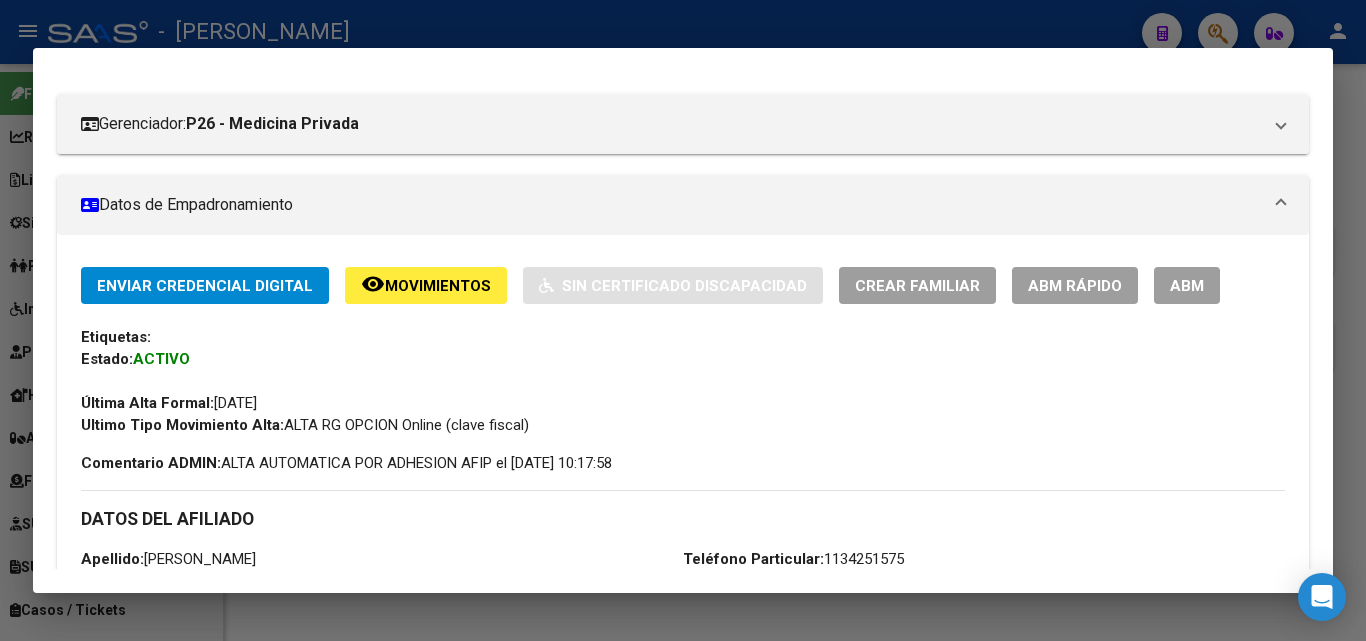 scroll, scrollTop: 200, scrollLeft: 0, axis: vertical 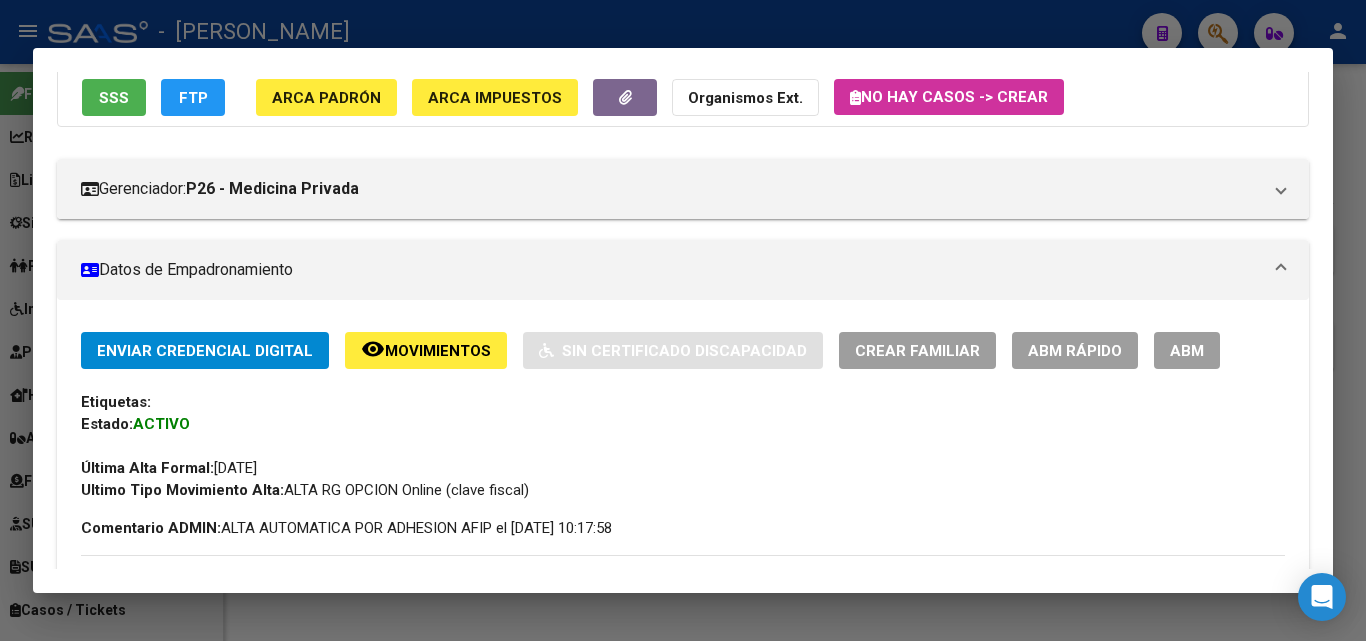 click on "ARCA Padrón" 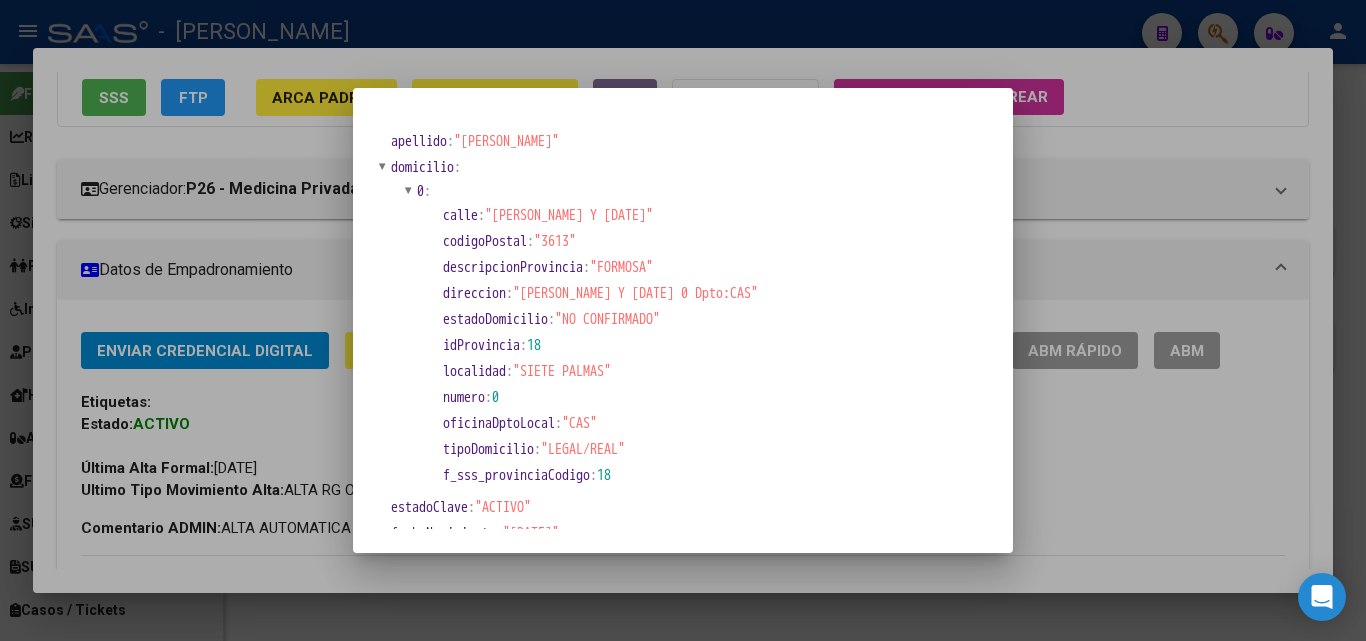 click at bounding box center (683, 320) 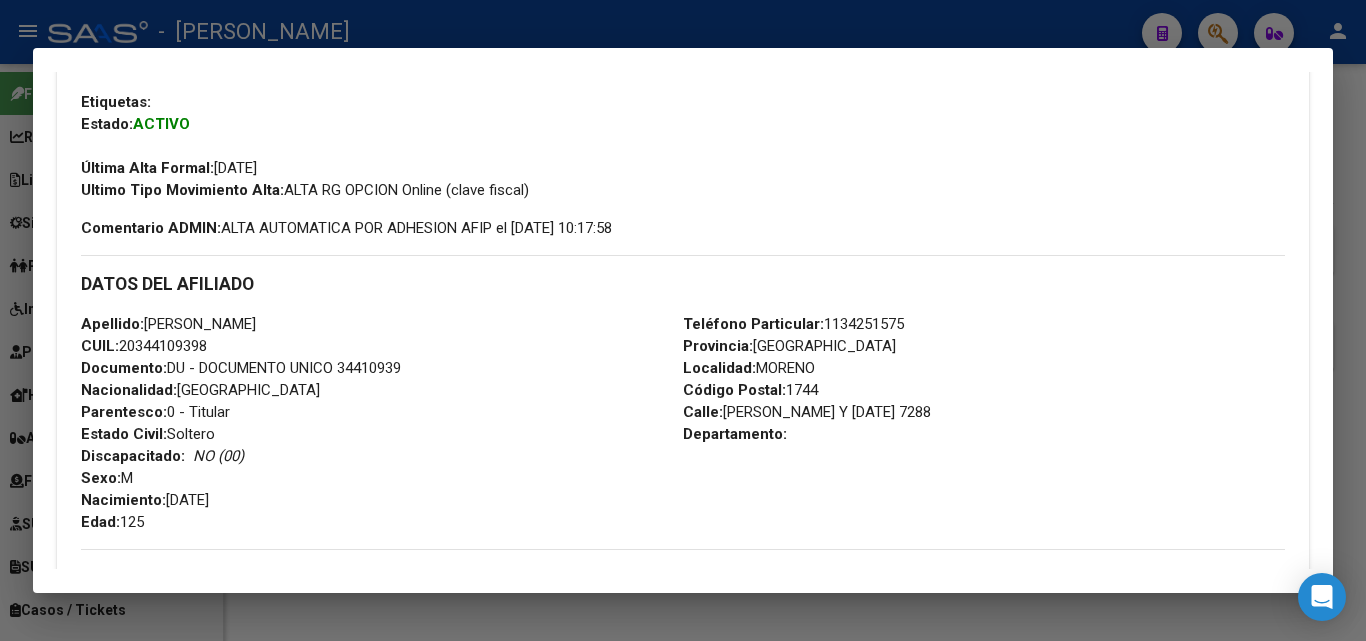 scroll, scrollTop: 600, scrollLeft: 0, axis: vertical 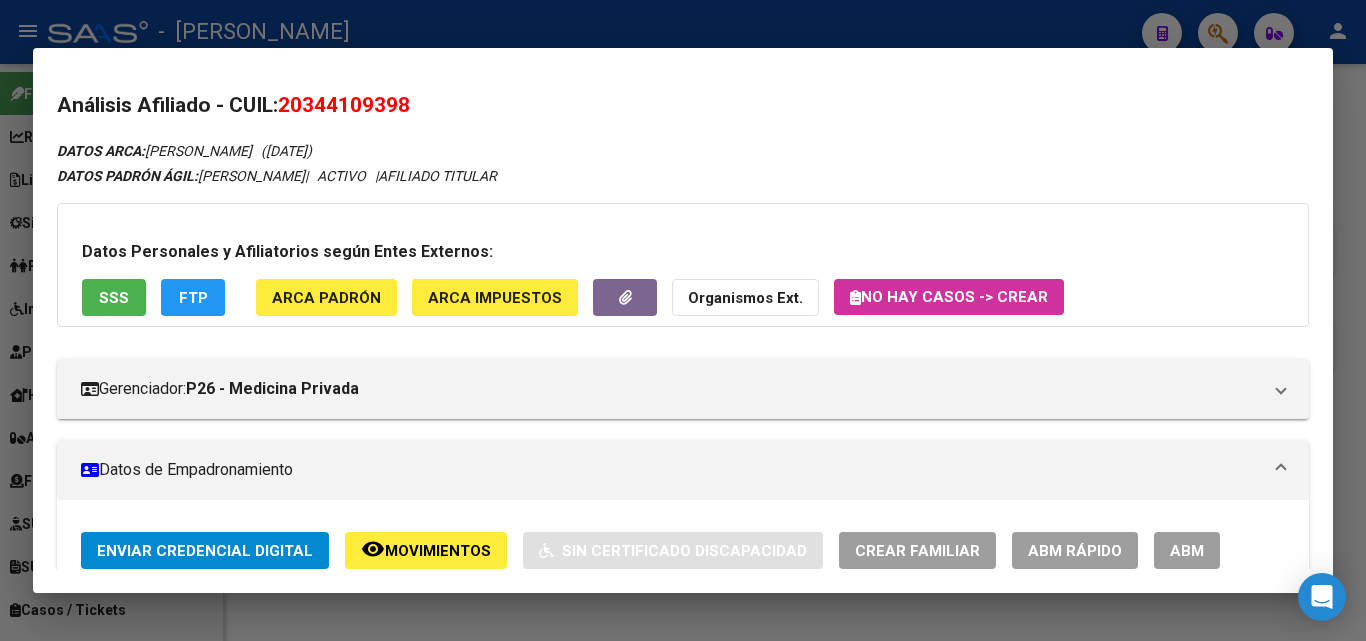click on "Datos Personales y Afiliatorios según Entes Externos: SSS FTP ARCA Padrón ARCA Impuestos Organismos Ext.   No hay casos -> Crear" at bounding box center (683, 265) 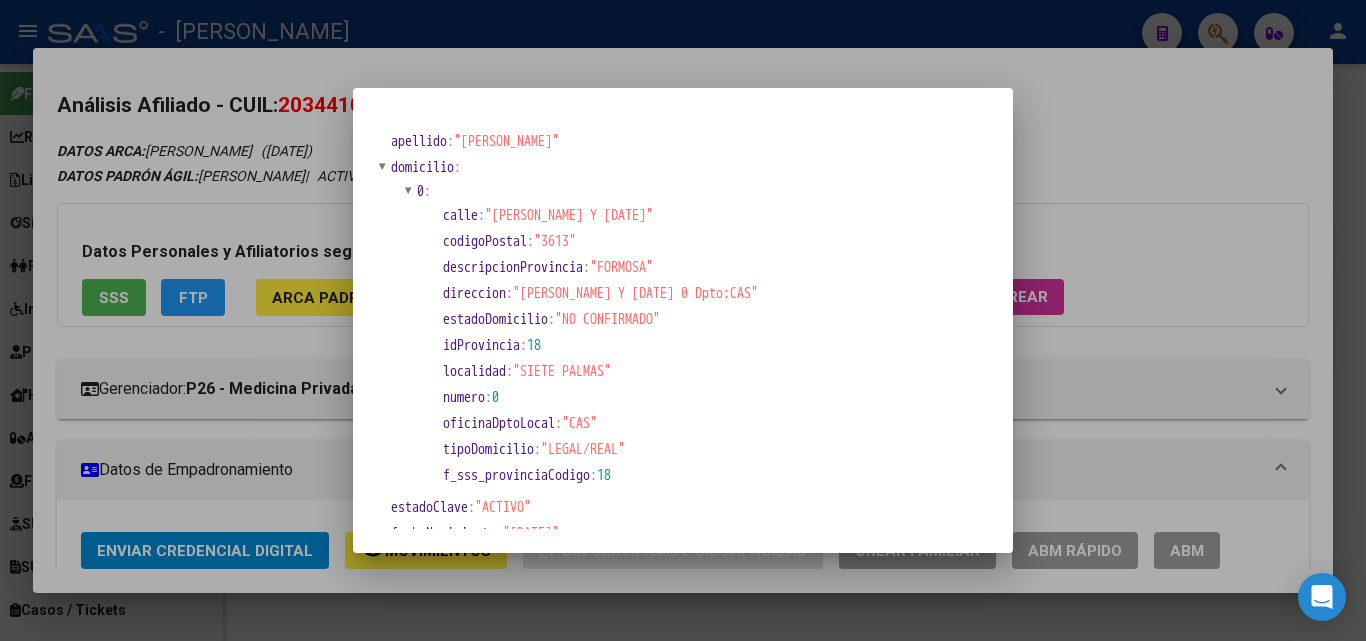 click at bounding box center [683, 320] 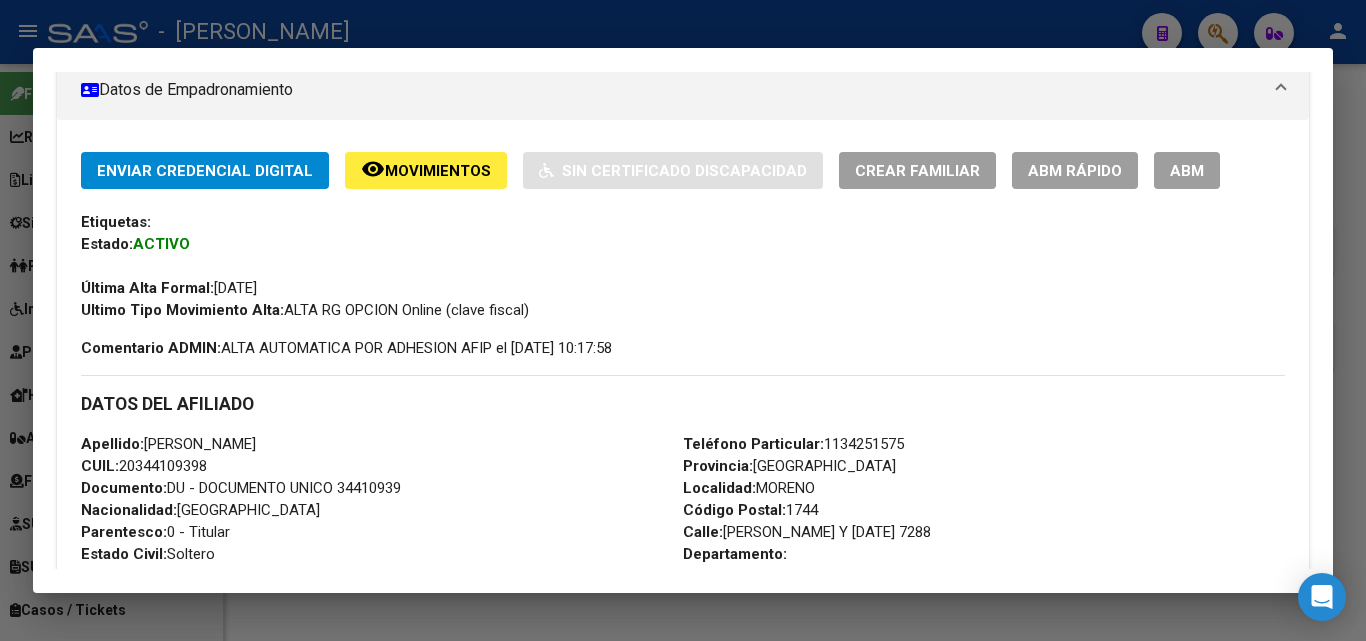 scroll, scrollTop: 500, scrollLeft: 0, axis: vertical 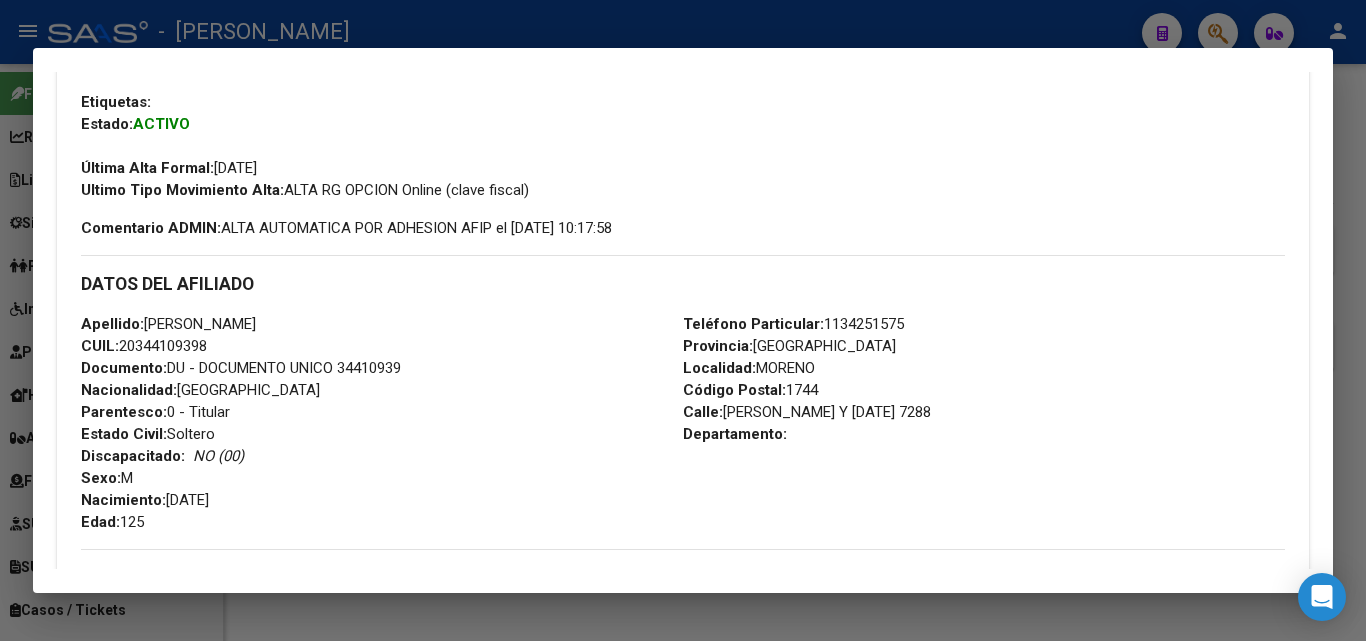 click on "Documento:  DU - DOCUMENTO UNICO 34410939" at bounding box center (241, 368) 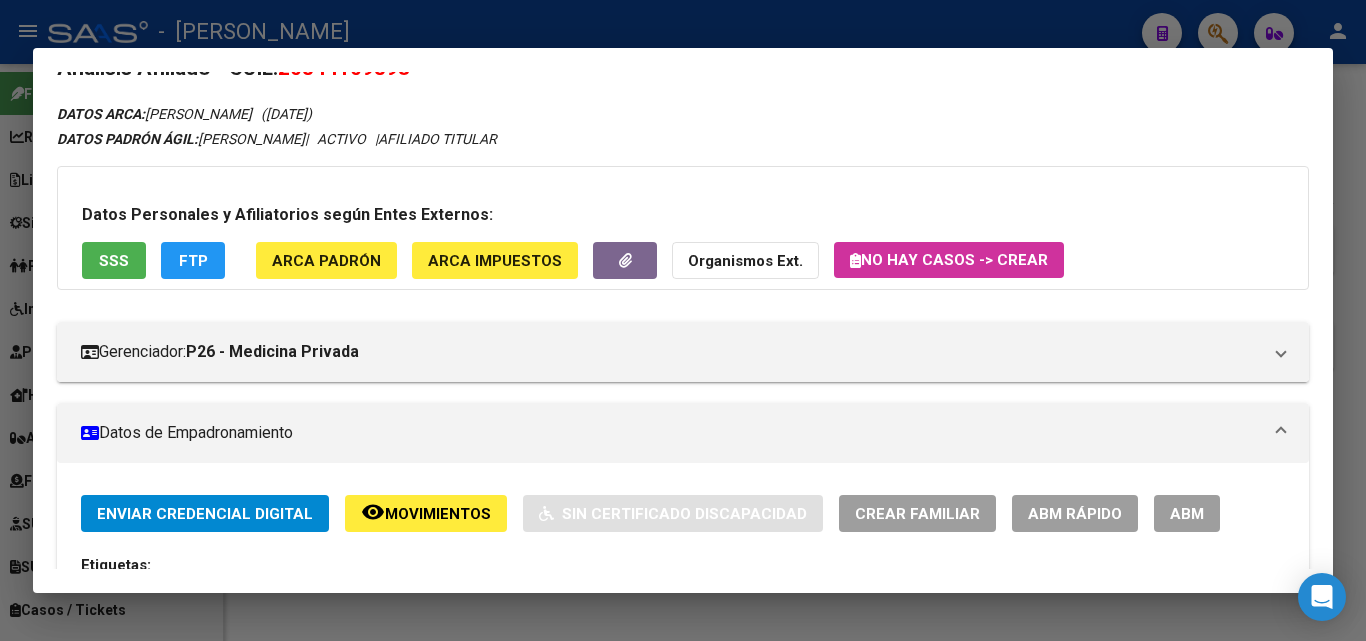 scroll, scrollTop: 0, scrollLeft: 0, axis: both 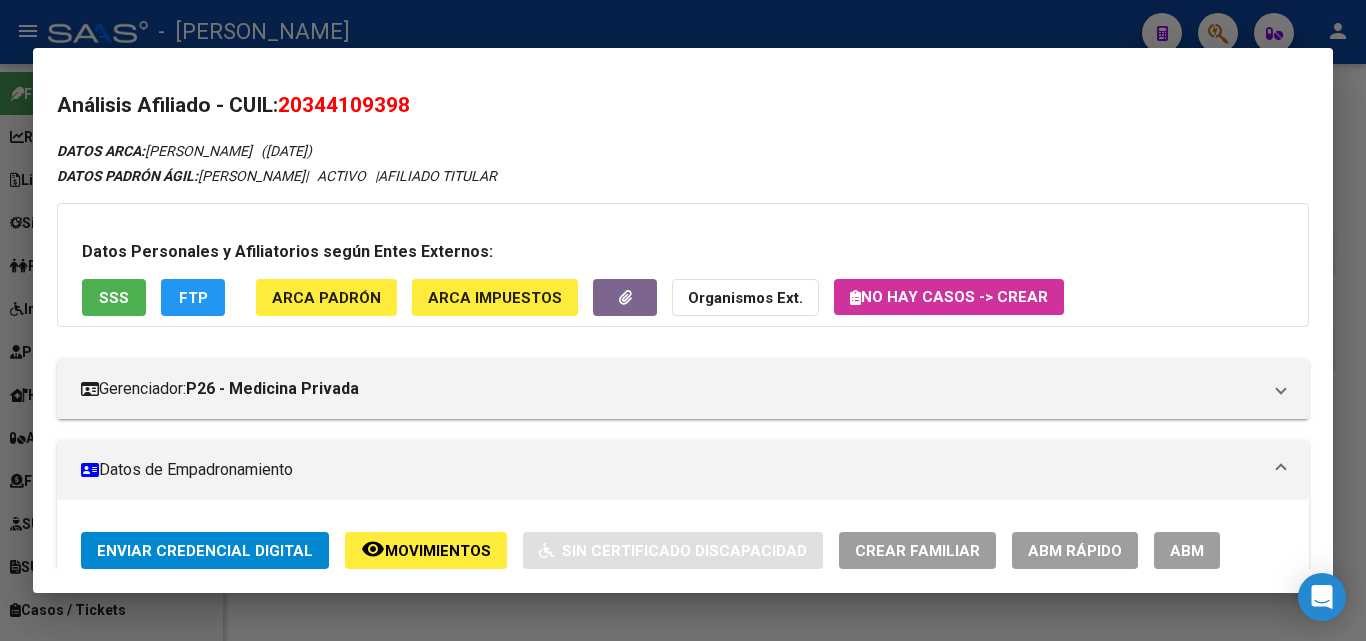drag, startPoint x: 357, startPoint y: 277, endPoint x: 357, endPoint y: 292, distance: 15 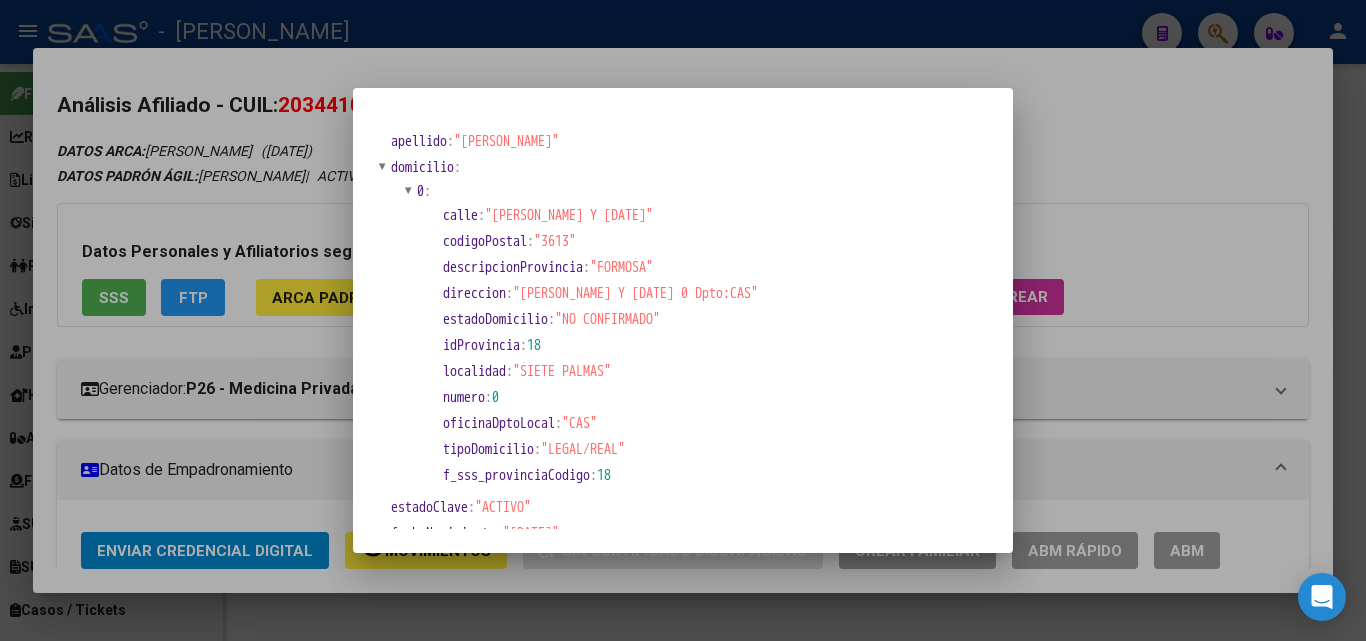 click at bounding box center [683, 320] 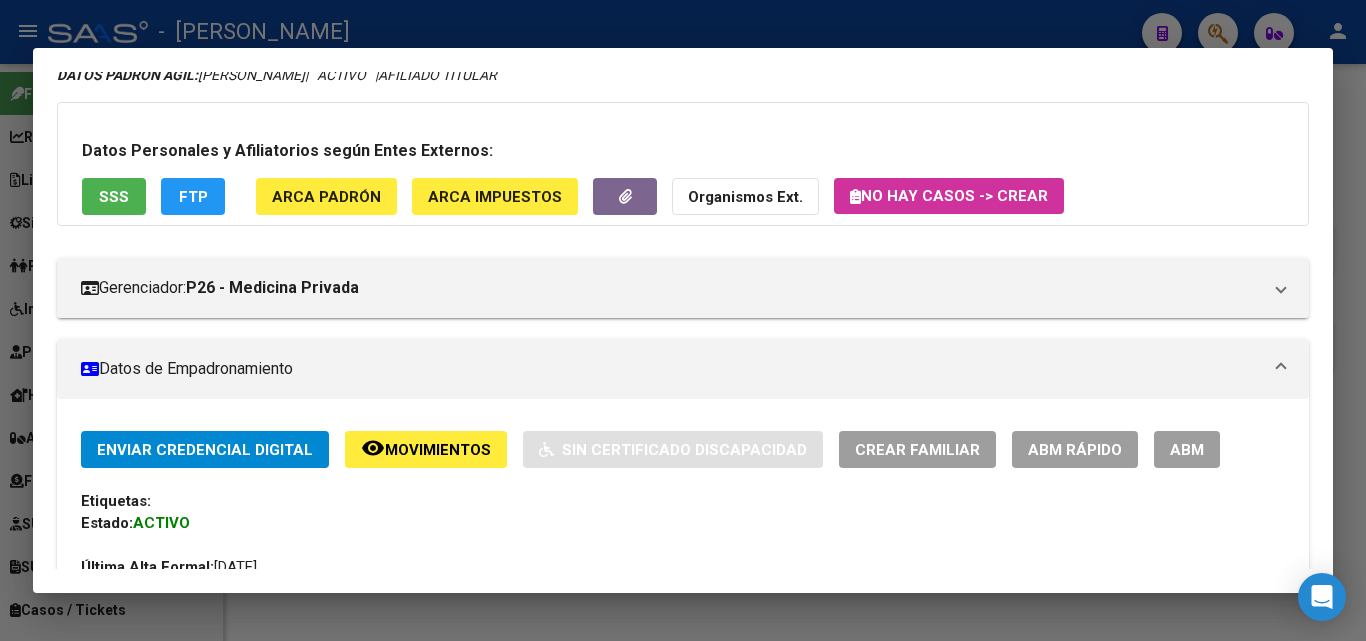scroll, scrollTop: 500, scrollLeft: 0, axis: vertical 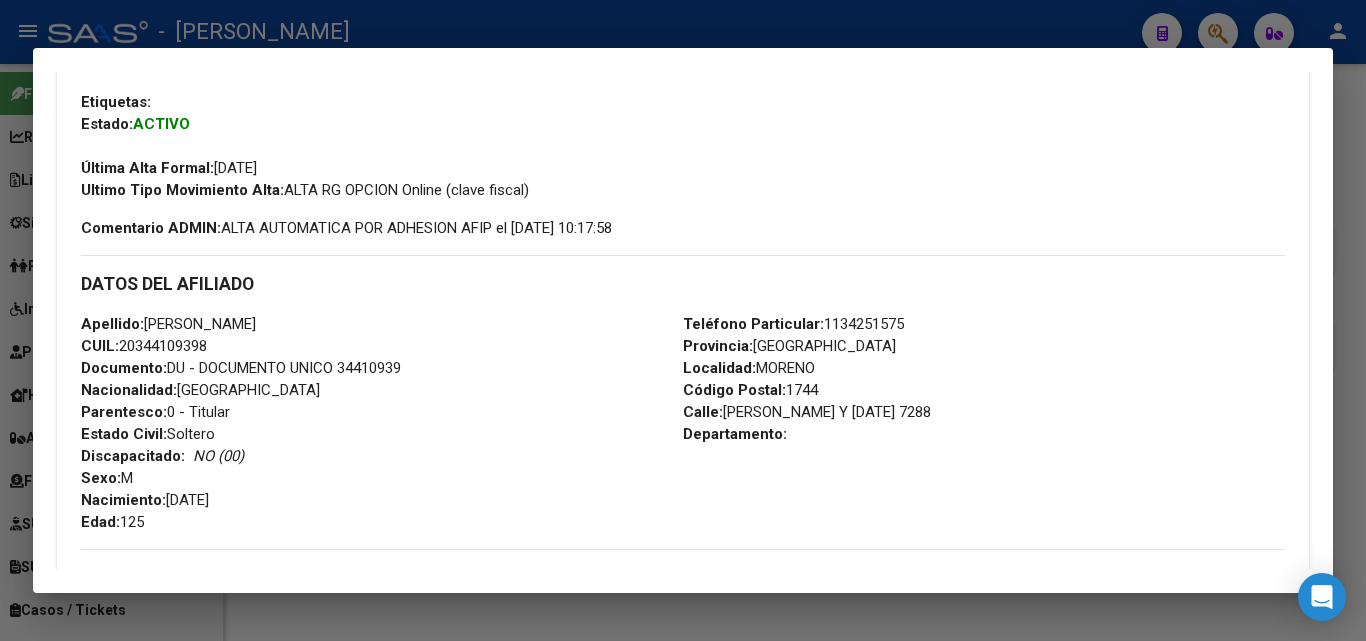 click on "Etiquetas:" at bounding box center [683, 102] 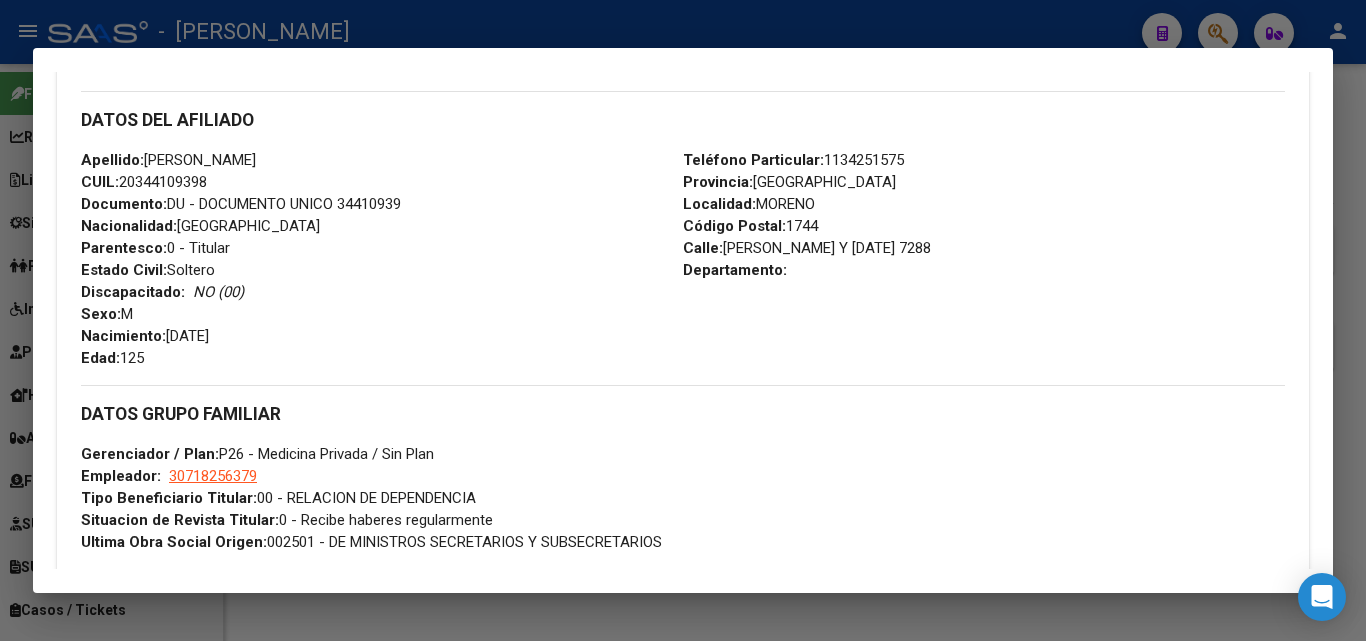 scroll, scrollTop: 700, scrollLeft: 0, axis: vertical 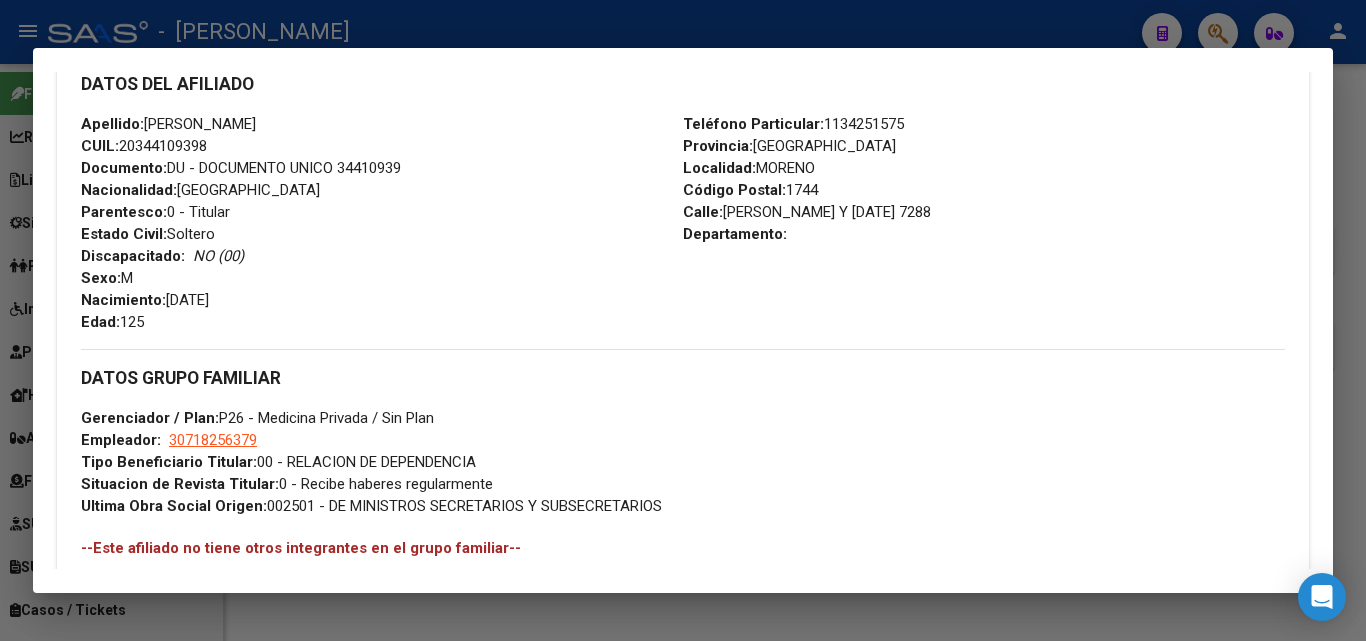 click on "Teléfono Particular:  [PHONE_NUMBER]" at bounding box center [793, 124] 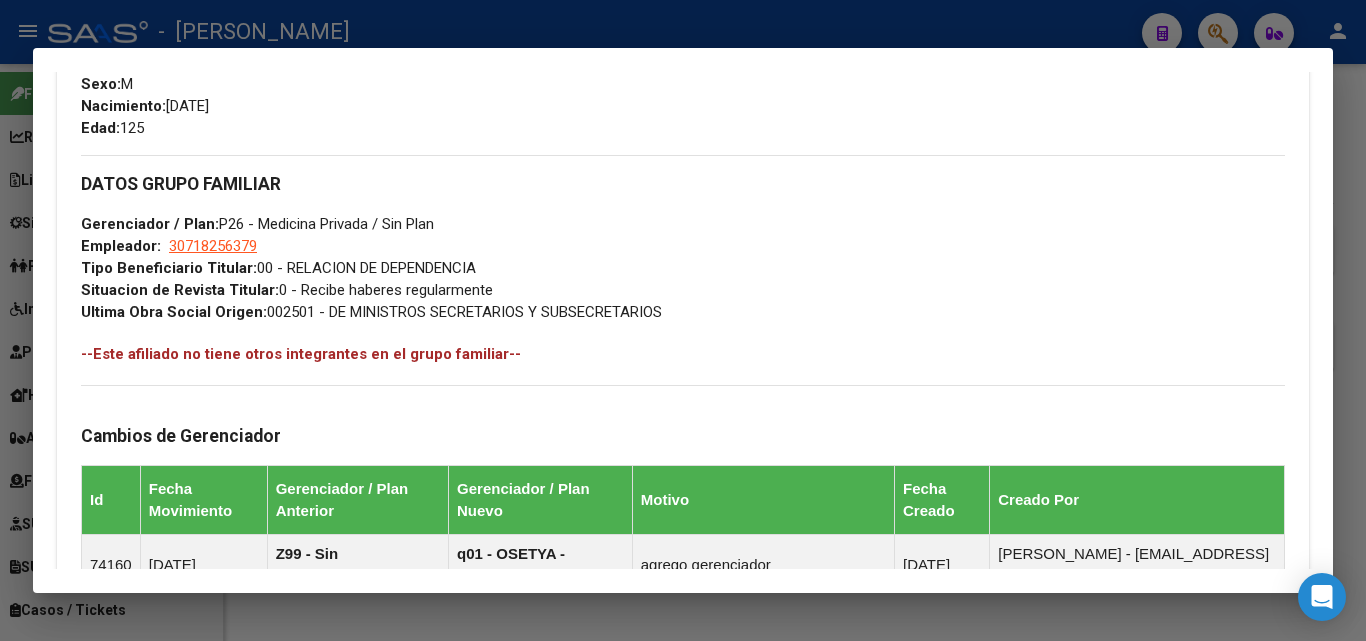 scroll, scrollTop: 900, scrollLeft: 0, axis: vertical 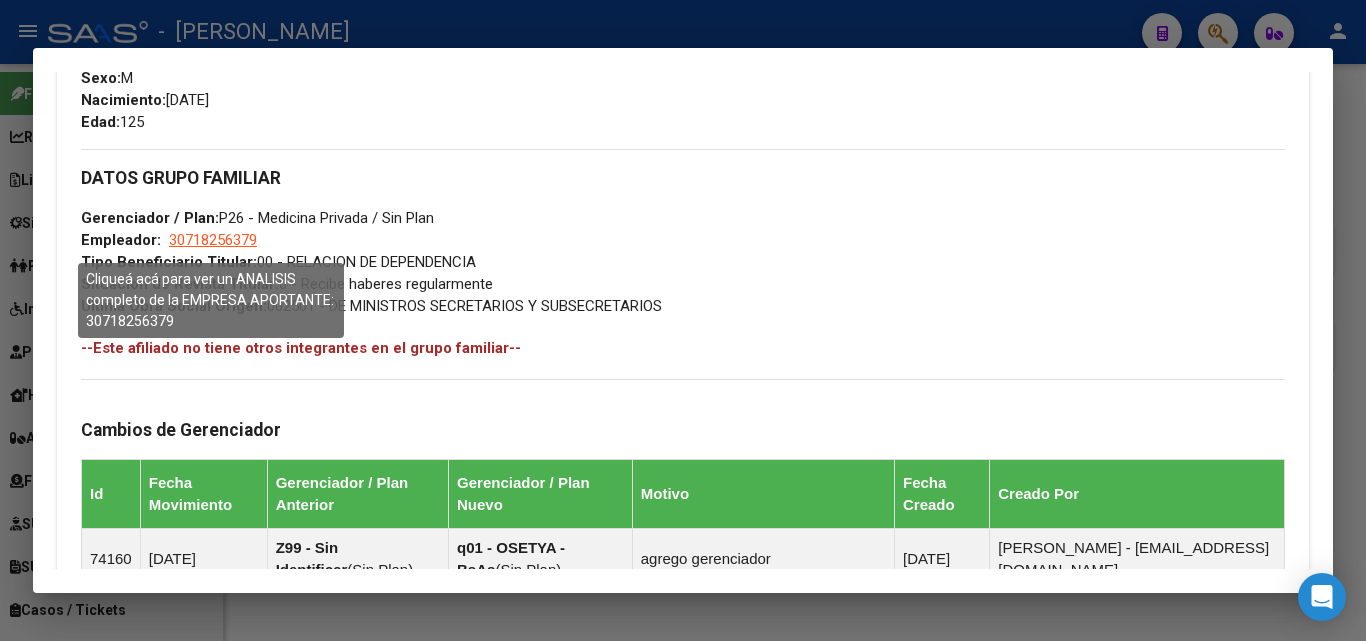 click on "30718256379" at bounding box center [213, 240] 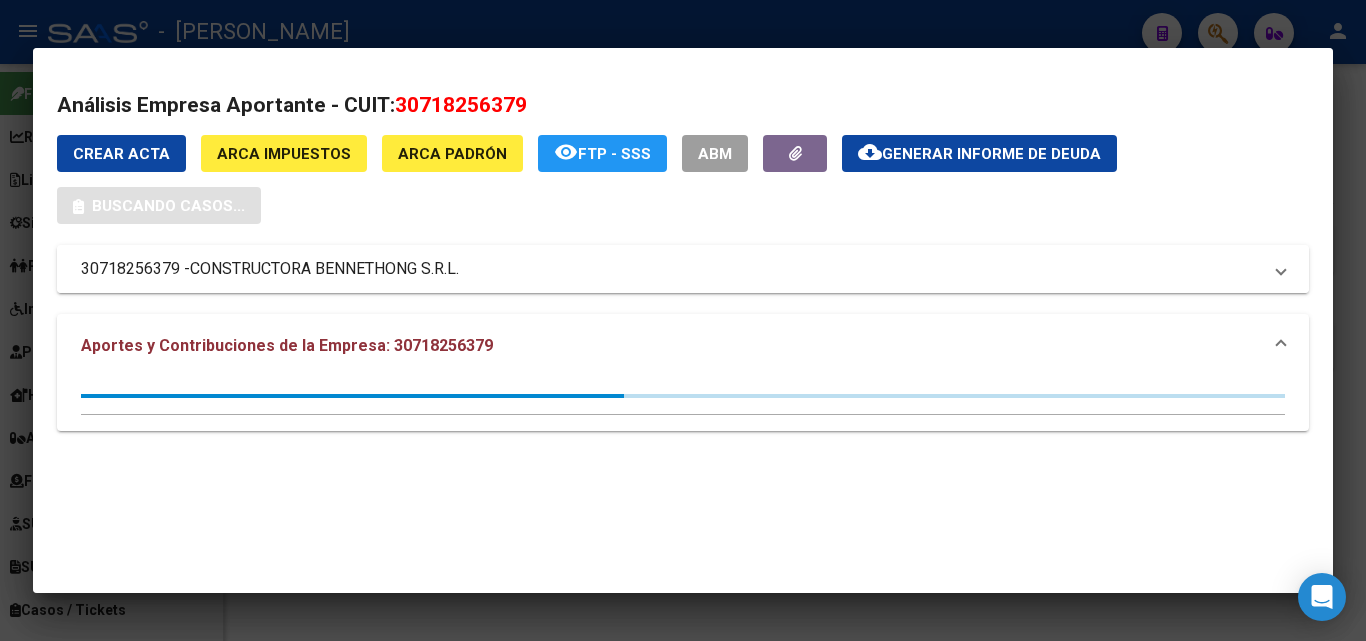 click on "CONSTRUCTORA BENNETHONG S.R.L." at bounding box center (324, 269) 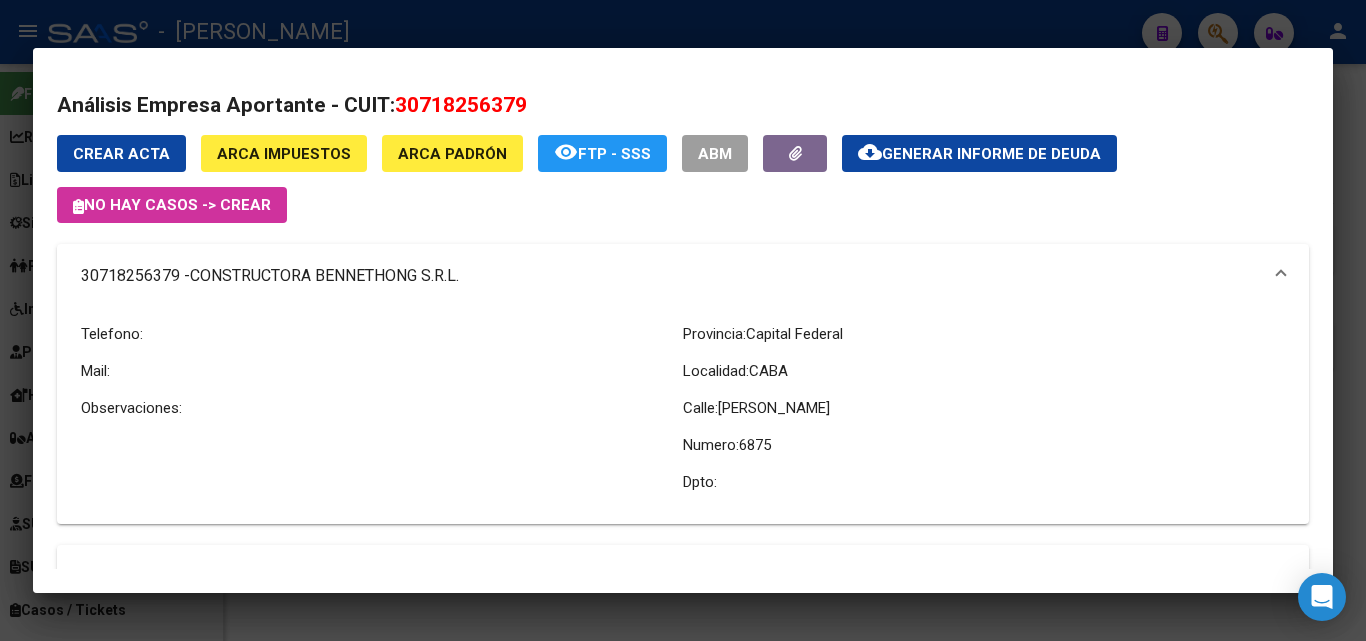 click at bounding box center [683, 320] 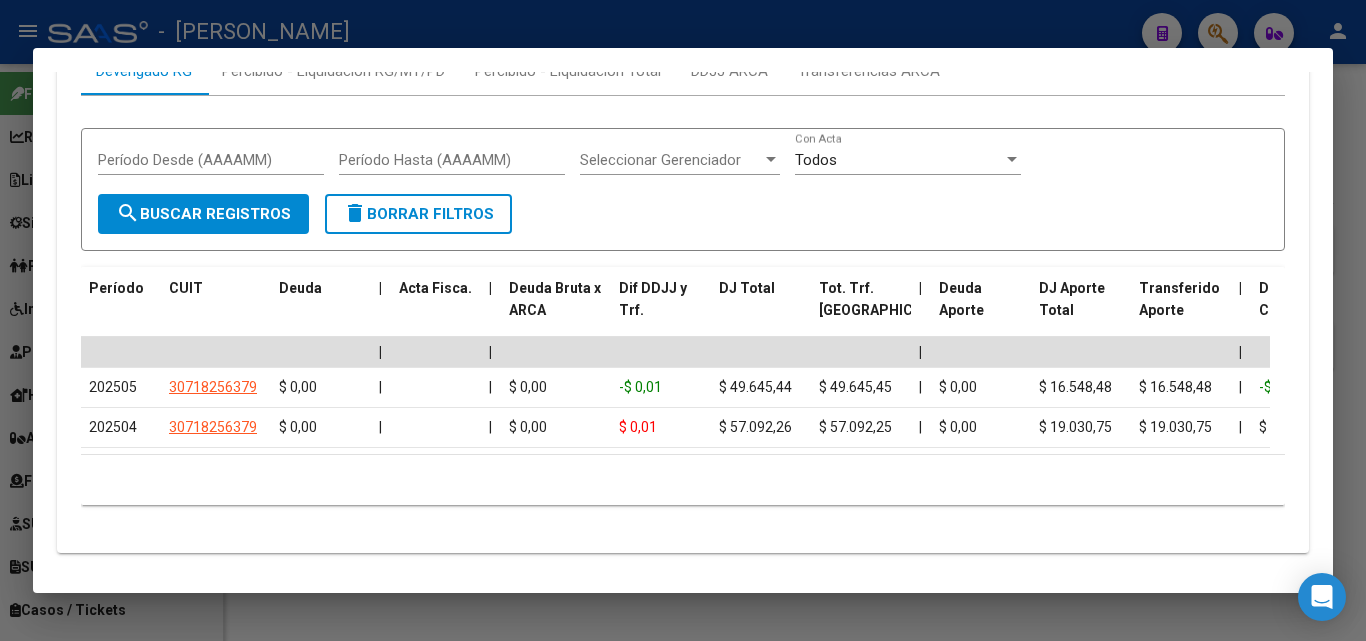 scroll, scrollTop: 1982, scrollLeft: 0, axis: vertical 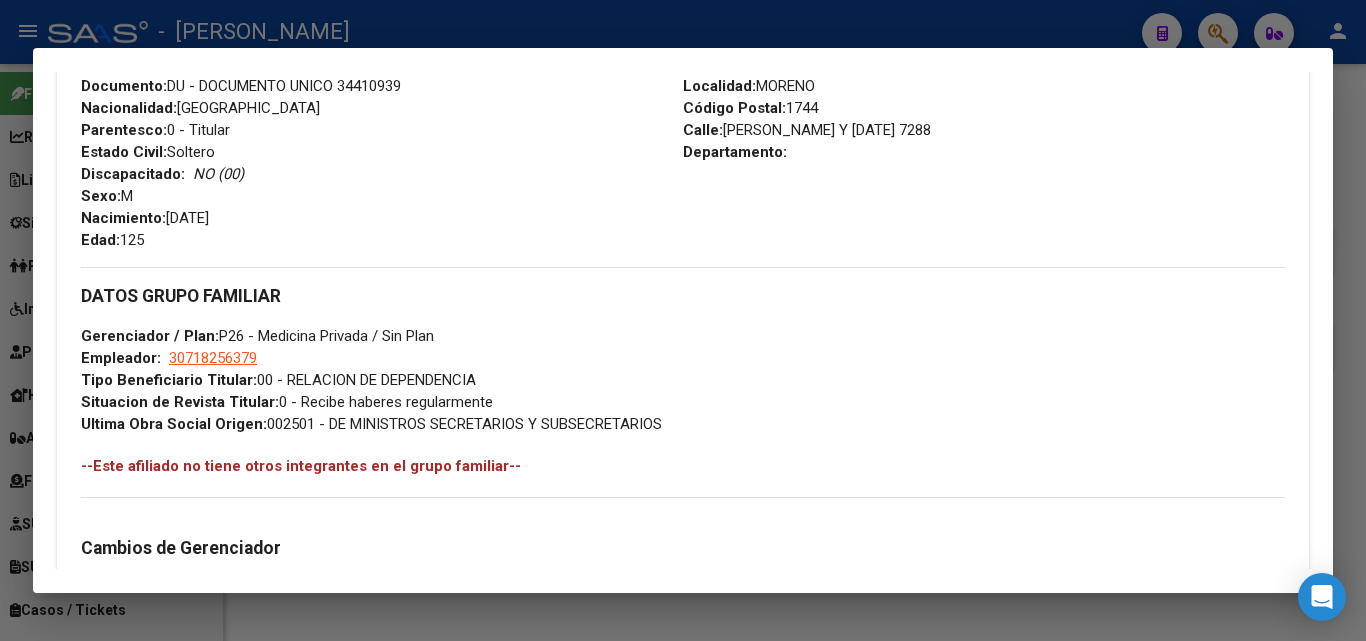 click at bounding box center [683, 320] 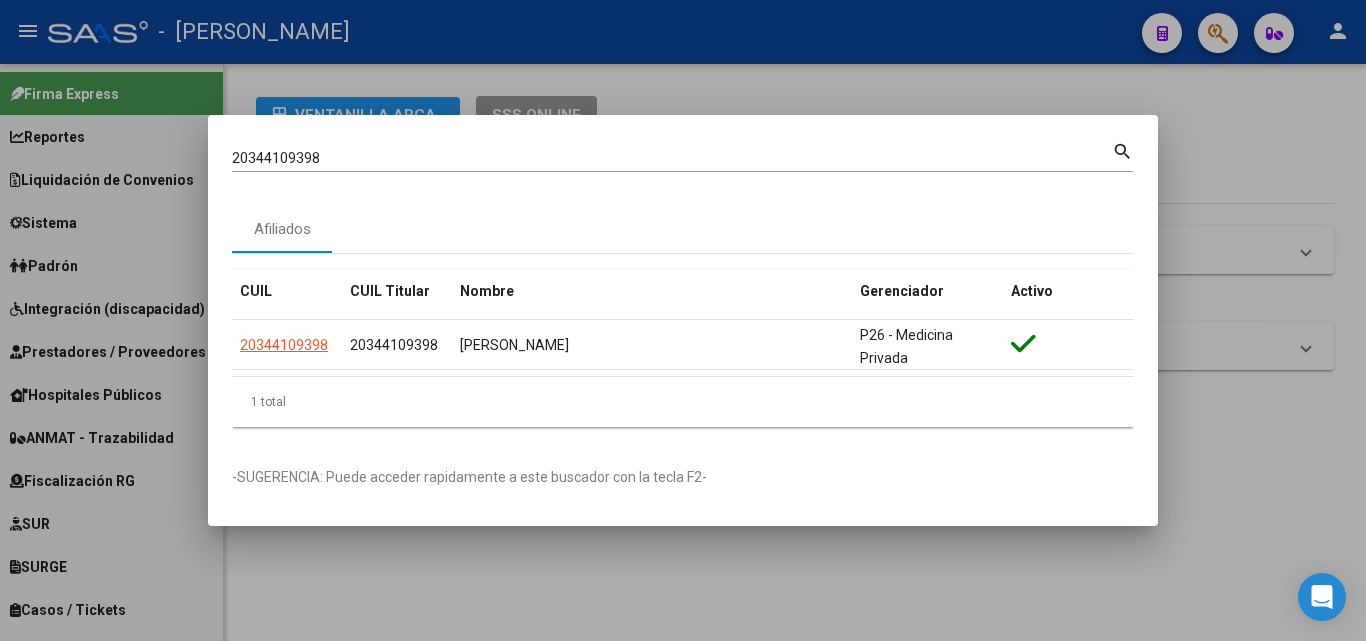 click on "20344109398 Buscar (apellido, dni, cuil, [PERSON_NAME], cuit, obra social)" at bounding box center [672, 158] 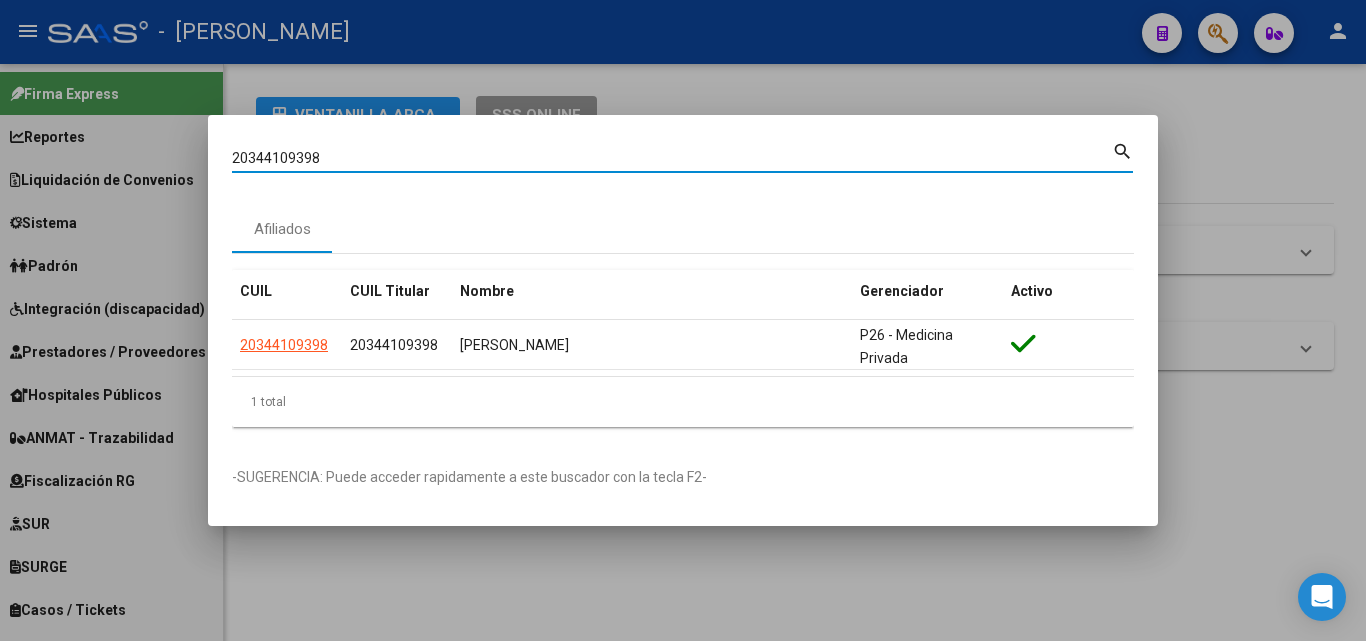 click on "20344109398" at bounding box center [672, 158] 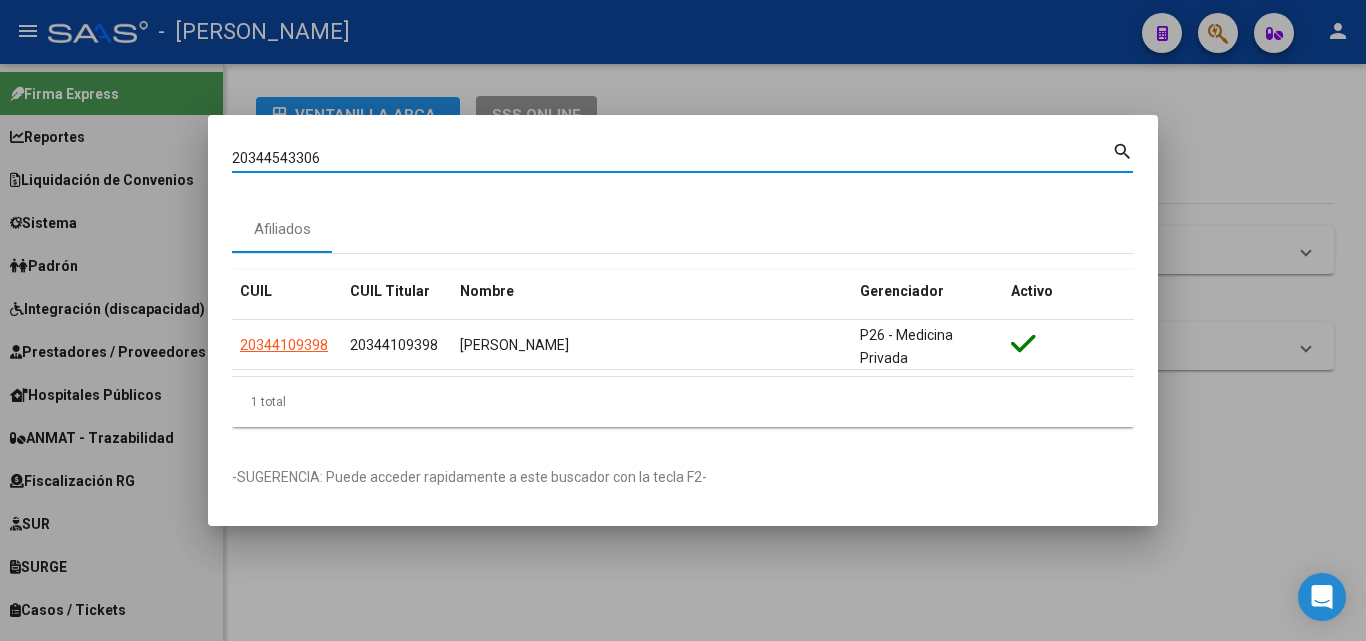 type on "20344543306" 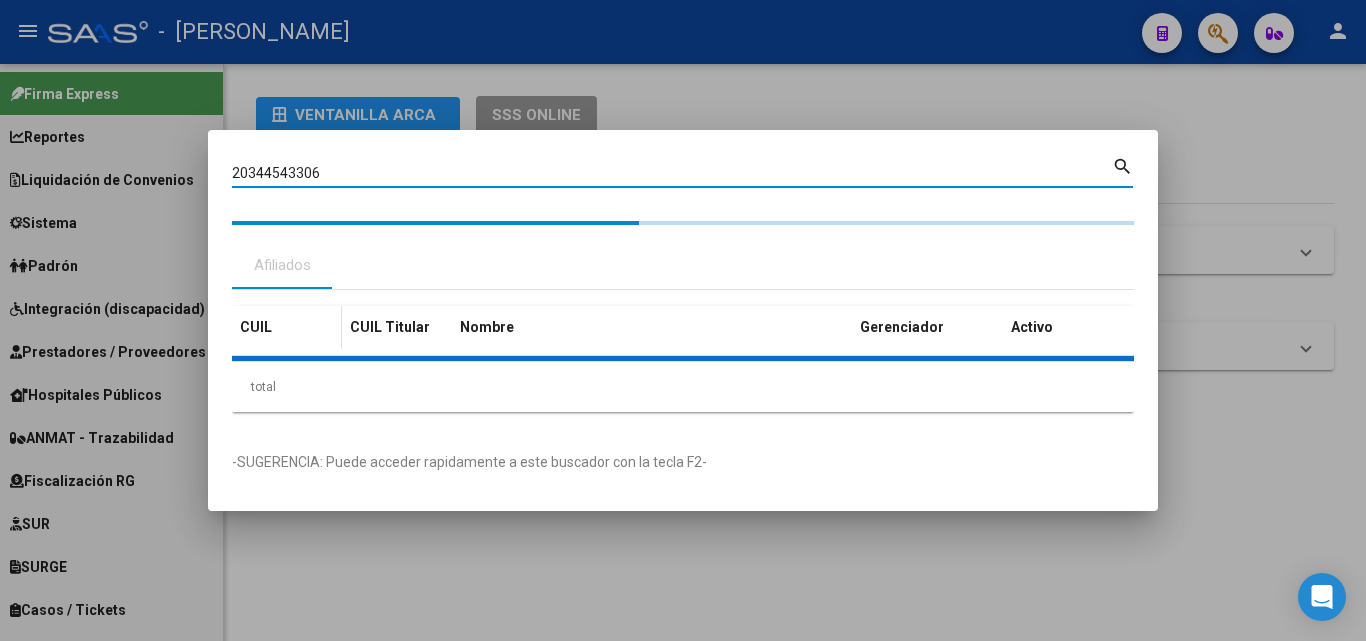 click on "CUIL CUIL Titular Nombre Gerenciador Activo   total   1" at bounding box center [683, 359] 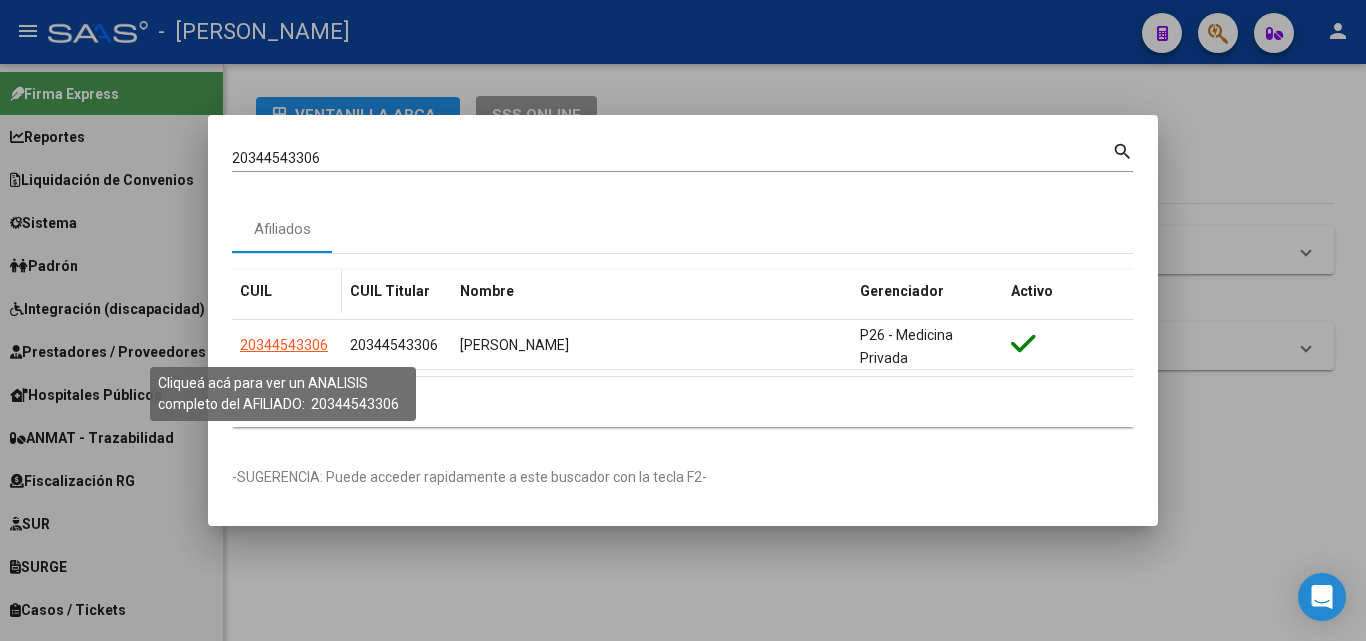 click on "20344543306" 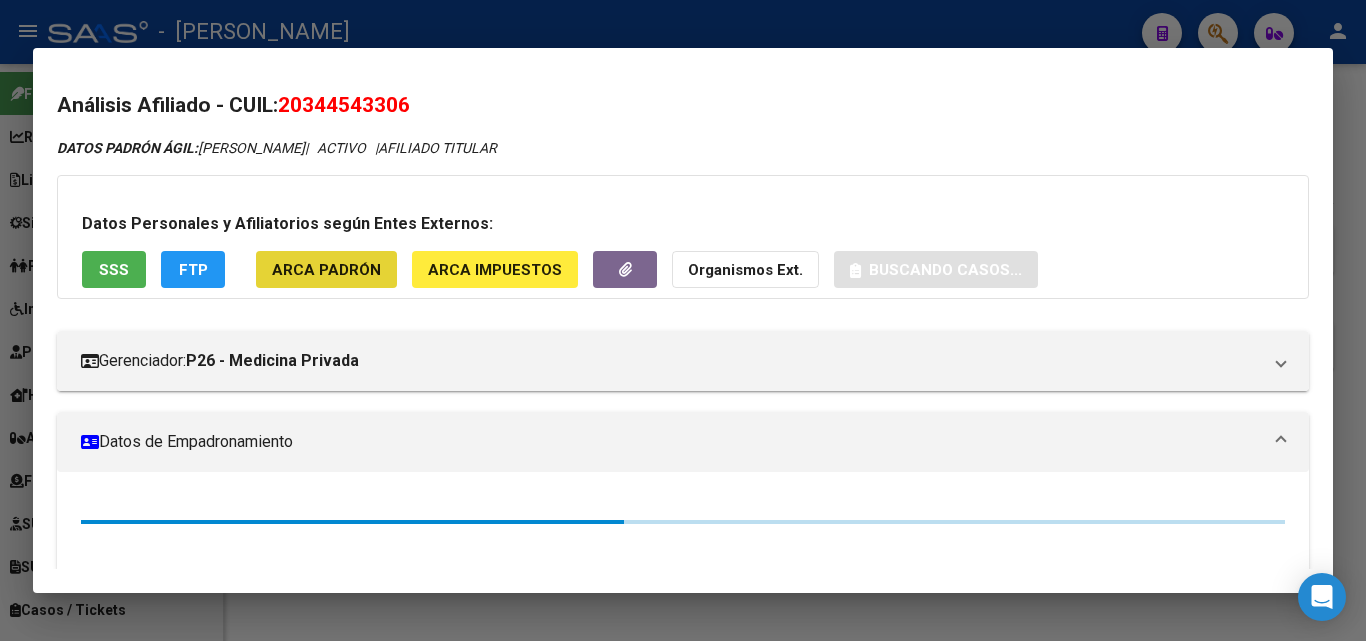 click on "ARCA Padrón" 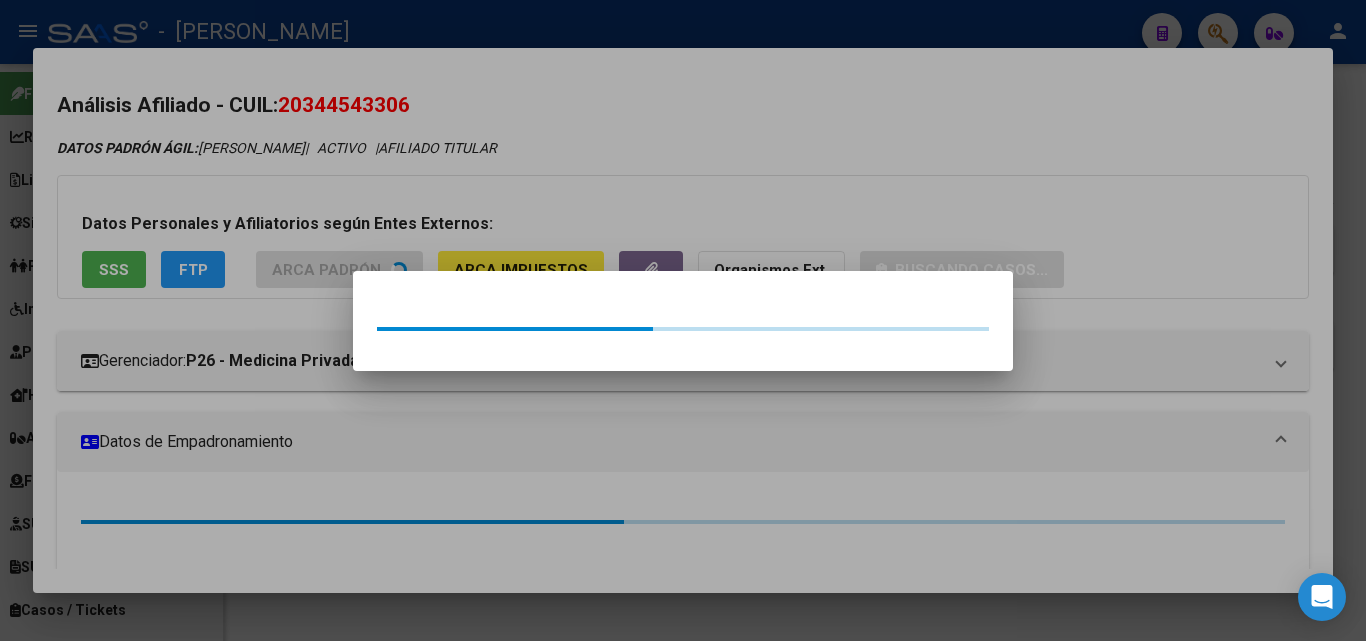 click at bounding box center (683, 320) 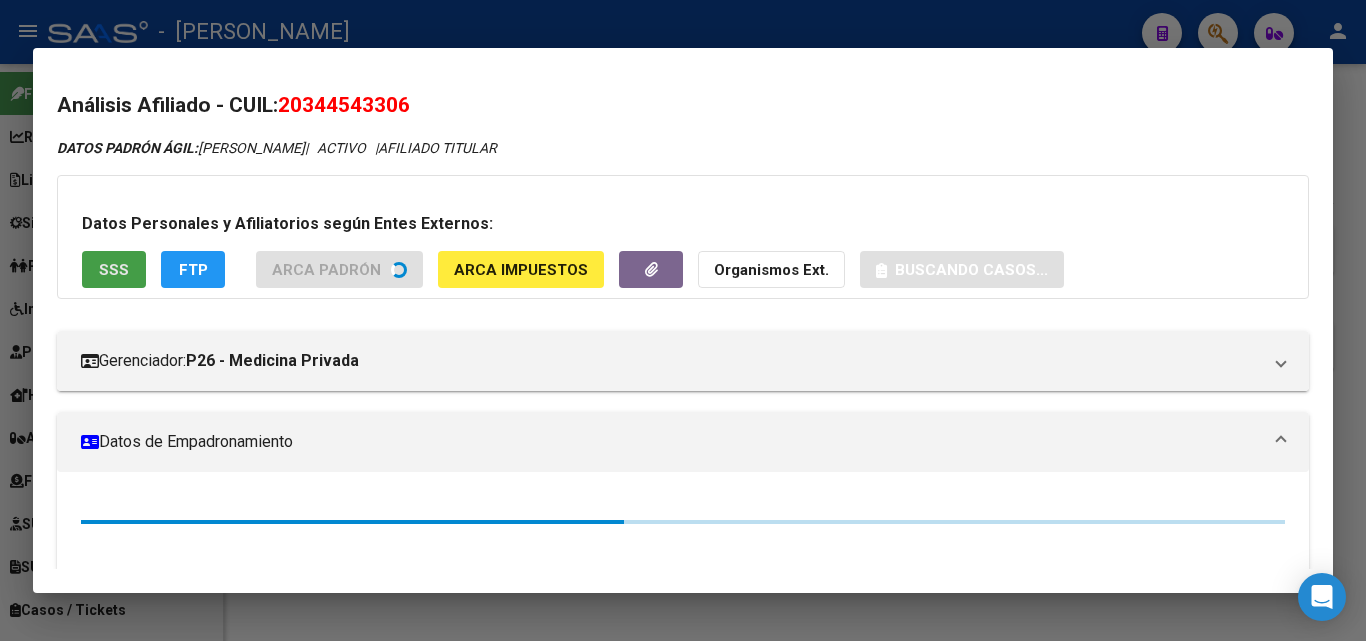 click on "SSS" at bounding box center (114, 270) 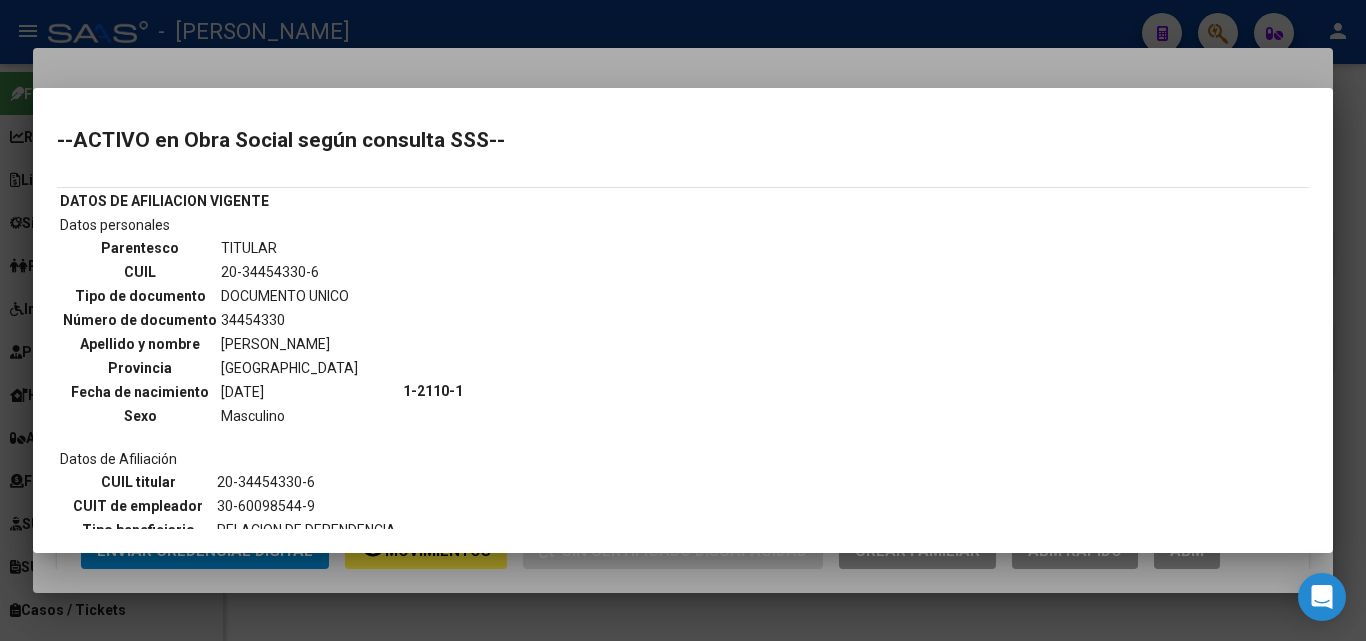click at bounding box center (683, 320) 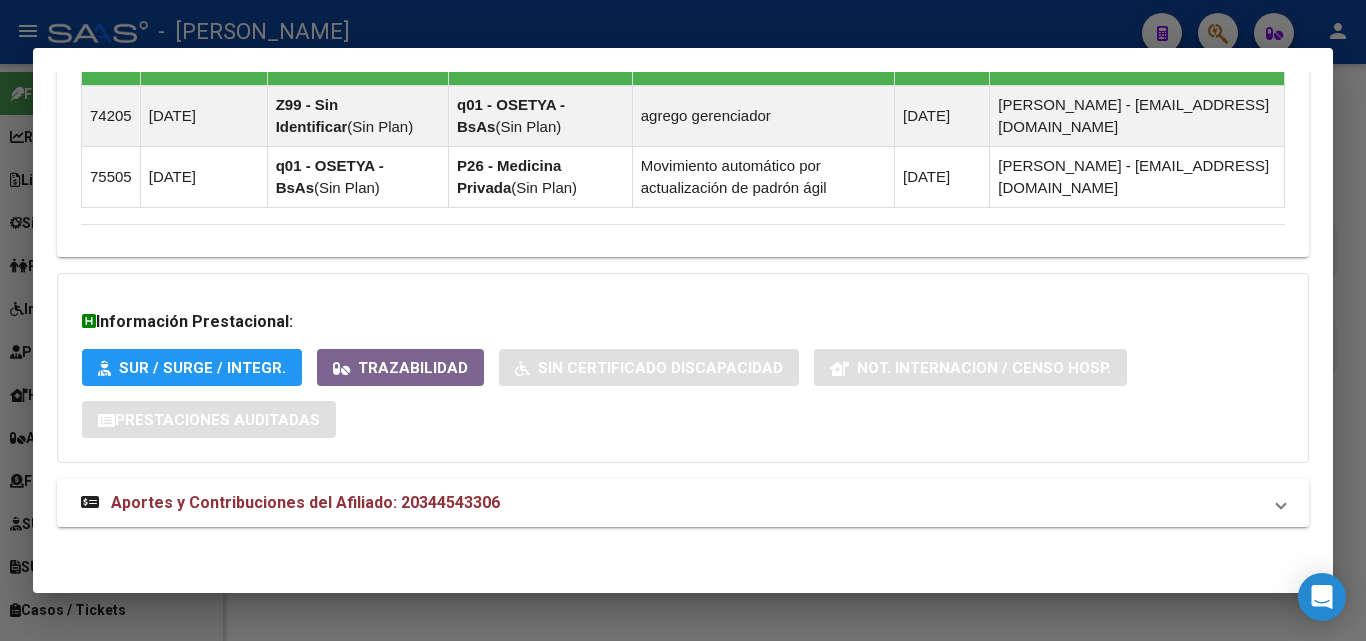 click on "Aportes y Contribuciones del Afiliado: 20344543306" at bounding box center [683, 503] 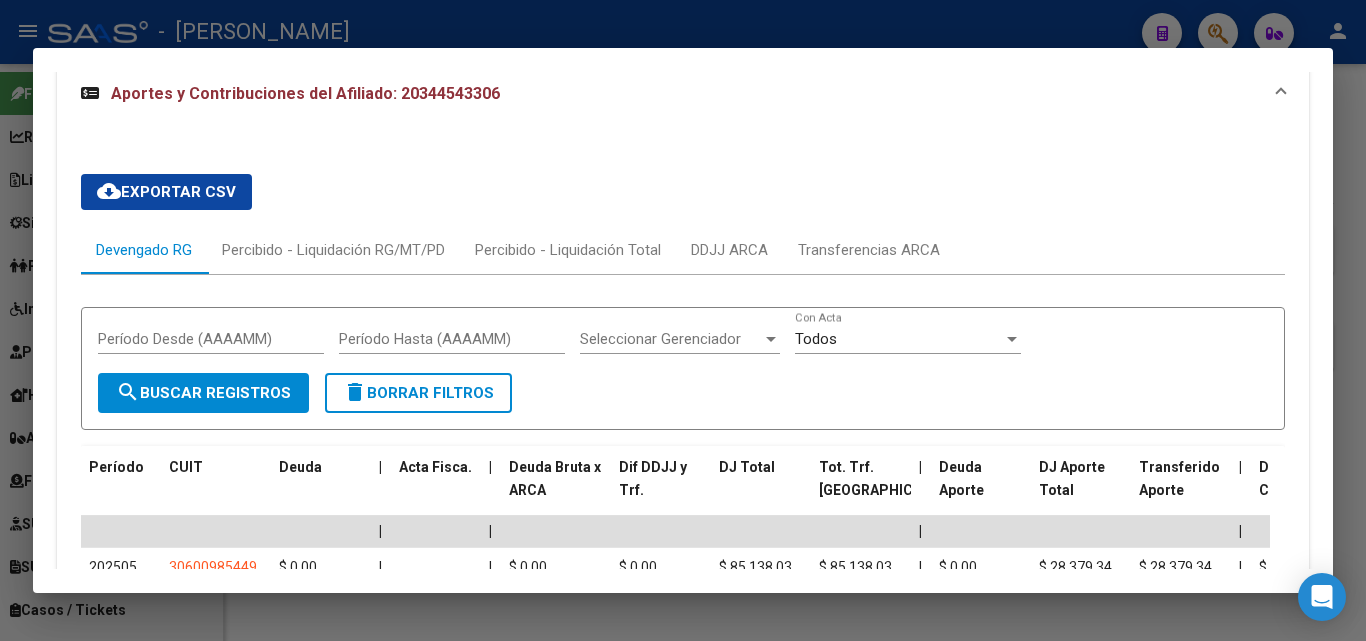 scroll, scrollTop: 1976, scrollLeft: 0, axis: vertical 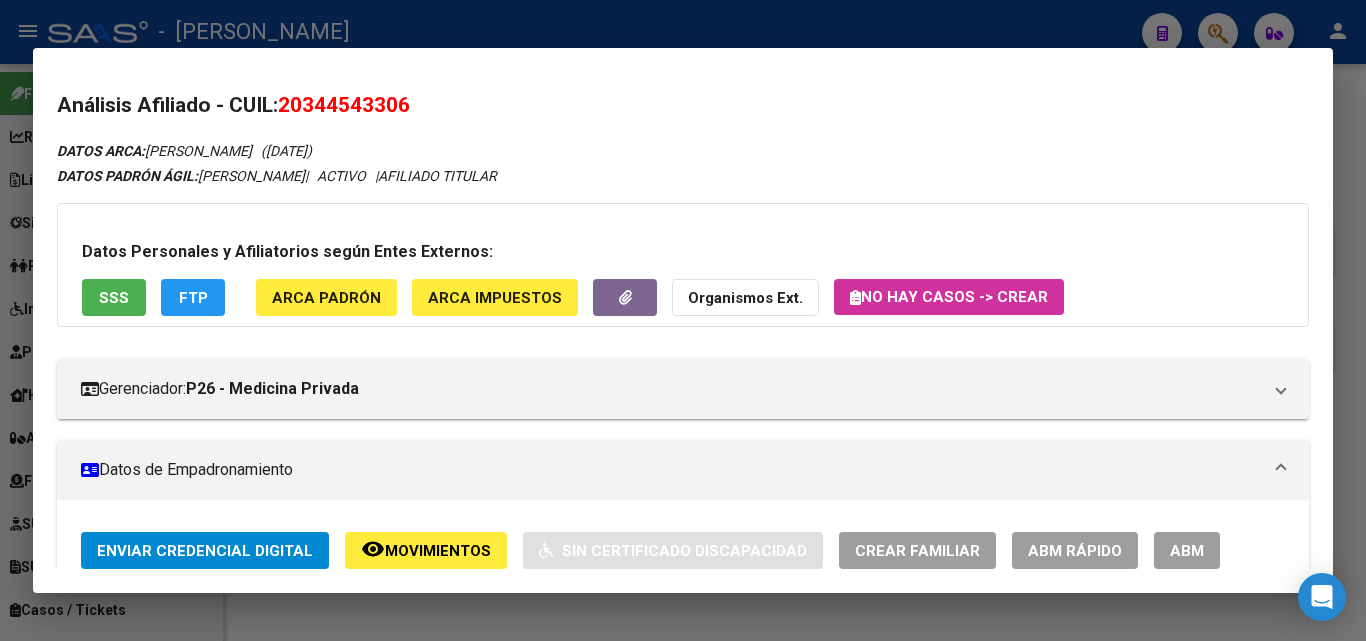 click on "ARCA Padrón" 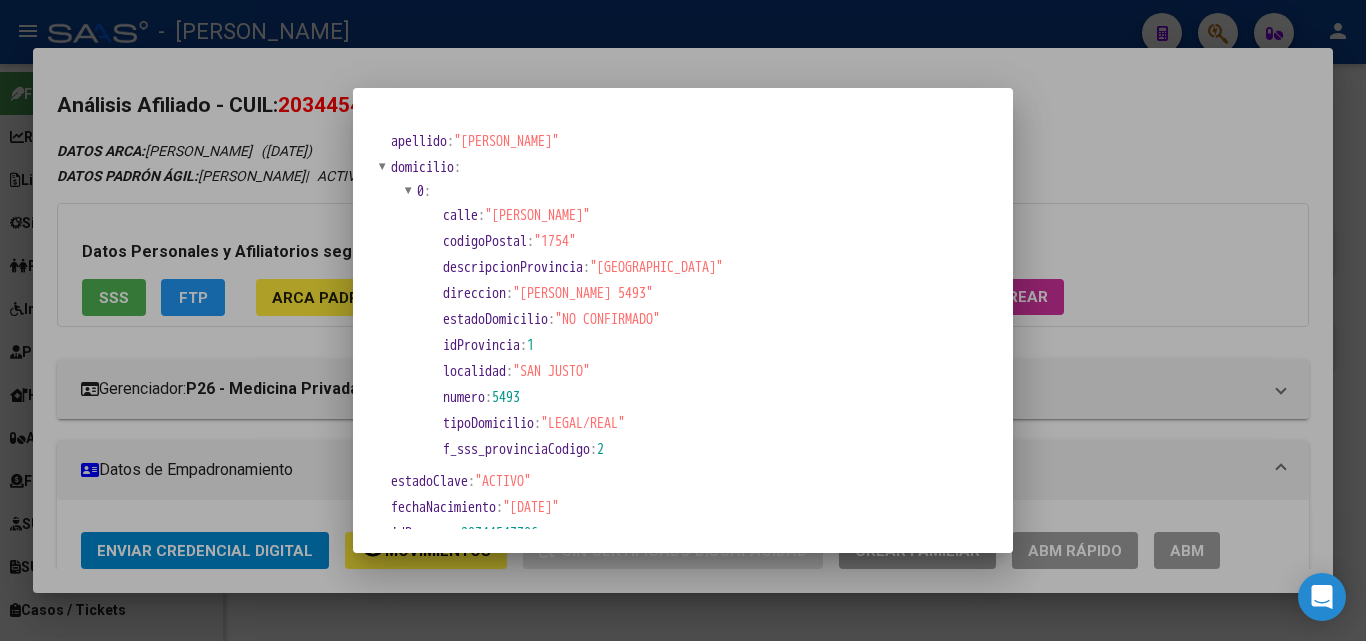 click at bounding box center [683, 320] 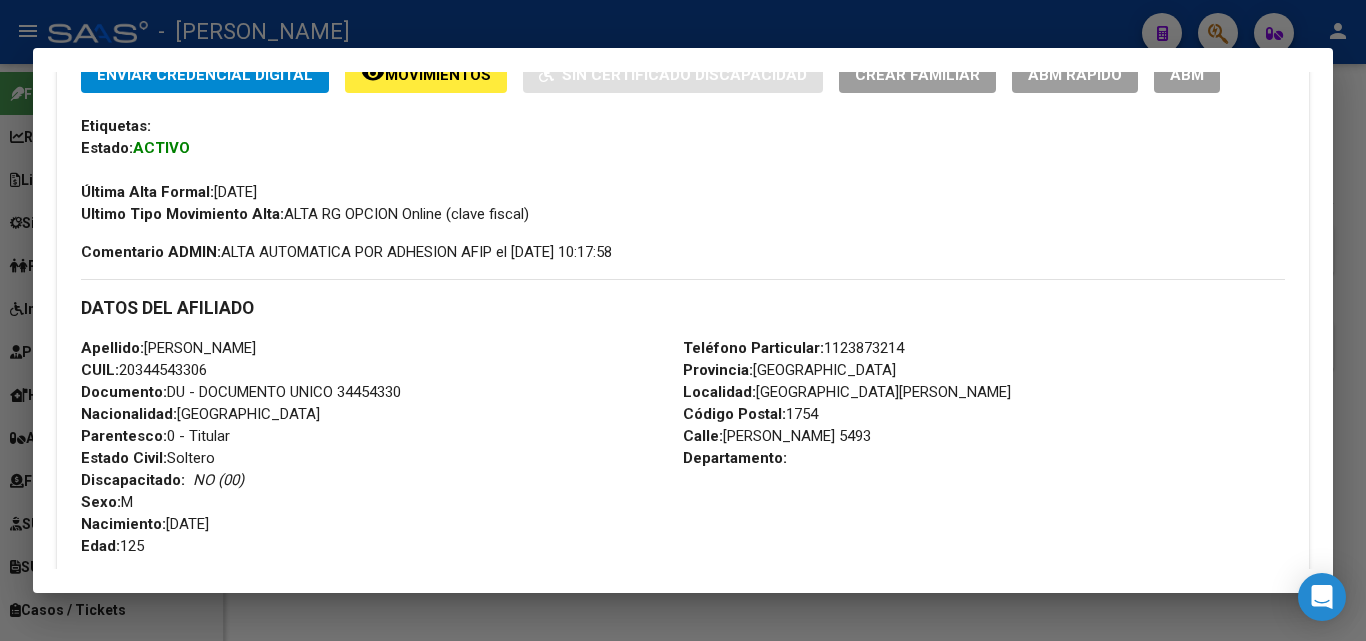 scroll, scrollTop: 500, scrollLeft: 0, axis: vertical 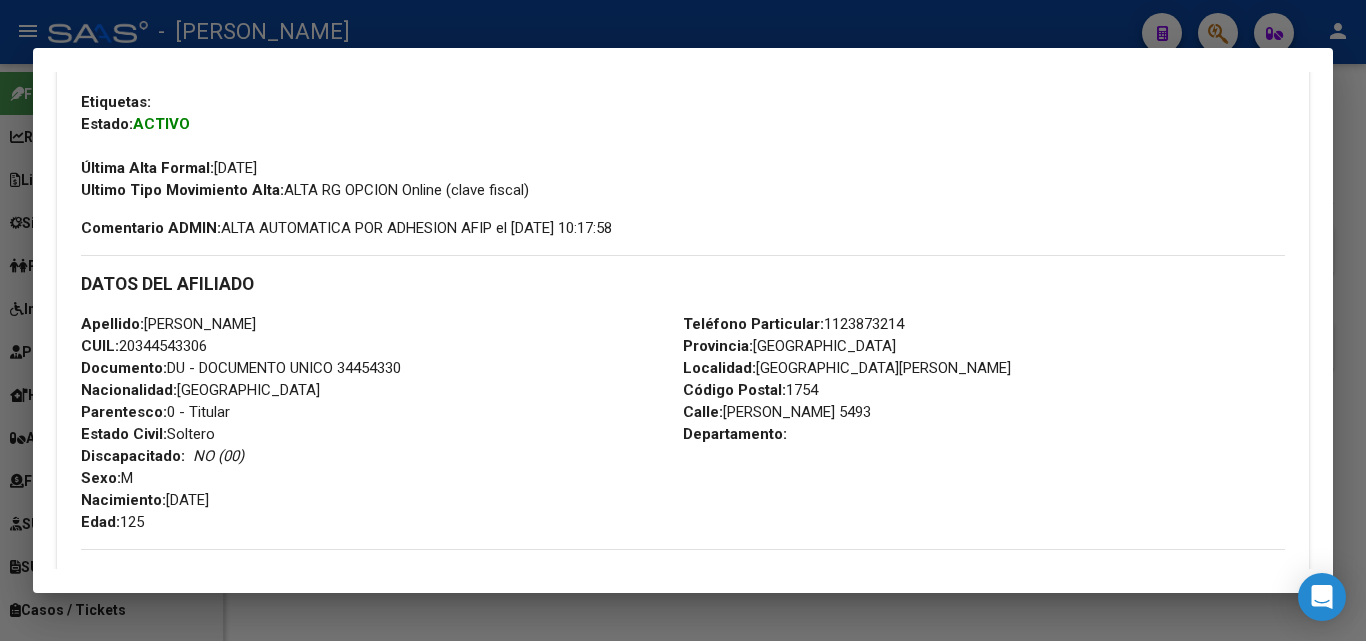 click on "Documento:  DU - DOCUMENTO UNICO 34454330" at bounding box center (241, 368) 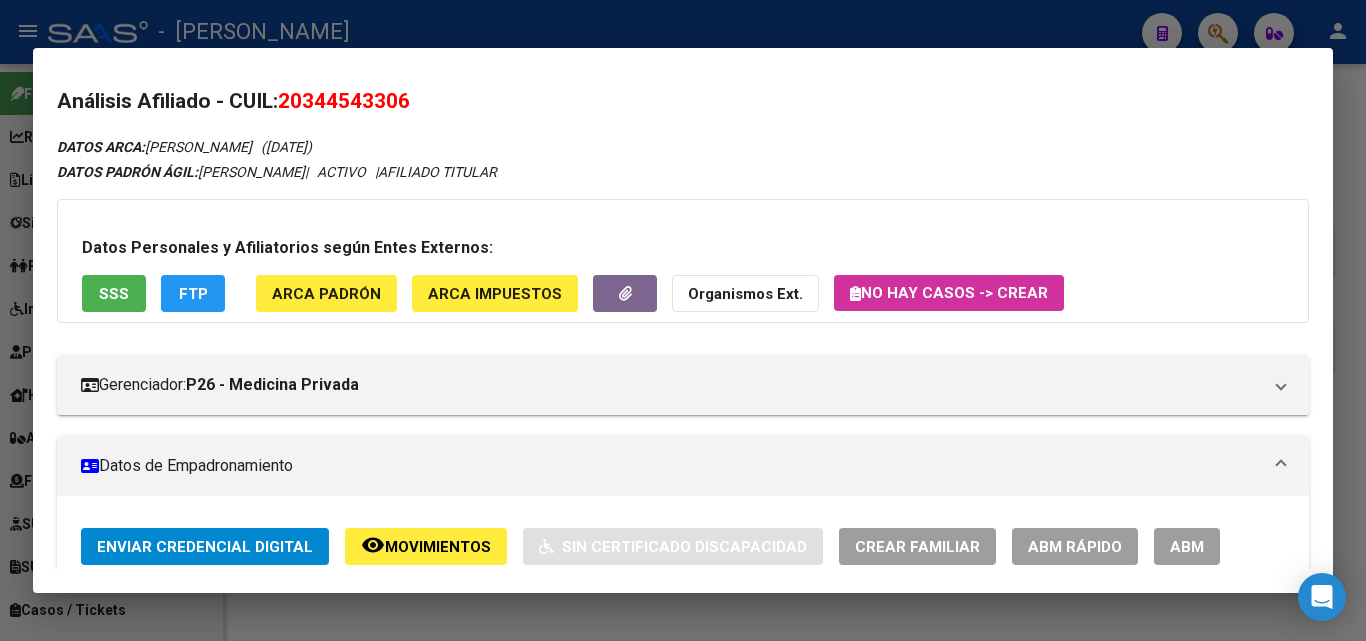 scroll, scrollTop: 0, scrollLeft: 0, axis: both 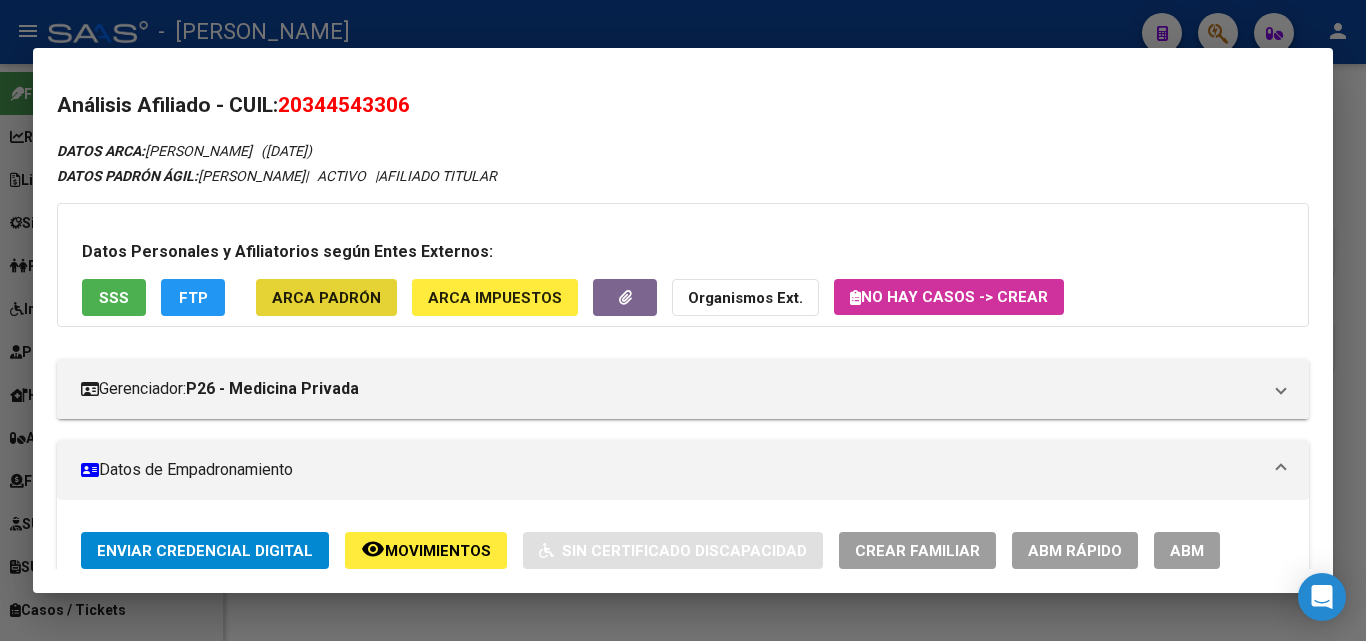 click on "ARCA Padrón" 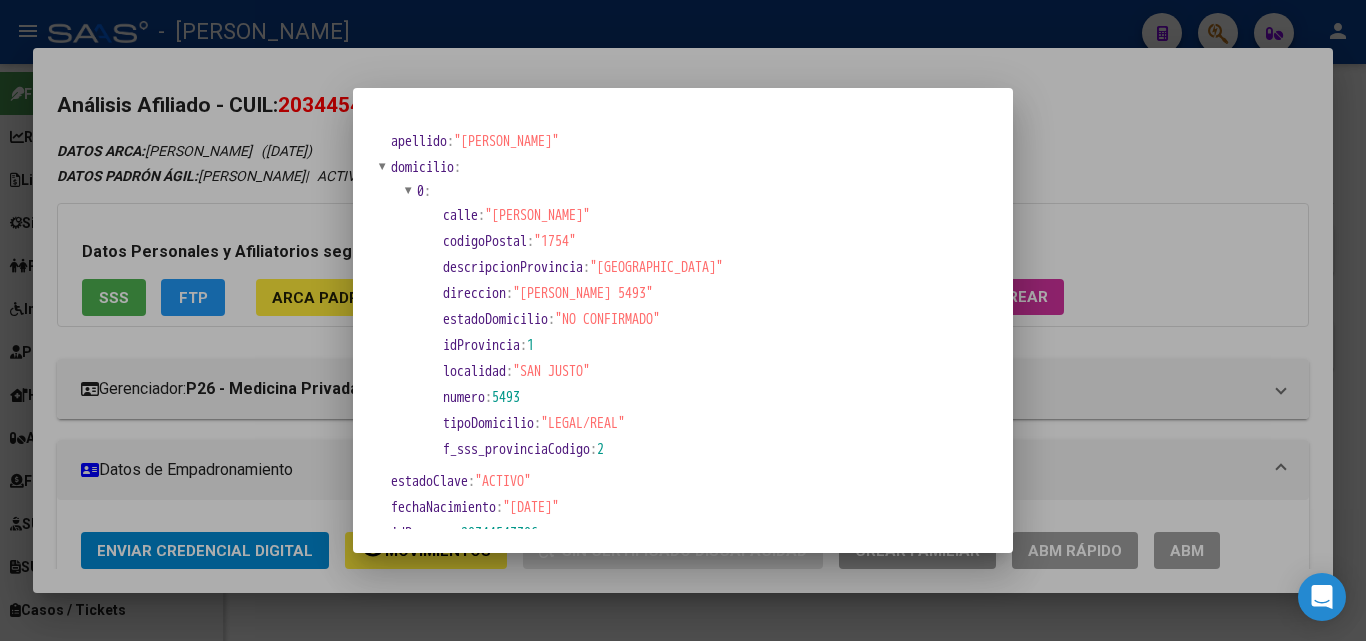 click at bounding box center (683, 320) 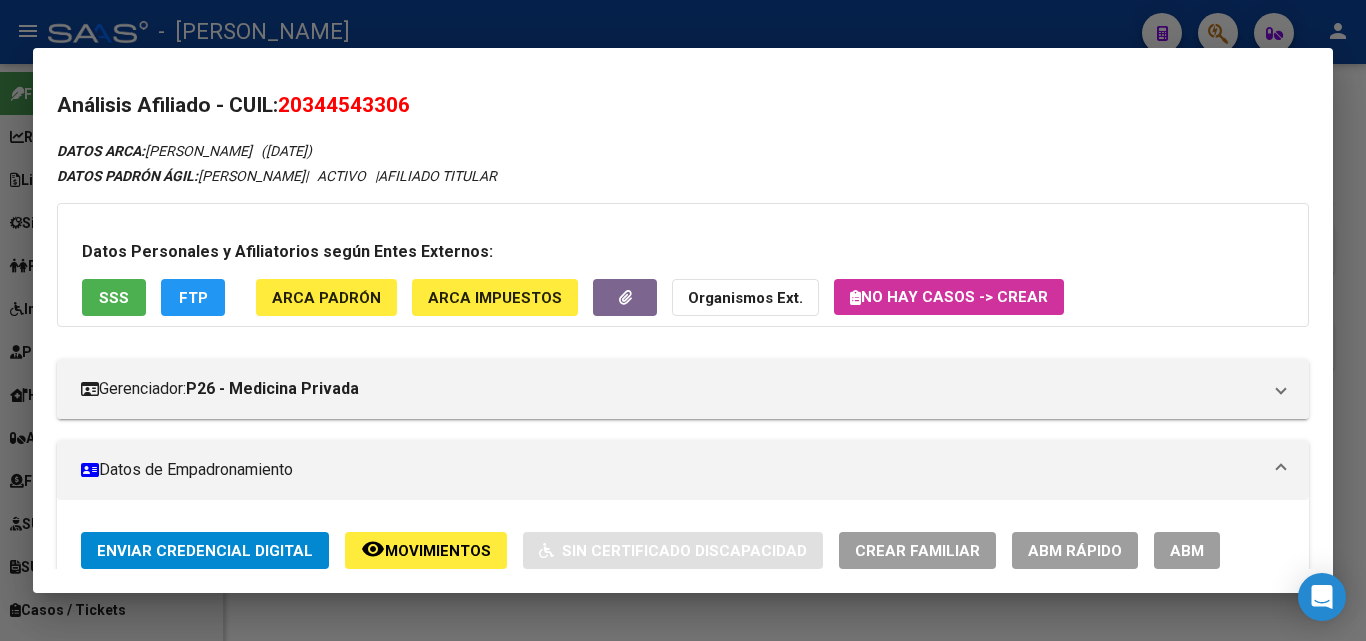 click on "ARCA Padrón" 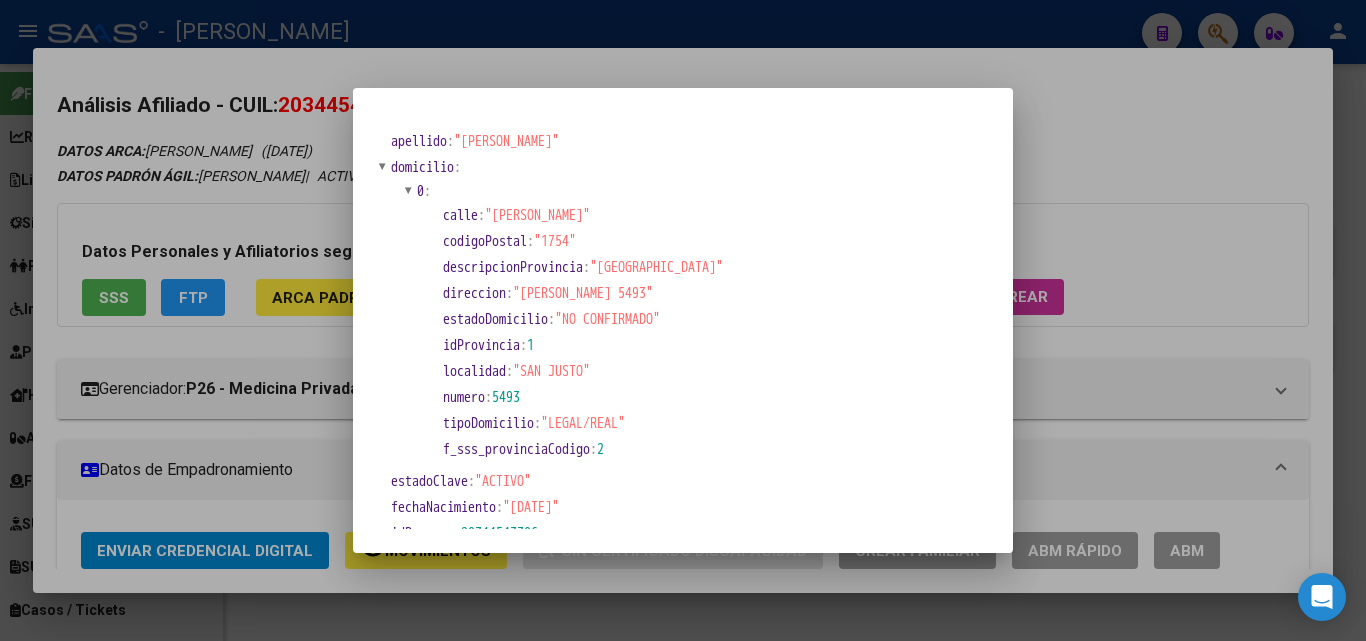 click at bounding box center [683, 320] 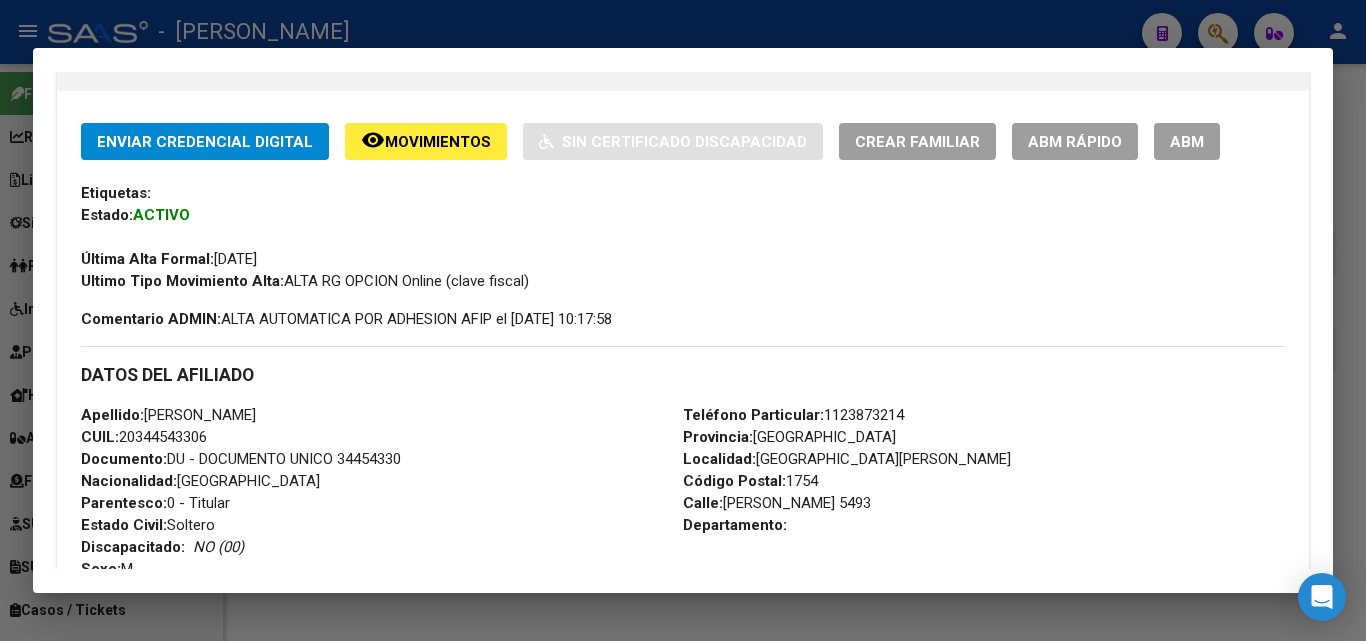 scroll, scrollTop: 500, scrollLeft: 0, axis: vertical 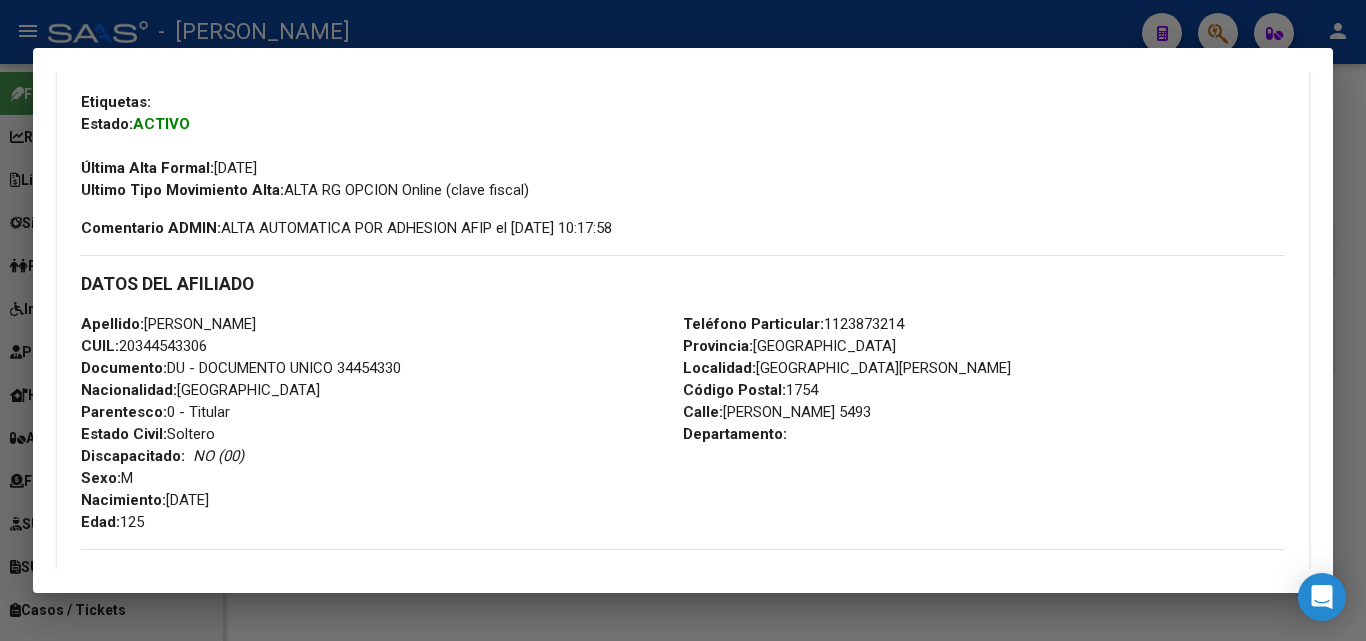 click on "Teléfono Particular:  [PHONE_NUMBER]" at bounding box center (793, 324) 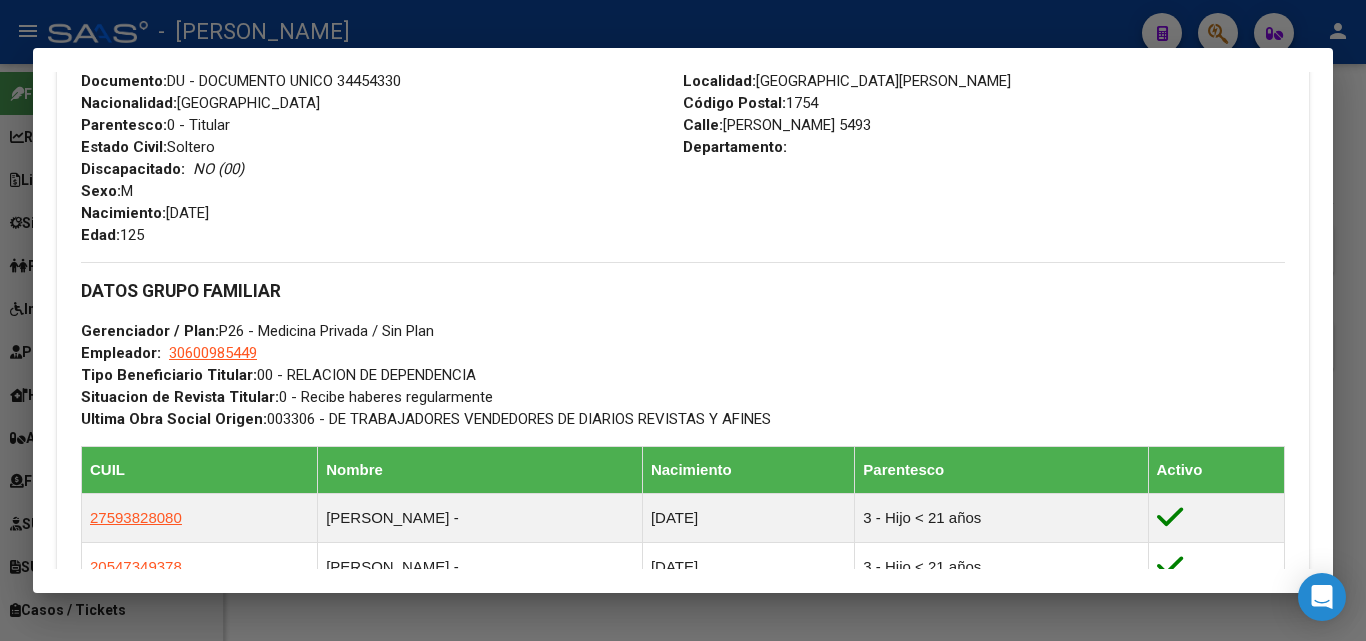 scroll, scrollTop: 800, scrollLeft: 0, axis: vertical 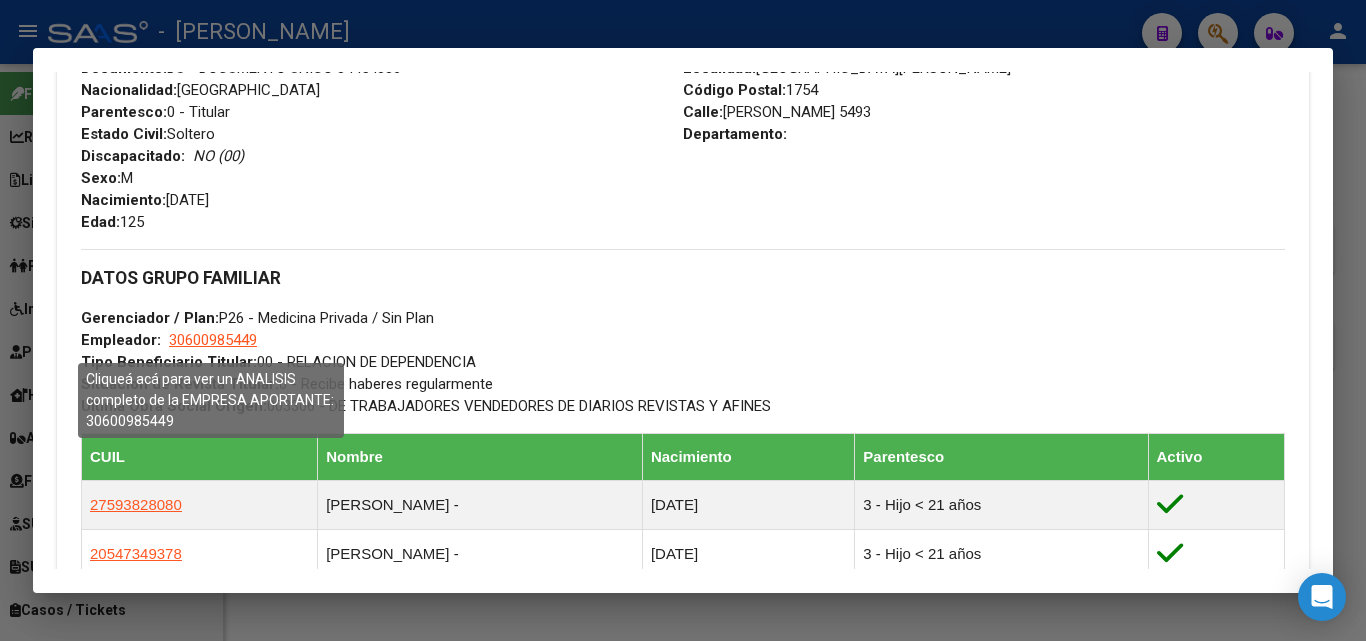 click on "30600985449" at bounding box center [213, 340] 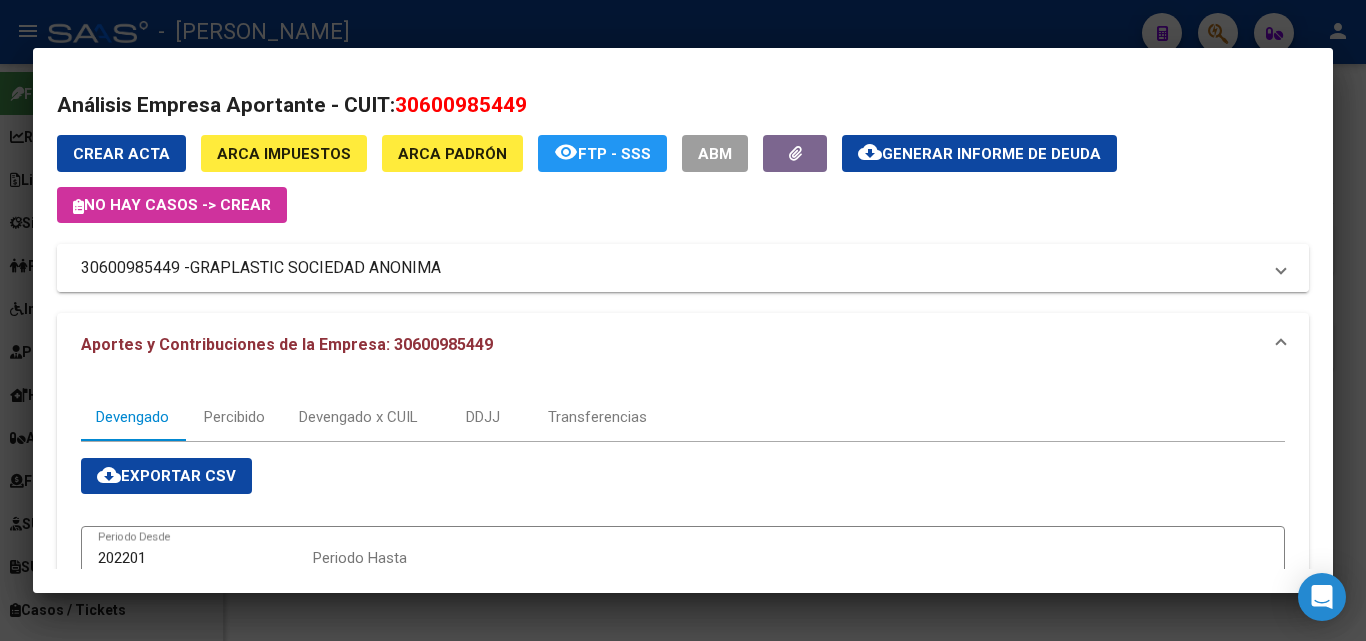click on "GRAPLASTIC SOCIEDAD ANONIMA" at bounding box center [315, 268] 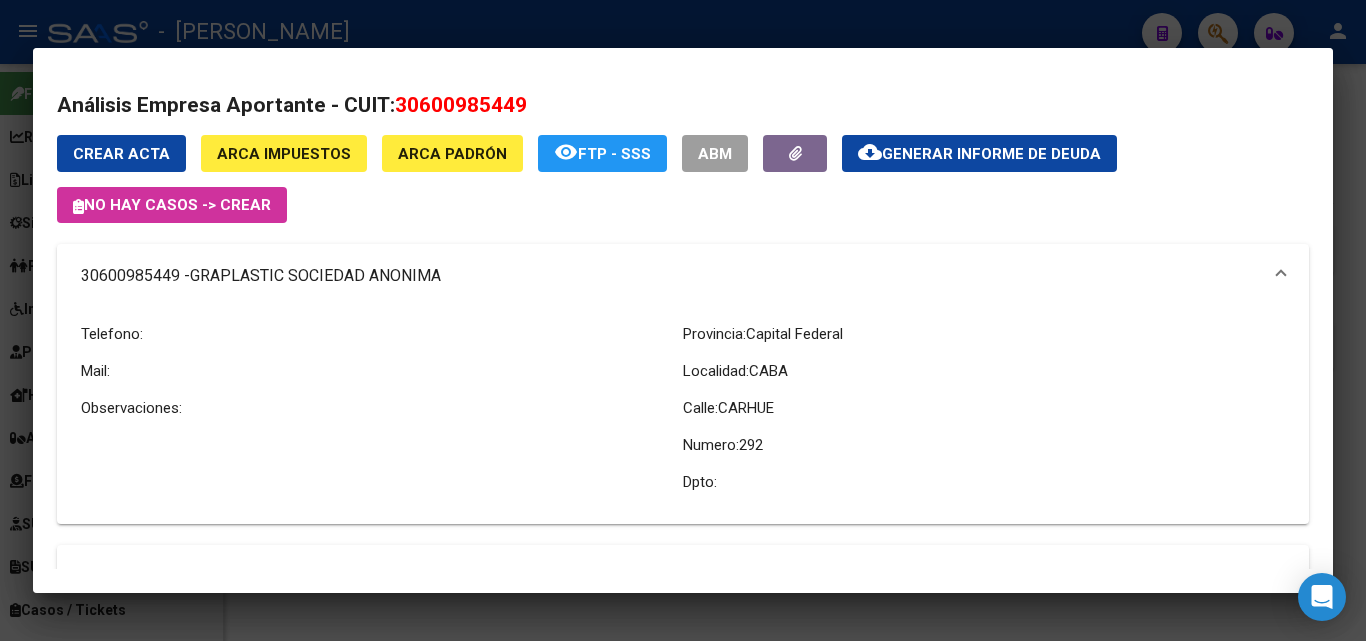 click at bounding box center [683, 320] 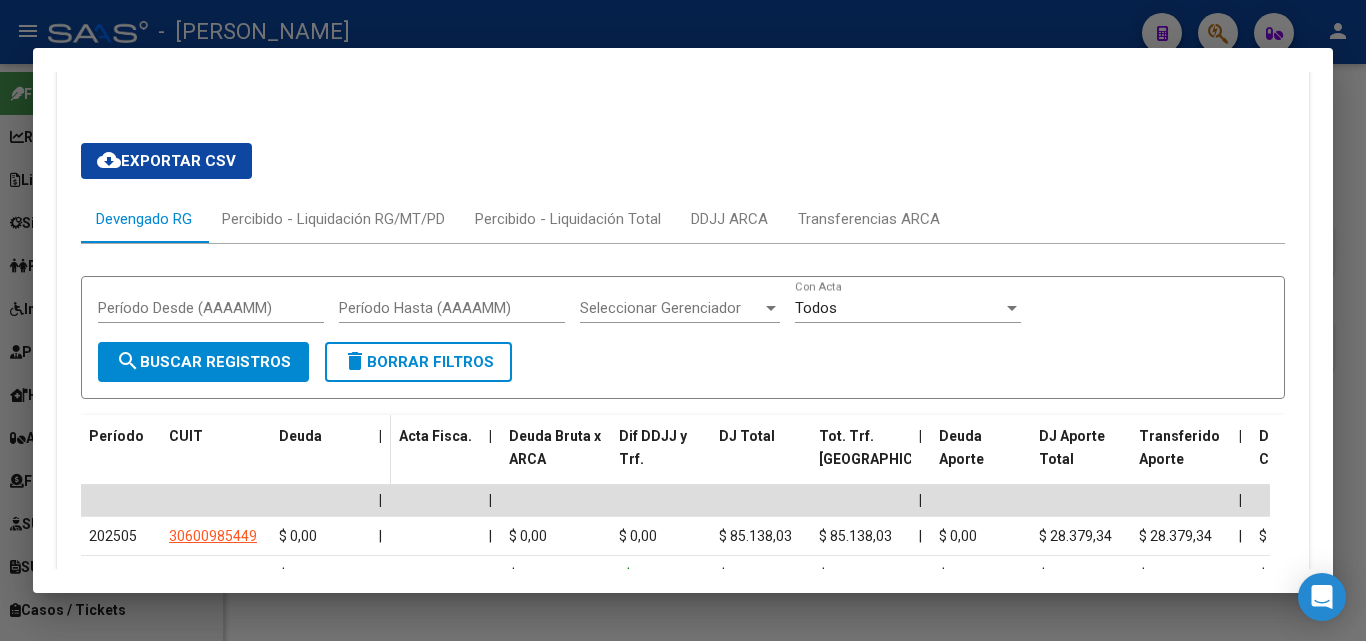 scroll, scrollTop: 2098, scrollLeft: 0, axis: vertical 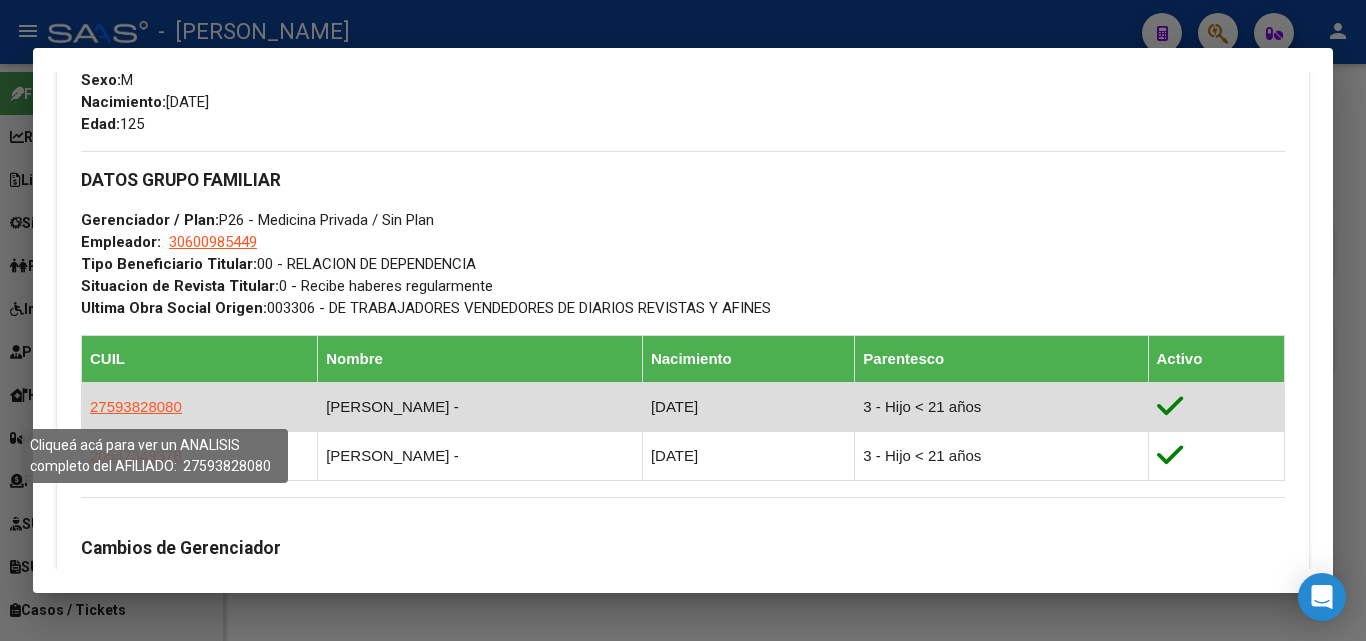 click on "27593828080" at bounding box center (136, 406) 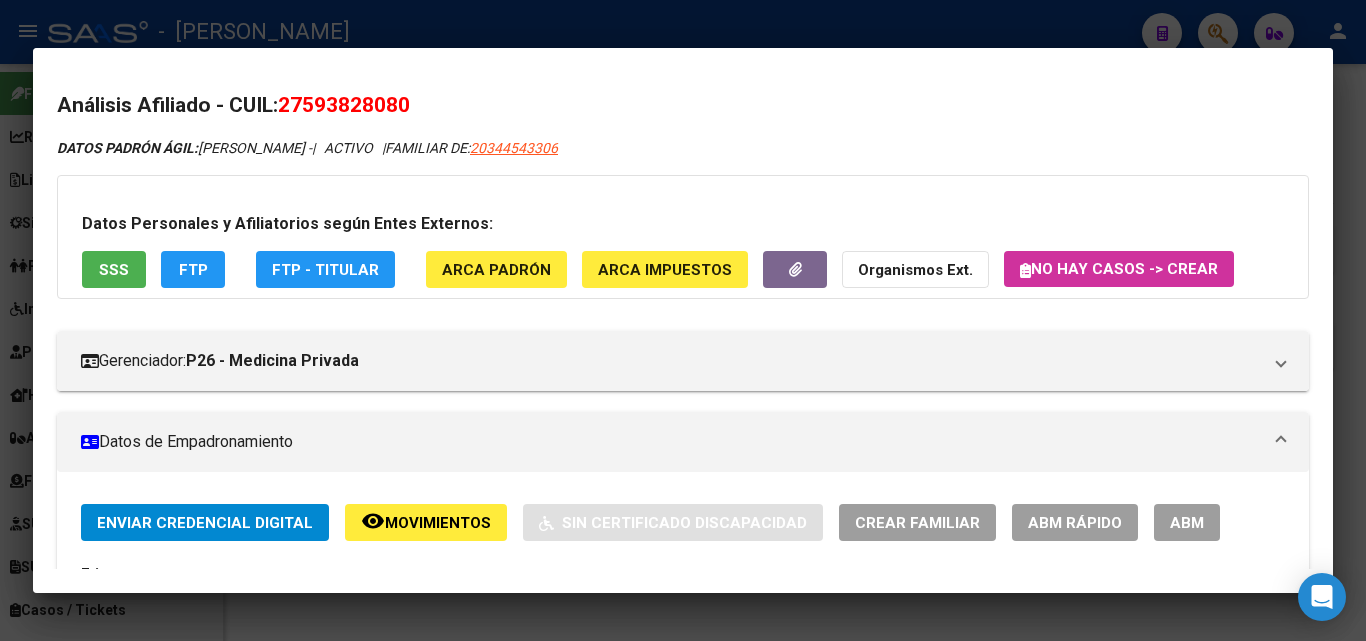 click on "ARCA Padrón" 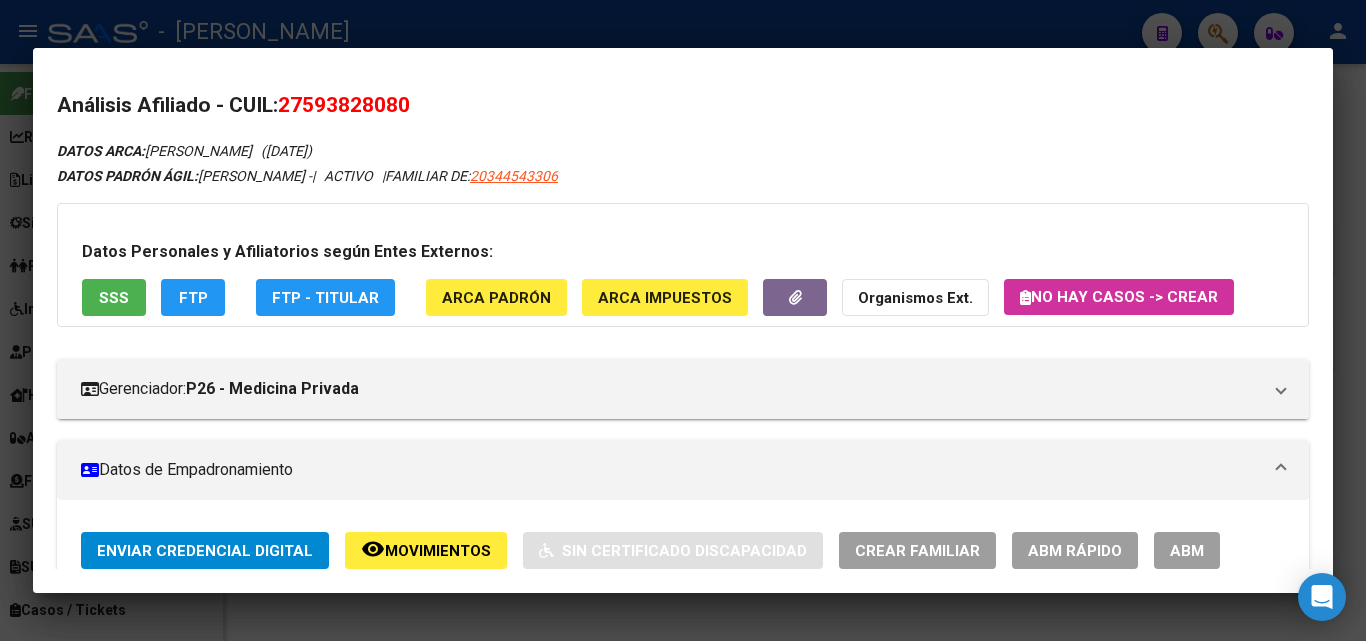 drag, startPoint x: 312, startPoint y: 97, endPoint x: 404, endPoint y: 98, distance: 92.00543 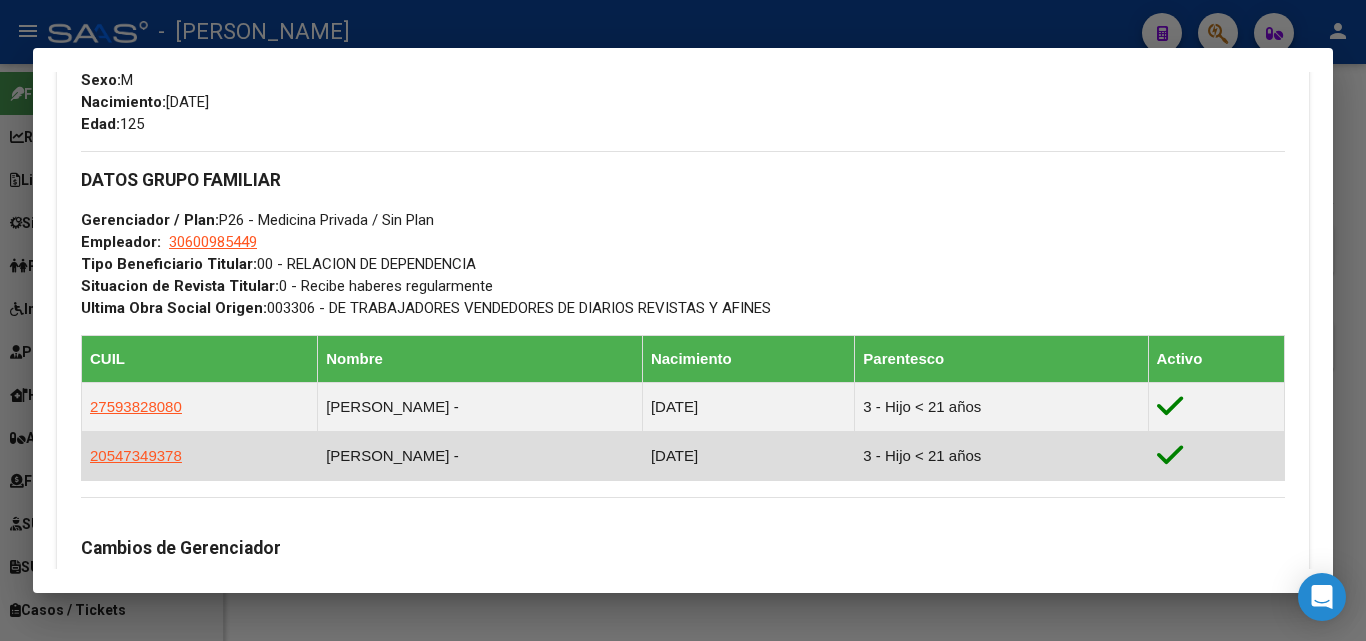 click on "20547349378" at bounding box center (200, 455) 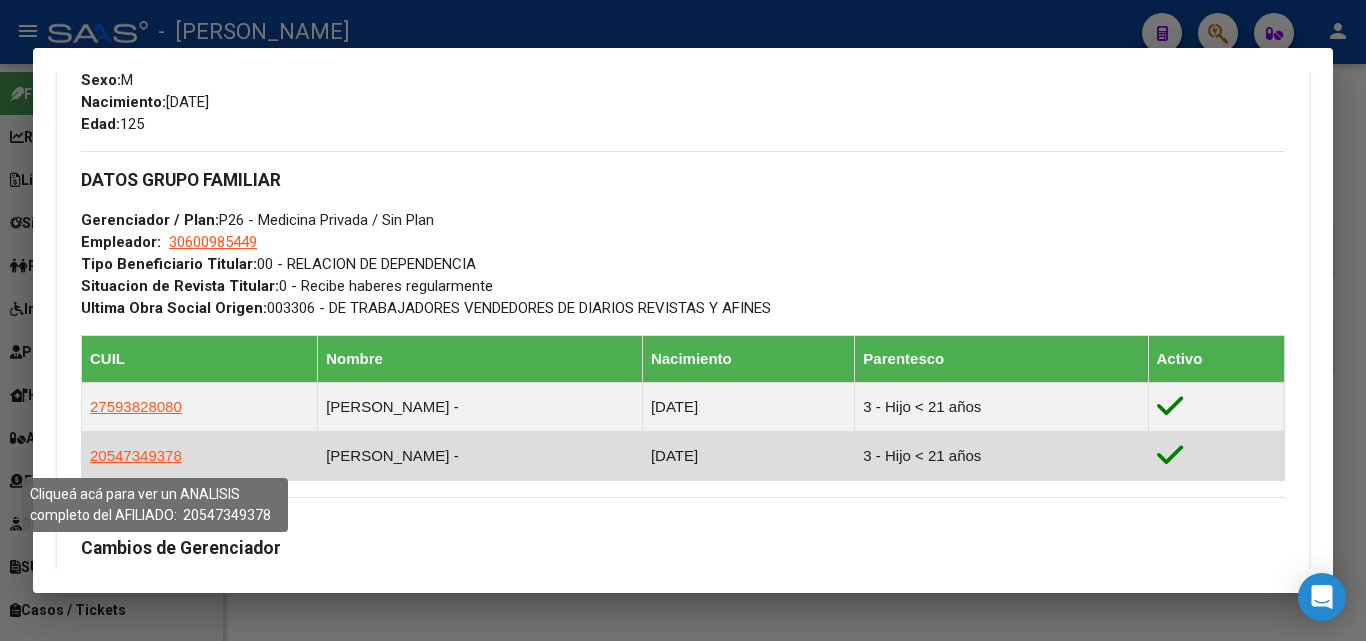 click on "20547349378" at bounding box center (136, 455) 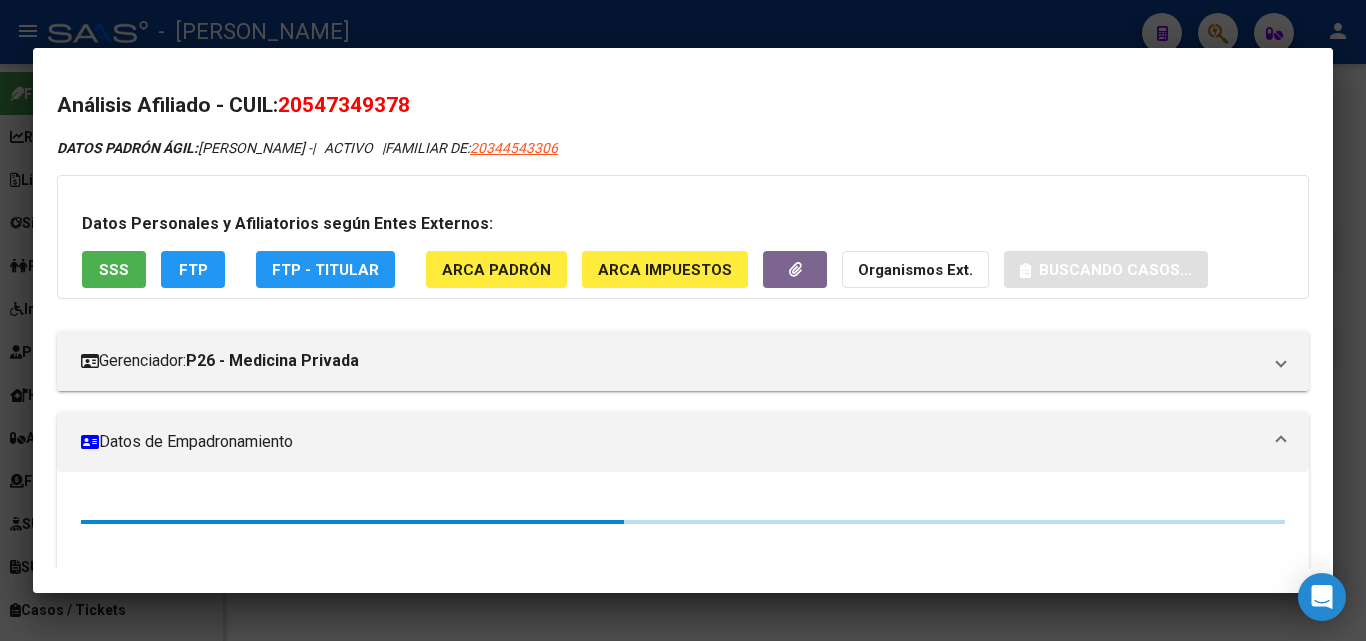 click on "Datos Personales y Afiliatorios según Entes Externos: SSS FTP  FTP - Titular ARCA Padrón ARCA Impuestos Organismos Ext.    Buscando casos..." at bounding box center (683, 237) 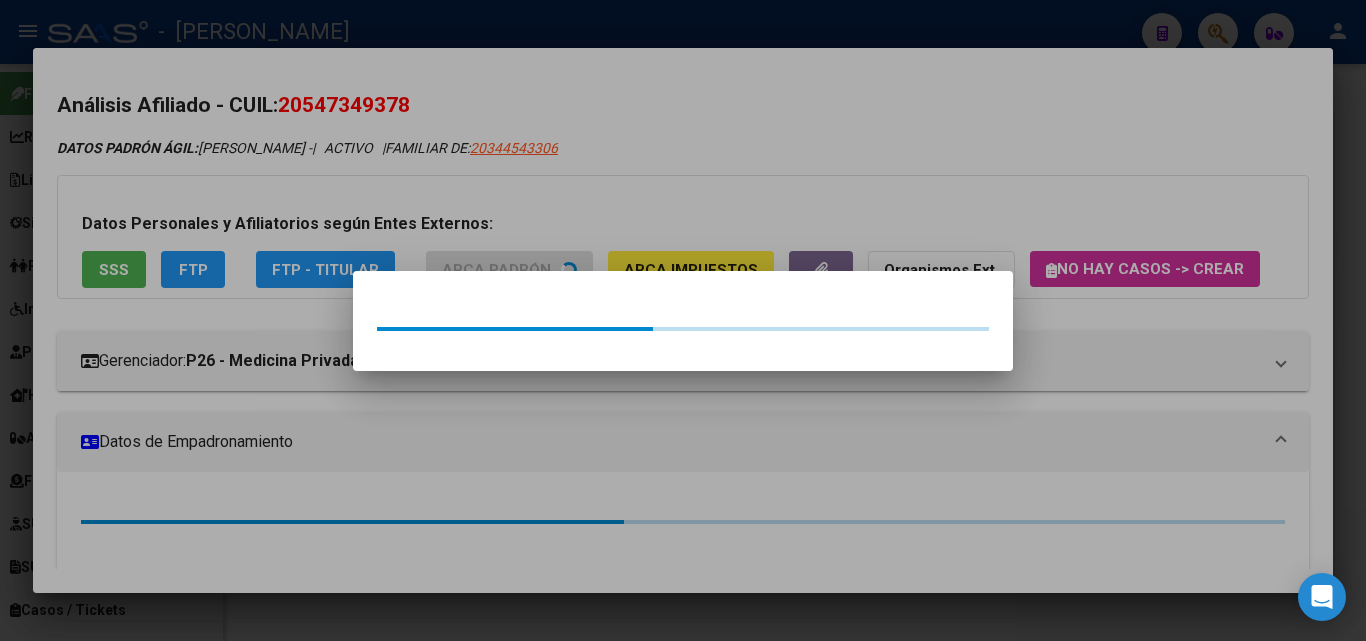 click at bounding box center (683, 320) 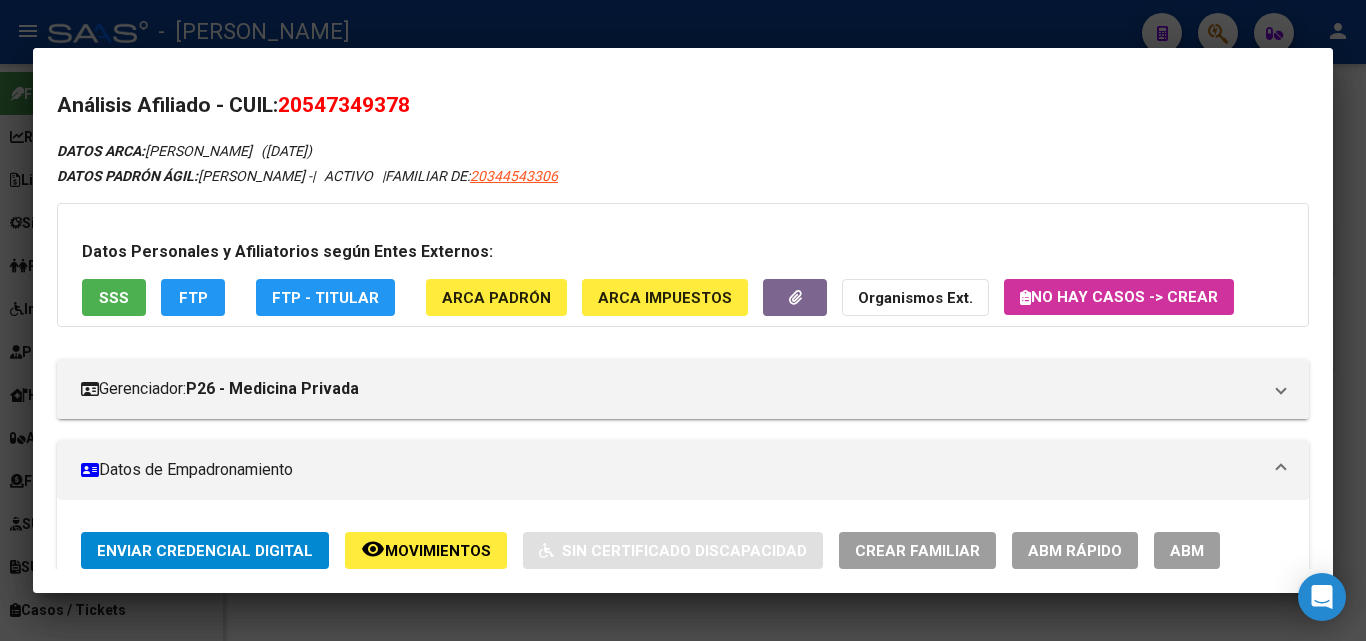 drag, startPoint x: 312, startPoint y: 103, endPoint x: 403, endPoint y: 107, distance: 91.08787 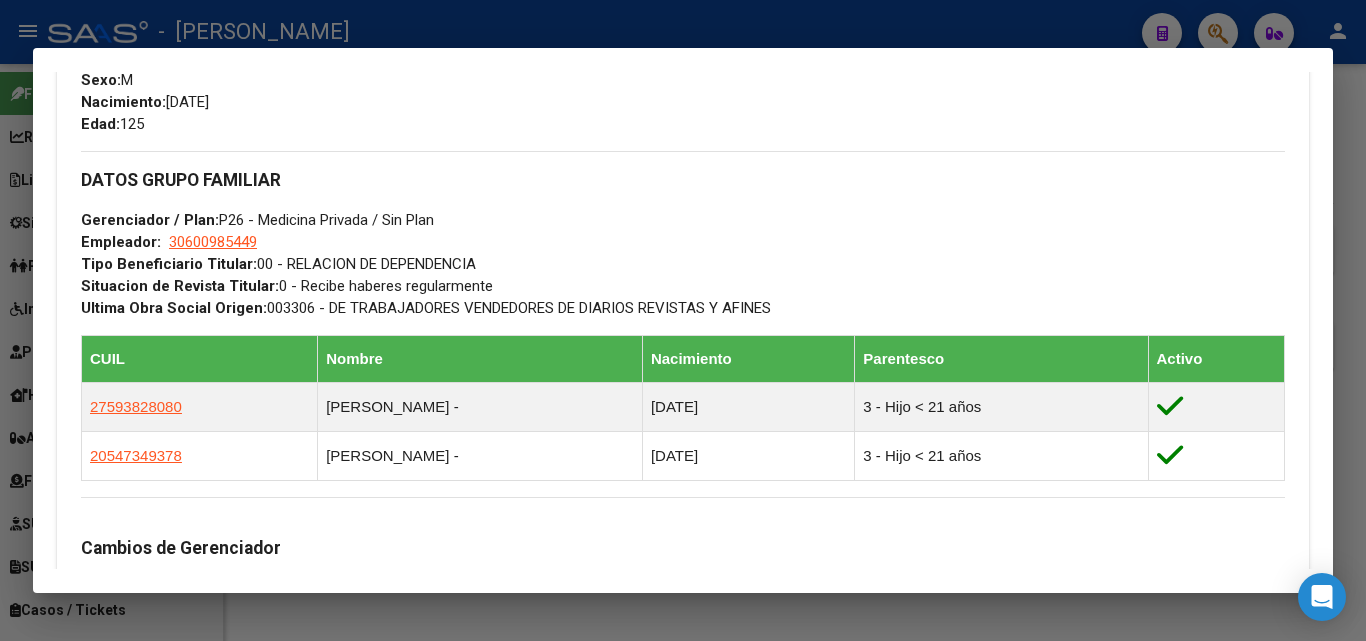 click at bounding box center (683, 320) 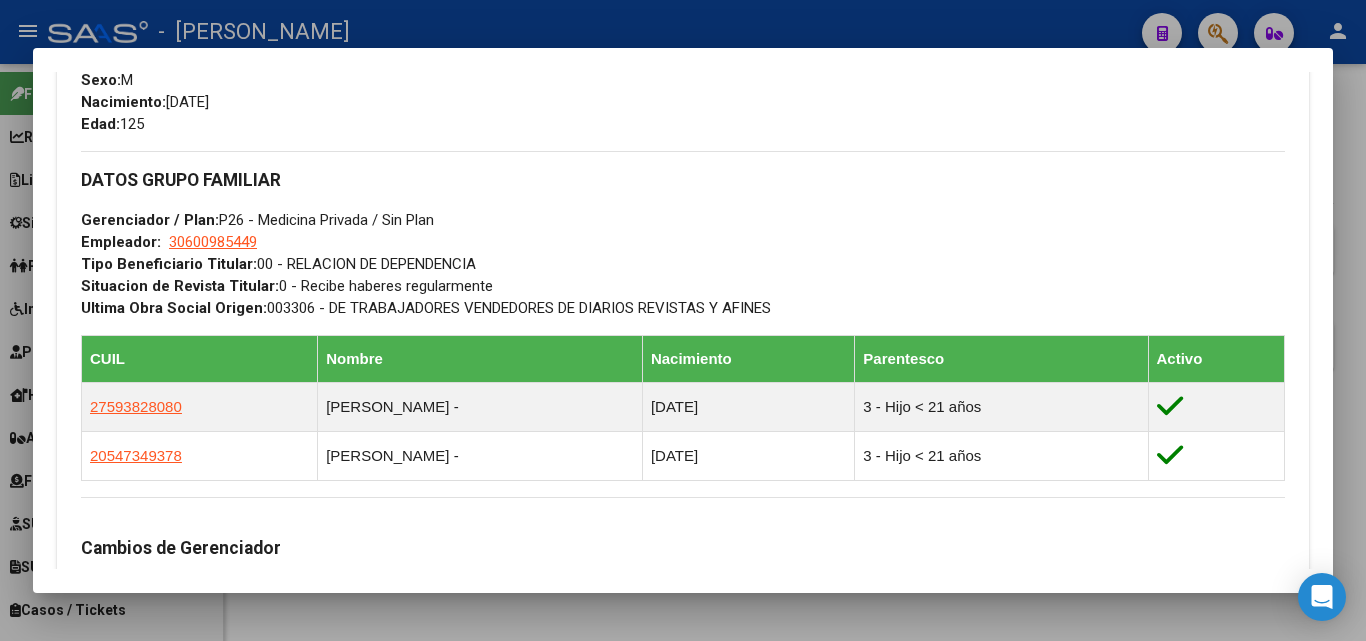 click on "20344543306" at bounding box center (672, 158) 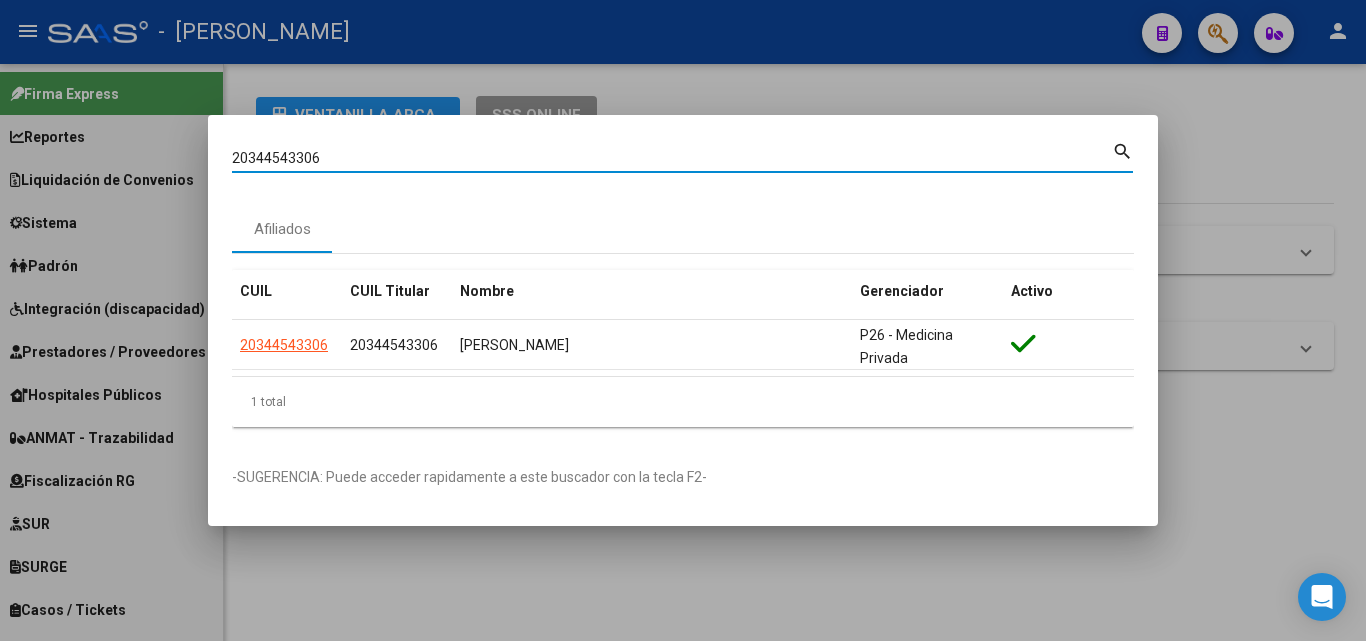 paste on "937452" 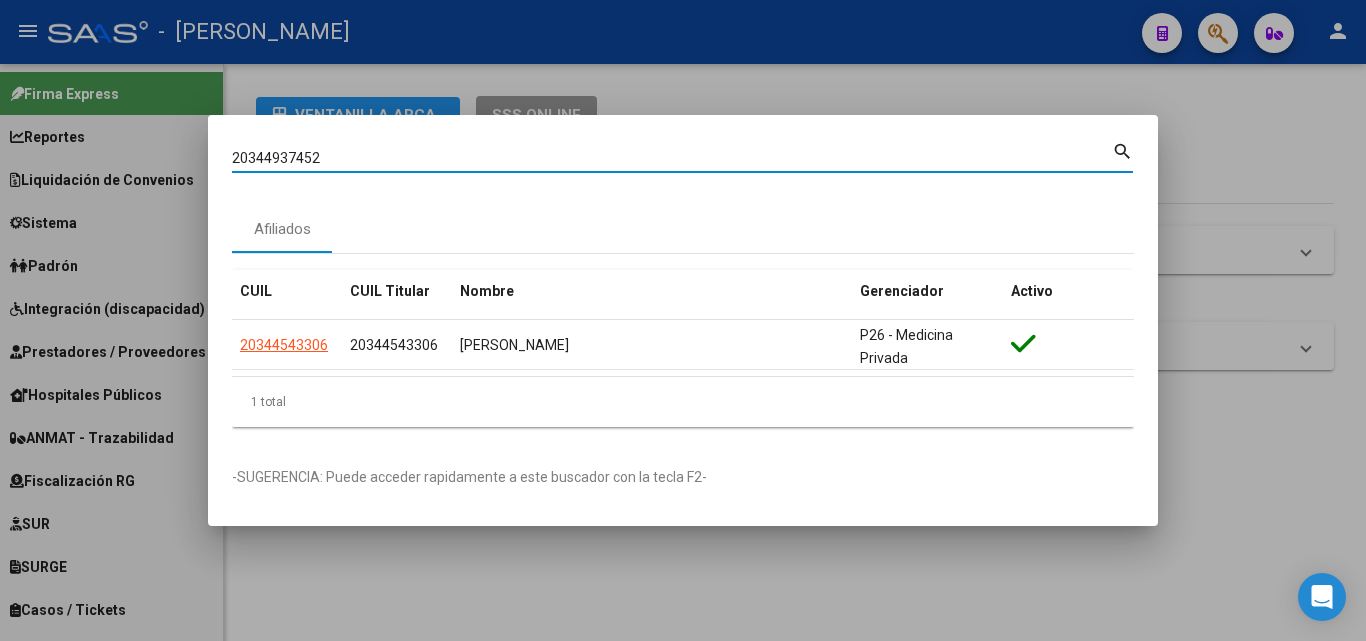 type on "20344937452" 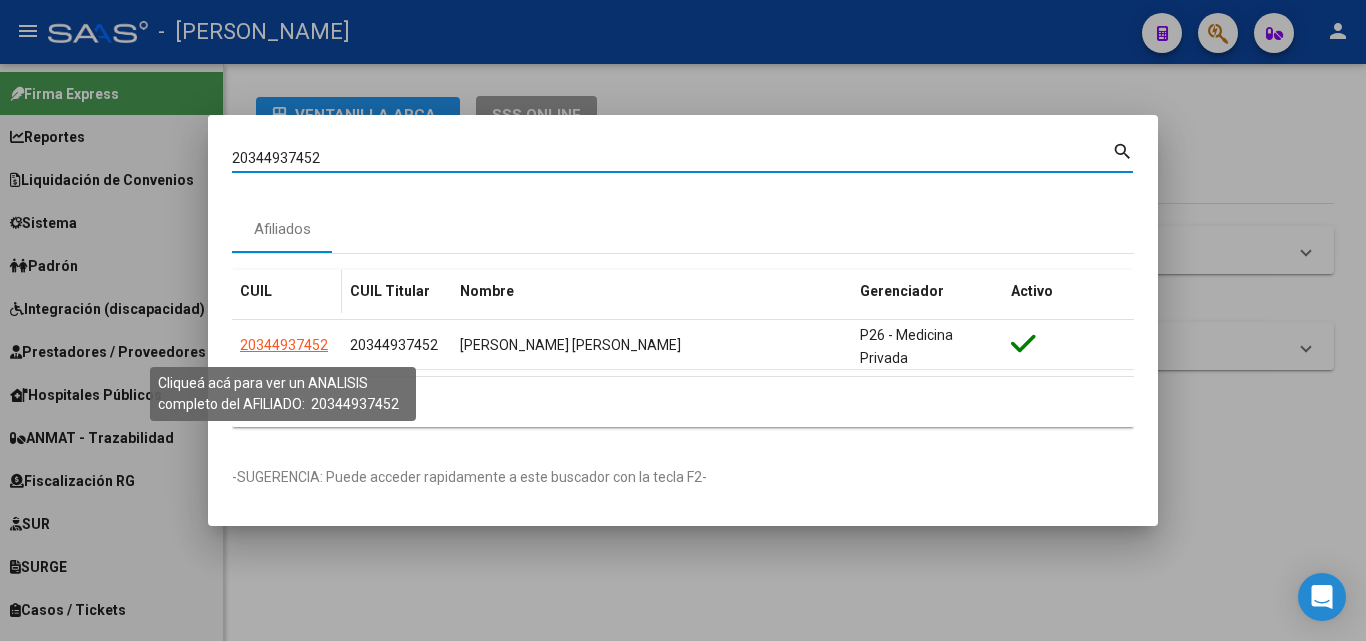 click on "20344937452" 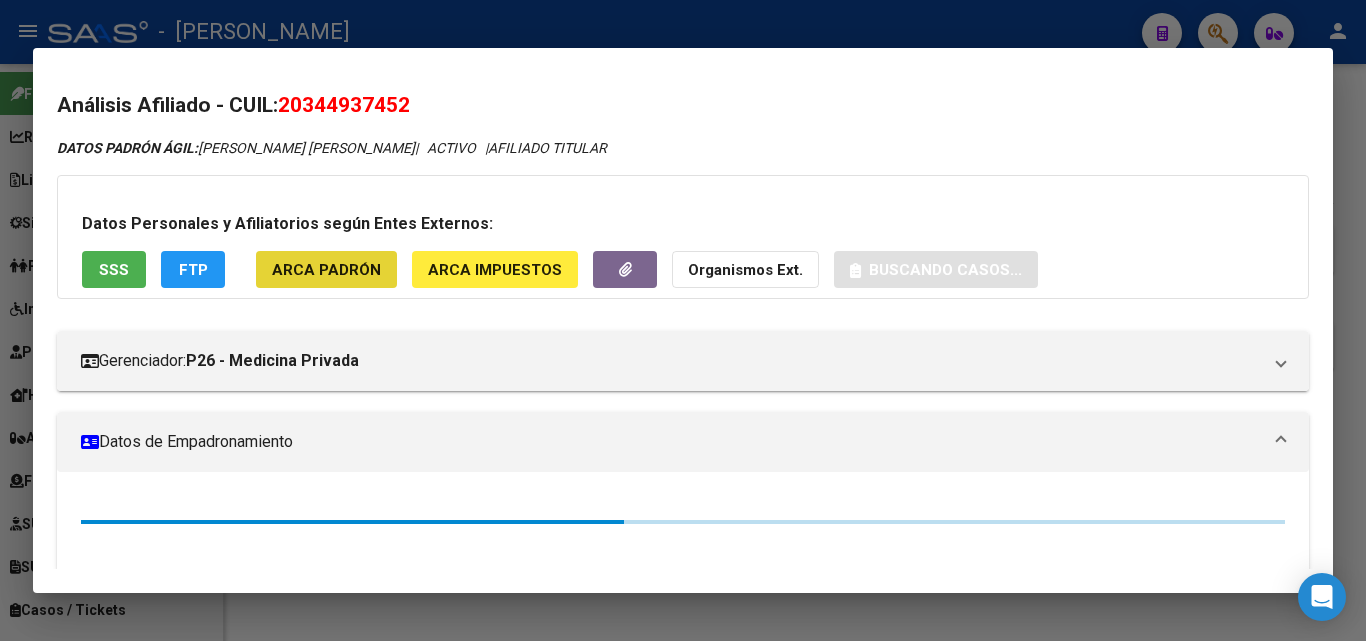 click on "ARCA Padrón" 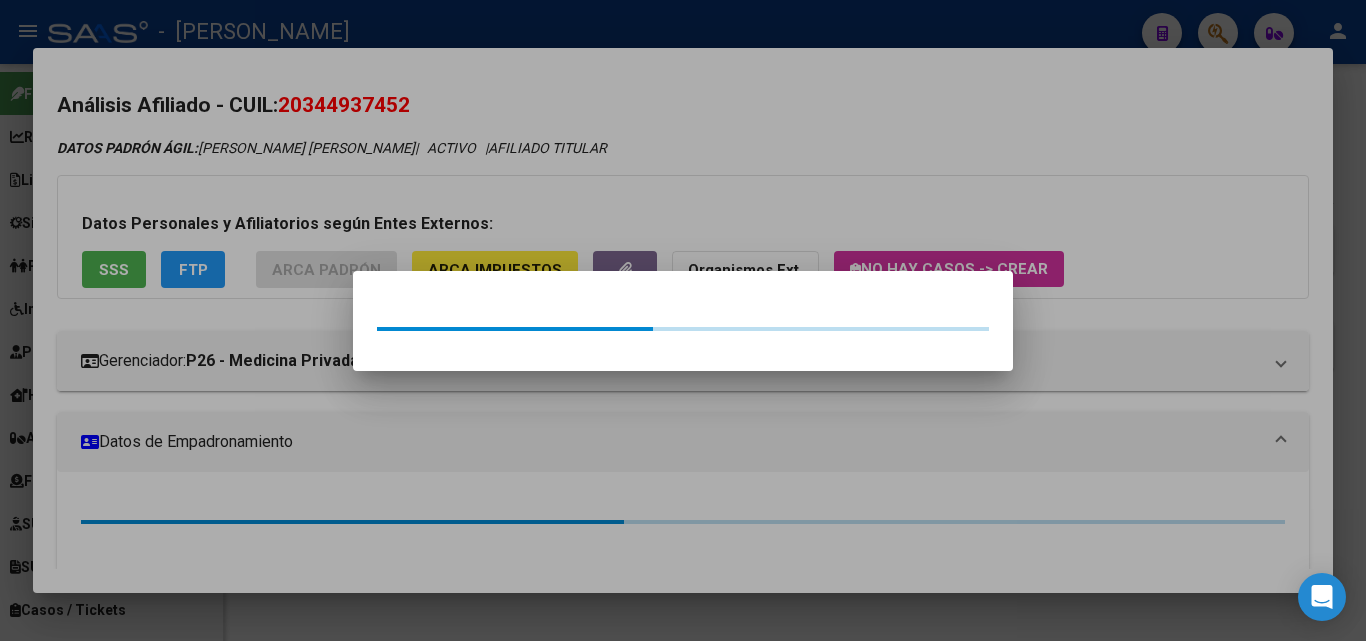 click at bounding box center (683, 320) 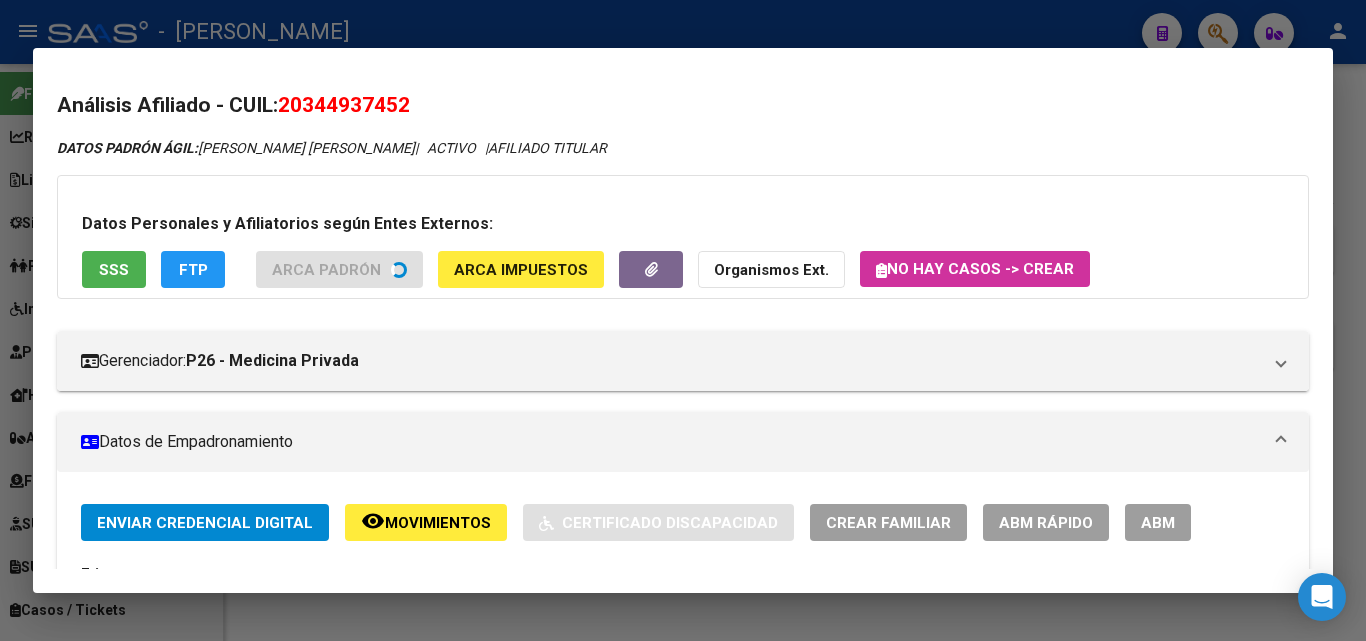 click on "SSS" at bounding box center (114, 270) 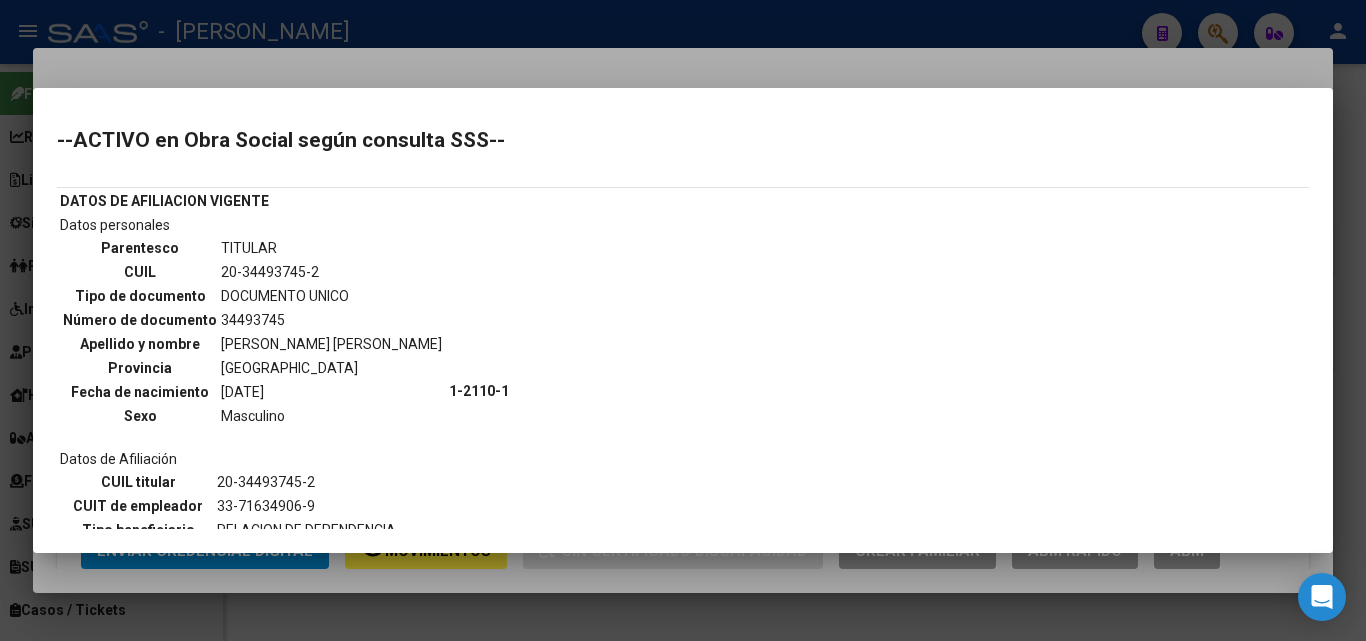 click at bounding box center [683, 320] 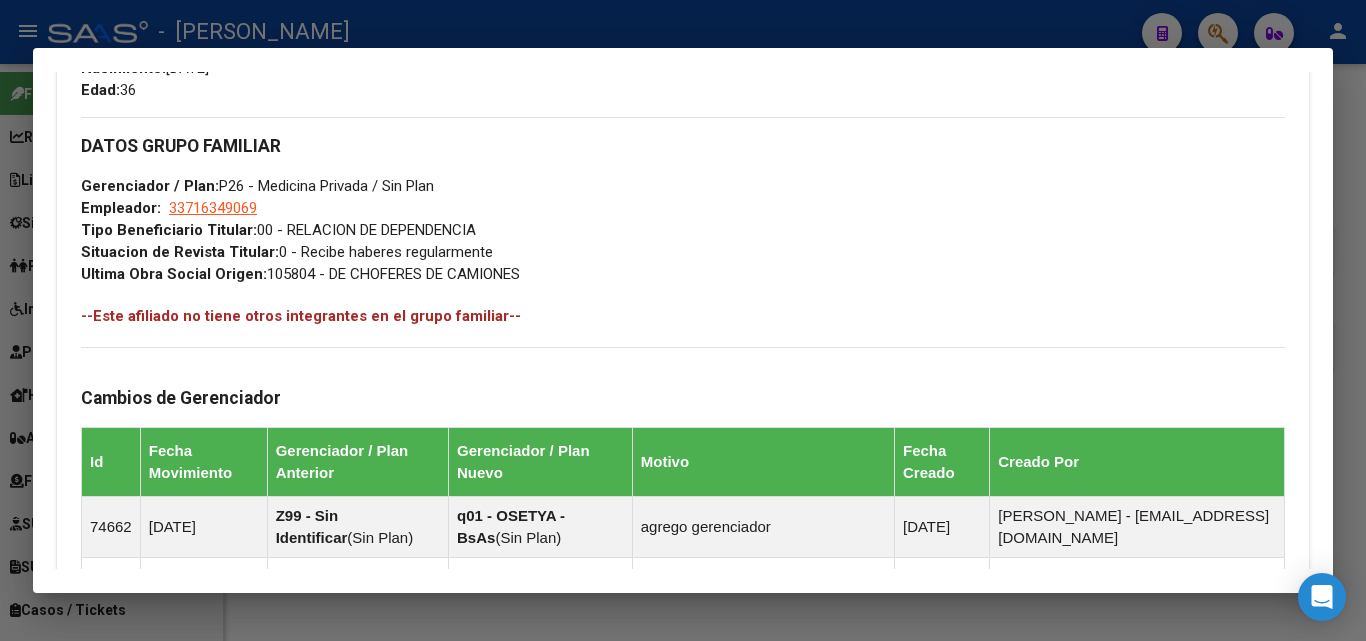 scroll, scrollTop: 1343, scrollLeft: 0, axis: vertical 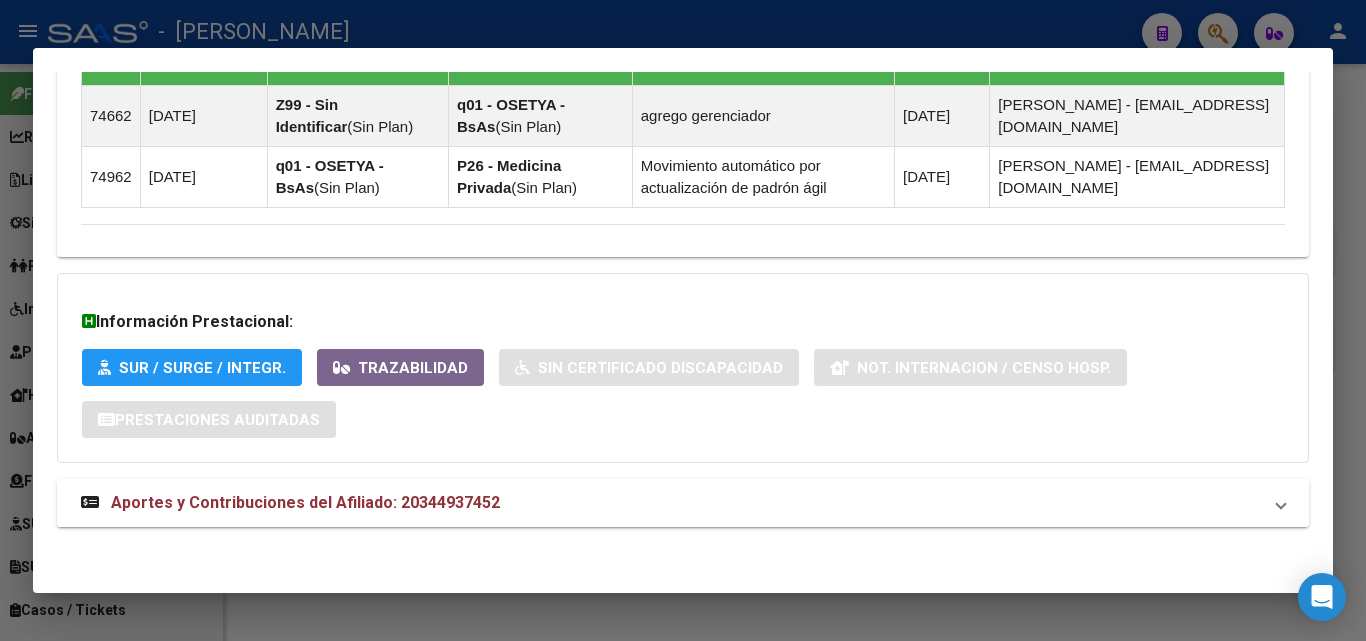 click on "Aportes y Contribuciones del Afiliado: 20344937452" at bounding box center [305, 502] 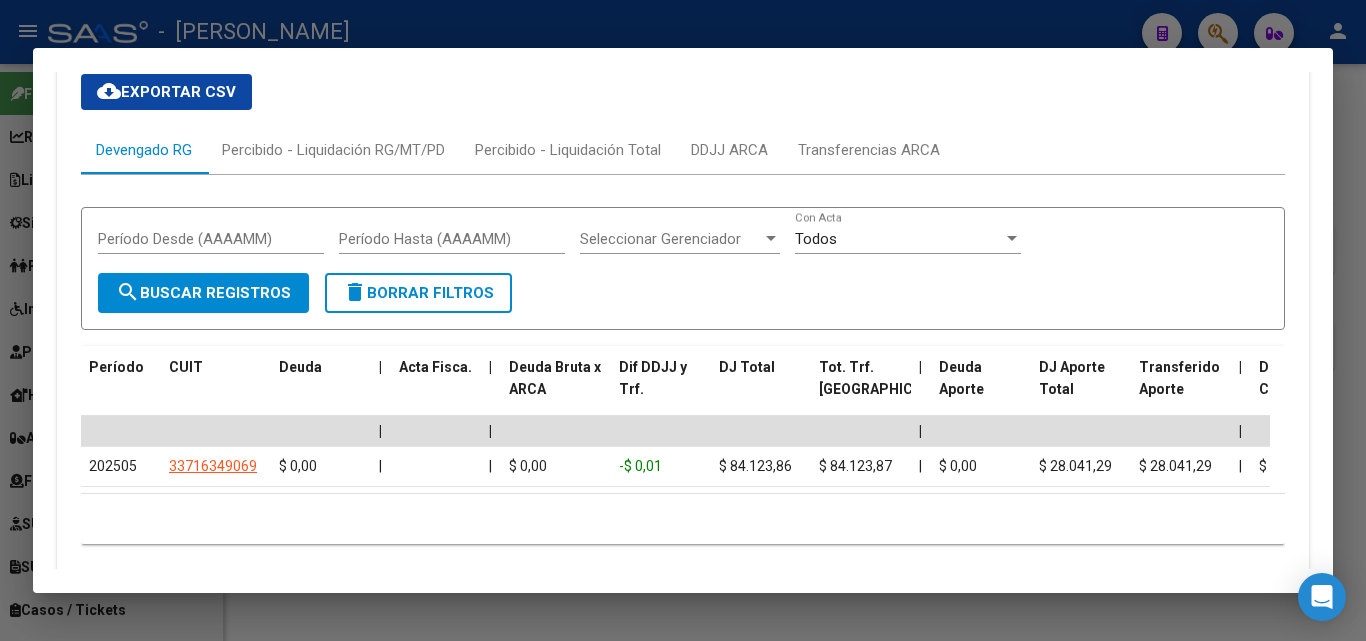 scroll, scrollTop: 1844, scrollLeft: 0, axis: vertical 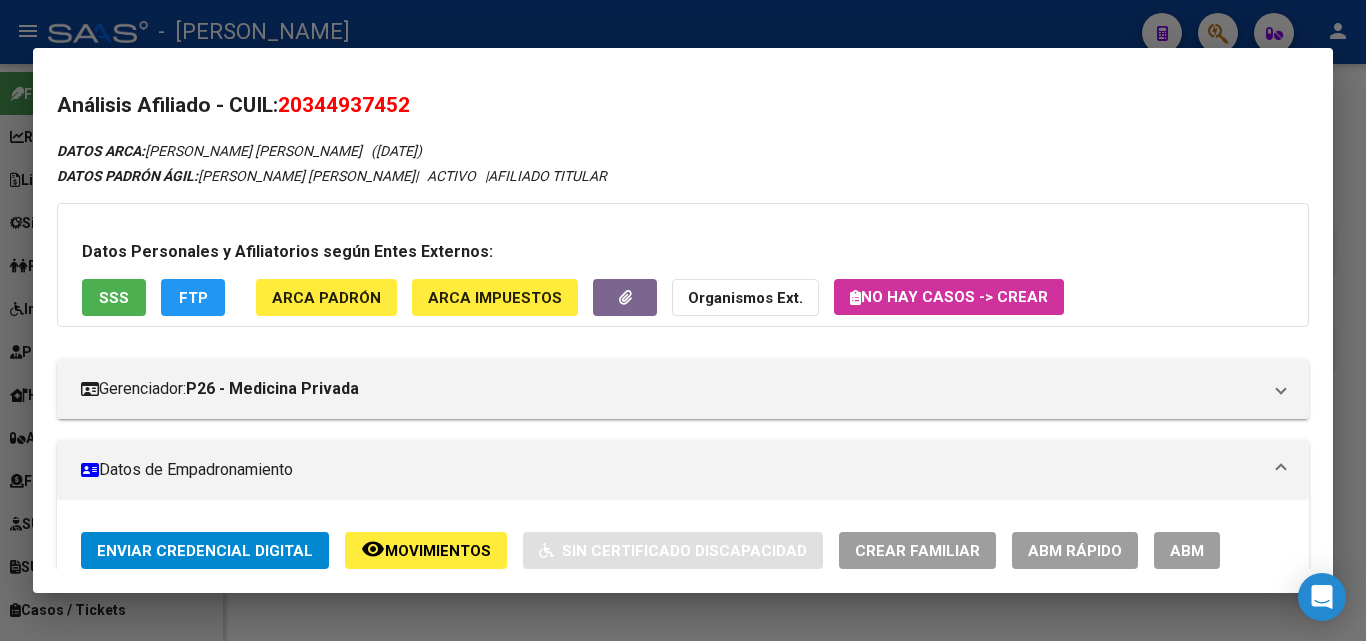 click on "Datos Personales y Afiliatorios según Entes Externos: SSS FTP ARCA Padrón ARCA Impuestos Organismos Ext.   No hay casos -> Crear" at bounding box center (683, 265) 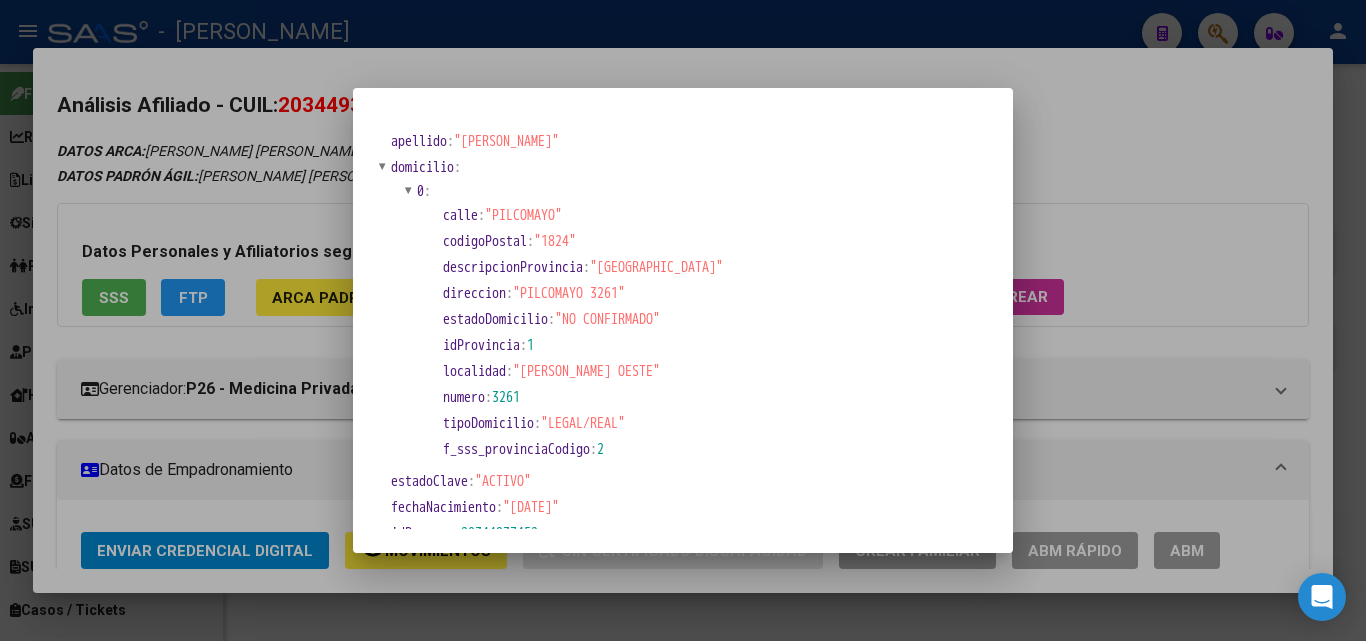 click at bounding box center [683, 320] 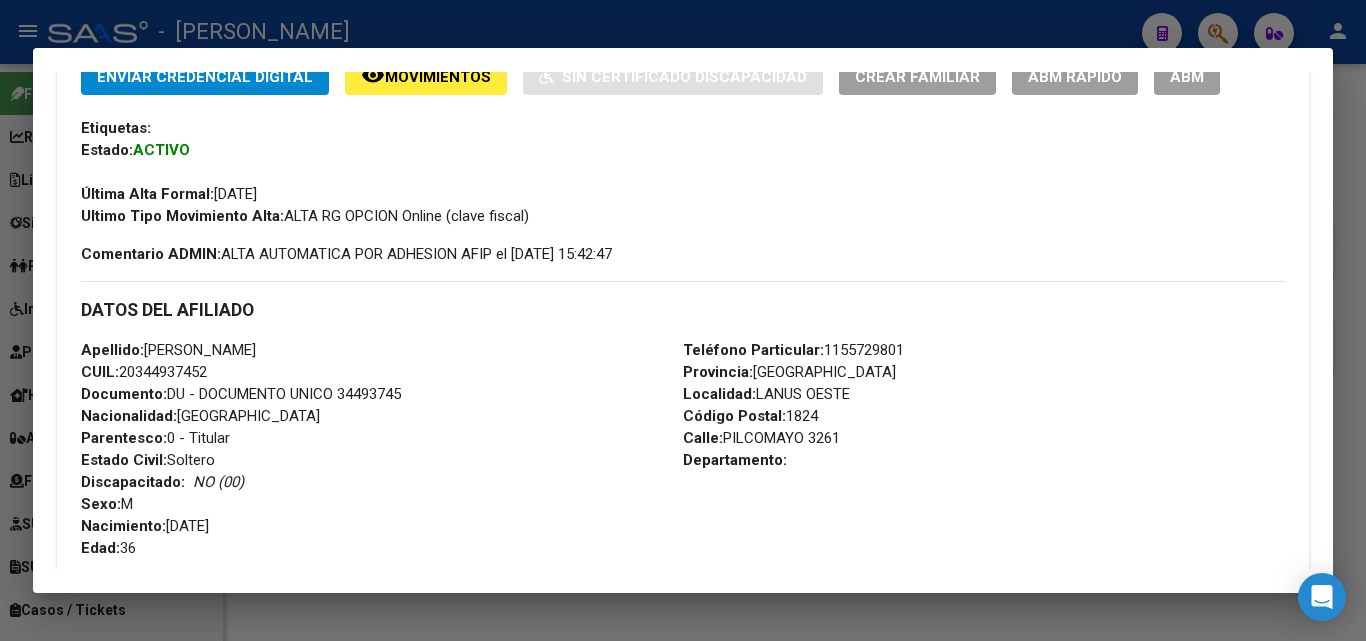 scroll, scrollTop: 500, scrollLeft: 0, axis: vertical 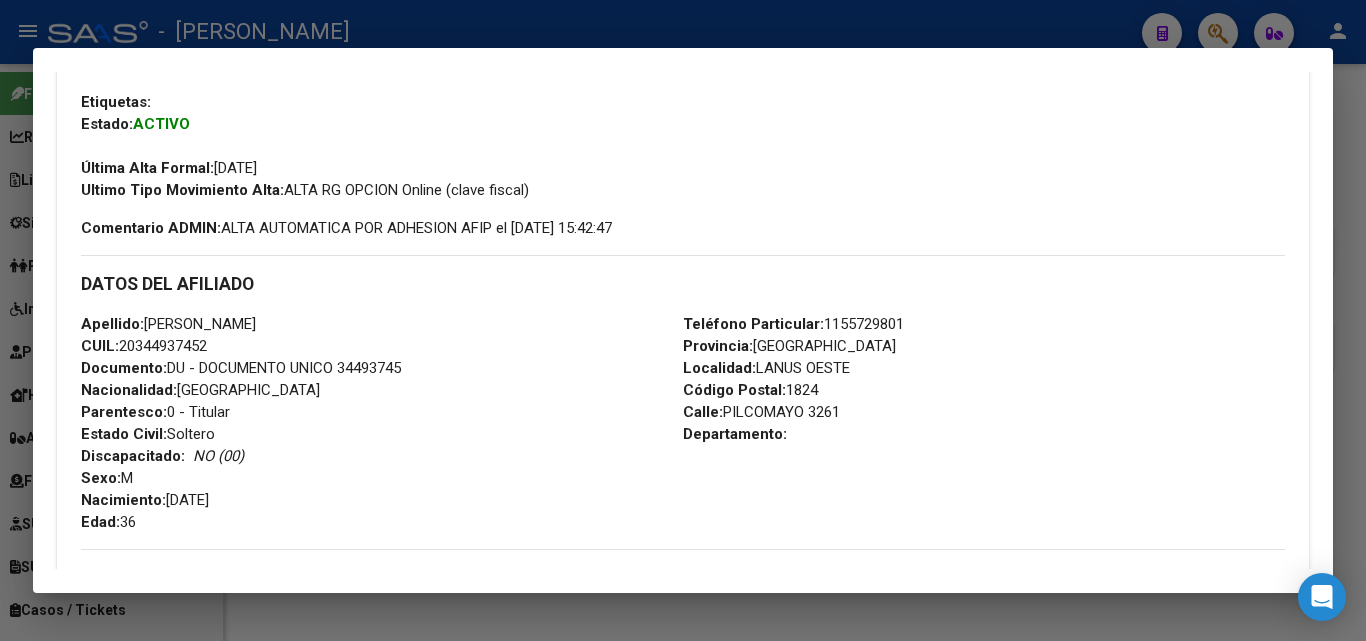 click on "Documento:  DU - DOCUMENTO UNICO 34493745" at bounding box center [241, 368] 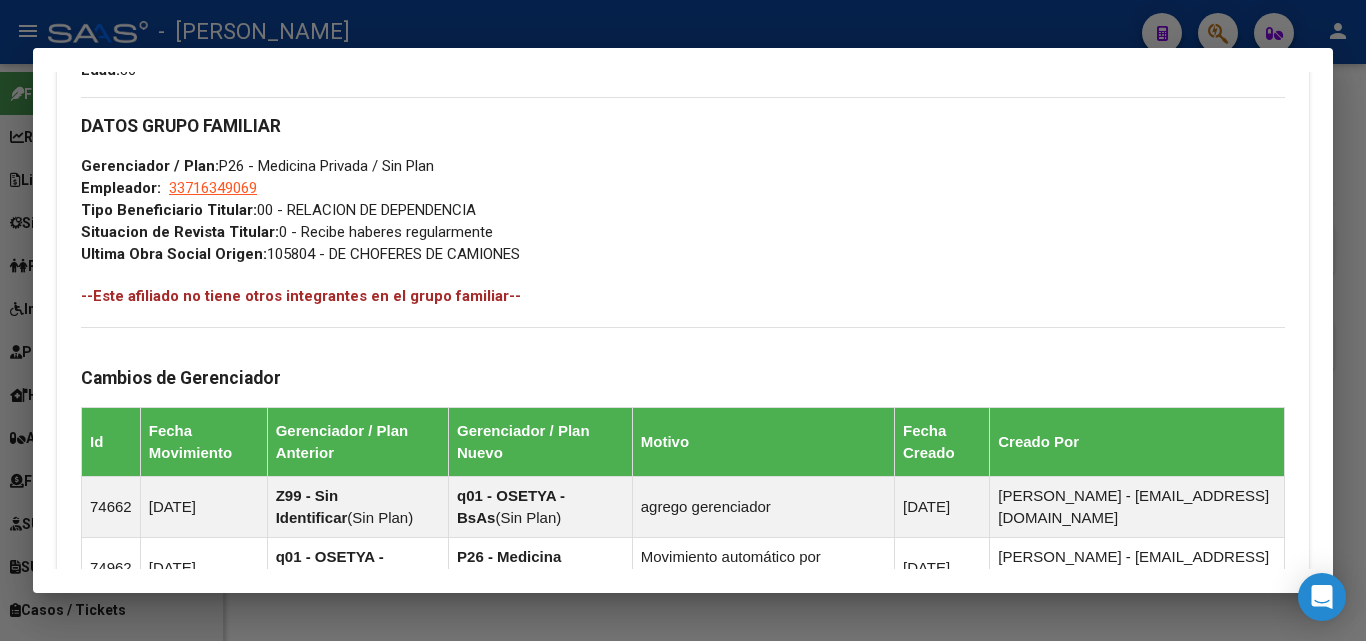 scroll, scrollTop: 1200, scrollLeft: 0, axis: vertical 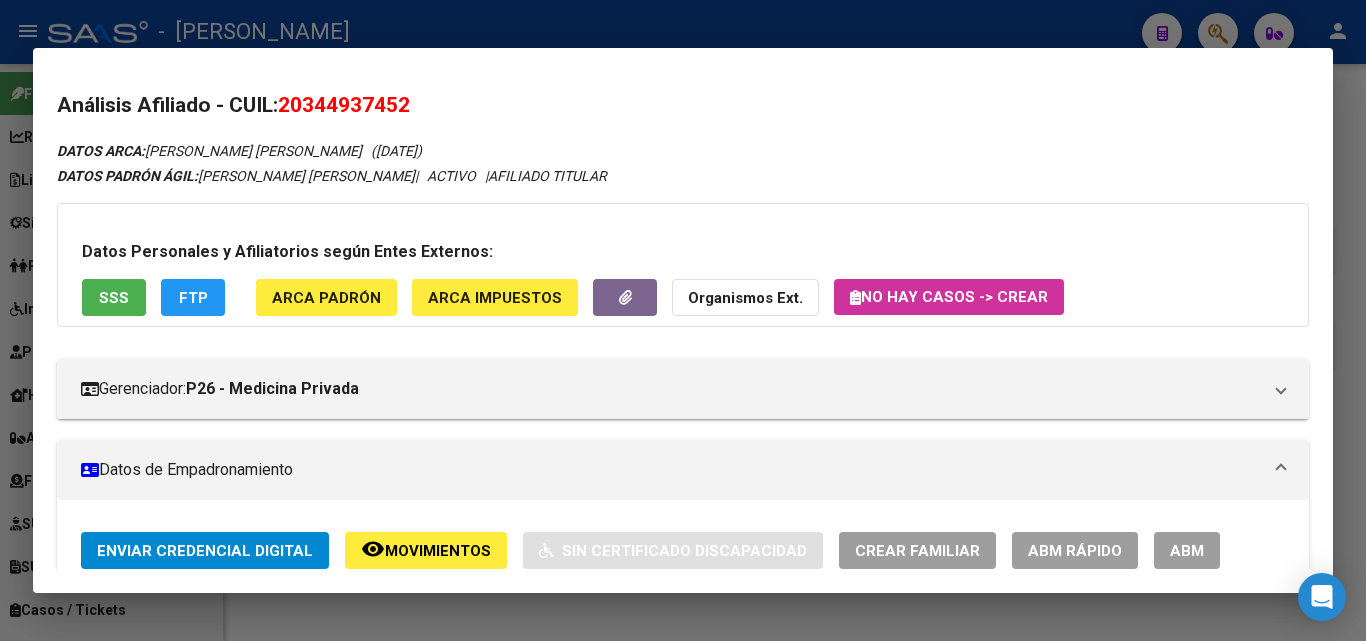 click on "ARCA Padrón" 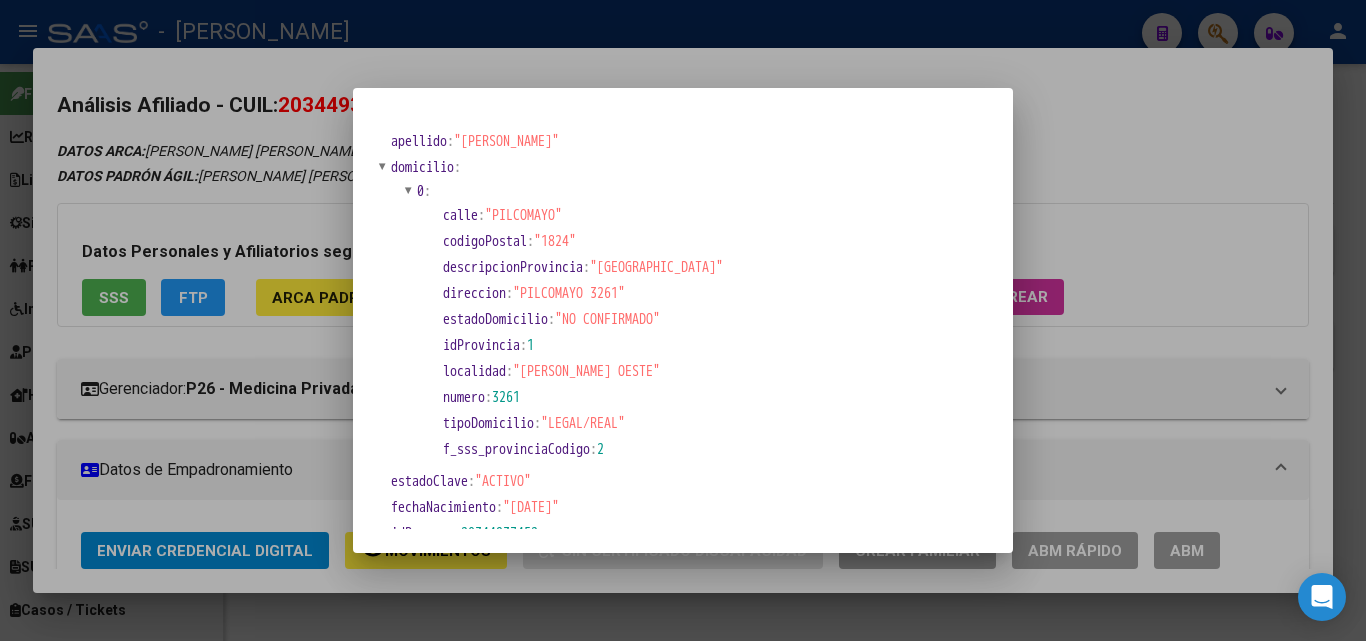 click at bounding box center (683, 320) 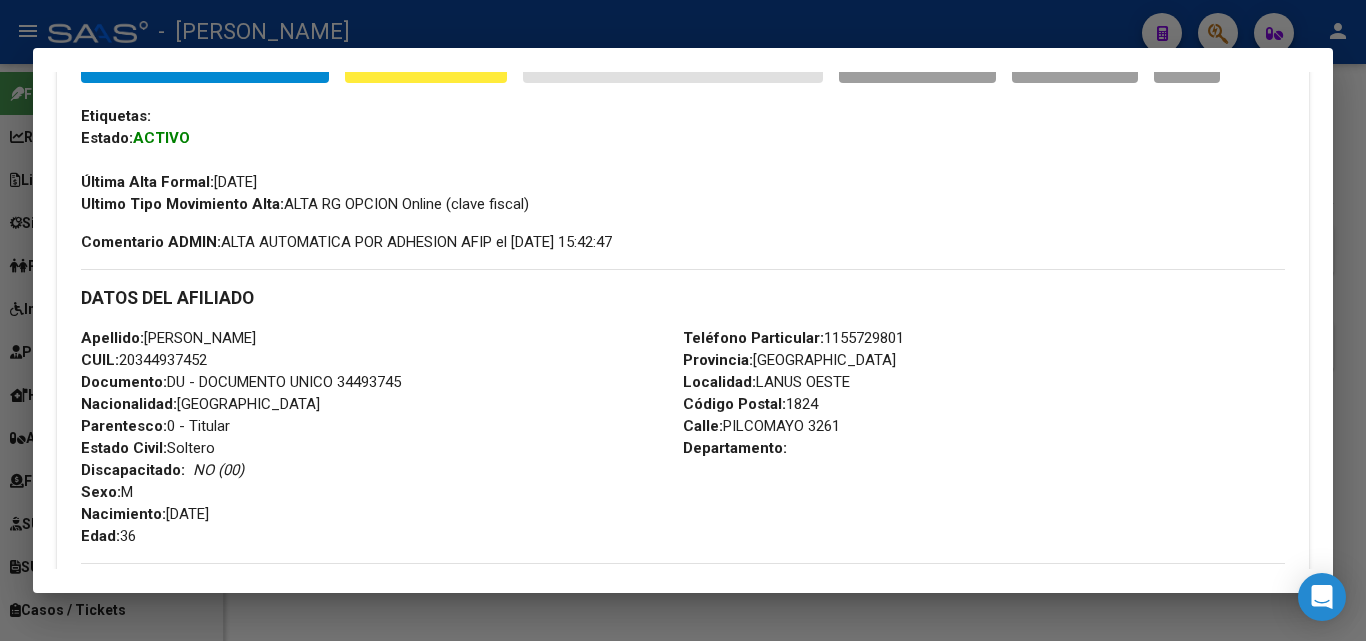 scroll, scrollTop: 500, scrollLeft: 0, axis: vertical 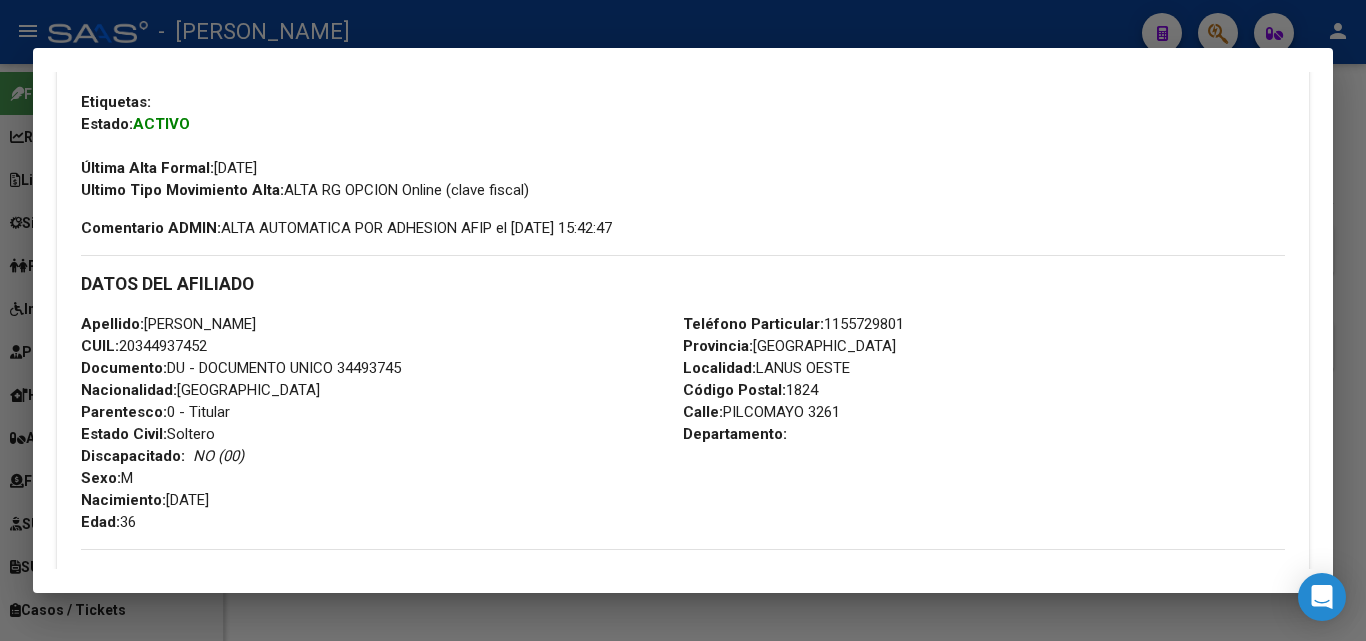 click on "Teléfono Particular:  [PHONE_NUMBER]" at bounding box center [793, 324] 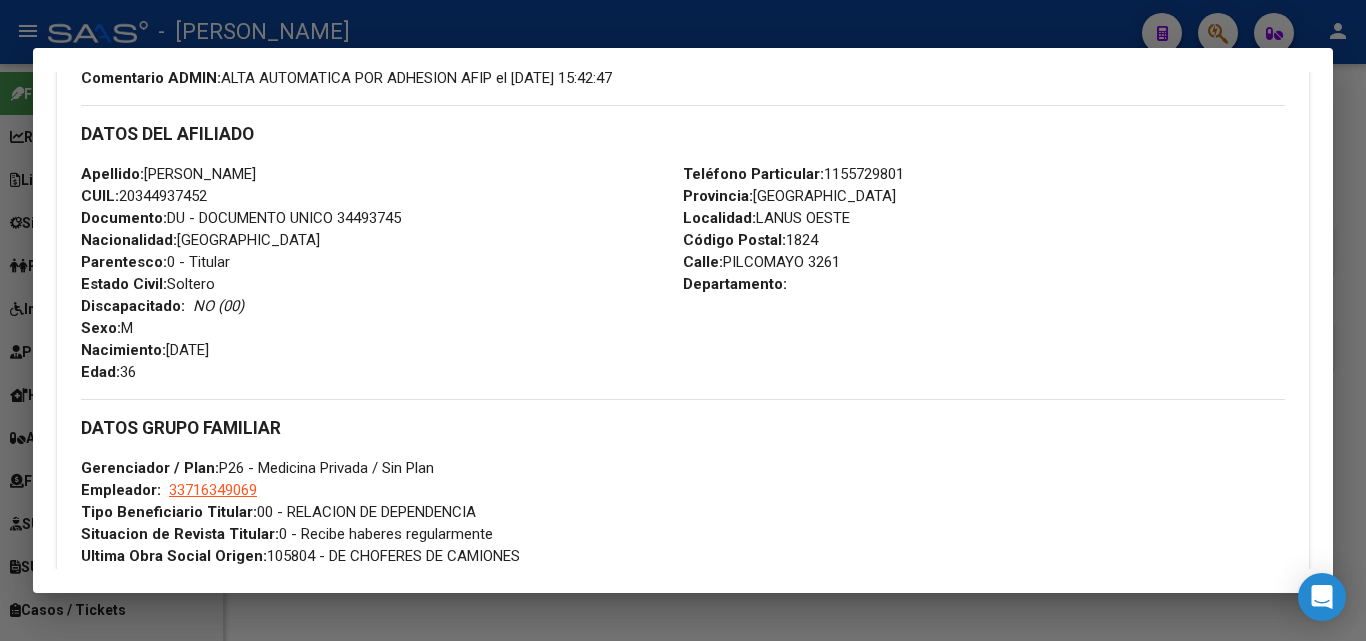 scroll, scrollTop: 800, scrollLeft: 0, axis: vertical 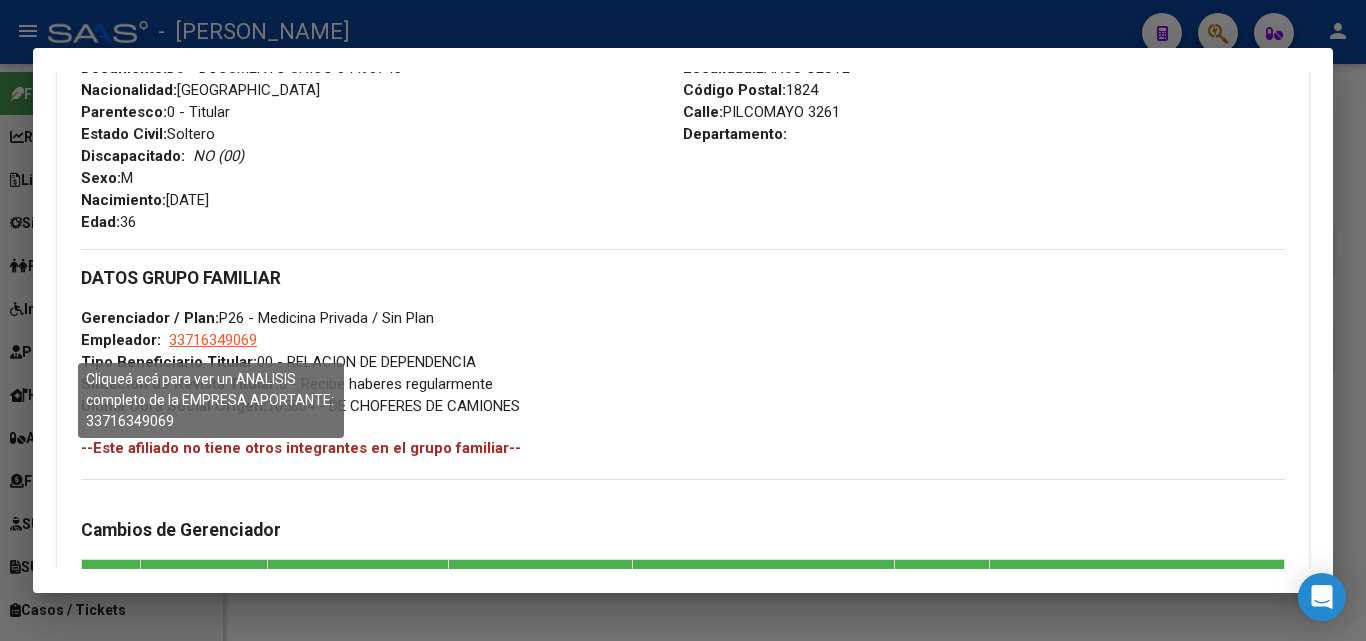 click on "33716349069" at bounding box center [213, 340] 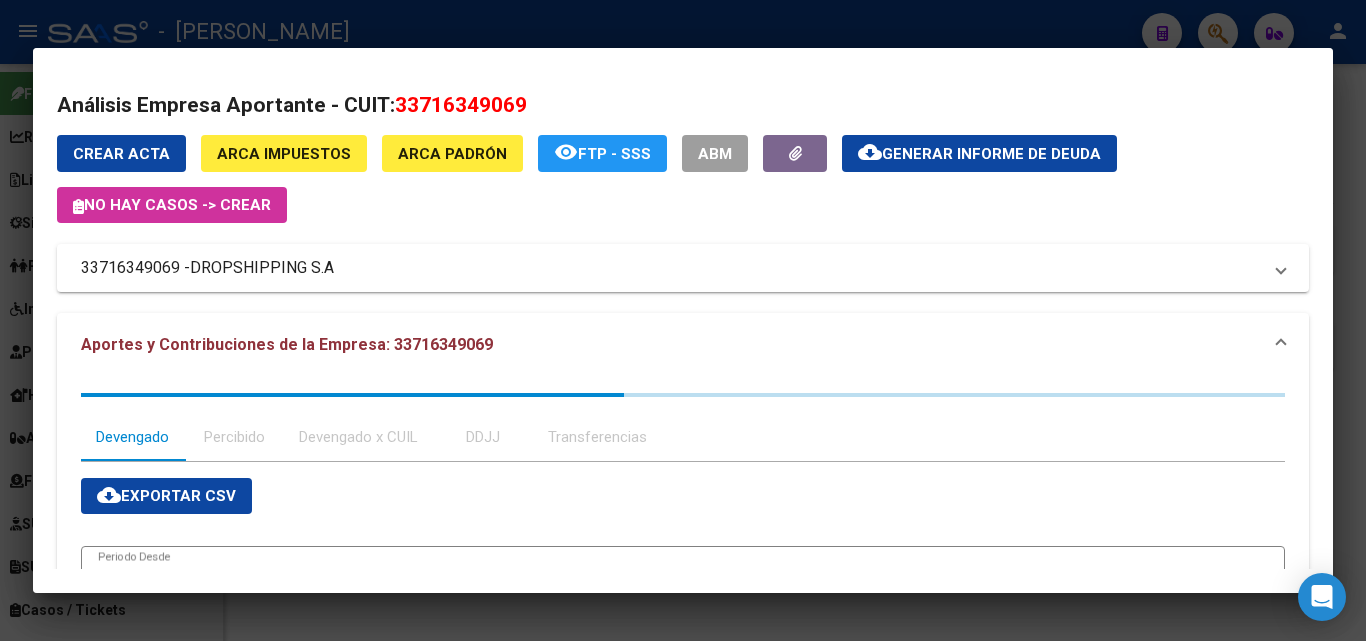 click at bounding box center (683, 320) 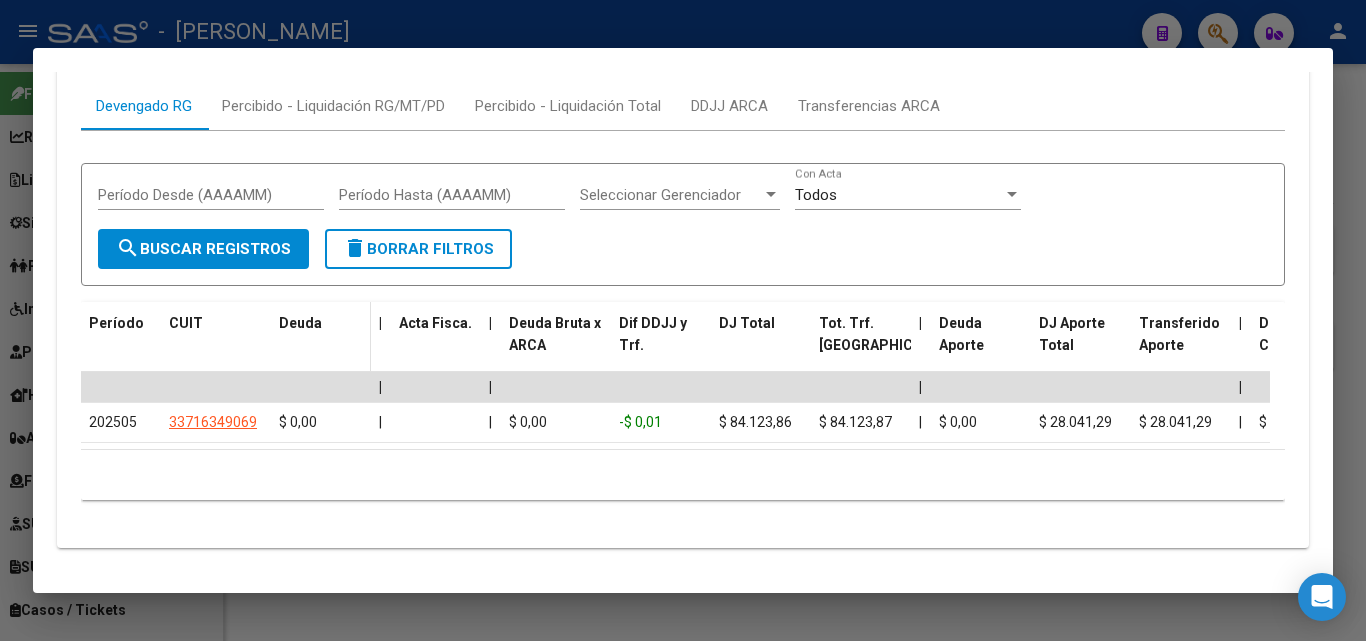 scroll, scrollTop: 1941, scrollLeft: 0, axis: vertical 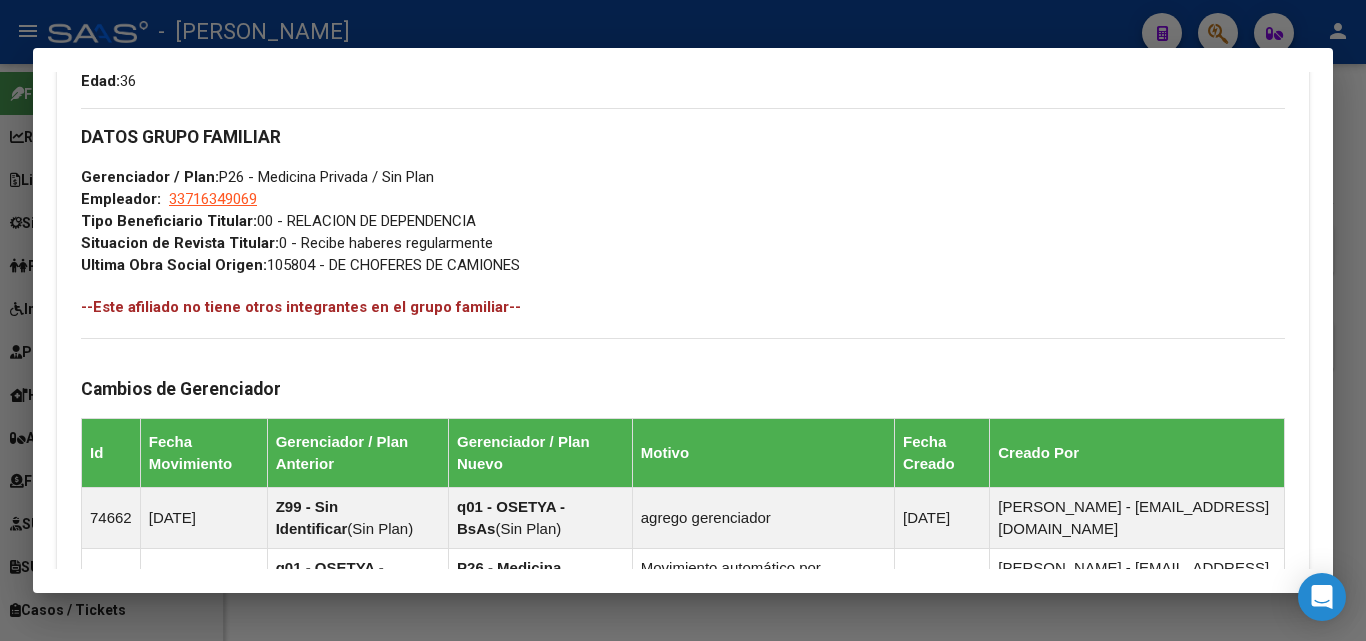 click at bounding box center (683, 320) 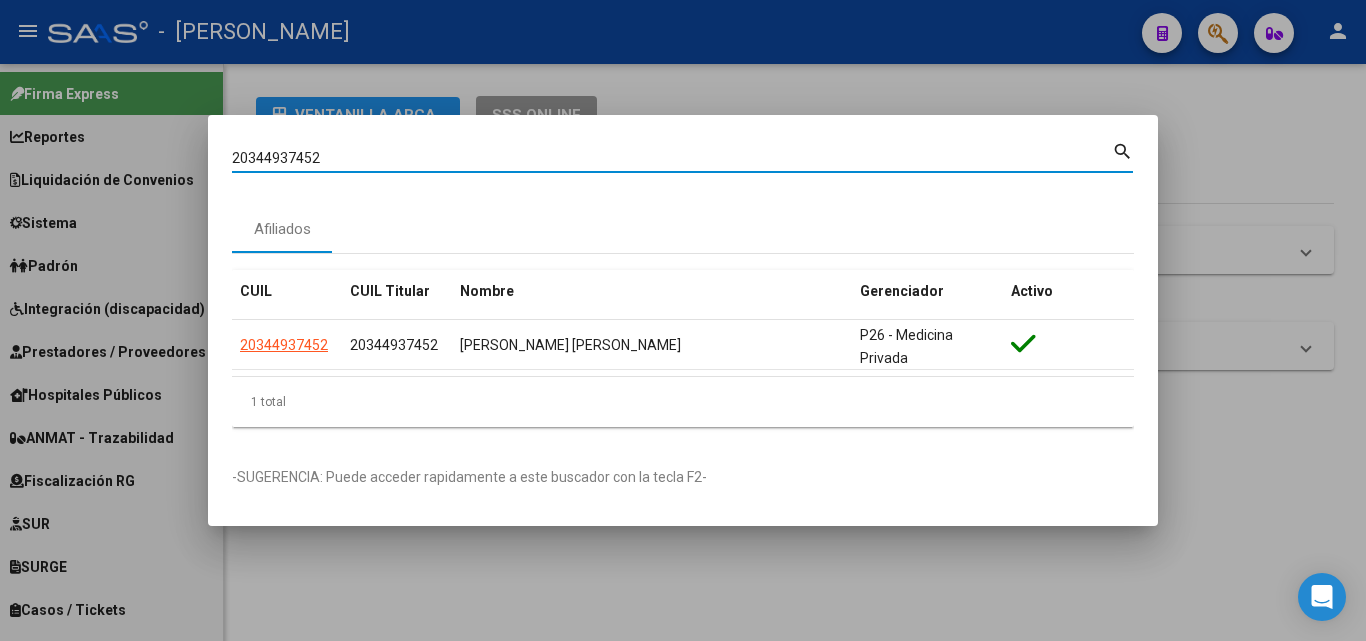 click on "20344937452" at bounding box center (672, 158) 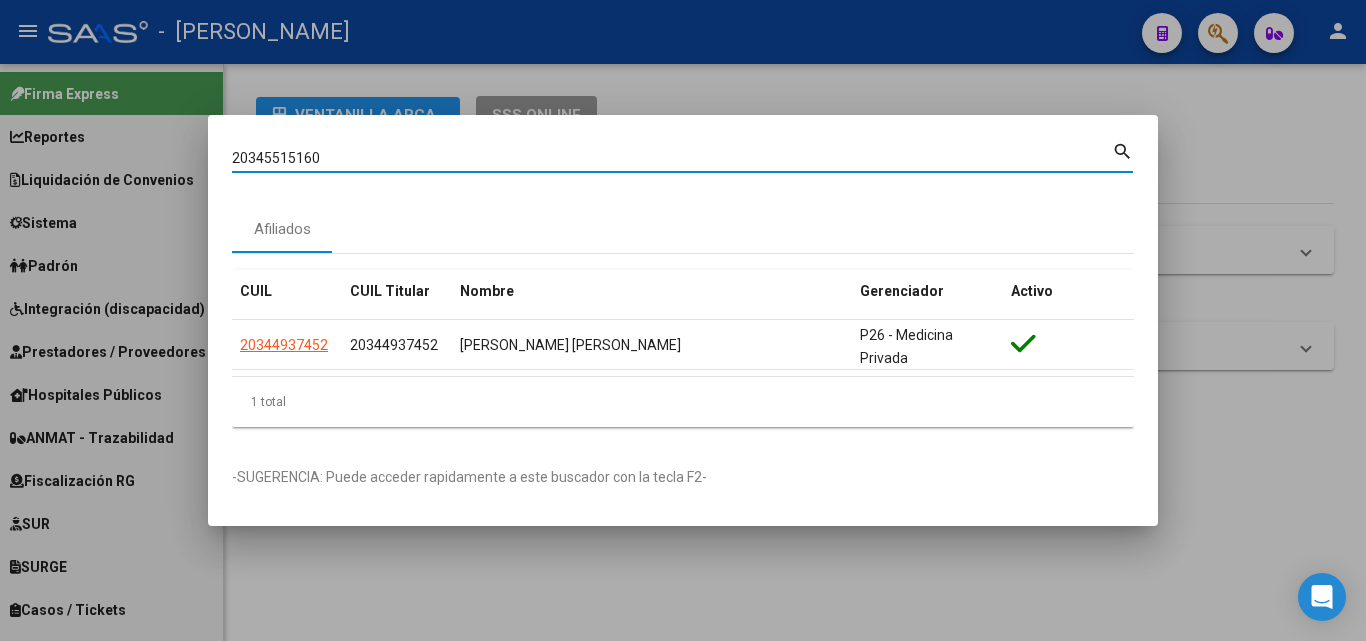 type on "20345515160" 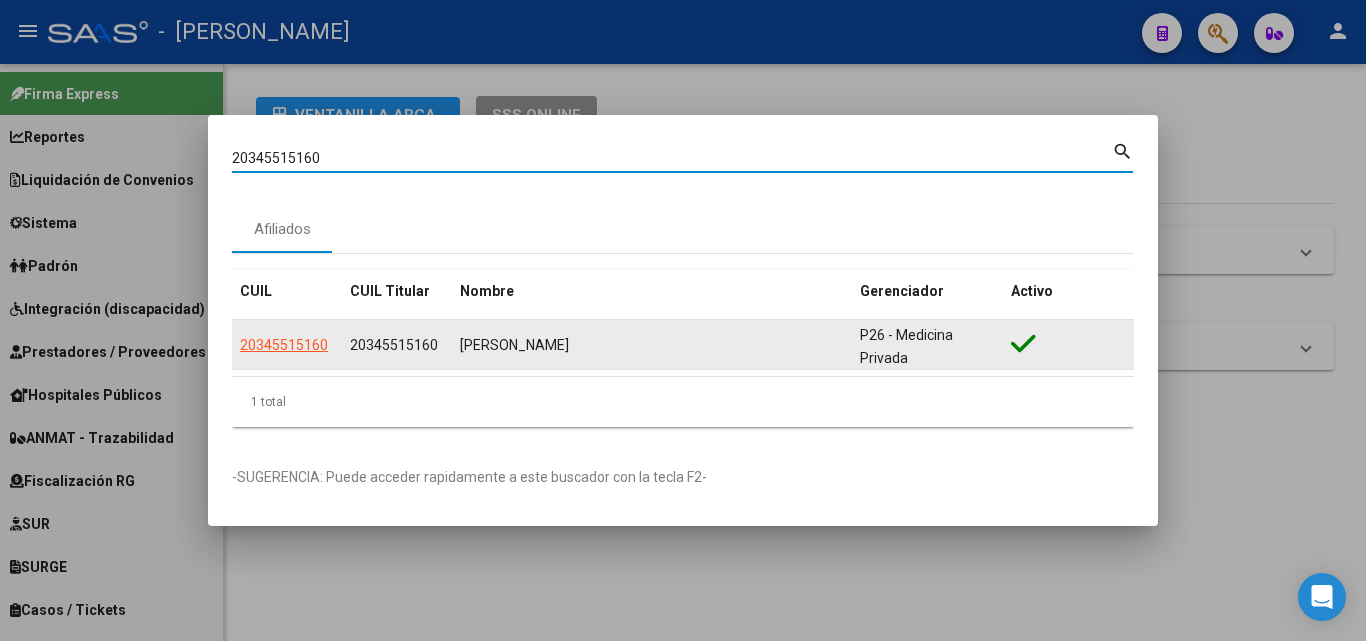 click on "20345515160" 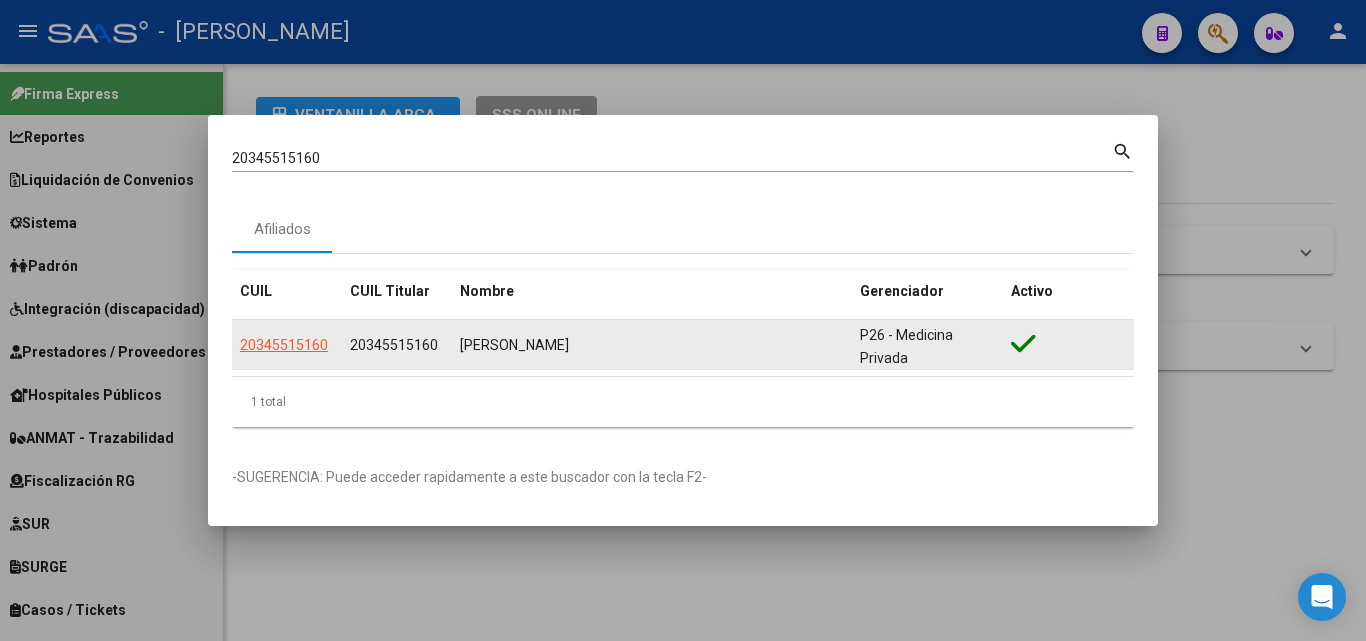 click on "20345515160" 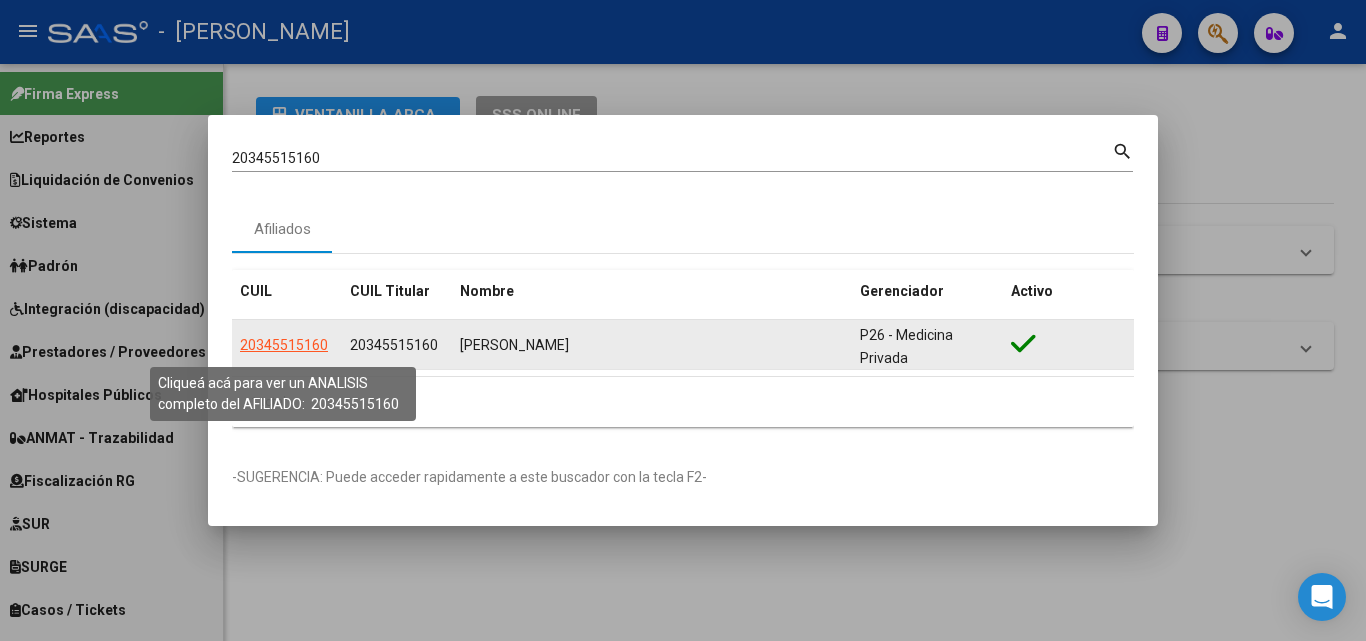 click on "20345515160" 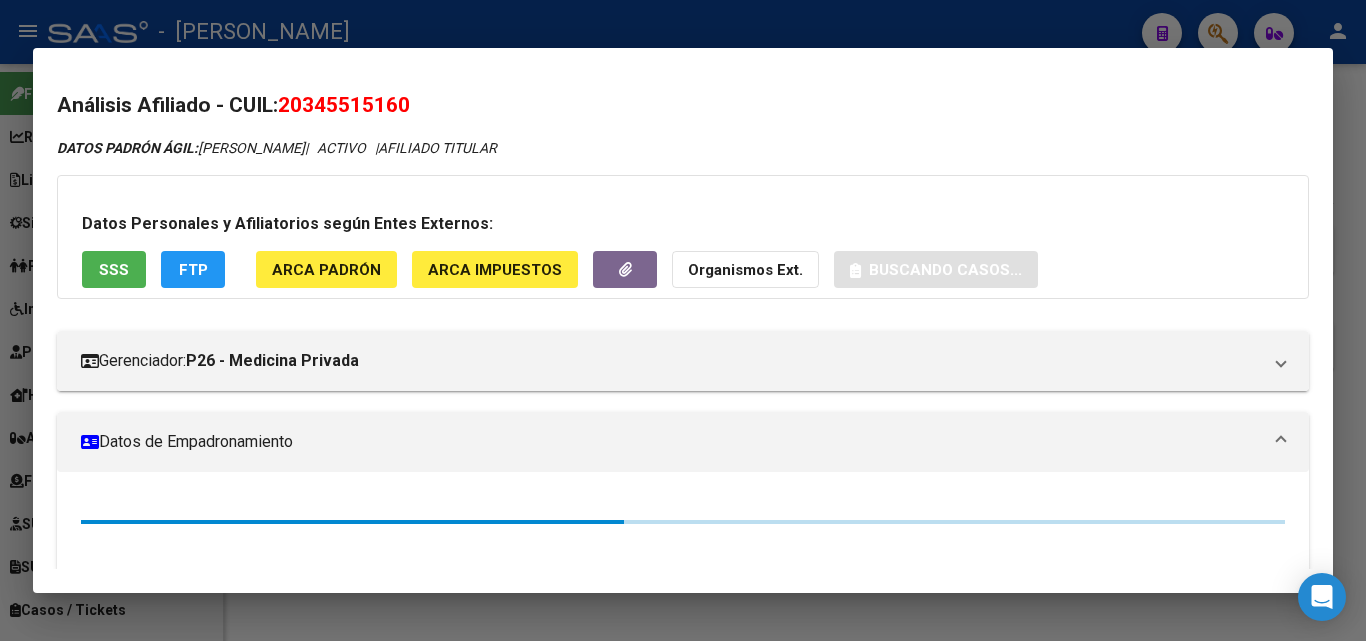 click on "ARCA Padrón" 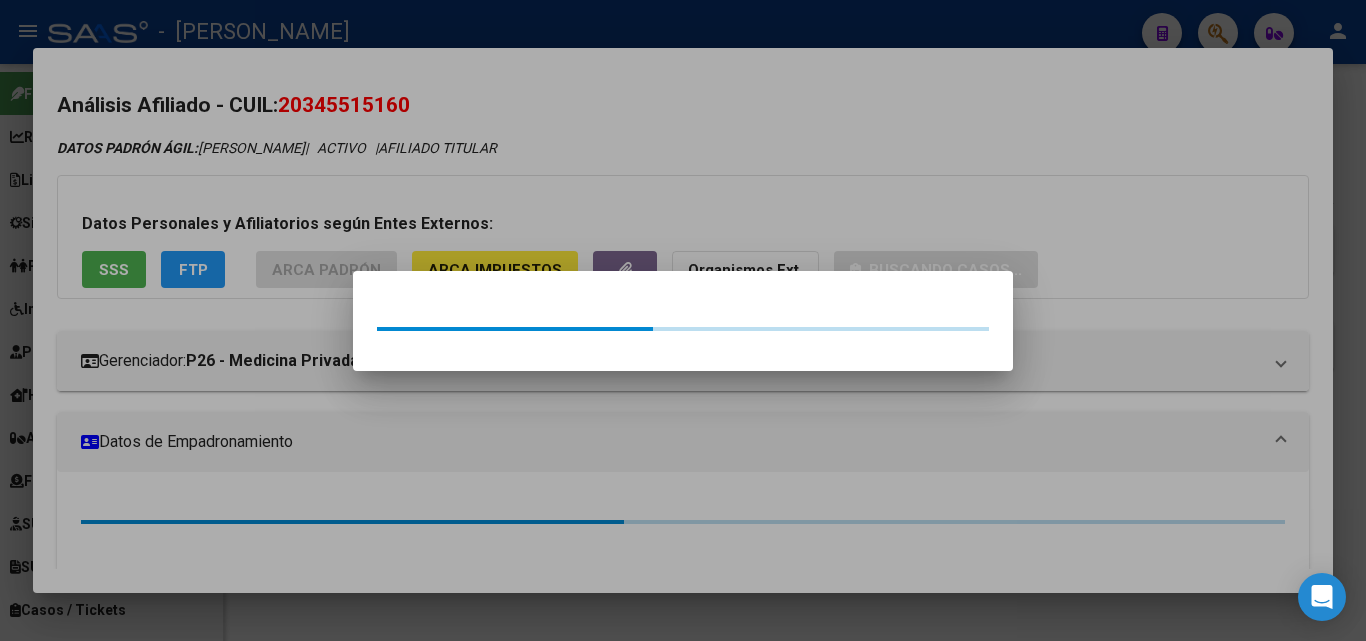 click at bounding box center [683, 320] 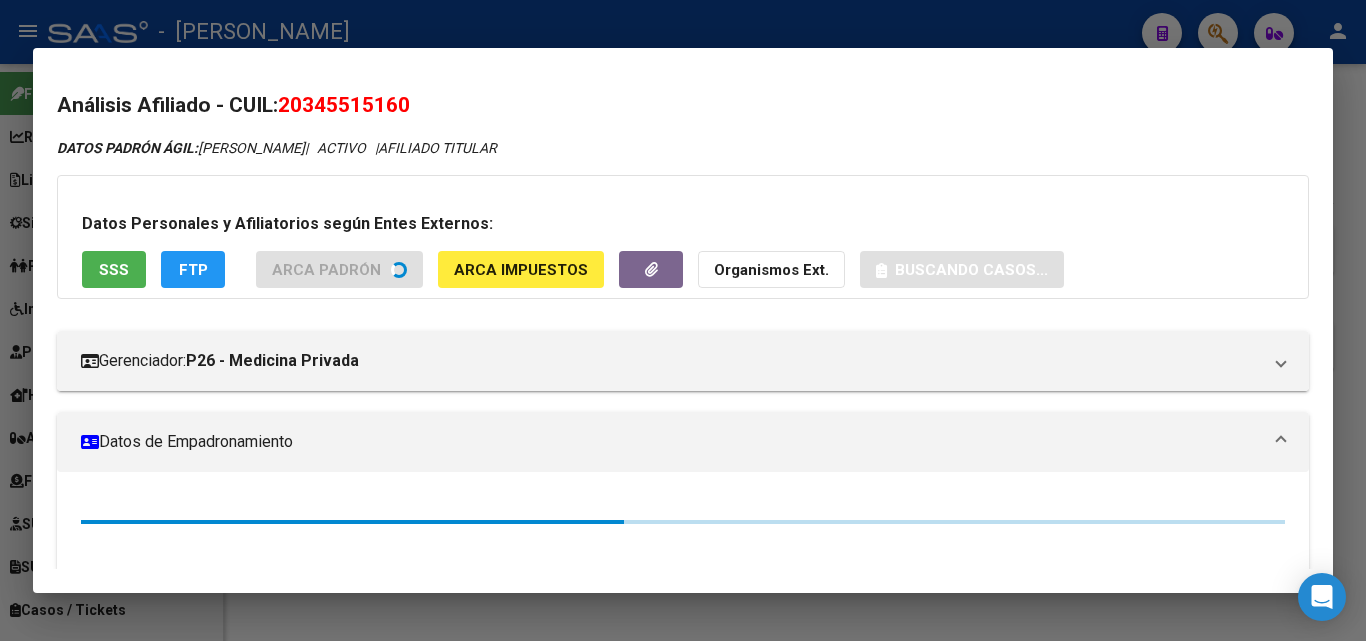 click on "SSS" at bounding box center (114, 270) 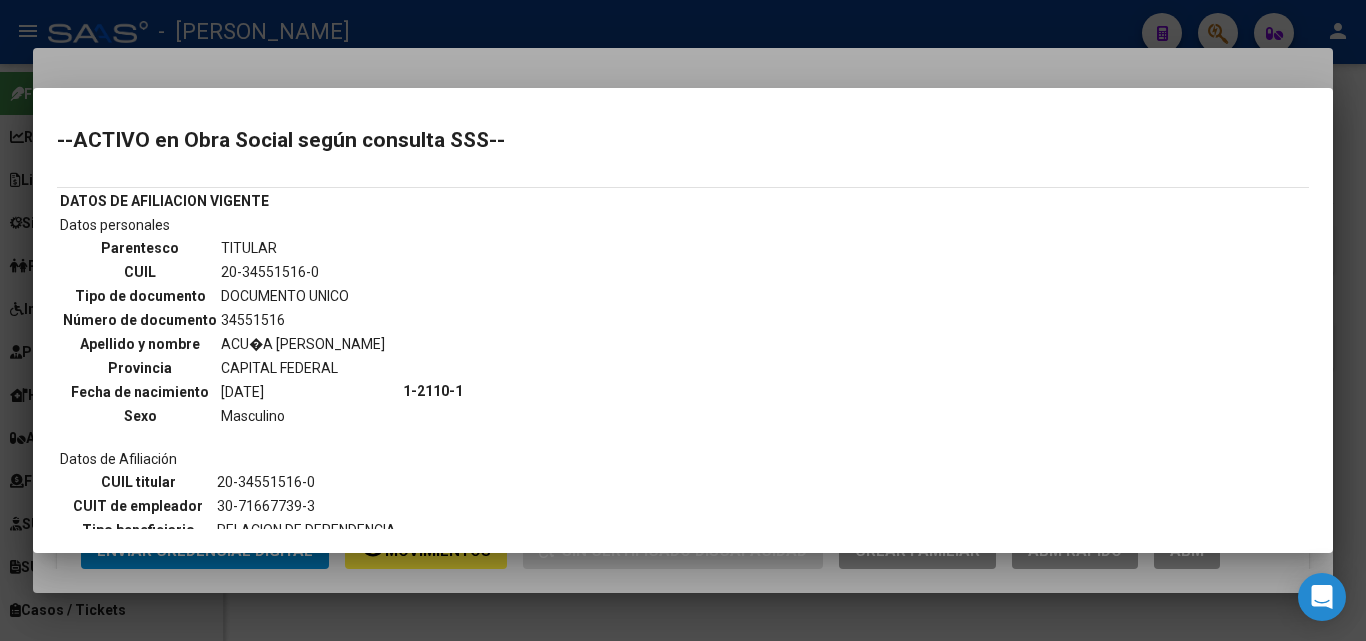 drag, startPoint x: 226, startPoint y: 82, endPoint x: 242, endPoint y: 94, distance: 20 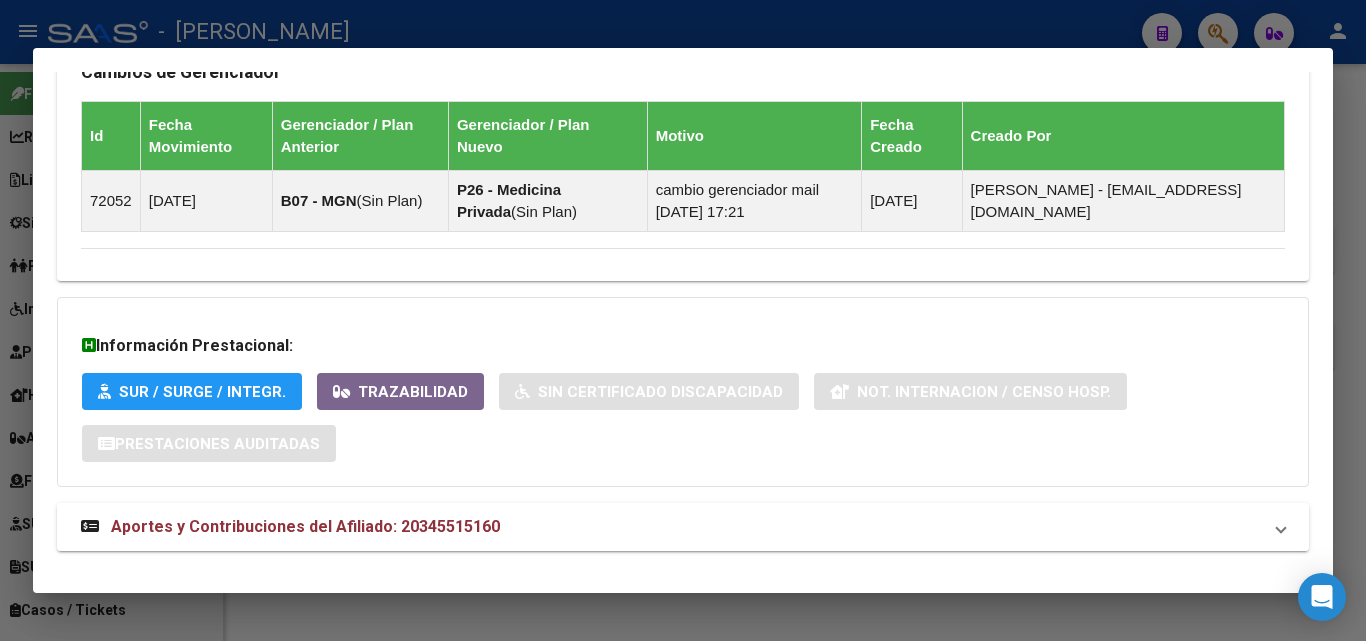 scroll, scrollTop: 1282, scrollLeft: 0, axis: vertical 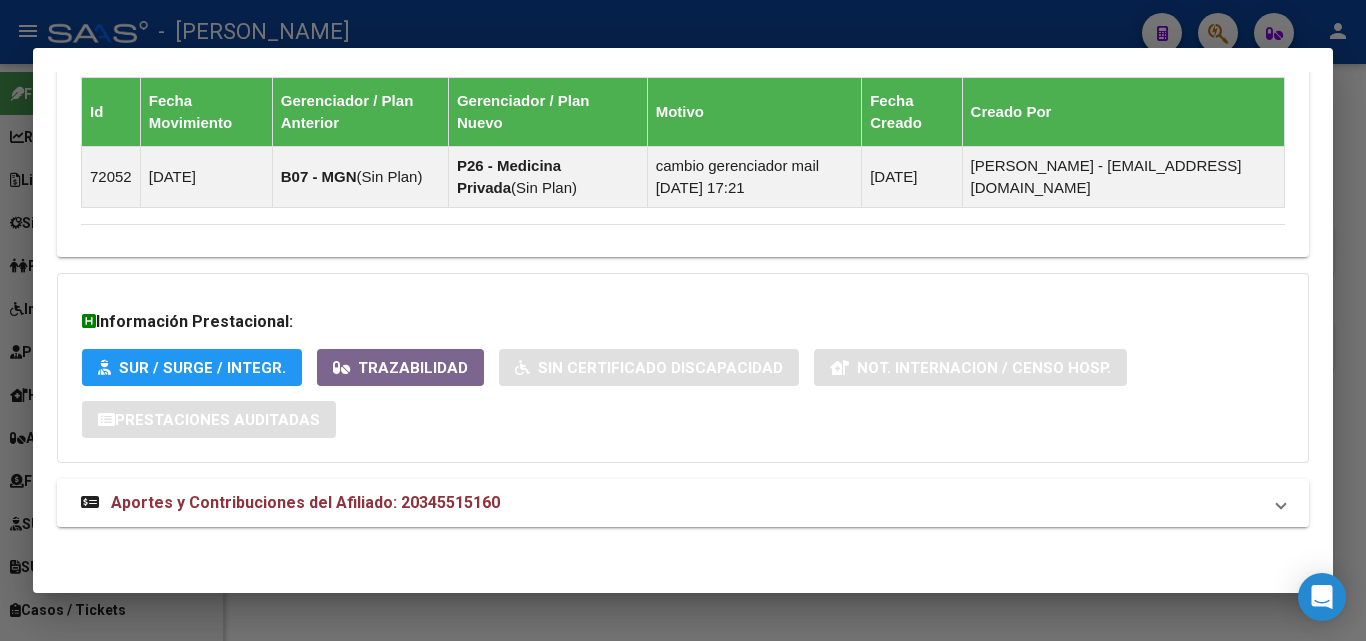 click on "Aportes y Contribuciones del Afiliado: 20345515160" at bounding box center (305, 502) 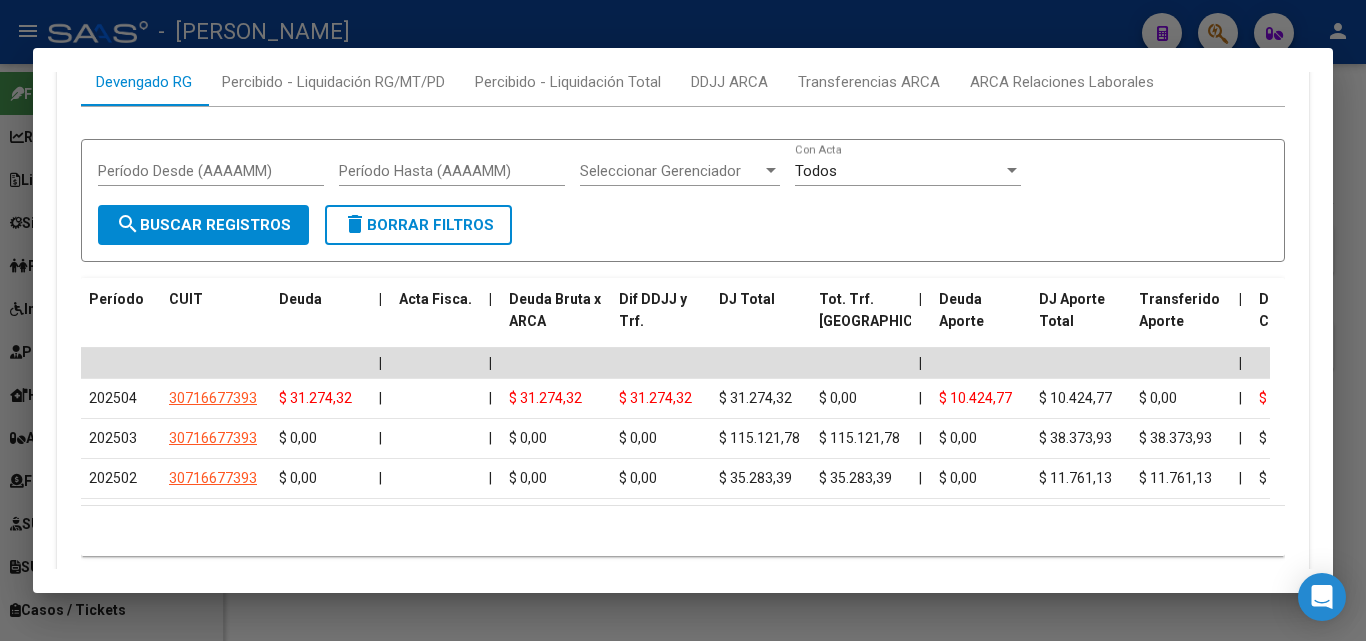 scroll, scrollTop: 1899, scrollLeft: 0, axis: vertical 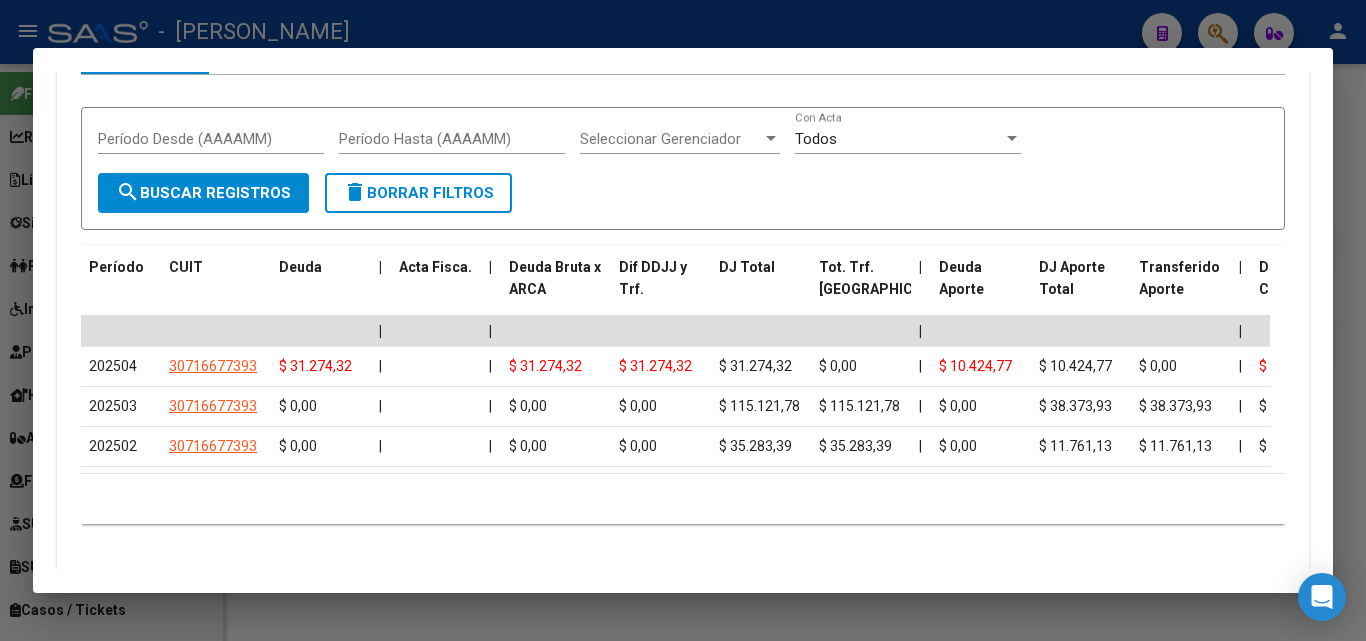 click at bounding box center [683, 320] 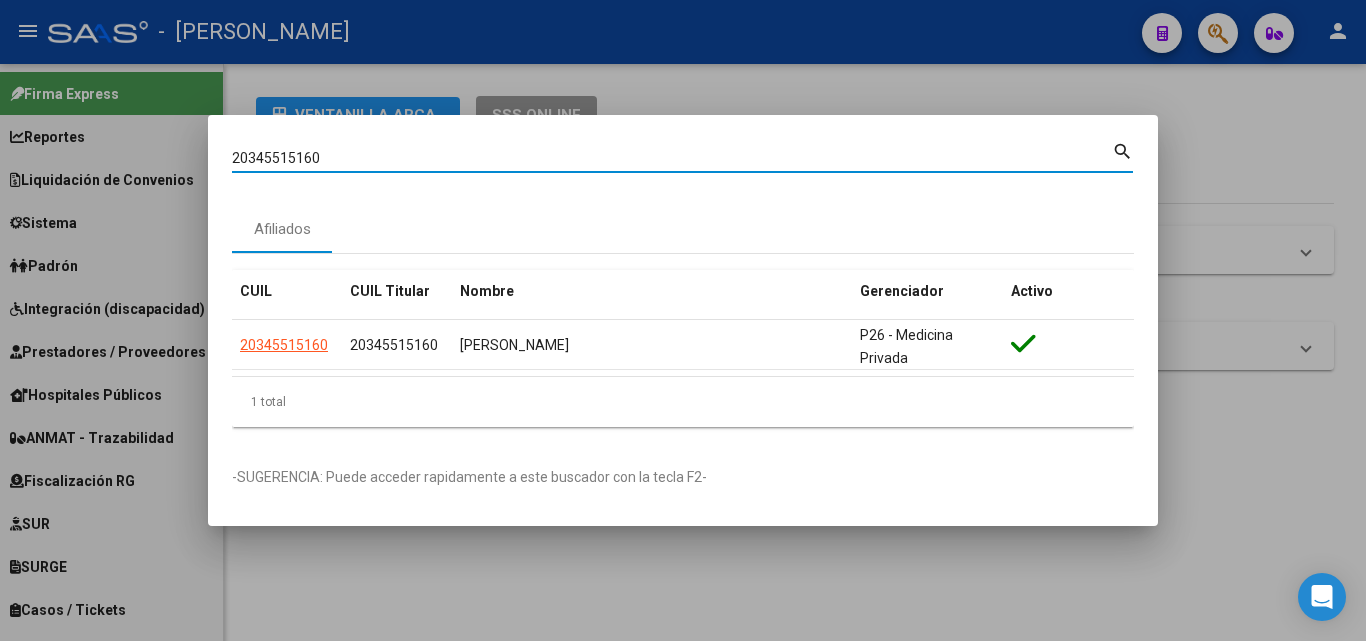 click on "20345515160" at bounding box center (672, 158) 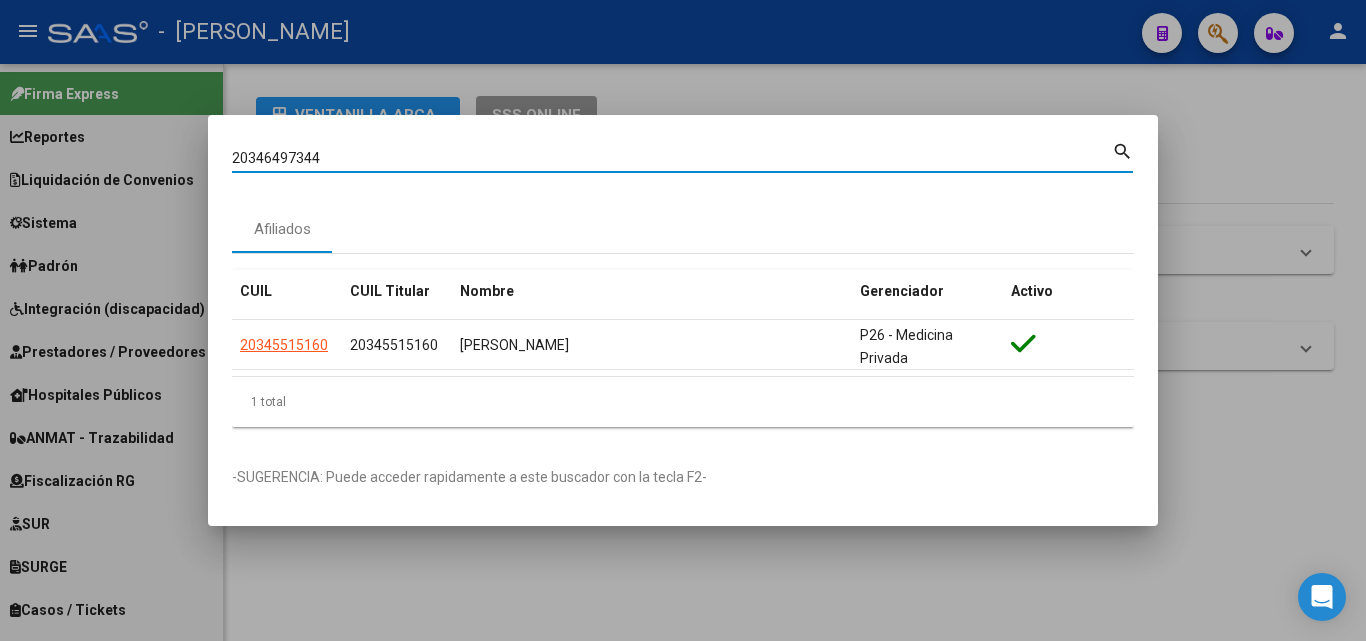 type on "20346497344" 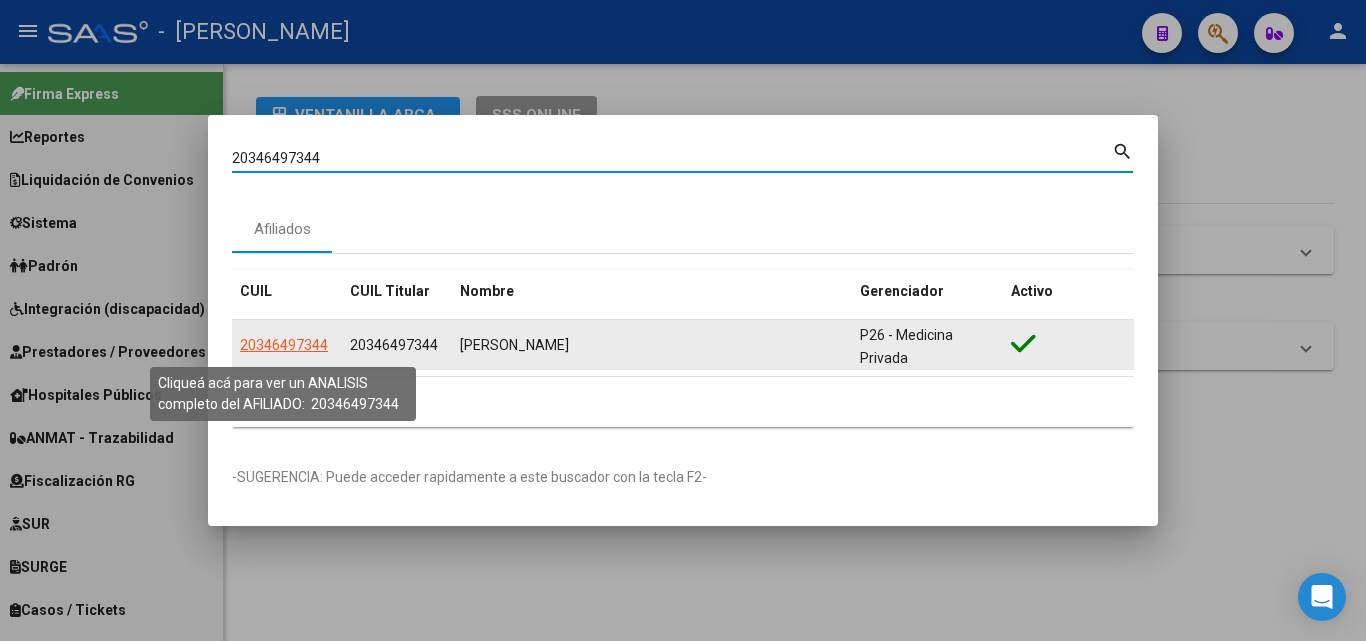 click on "20346497344" 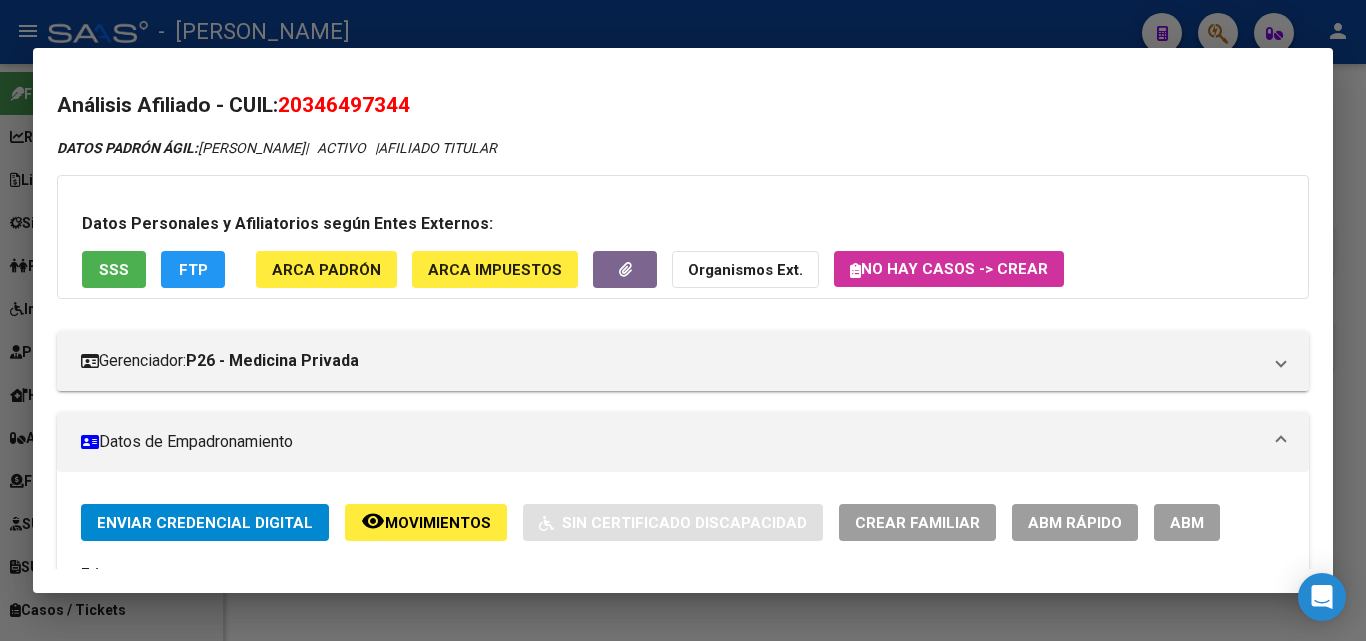 click on "ARCA Padrón" 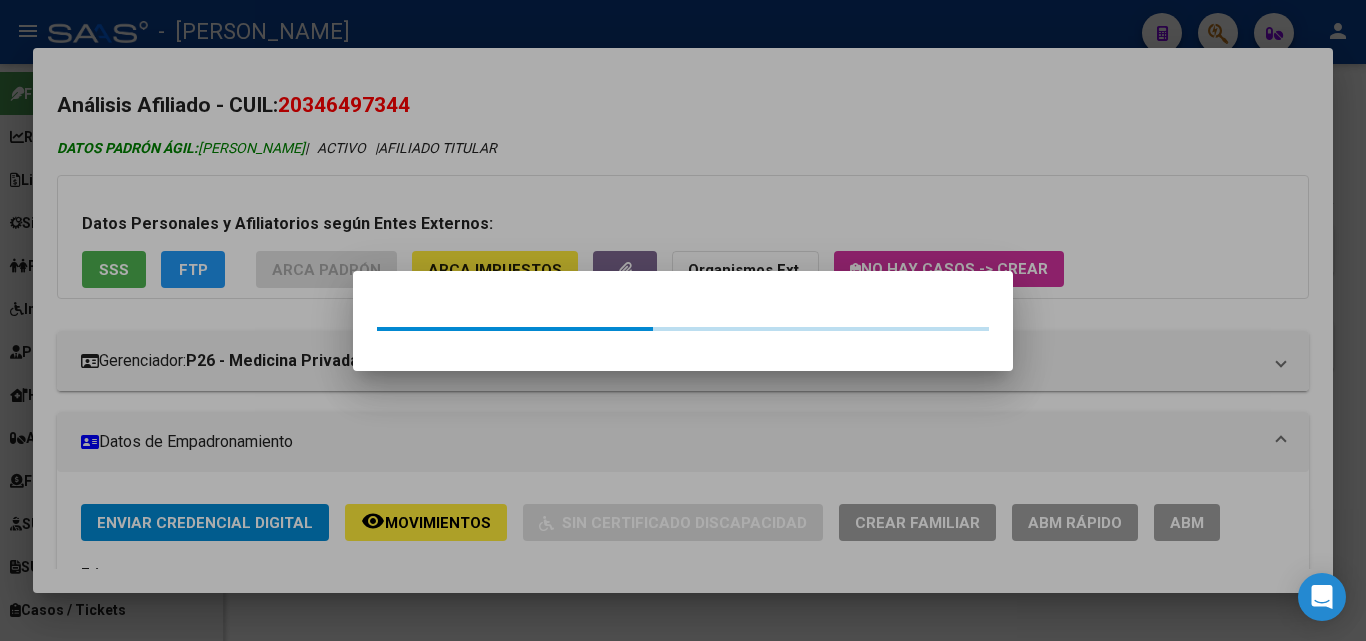 click at bounding box center (683, 320) 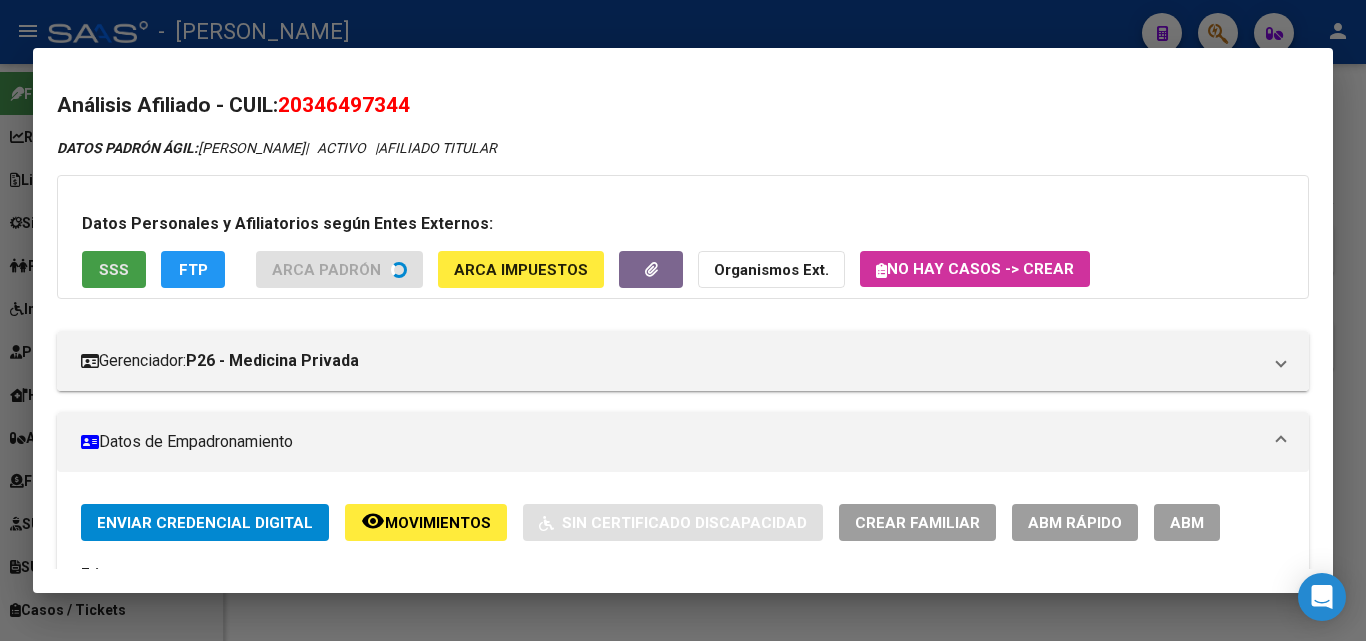 click on "SSS" at bounding box center (114, 270) 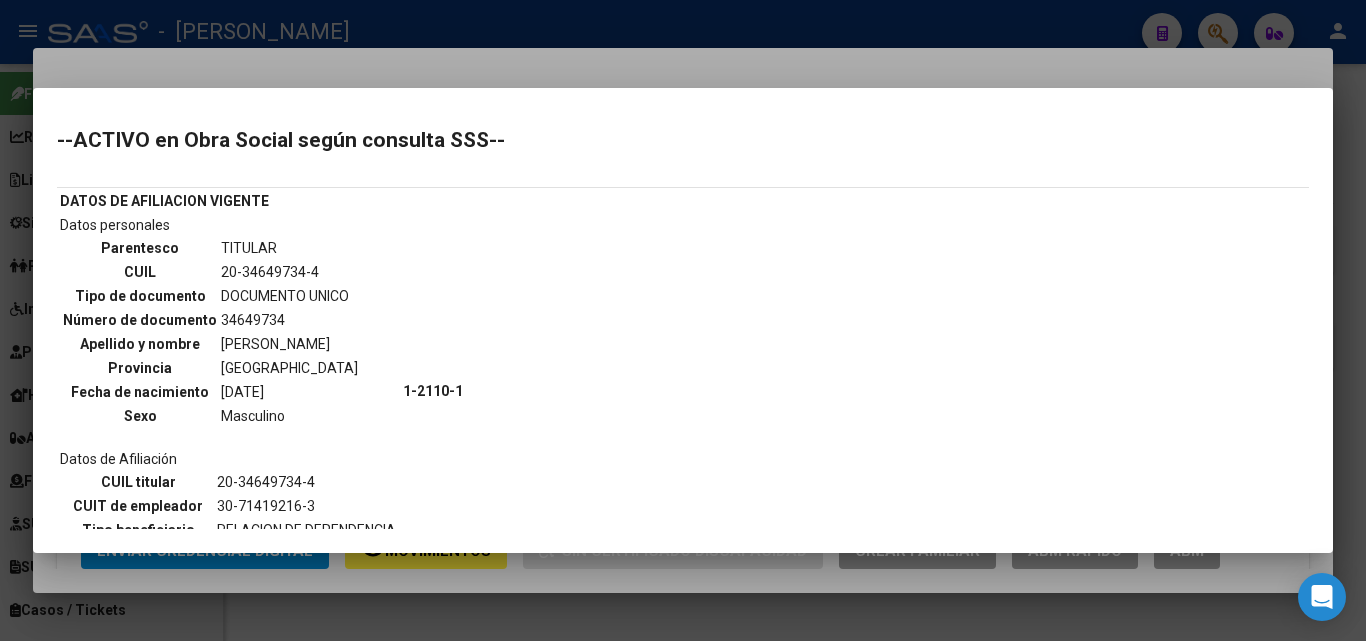 click at bounding box center (683, 320) 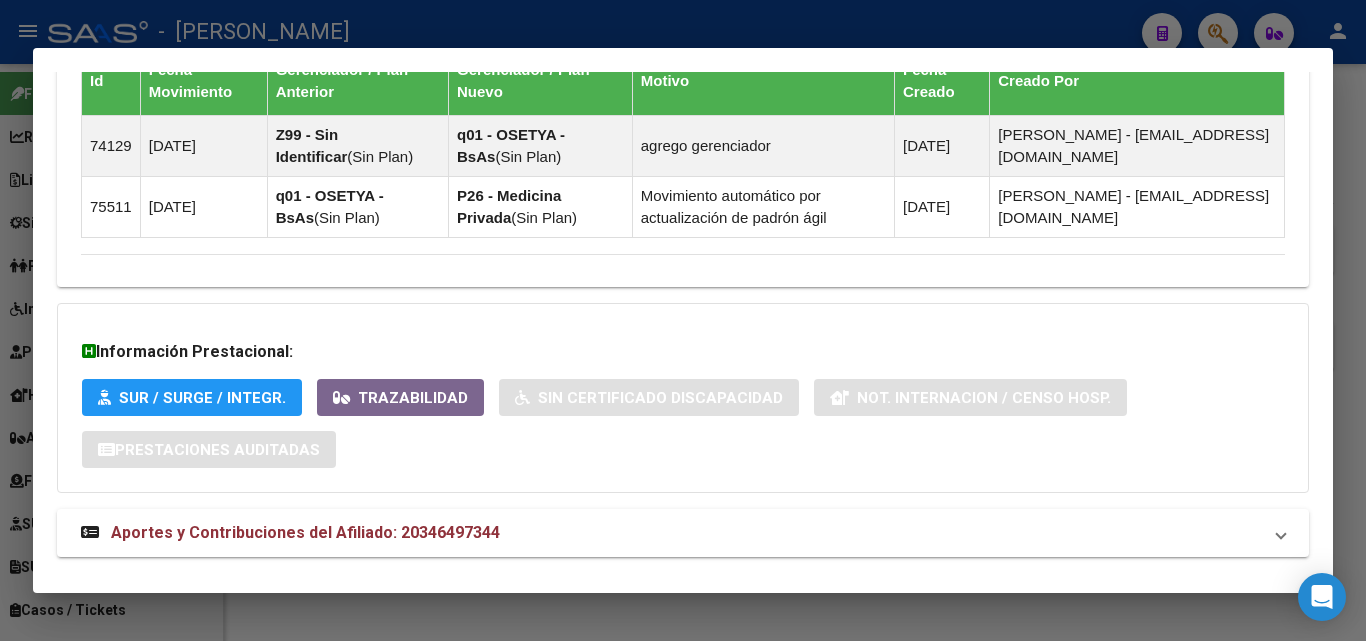 scroll, scrollTop: 1343, scrollLeft: 0, axis: vertical 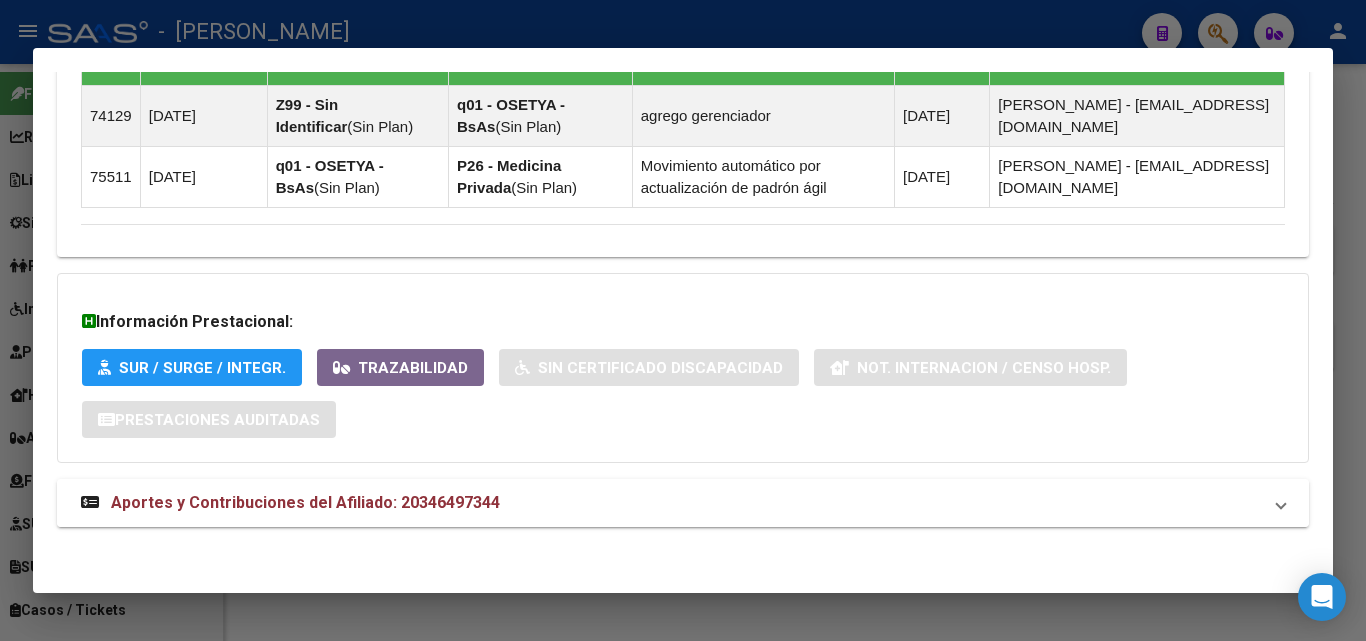 click on "Aportes y Contribuciones del Afiliado: 20346497344" at bounding box center (683, 503) 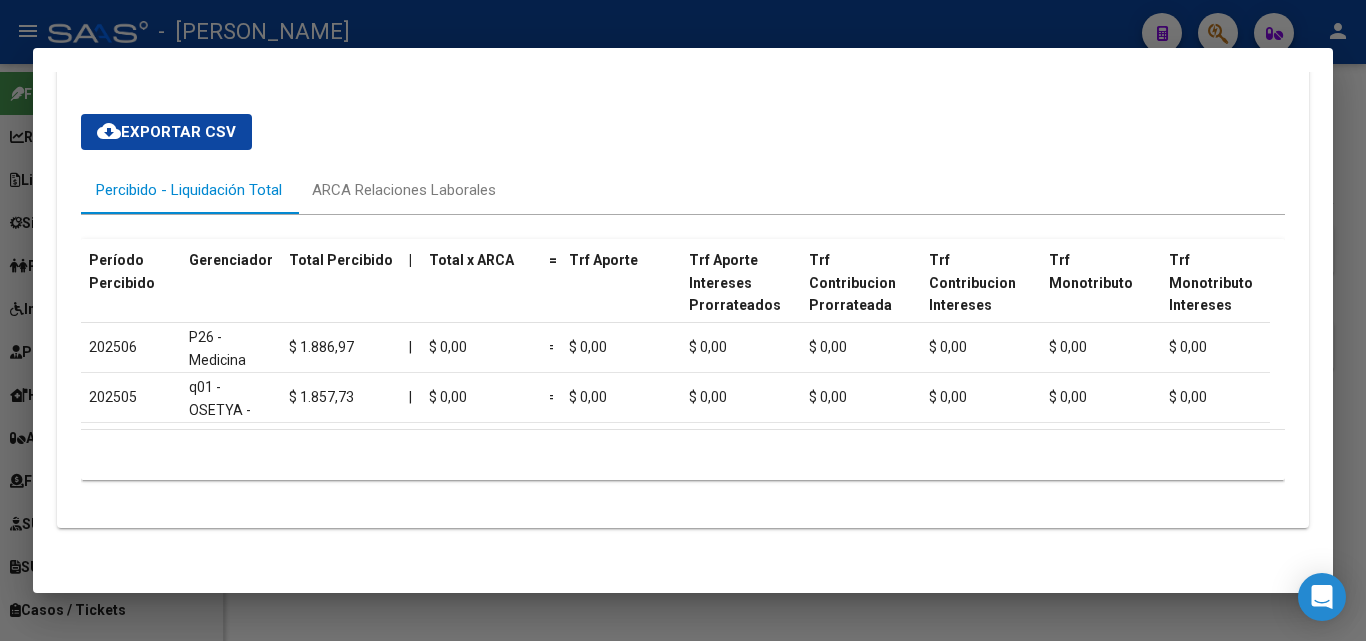scroll, scrollTop: 1836, scrollLeft: 0, axis: vertical 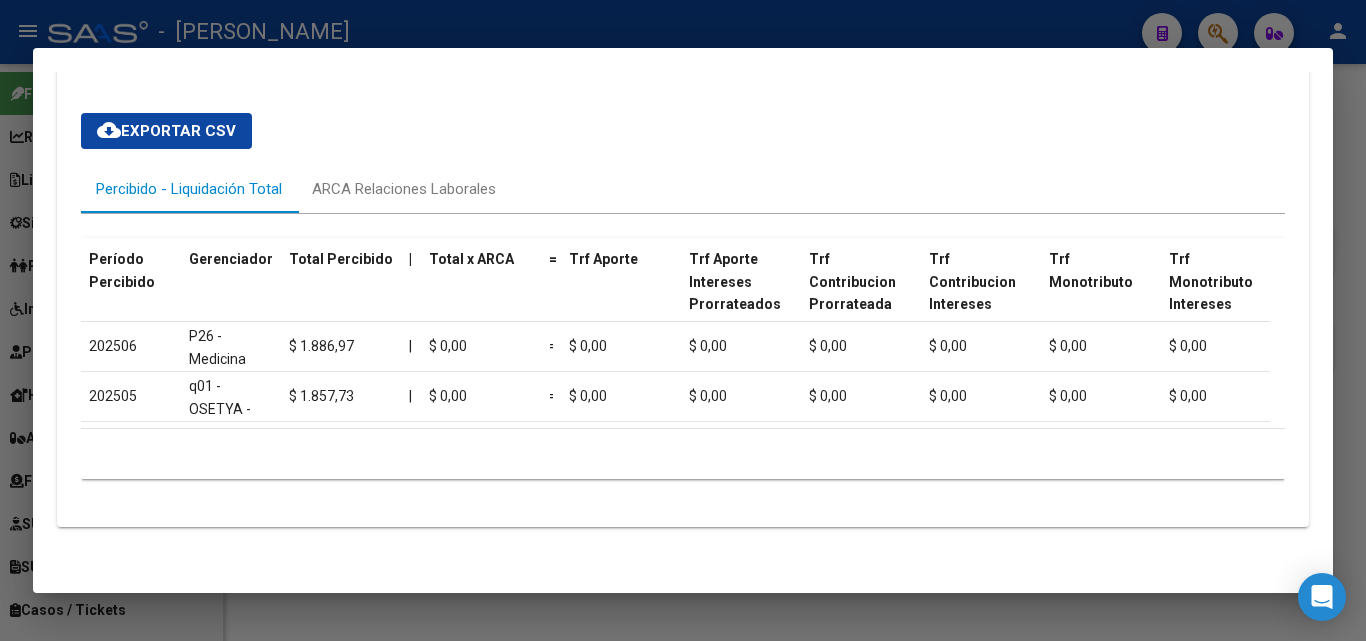 click at bounding box center (683, 320) 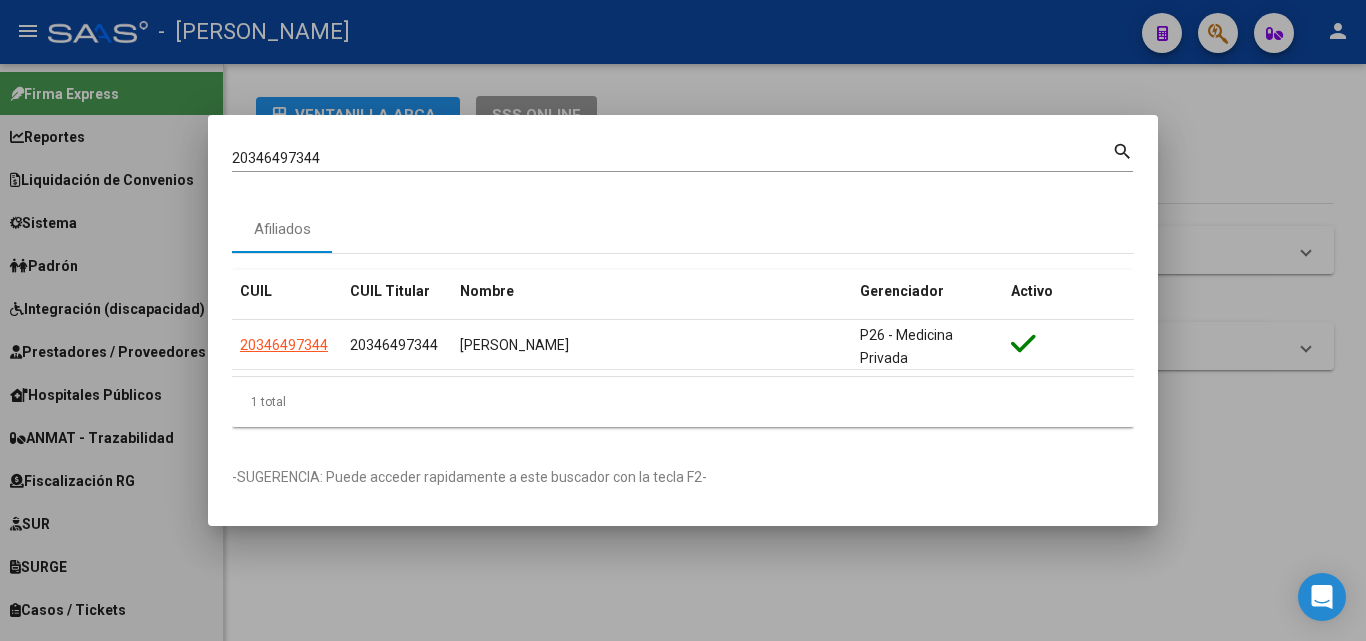 click on "20346497344 Buscar (apellido, dni, cuil, [PERSON_NAME], cuit, obra social)" at bounding box center (672, 158) 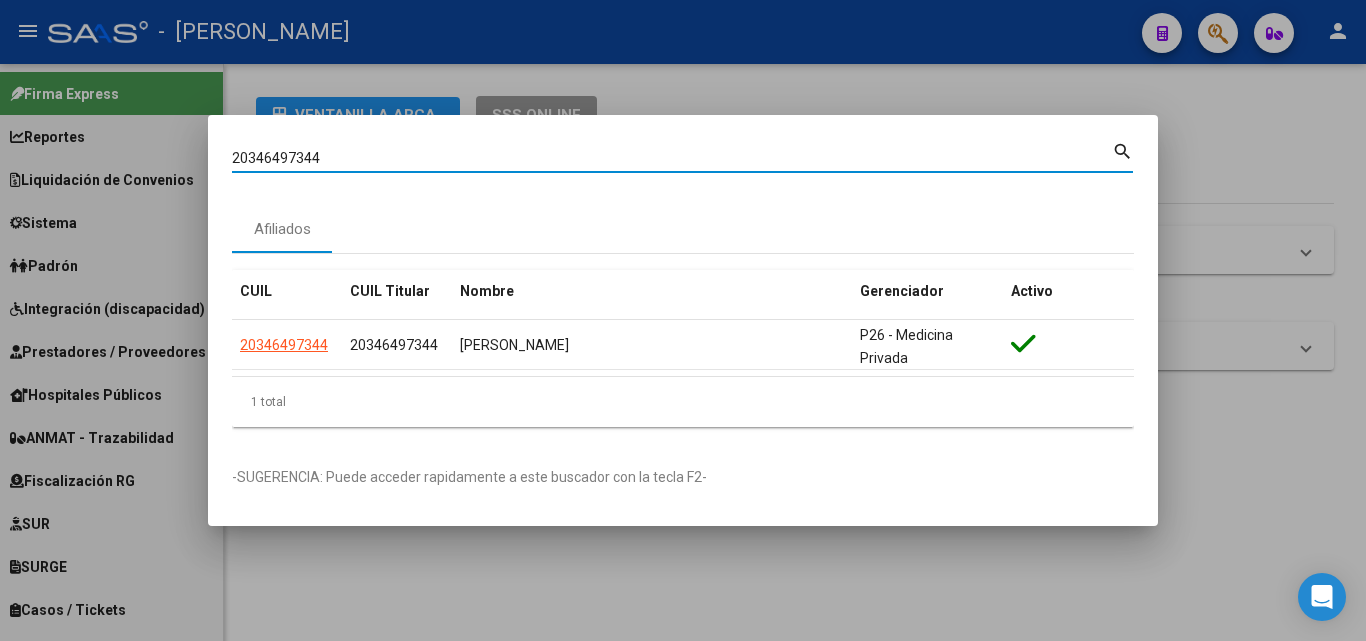 click on "20346497344" at bounding box center (672, 158) 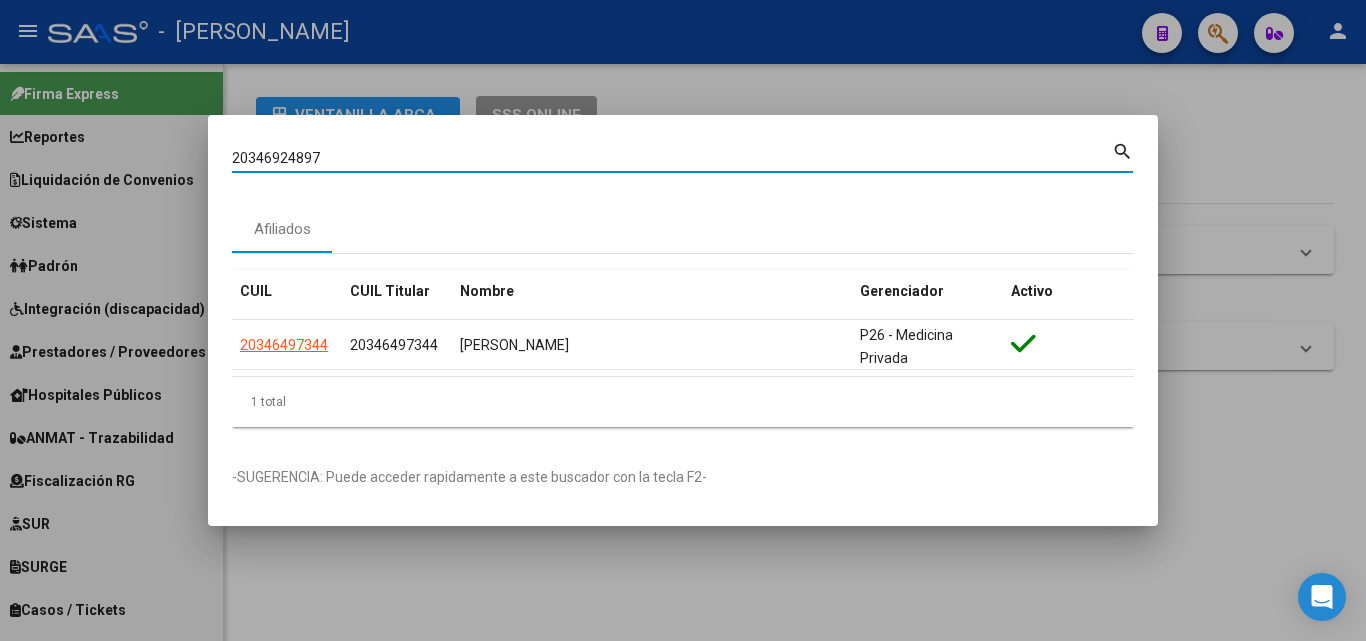 type on "20346924897" 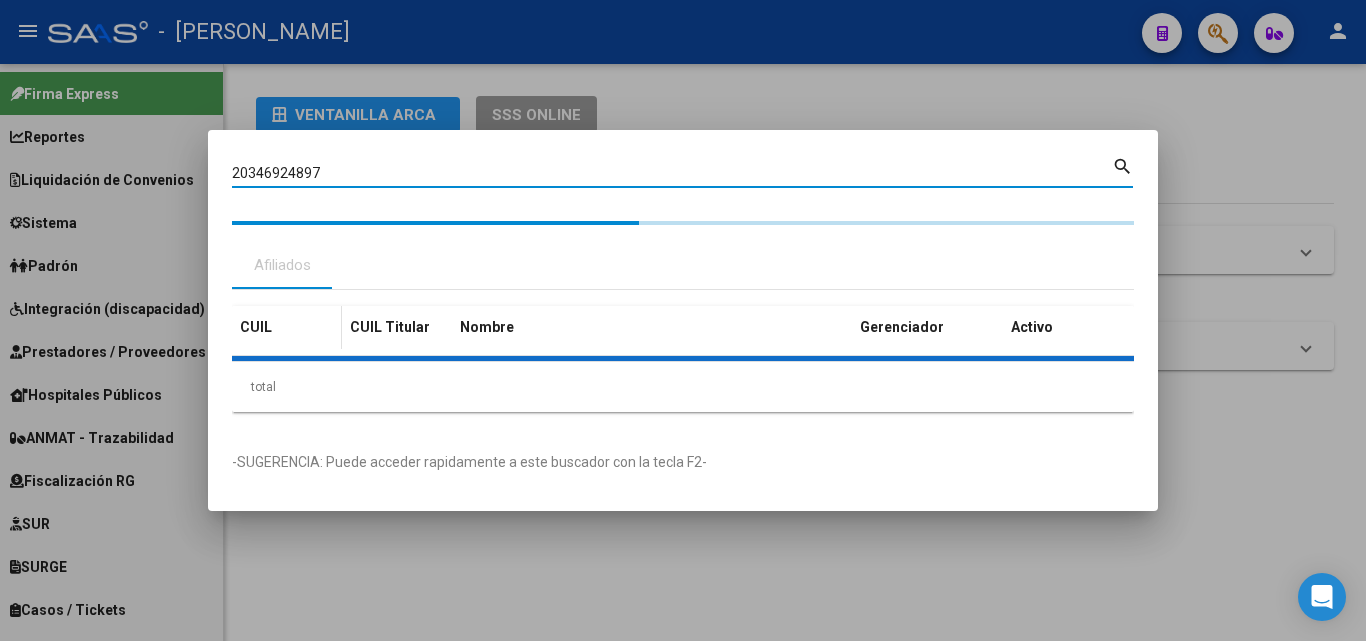 click on "CUIL" at bounding box center [287, 327] 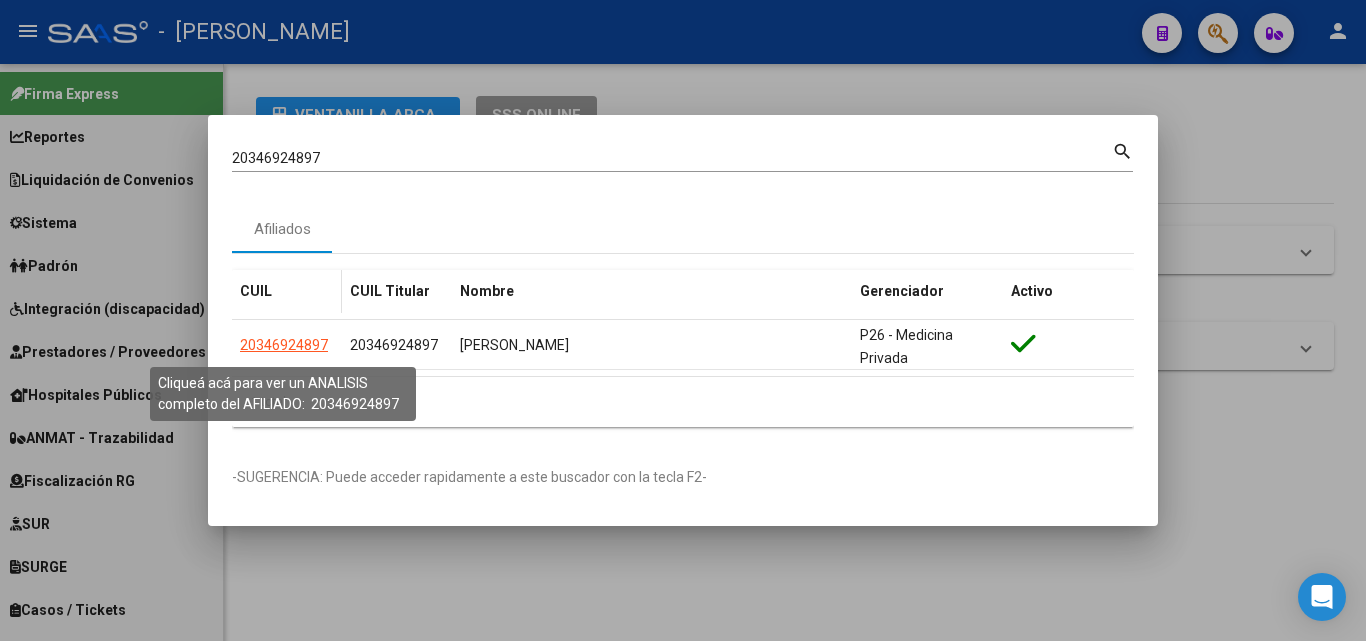 click on "20346924897" 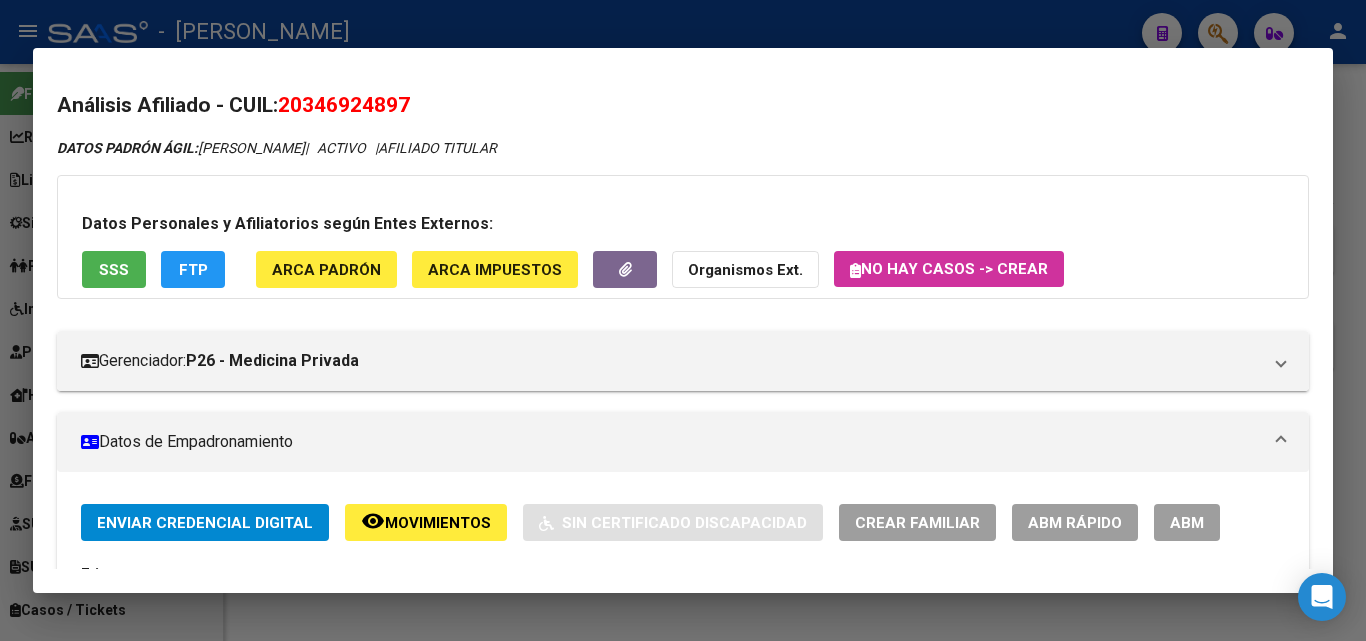 click on "ARCA Padrón" 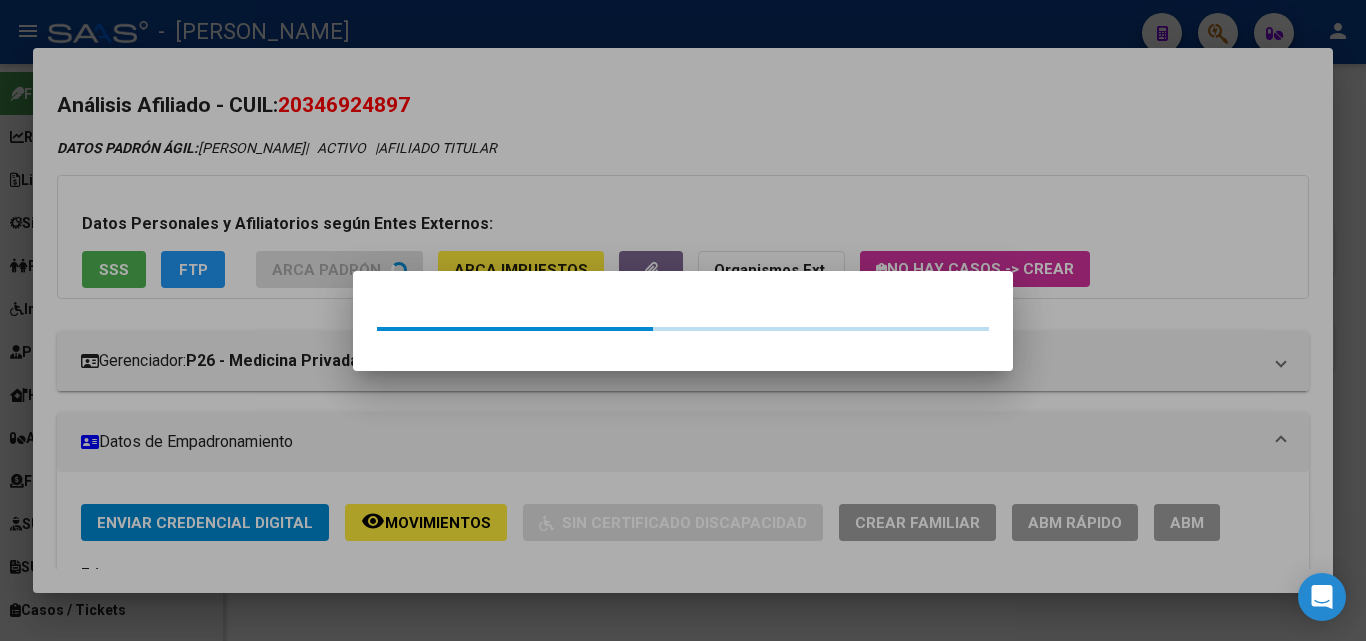 click at bounding box center (683, 320) 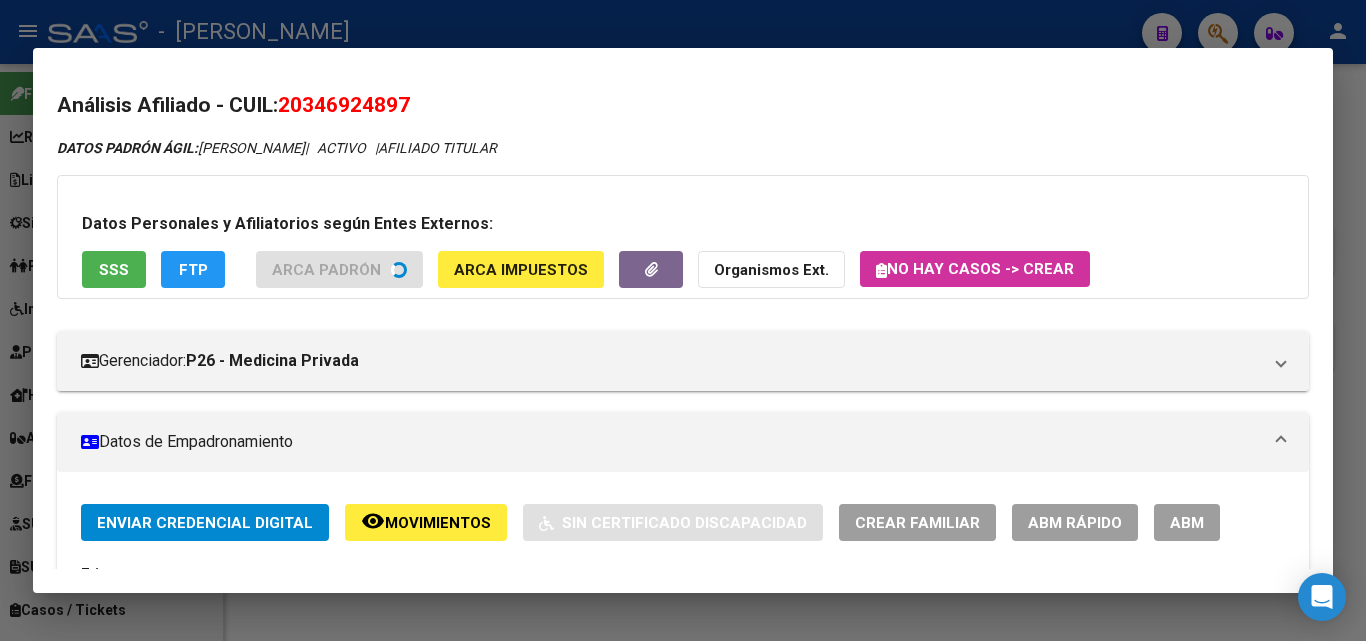 click on "SSS" at bounding box center (114, 269) 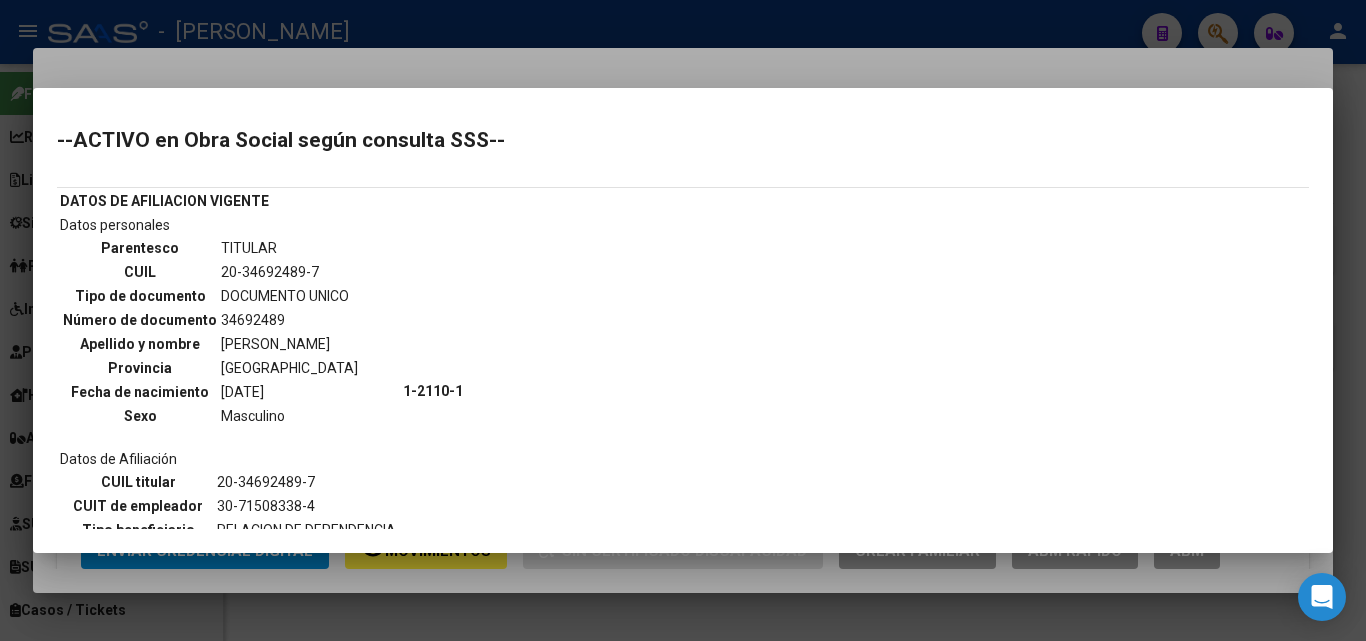 click at bounding box center (683, 320) 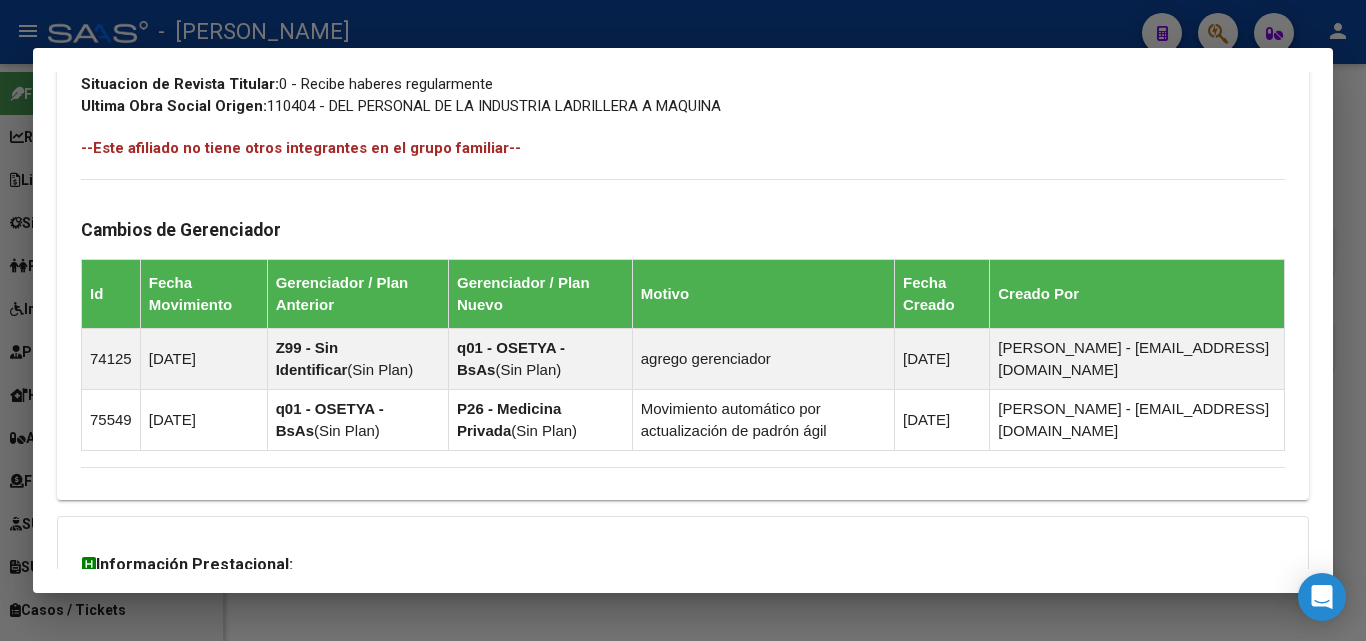scroll, scrollTop: 1343, scrollLeft: 0, axis: vertical 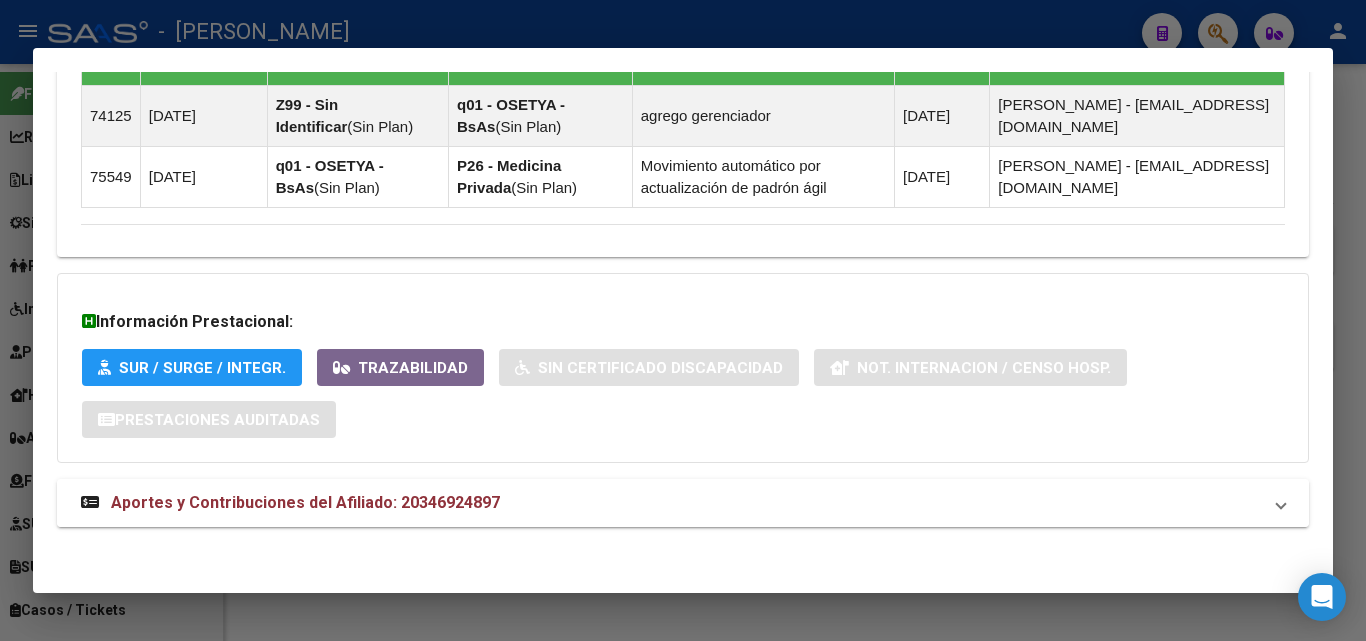 click on "Aportes y Contribuciones del Afiliado: 20346924897" at bounding box center [305, 502] 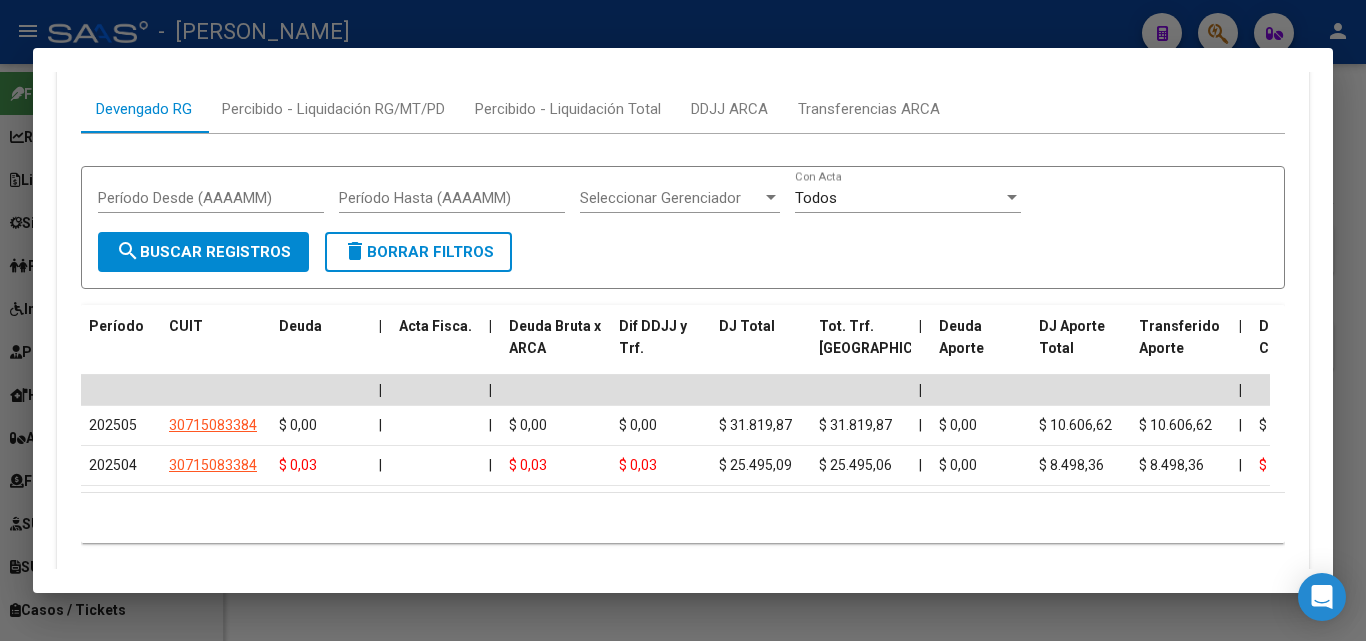 scroll, scrollTop: 1982, scrollLeft: 0, axis: vertical 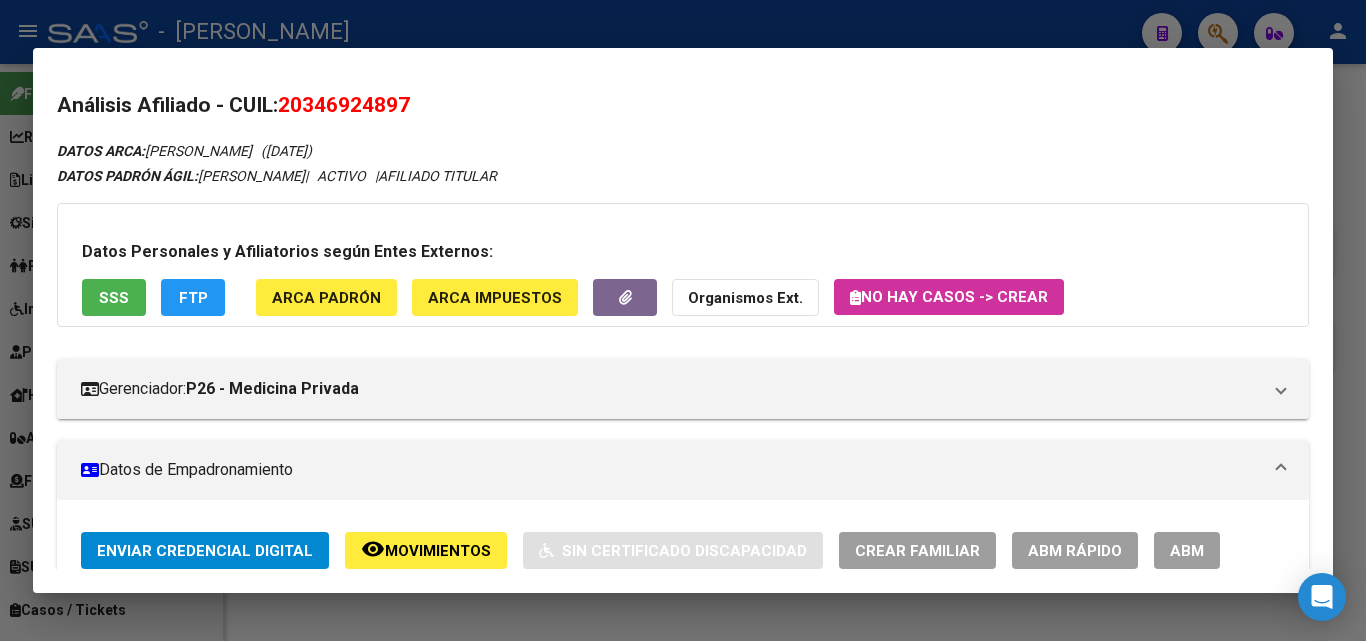 drag, startPoint x: 322, startPoint y: 271, endPoint x: 329, endPoint y: 295, distance: 25 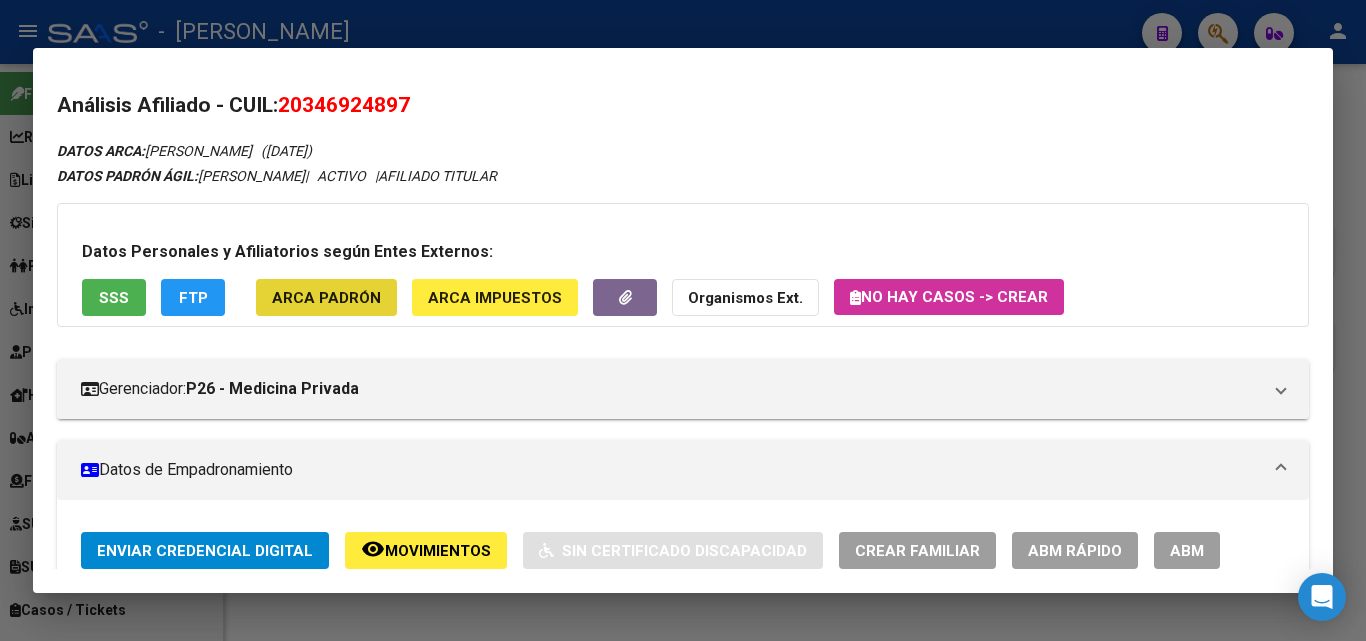 click on "ARCA Padrón" 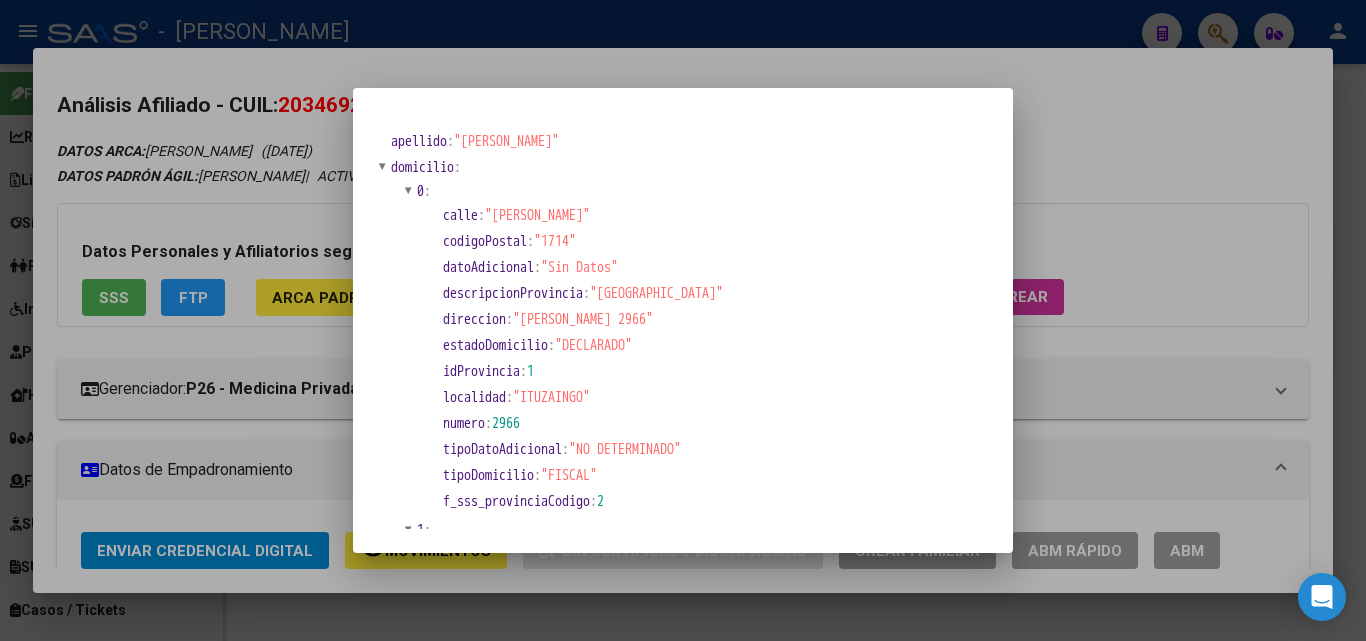 click at bounding box center [683, 320] 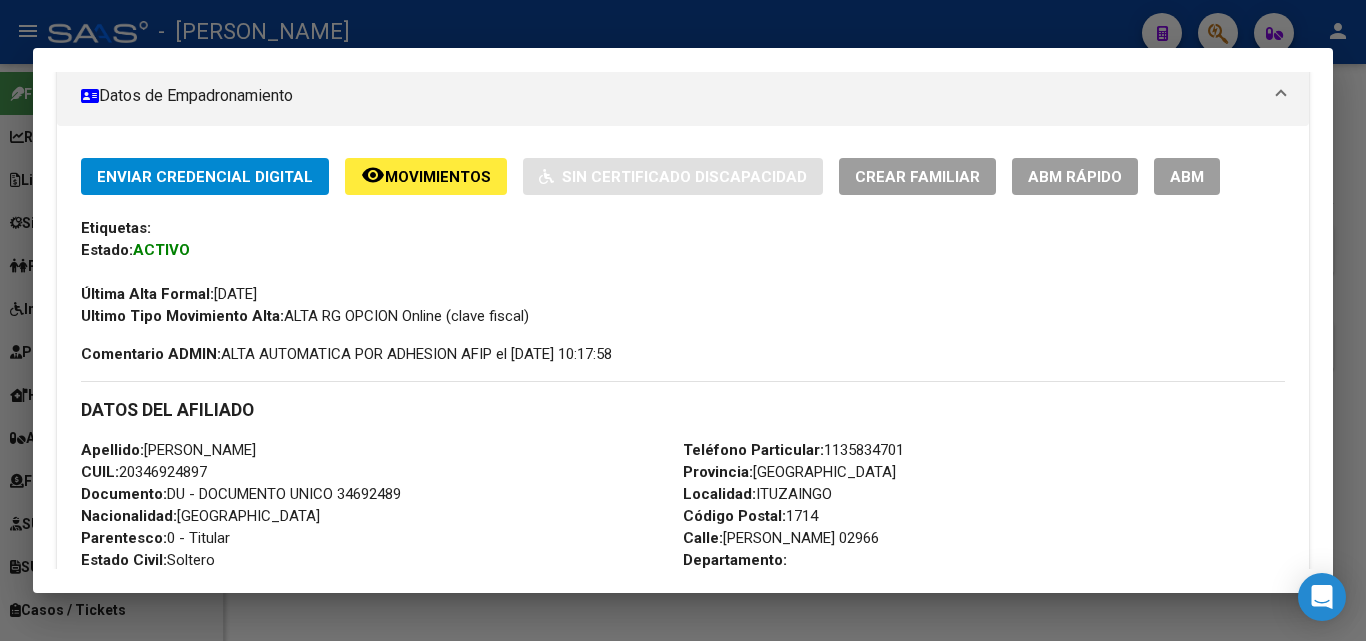scroll, scrollTop: 400, scrollLeft: 0, axis: vertical 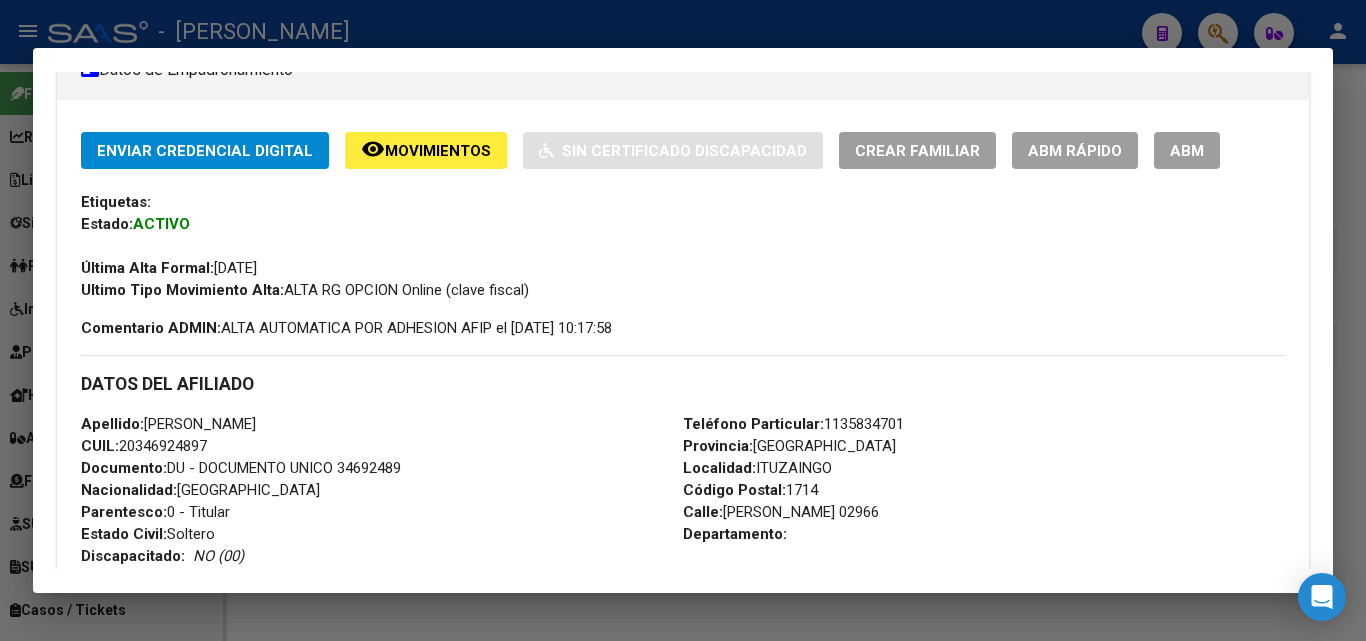 click on "Documento:  DU - DOCUMENTO UNICO 34692489" at bounding box center [241, 468] 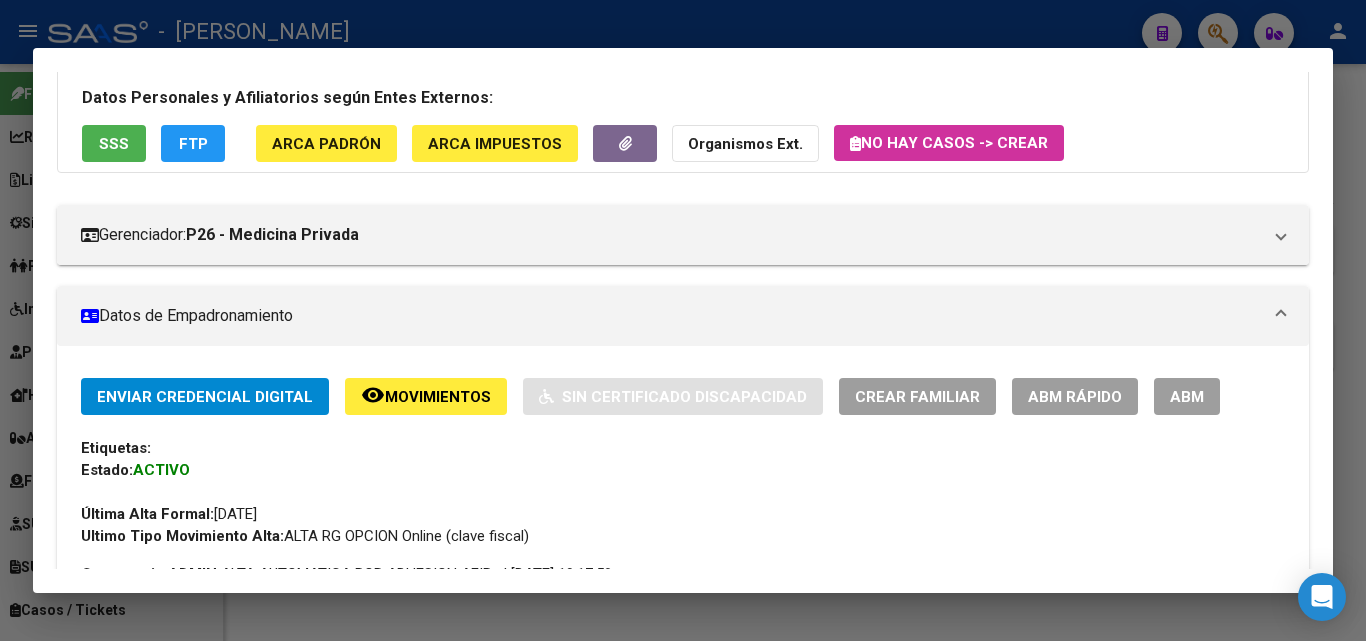 scroll, scrollTop: 0, scrollLeft: 0, axis: both 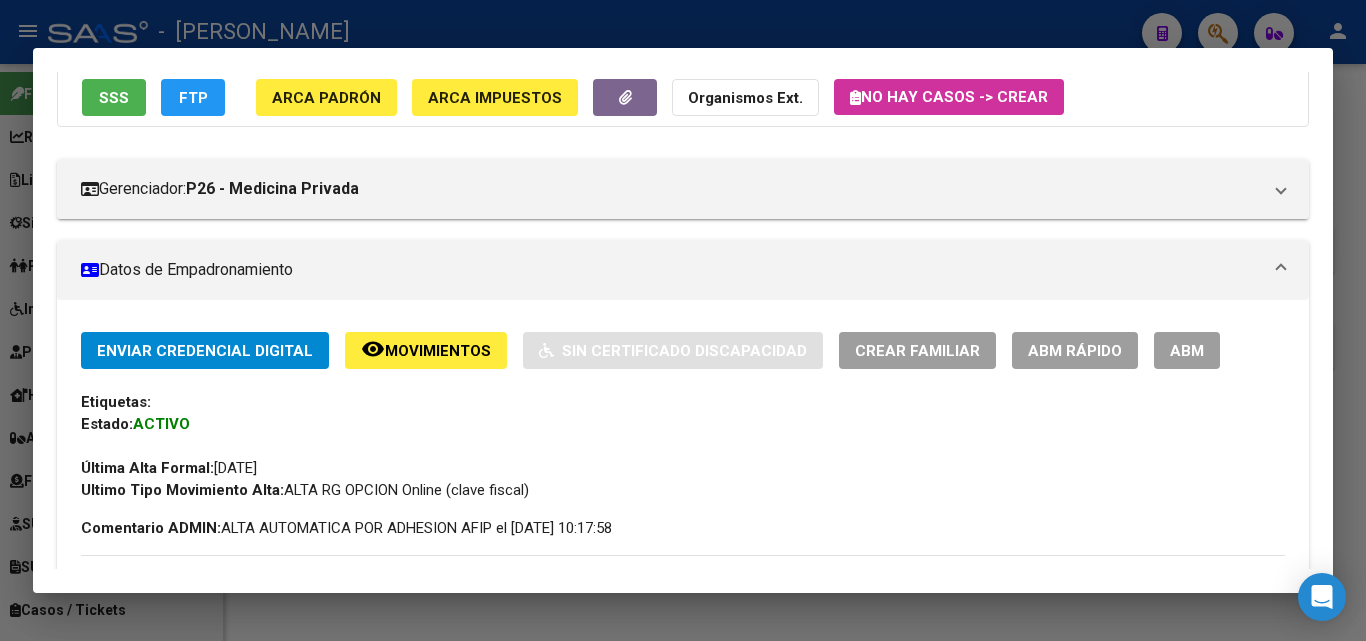 click on "Datos Personales y Afiliatorios según Entes Externos: SSS FTP ARCA Padrón ARCA Impuestos Organismos Ext.   No hay casos -> Crear" at bounding box center (683, 65) 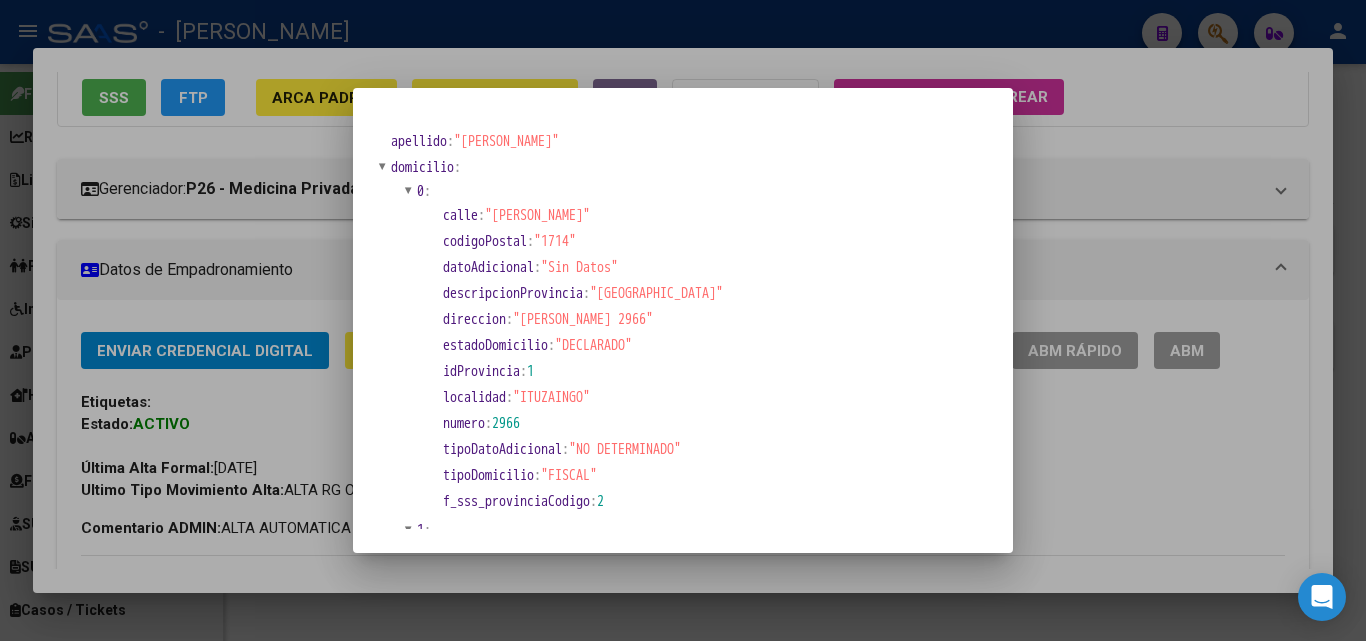 click at bounding box center [683, 320] 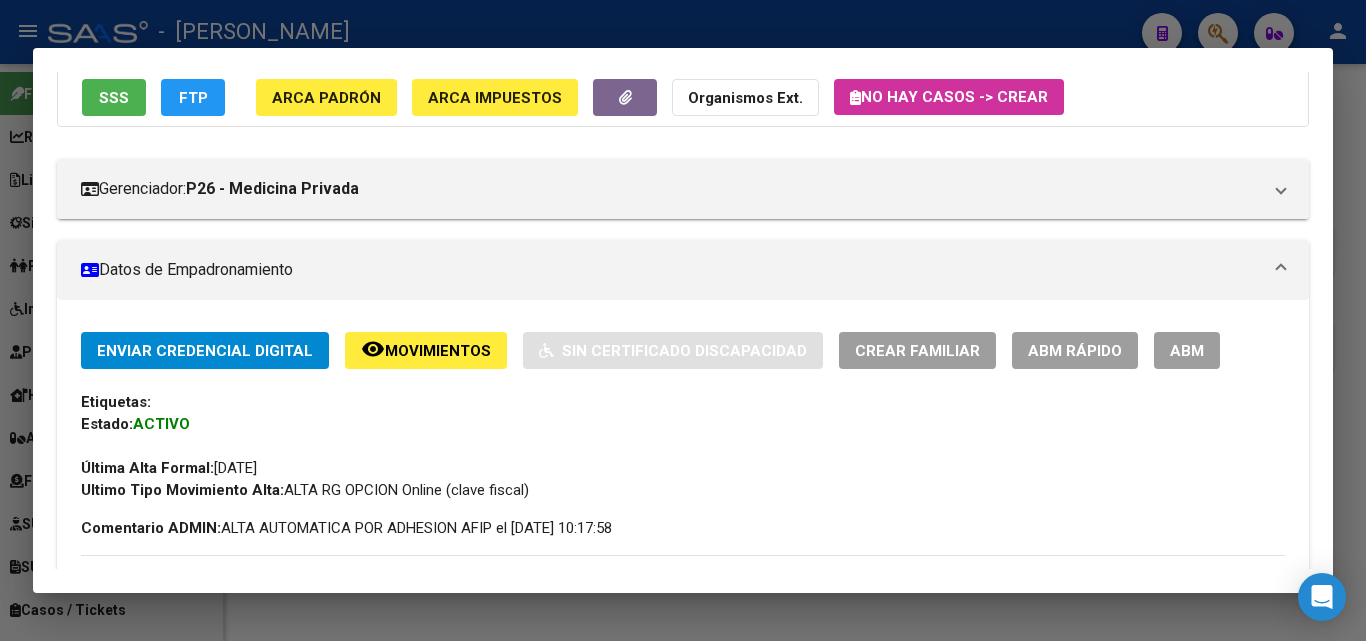 scroll, scrollTop: 600, scrollLeft: 0, axis: vertical 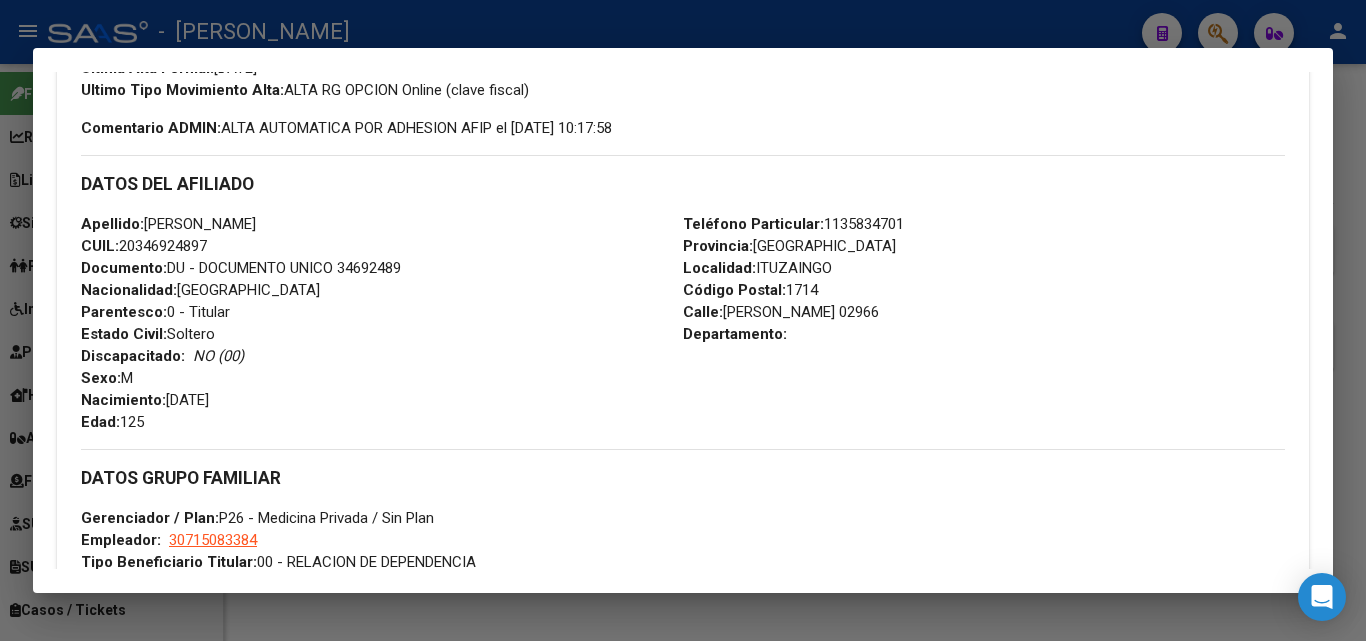 click on "Teléfono Particular:  [PHONE_NUMBER]" at bounding box center (793, 224) 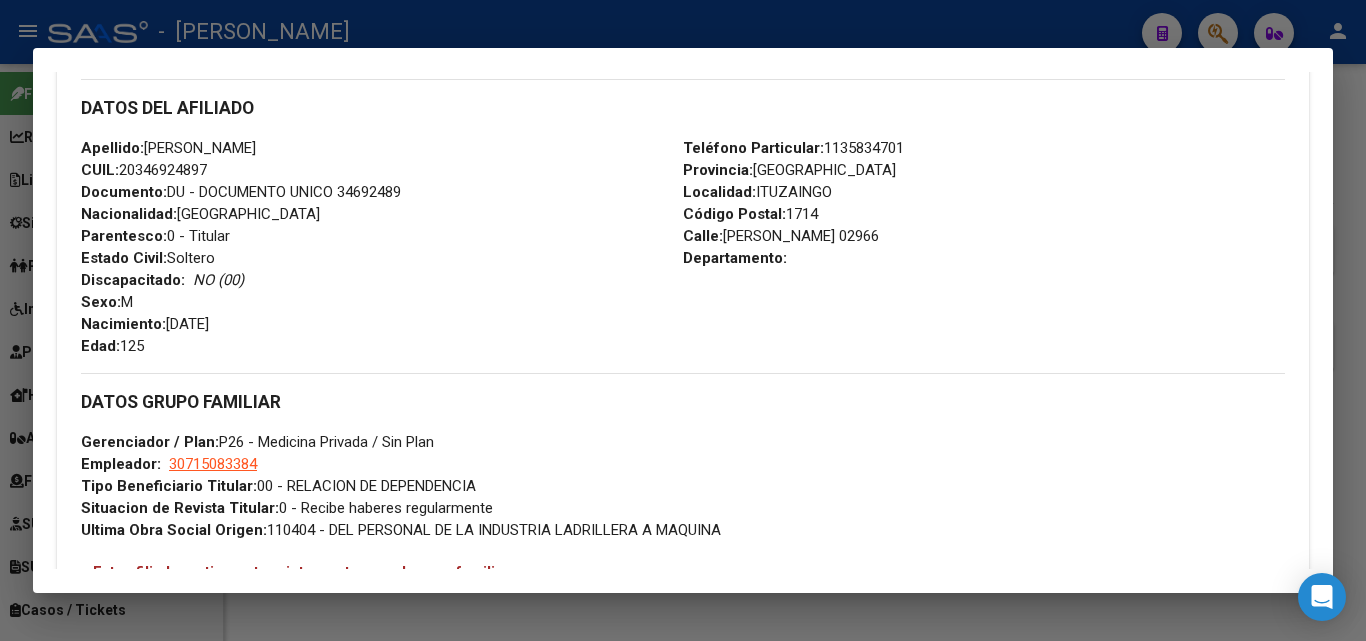 scroll, scrollTop: 800, scrollLeft: 0, axis: vertical 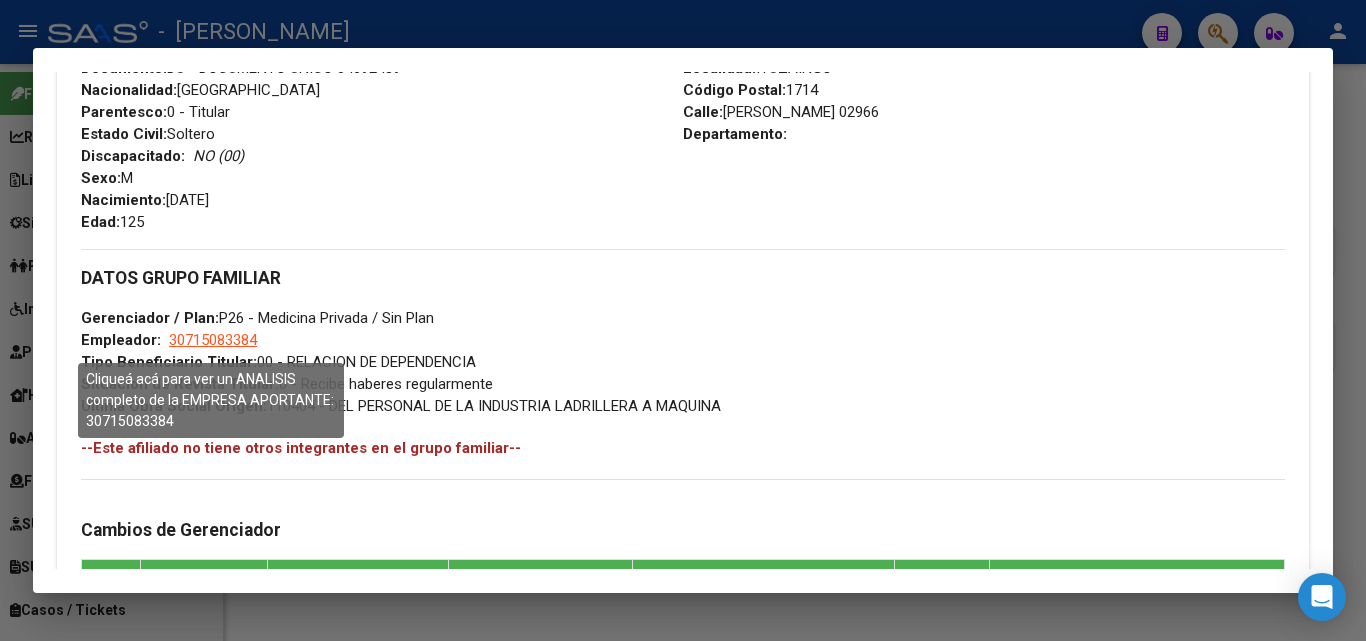 click on "30715083384" at bounding box center [213, 340] 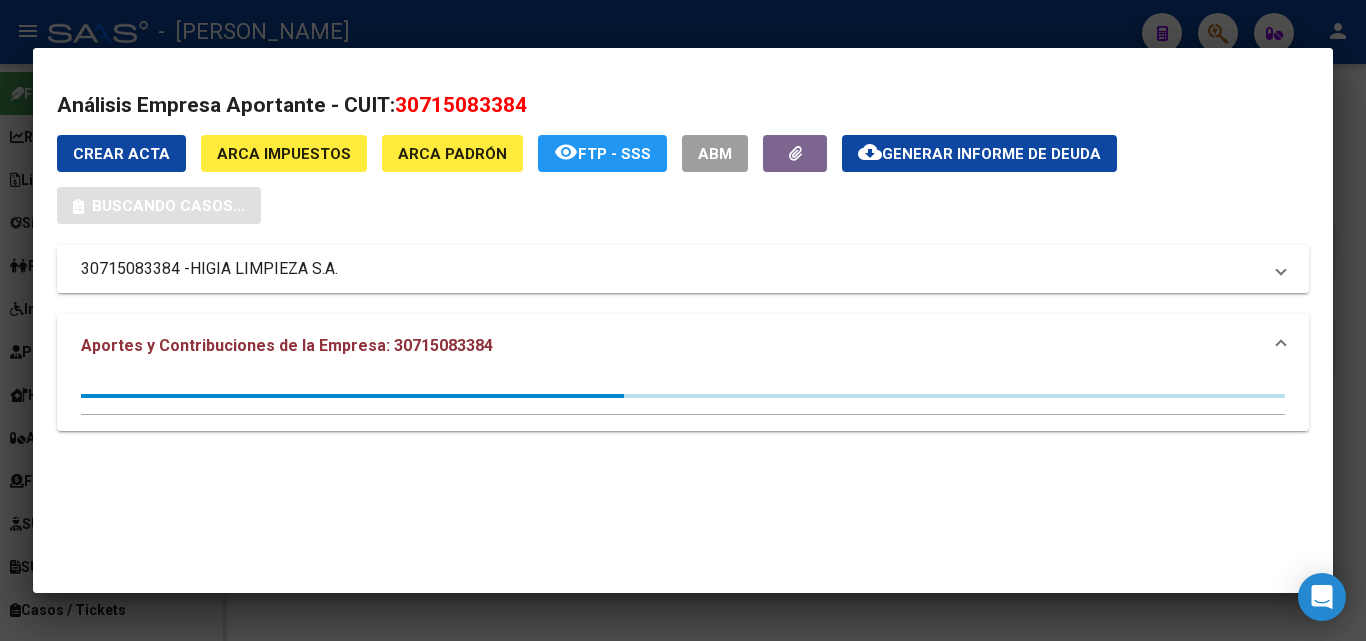 click on "HIGIA LIMPIEZA S.A." at bounding box center [264, 269] 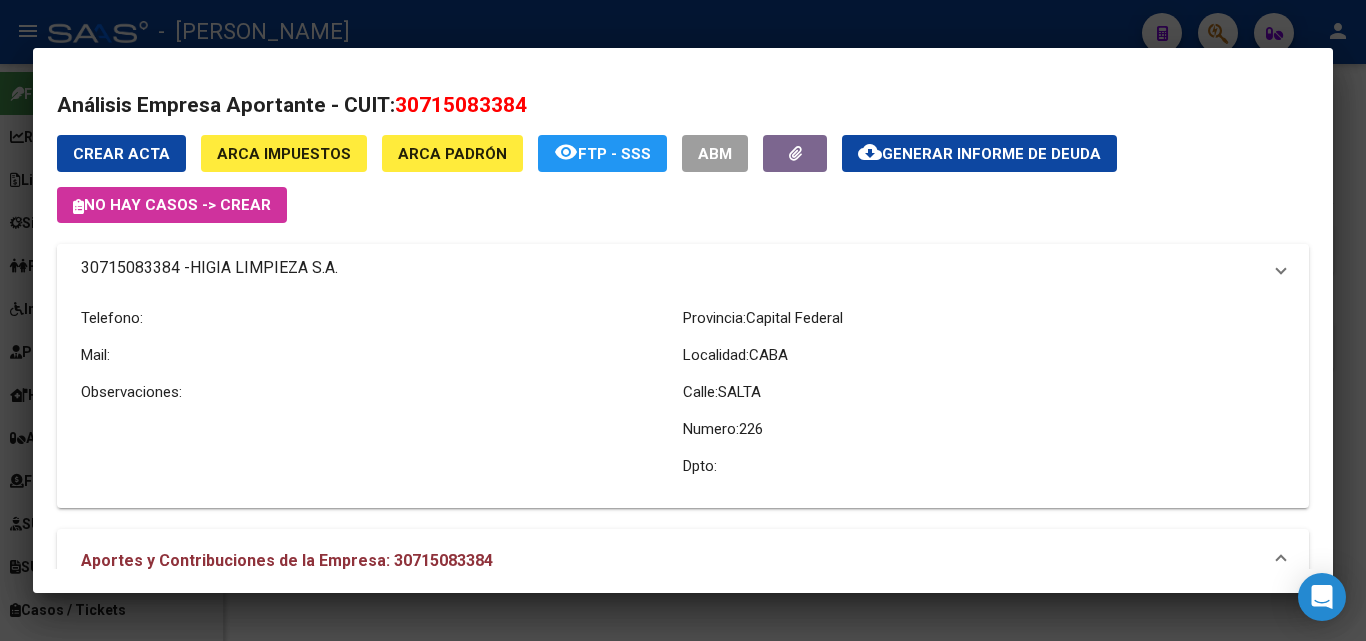click on "HIGIA LIMPIEZA S.A." at bounding box center [264, 268] 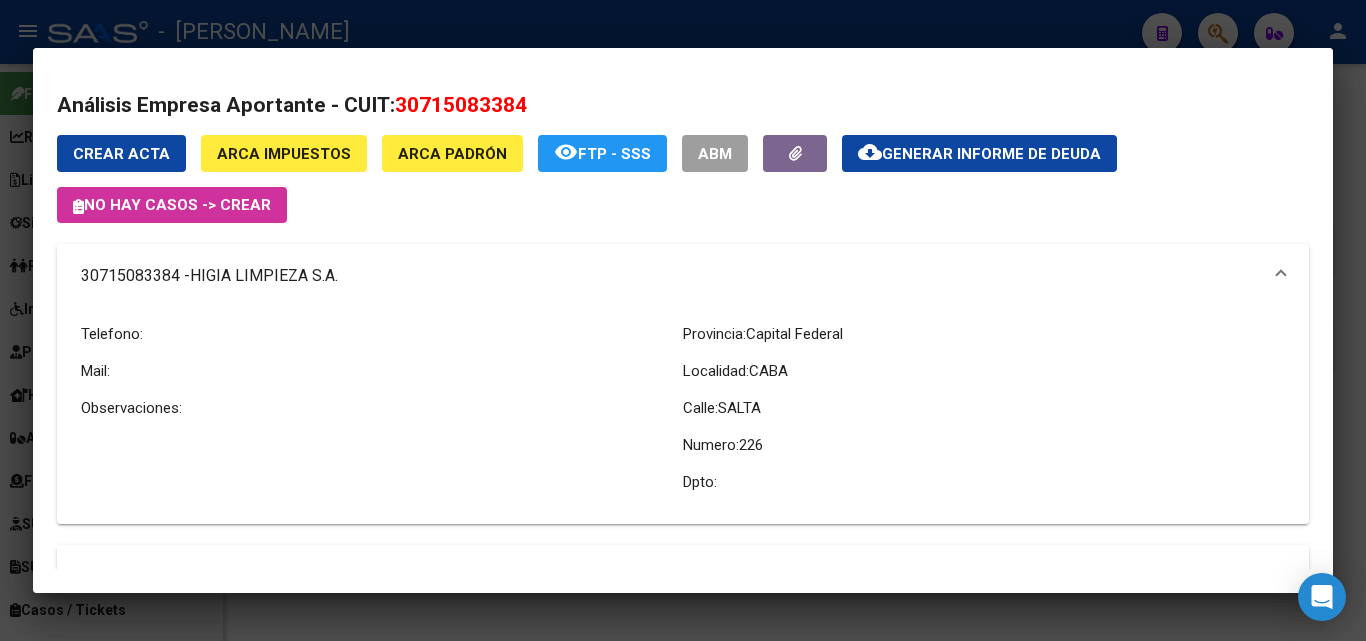 click at bounding box center [683, 320] 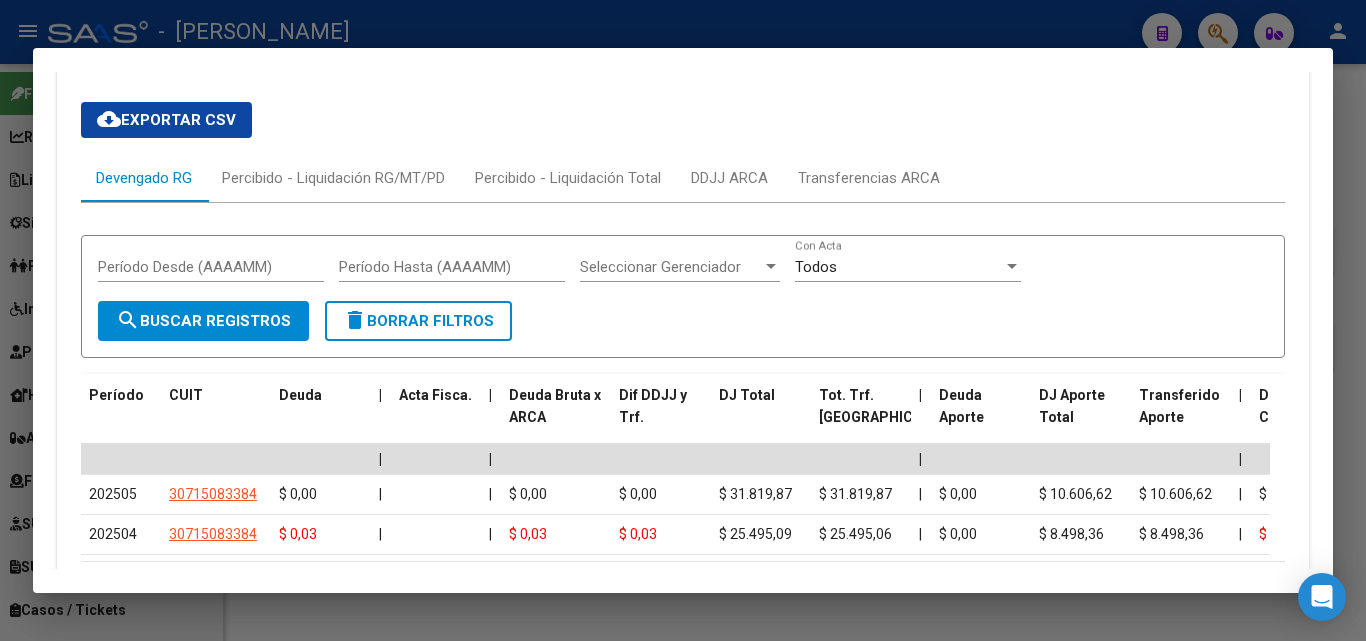 scroll, scrollTop: 1982, scrollLeft: 0, axis: vertical 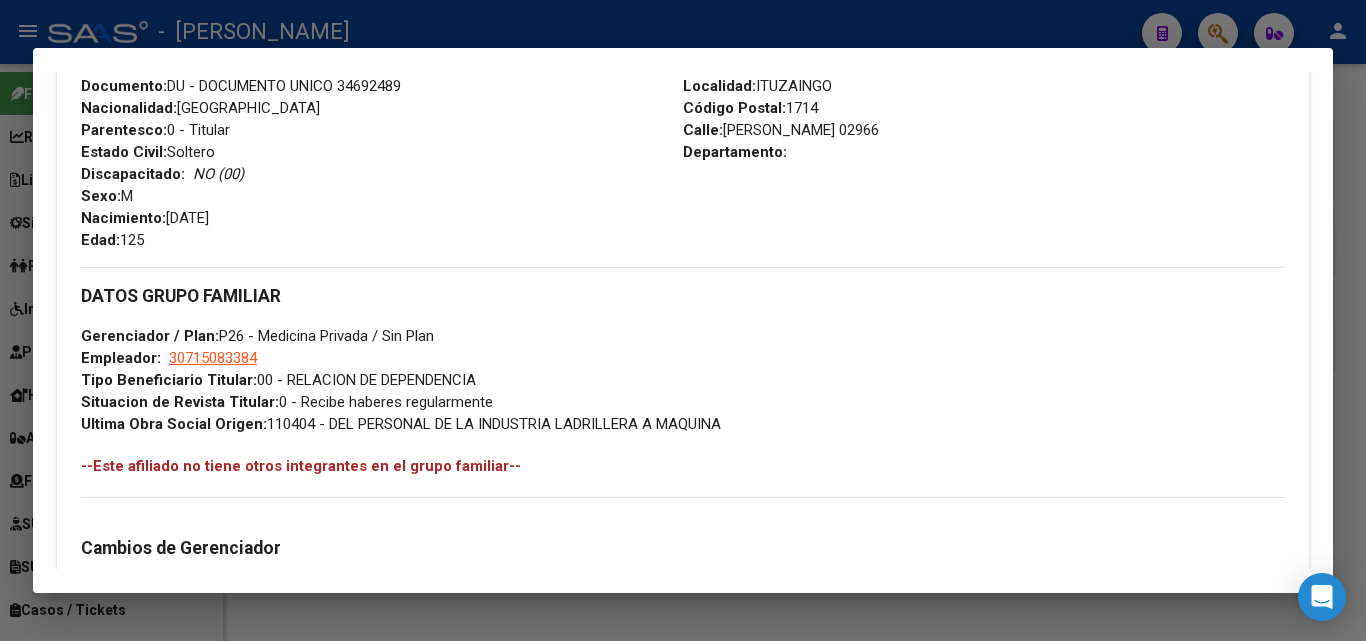 click at bounding box center [683, 320] 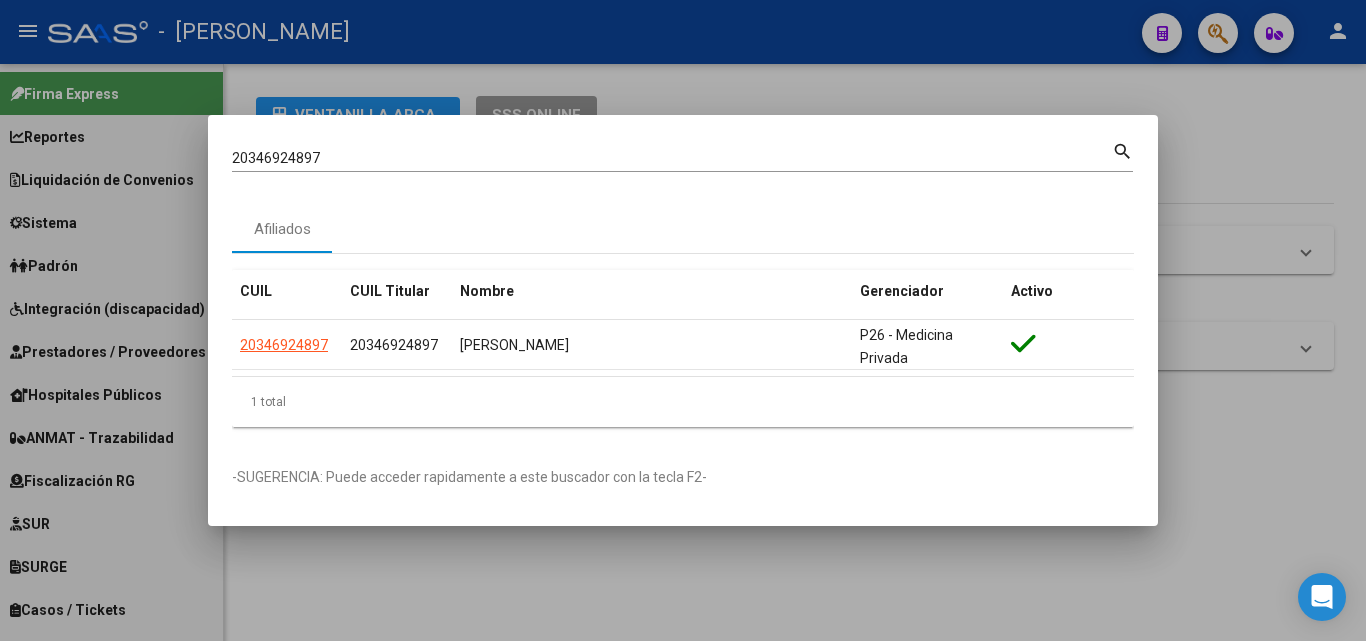 click on "20346924897 Buscar (apellido, dni, cuil, [PERSON_NAME], cuit, obra social)" at bounding box center (672, 158) 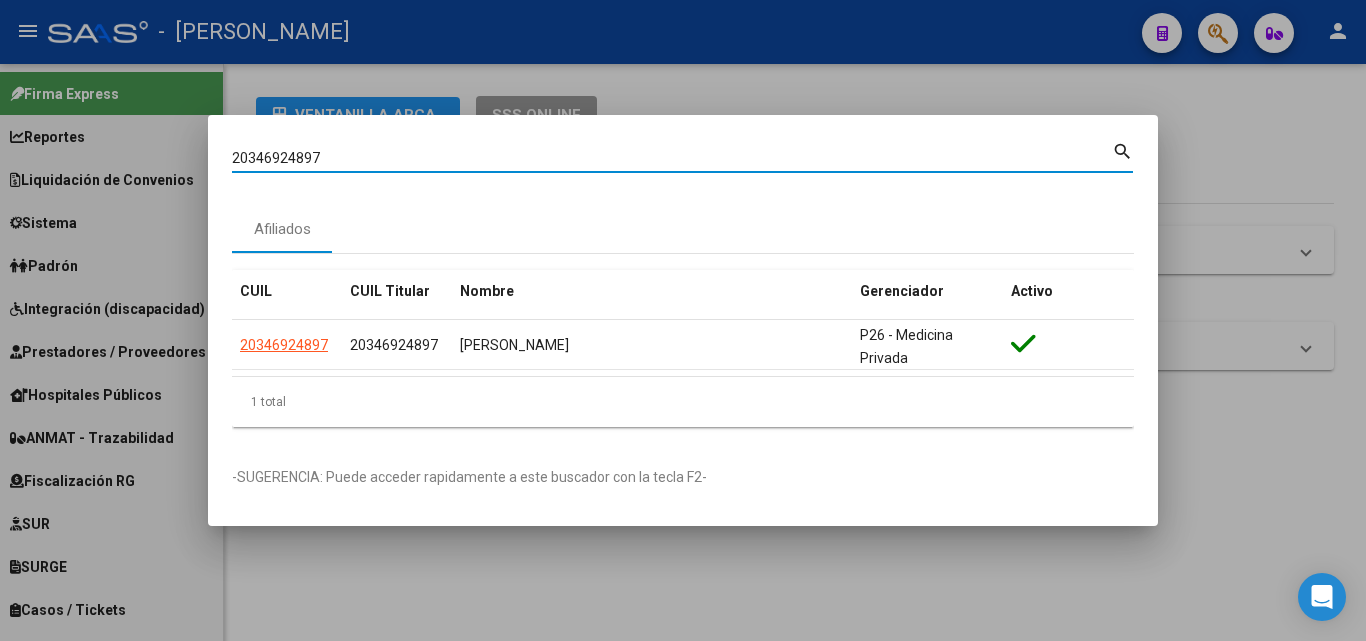 click on "20346924897" at bounding box center [672, 158] 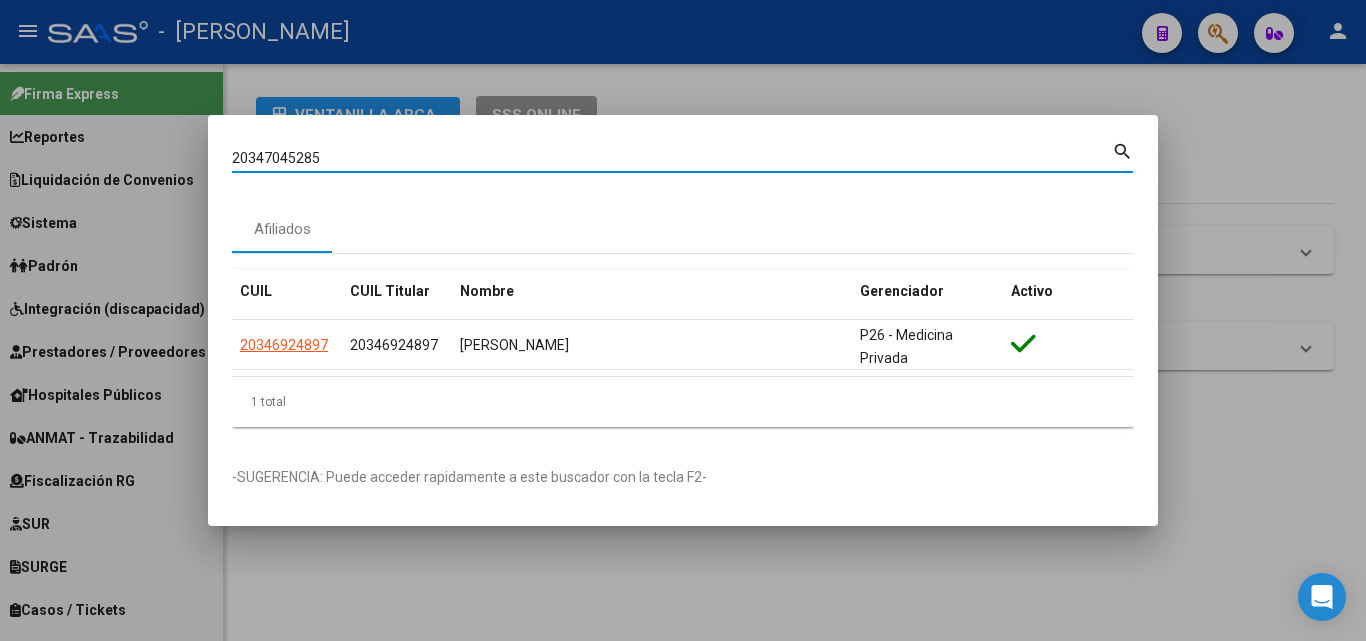 type on "20347045285" 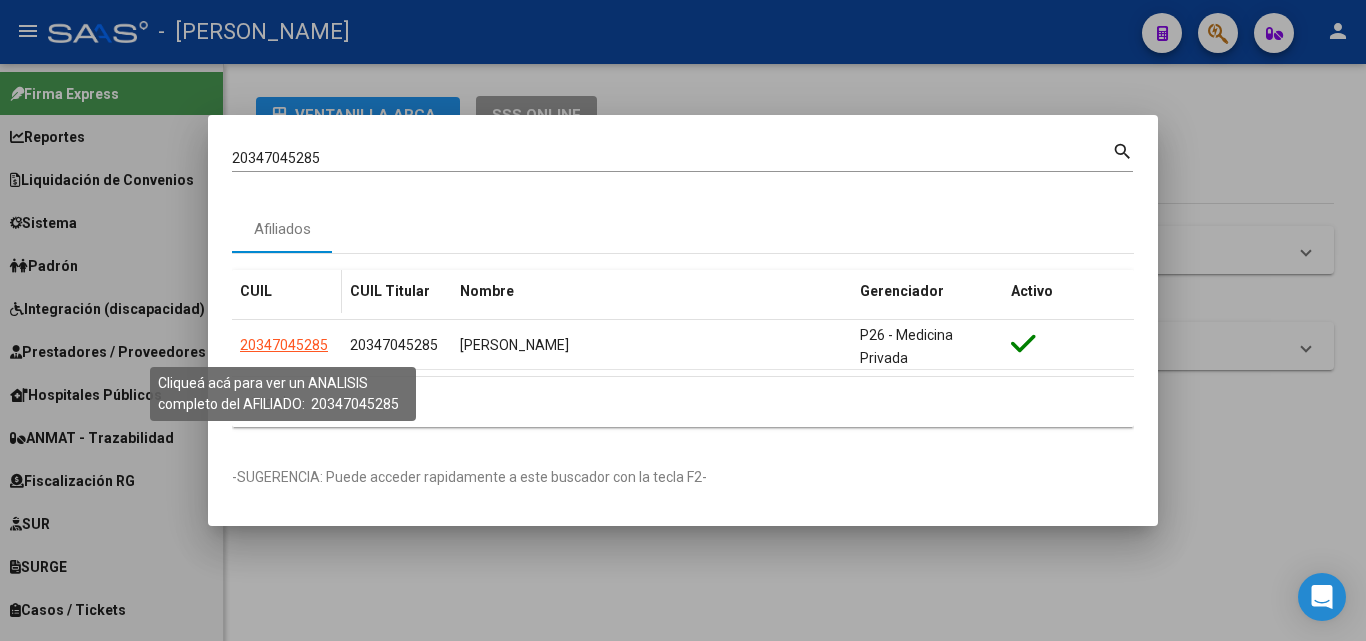 click on "20347045285" 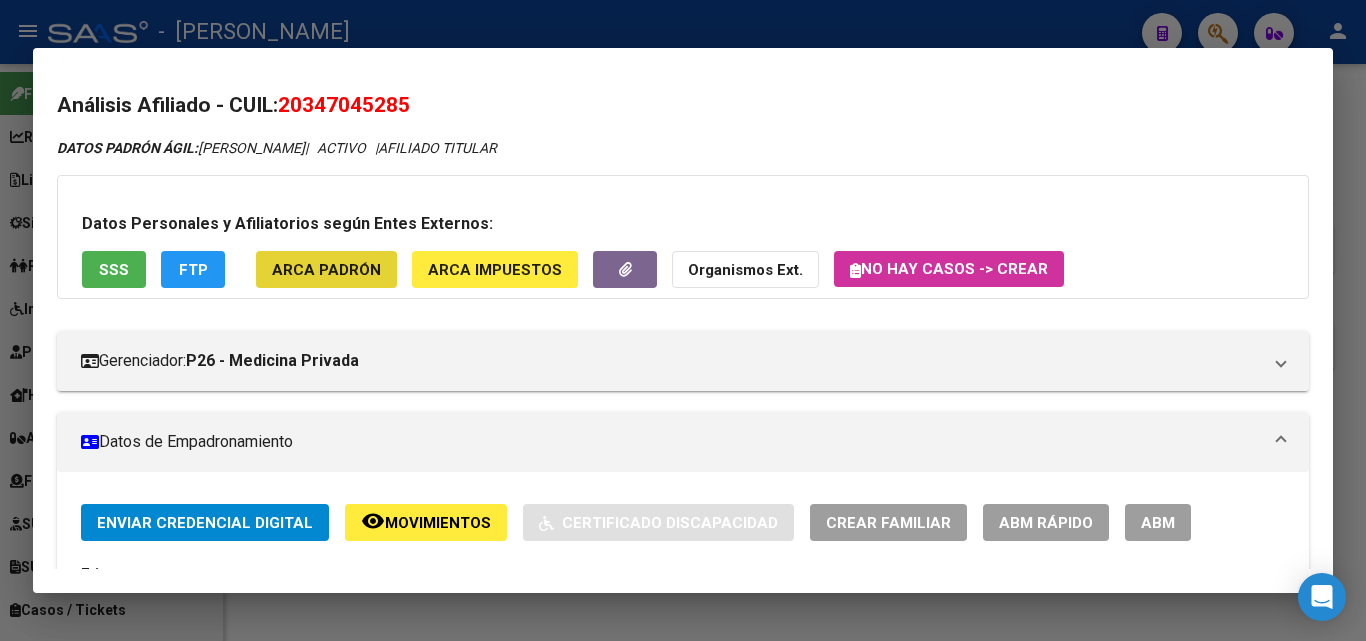 click on "ARCA Padrón" 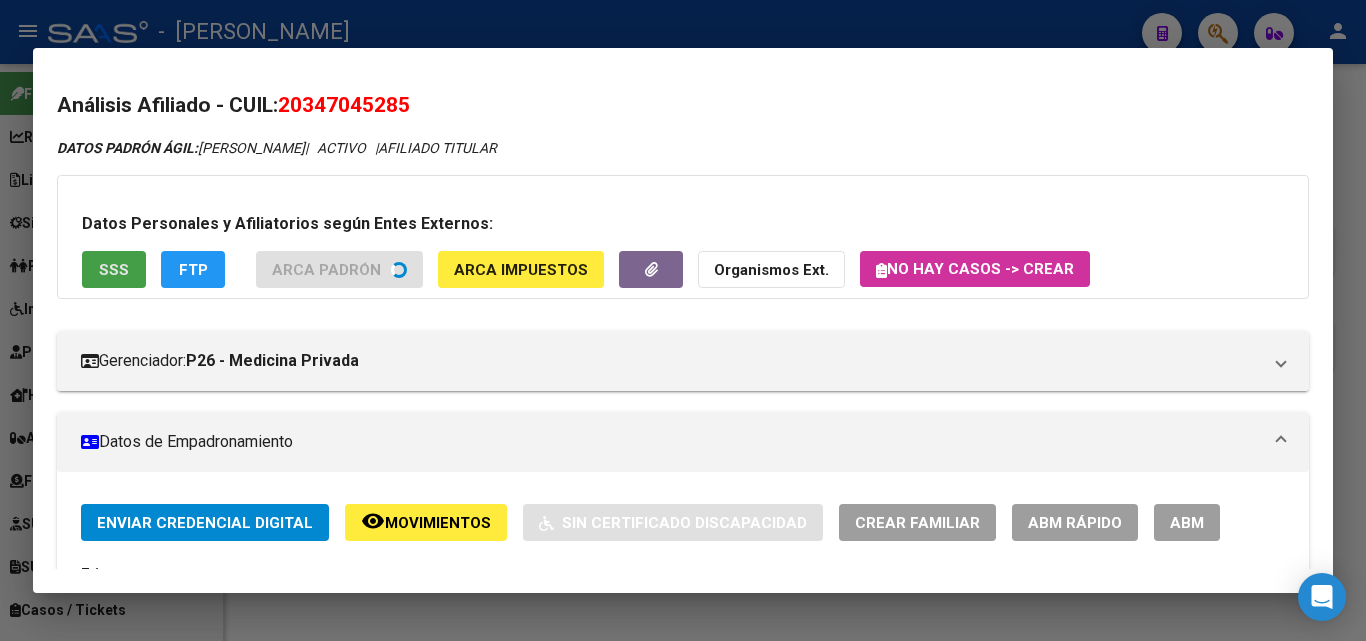 click on "SSS" at bounding box center [114, 270] 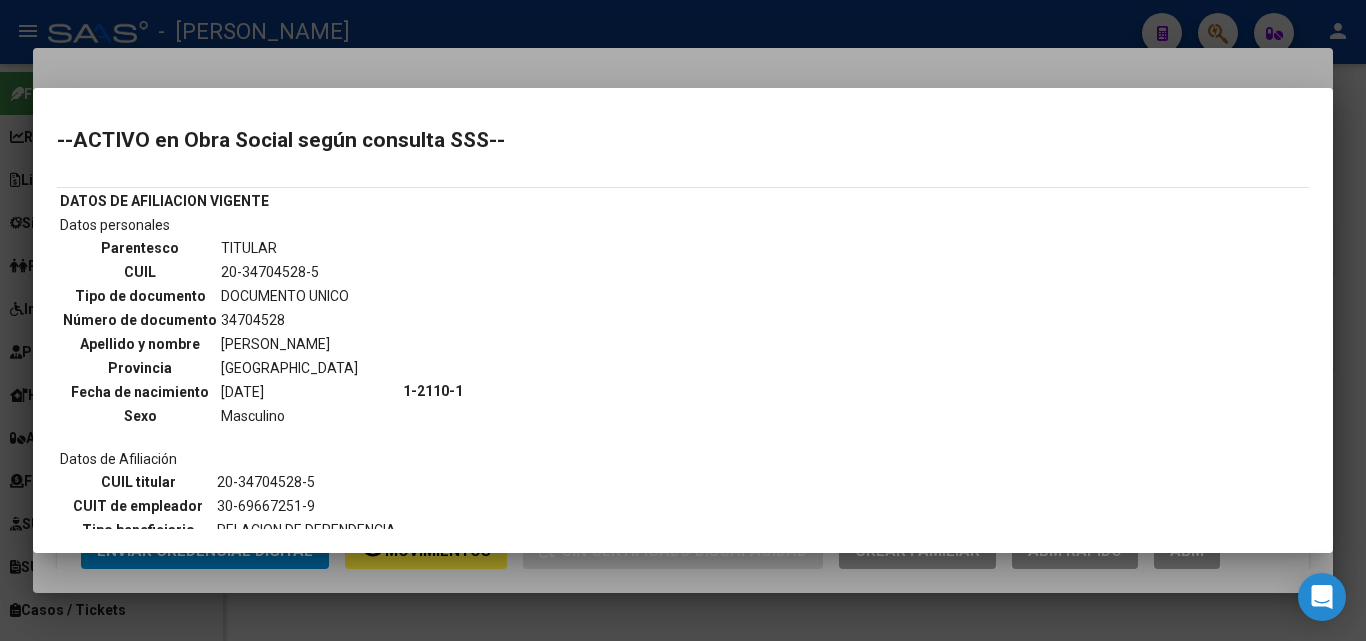 click at bounding box center [683, 320] 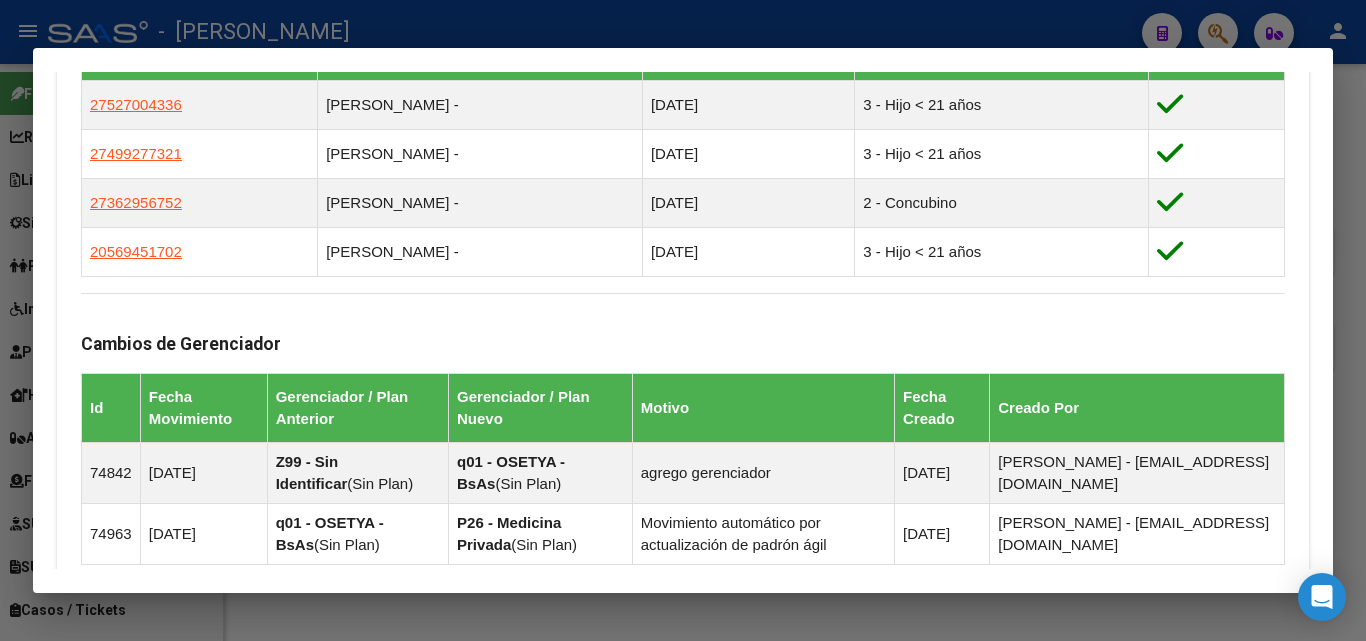 scroll, scrollTop: 1557, scrollLeft: 0, axis: vertical 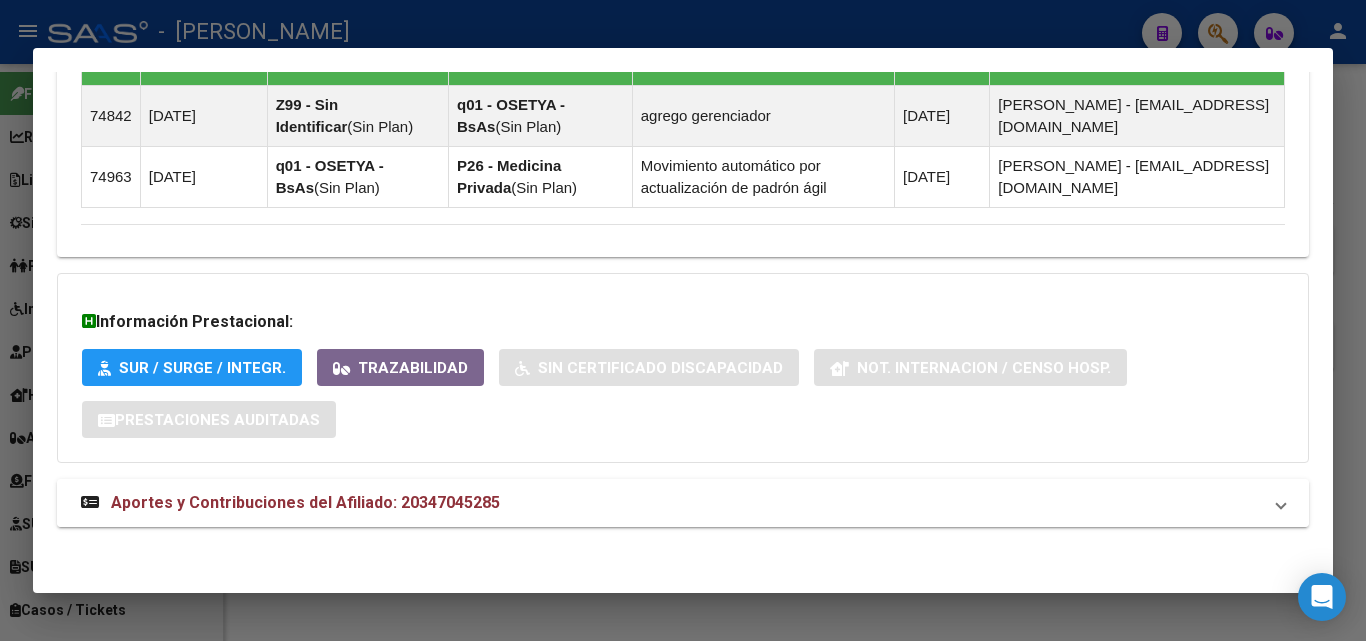 click on "Aportes y Contribuciones del Afiliado: 20347045285" at bounding box center [683, 503] 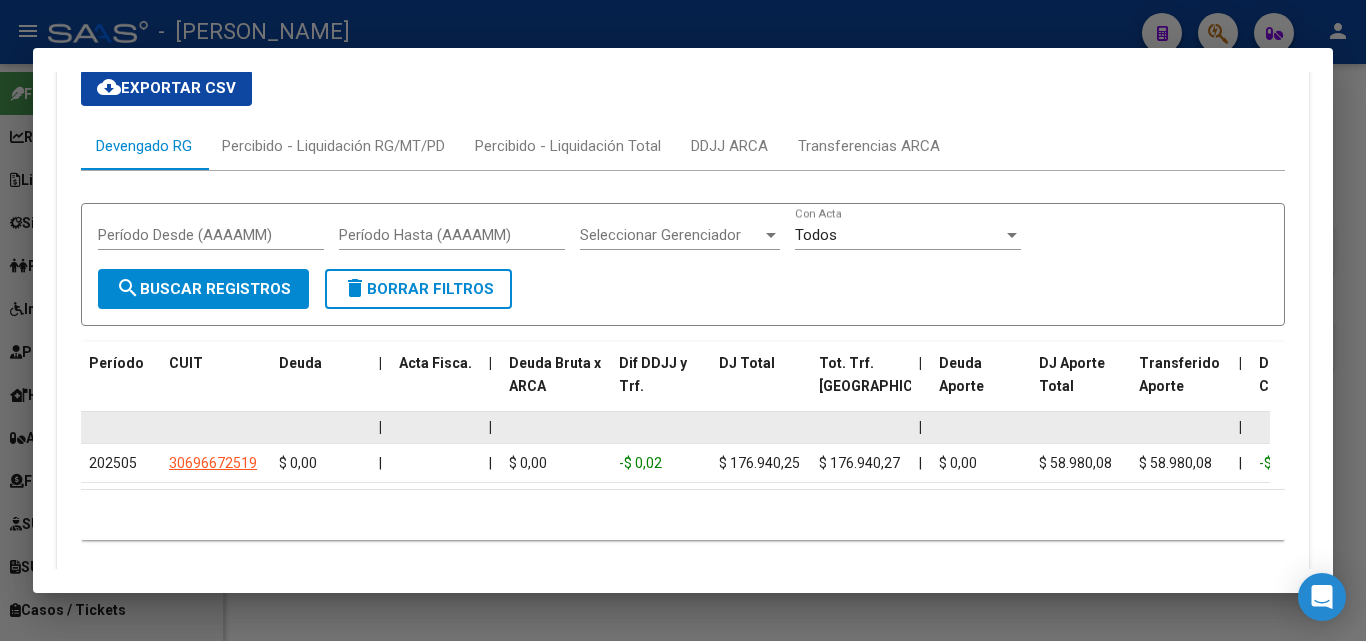 scroll, scrollTop: 2155, scrollLeft: 0, axis: vertical 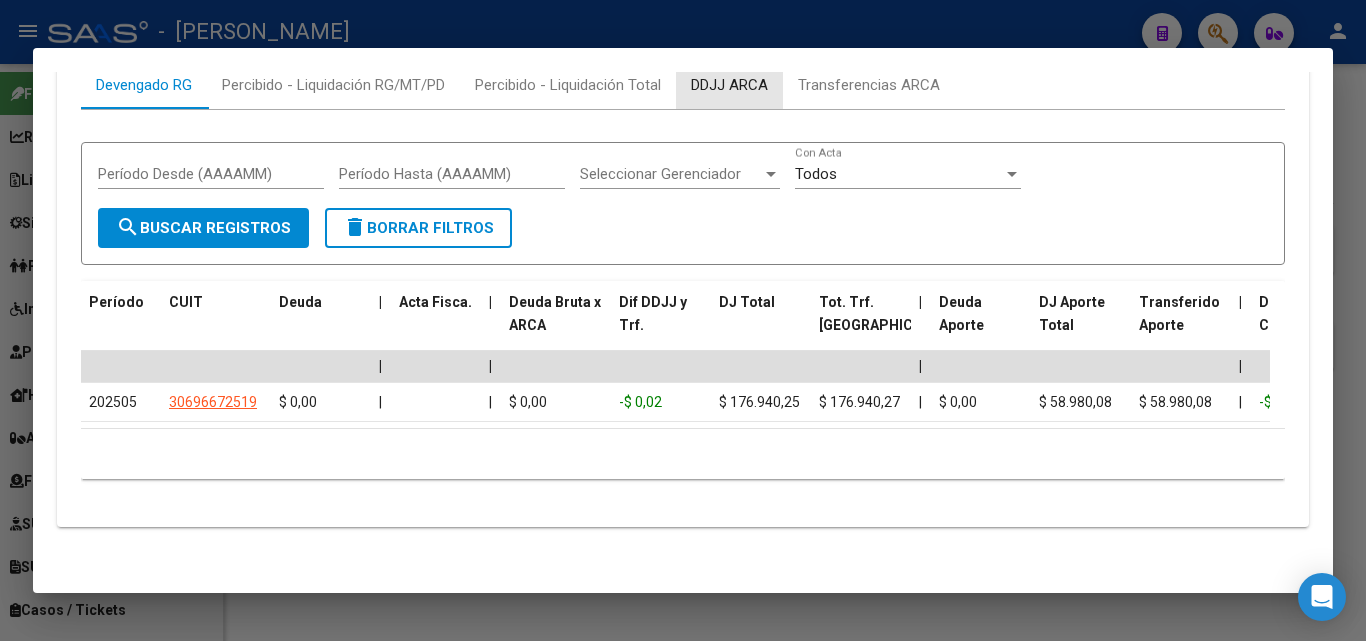 click on "DDJJ ARCA" at bounding box center [729, 85] 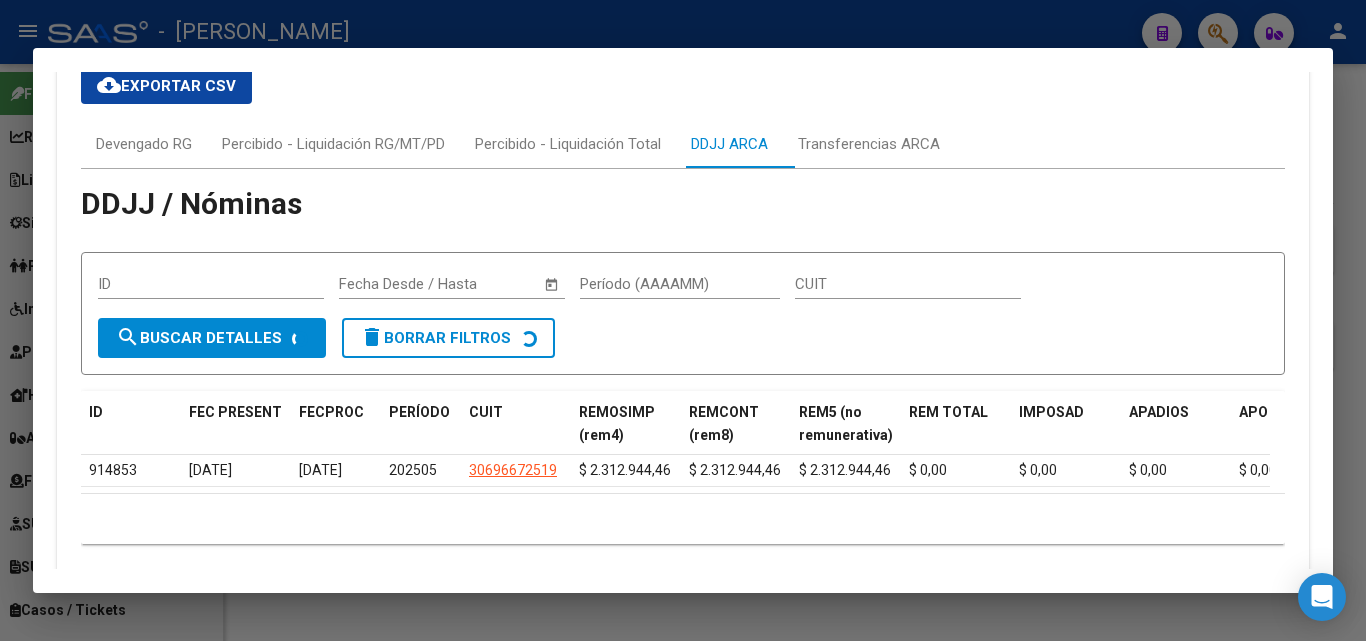 scroll, scrollTop: 2155, scrollLeft: 0, axis: vertical 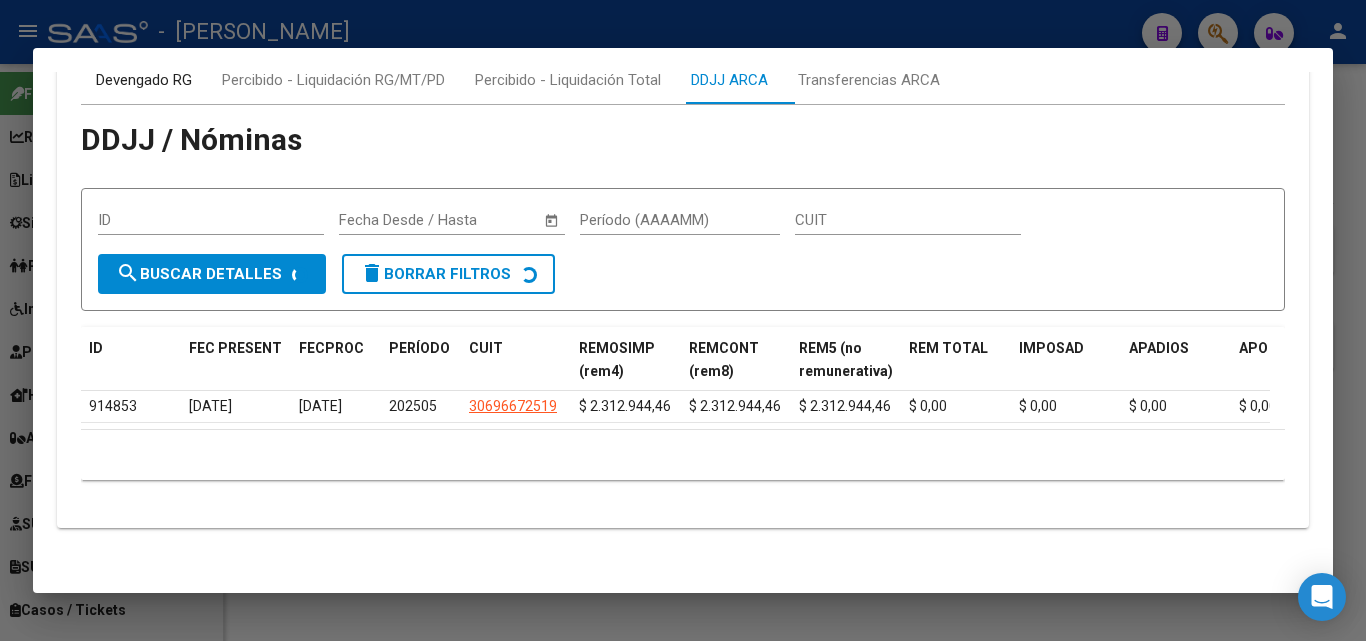click on "Devengado RG" at bounding box center [144, 80] 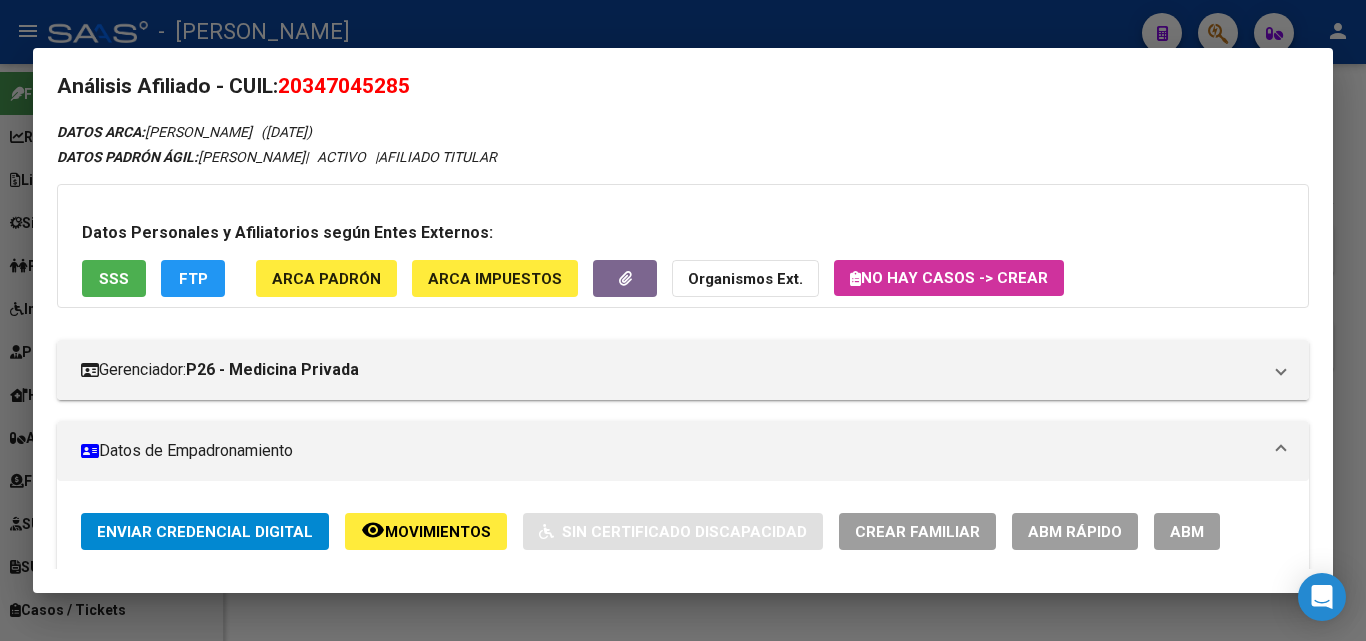 scroll, scrollTop: 0, scrollLeft: 0, axis: both 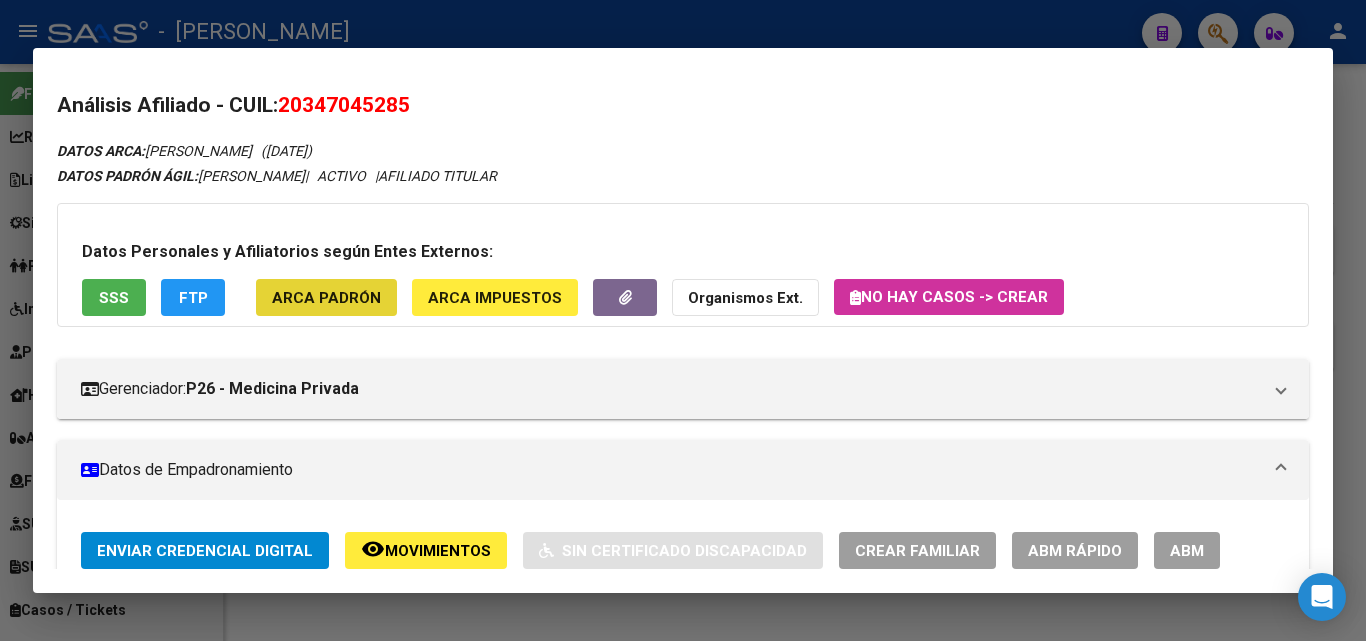 click on "ARCA Padrón" 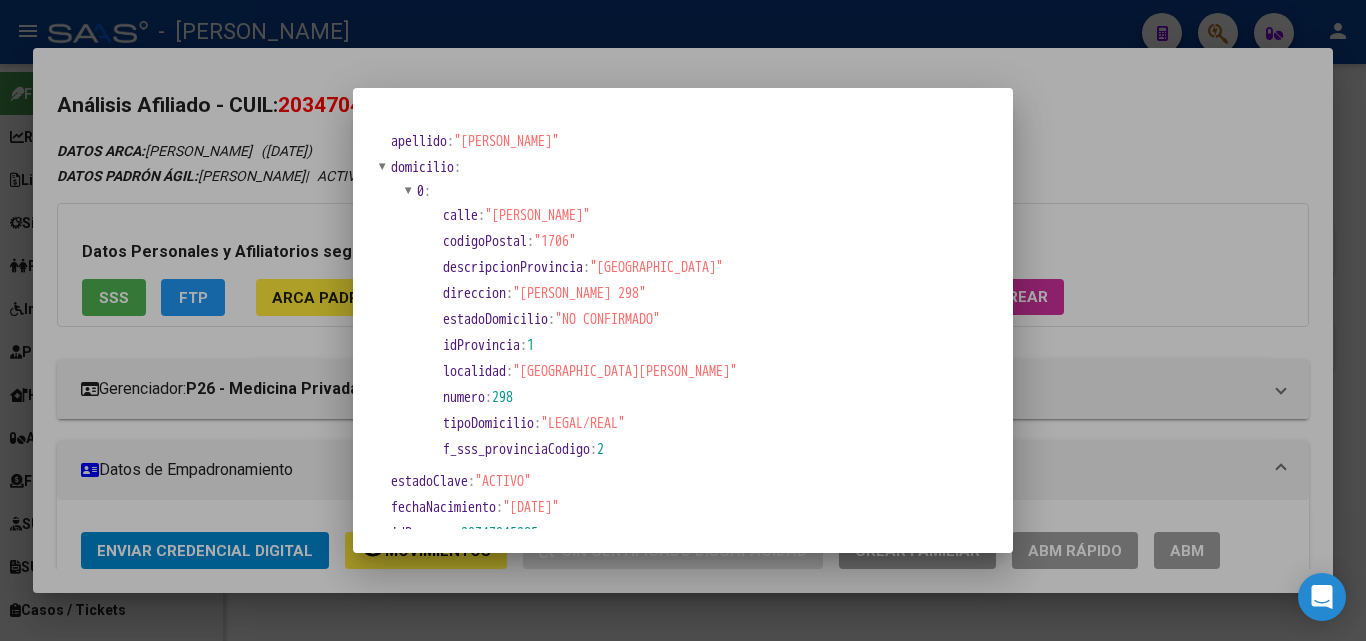 click at bounding box center [683, 320] 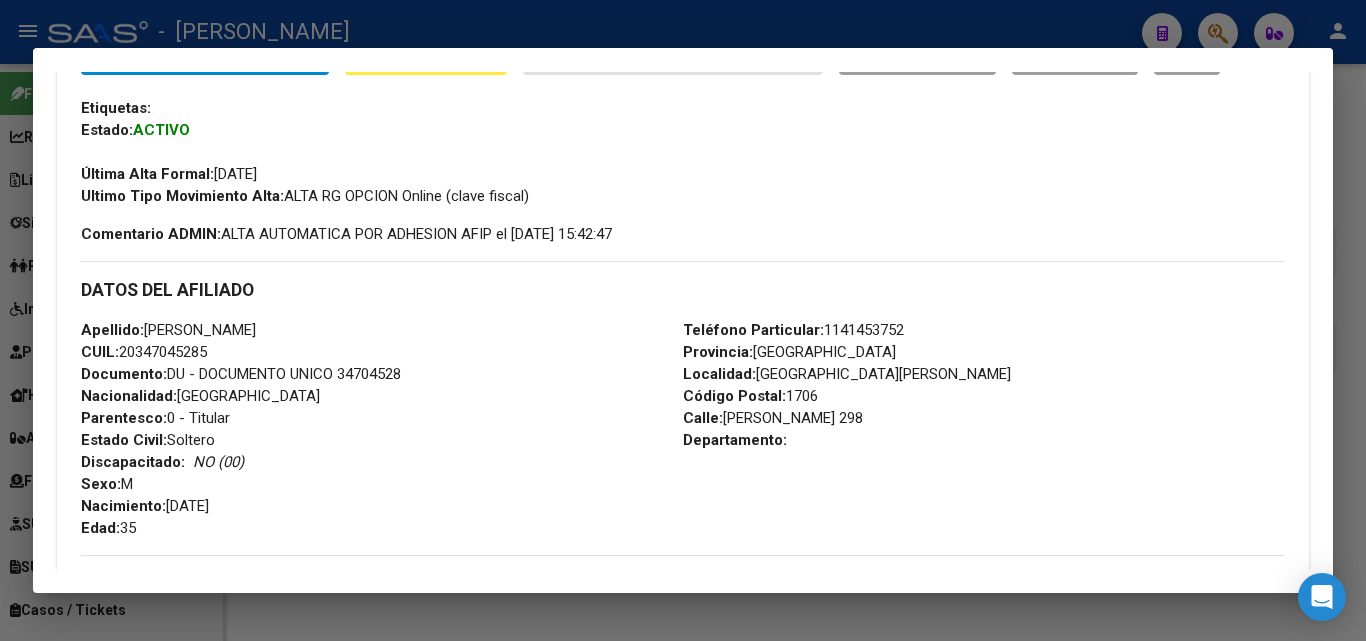 scroll, scrollTop: 500, scrollLeft: 0, axis: vertical 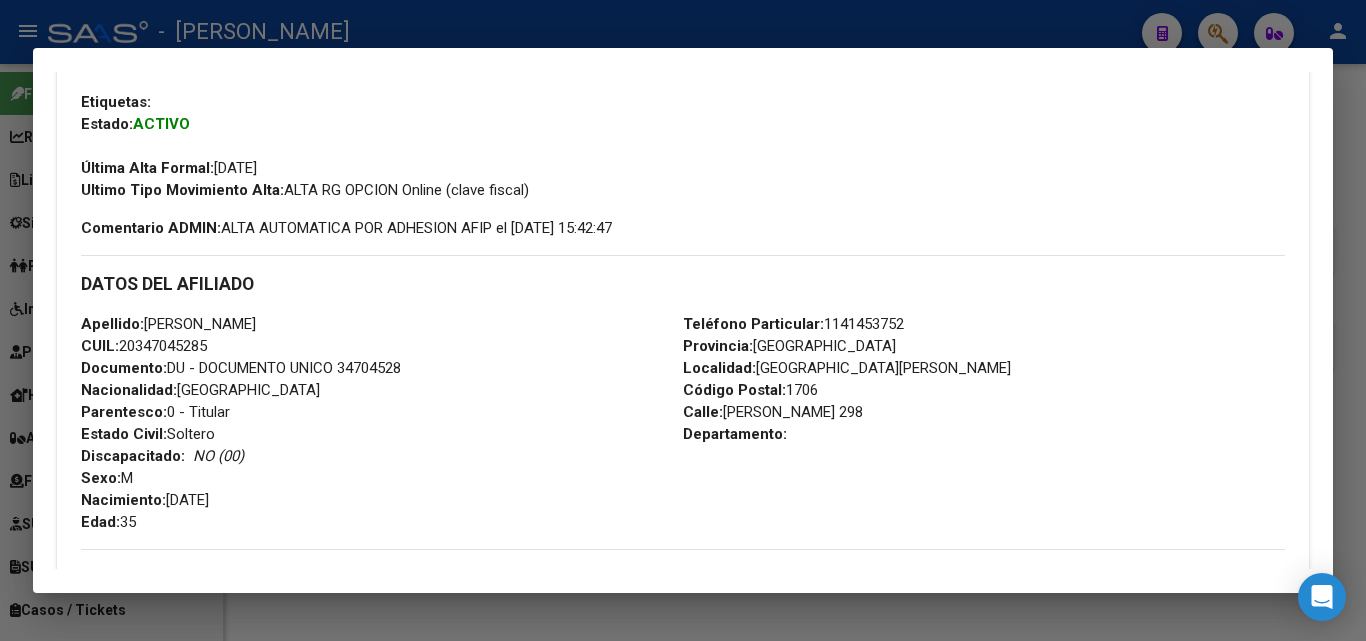 click on "Documento:  DU - DOCUMENTO UNICO 34704528" at bounding box center (241, 368) 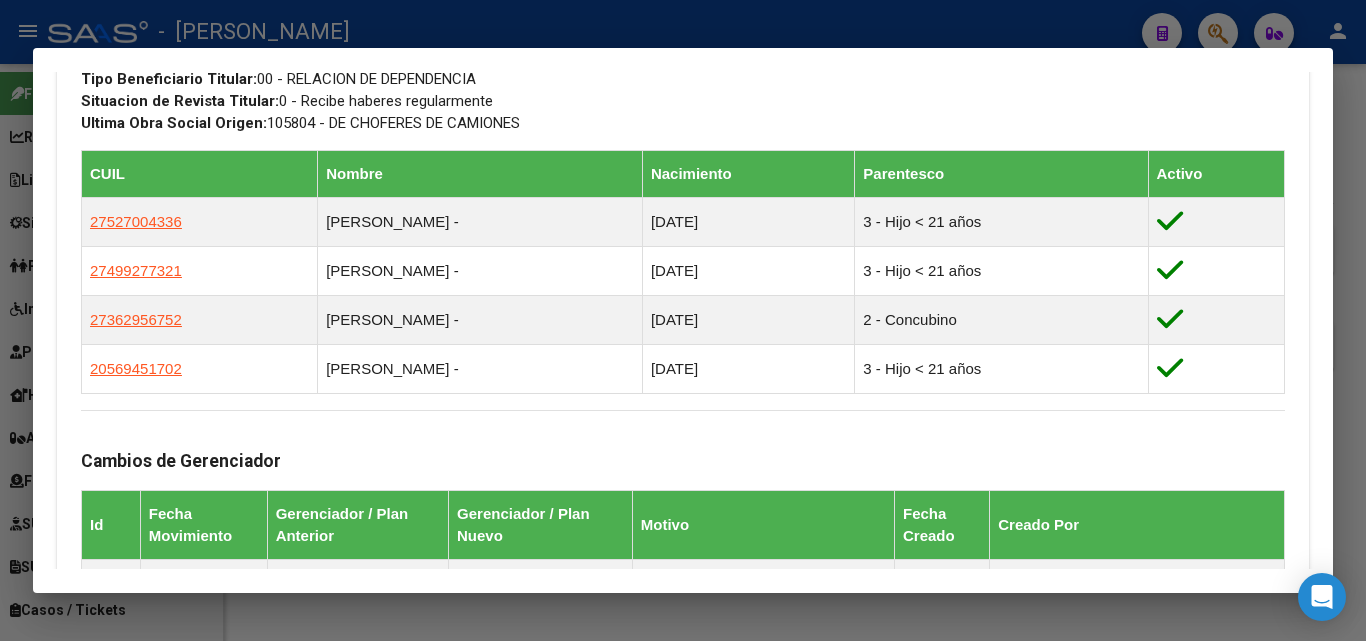 scroll, scrollTop: 1100, scrollLeft: 0, axis: vertical 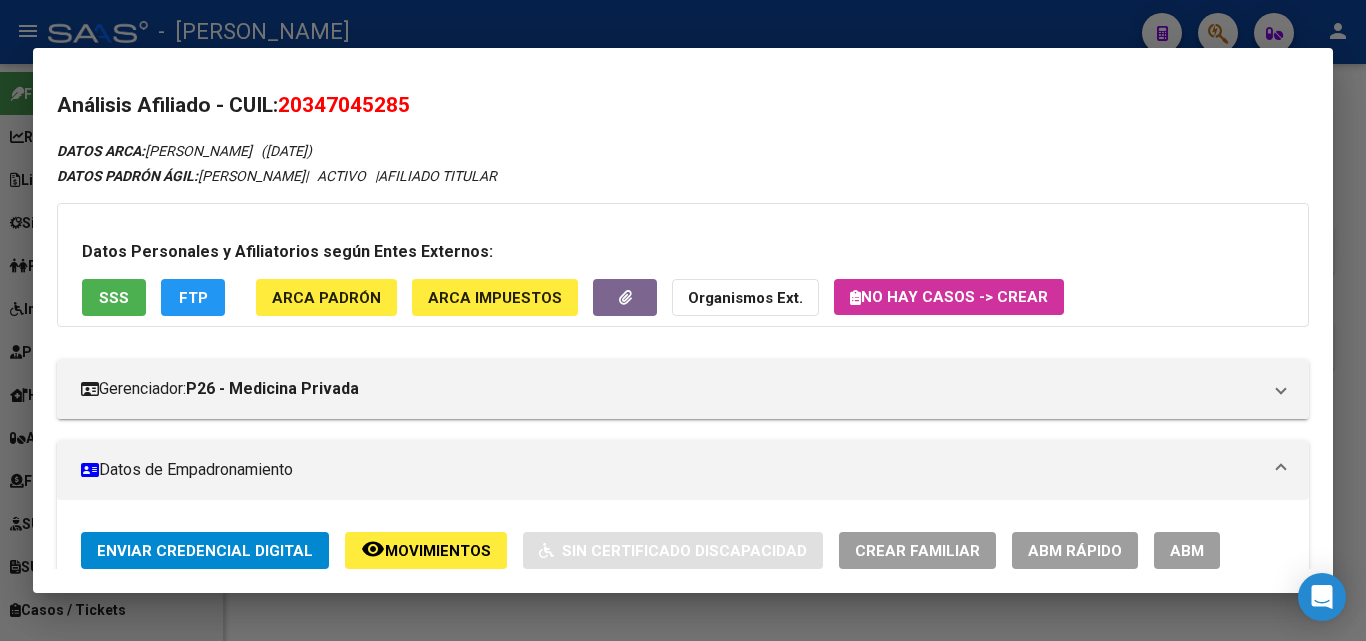click on "Datos Personales y Afiliatorios según Entes Externos: SSS FTP ARCA Padrón ARCA Impuestos Organismos Ext.   No hay casos -> Crear" at bounding box center (683, 265) 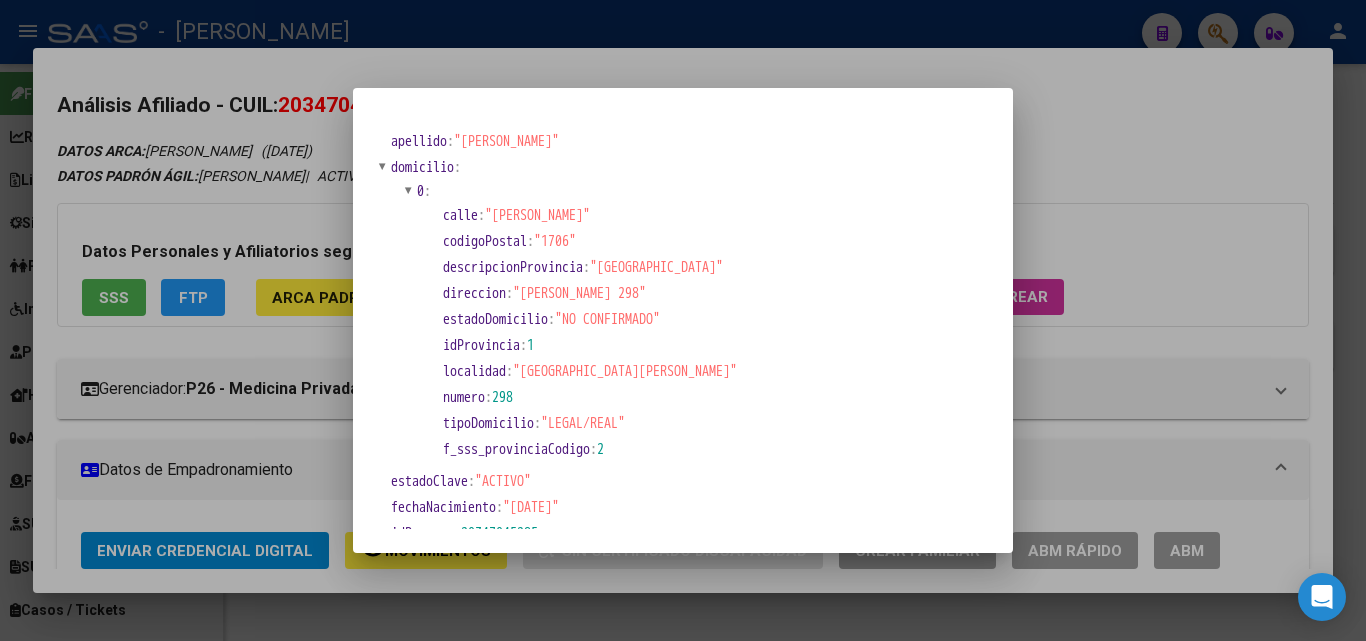 click at bounding box center (683, 320) 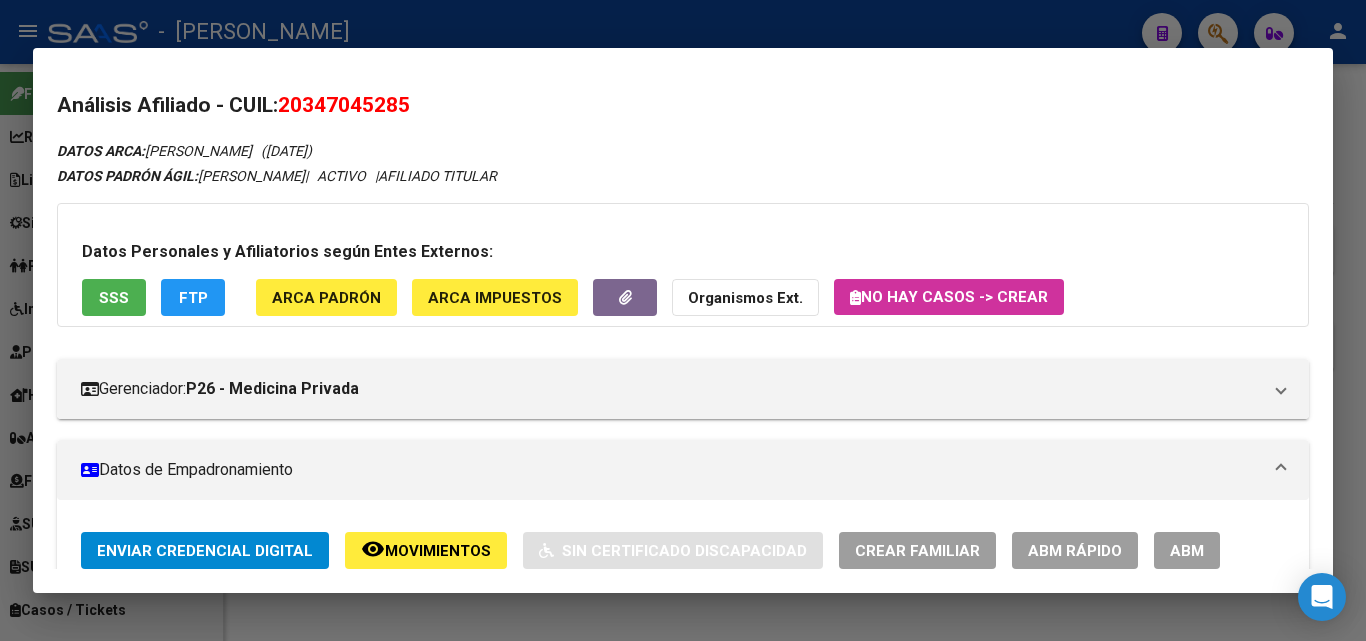 click on "Análisis Afiliado - CUIL:  20347045285" at bounding box center [683, 106] 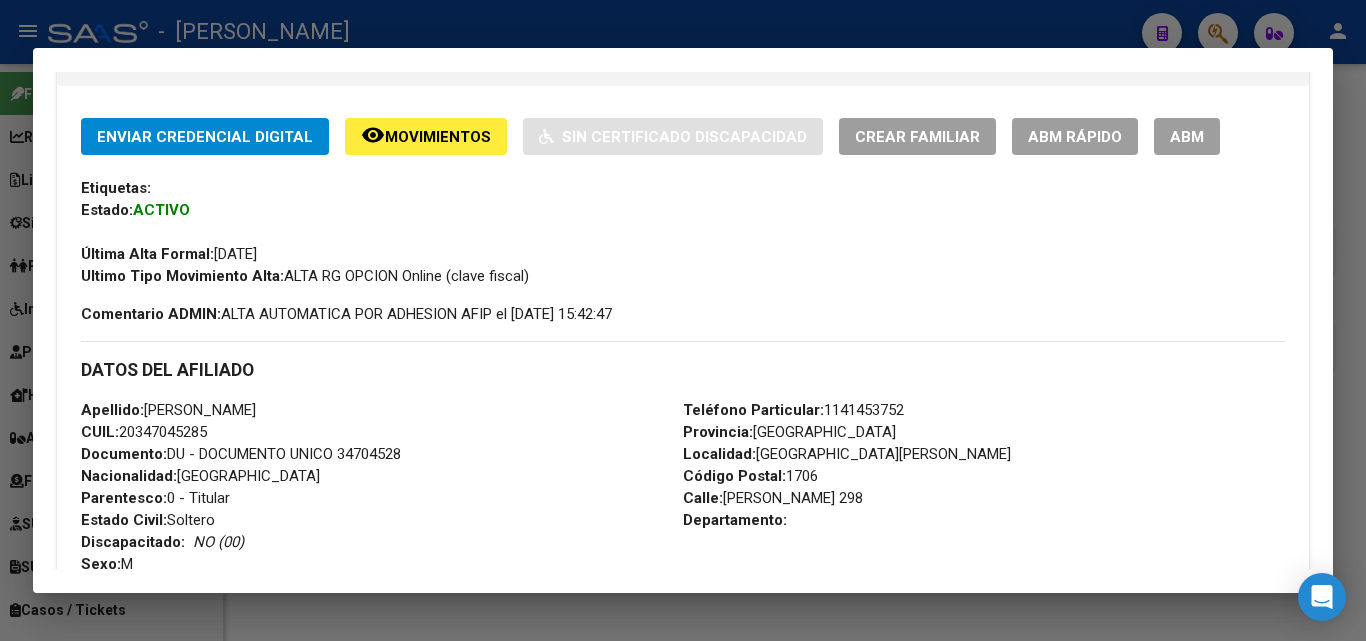 scroll, scrollTop: 500, scrollLeft: 0, axis: vertical 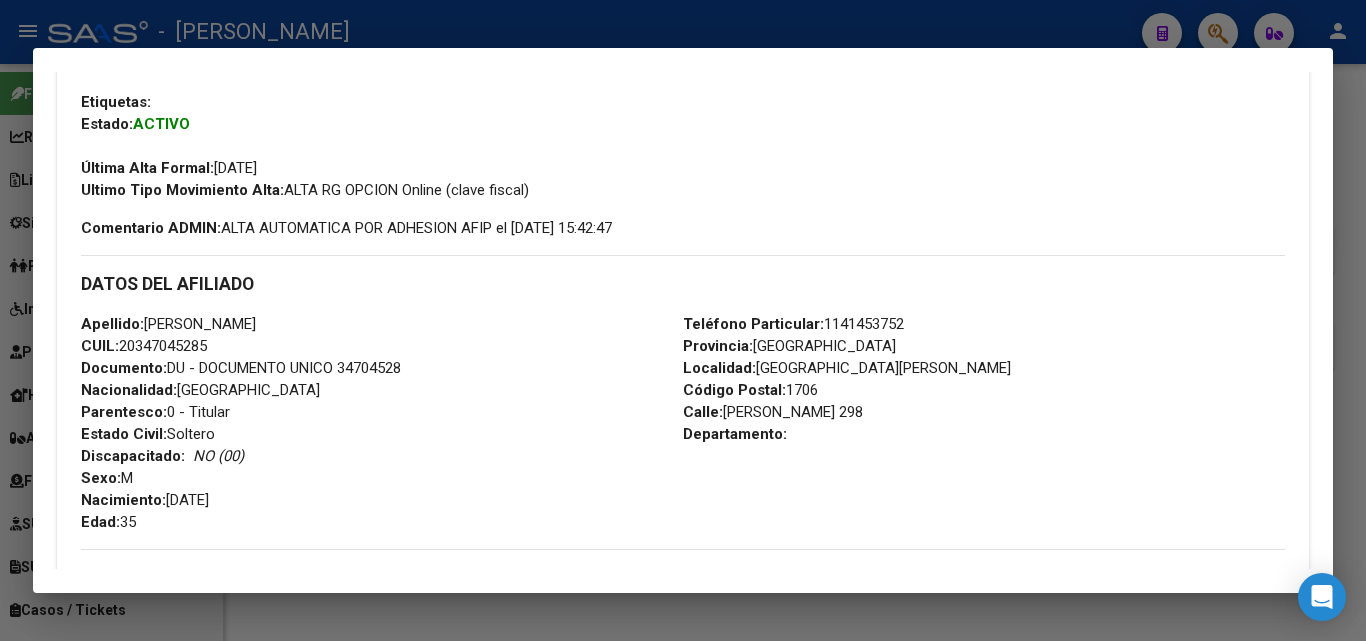 click on "Teléfono Particular:  [PHONE_NUMBER]" at bounding box center (793, 324) 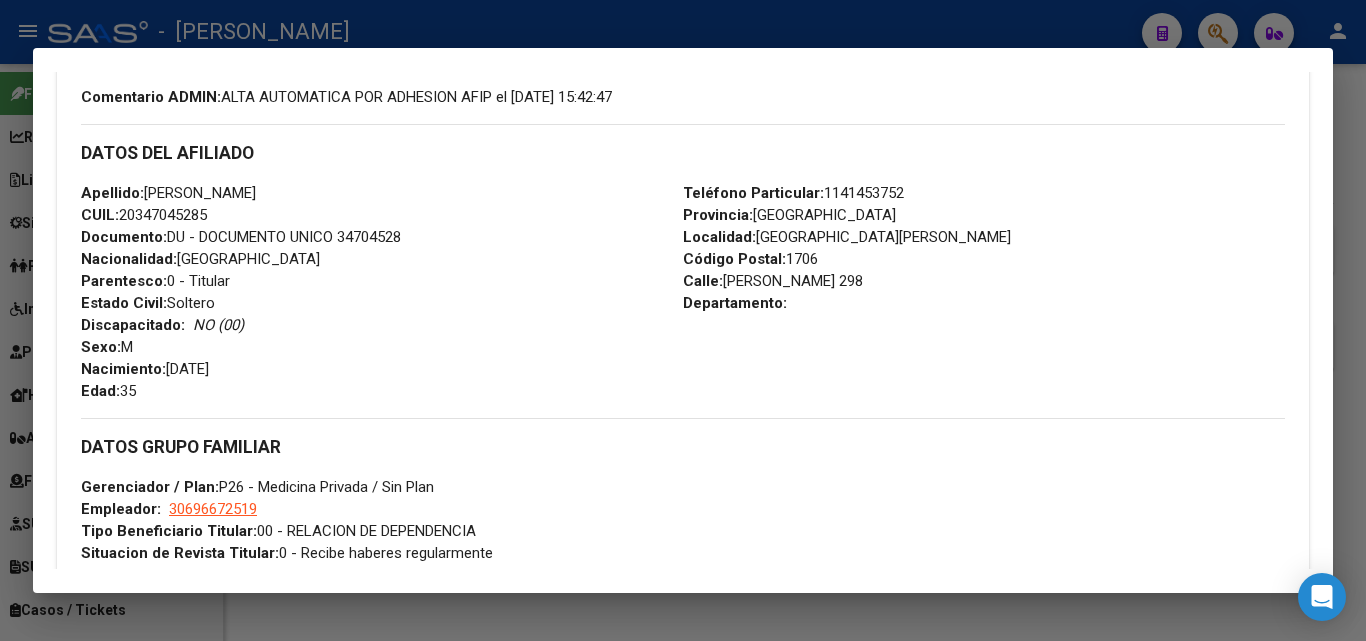 scroll, scrollTop: 900, scrollLeft: 0, axis: vertical 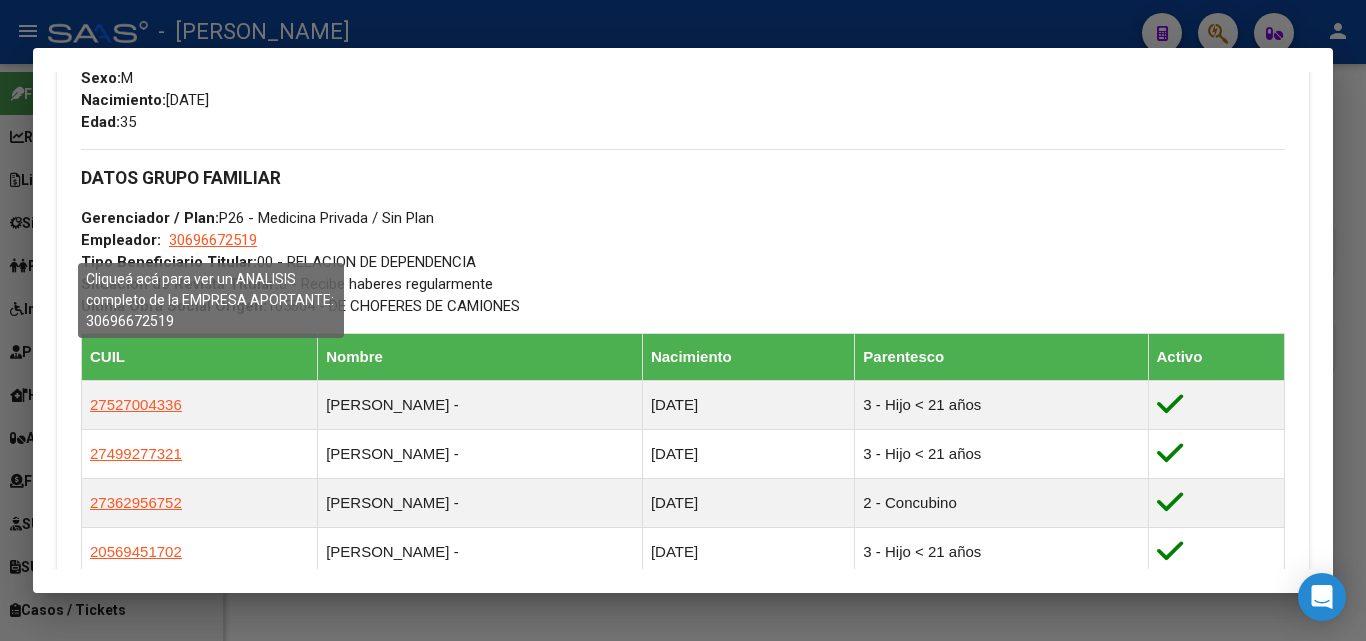 click on "30696672519" at bounding box center (213, 240) 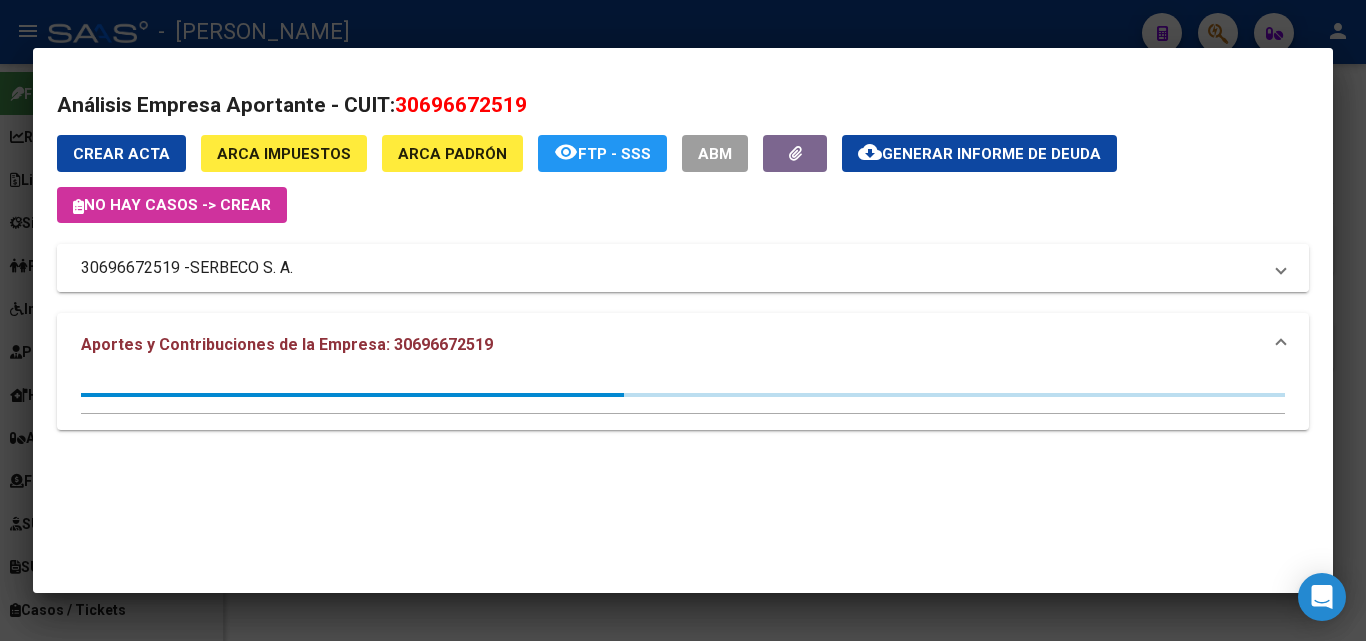 click on "SERBECO S. A." at bounding box center (241, 268) 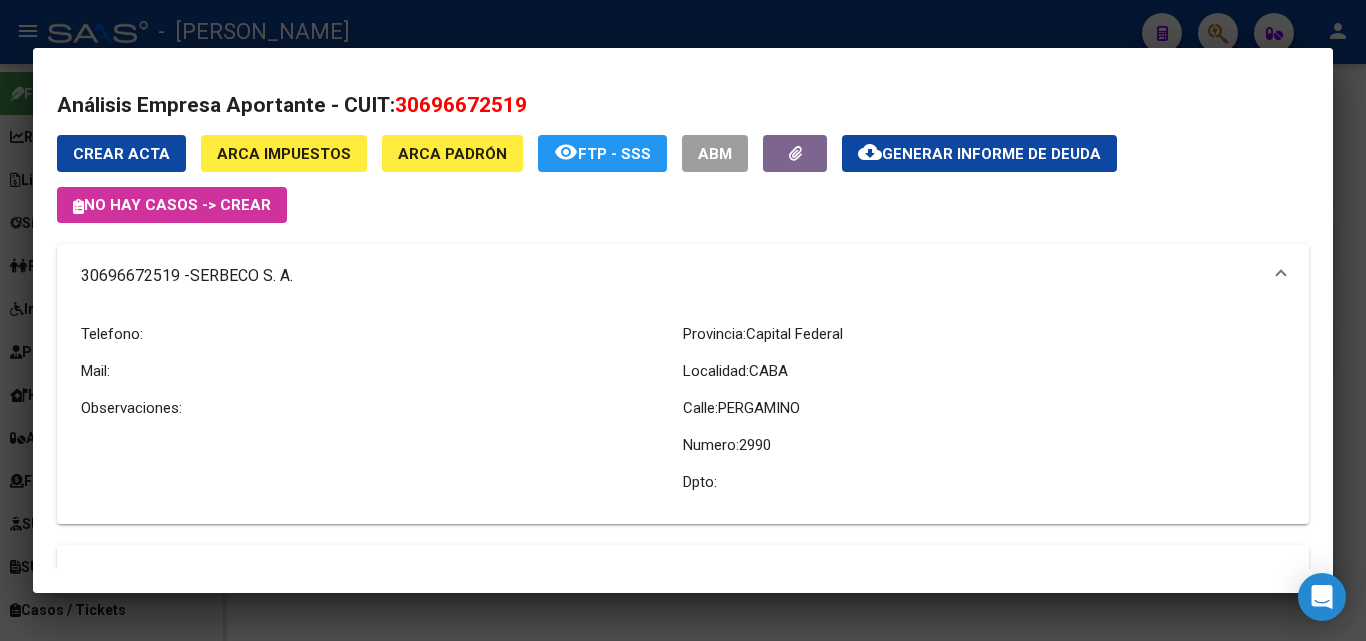click at bounding box center (683, 320) 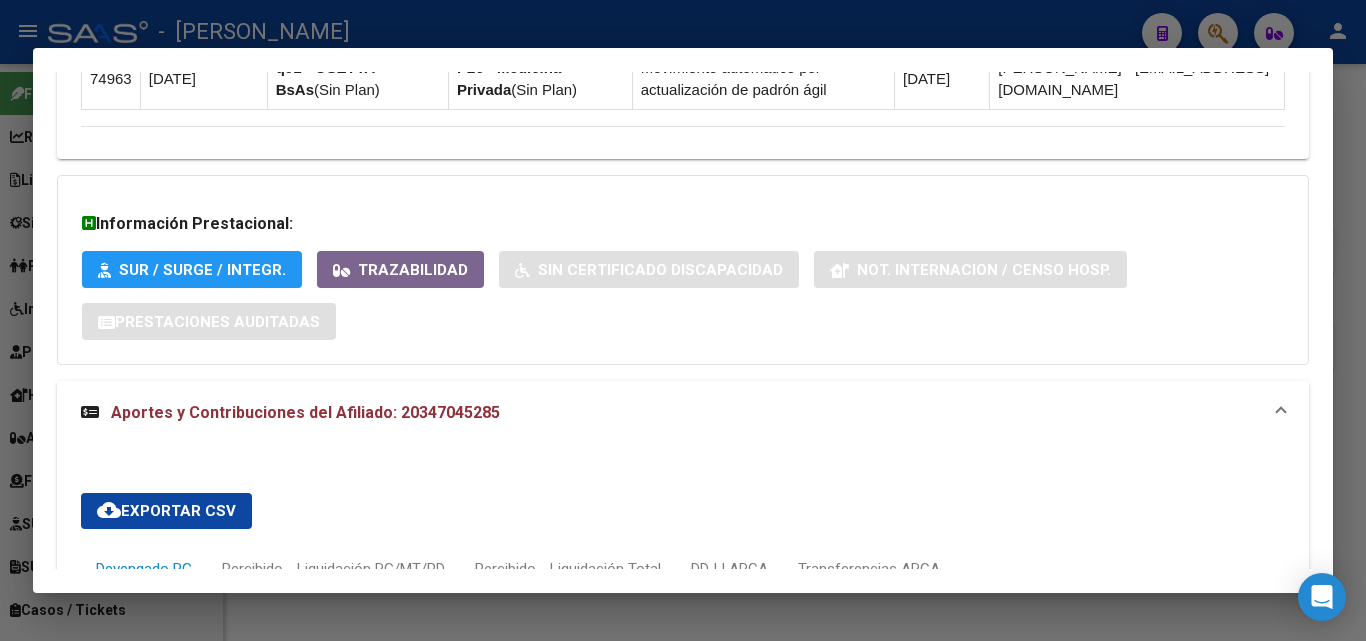 scroll, scrollTop: 1355, scrollLeft: 0, axis: vertical 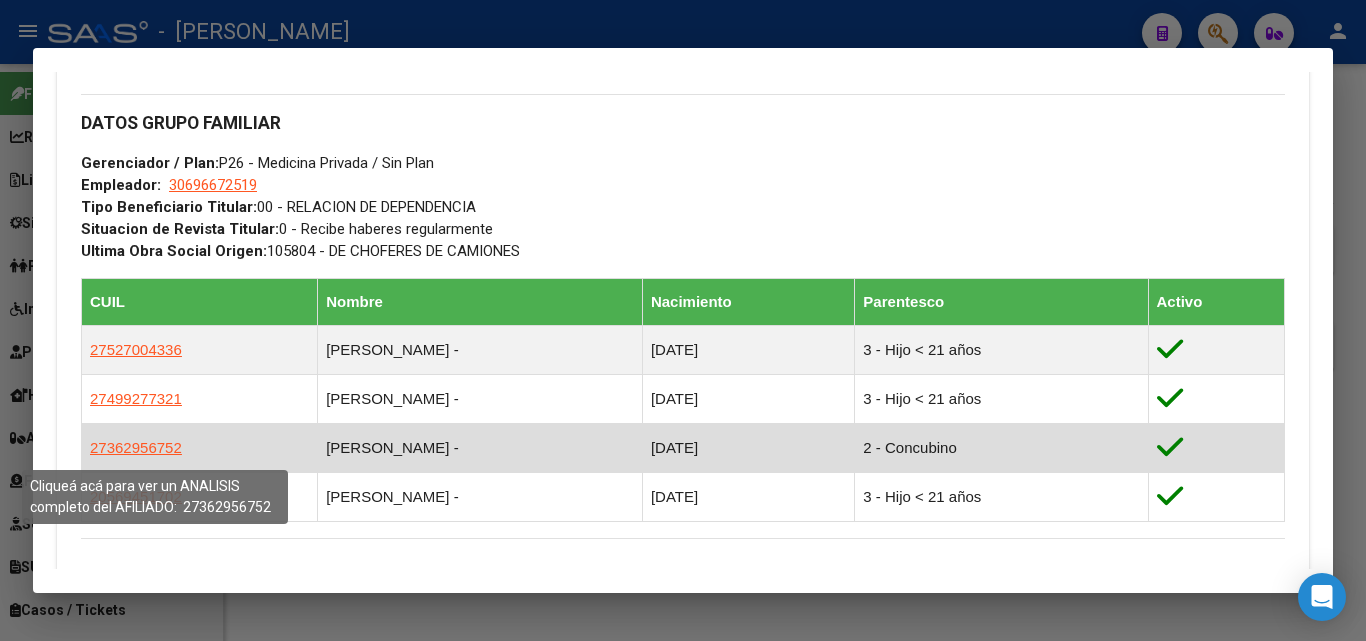 click on "27362956752" at bounding box center [136, 447] 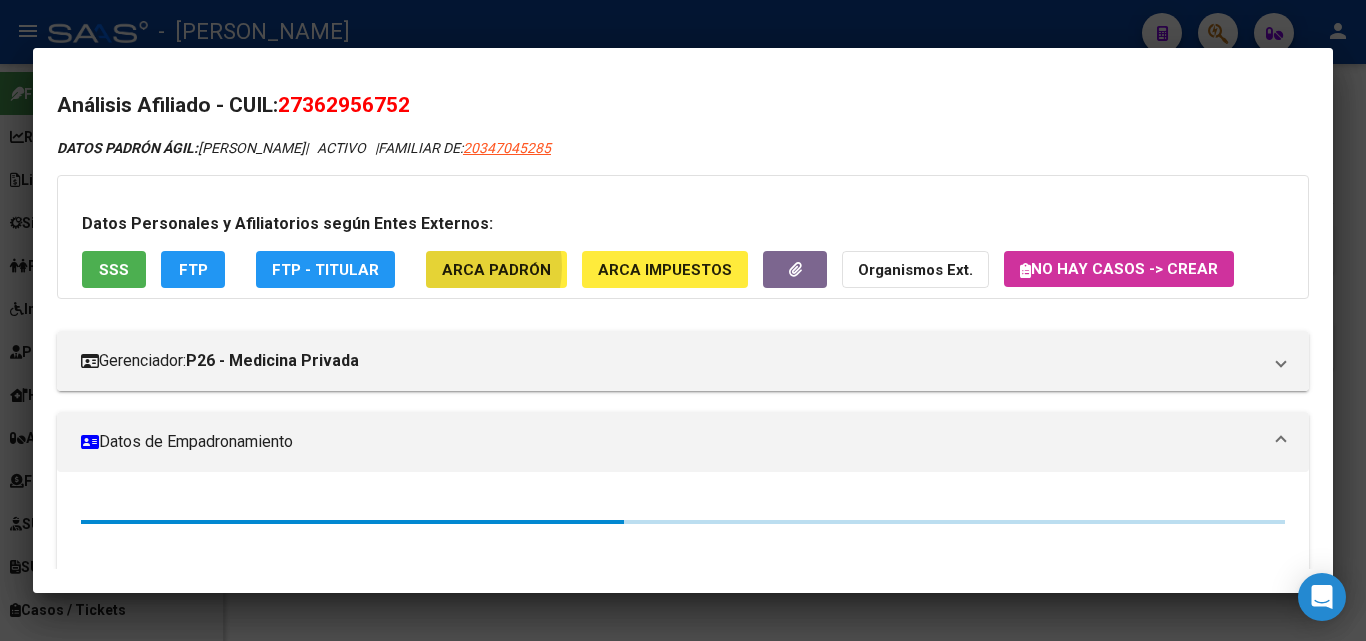 click on "ARCA Padrón" 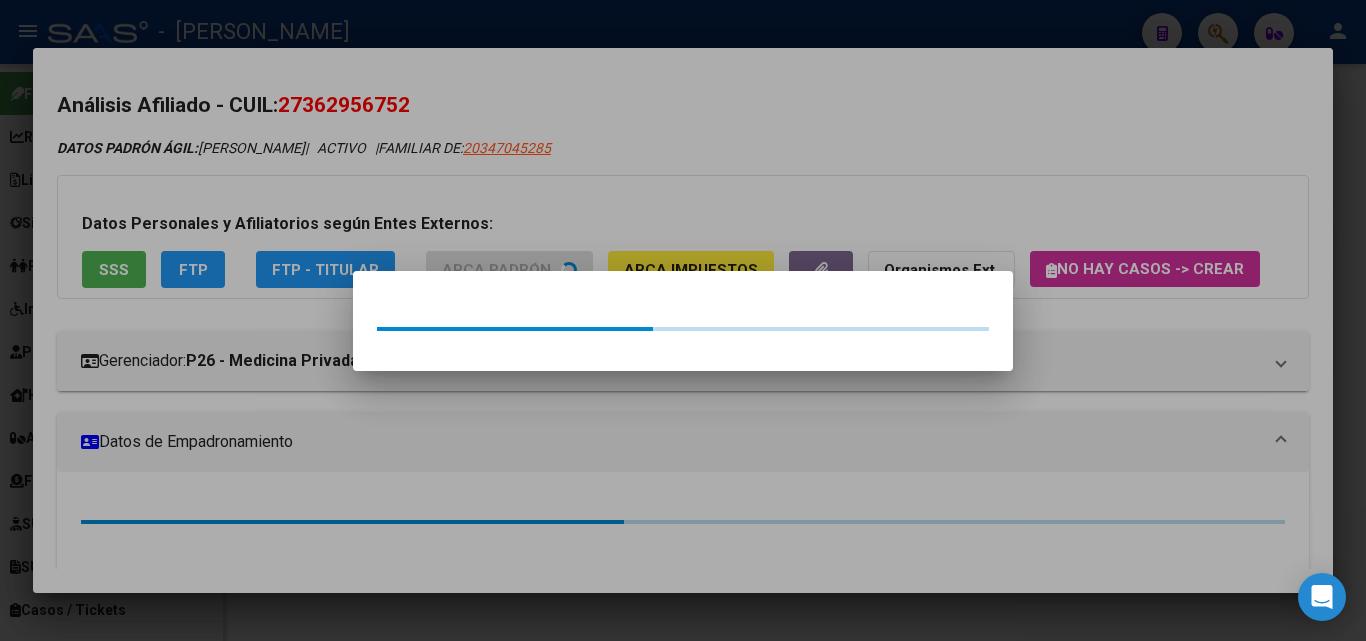 click at bounding box center (683, 320) 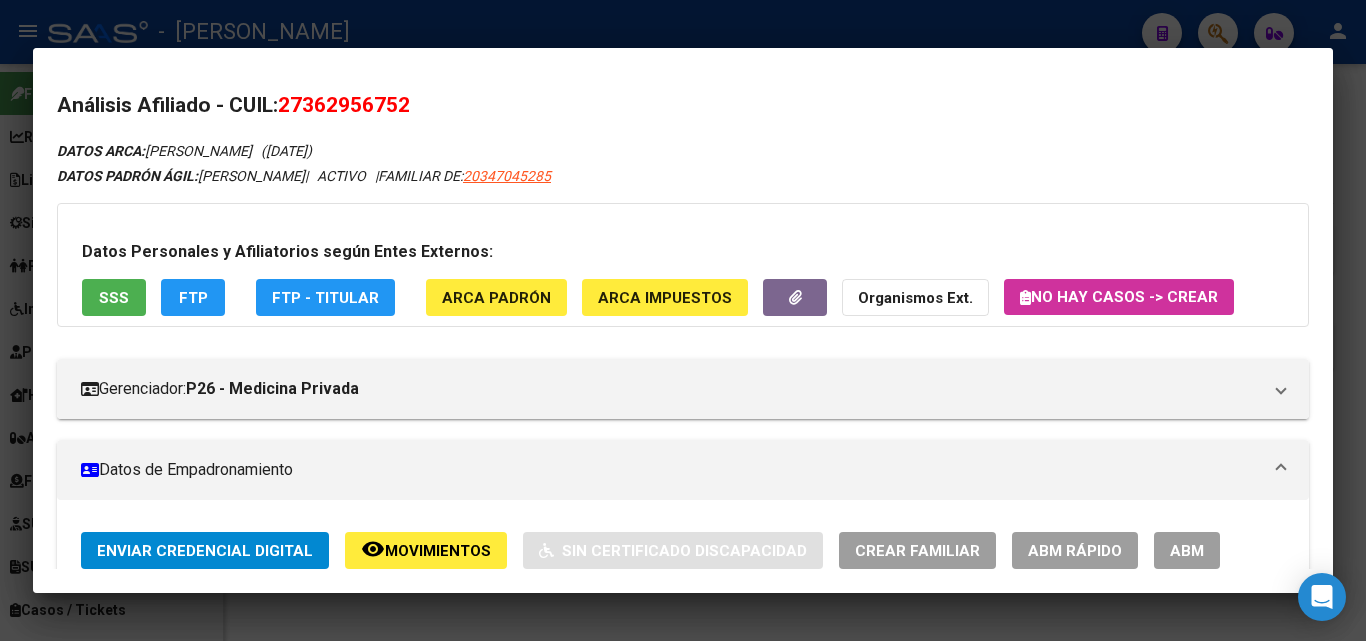 drag, startPoint x: 314, startPoint y: 103, endPoint x: 400, endPoint y: 101, distance: 86.023254 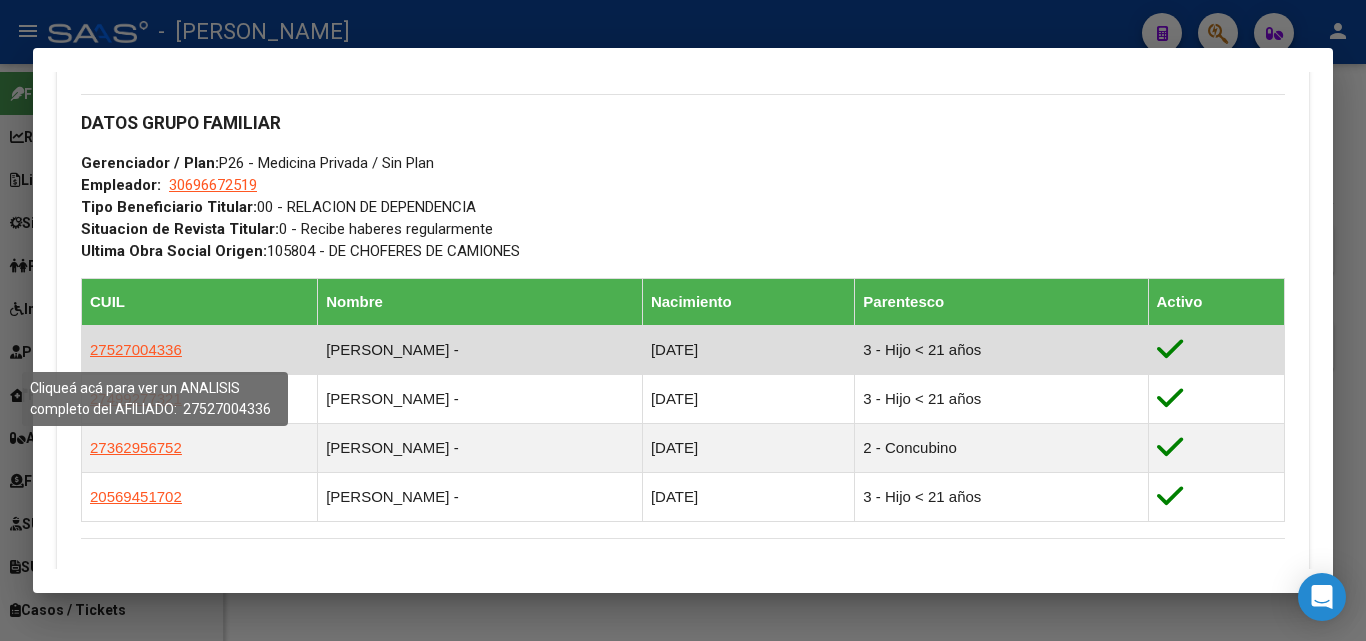 click on "27527004336" at bounding box center [136, 349] 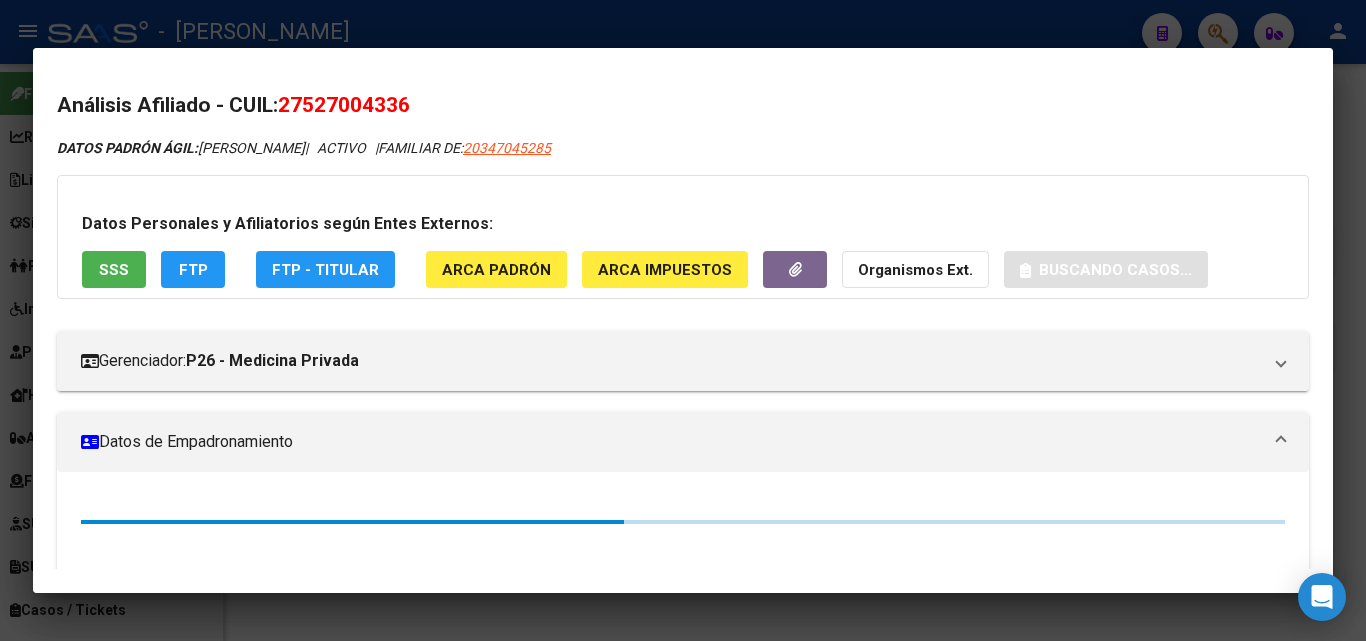 click on "Datos Personales y Afiliatorios según Entes Externos: SSS FTP  FTP - Titular ARCA Padrón ARCA Impuestos Organismos Ext.    Buscando casos..." at bounding box center (683, 237) 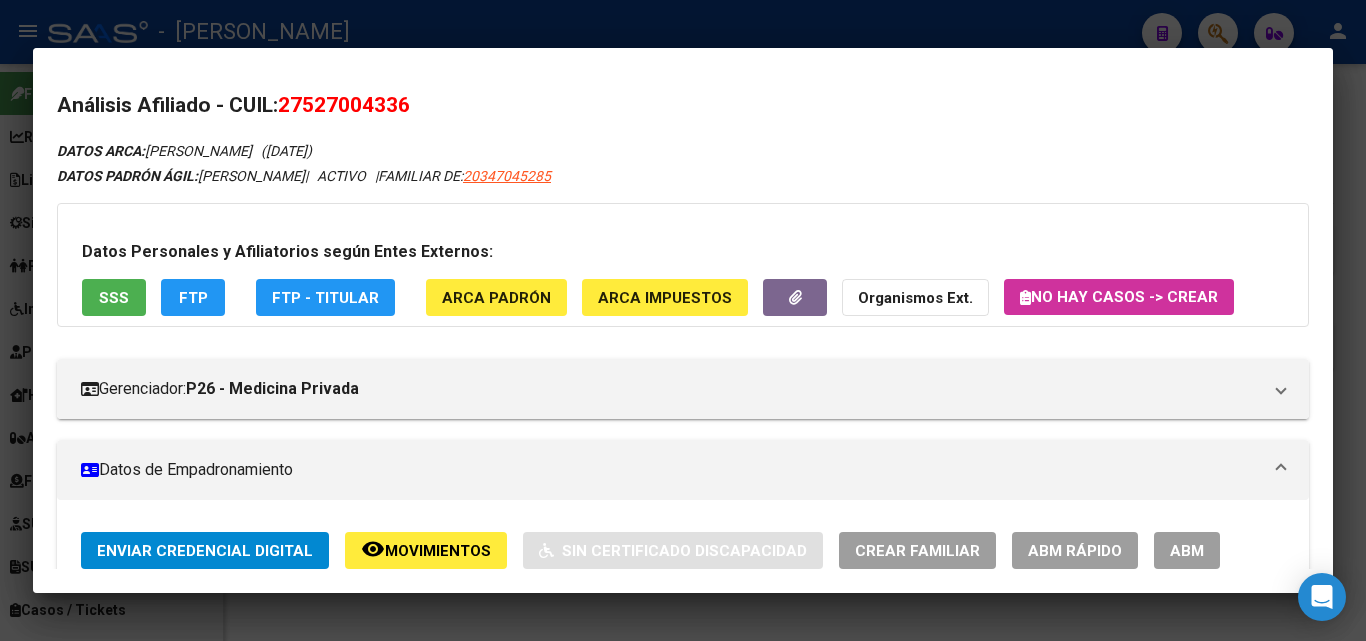 drag, startPoint x: 313, startPoint y: 107, endPoint x: 403, endPoint y: 98, distance: 90.44888 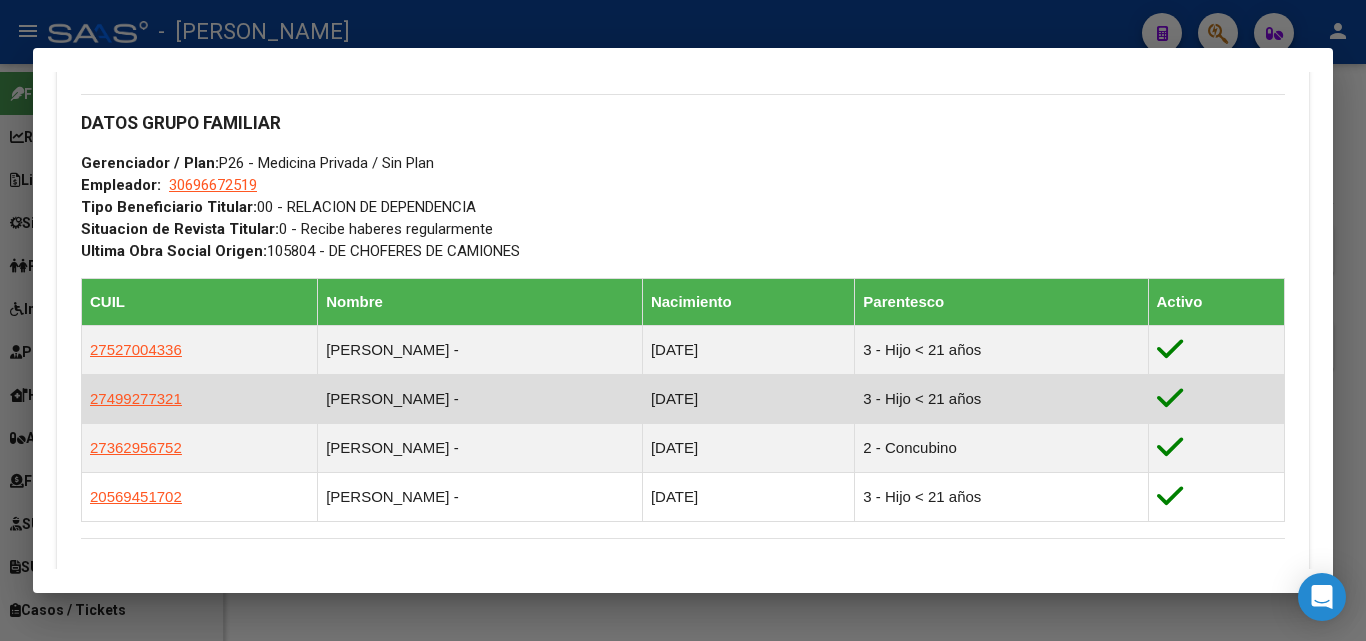 click on "27499277321" at bounding box center (200, 398) 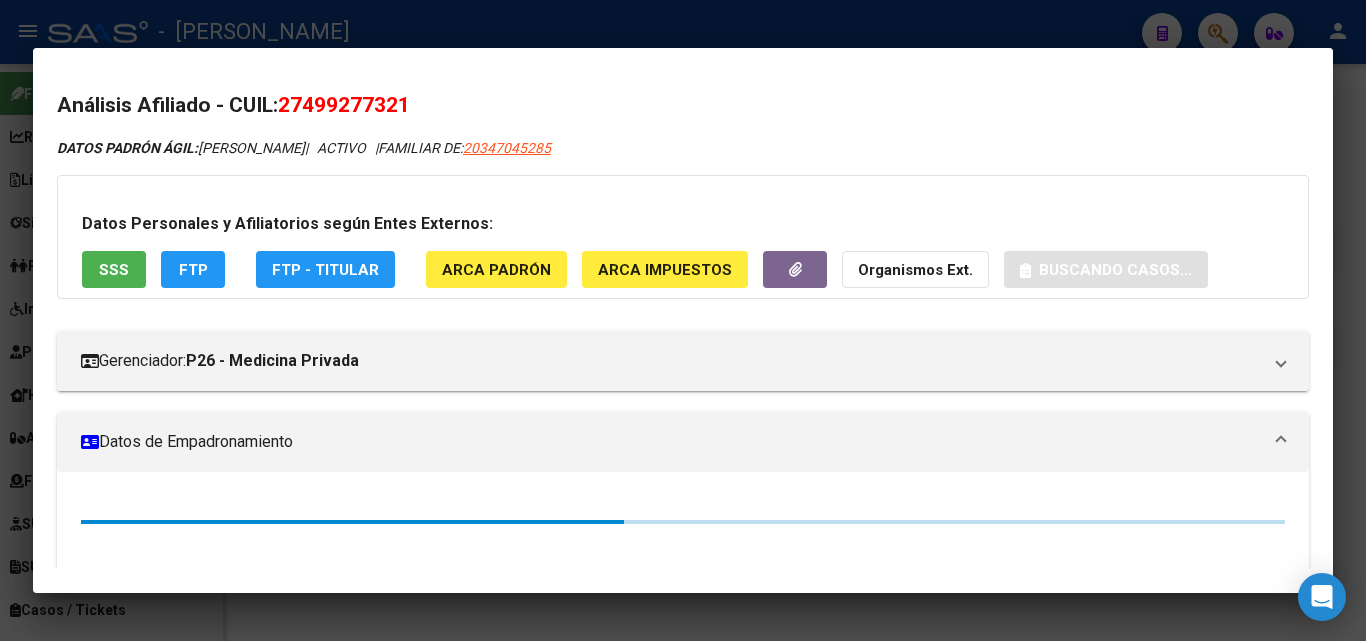 click on "ARCA Padrón" 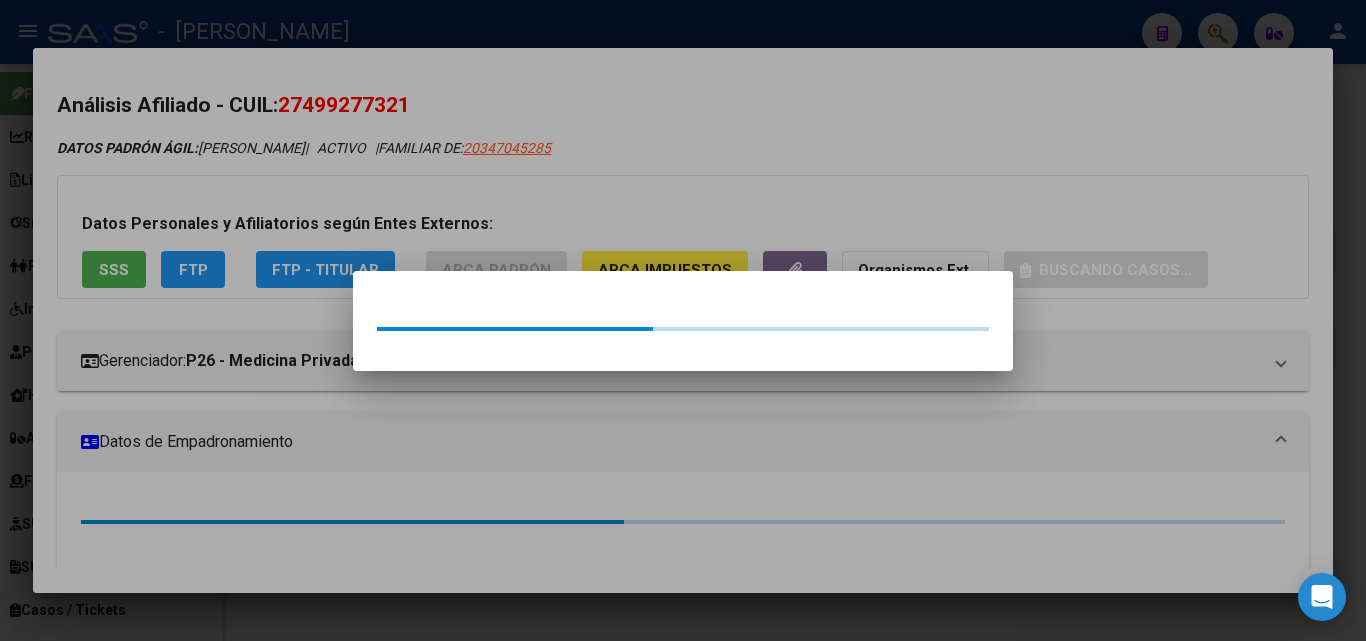 click at bounding box center (683, 320) 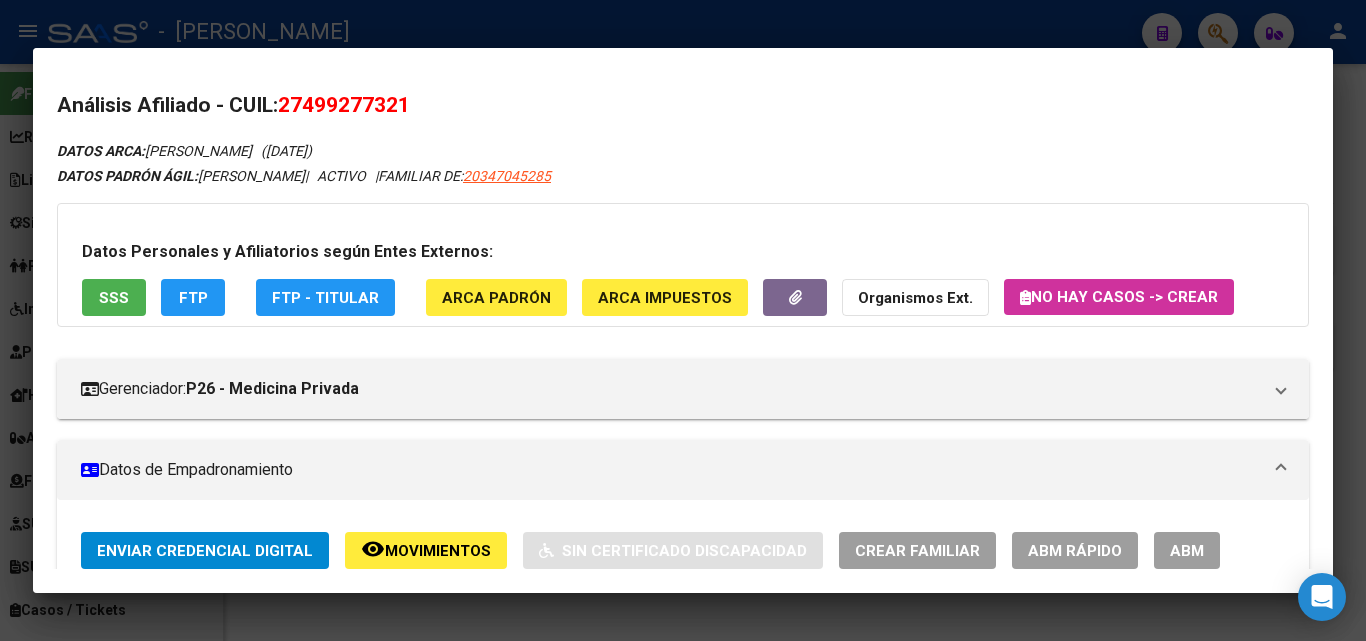 drag, startPoint x: 313, startPoint y: 104, endPoint x: 402, endPoint y: 107, distance: 89.050545 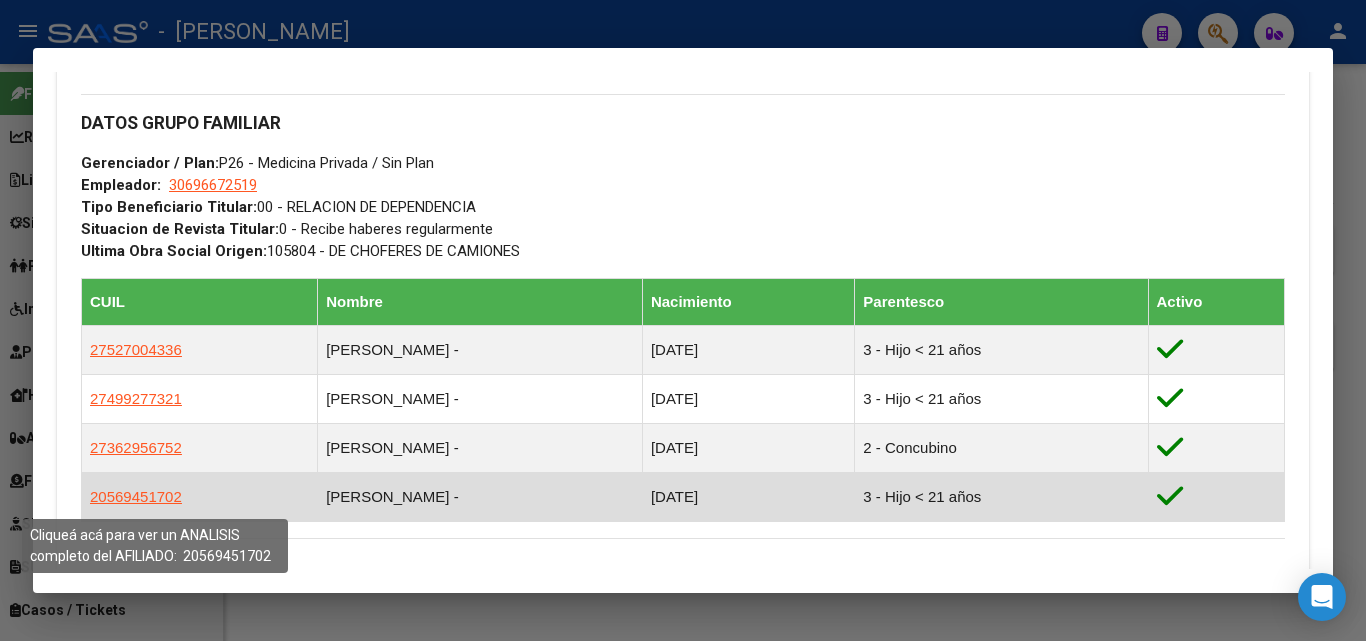 click on "20569451702" at bounding box center [136, 496] 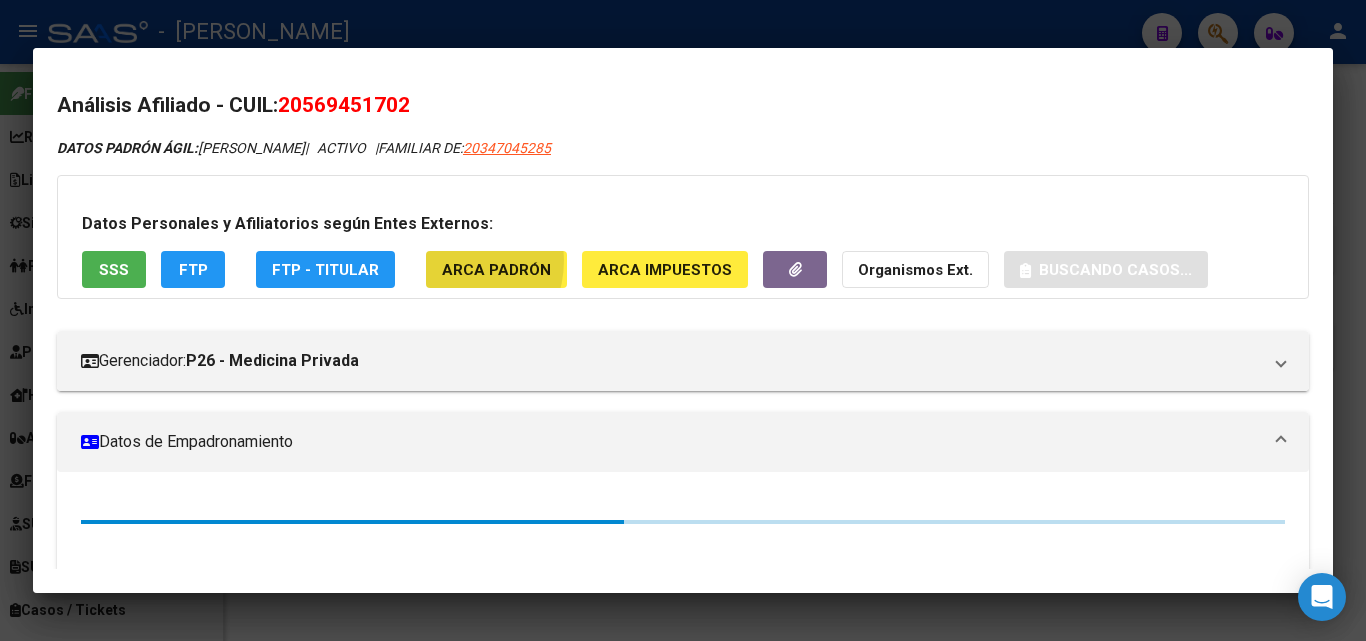 click on "ARCA Padrón" 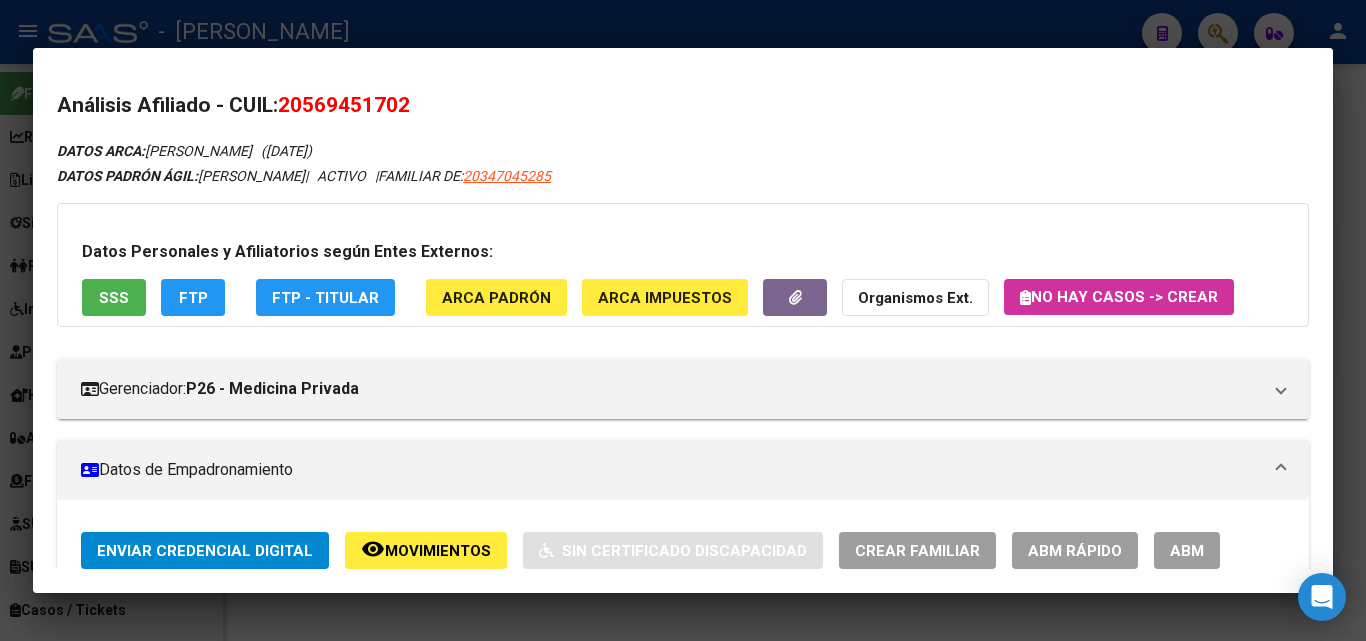 drag, startPoint x: 311, startPoint y: 104, endPoint x: 405, endPoint y: 114, distance: 94.53042 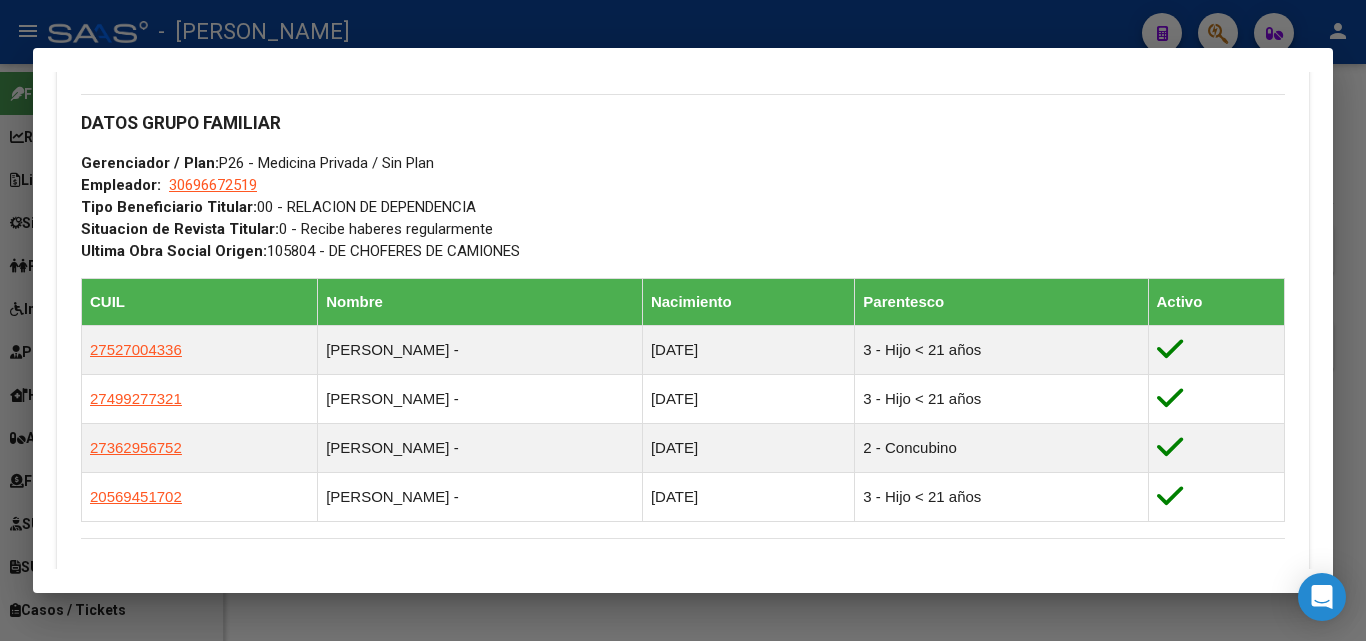 click at bounding box center (683, 320) 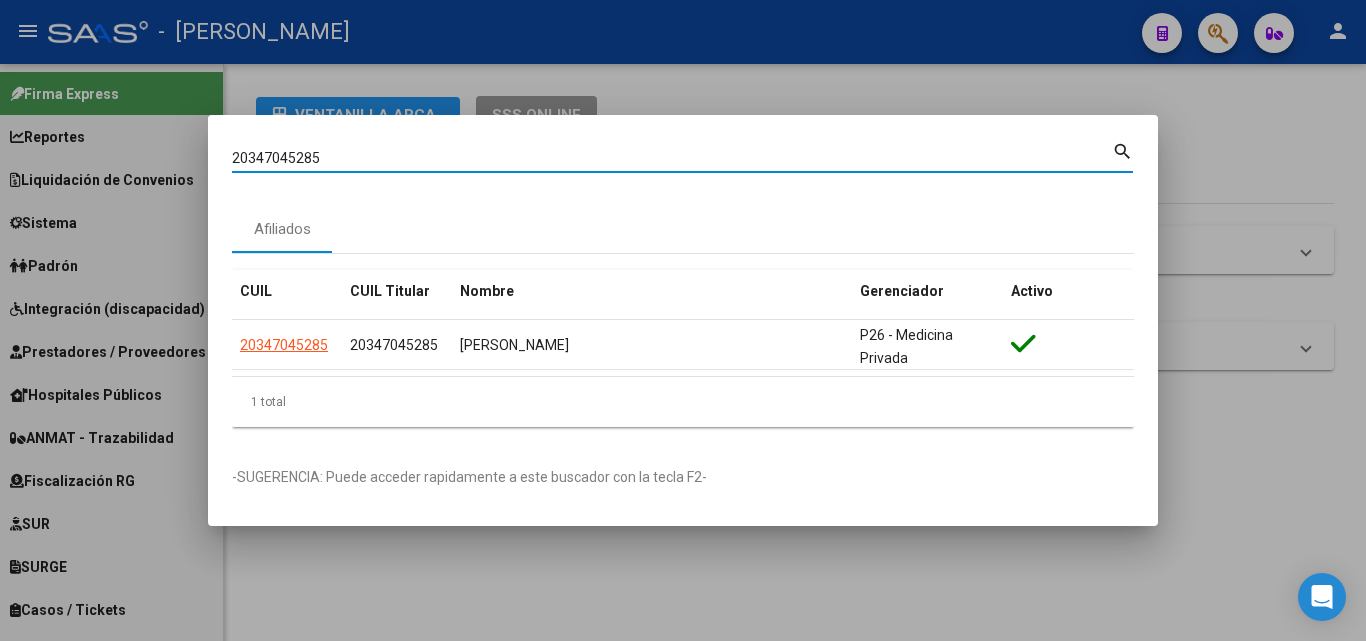 click on "20347045285" at bounding box center (672, 158) 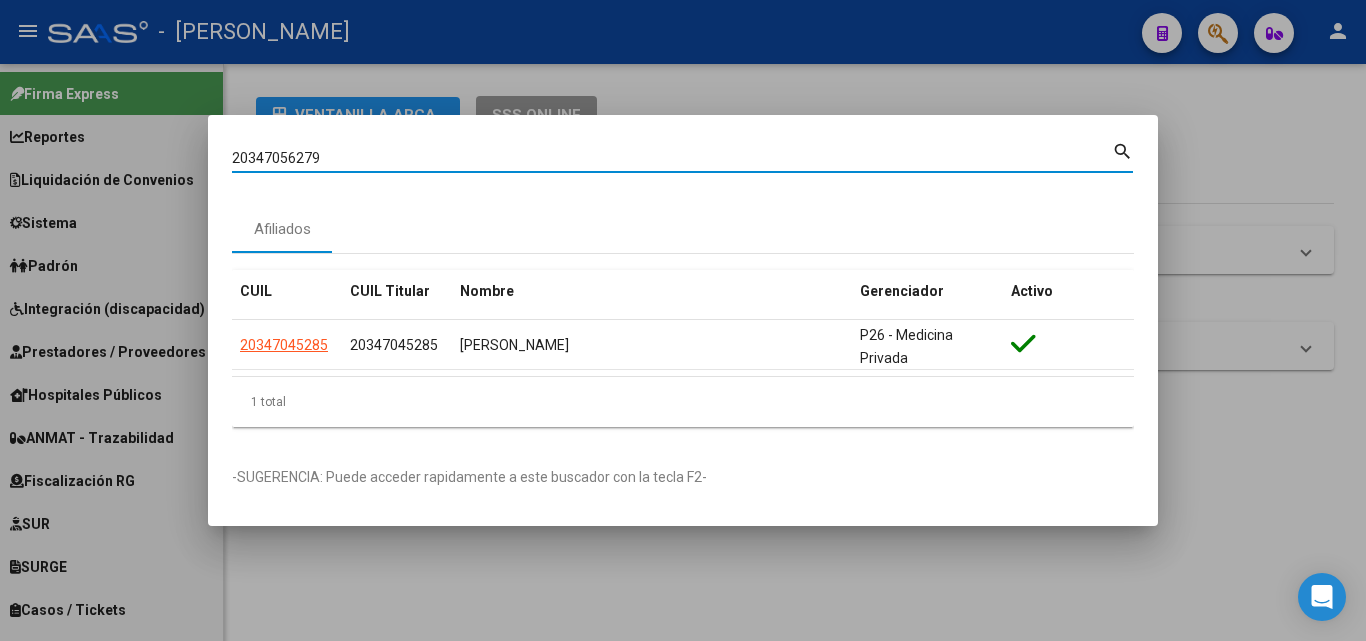 type on "20347056279" 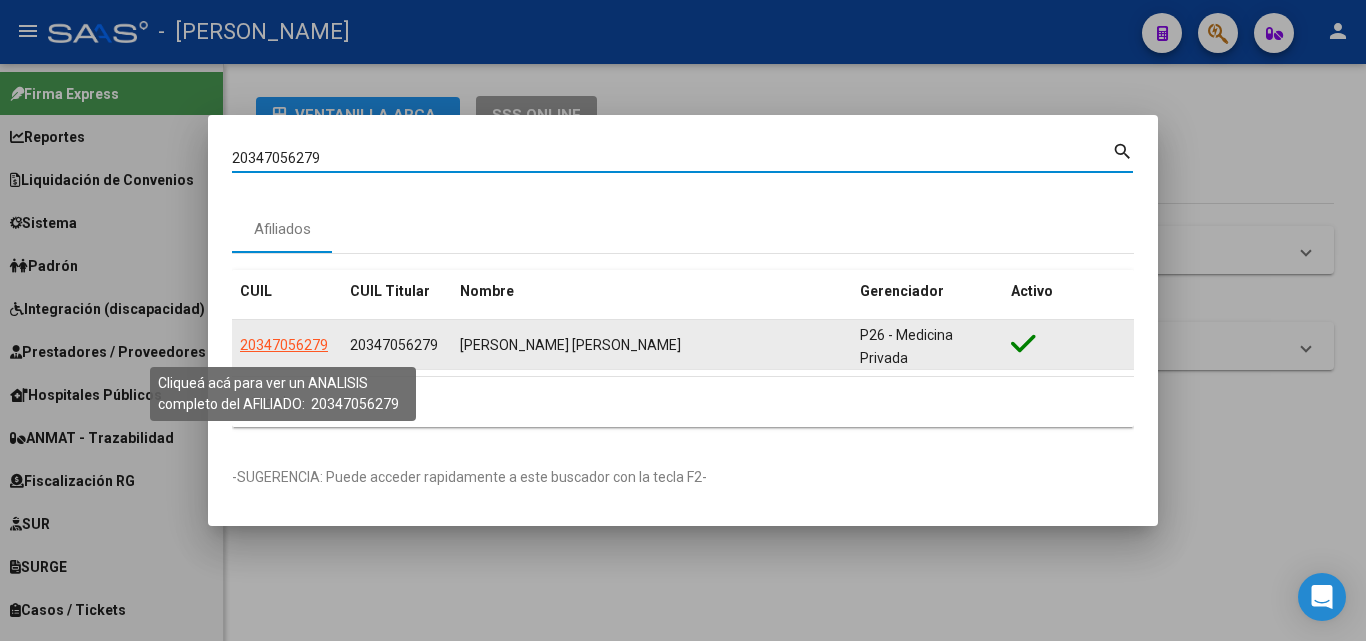 click on "20347056279" 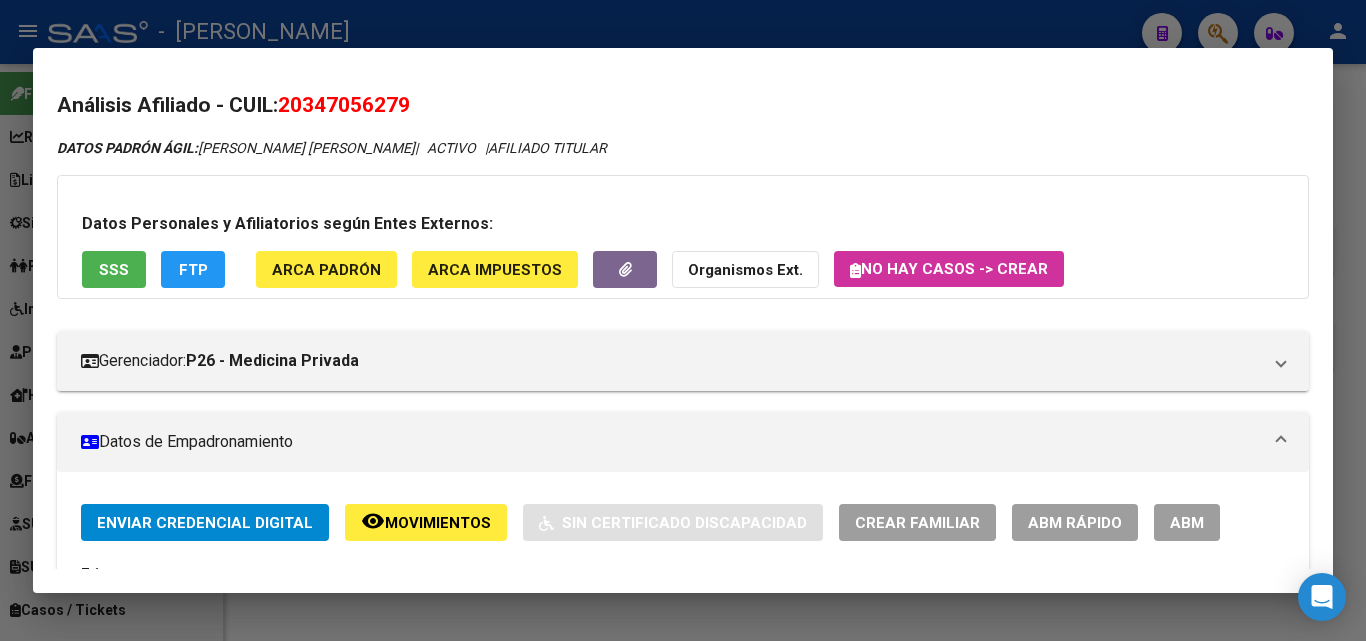 click on "Datos Personales y Afiliatorios según Entes Externos: SSS FTP ARCA Padrón ARCA Impuestos Organismos Ext.   No hay casos -> Crear" at bounding box center [683, 237] 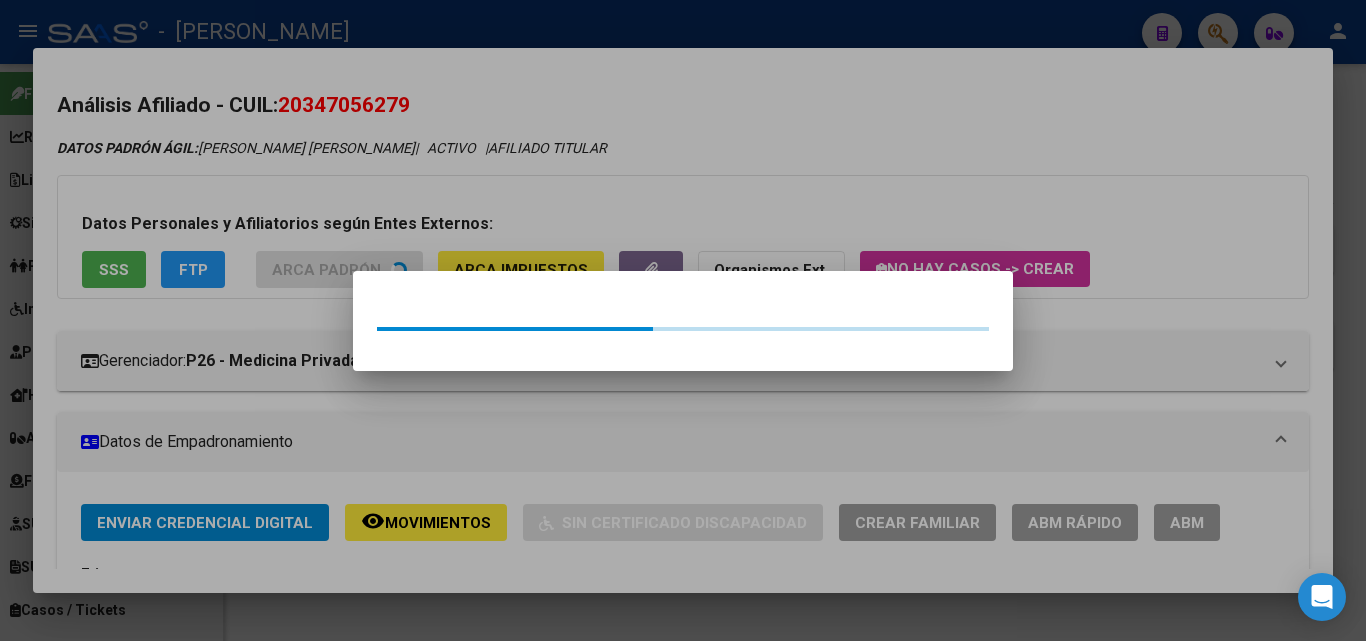 click at bounding box center (683, 320) 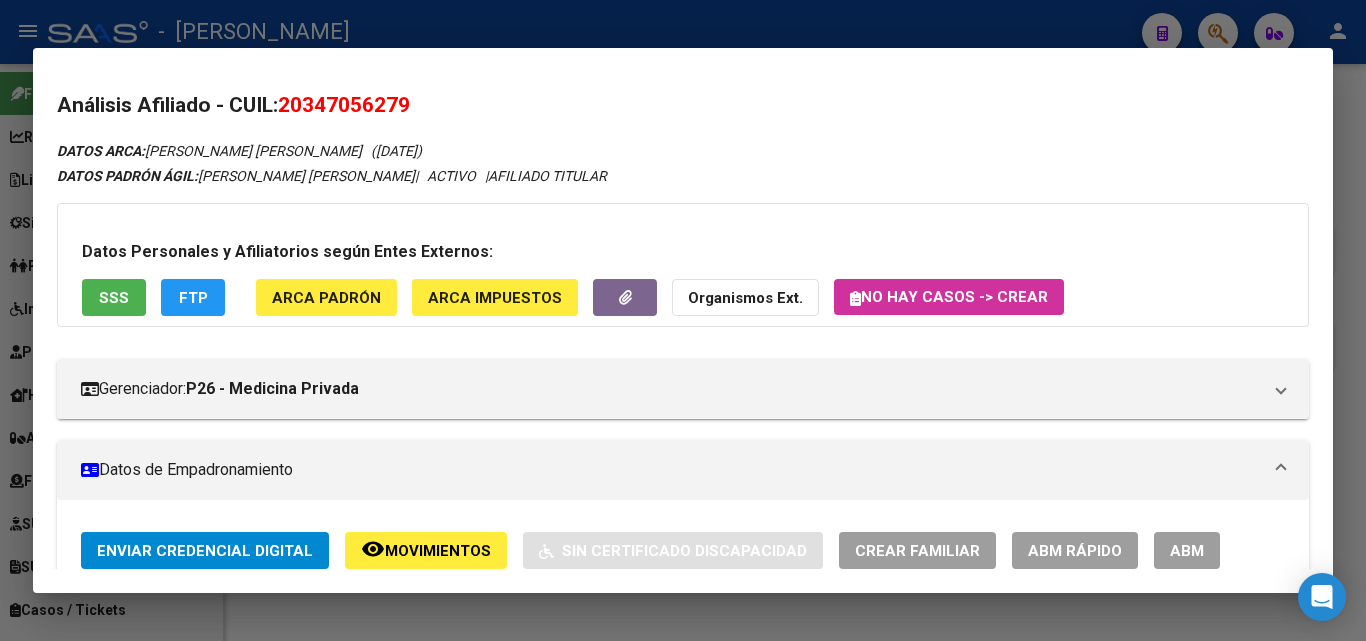 click on "Datos Personales y Afiliatorios según Entes Externos: SSS FTP ARCA Padrón ARCA Impuestos Organismos Ext.   No hay casos -> Crear" at bounding box center [683, 265] 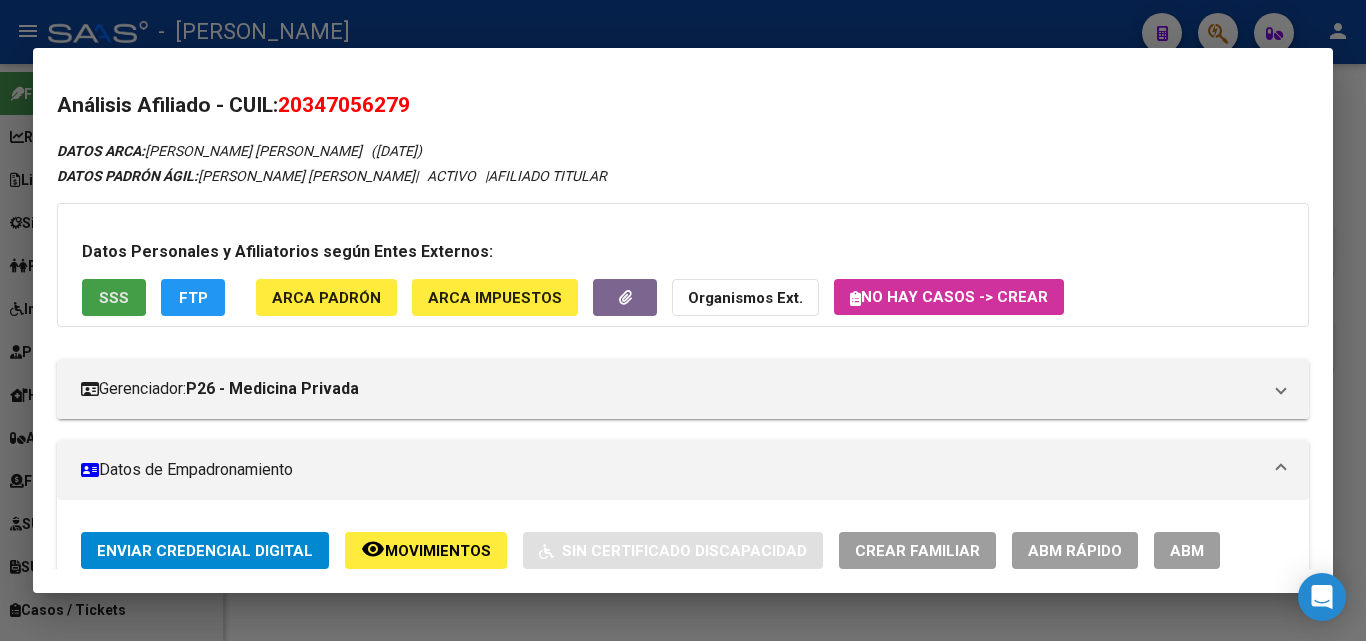 click on "SSS" at bounding box center (114, 297) 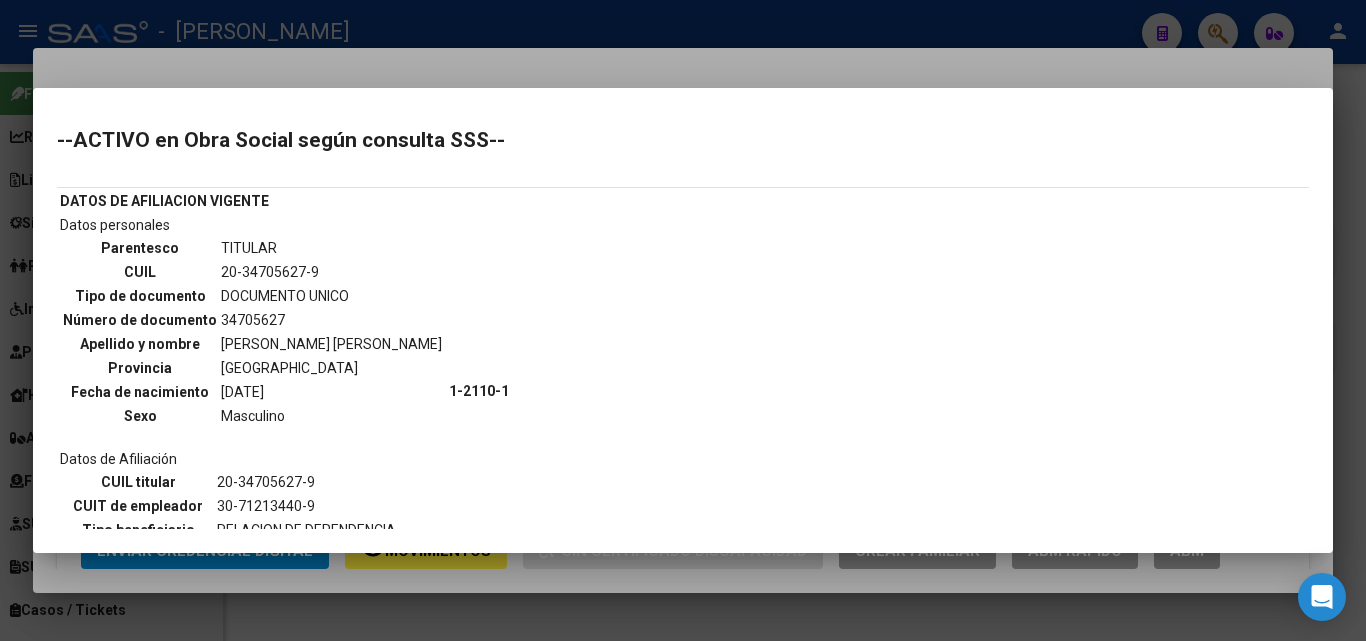 click at bounding box center [683, 320] 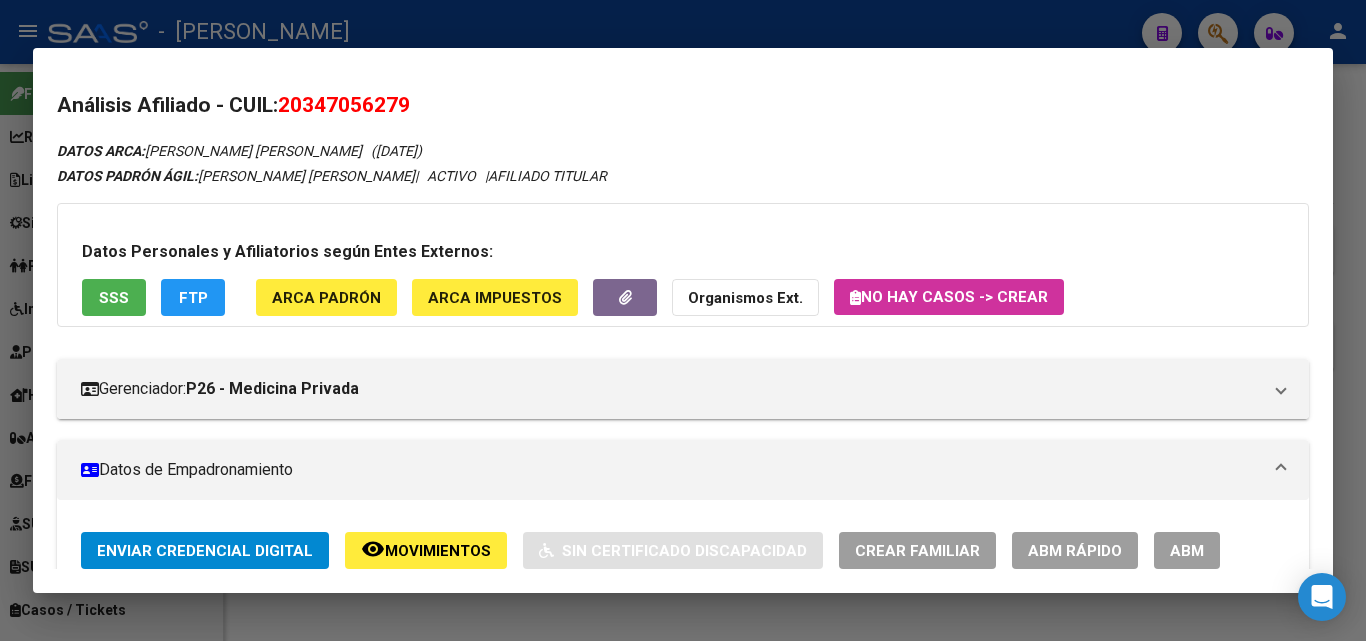 click on "ARCA Padrón" 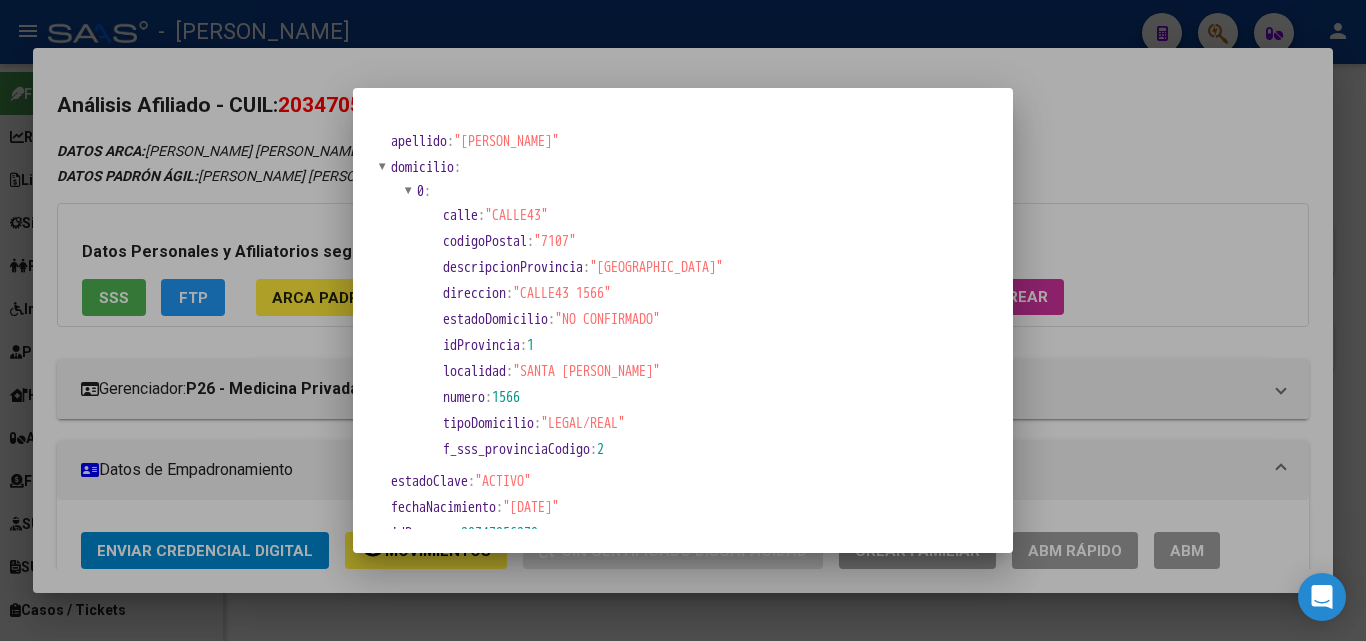 click at bounding box center [683, 320] 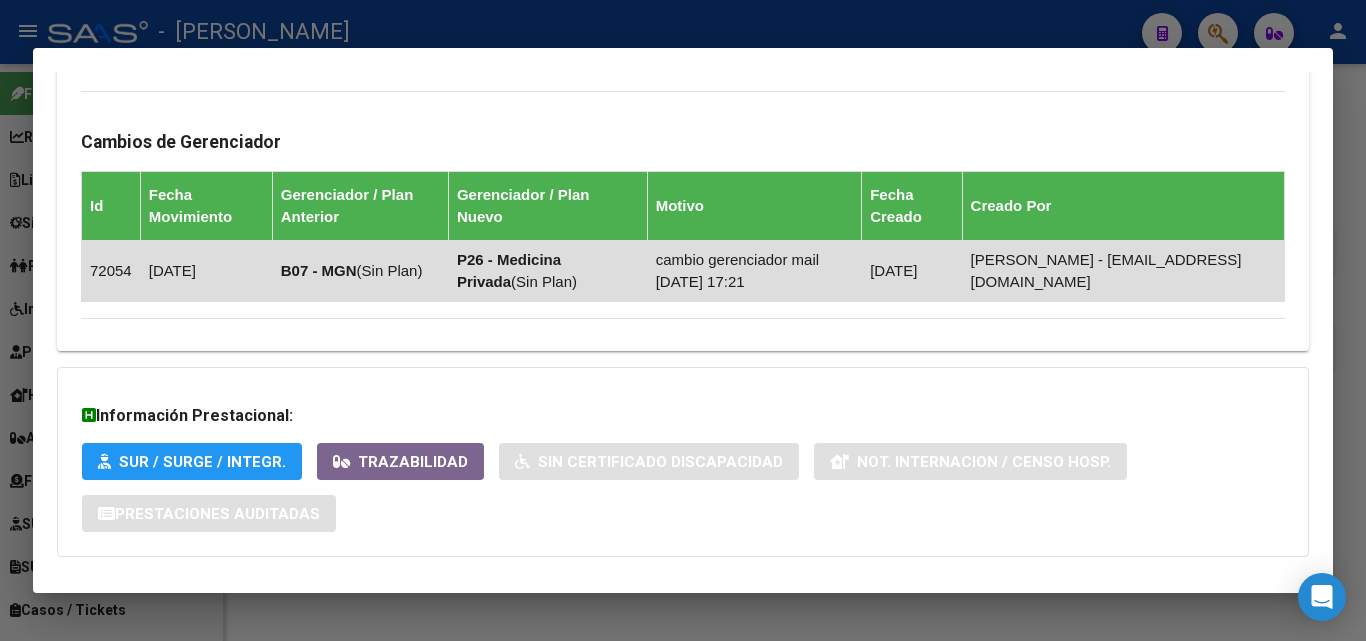 scroll, scrollTop: 1282, scrollLeft: 0, axis: vertical 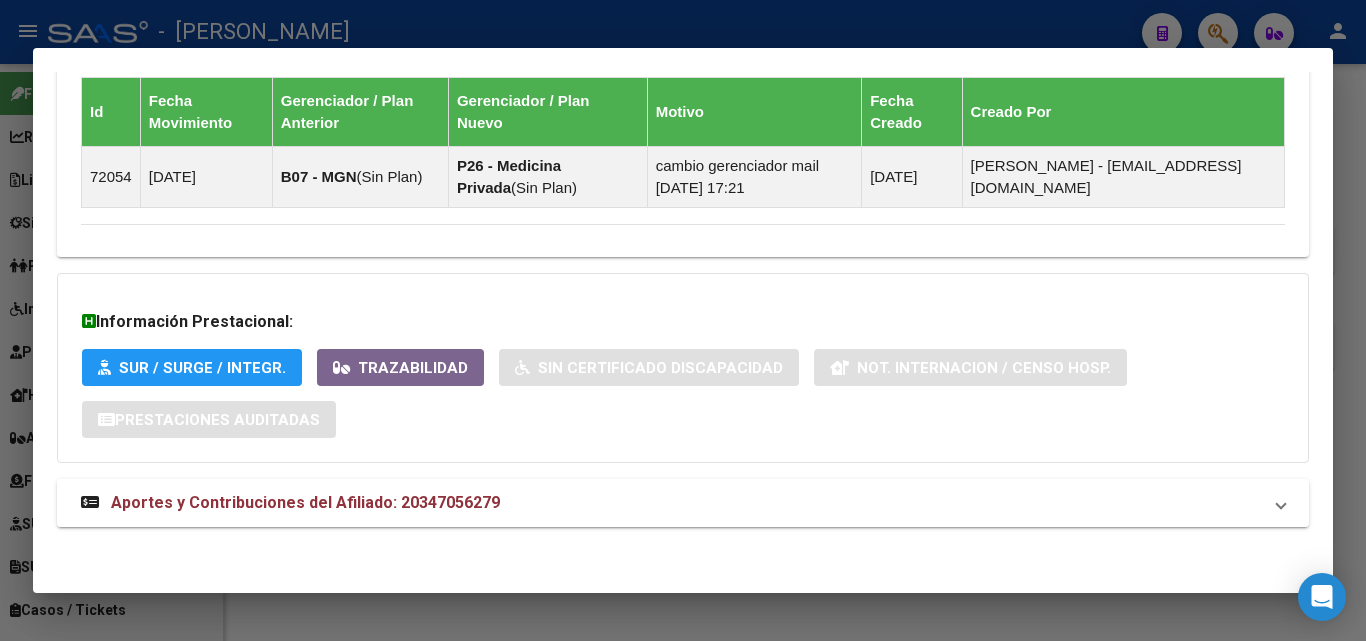 click on "Aportes y Contribuciones del Afiliado: 20347056279" at bounding box center (671, 503) 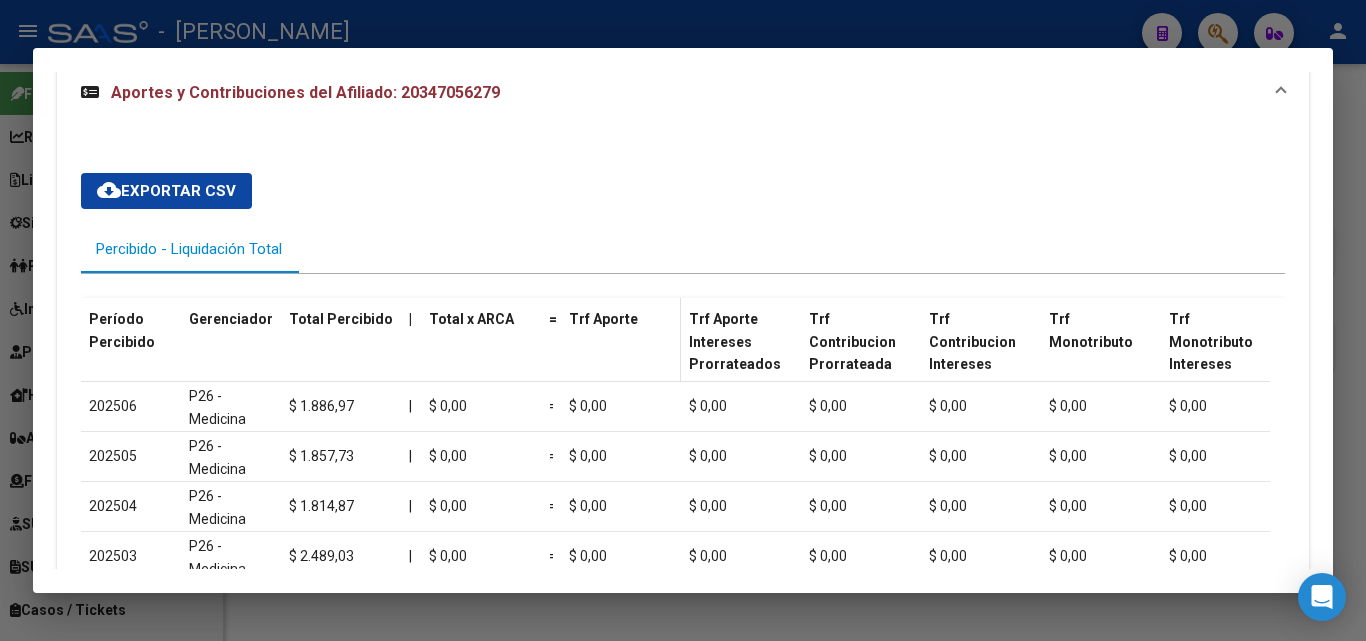 scroll, scrollTop: 1727, scrollLeft: 0, axis: vertical 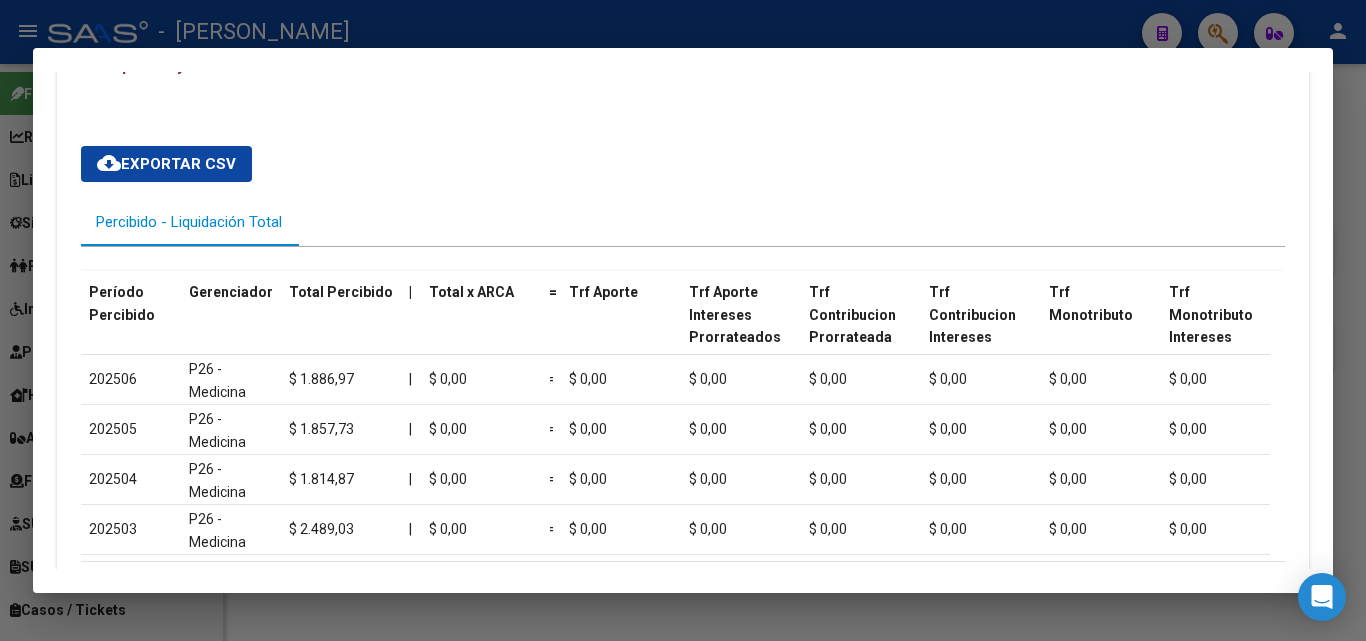 click at bounding box center (683, 320) 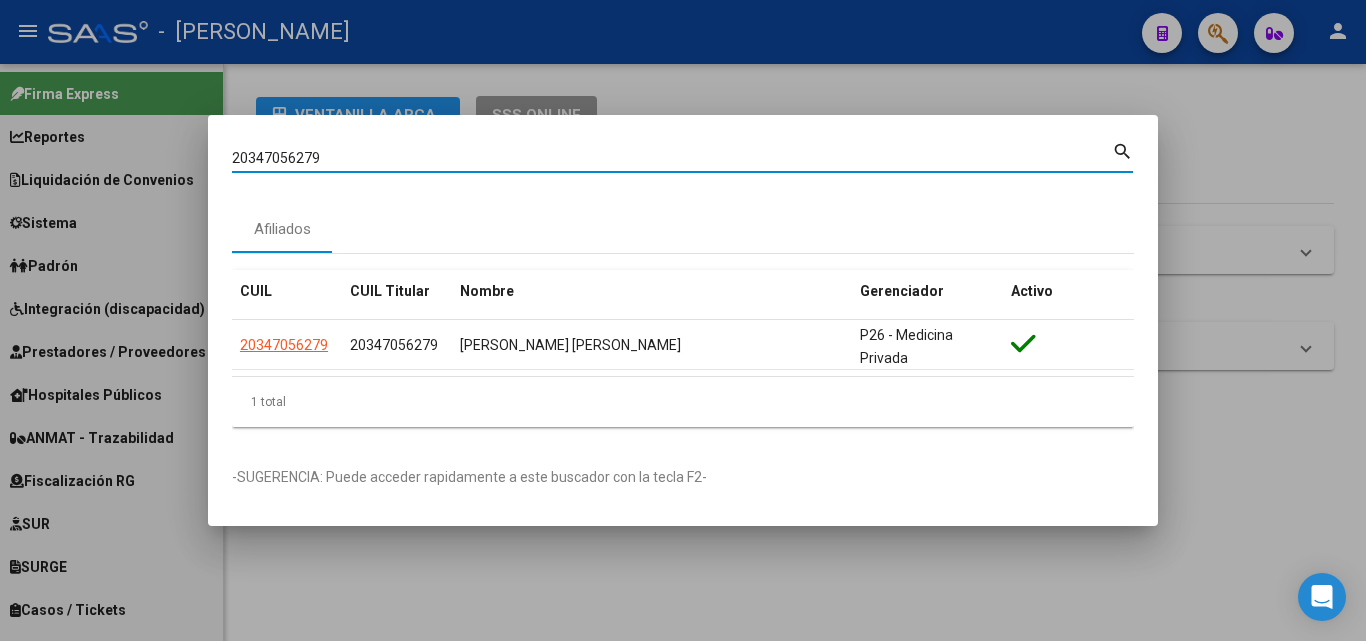 click on "20347056279" at bounding box center (672, 158) 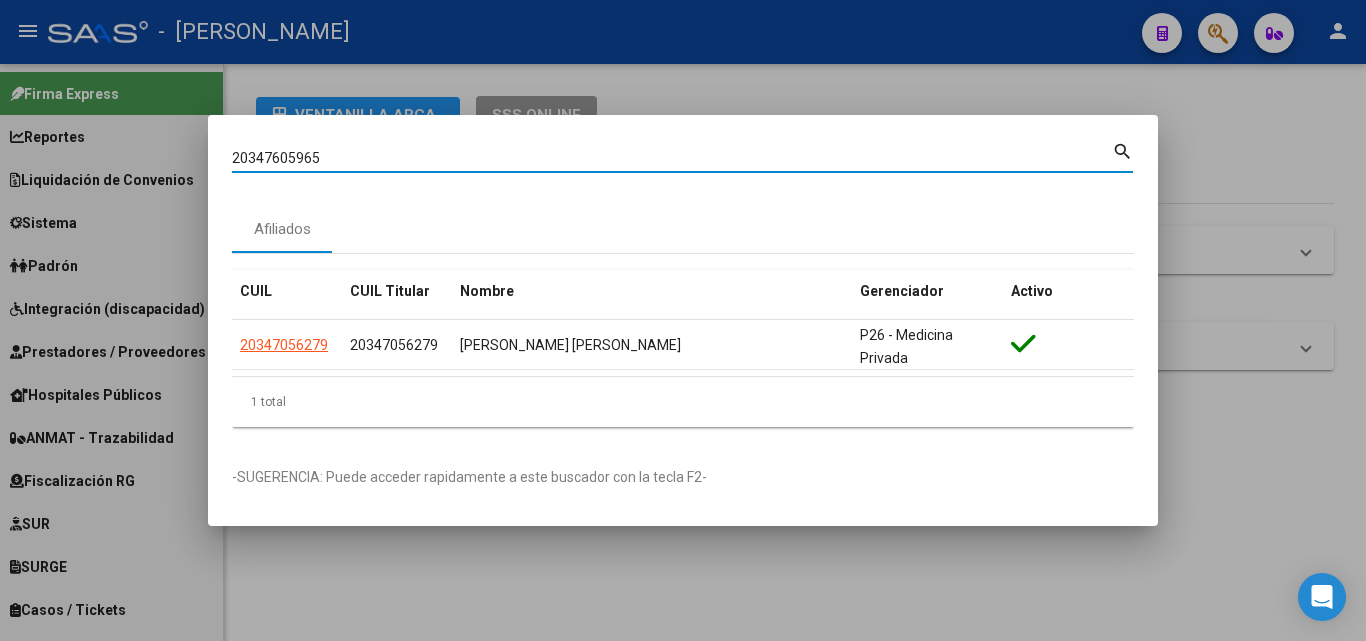 type on "20347605965" 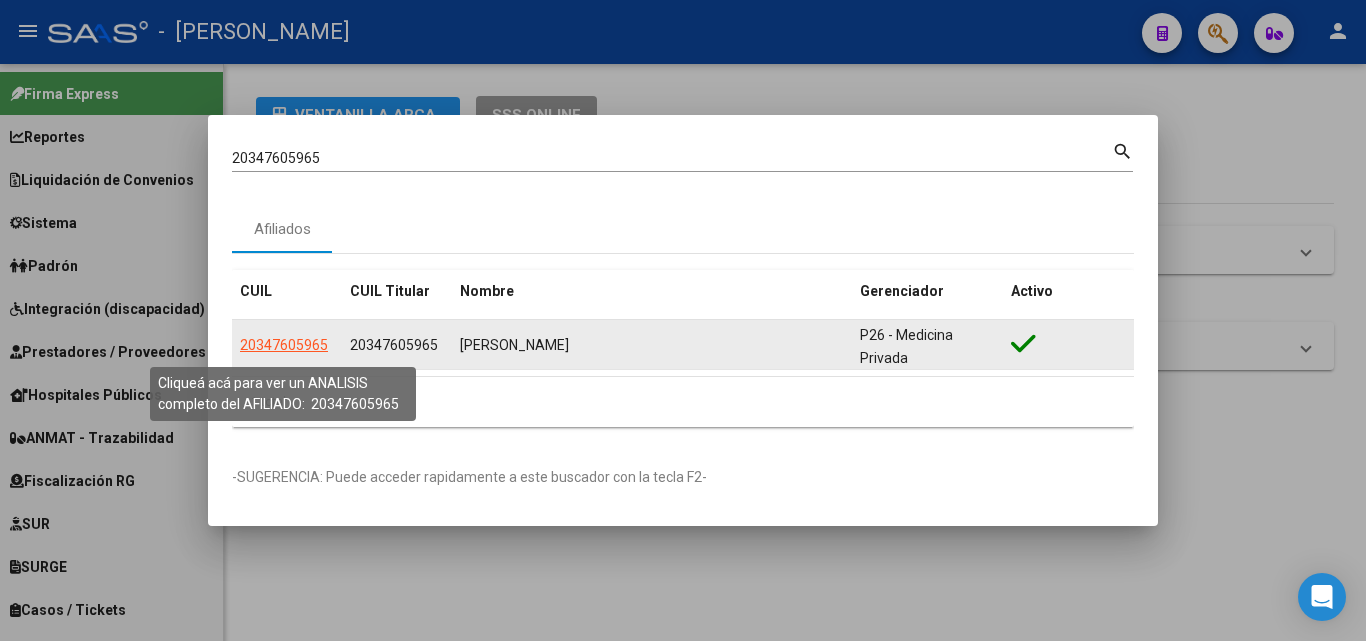 click on "20347605965" 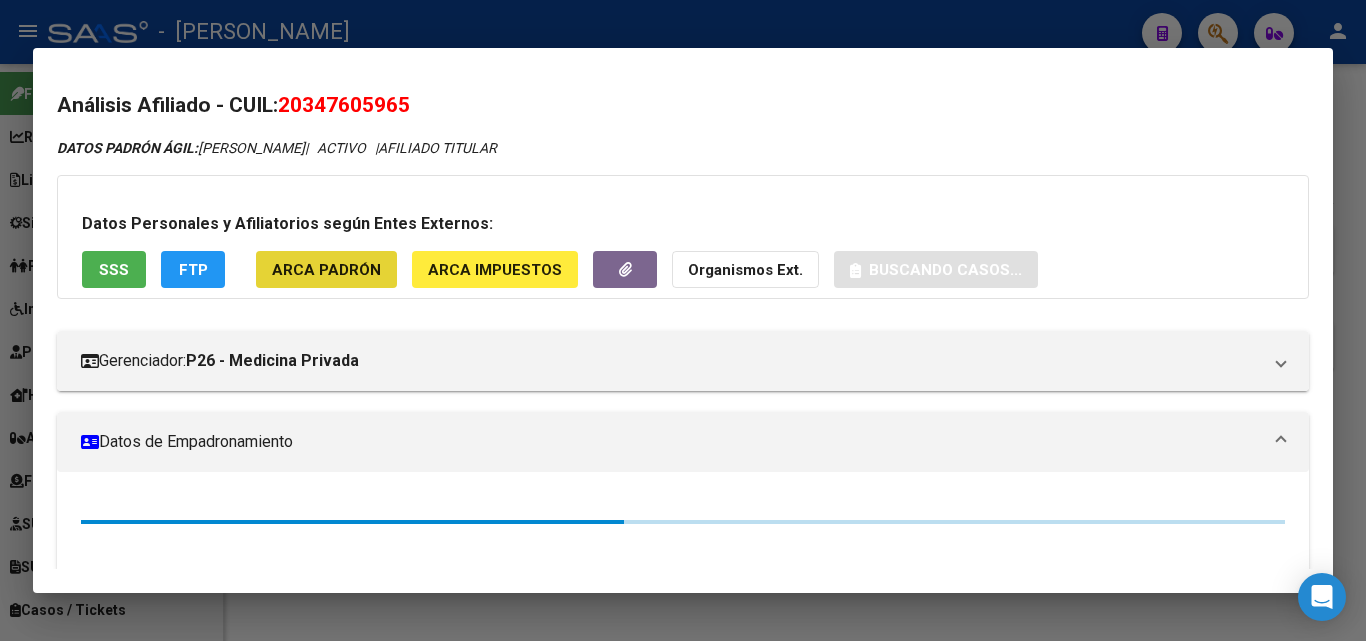 click on "ARCA Padrón" 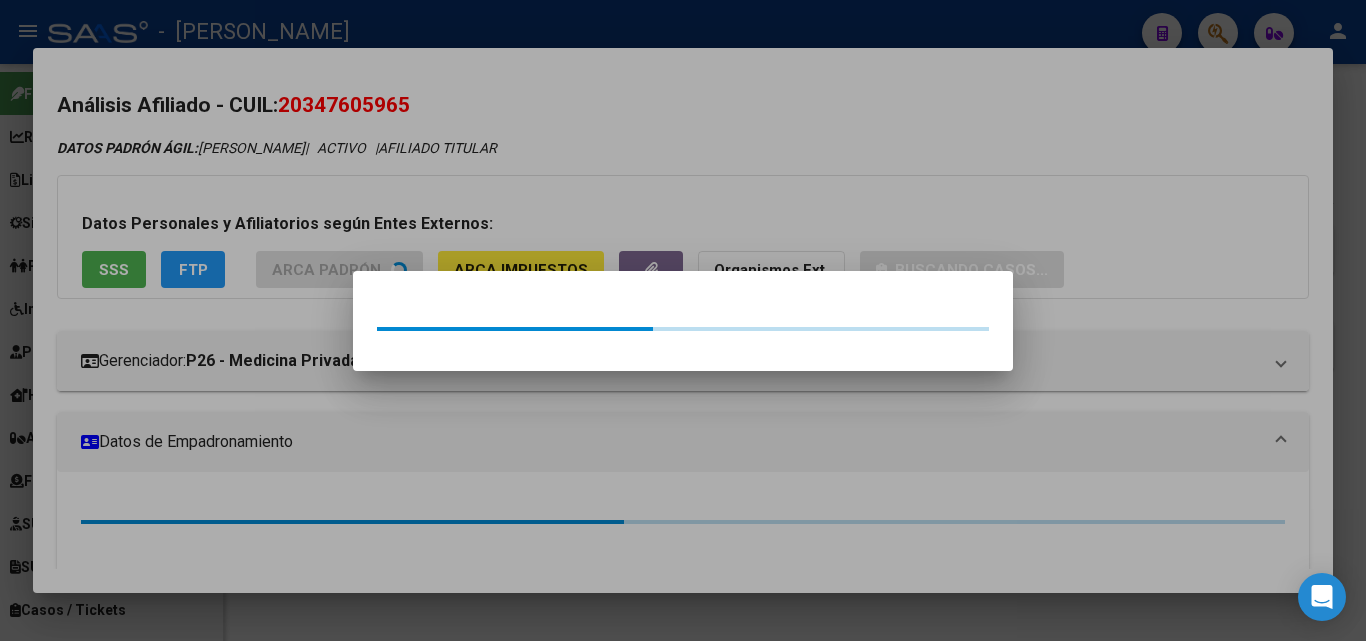 click at bounding box center [683, 320] 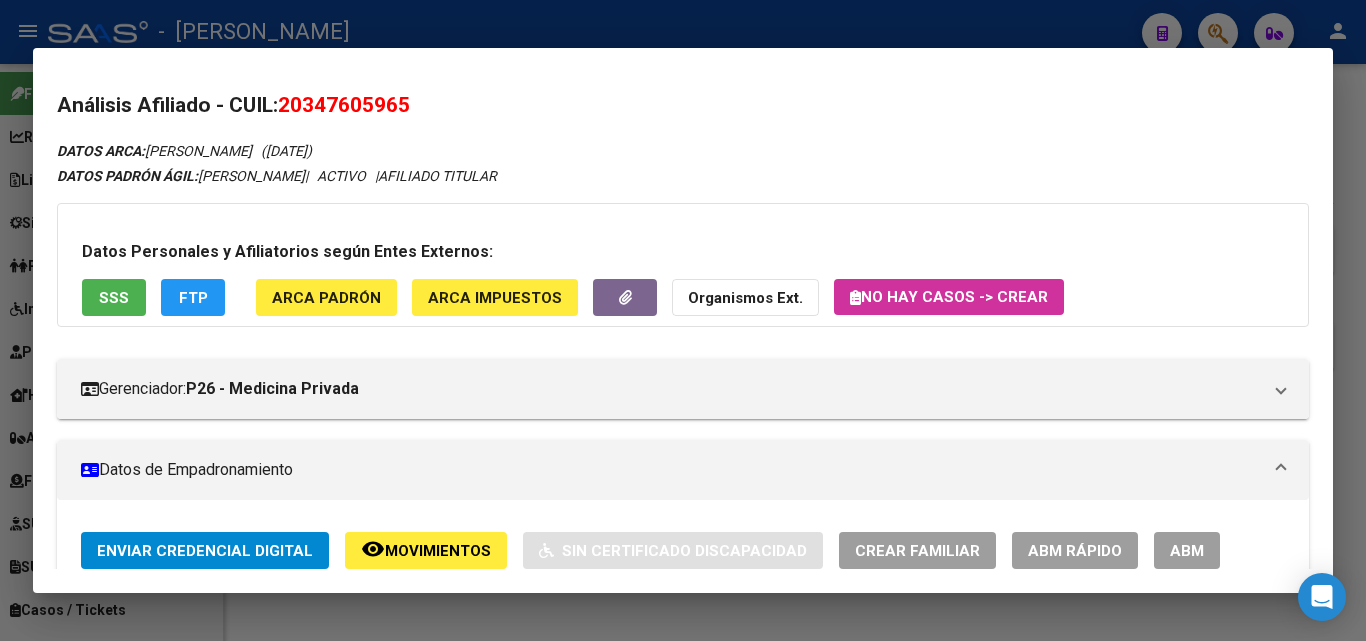 click on "SSS" at bounding box center (114, 297) 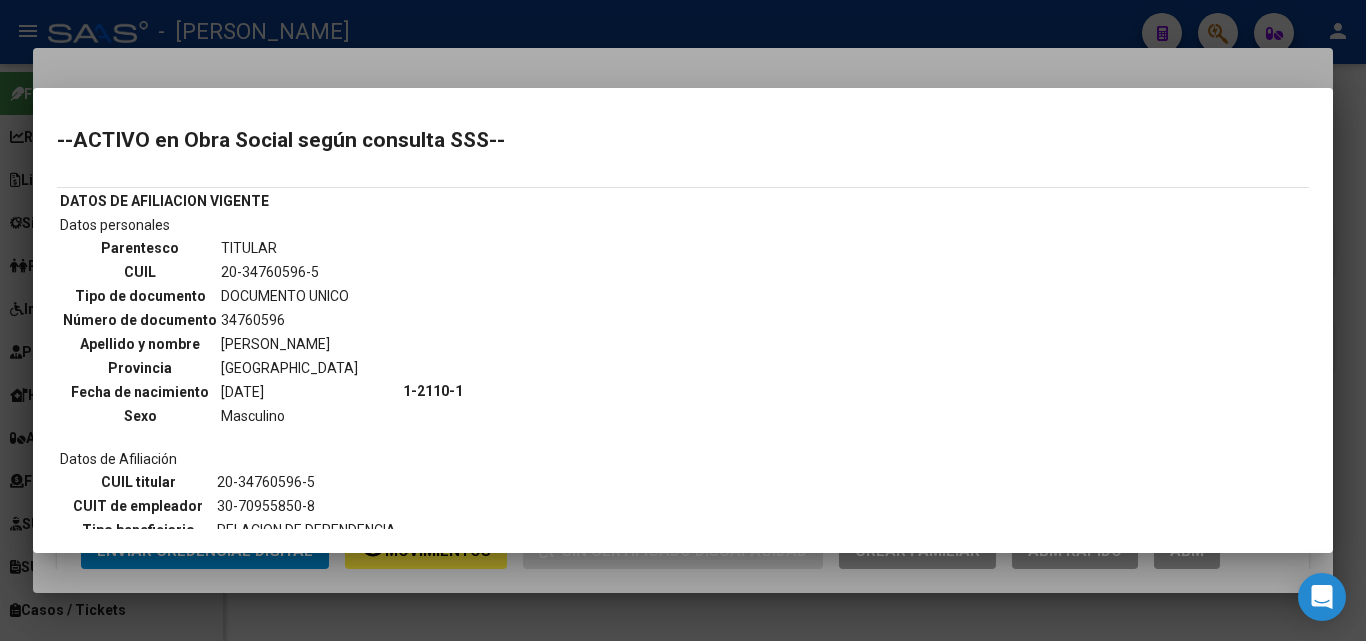 click at bounding box center (683, 320) 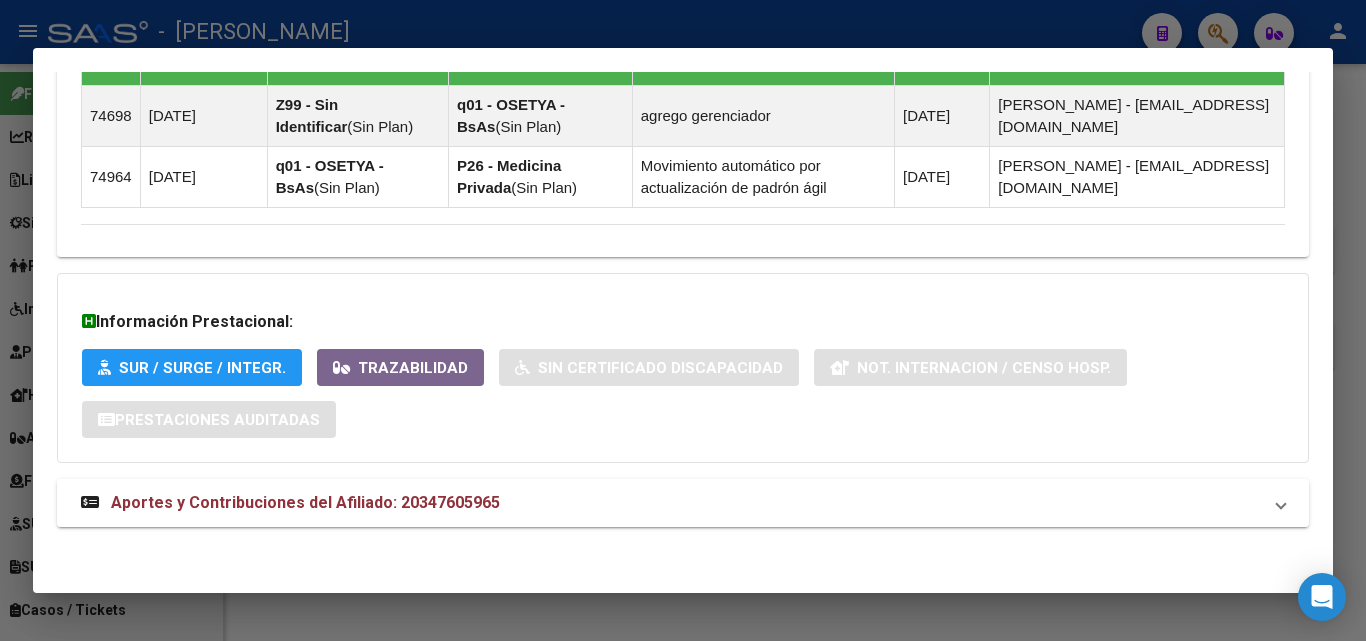 click on "Aportes y Contribuciones del Afiliado: 20347605965" at bounding box center (671, 503) 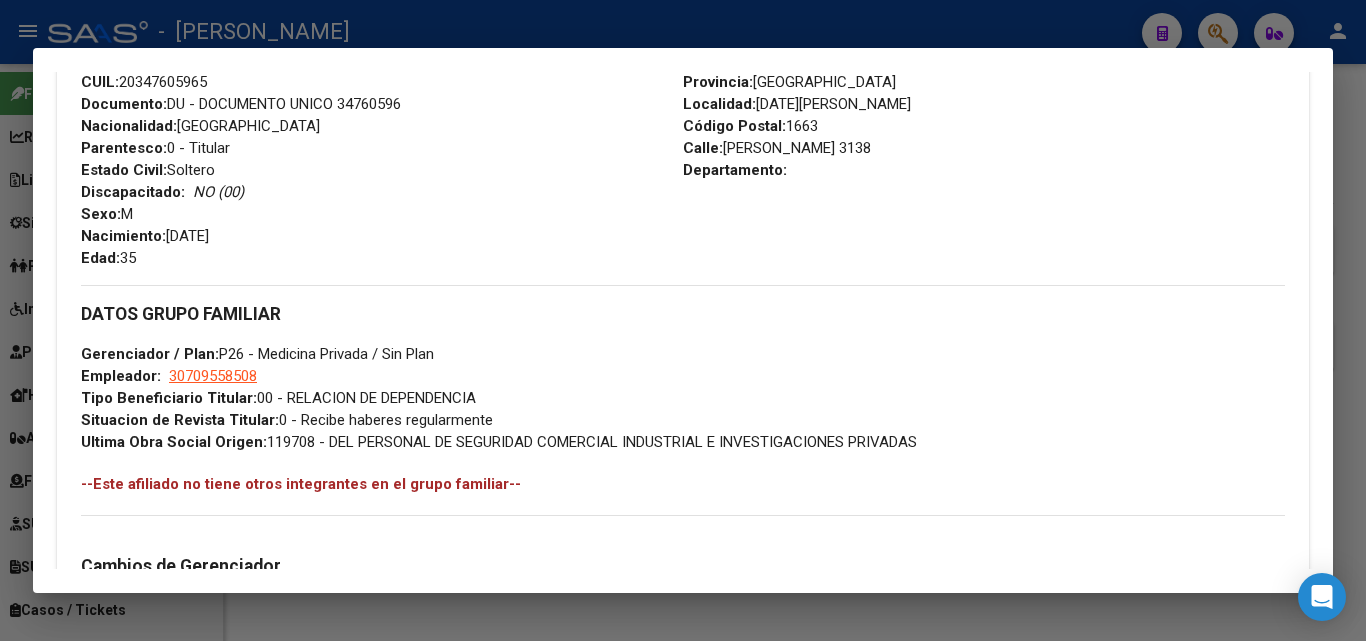 scroll, scrollTop: 741, scrollLeft: 0, axis: vertical 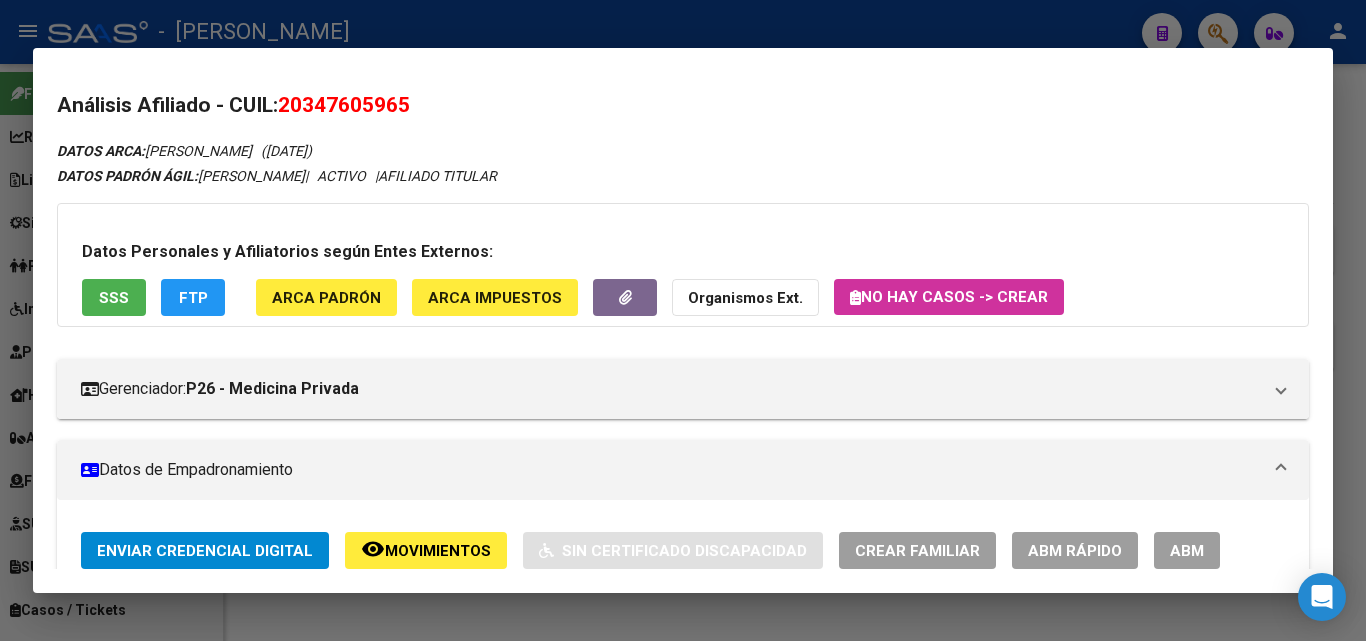 click on "ARCA Padrón" 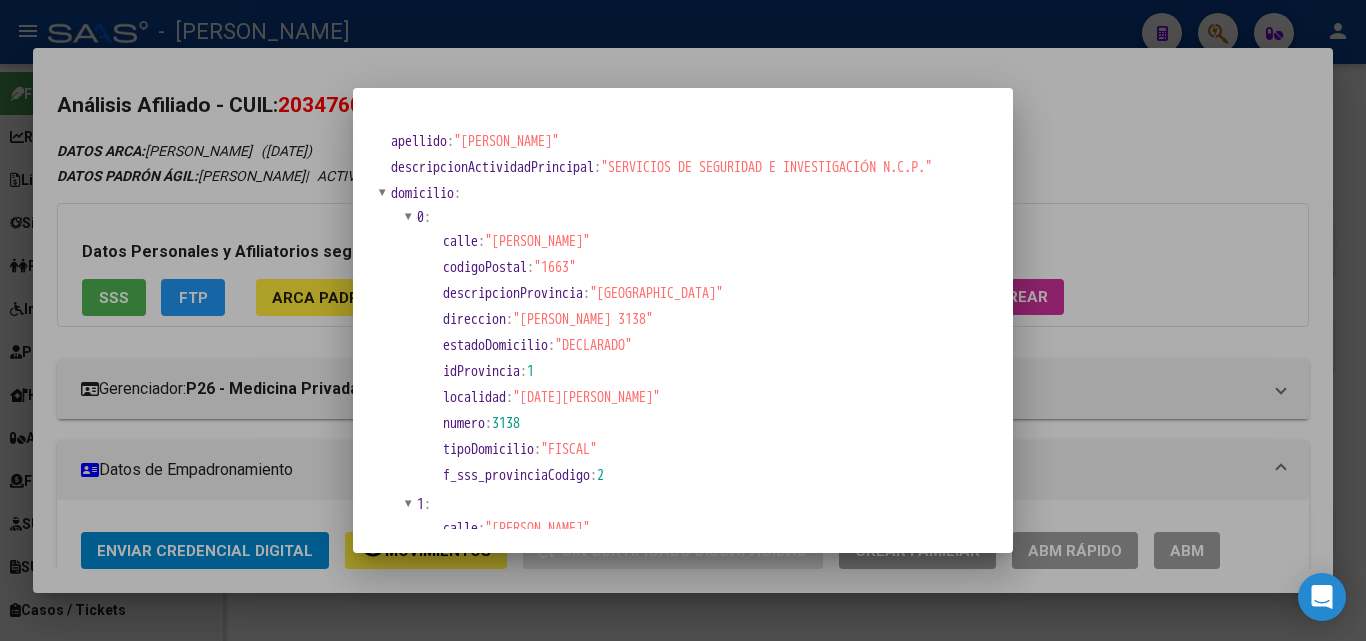 click at bounding box center [683, 320] 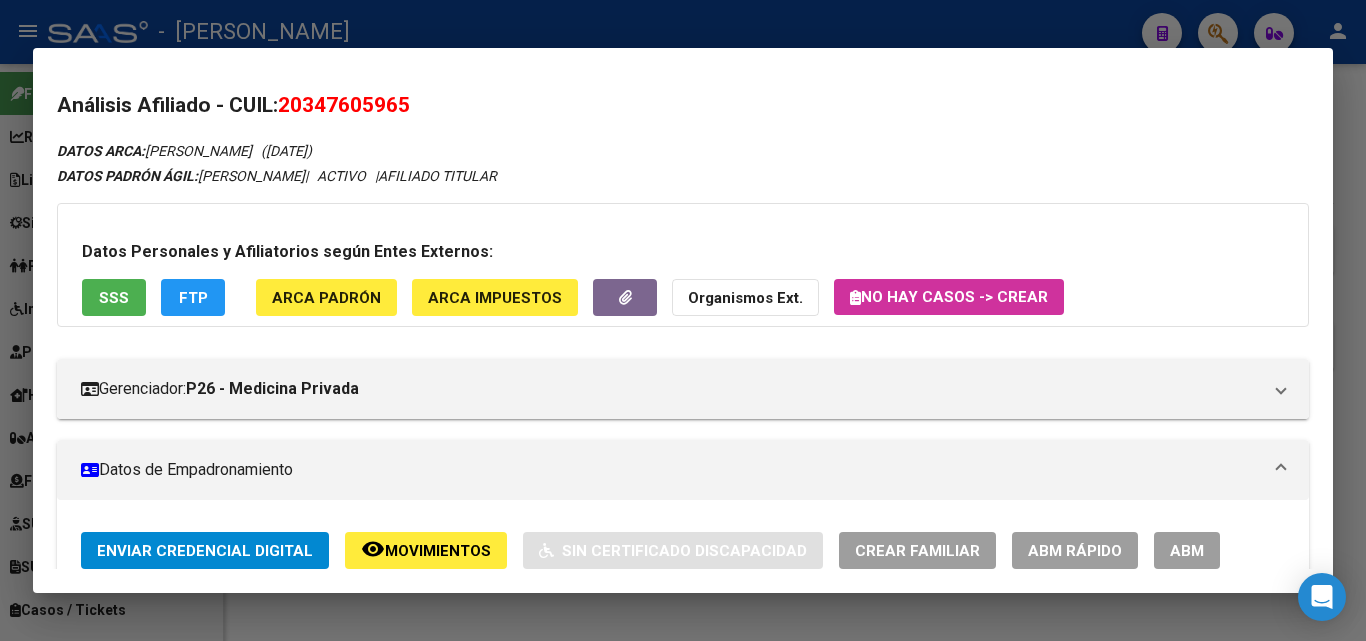 scroll, scrollTop: 400, scrollLeft: 0, axis: vertical 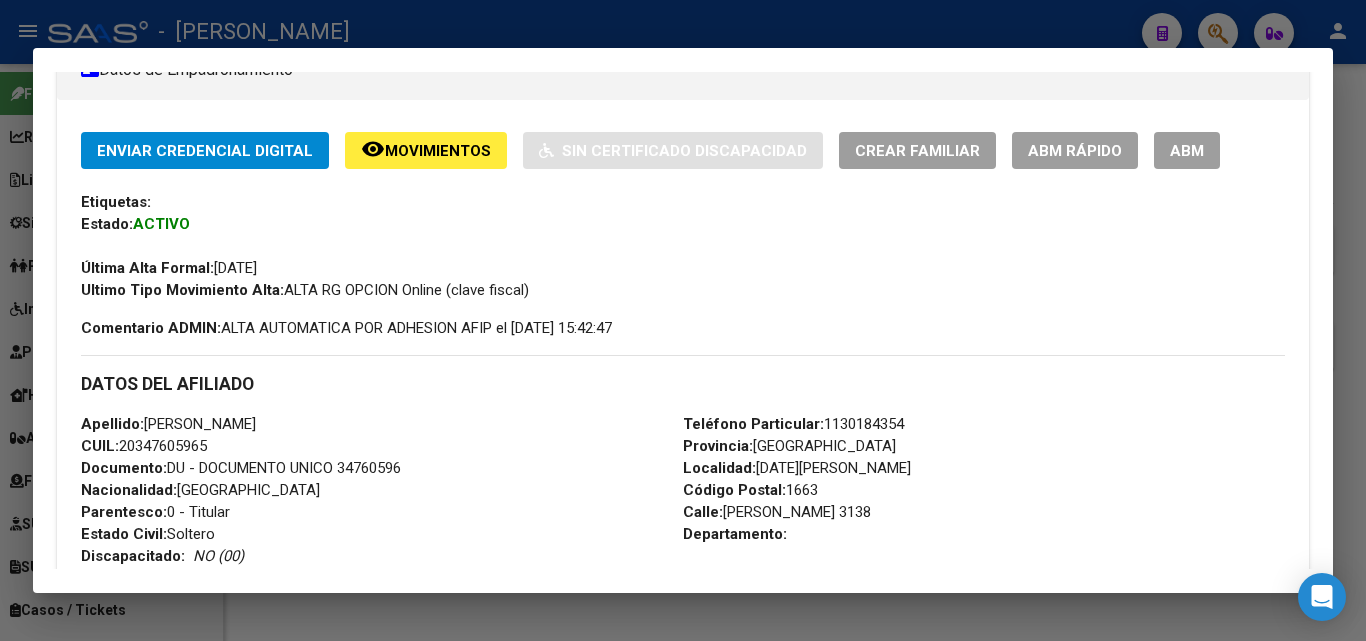click on "Apellido:  [PERSON_NAME] CUIL:  20347605965 Documento:  DU - DOCUMENTO UNICO 34760596  Nacionalidad:  [DEMOGRAPHIC_DATA] Parentesco:  0 - Titular Estado Civil:  [DEMOGRAPHIC_DATA] Discapacitado:    NO (00) Sexo:  M Nacimiento:  [DEMOGRAPHIC_DATA] Edad:  35" at bounding box center [382, 523] 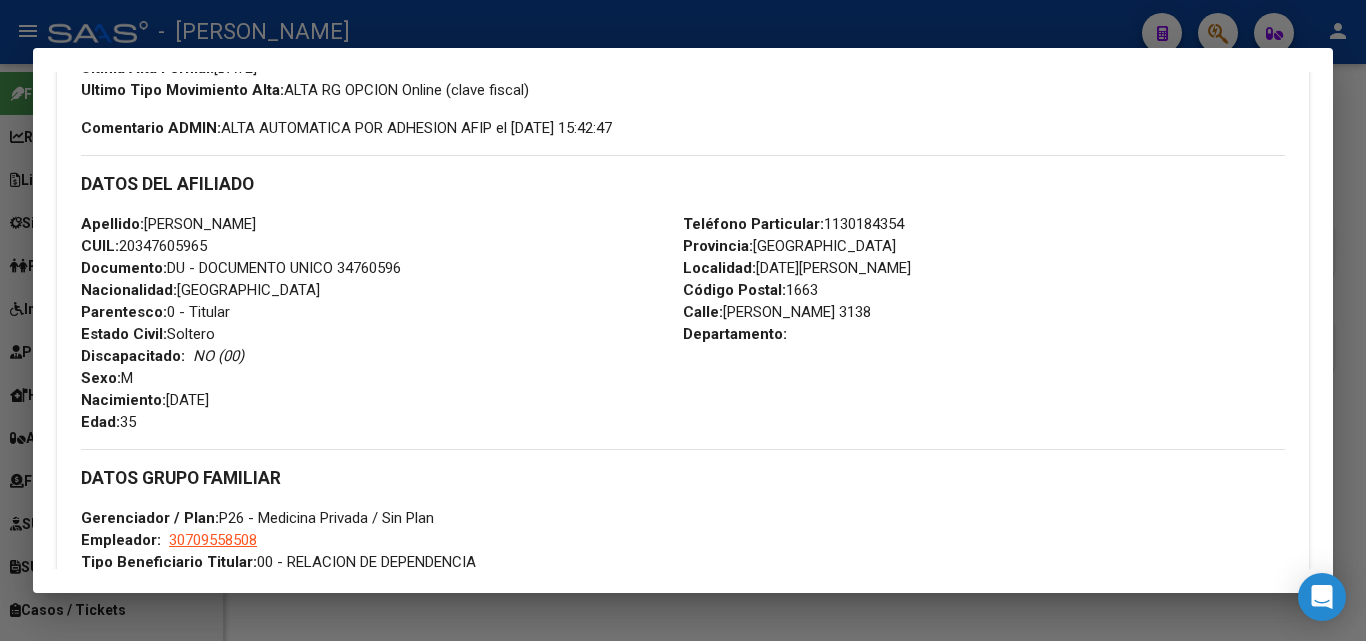 scroll, scrollTop: 1000, scrollLeft: 0, axis: vertical 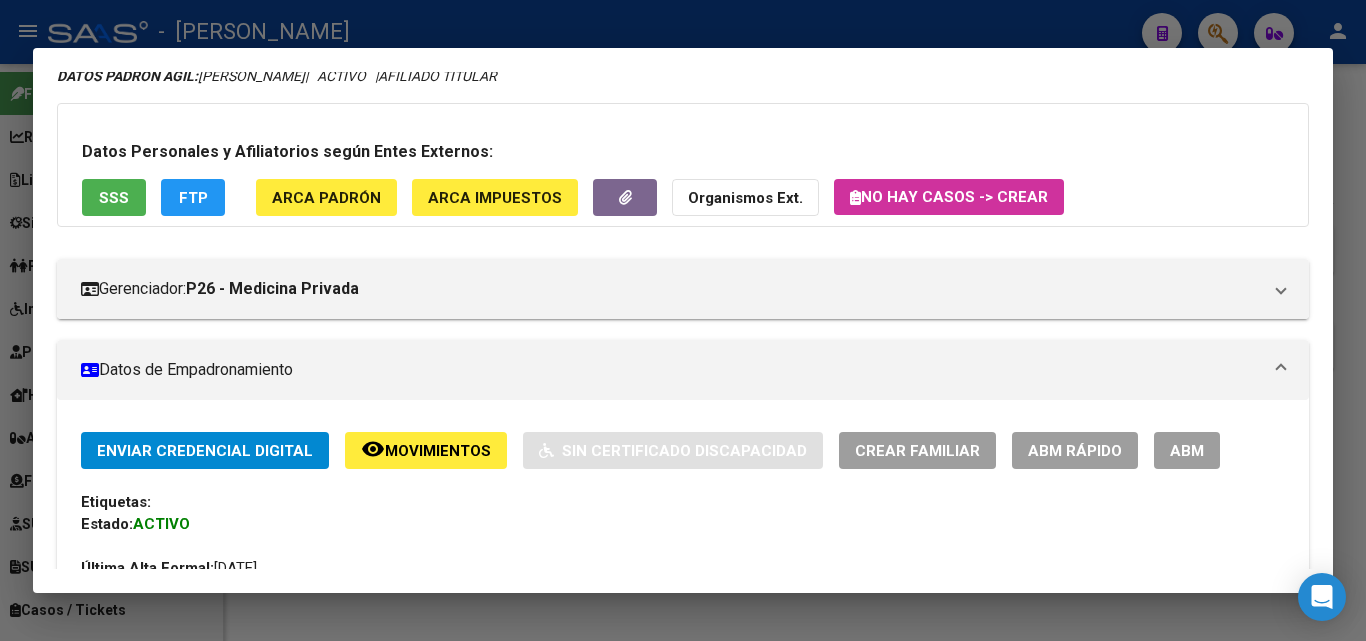 click on "ARCA Padrón" 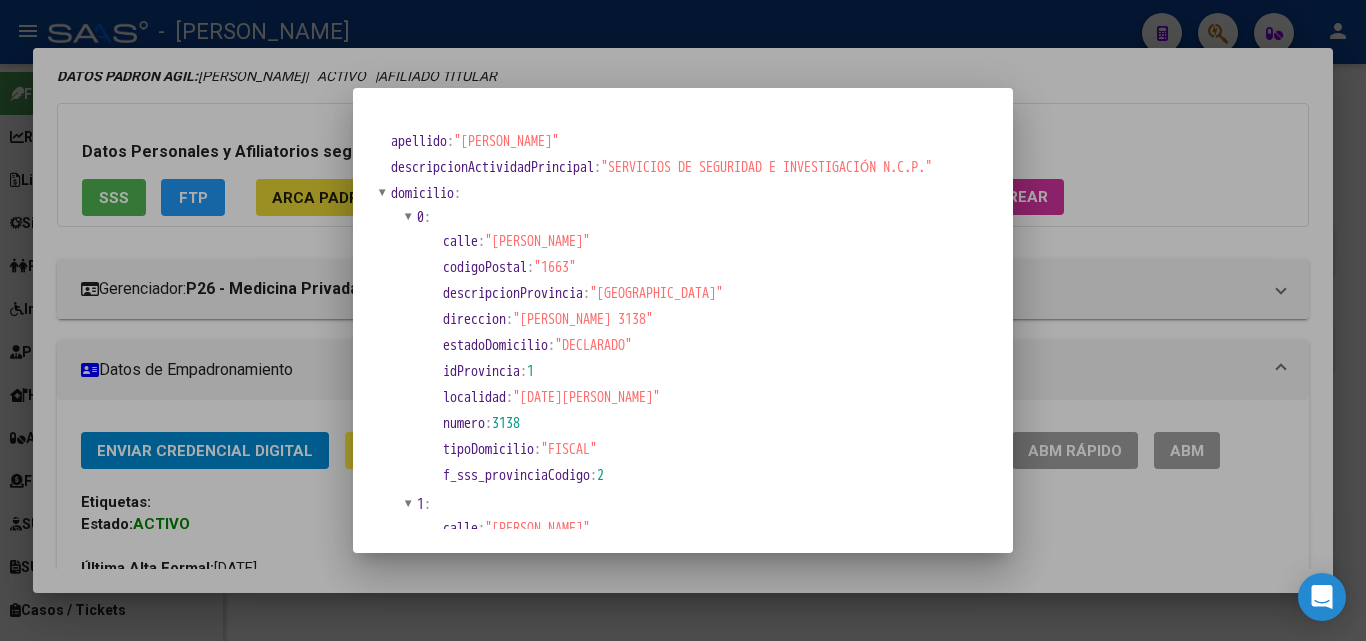 click on "apellido :  "[PERSON_NAME]" descripcionActividadPrincipal :  "SERVICIOS DE SEGURIDAD E INVESTIGACIÓN N.C.P." domicilio :  0 :  calle :  "[PERSON_NAME]" codigoPostal :  "1663" descripcionProvincia :  "[GEOGRAPHIC_DATA]" direccion :  "[PERSON_NAME] 3138" estadoDomicilio :  "DECLARADO" idProvincia :  1 localidad :  "[GEOGRAPHIC_DATA][PERSON_NAME]" numero :  3138 tipoDomicilio :  "FISCAL" f_sss_provinciaCodigo :  2 1 :  calle :  "[PERSON_NAME]" codigoPostal :  "1663" descripcionProvincia :  "[GEOGRAPHIC_DATA]" direccion :  "[PERSON_NAME] 3138" estadoDomicilio :  "DECLARADO" idProvincia :  1 localidad :  "[GEOGRAPHIC_DATA][PERSON_NAME]" numero :  3138 tipoDomicilio :  "LEGAL/REAL" f_sss_provinciaCodigo :  2 estadoClave :  "ACTIVO" fechaNacimiento :  "[DATE]" idActividadPrincipal :  801090 idPersona :  20347605965 mesCierre :  12 nombre :  "[PERSON_NAME]" numeroDocumento :  "34760596" periodoActividadPrincipal :  201812 tipoClave :  "CUIT" tipoDocumento :  "DNI" tipoPersona :  "FISICA" calle :  "[PERSON_NAME]" codigoPostal :  "1663" descripcionProvincia :  "[GEOGRAPHIC_DATA]" direccion :  :  :  1 :" at bounding box center [683, 320] 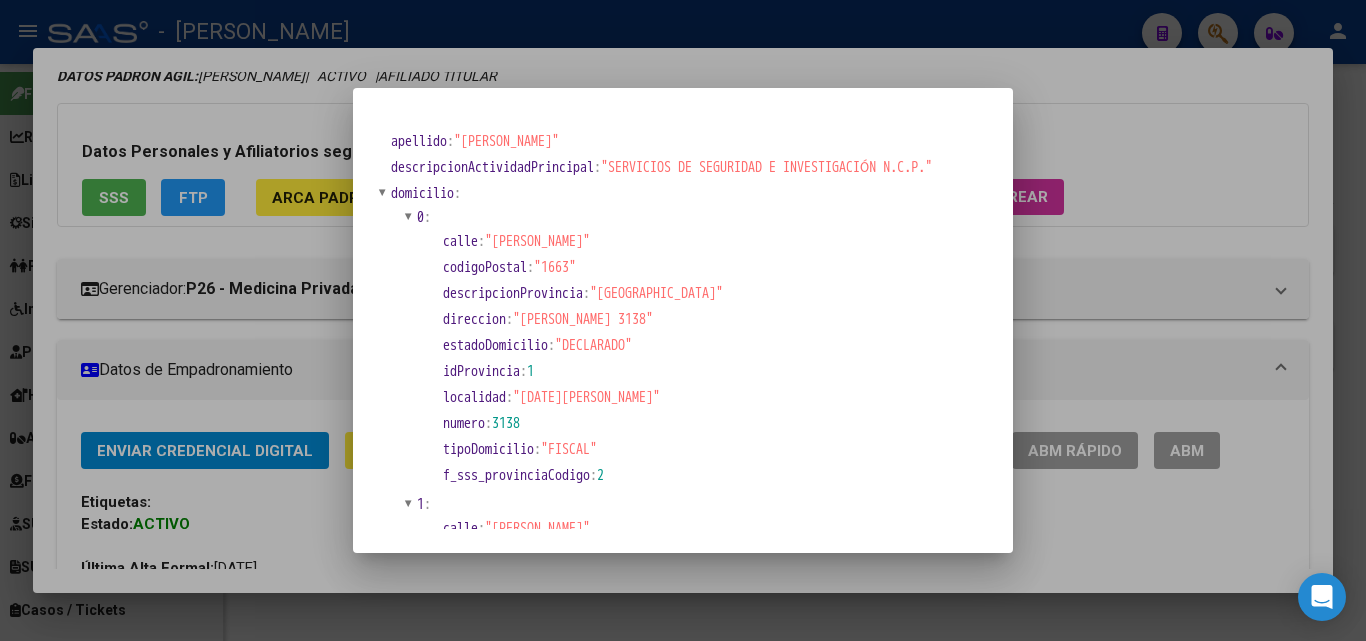 click at bounding box center (683, 320) 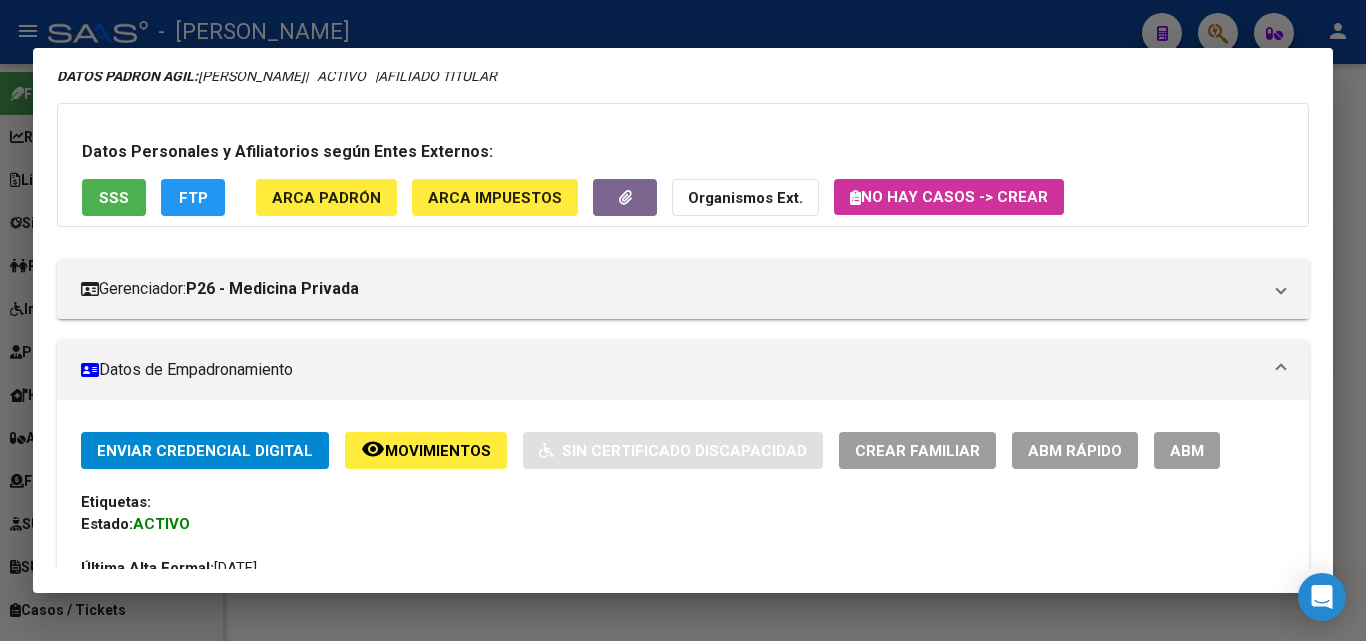 scroll, scrollTop: 500, scrollLeft: 0, axis: vertical 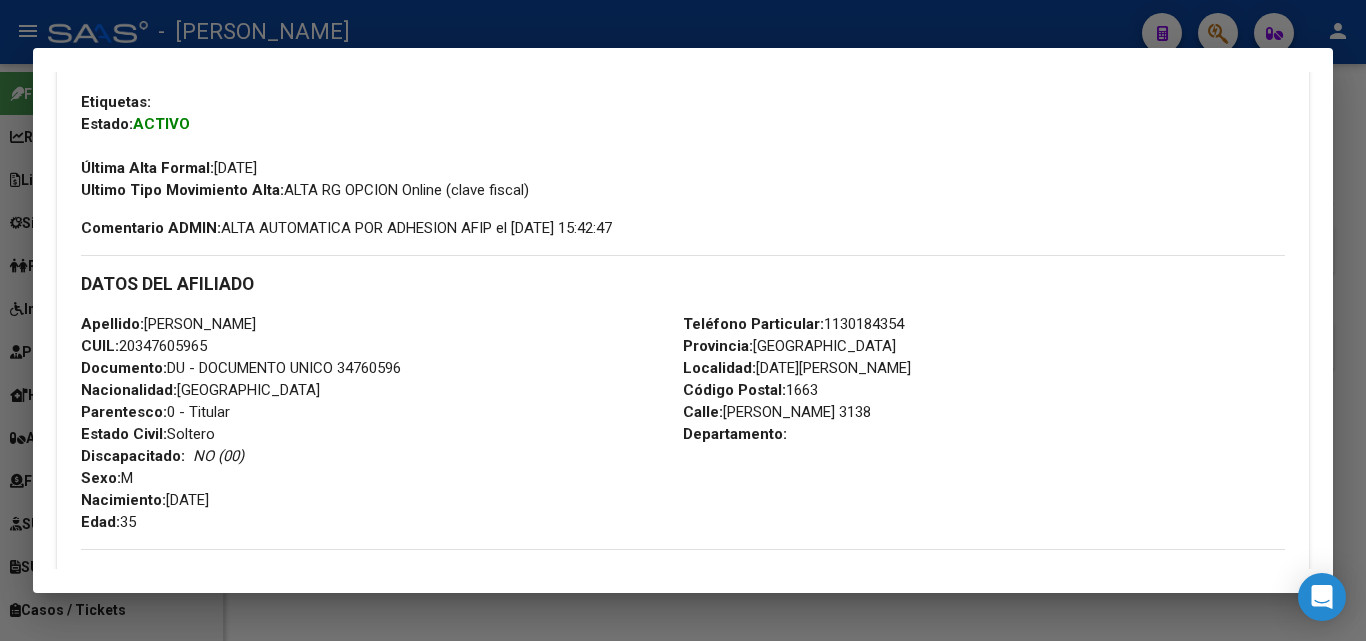 click on "Teléfono Particular:  [PHONE_NUMBER]" at bounding box center (793, 324) 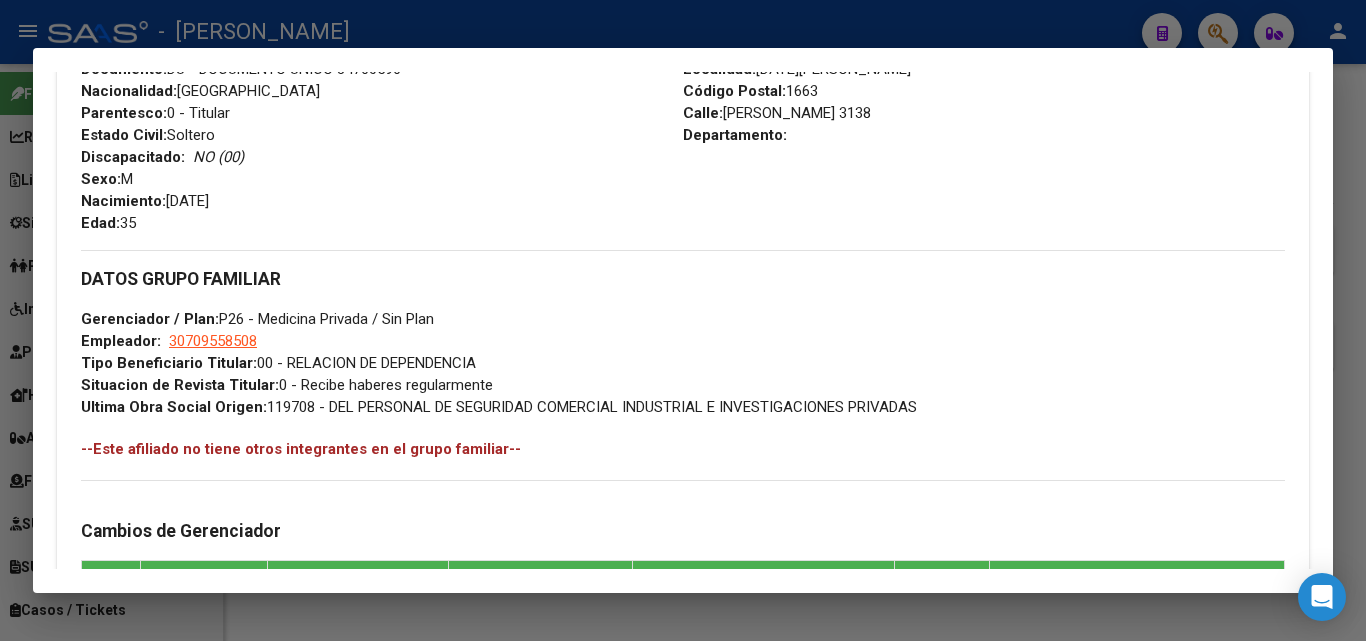 scroll, scrollTop: 800, scrollLeft: 0, axis: vertical 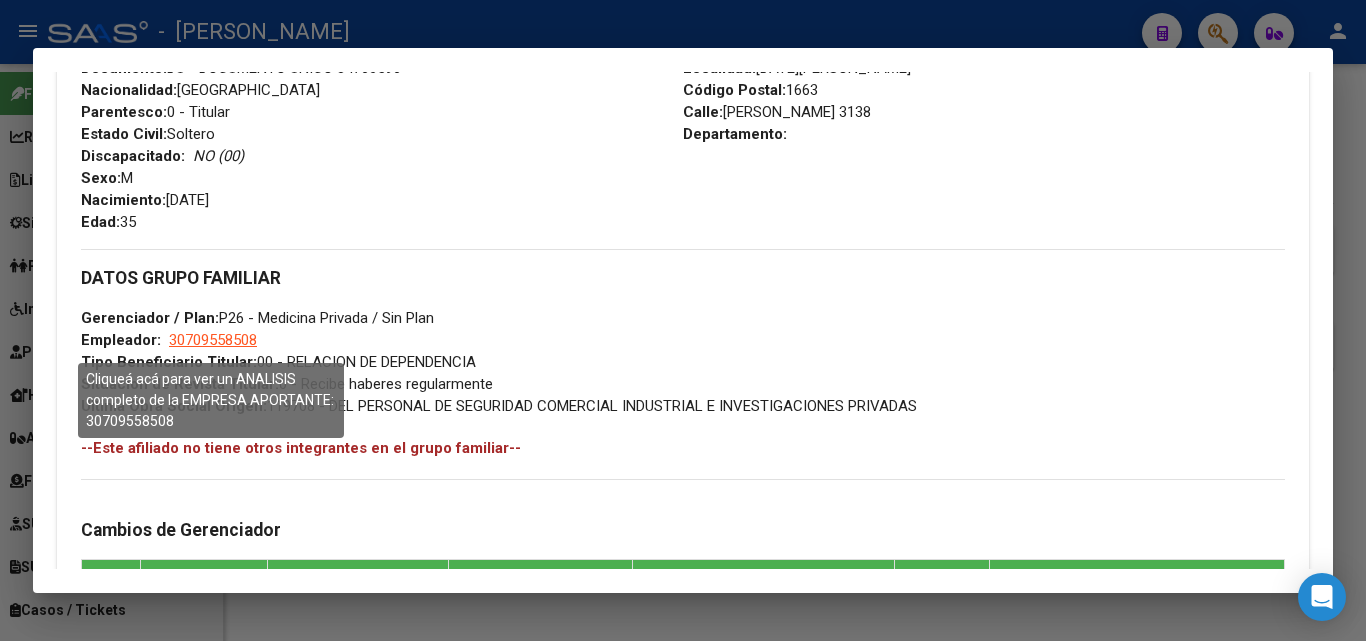 click on "30709558508" at bounding box center (213, 340) 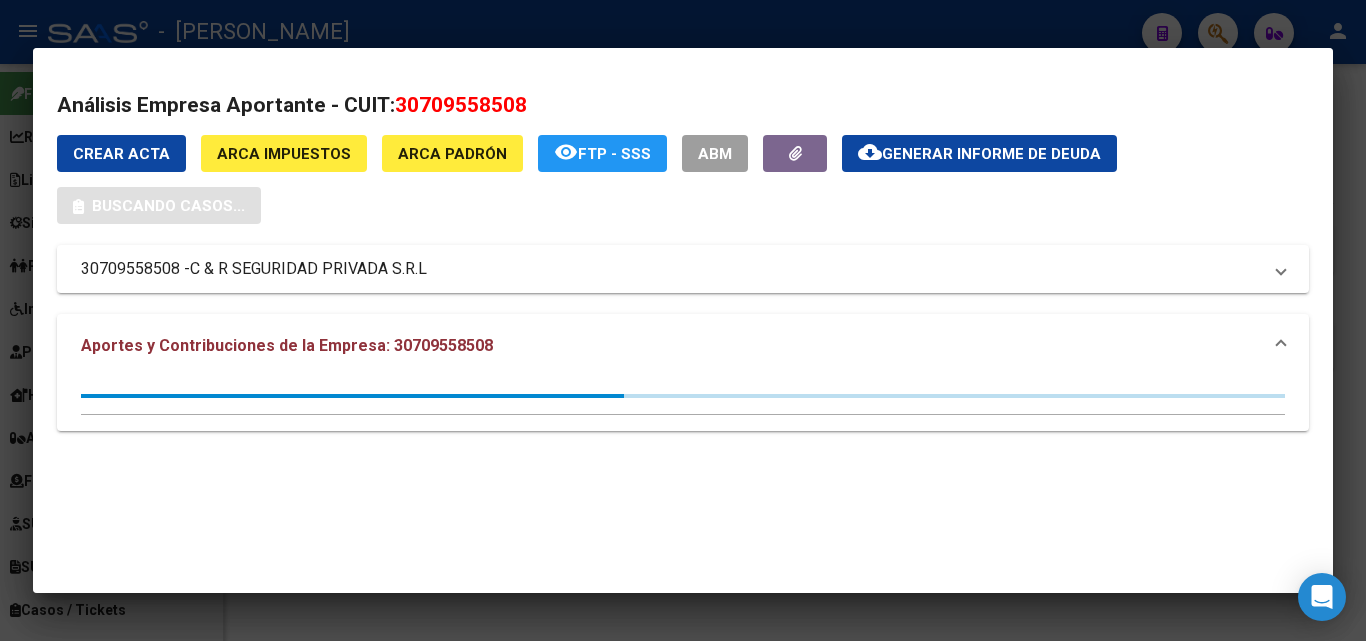 click at bounding box center [683, 320] 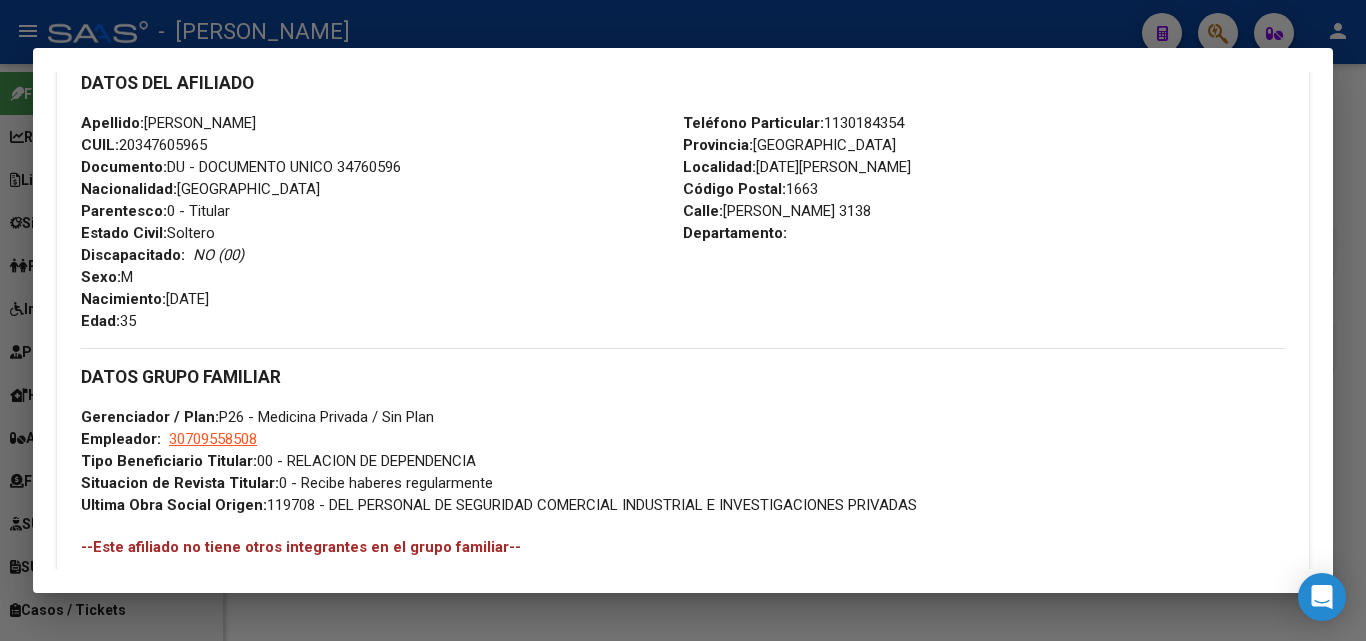 scroll, scrollTop: 700, scrollLeft: 0, axis: vertical 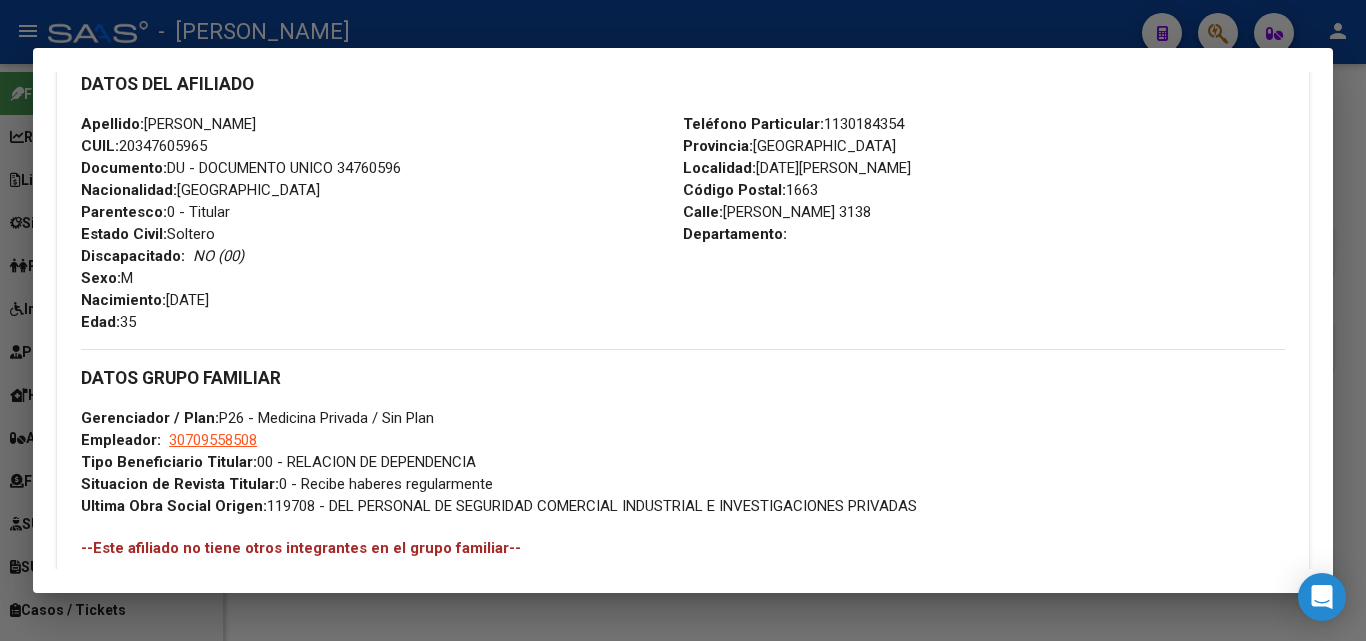 click at bounding box center (683, 320) 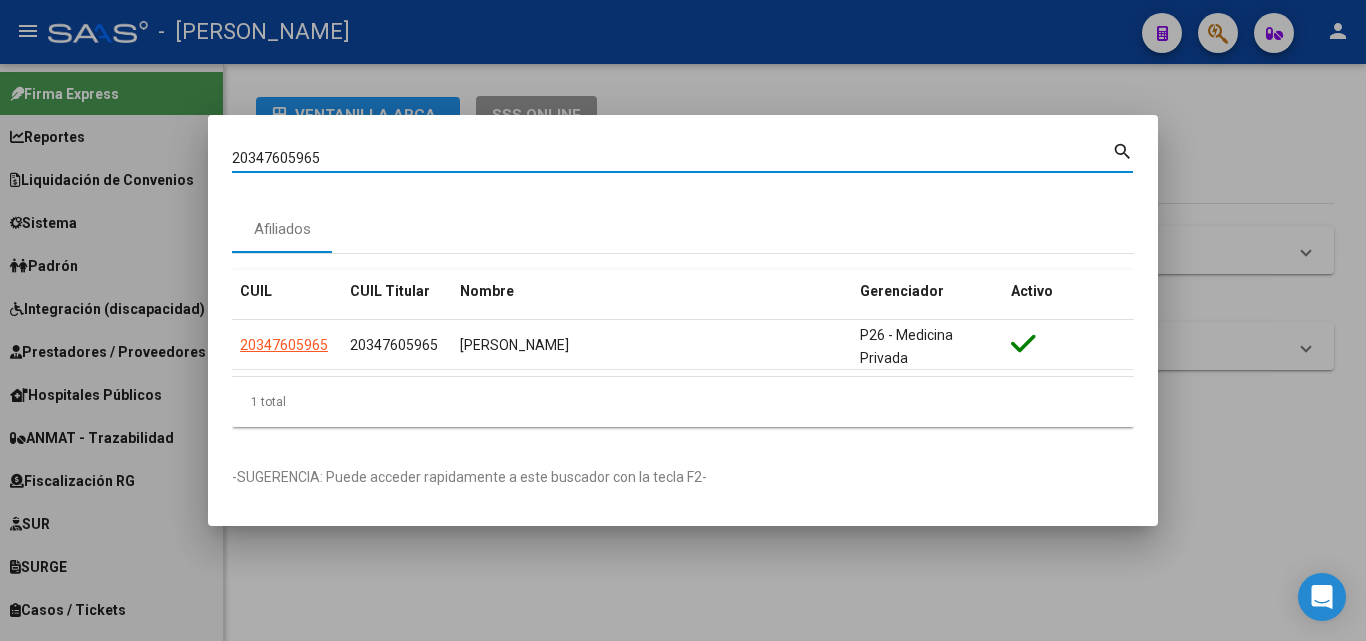 click on "20347605965" at bounding box center (672, 158) 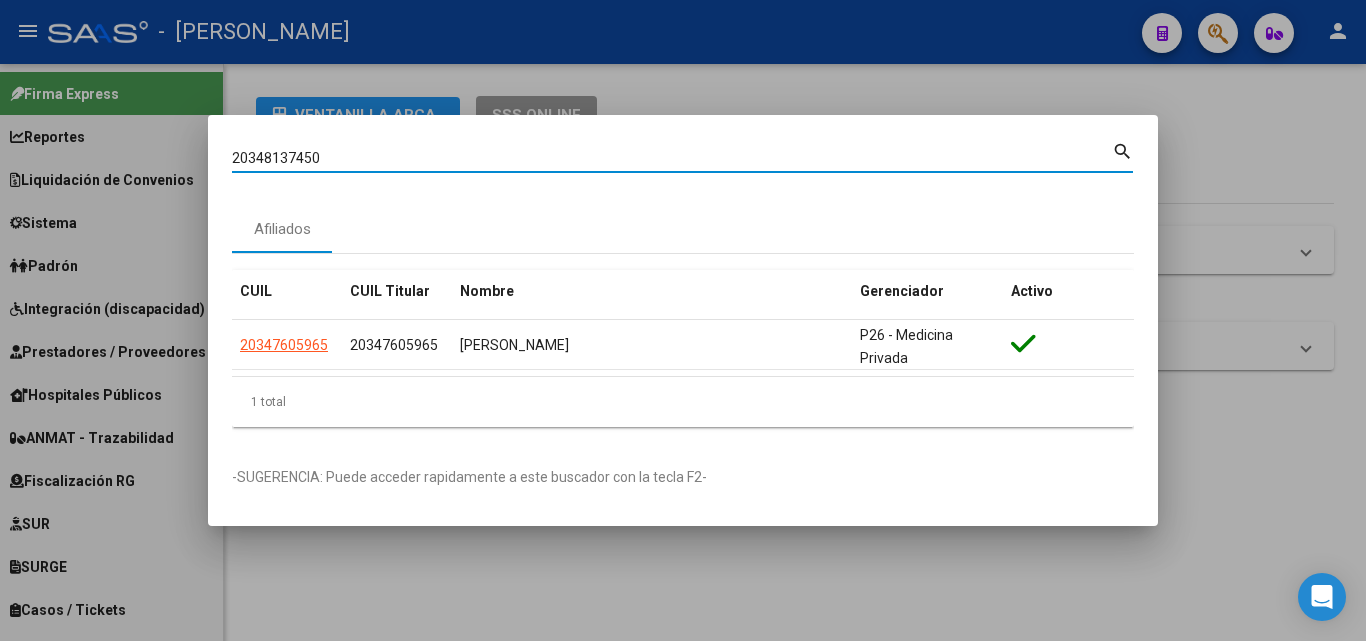 type on "20348137450" 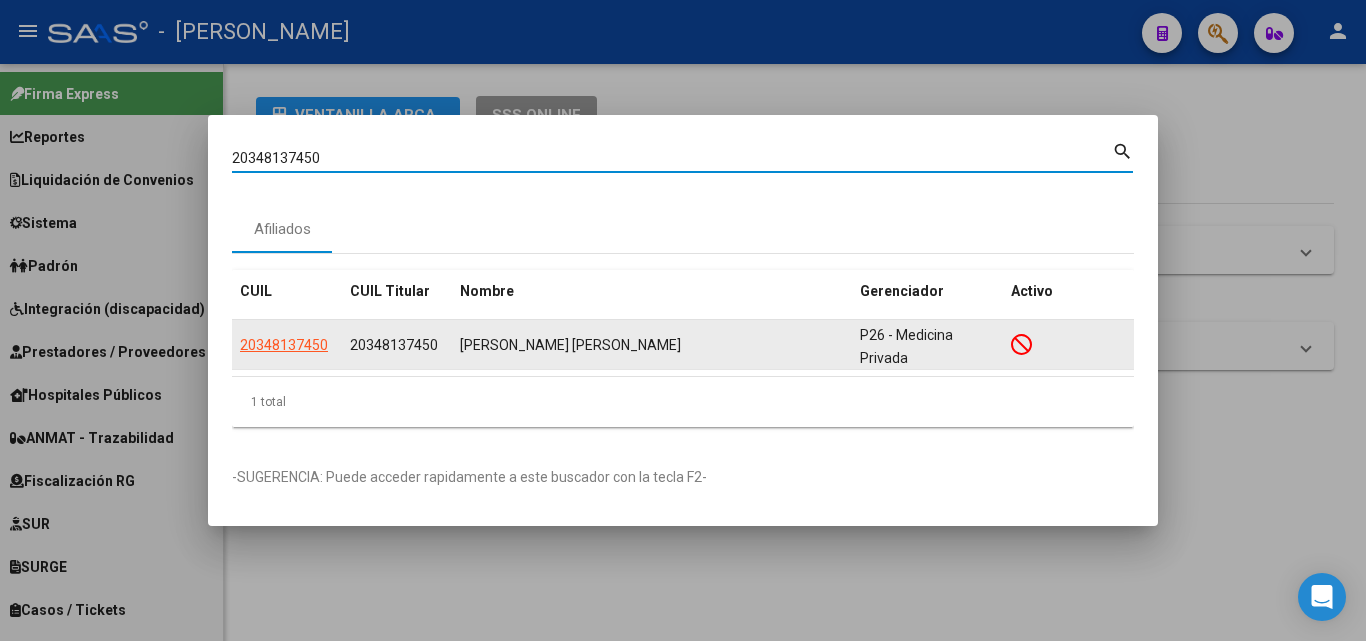 click on "20348137450" 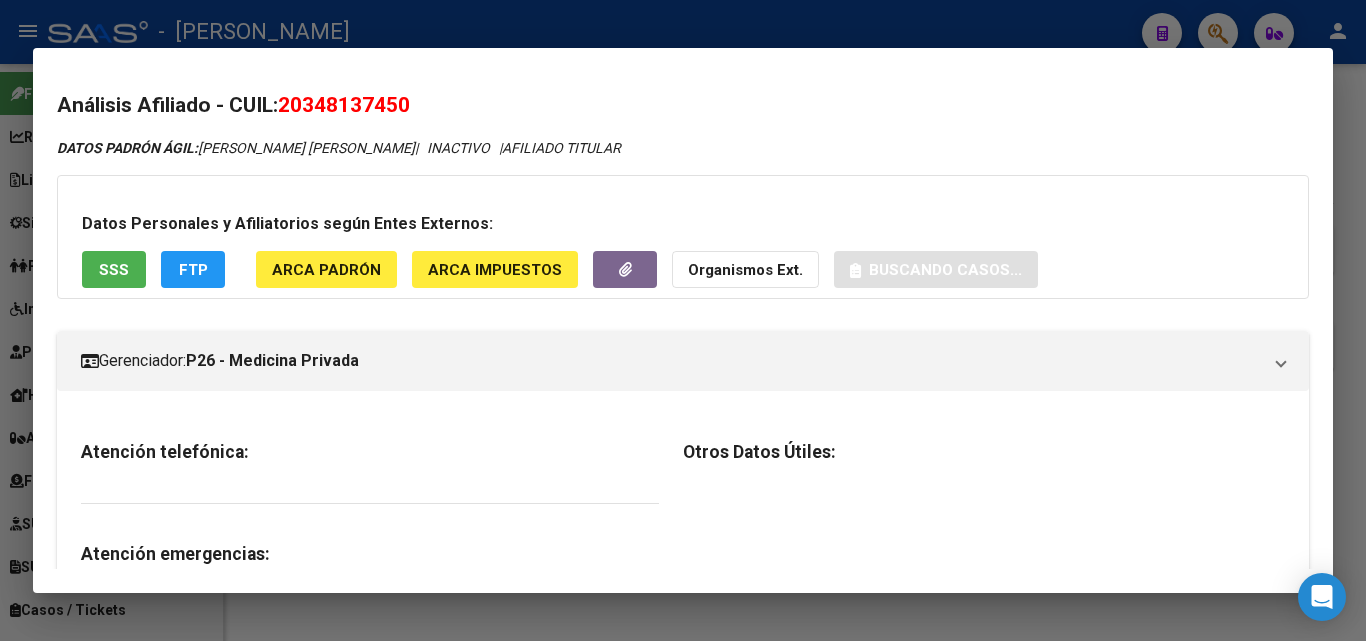 click on "SSS" at bounding box center [114, 270] 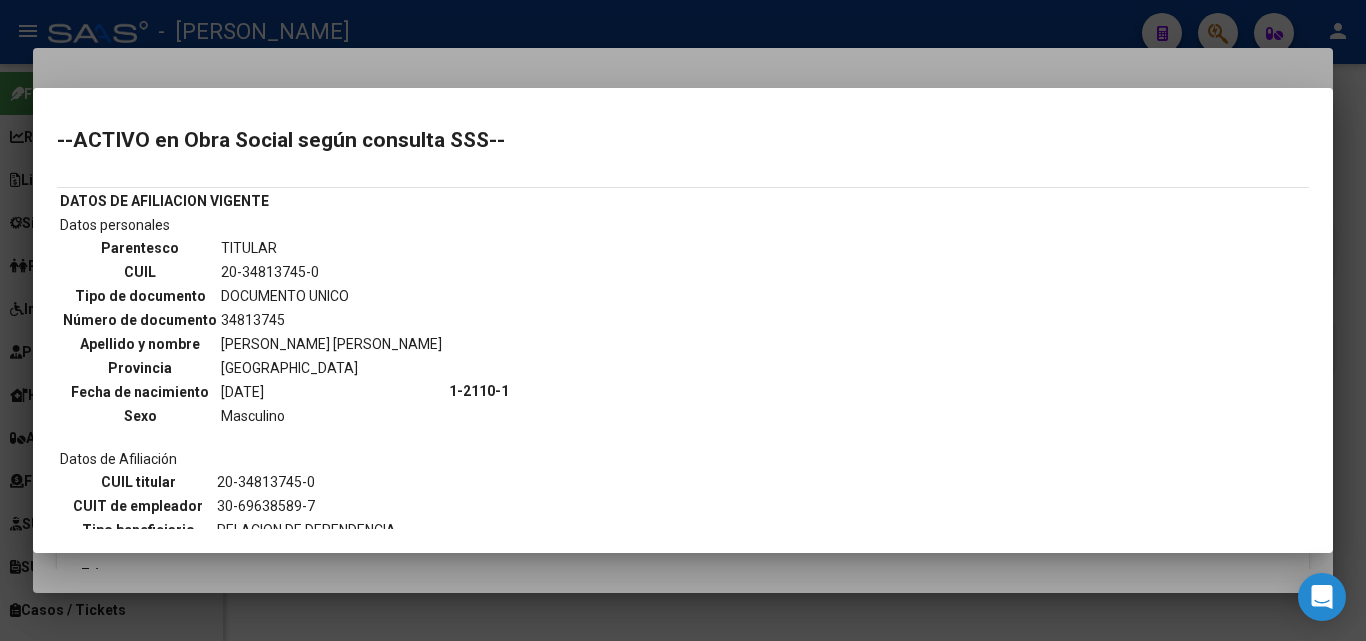 click on "--ACTIVO en Obra Social según consulta SSS--
DATOS DE AFILIACION VIGENTE
Datos personales
Parentesco
TITULAR
CUIL
20-34813745-0
Tipo de documento
DOCUMENTO UNICO
Número de documento
34813745
Apellido y nombre
[PERSON_NAME] [PERSON_NAME]
Provincia
[GEOGRAPHIC_DATA]
Fecha de nacimiento
[DEMOGRAPHIC_DATA]
Sexo
Masculino
Datos de Afiliación
CUIL titular
20-34813745-0
CUIT de empleador
30-69638589-7
Tipo beneficiario
RELACION DE DEPENDENCIA
Código de Obra Social
1-2110-1
Denominación Obra Social
Fecha Alta Obra Social
[DATE]
Tipo Beneficiario Declarado
RELACION DE DEPENDENCIA (DDJJ SIJP)
Ultimo Período Declarado
03-2025
CUIT DDJJ" at bounding box center [683, 320] 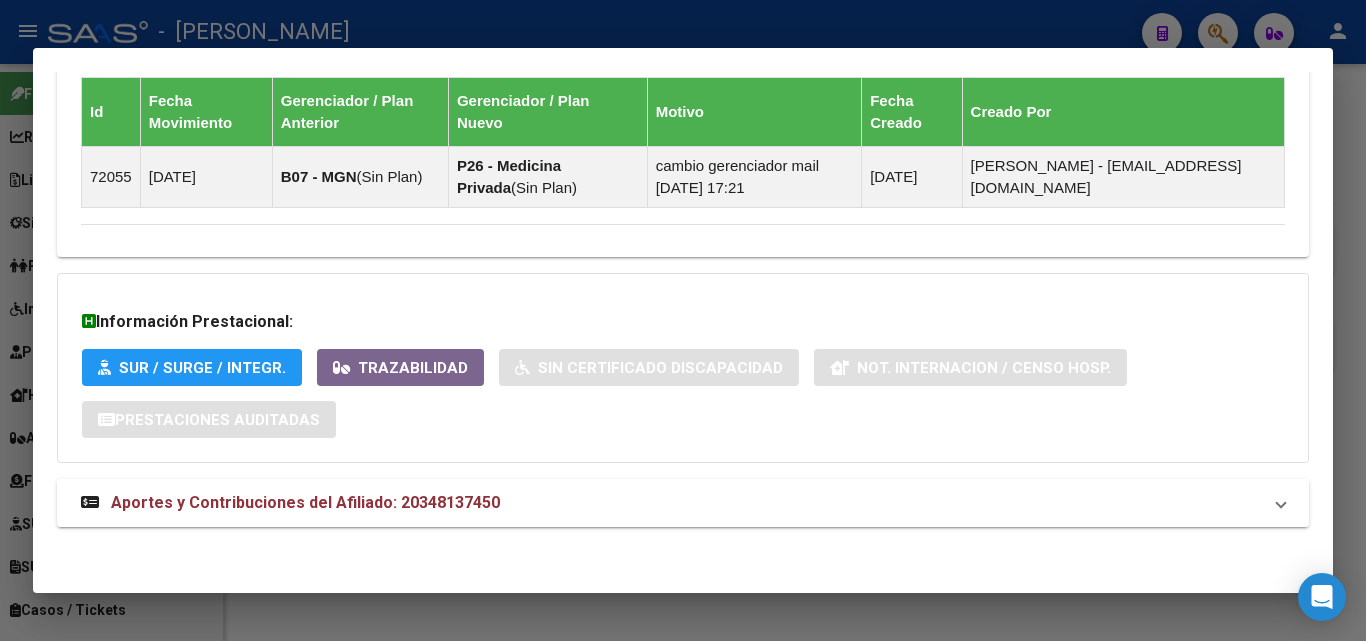 click on "Aportes y Contribuciones del Afiliado: 20348137450" at bounding box center (305, 502) 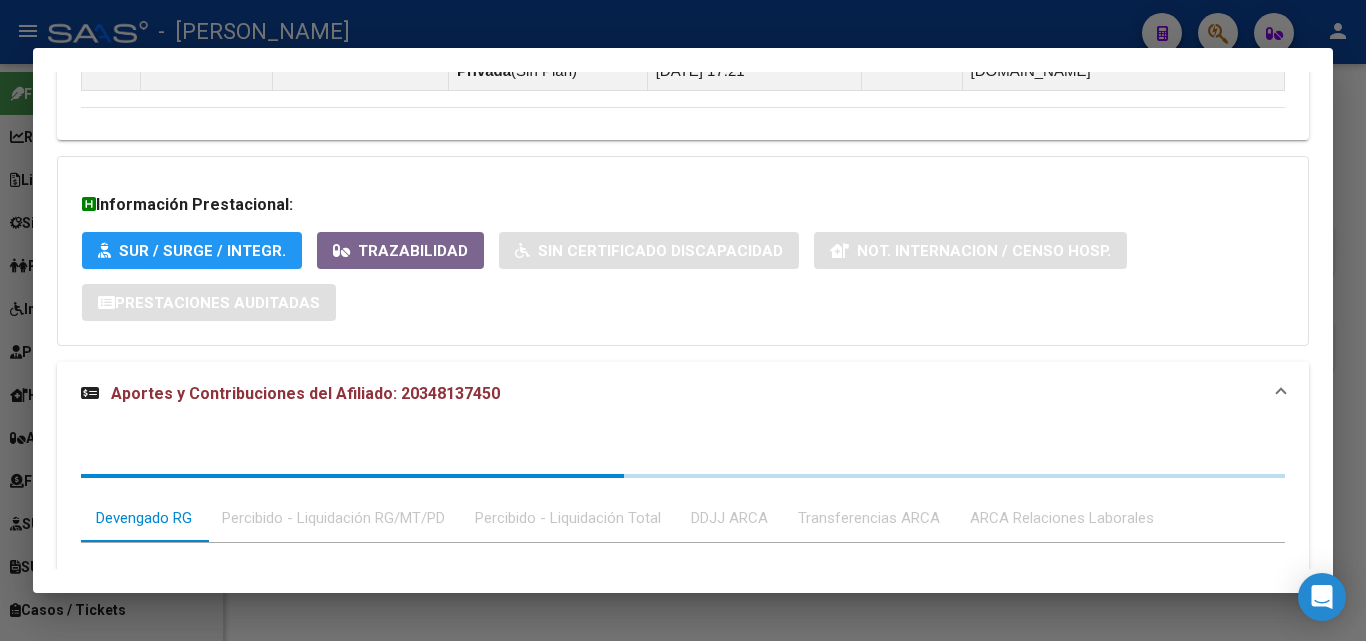 scroll, scrollTop: 1776, scrollLeft: 0, axis: vertical 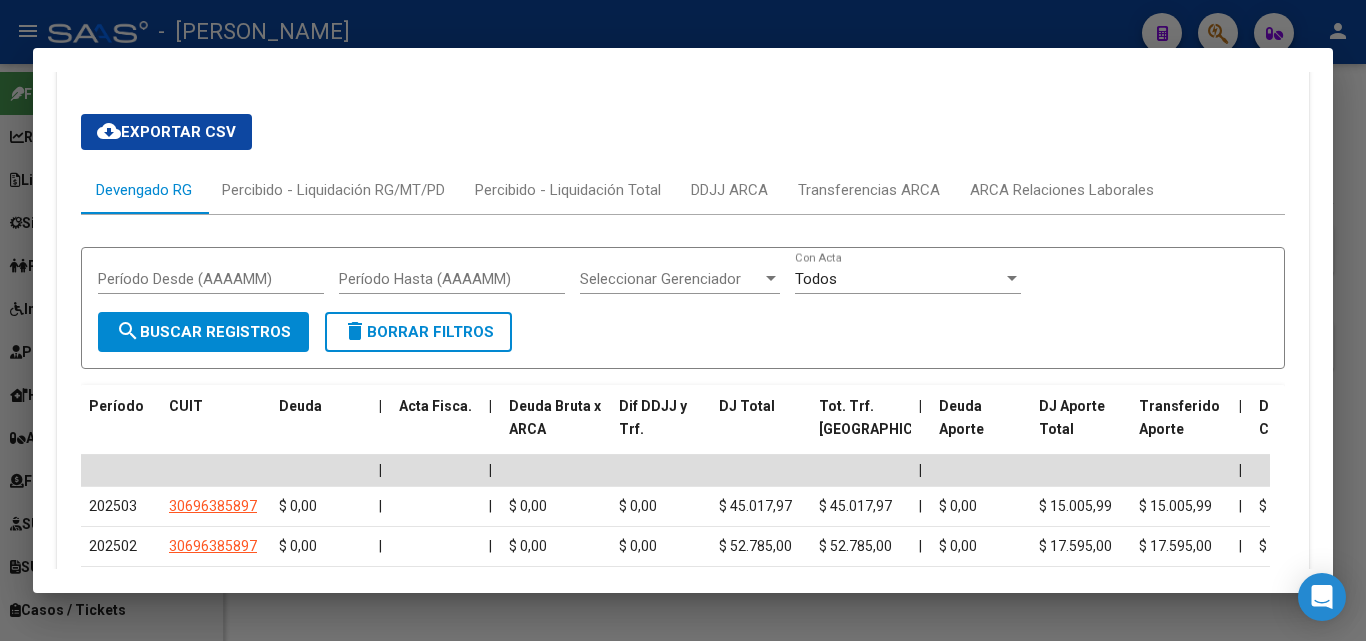 click at bounding box center [683, 320] 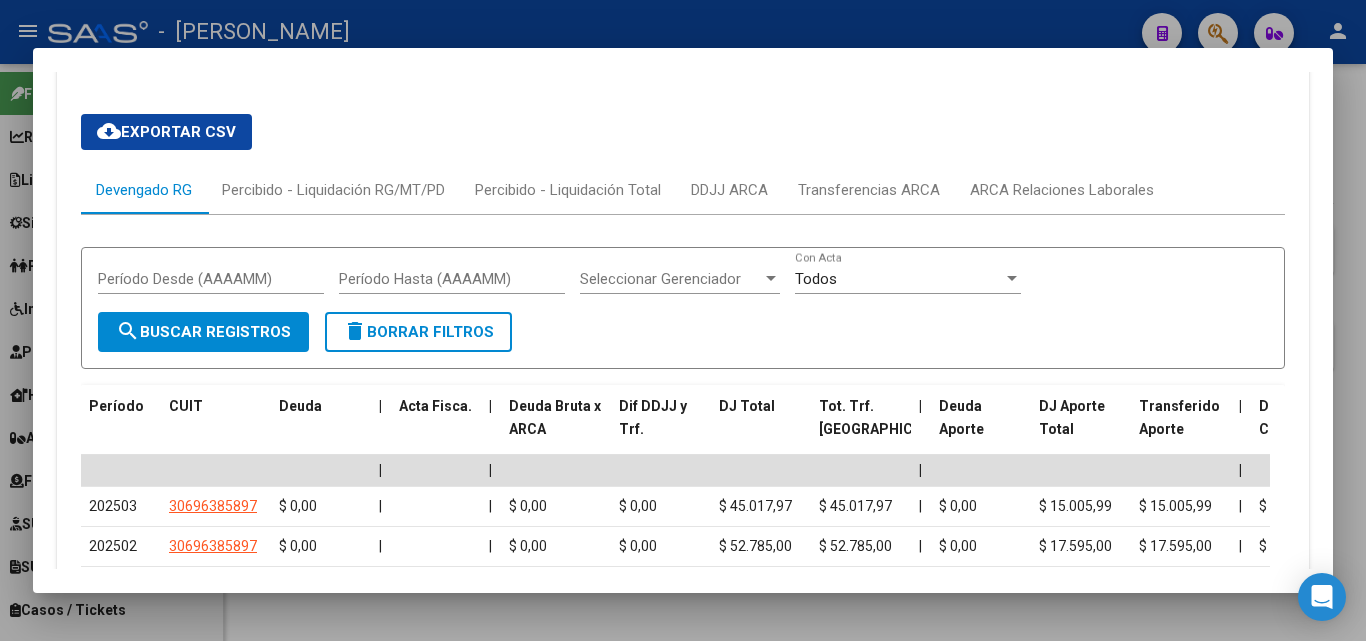 click on "20348137450" at bounding box center [672, 158] 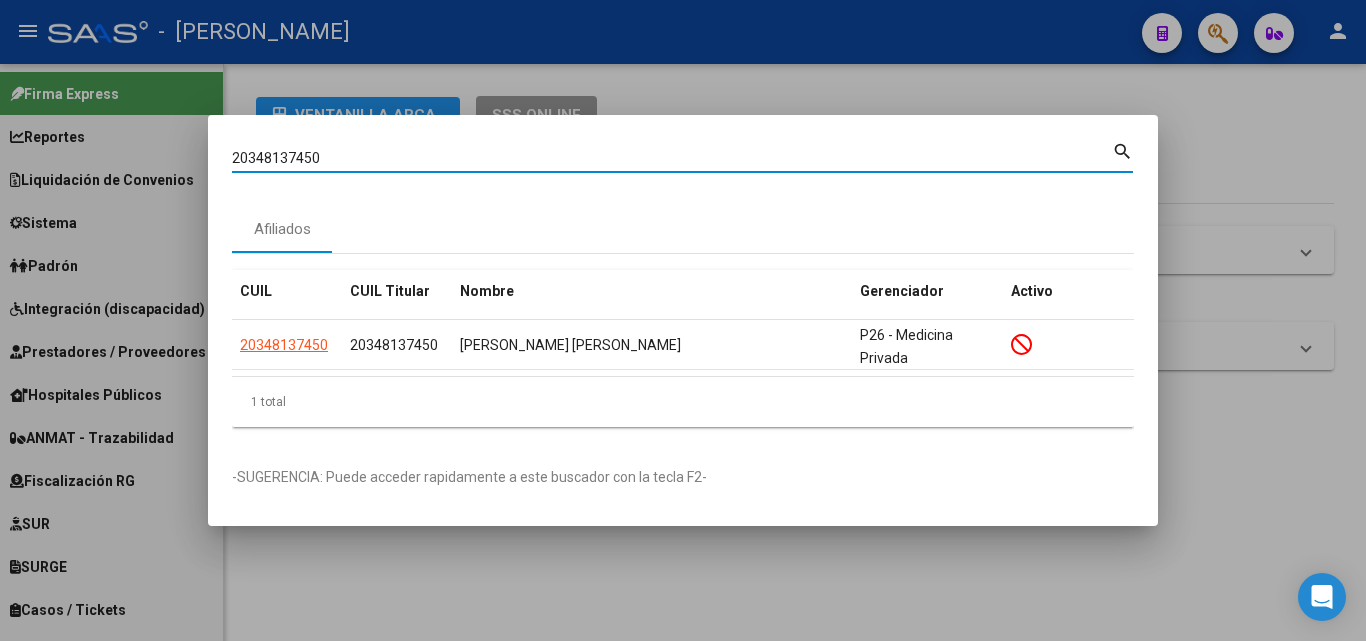 click on "20348137450" at bounding box center [672, 158] 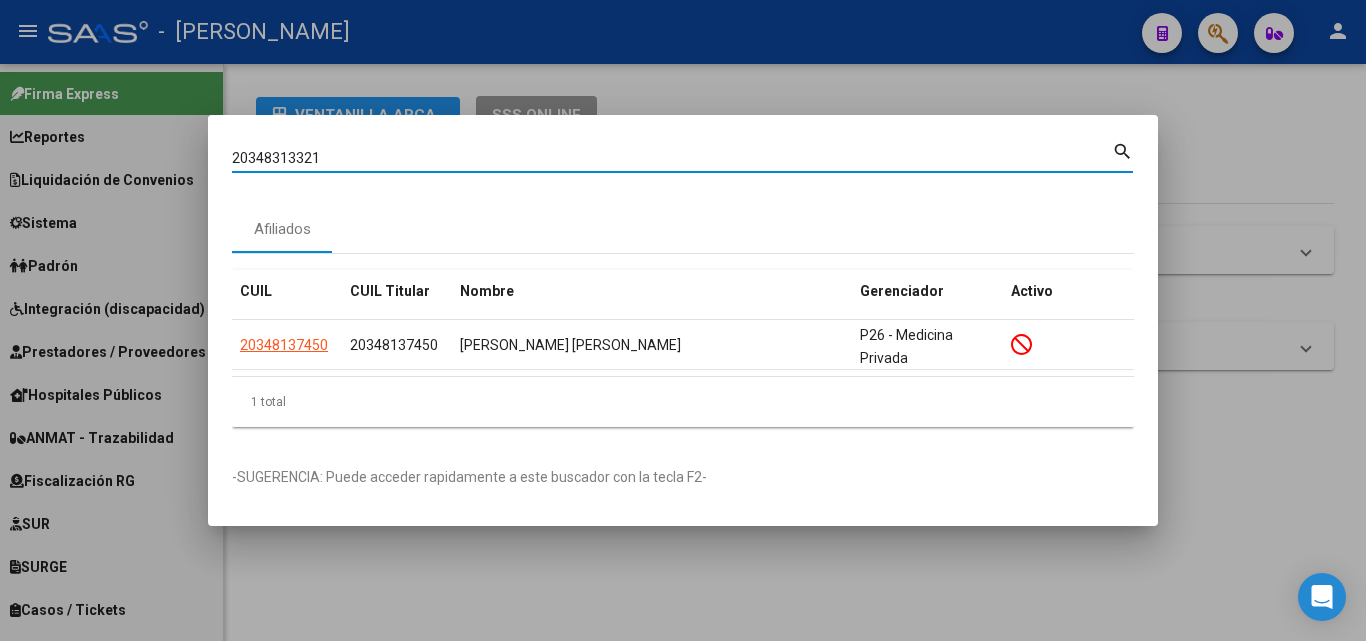 type on "20348313321" 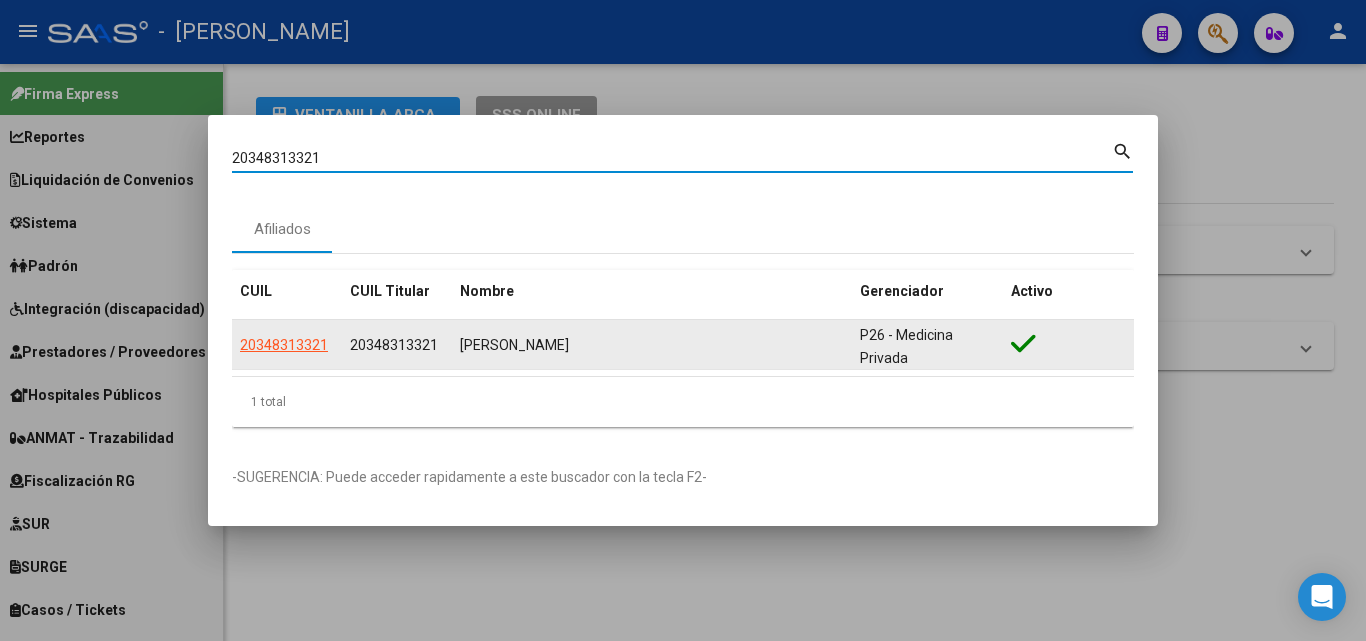 click on "20348313321" 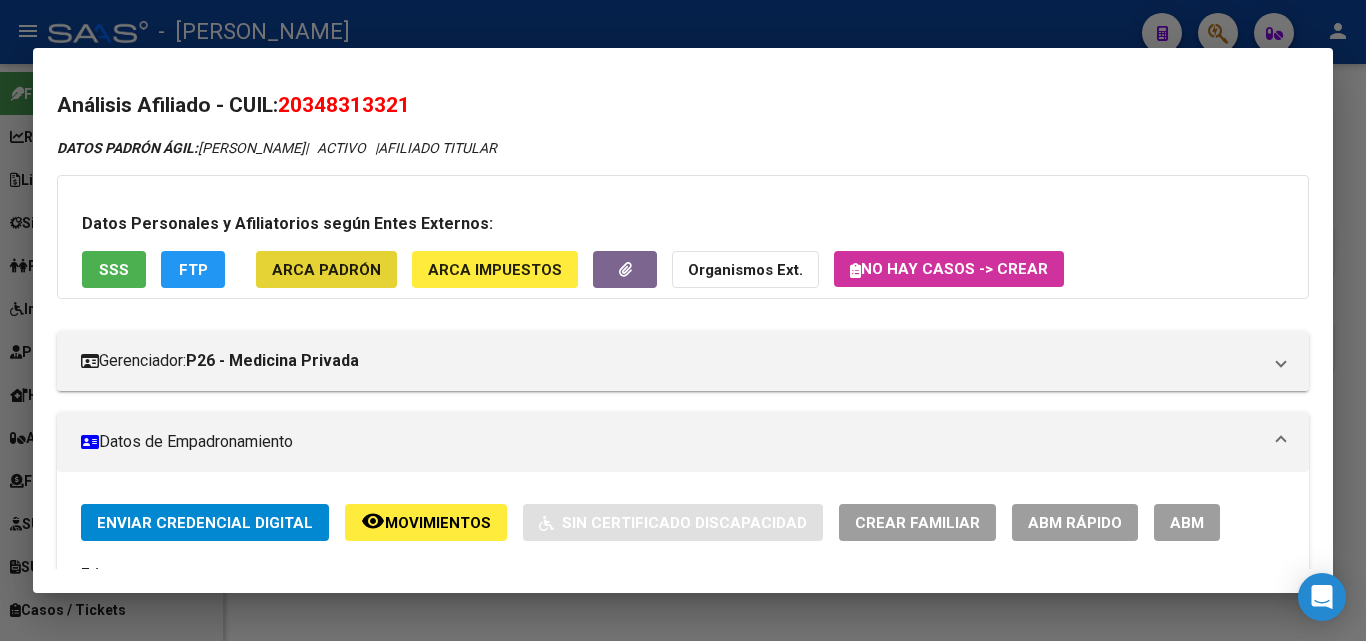 click on "ARCA Padrón" 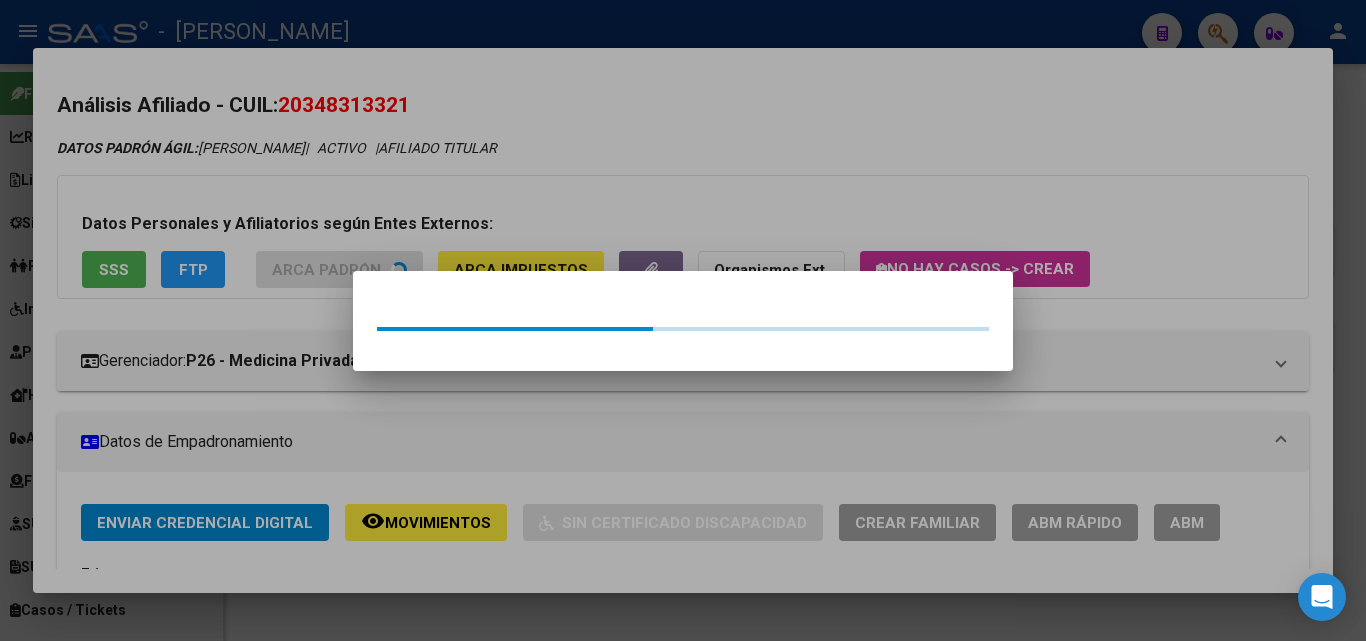 click at bounding box center (683, 320) 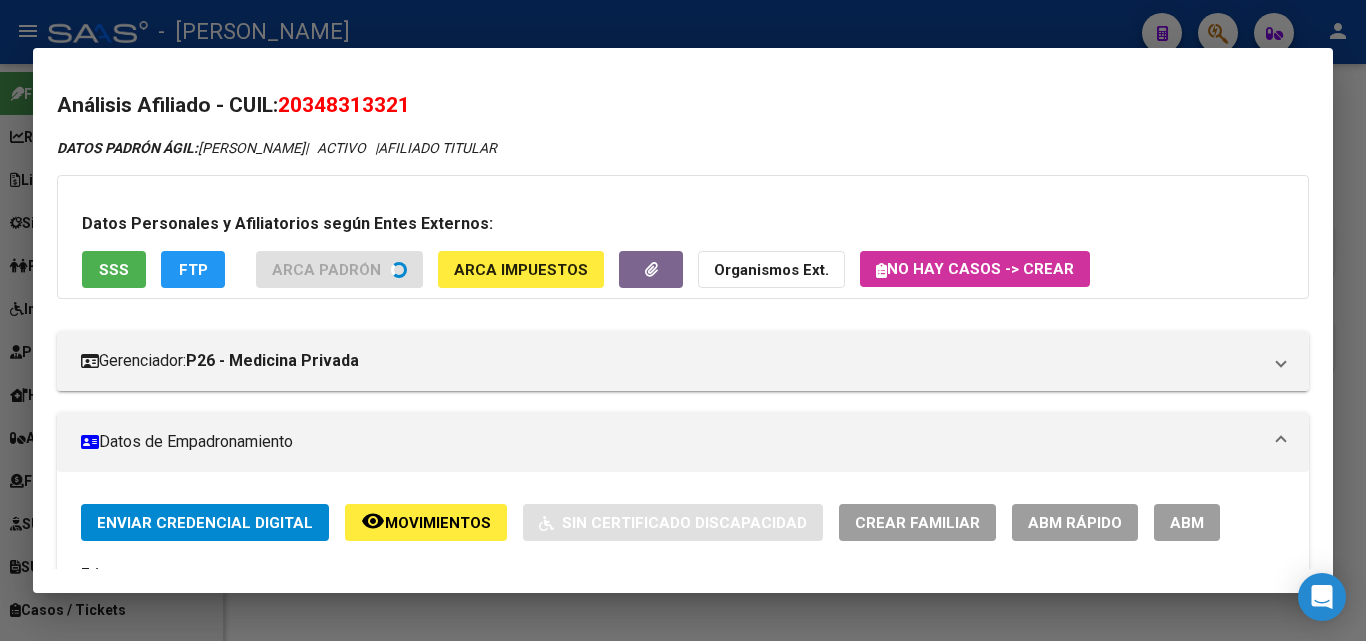 click on "SSS" at bounding box center (114, 269) 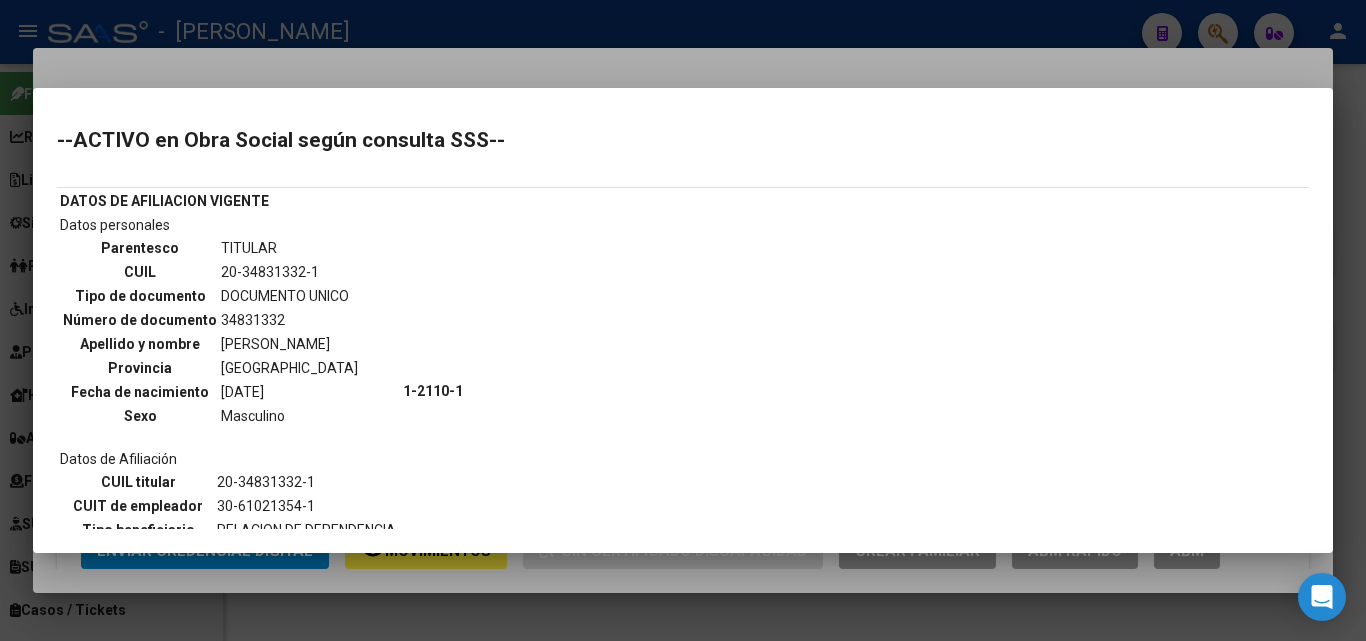 click at bounding box center [683, 320] 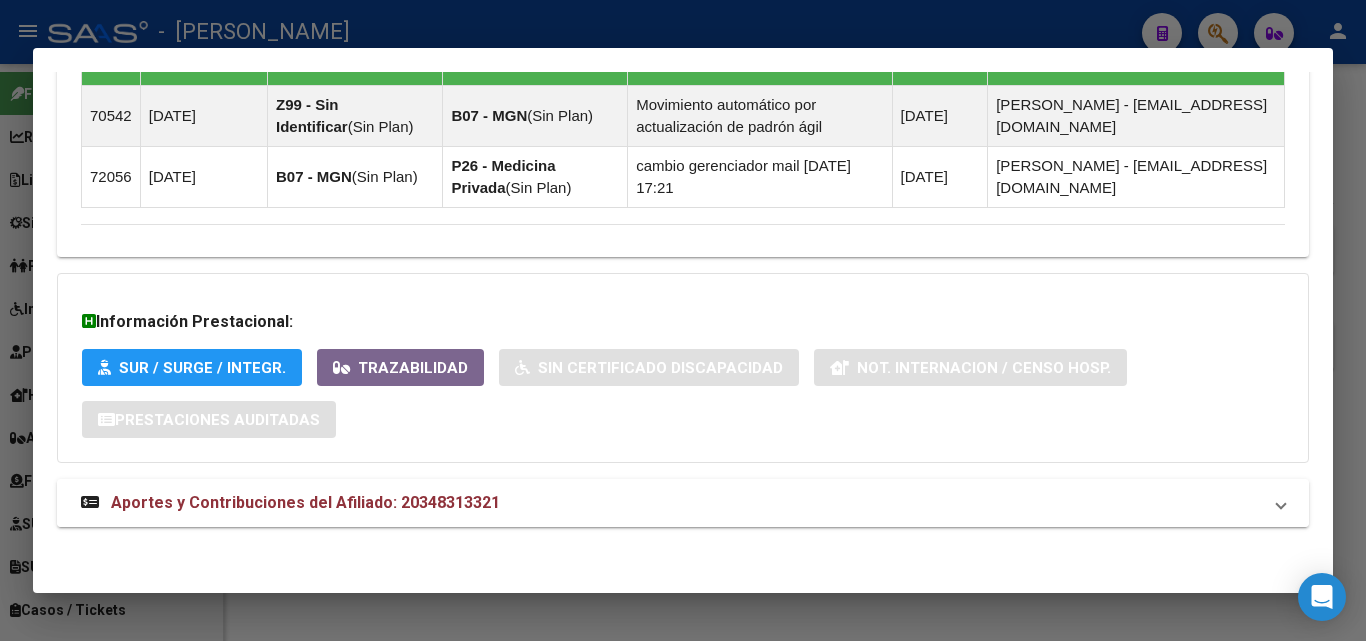 click on "Aportes y Contribuciones del Afiliado: 20348313321" at bounding box center (683, 503) 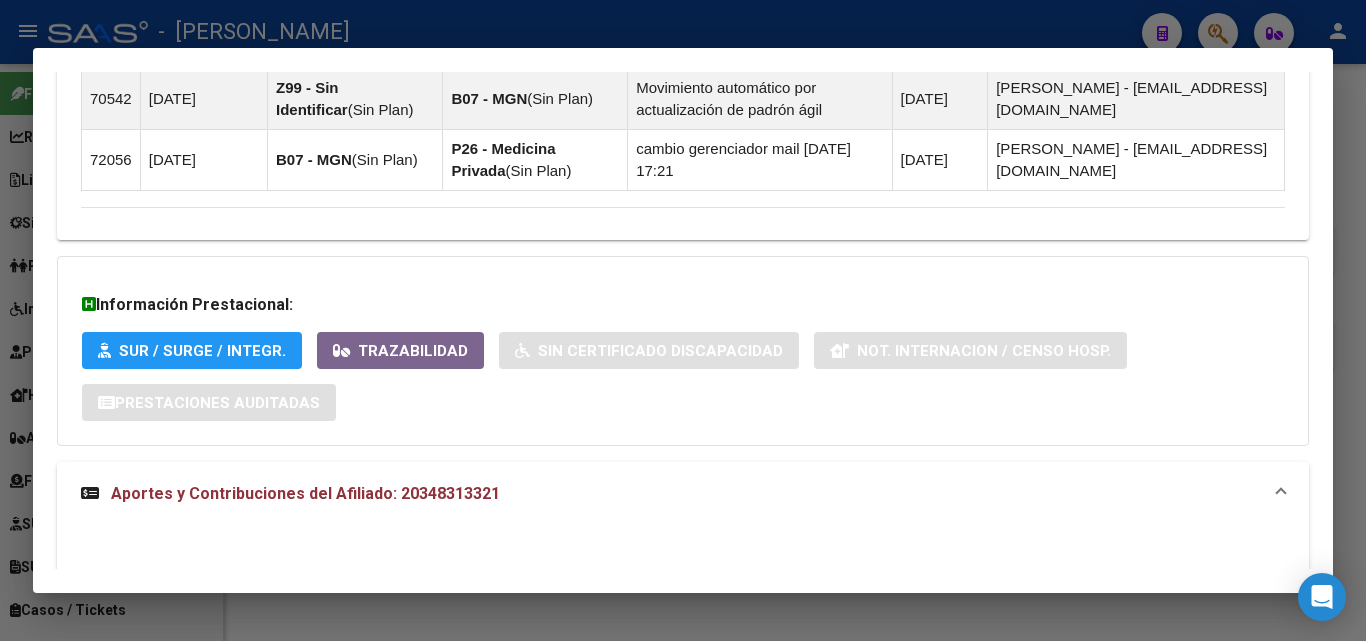 scroll, scrollTop: 1821, scrollLeft: 0, axis: vertical 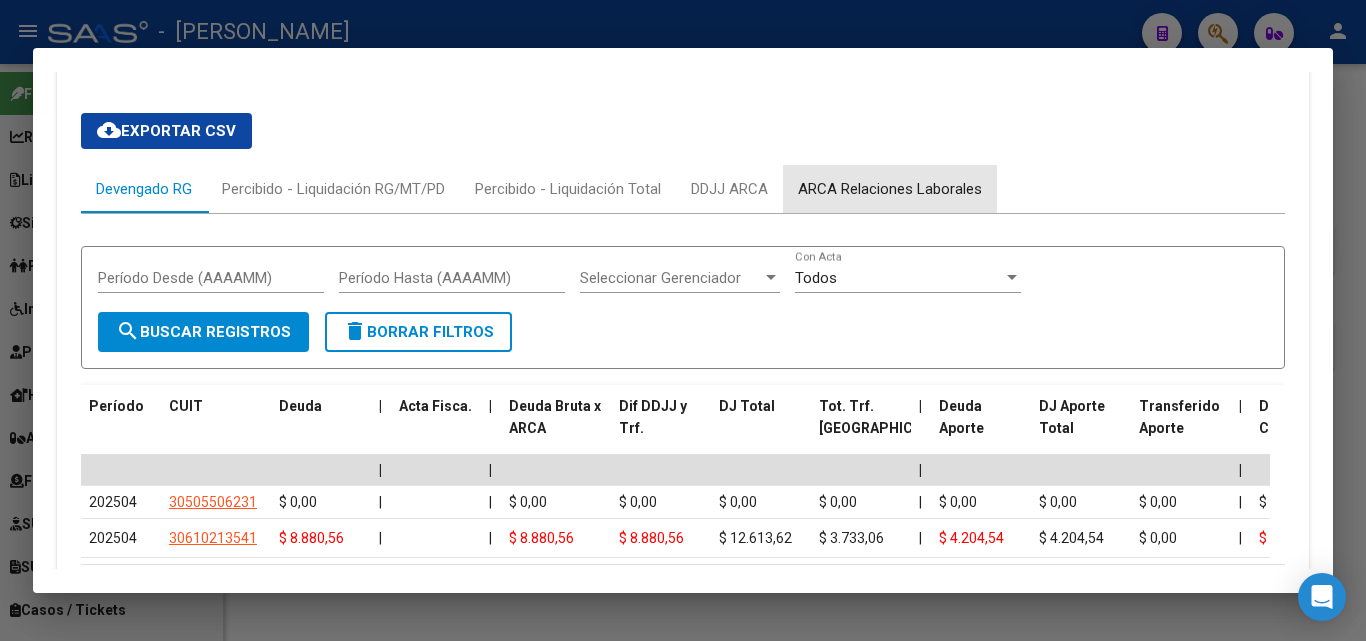 click on "ARCA Relaciones Laborales" at bounding box center (890, 189) 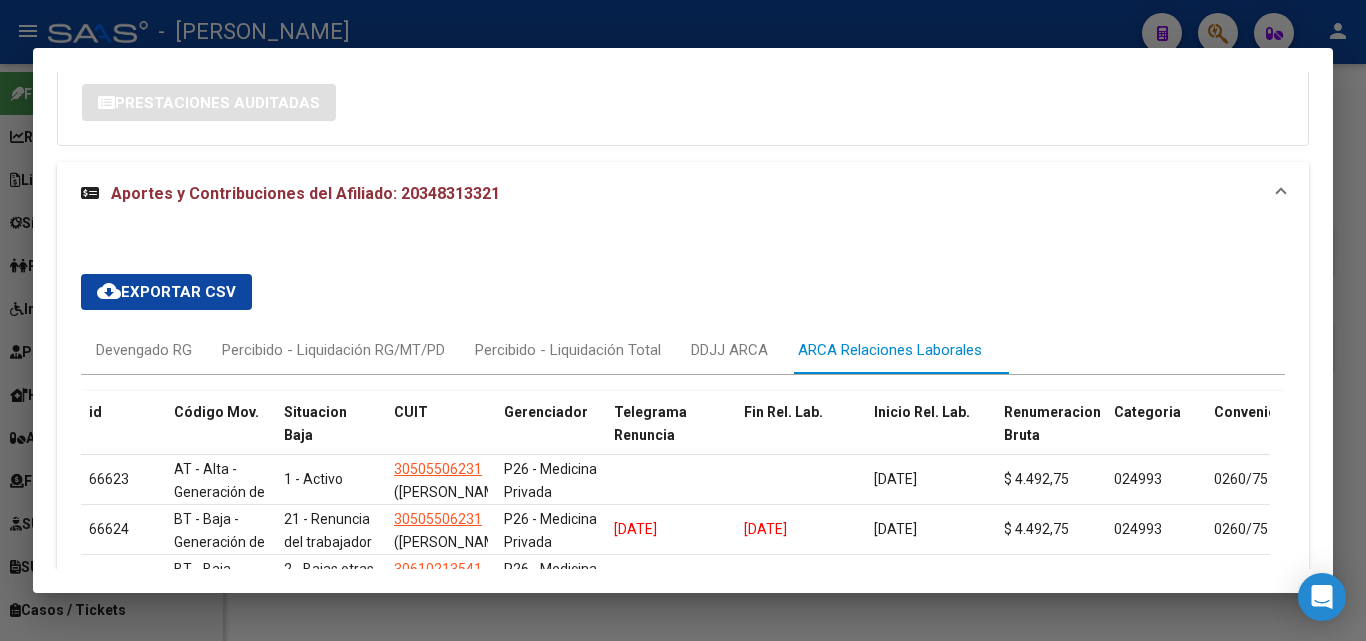 scroll, scrollTop: 1778, scrollLeft: 0, axis: vertical 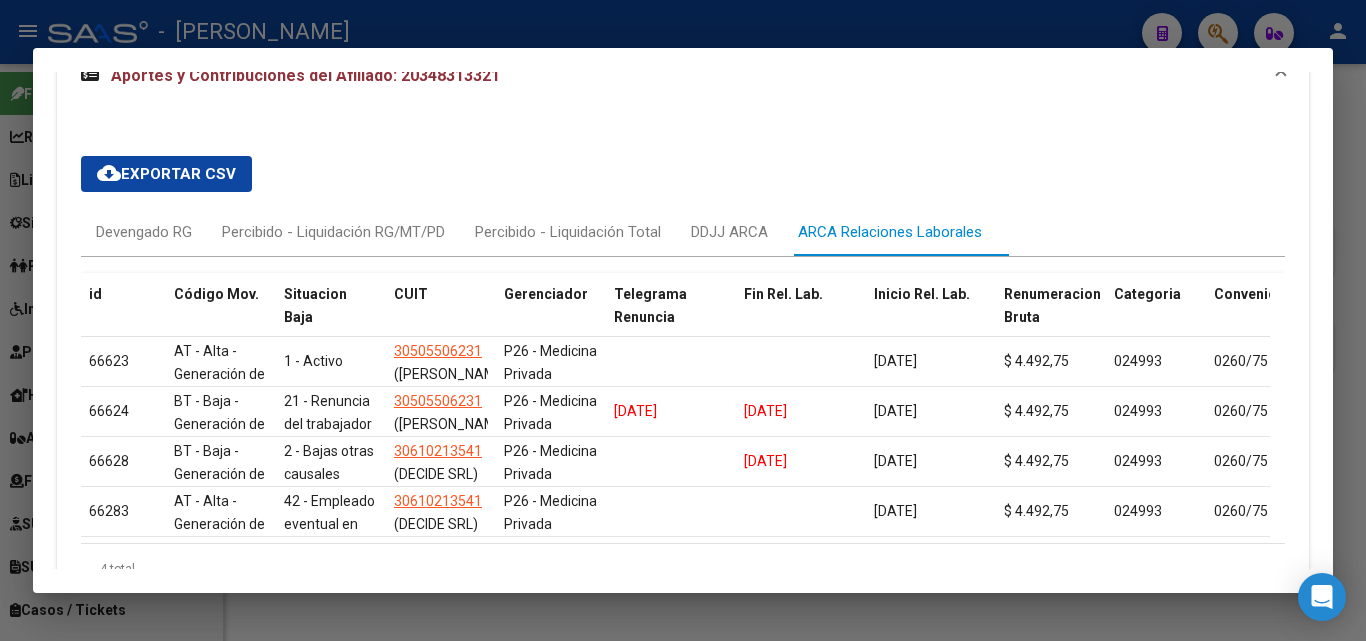 click at bounding box center [683, 320] 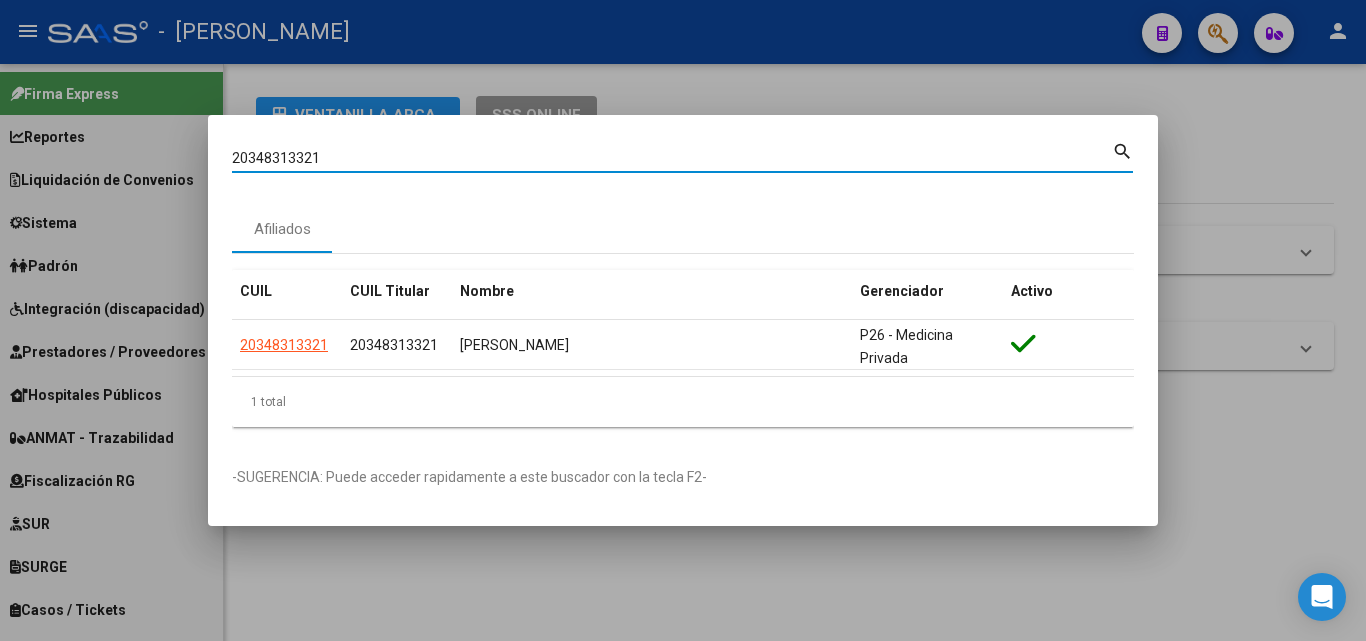 click on "20348313321" at bounding box center (672, 158) 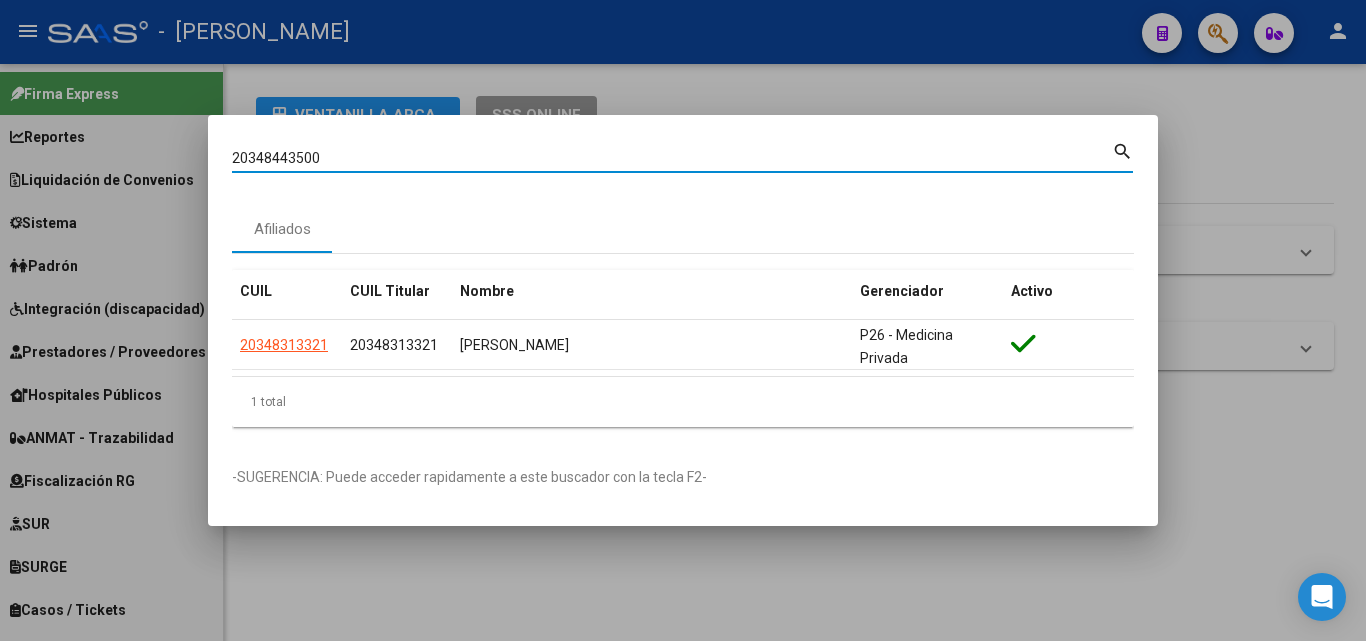 type on "20348443500" 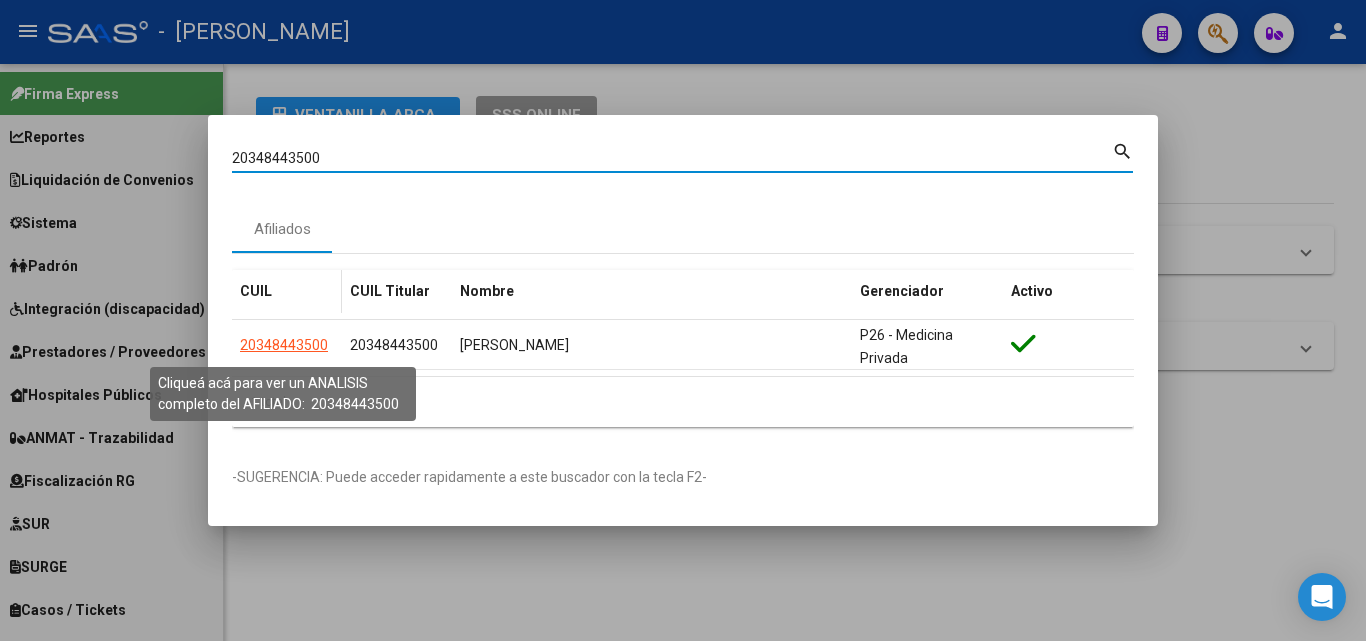 click on "20348443500" 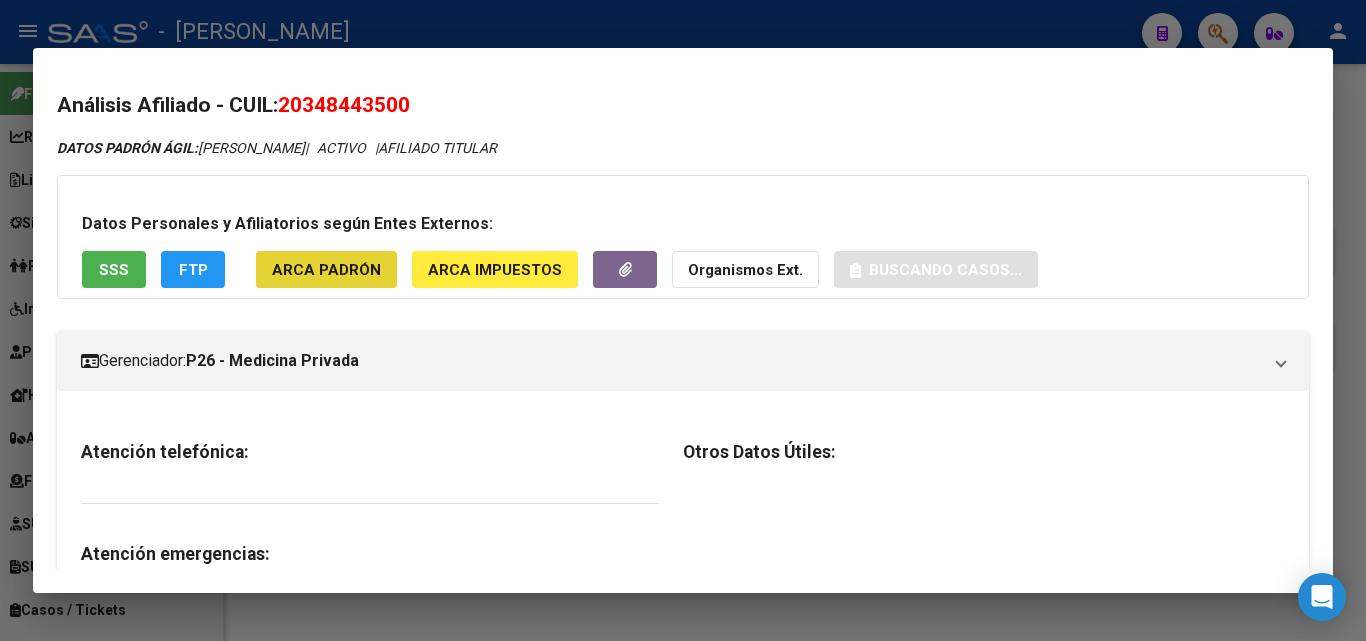 click on "ARCA Padrón" 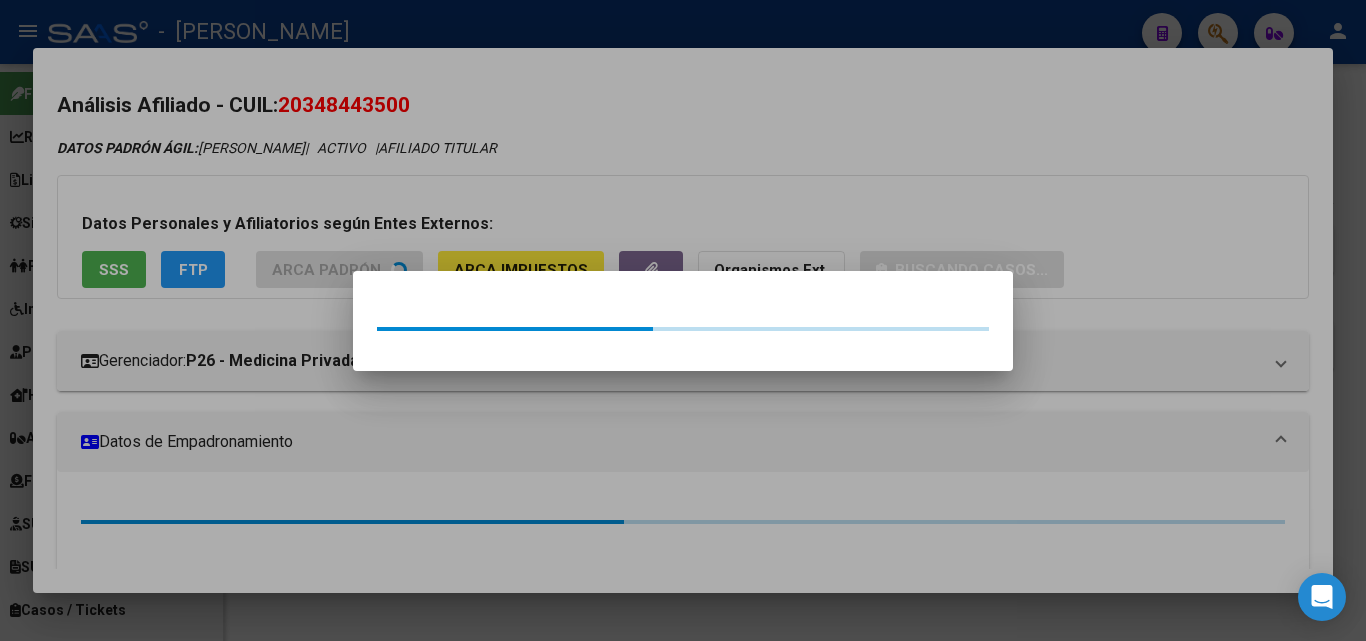 click at bounding box center [683, 320] 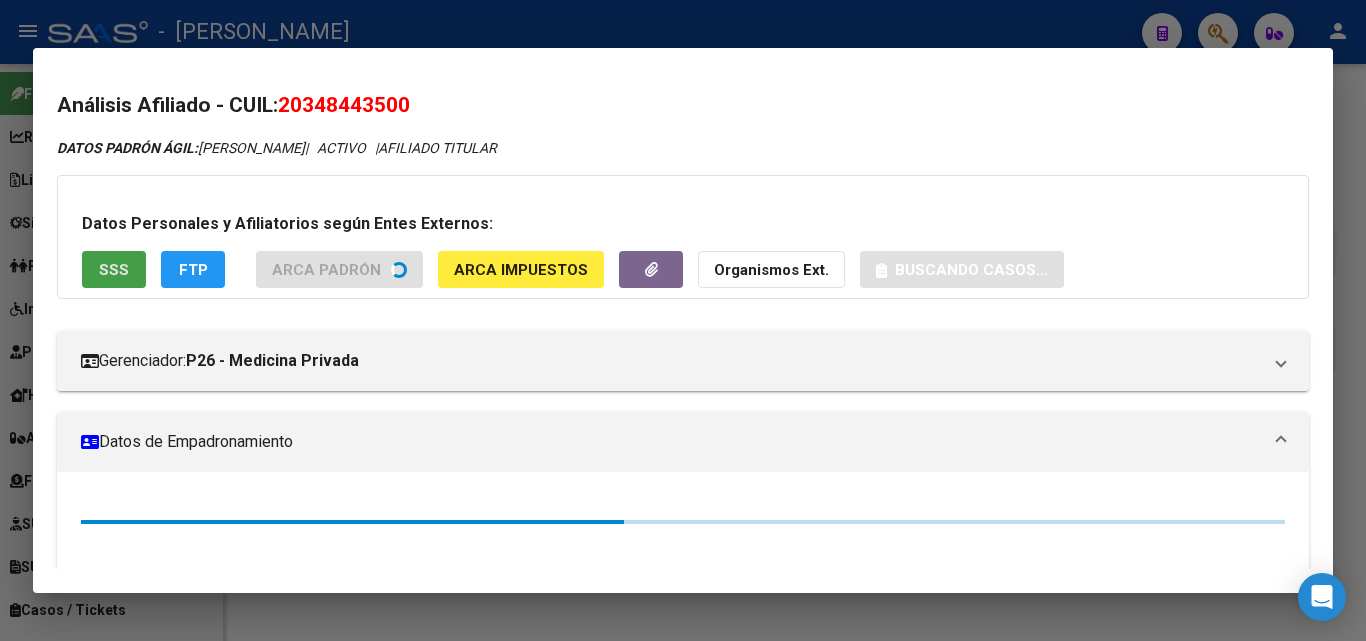 click on "SSS" at bounding box center (114, 269) 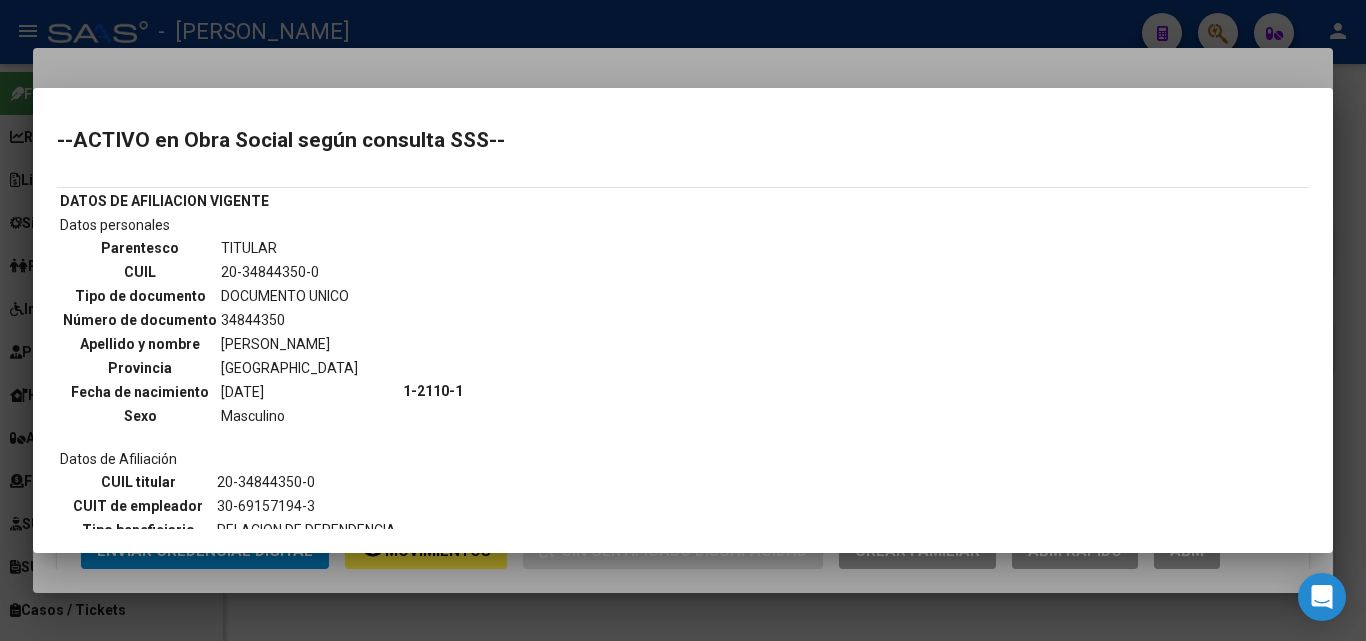 click at bounding box center (683, 320) 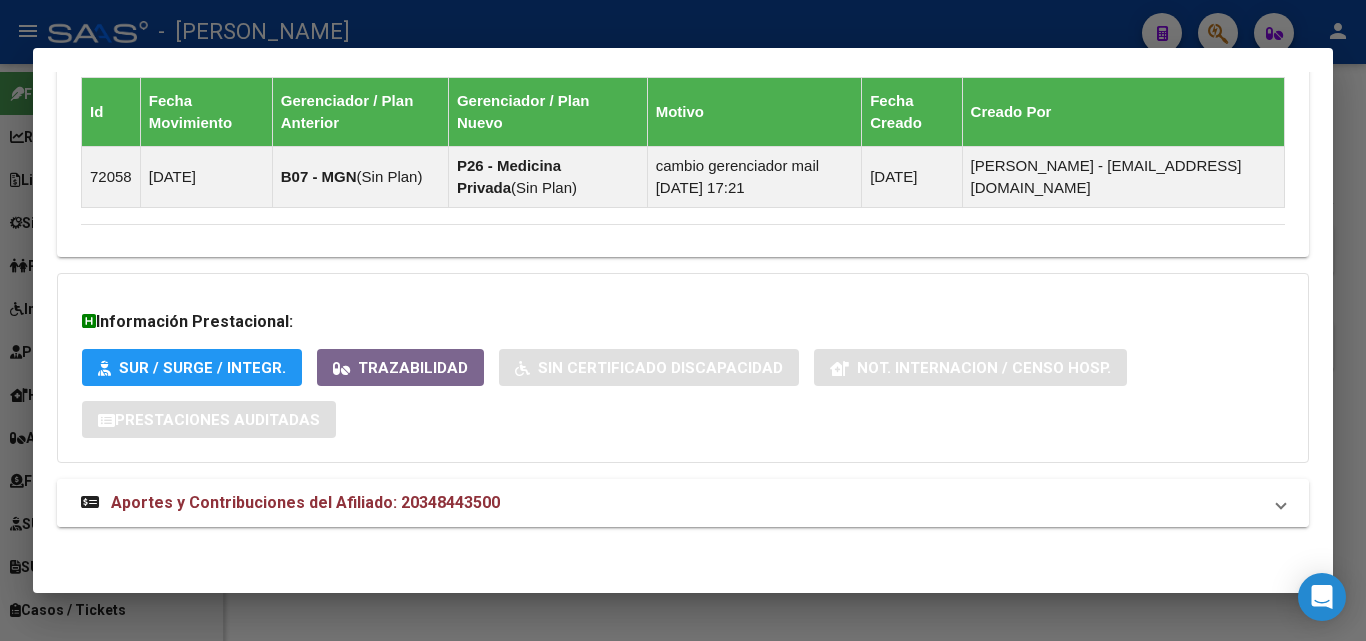click on "Aportes y Contribuciones del Afiliado: 20348443500" at bounding box center (305, 502) 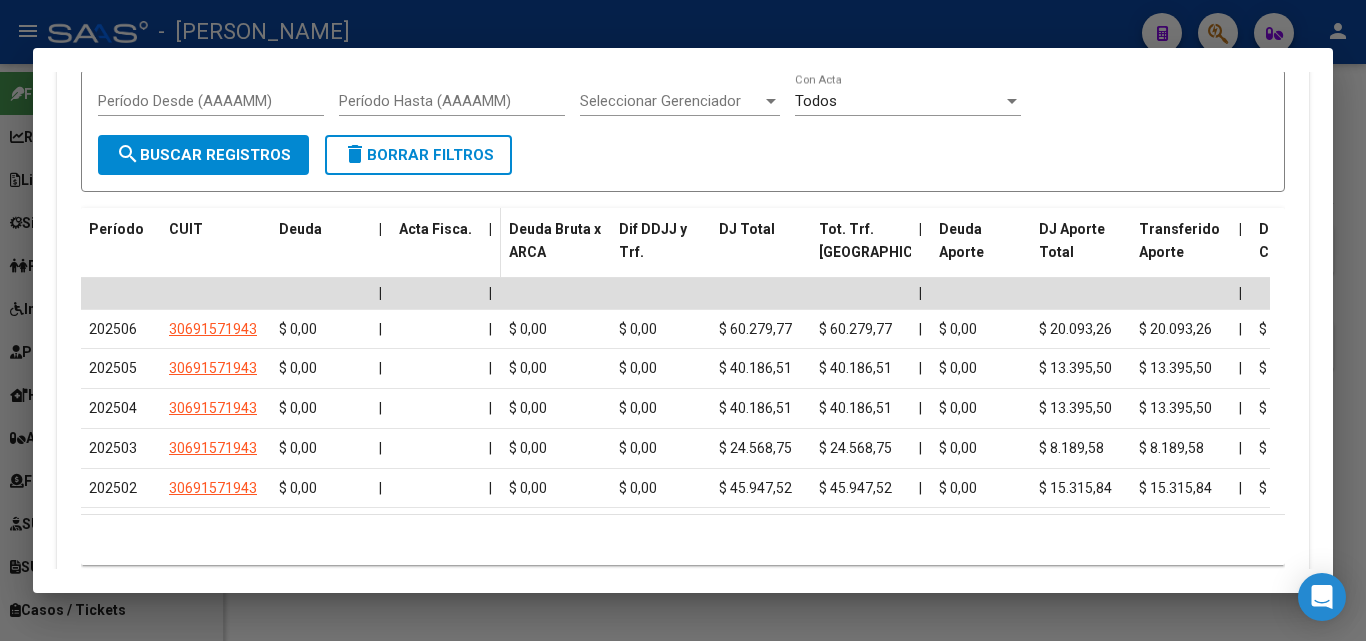 scroll, scrollTop: 2128, scrollLeft: 0, axis: vertical 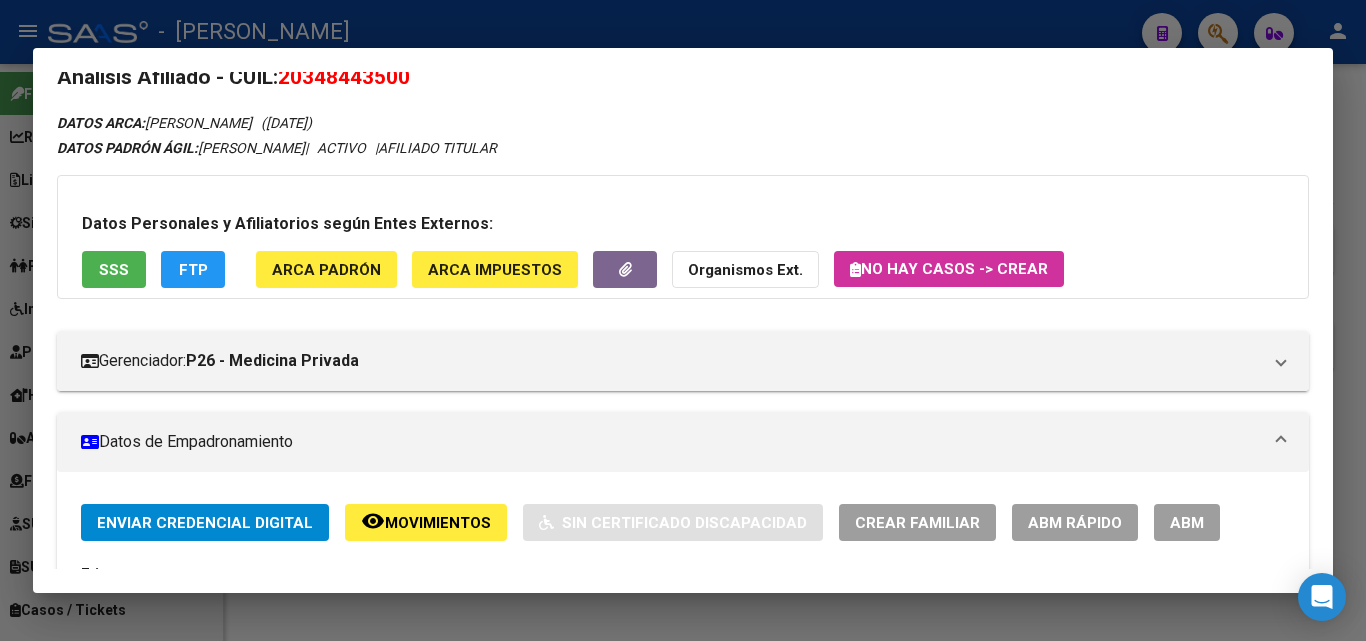 drag, startPoint x: 349, startPoint y: 236, endPoint x: 353, endPoint y: 258, distance: 22.36068 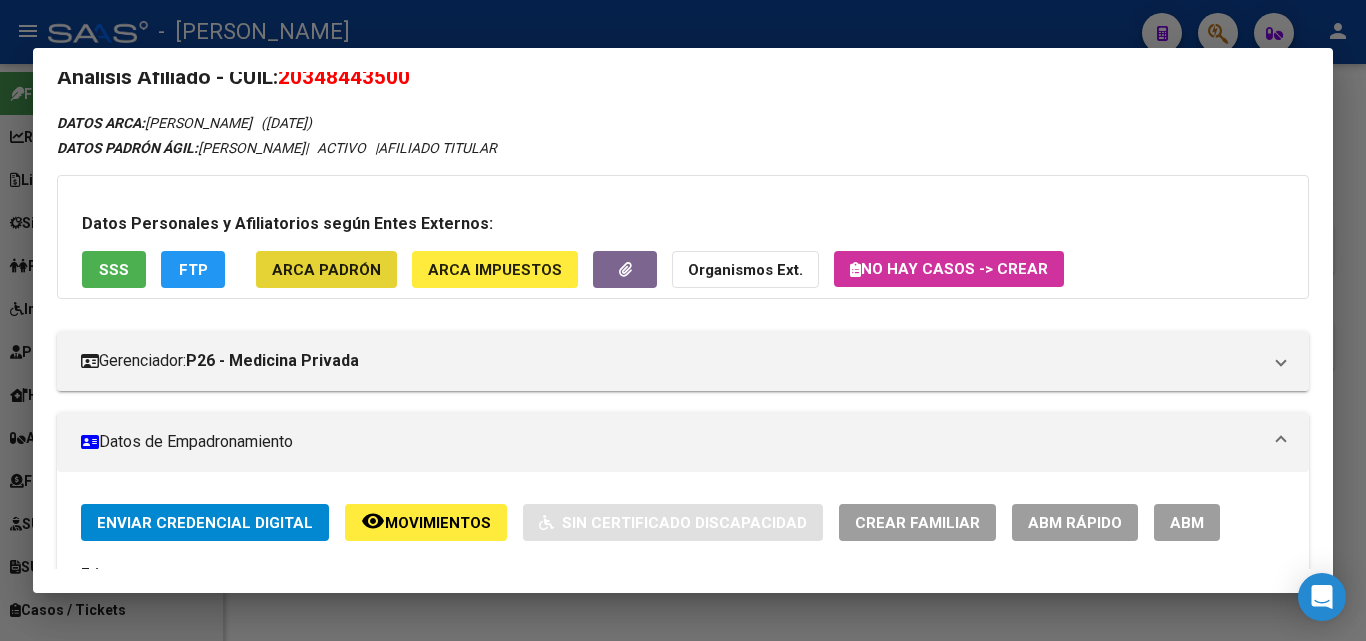 click on "ARCA Padrón" 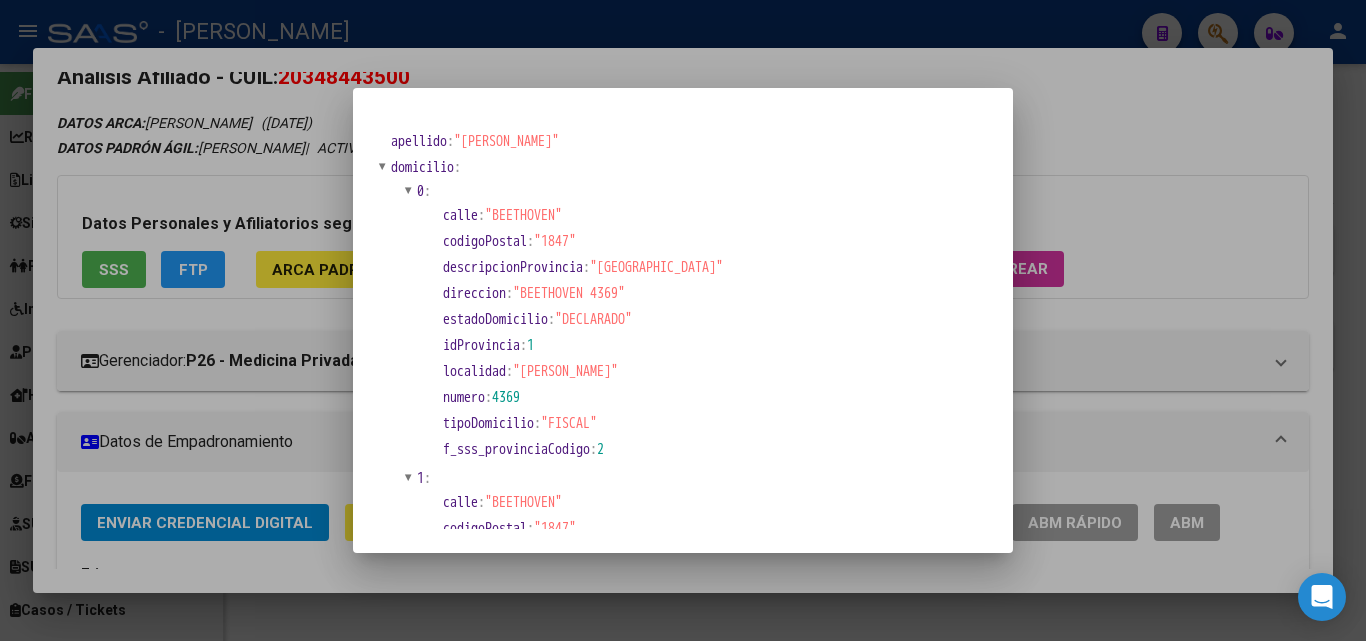 click at bounding box center (683, 320) 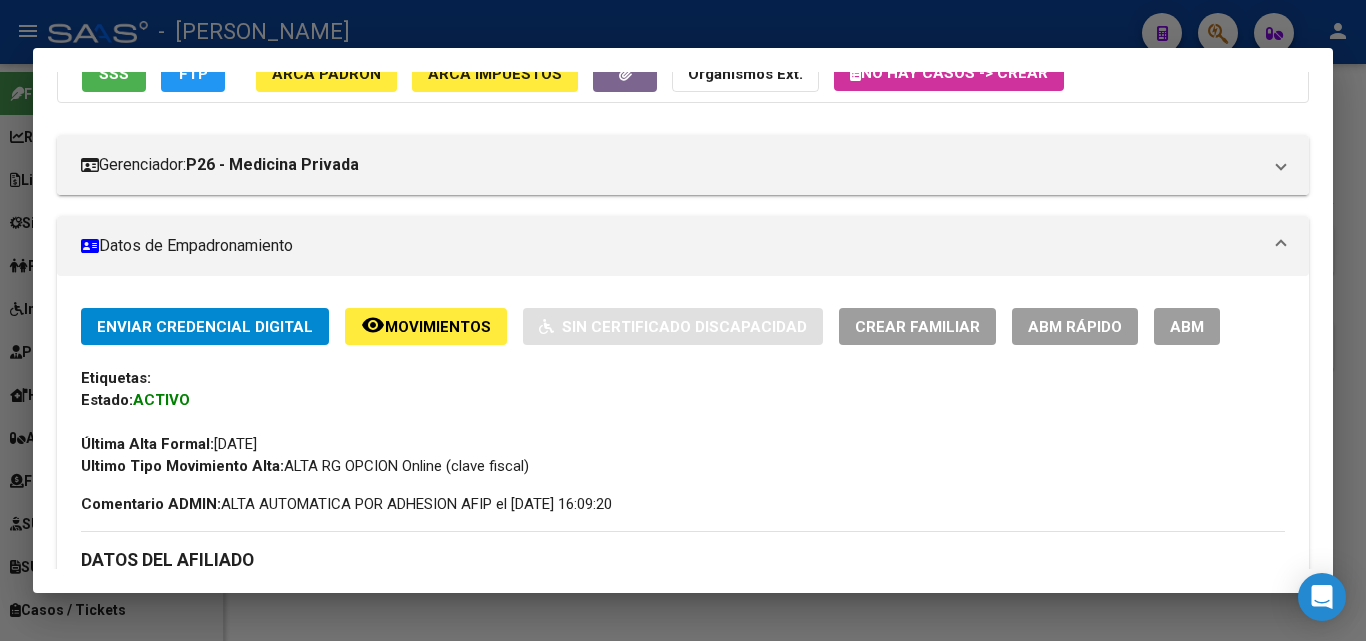 scroll, scrollTop: 328, scrollLeft: 0, axis: vertical 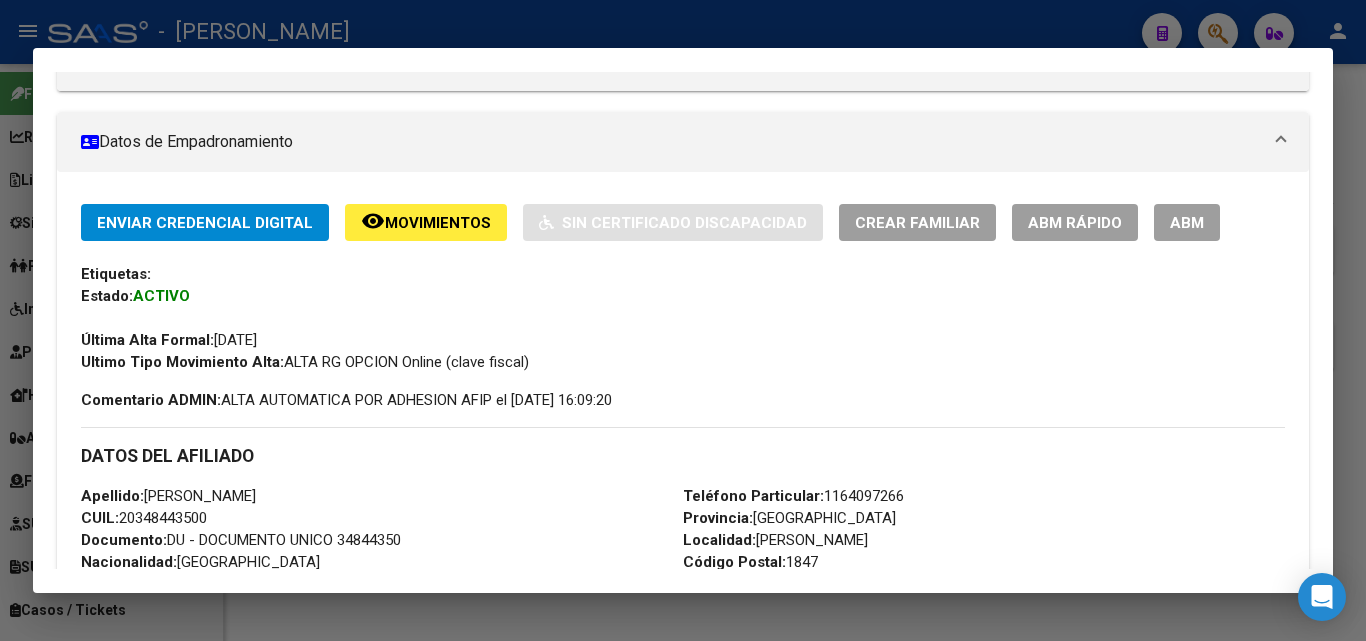 click on "Documento:  DU - DOCUMENTO UNICO 34844350" at bounding box center (241, 540) 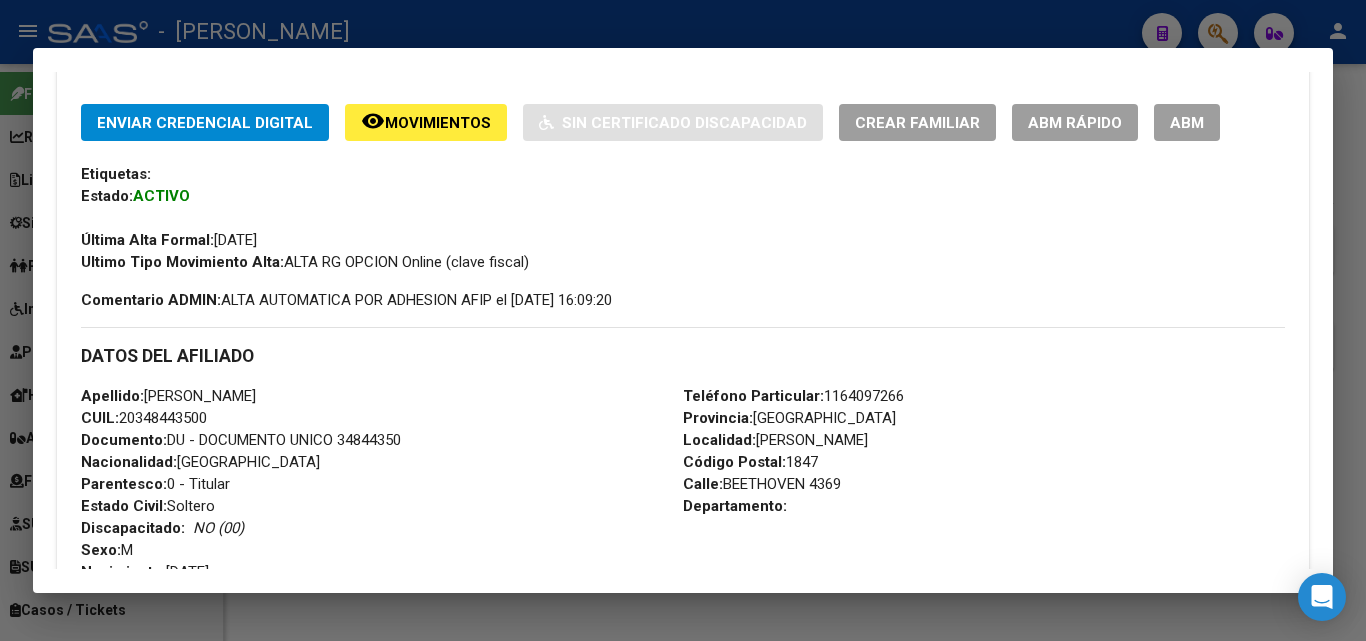 scroll, scrollTop: 528, scrollLeft: 0, axis: vertical 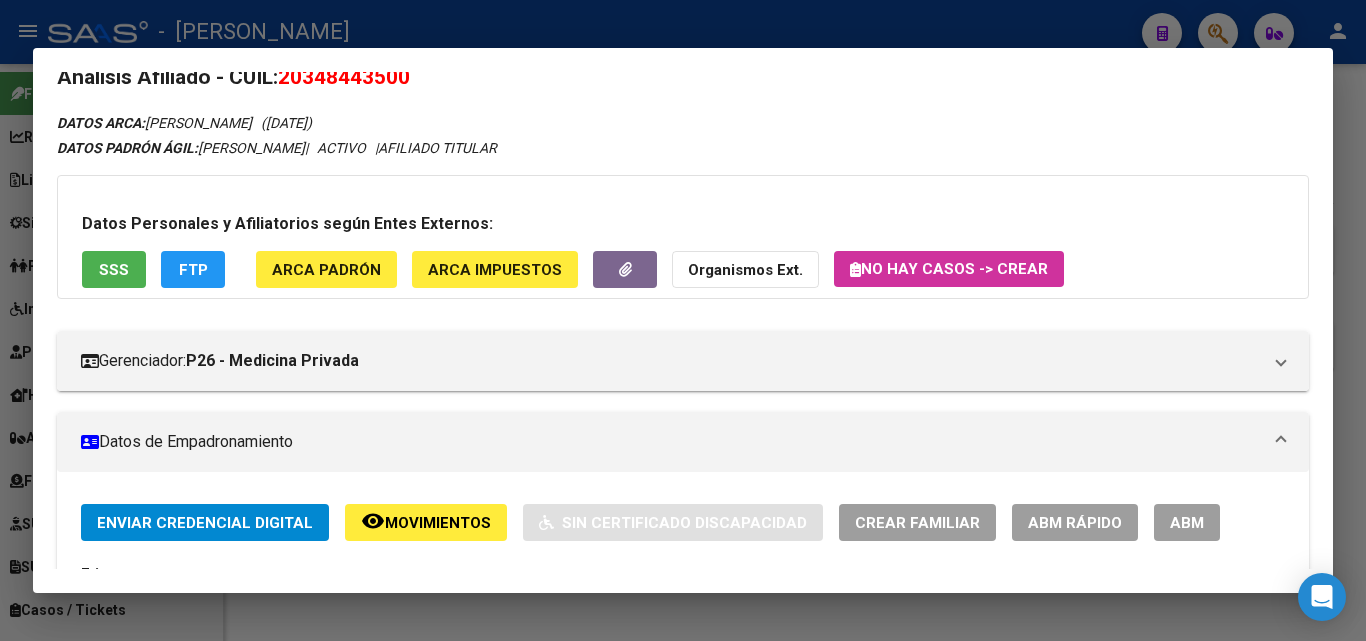 click on "ARCA Padrón" 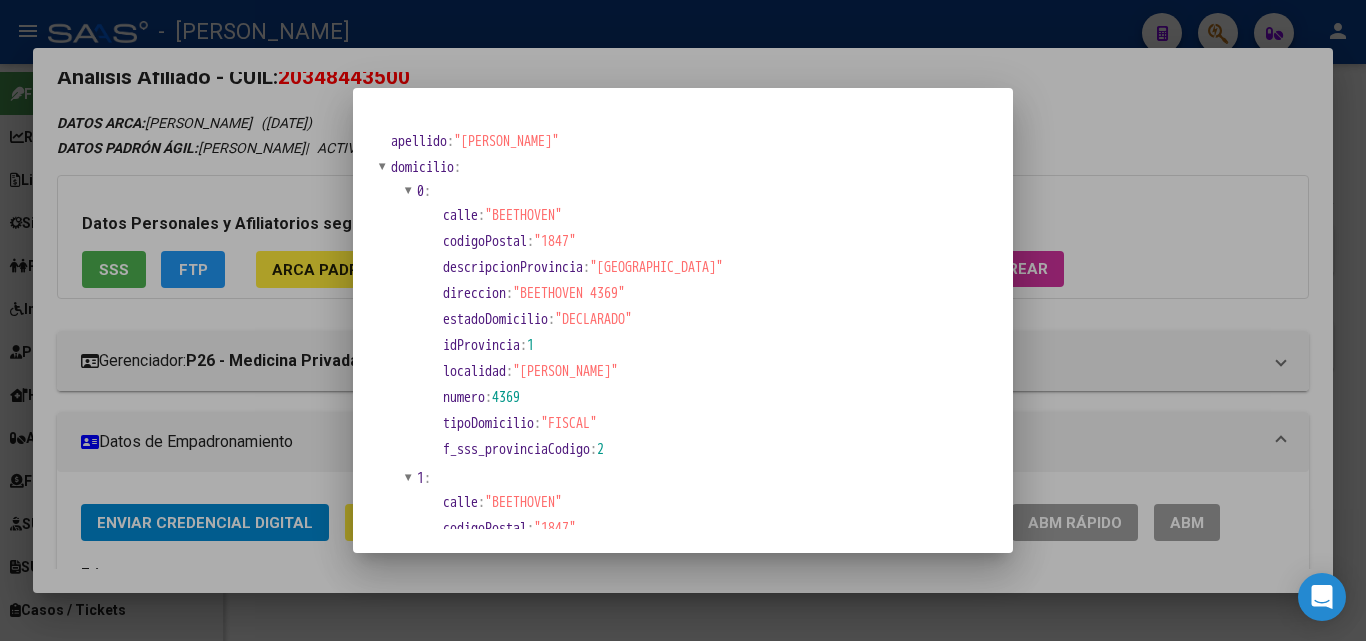 click at bounding box center (683, 320) 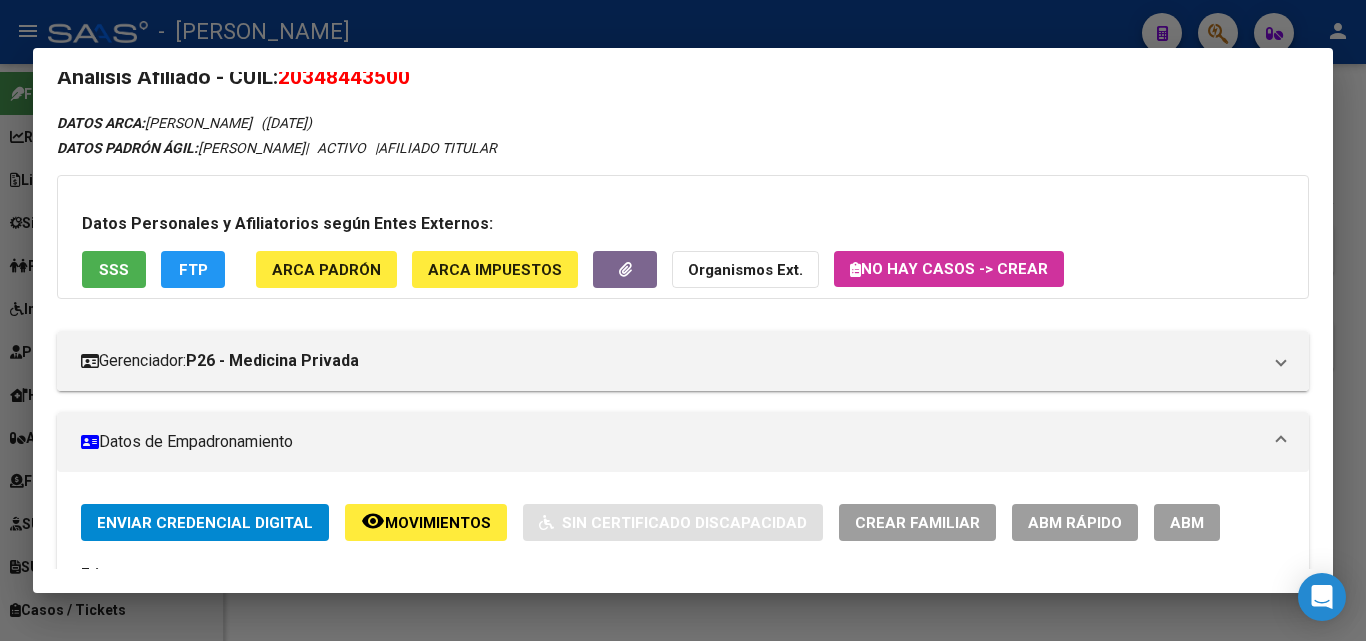 scroll, scrollTop: 428, scrollLeft: 0, axis: vertical 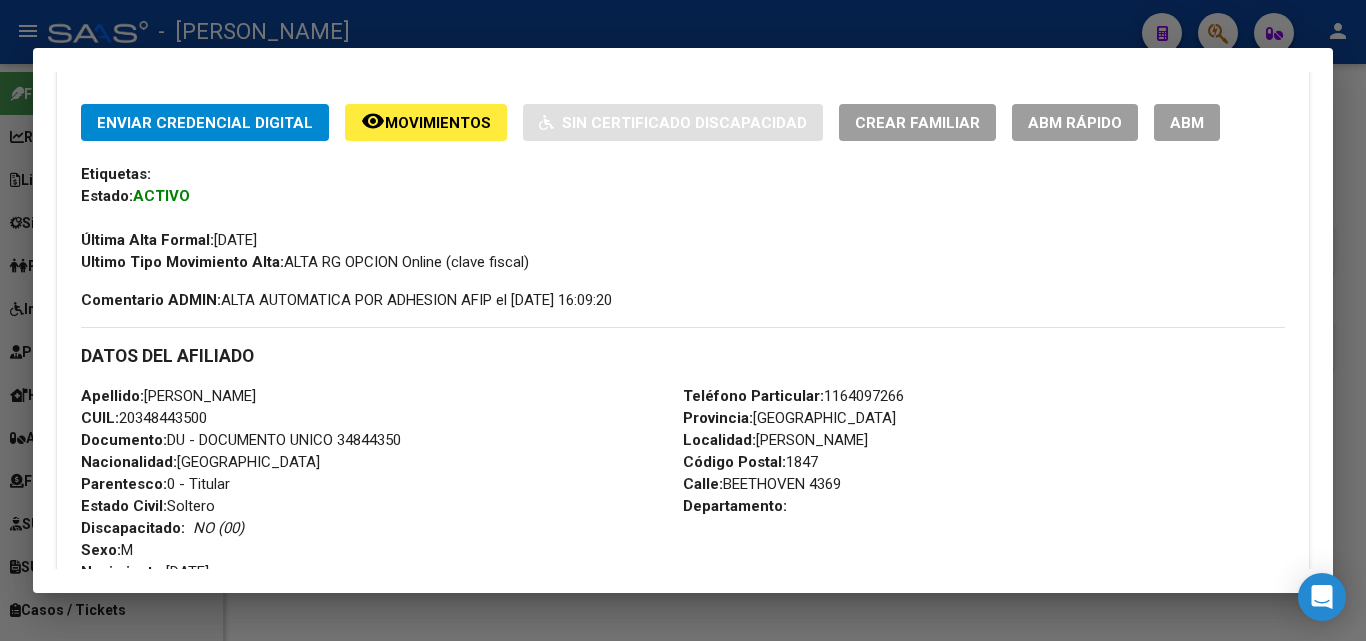 click on "Teléfono Particular:  [PHONE_NUMBER]" at bounding box center [793, 396] 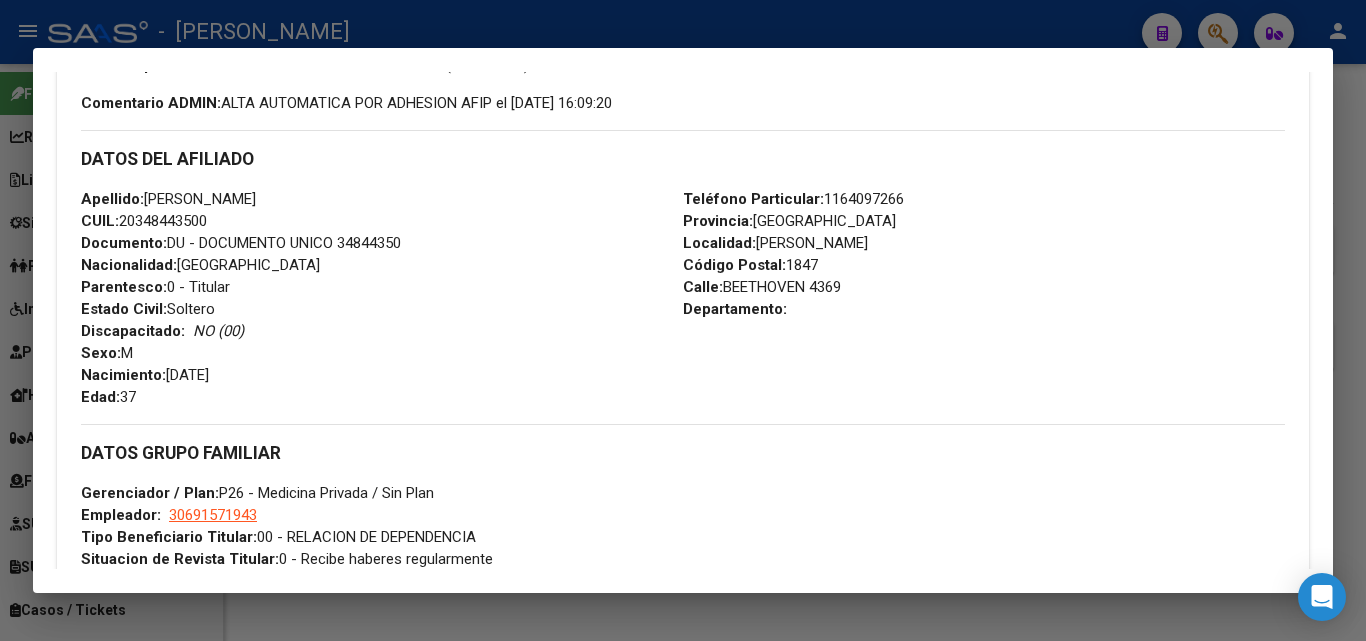 scroll, scrollTop: 728, scrollLeft: 0, axis: vertical 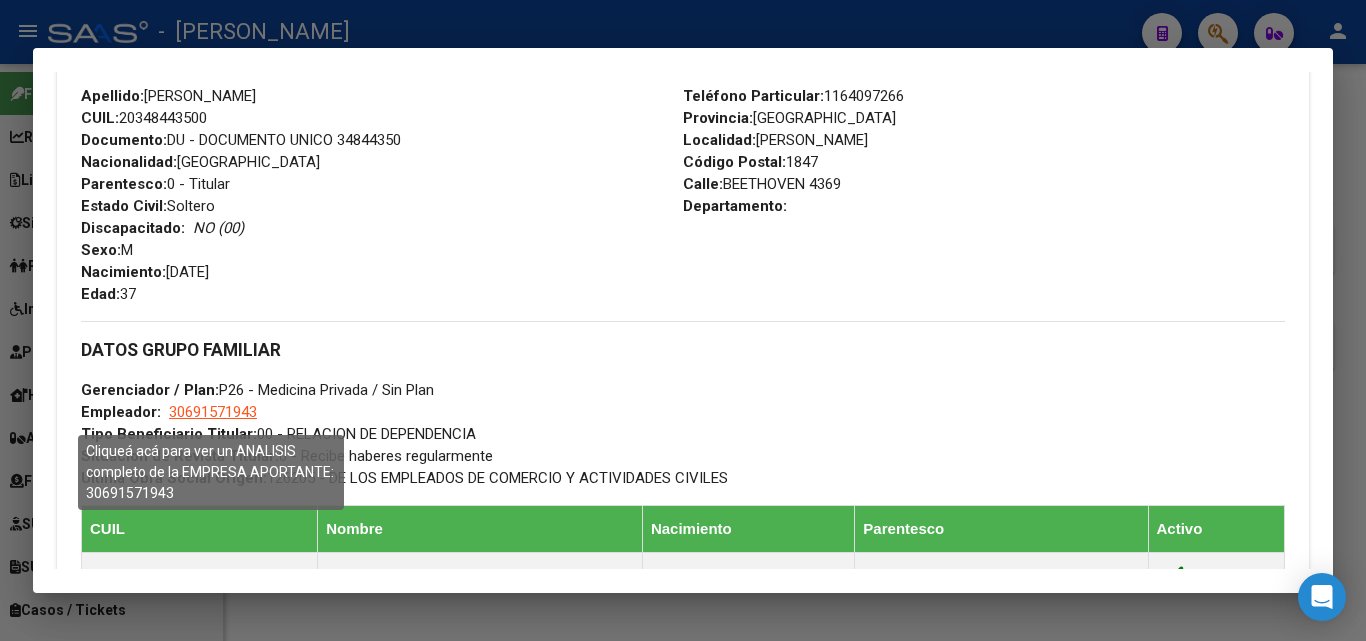 click on "30691571943" at bounding box center [213, 412] 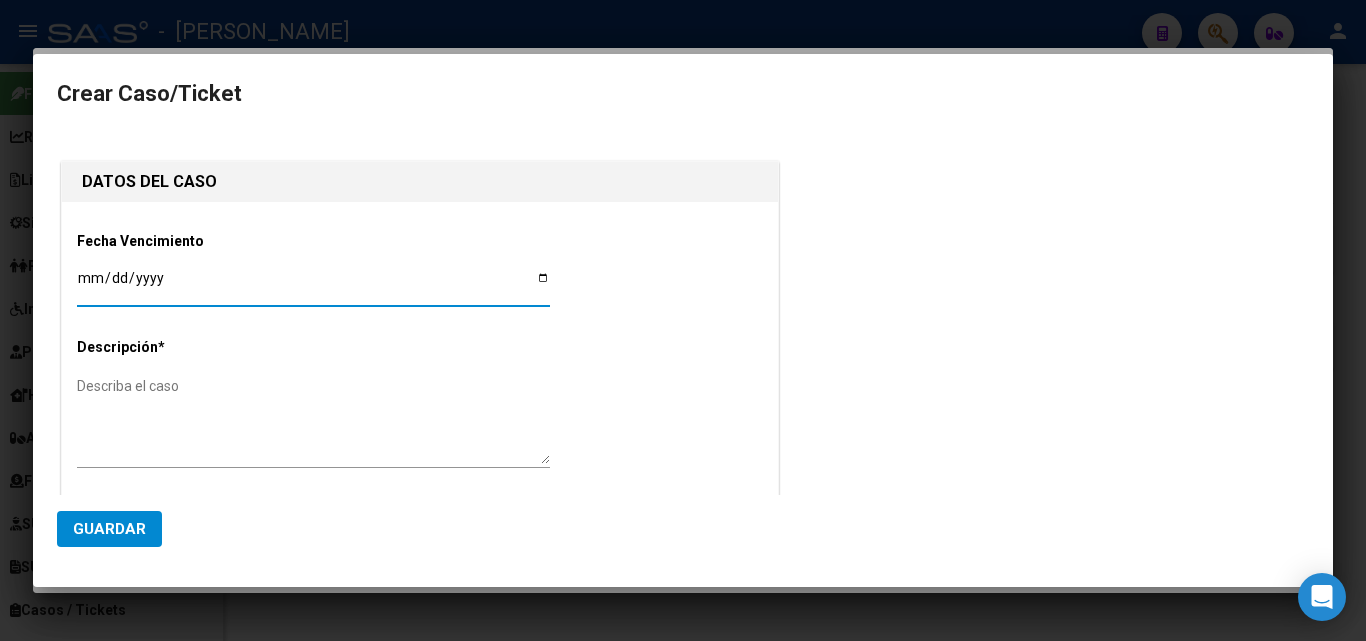 click at bounding box center [683, 320] 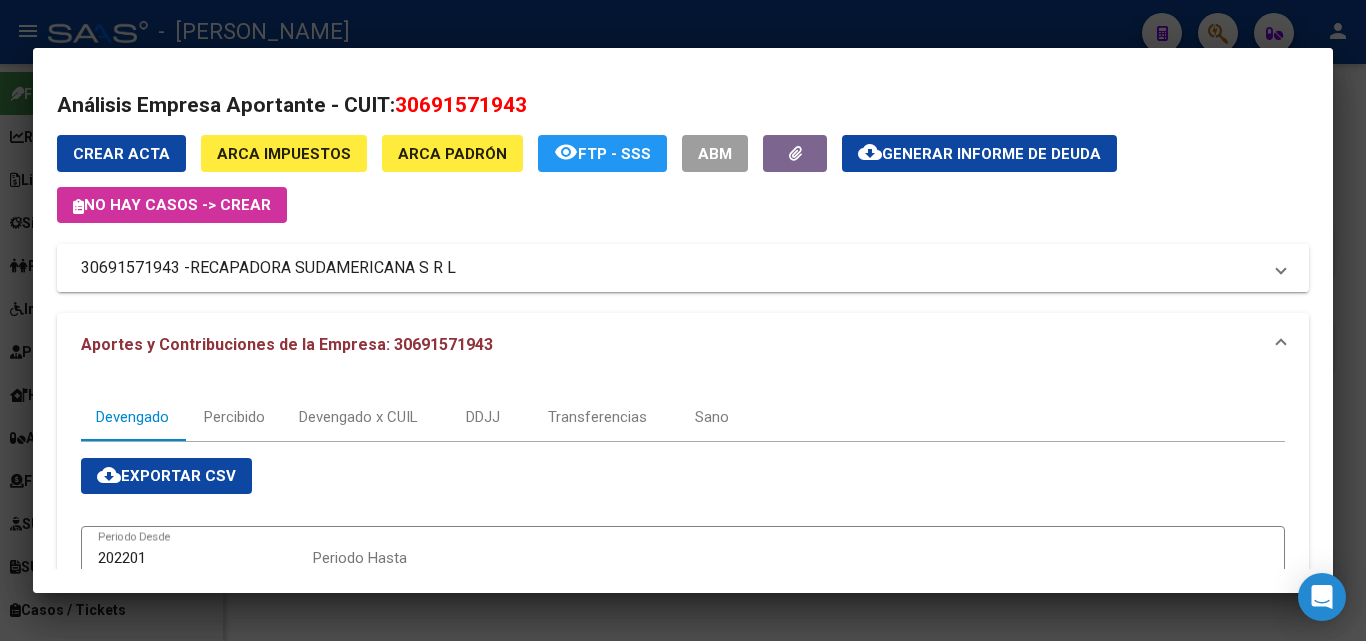 click on "RECAPADORA SUDAMERICANA S R L" at bounding box center [323, 268] 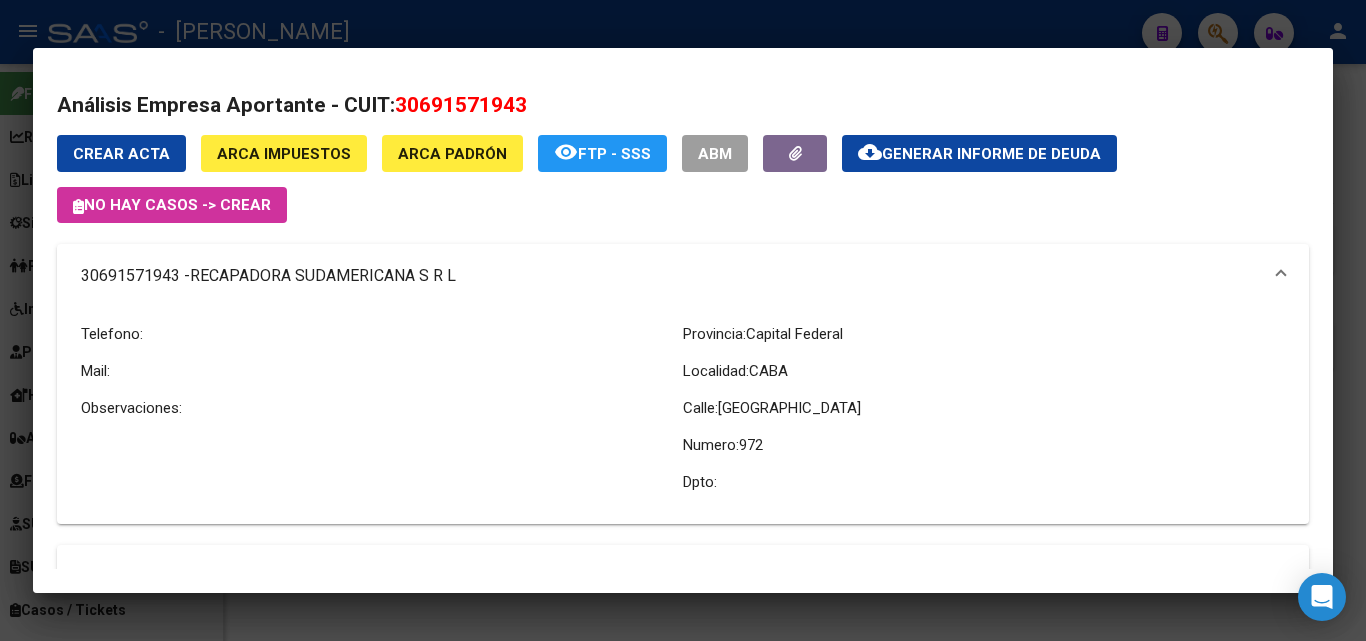 click at bounding box center [683, 320] 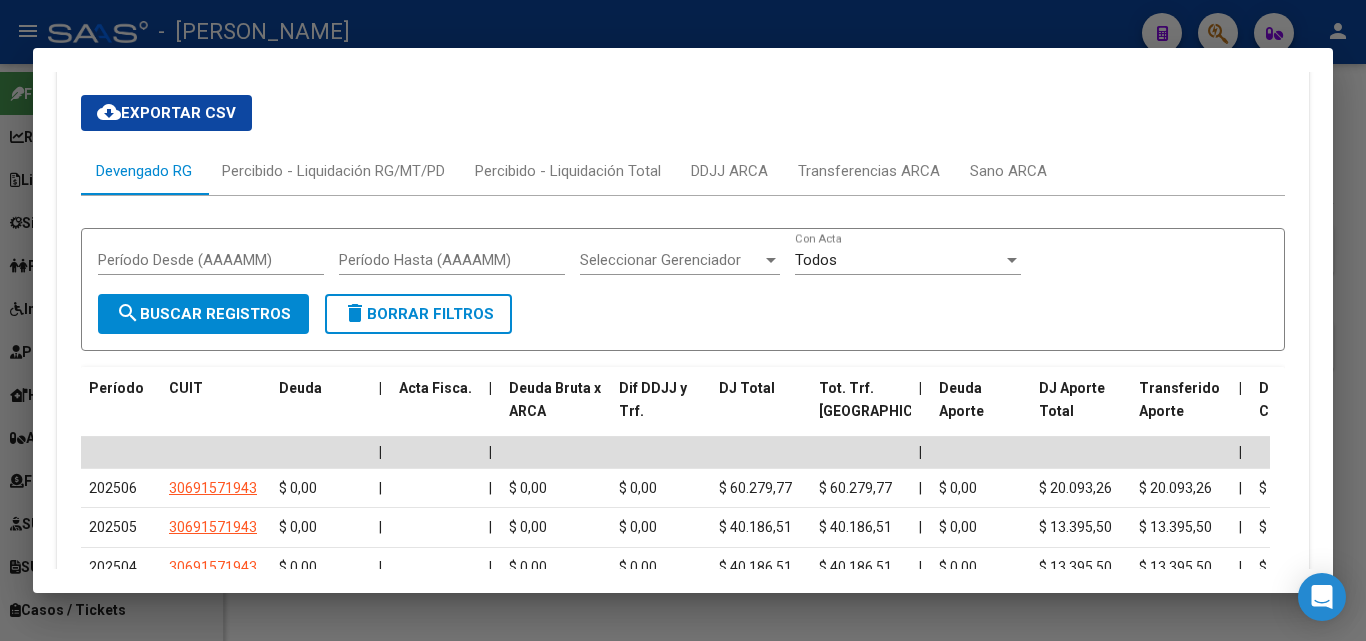 scroll, scrollTop: 1928, scrollLeft: 0, axis: vertical 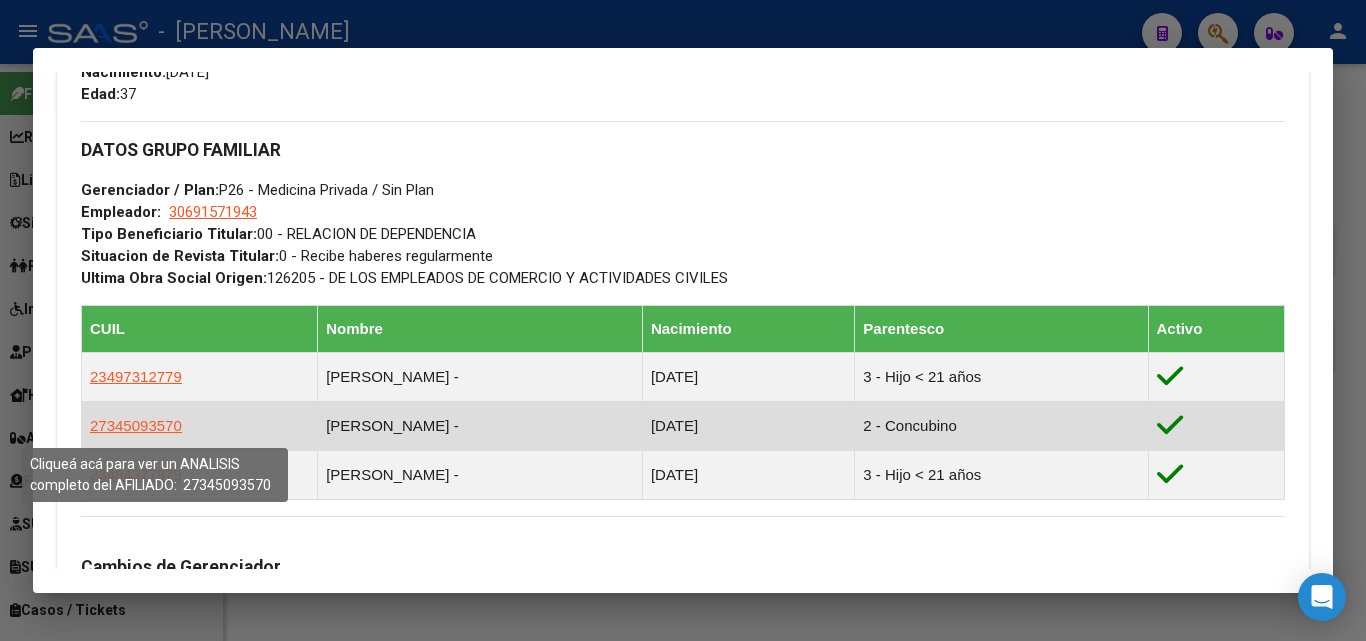 click on "27345093570" at bounding box center (136, 425) 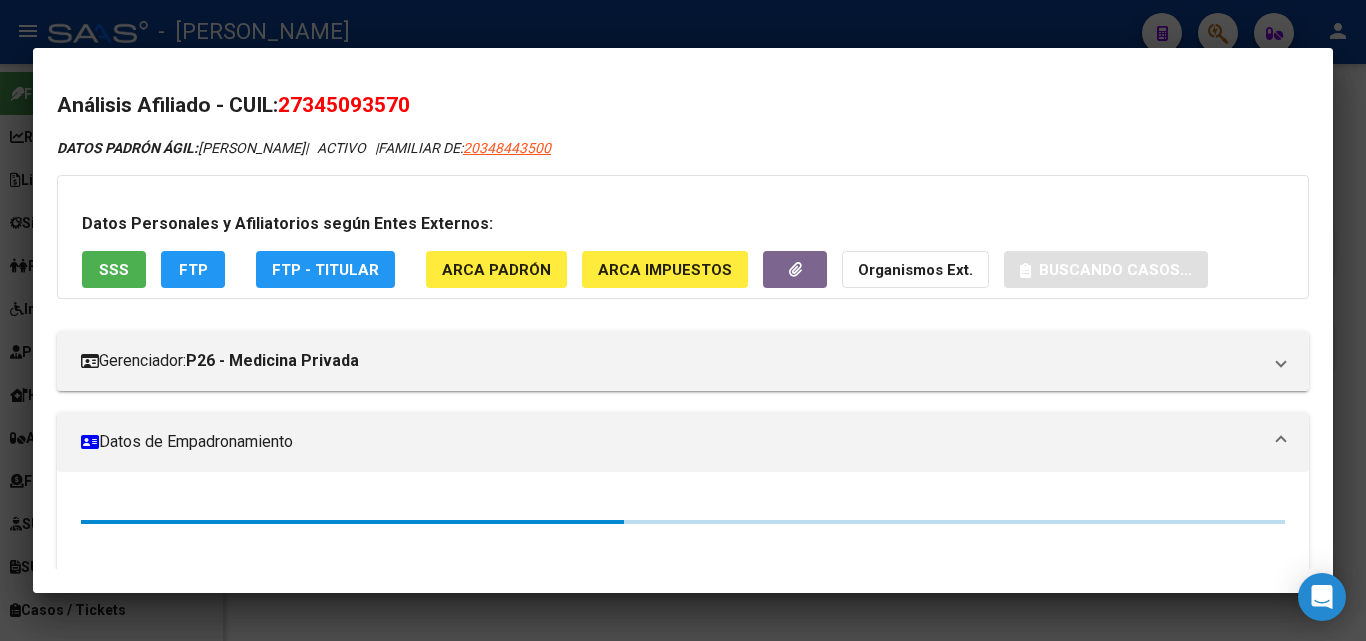 click on "ARCA Padrón" 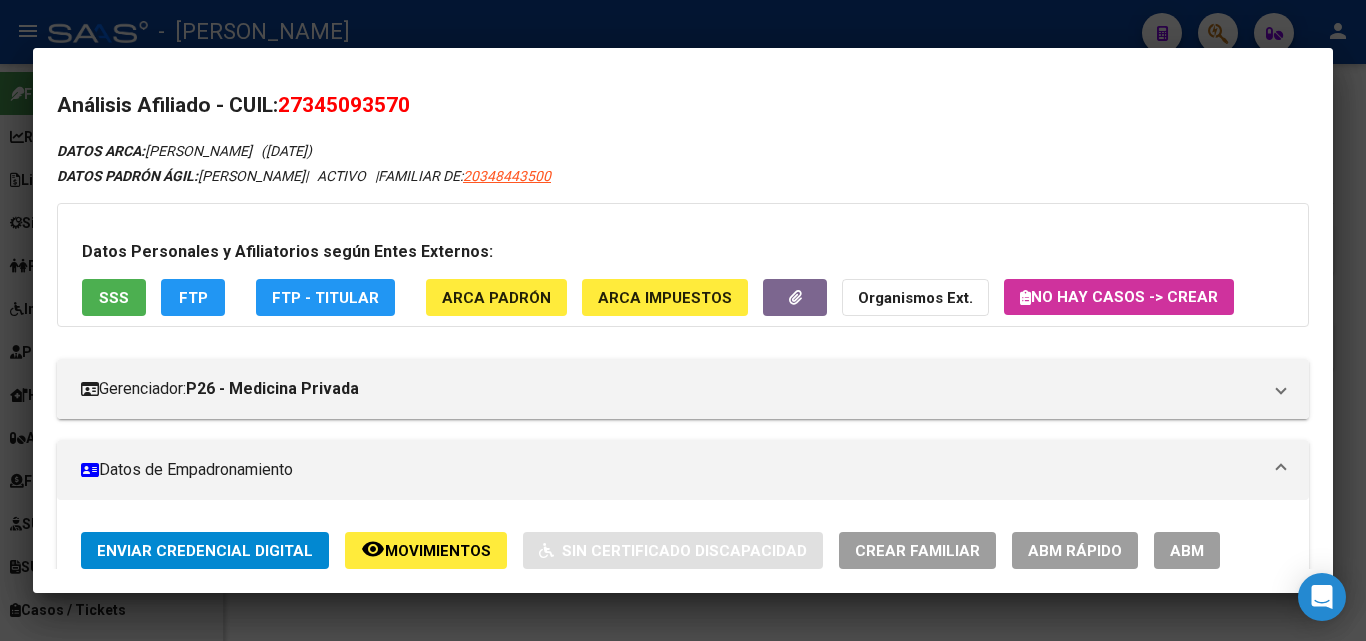 drag, startPoint x: 312, startPoint y: 105, endPoint x: 405, endPoint y: 101, distance: 93.08598 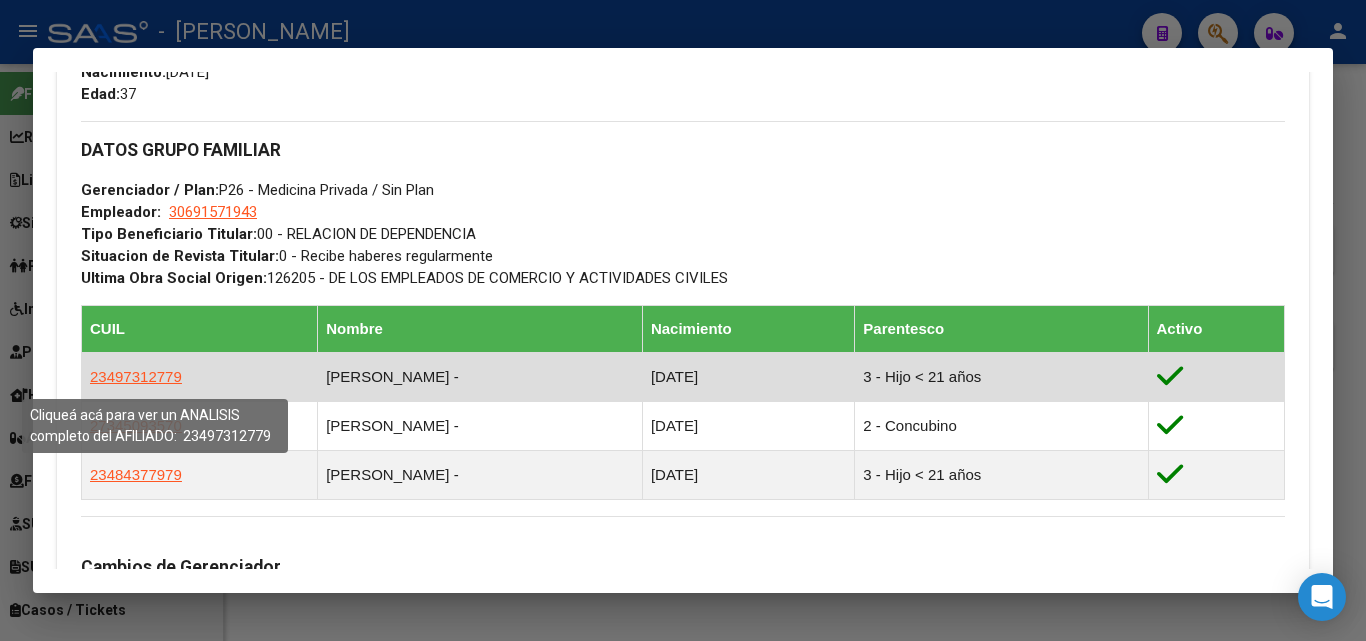 click on "23497312779" at bounding box center [136, 376] 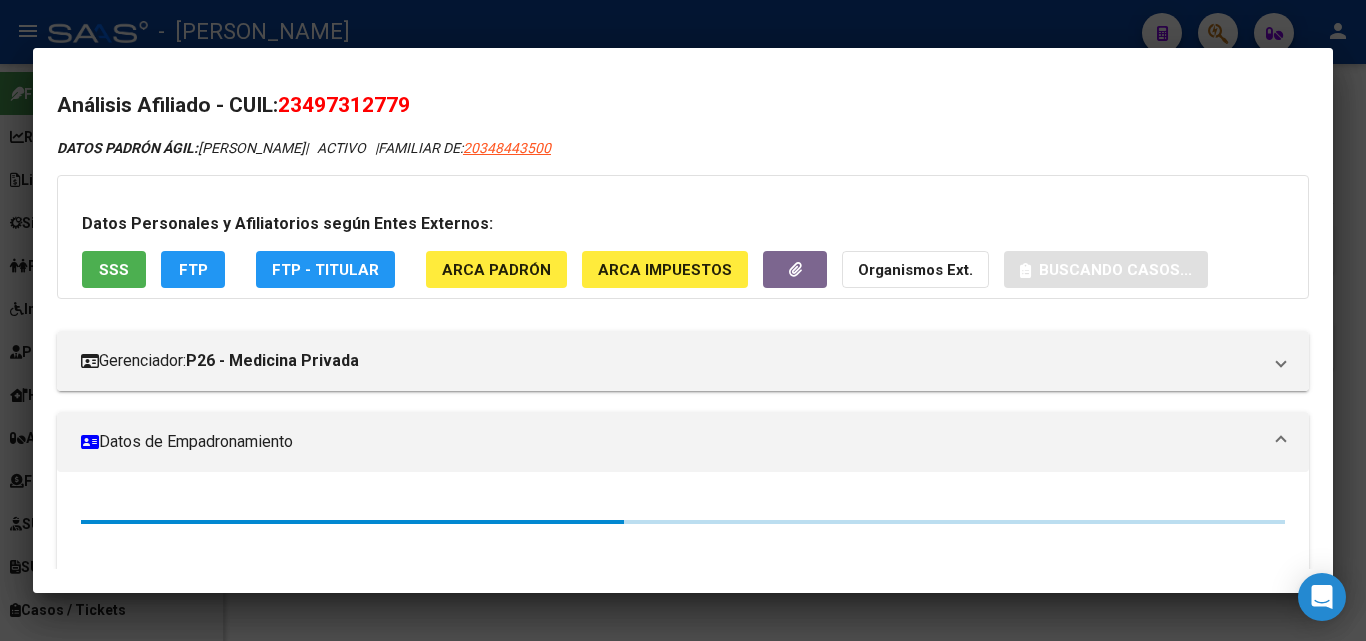 click on "ARCA Padrón" 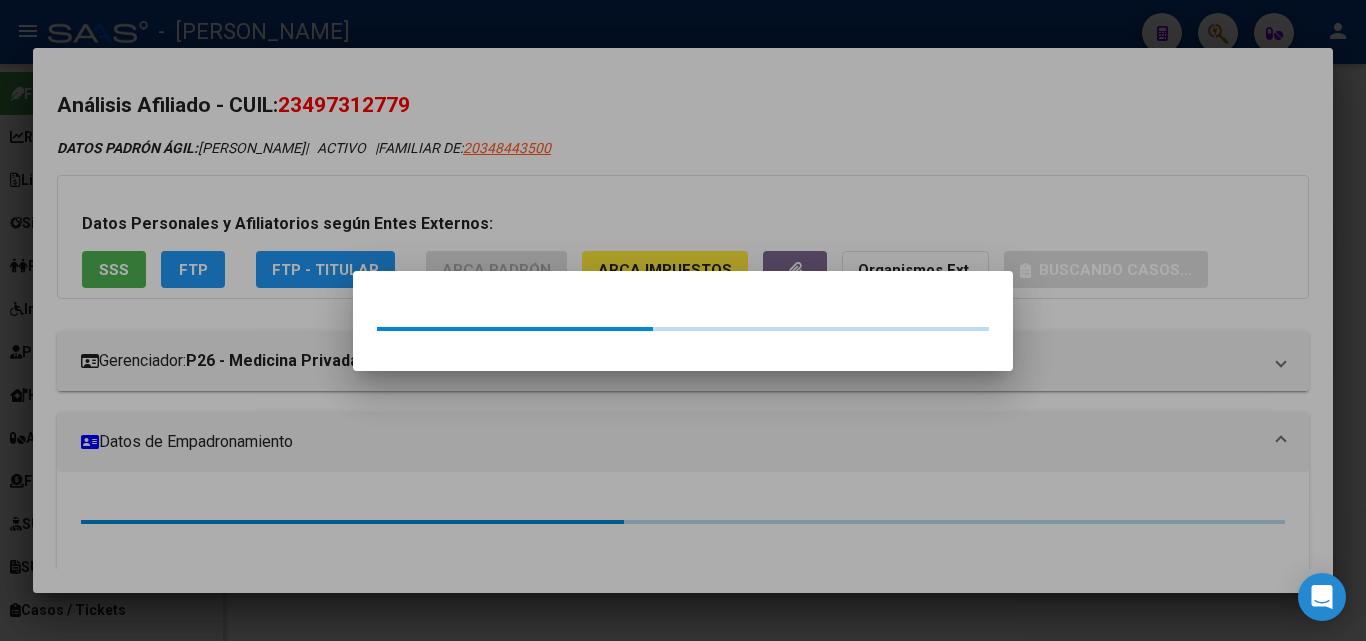 click at bounding box center [683, 320] 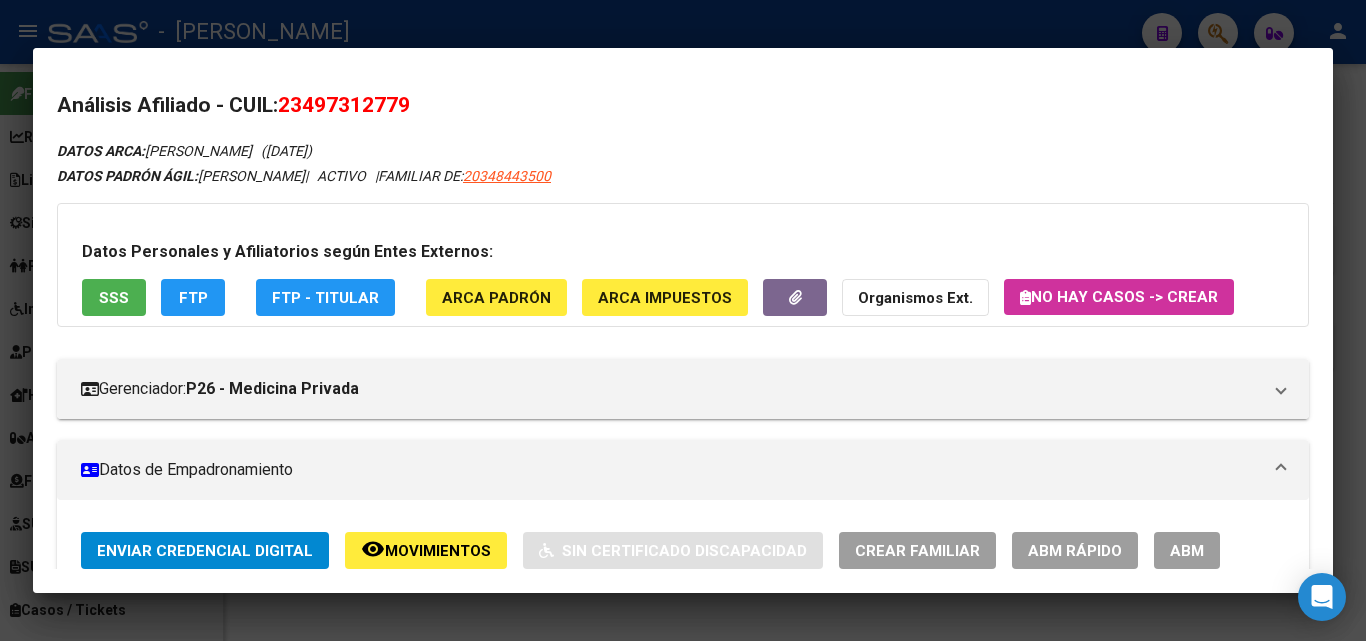 drag, startPoint x: 311, startPoint y: 105, endPoint x: 401, endPoint y: 107, distance: 90.02222 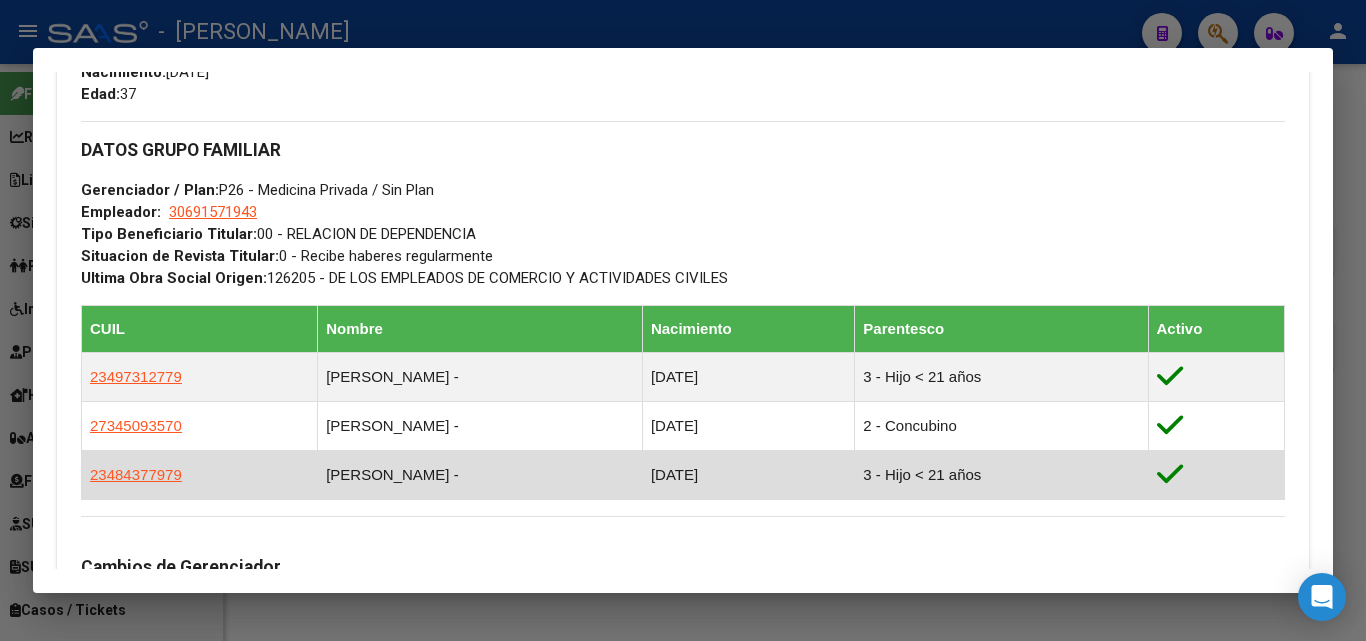 click on "23484377979" at bounding box center (200, 474) 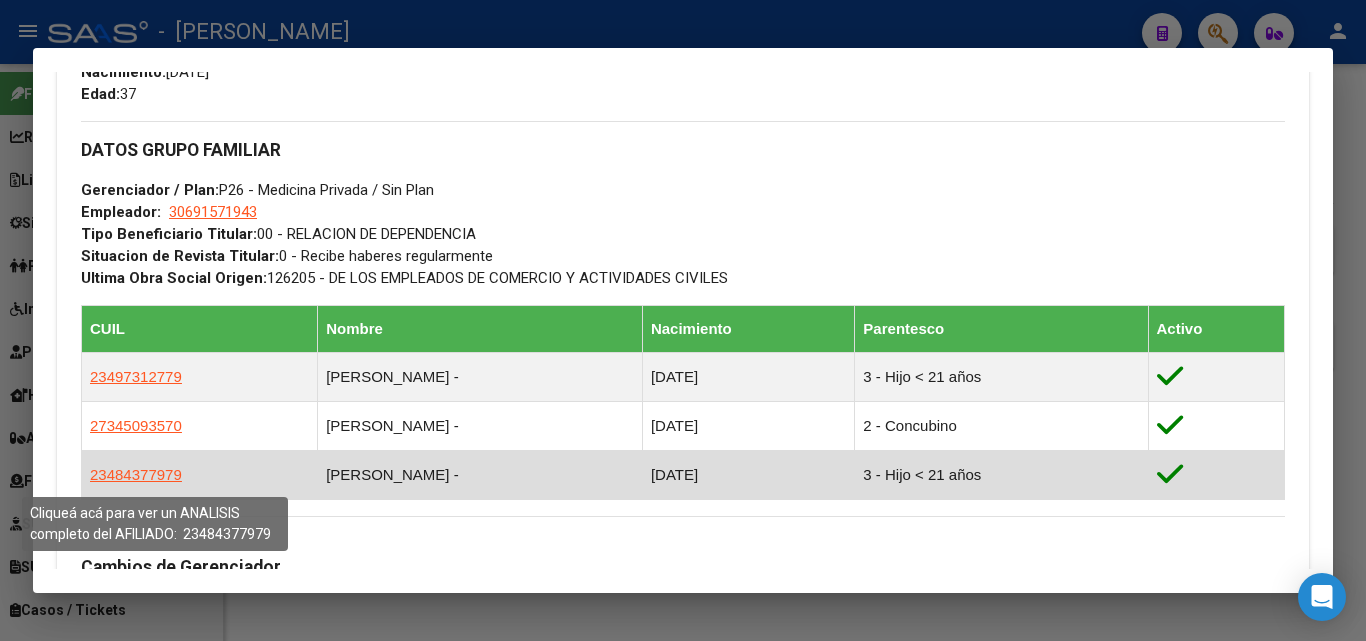click on "23484377979" at bounding box center (136, 474) 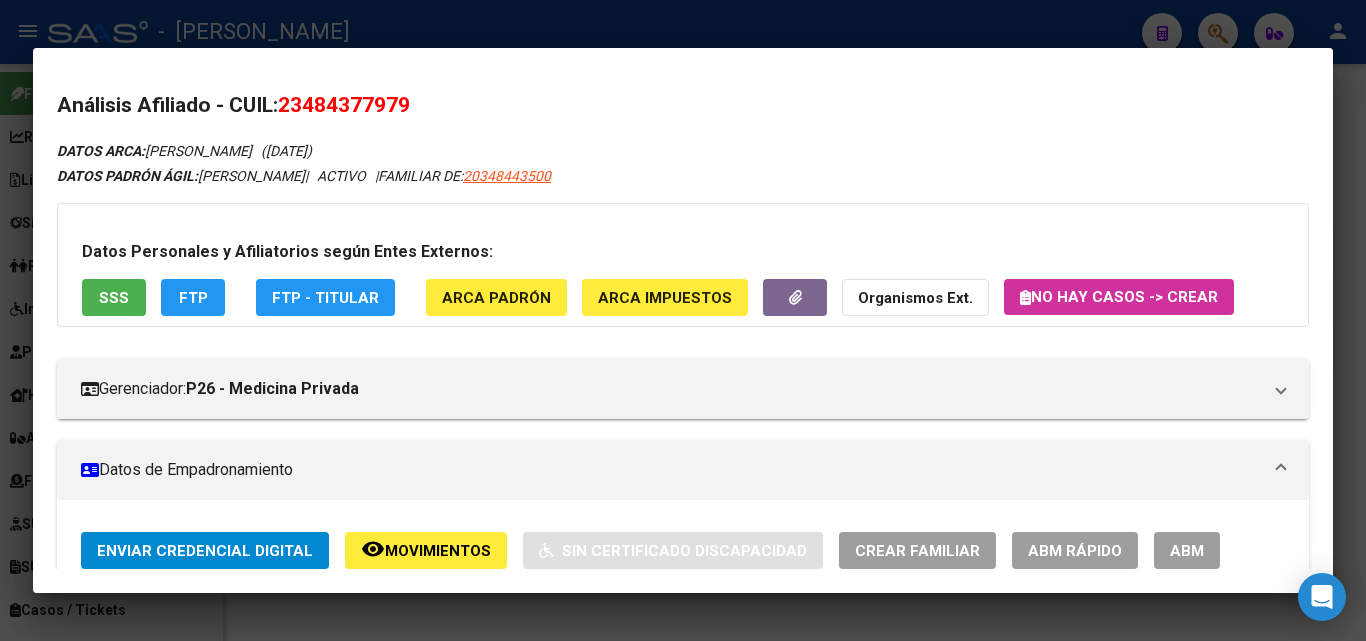 scroll, scrollTop: 0, scrollLeft: 0, axis: both 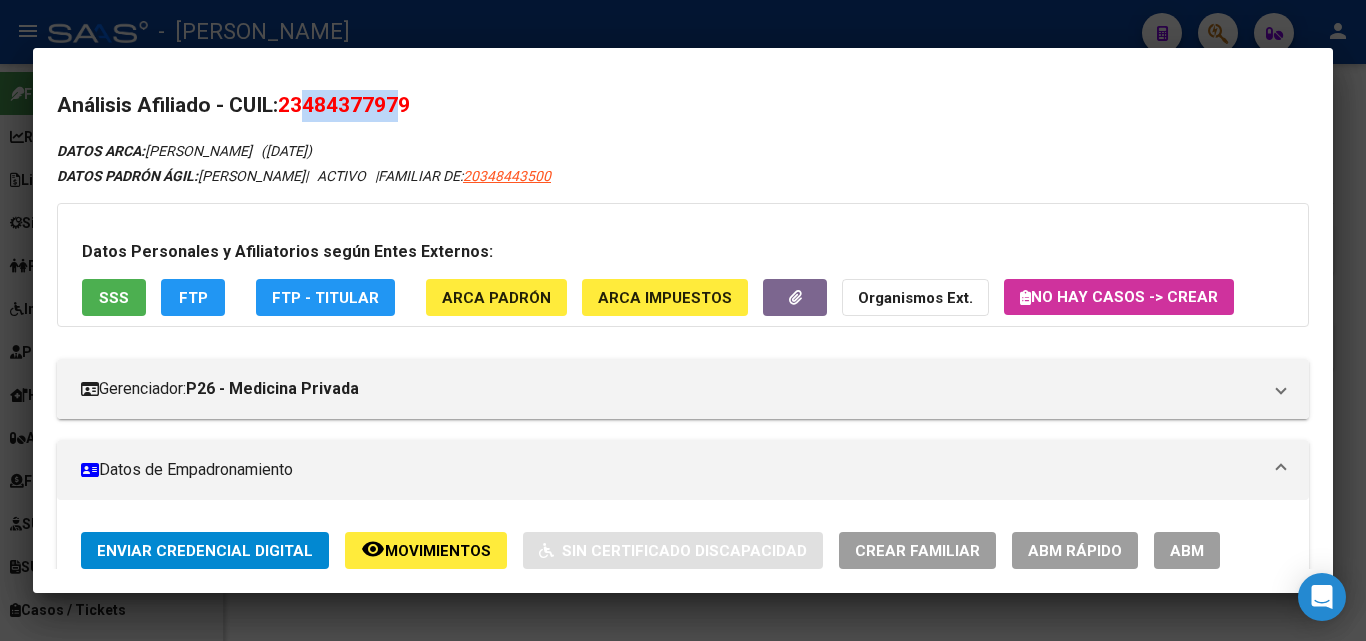 drag, startPoint x: 315, startPoint y: 102, endPoint x: 251, endPoint y: 36, distance: 91.93476 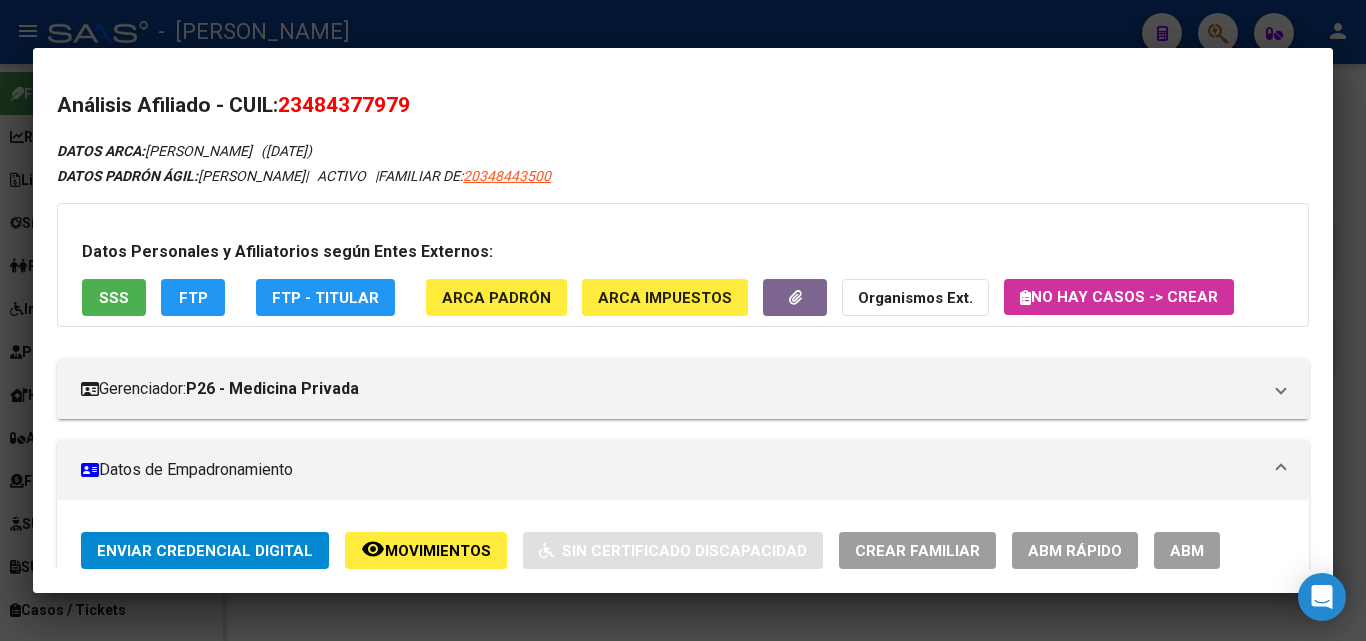 click at bounding box center (683, 320) 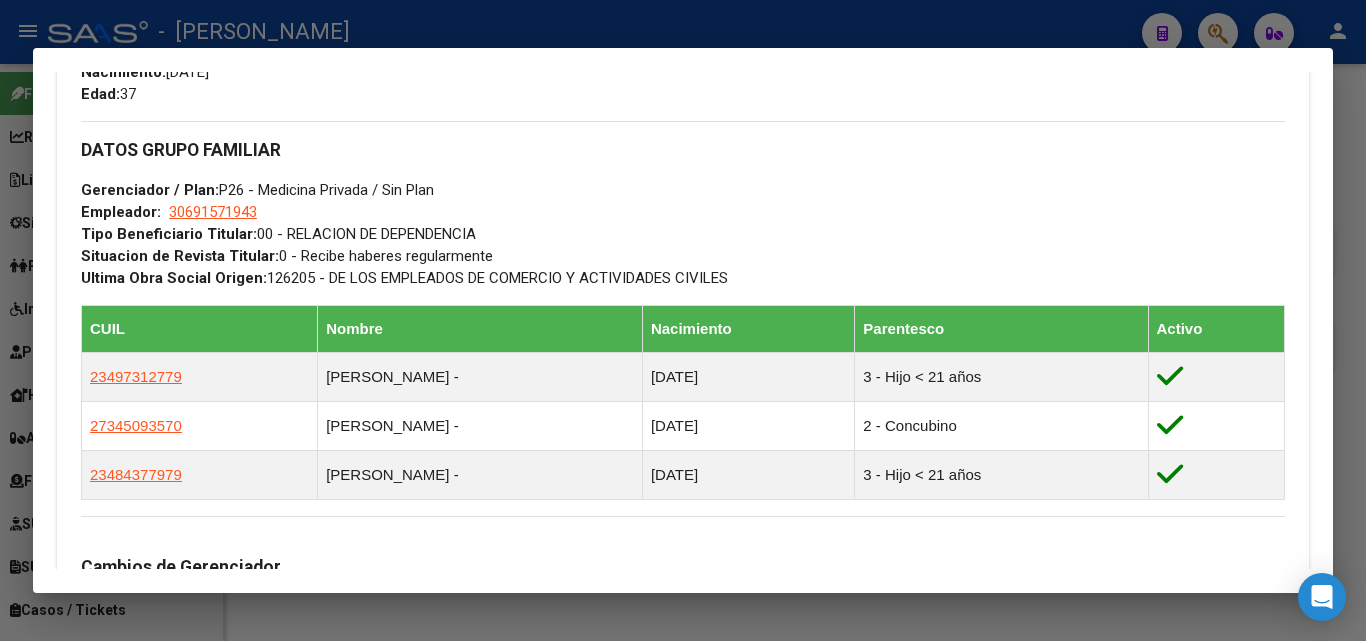 click at bounding box center (683, 320) 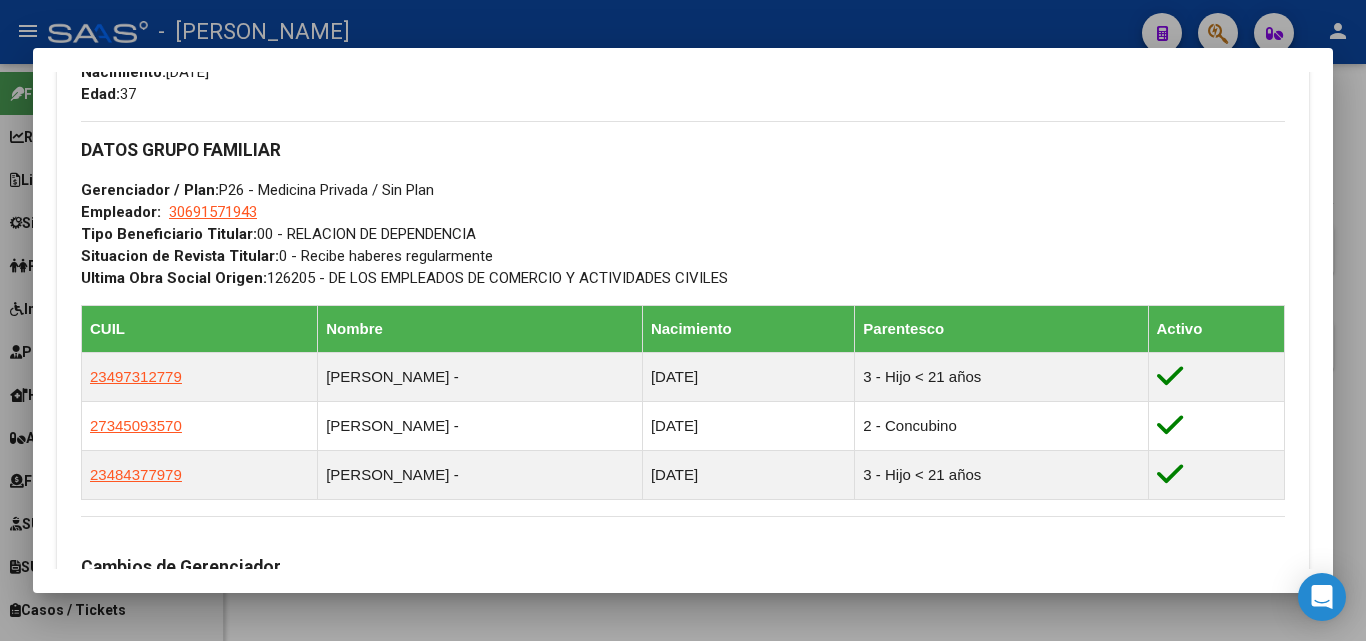 click on "20348443500" at bounding box center (672, 158) 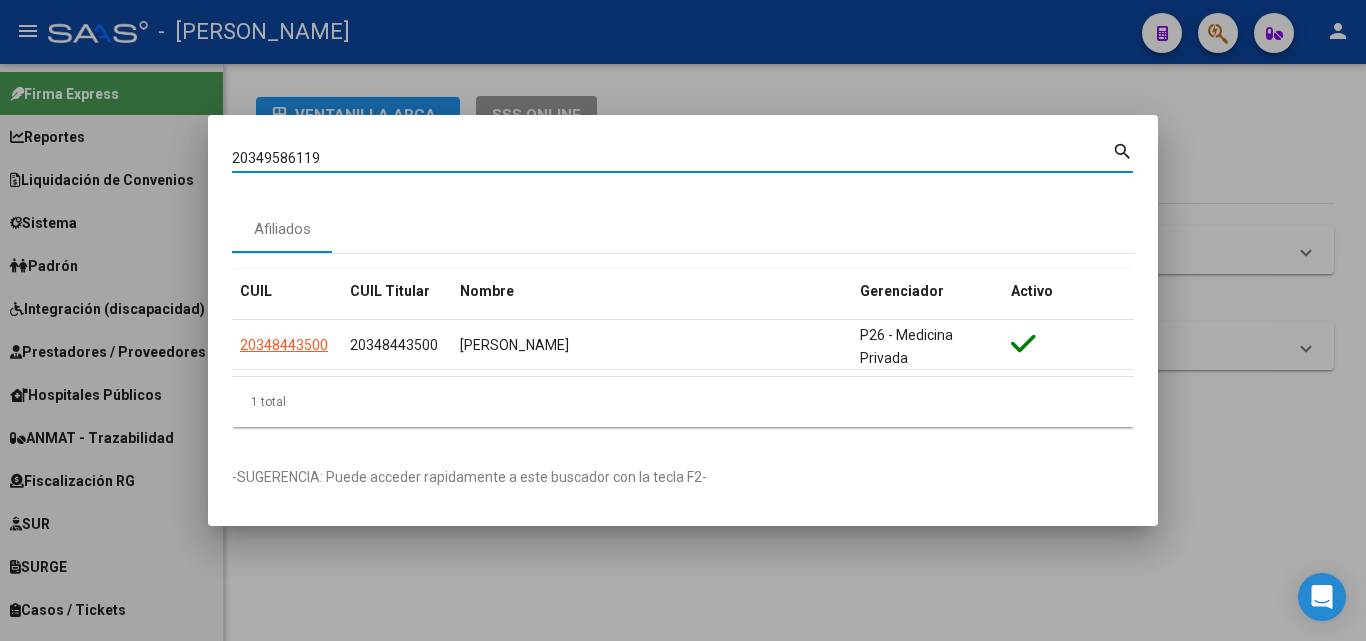 type on "20349586119" 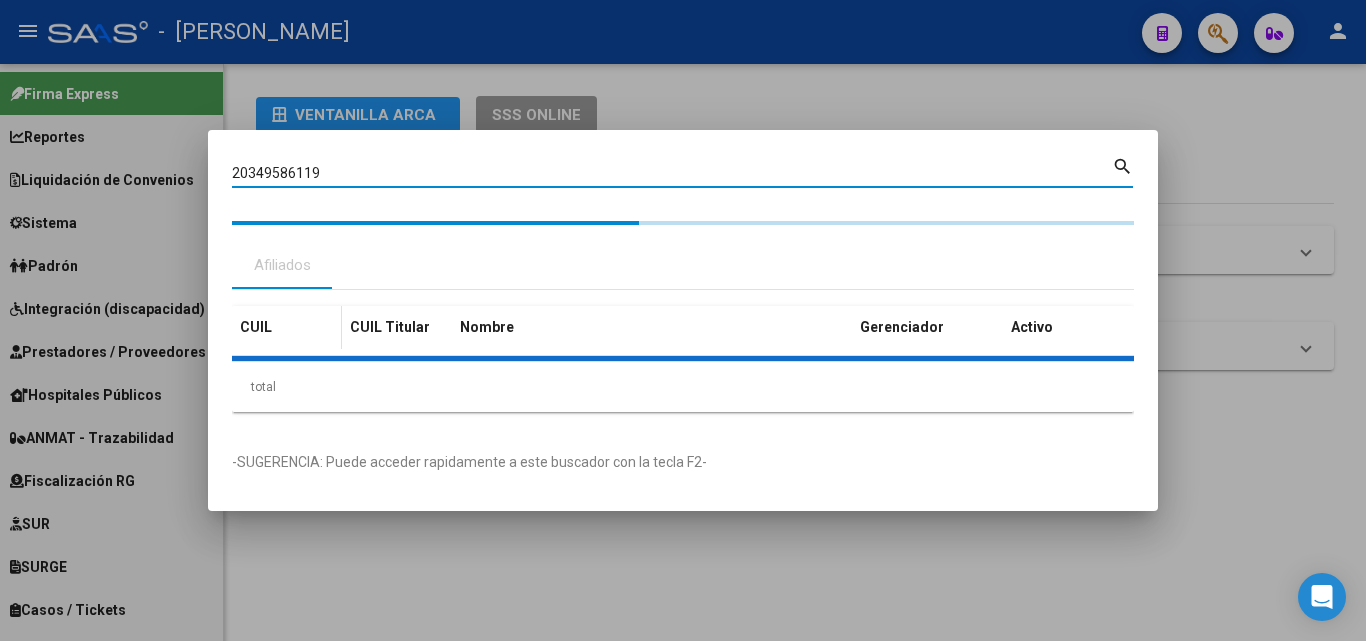 click on "CUIL CUIL Titular Nombre Gerenciador Activo   total   1" at bounding box center (683, 359) 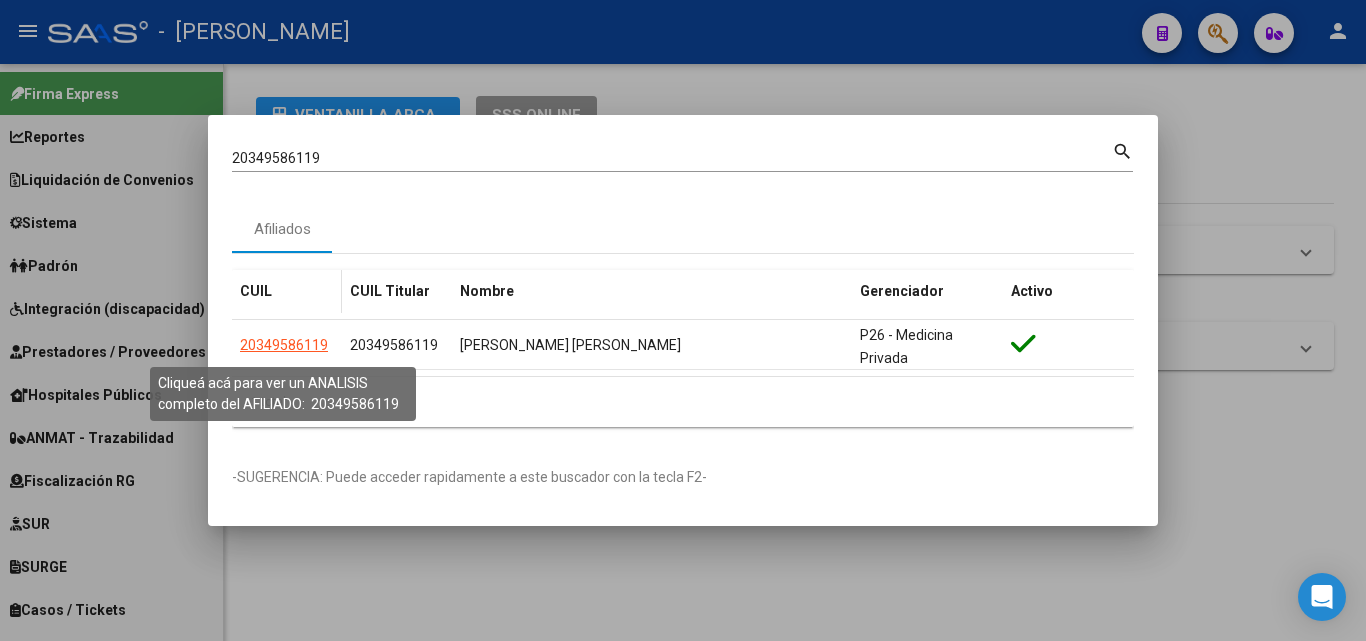 click on "20349586119" 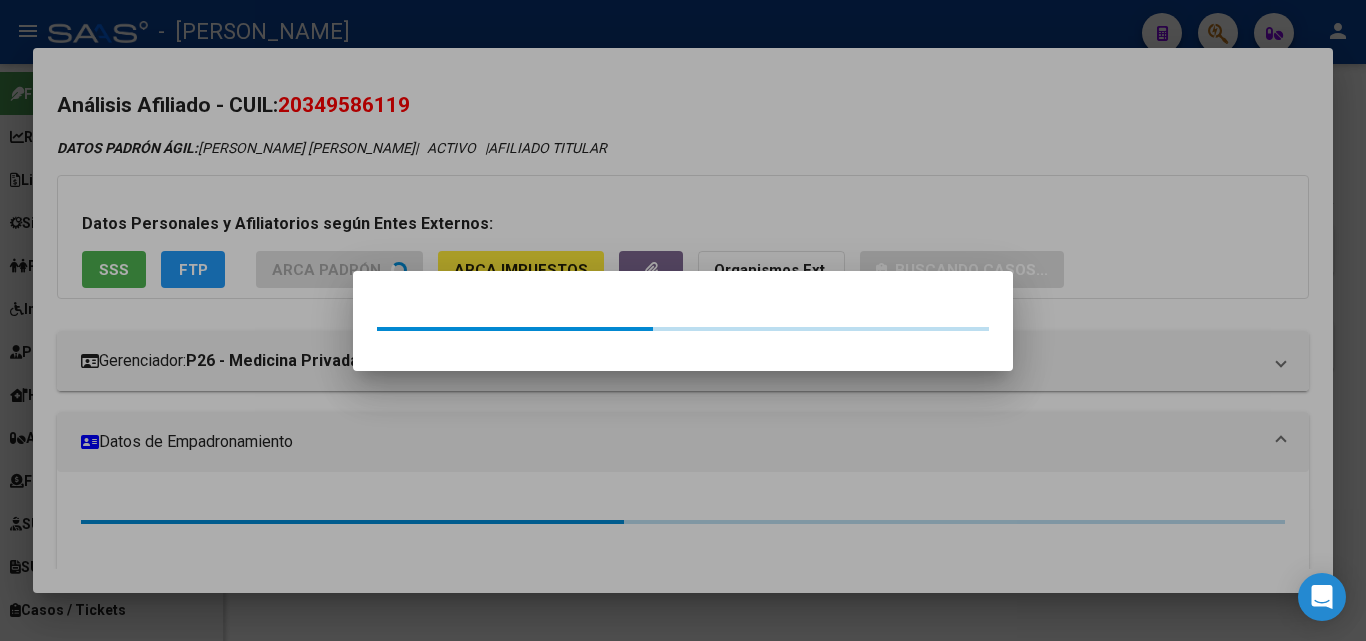 click at bounding box center [683, 320] 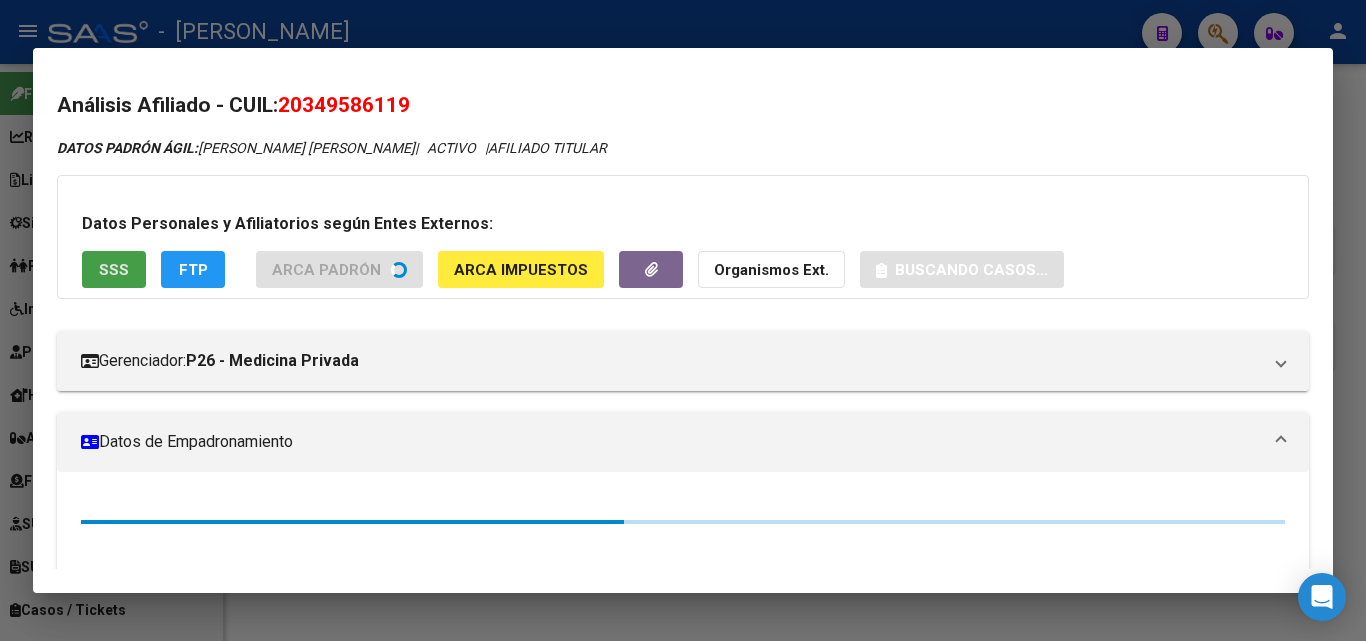 click on "SSS" at bounding box center (114, 270) 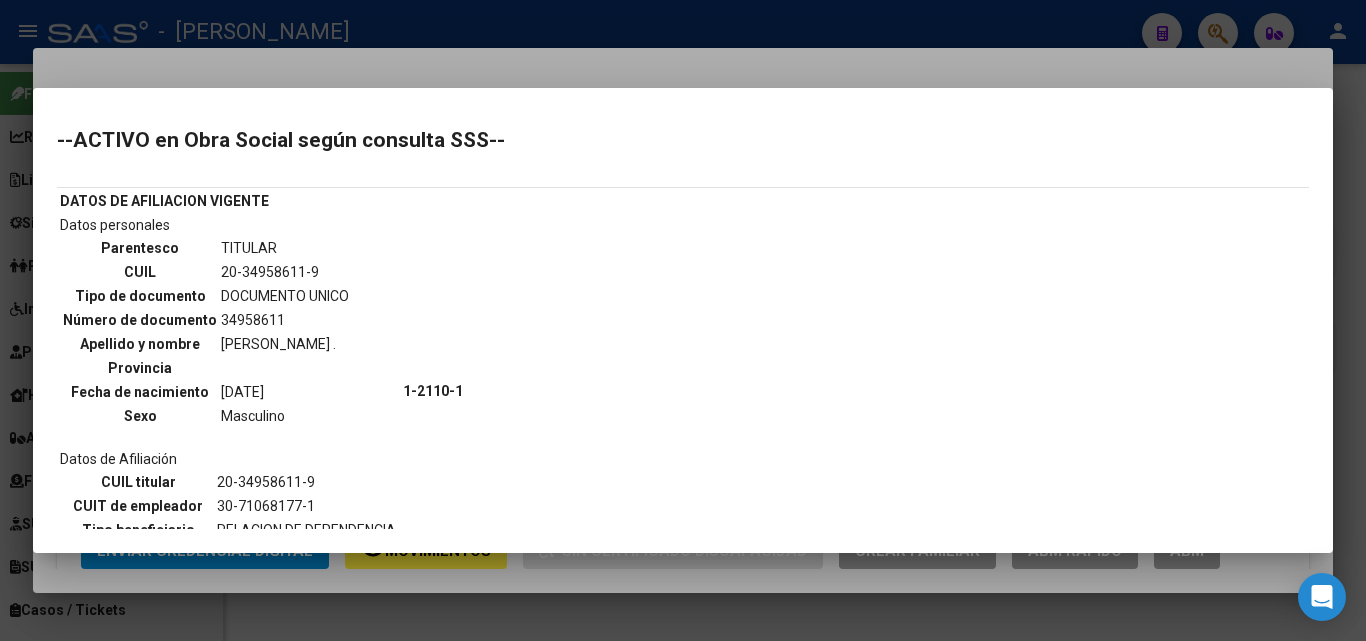 click at bounding box center [683, 320] 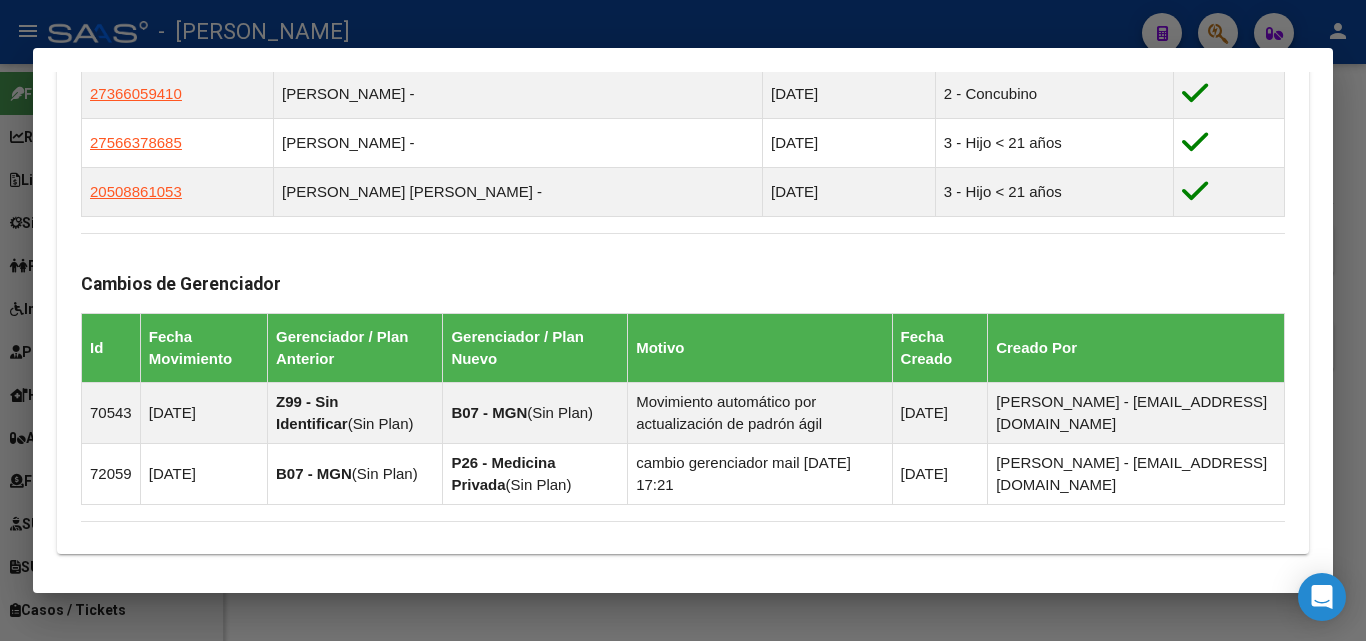 scroll, scrollTop: 1400, scrollLeft: 0, axis: vertical 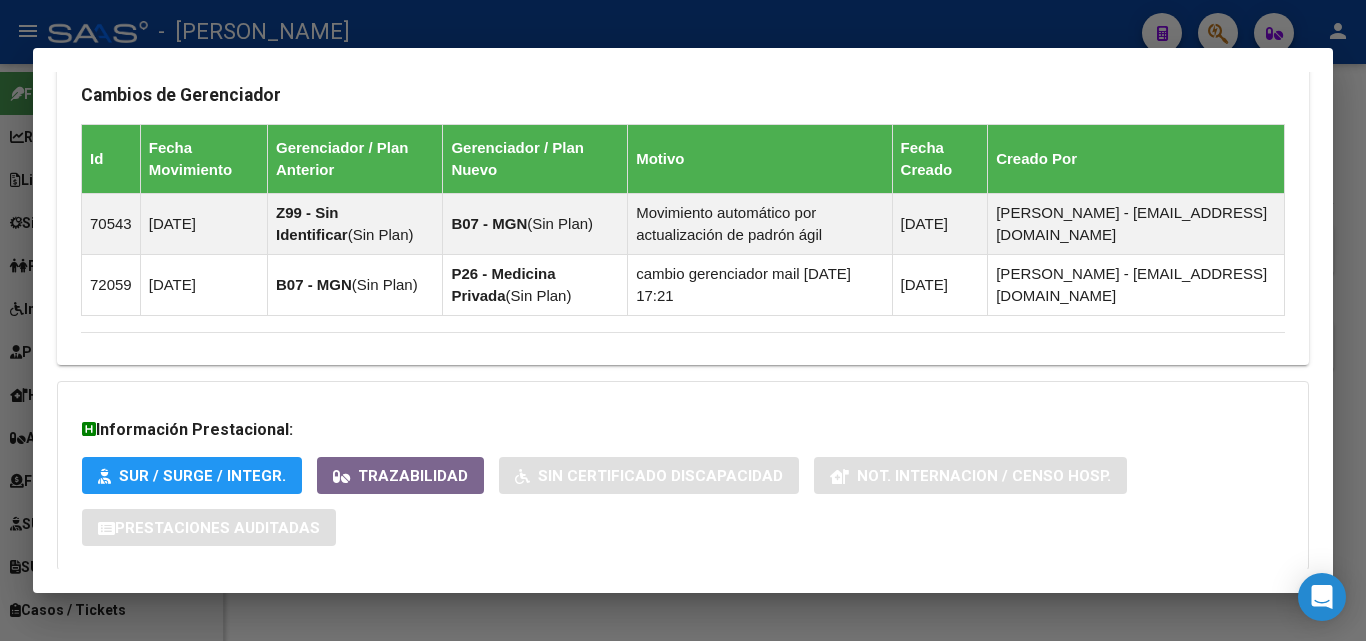 click on "Trazabilidad" 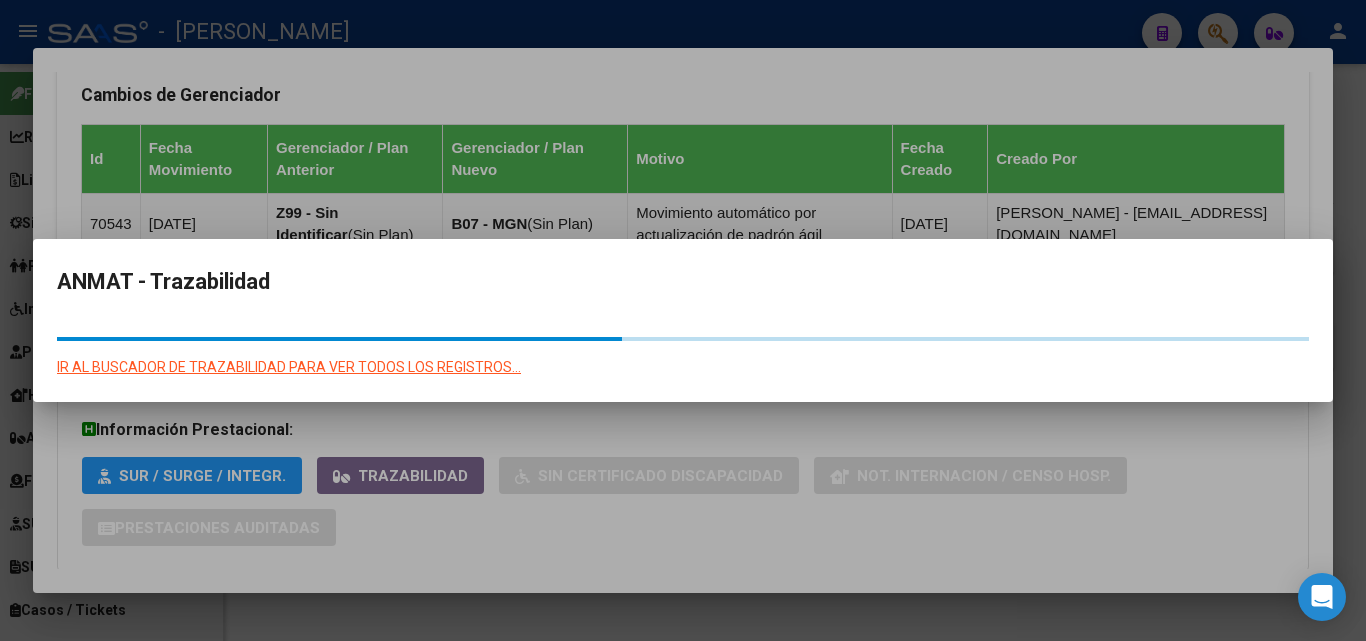 click at bounding box center [683, 320] 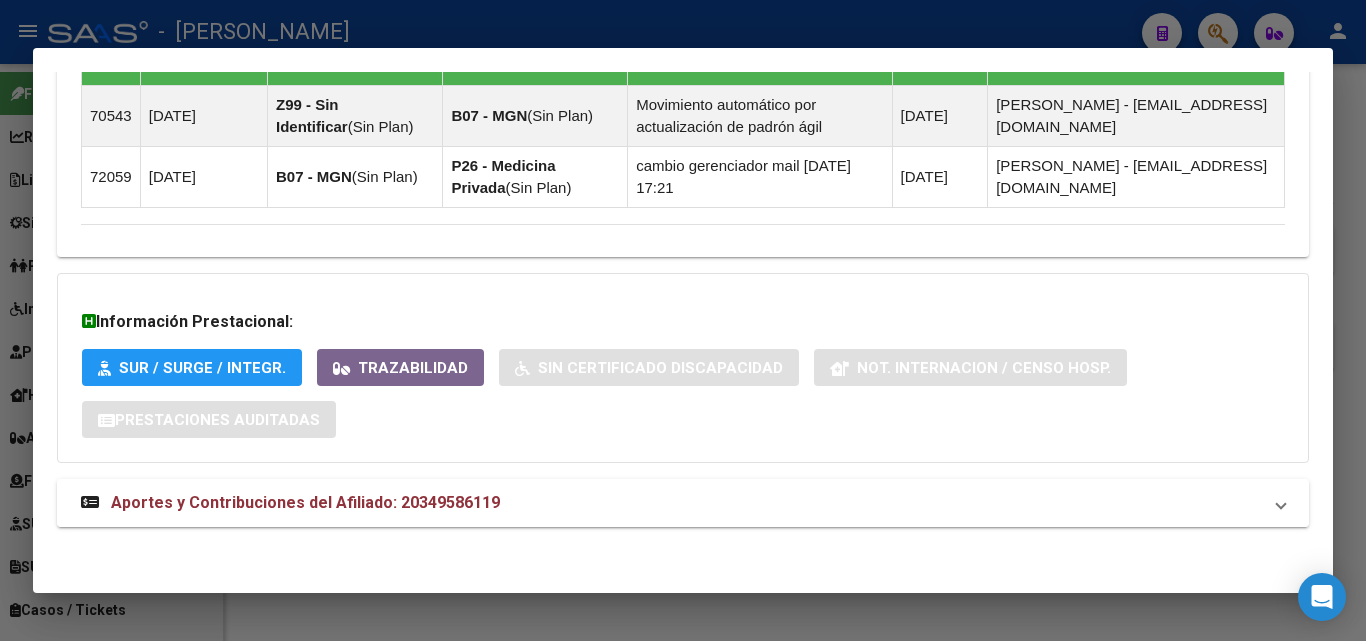 click on "Aportes y Contribuciones del Afiliado: 20349586119" at bounding box center (305, 502) 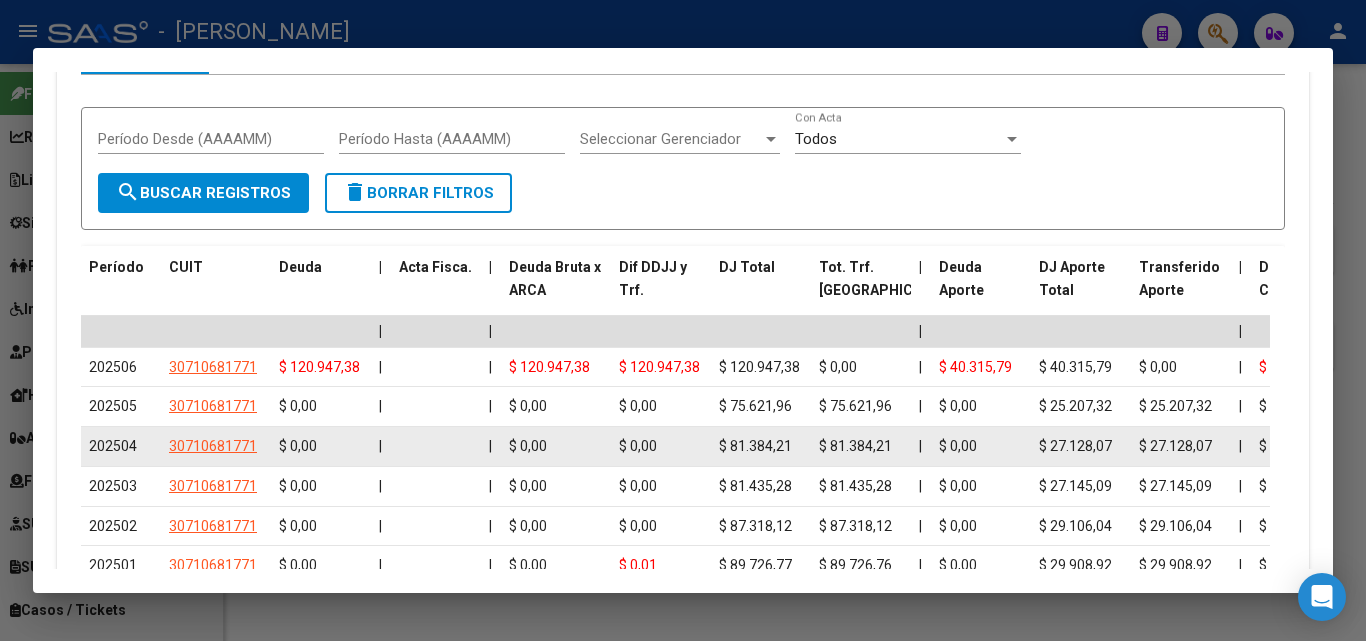 scroll, scrollTop: 2225, scrollLeft: 0, axis: vertical 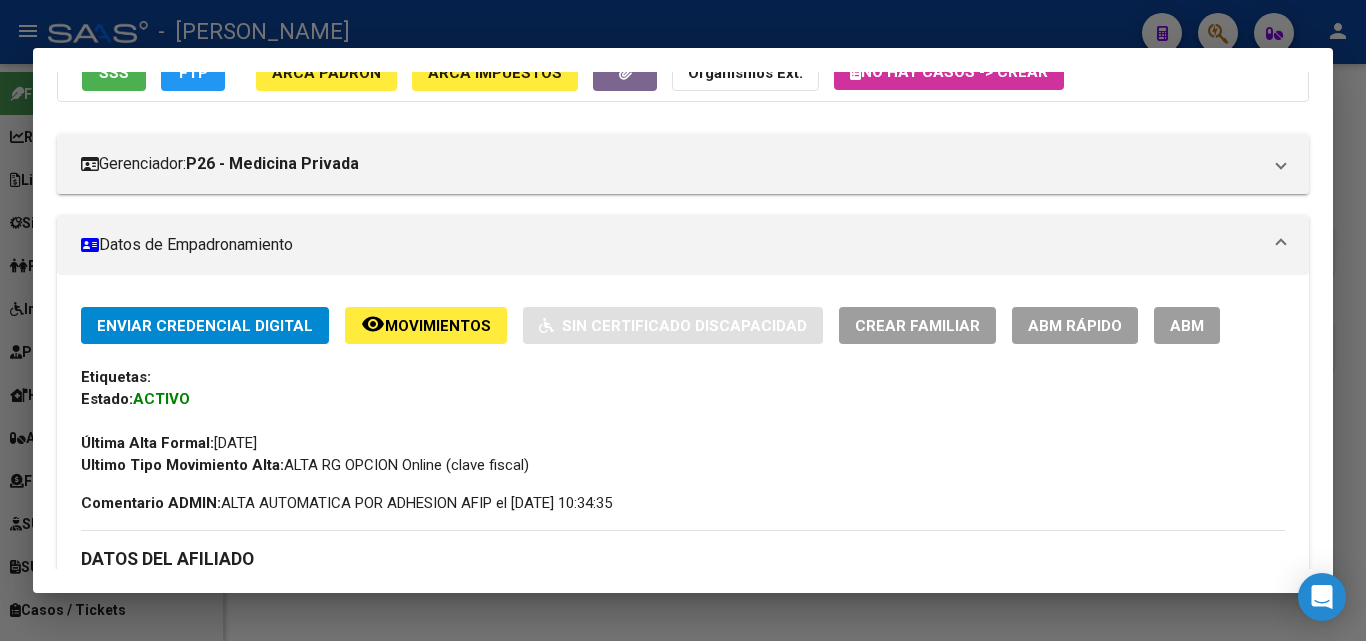 click on "ARCA Padrón" 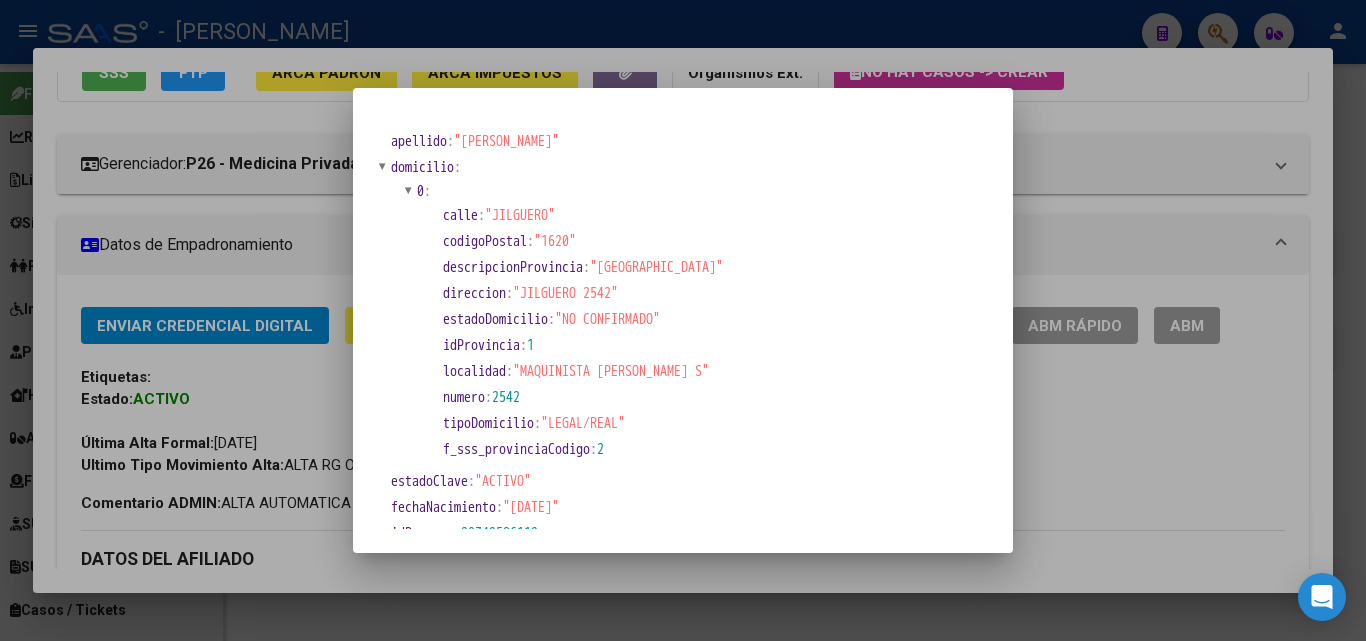 click at bounding box center (683, 320) 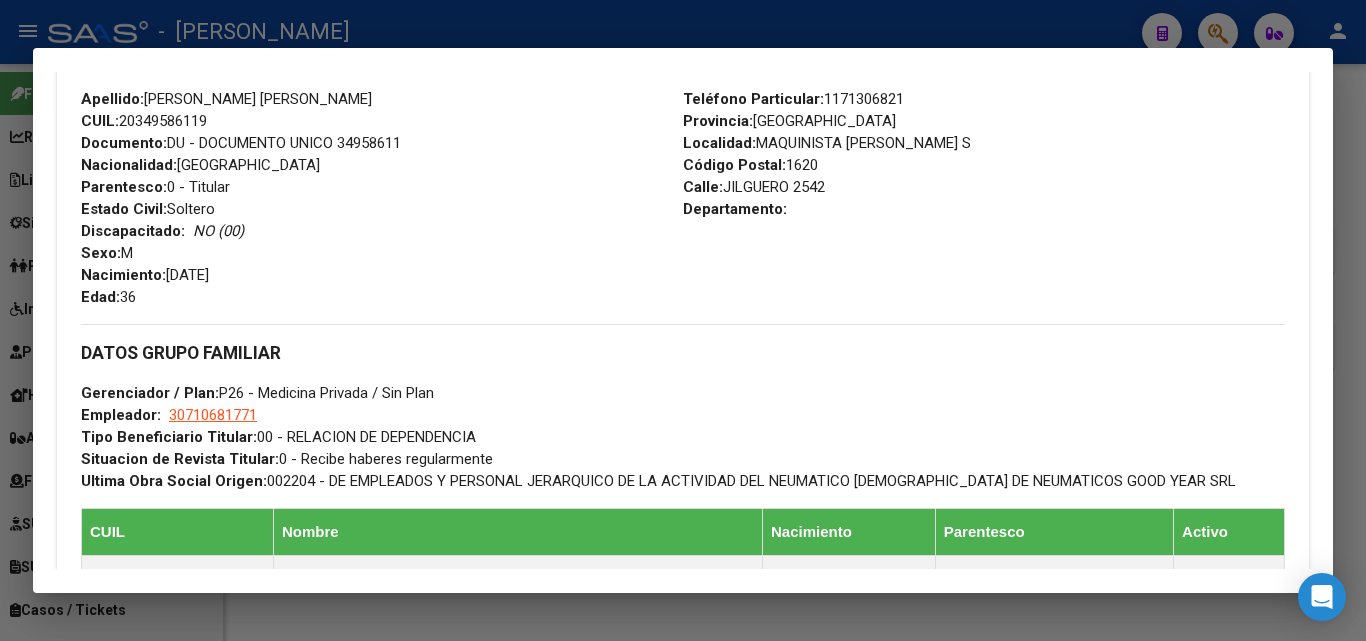 scroll, scrollTop: 625, scrollLeft: 0, axis: vertical 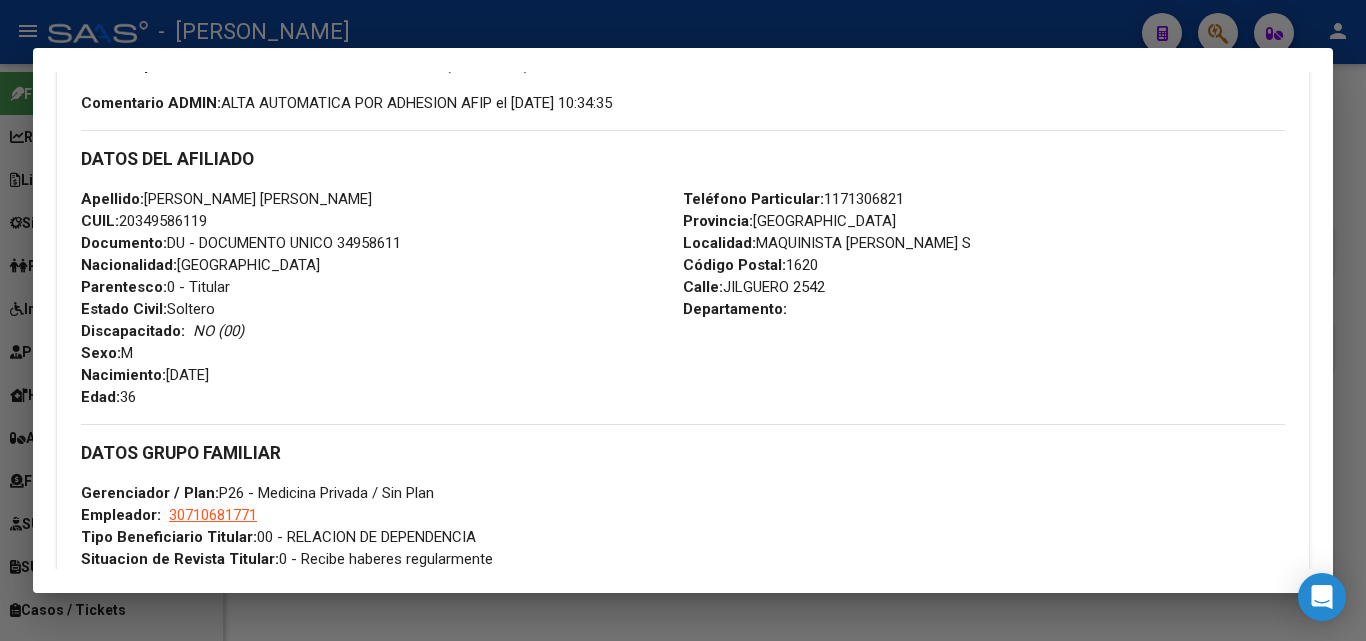 click on "DATOS DEL AFILIADO" at bounding box center [683, 159] 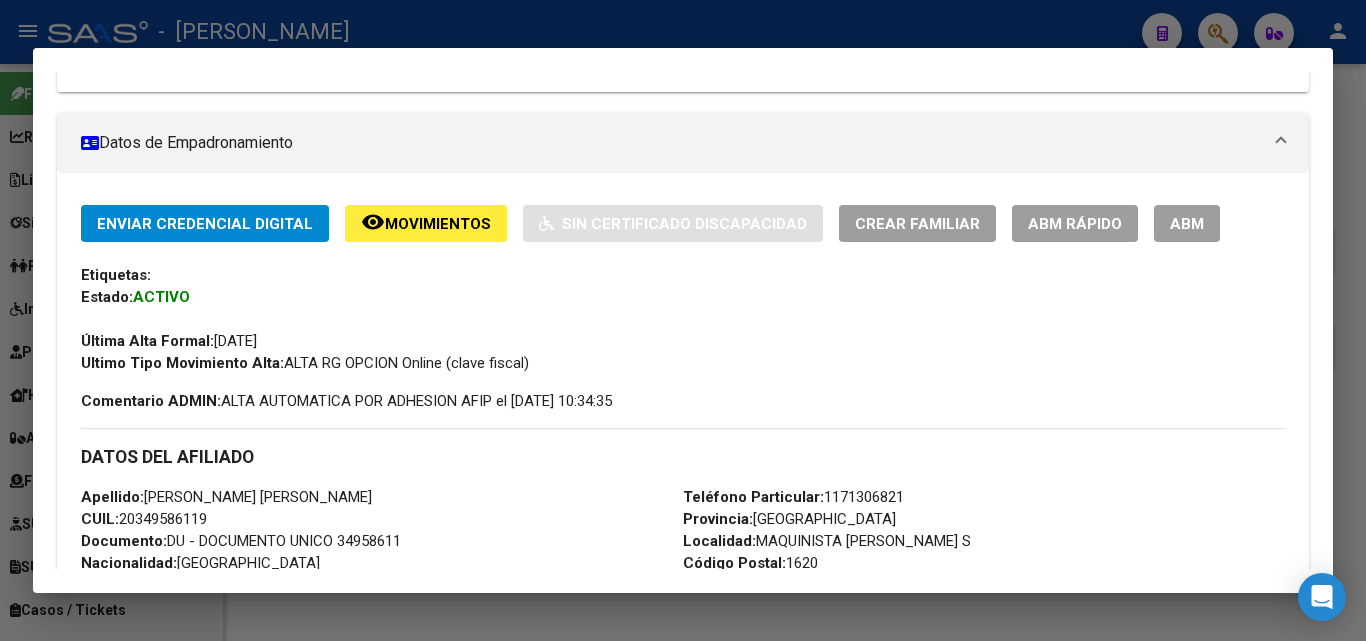 scroll, scrollTop: 225, scrollLeft: 0, axis: vertical 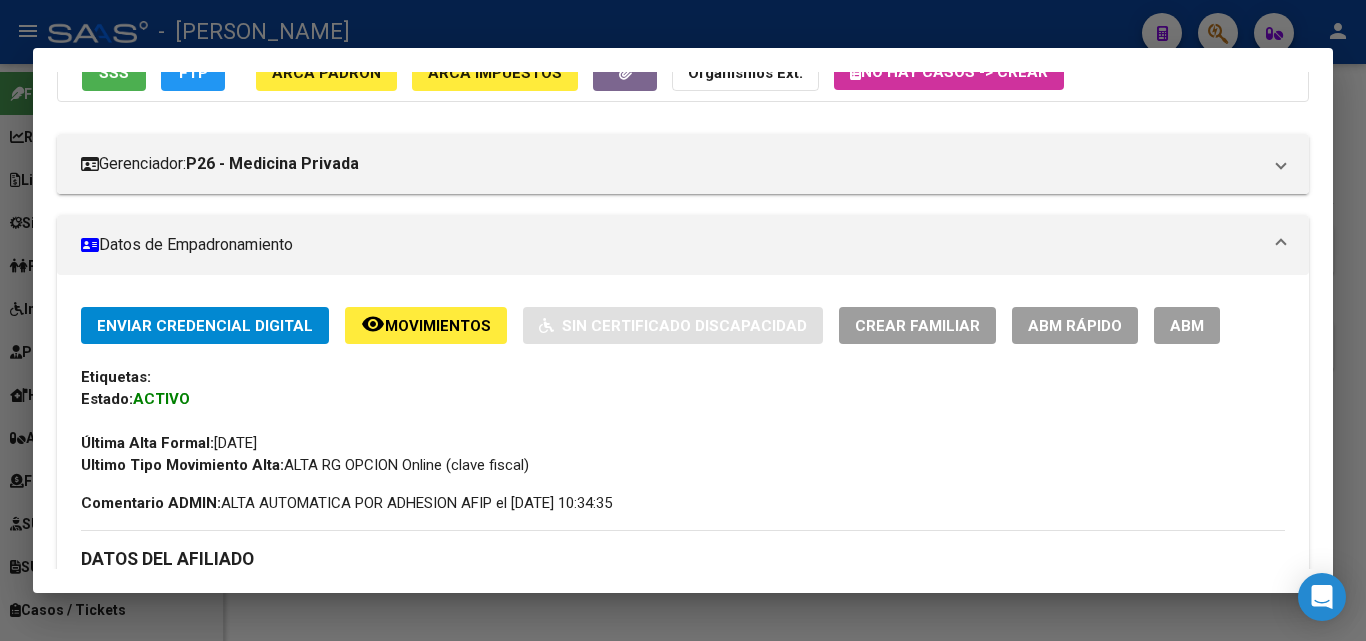 click on "ARCA Padrón" 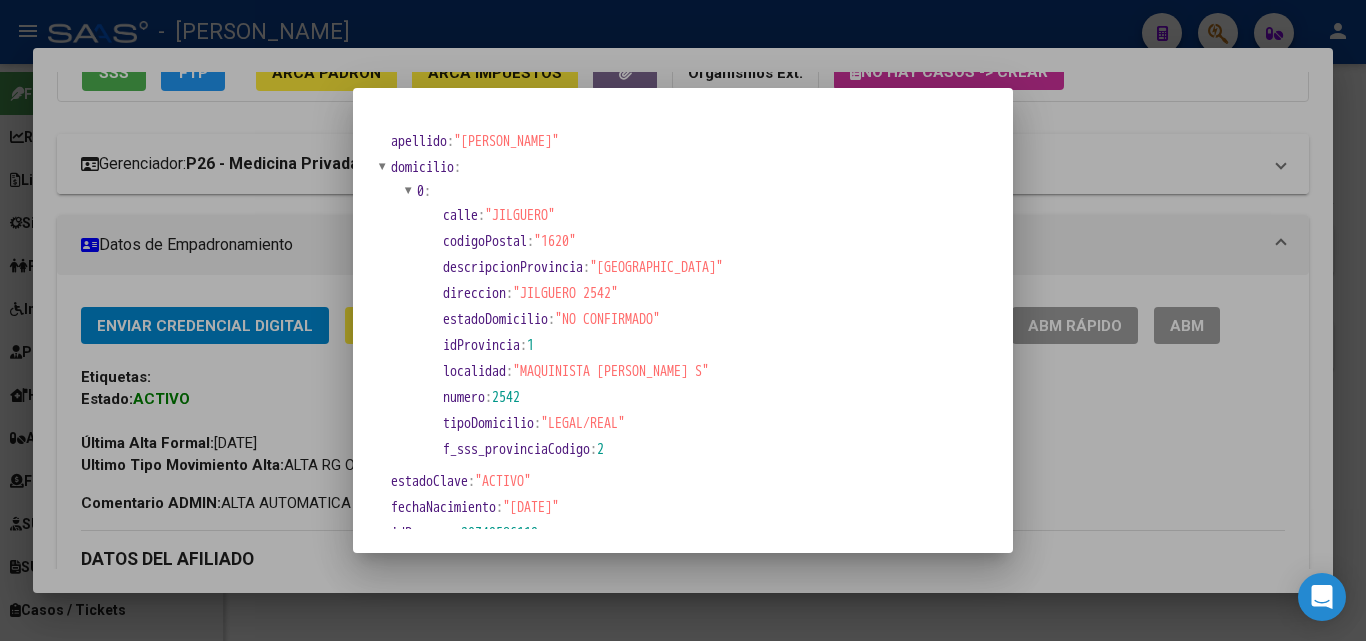 drag, startPoint x: 267, startPoint y: 152, endPoint x: 280, endPoint y: 190, distance: 40.16217 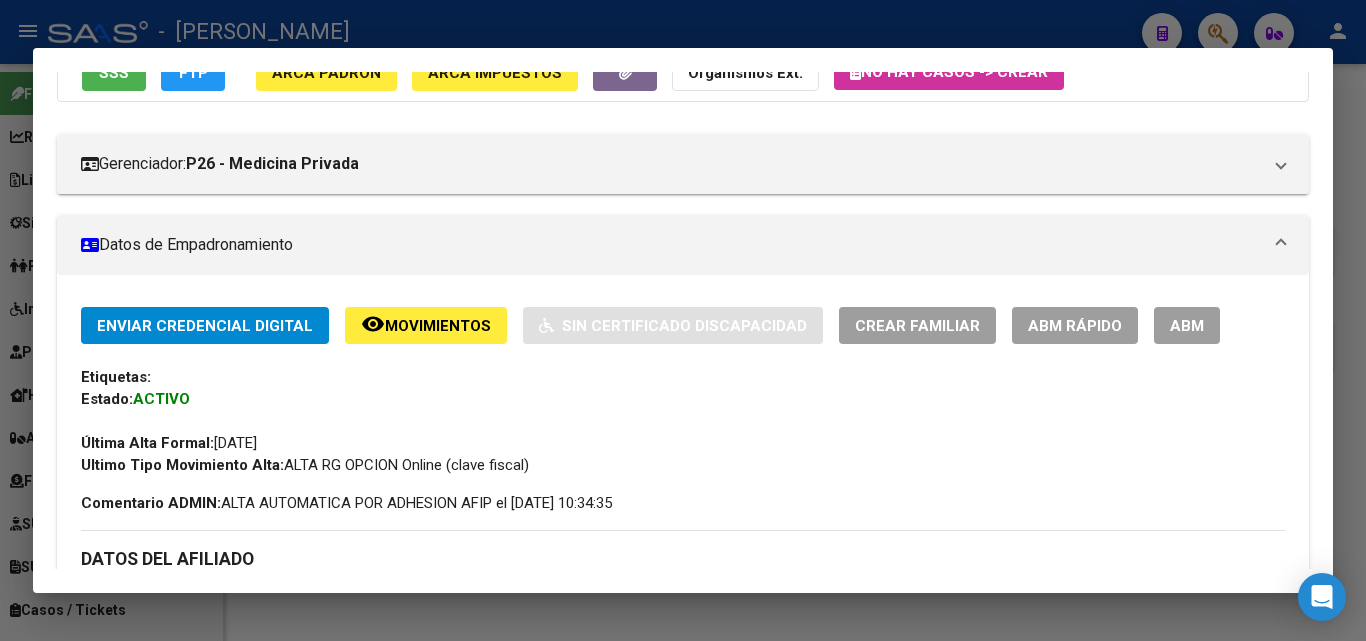 scroll, scrollTop: 407, scrollLeft: 0, axis: vertical 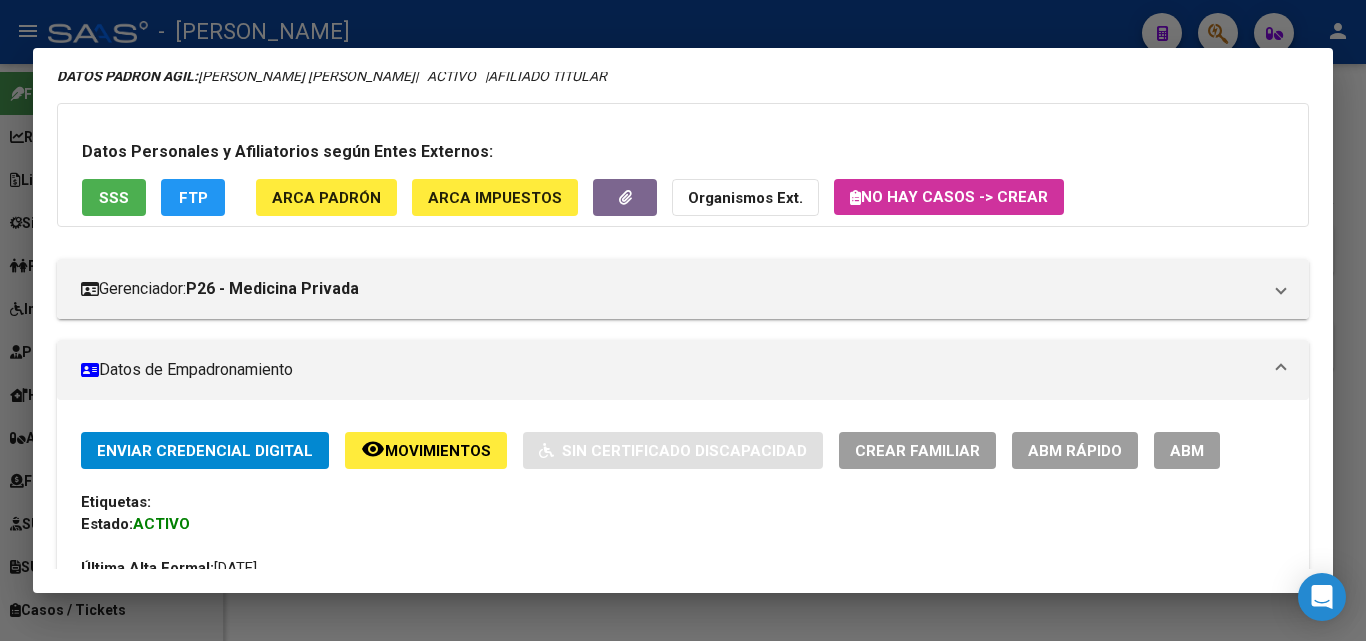 click on "ARCA Padrón" 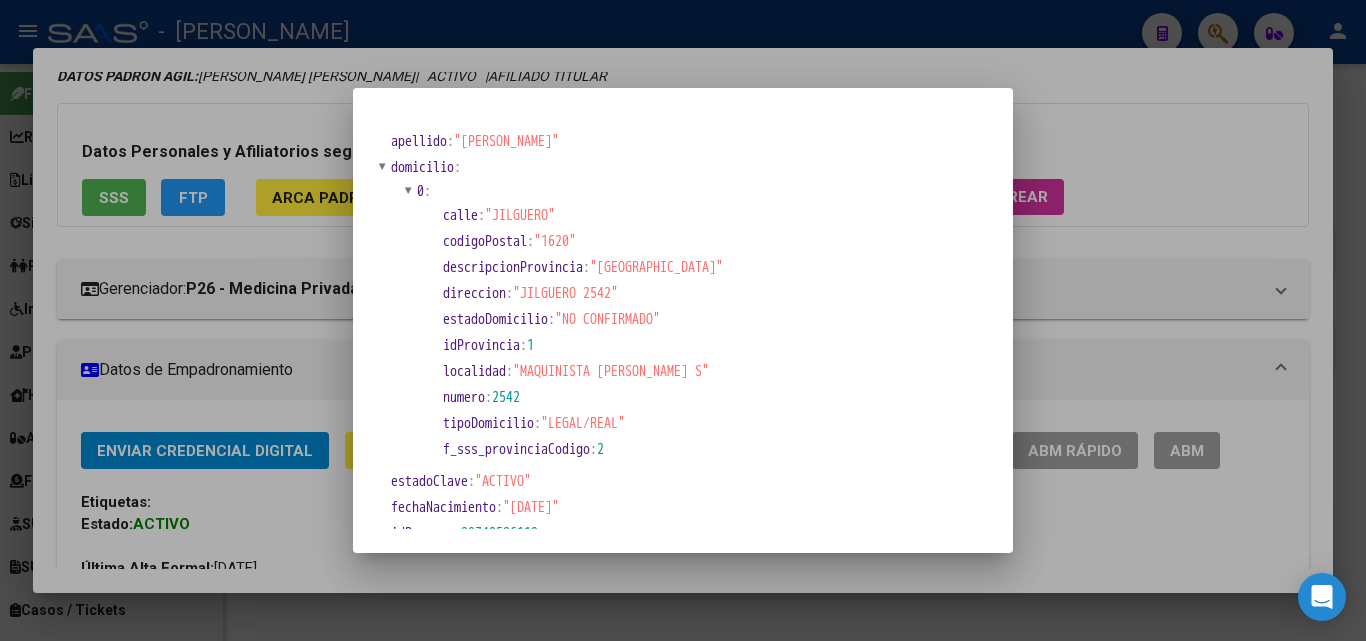 click at bounding box center [683, 320] 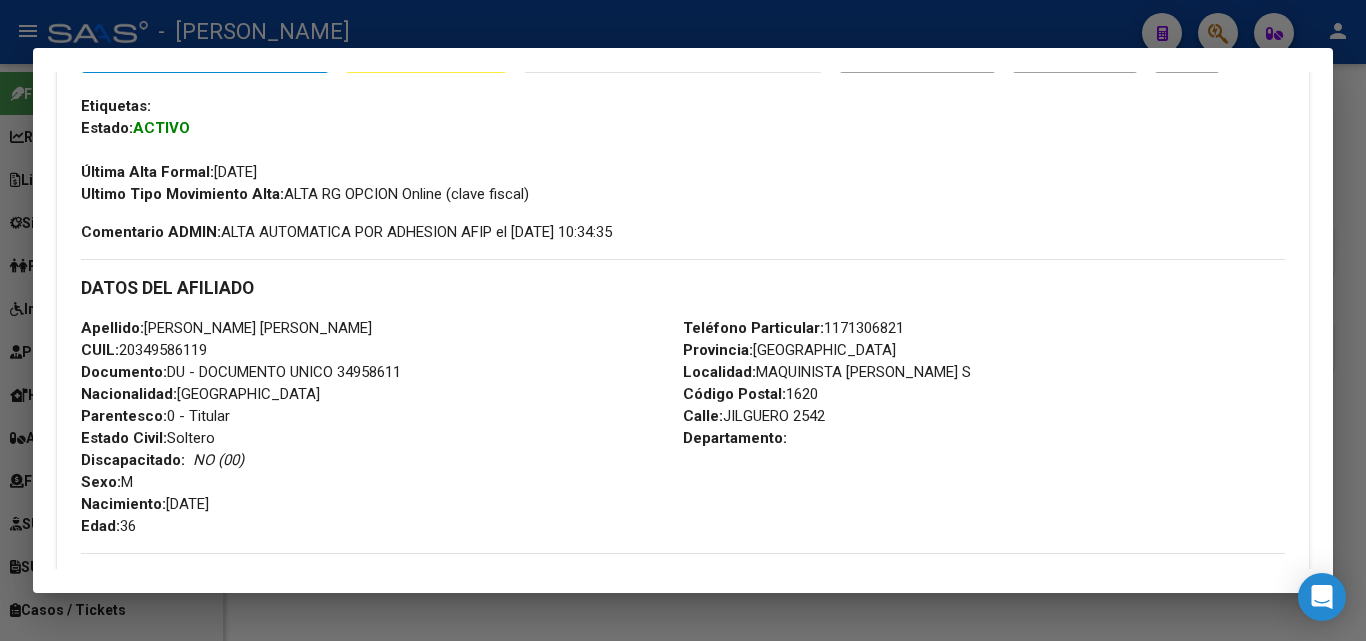 scroll, scrollTop: 500, scrollLeft: 0, axis: vertical 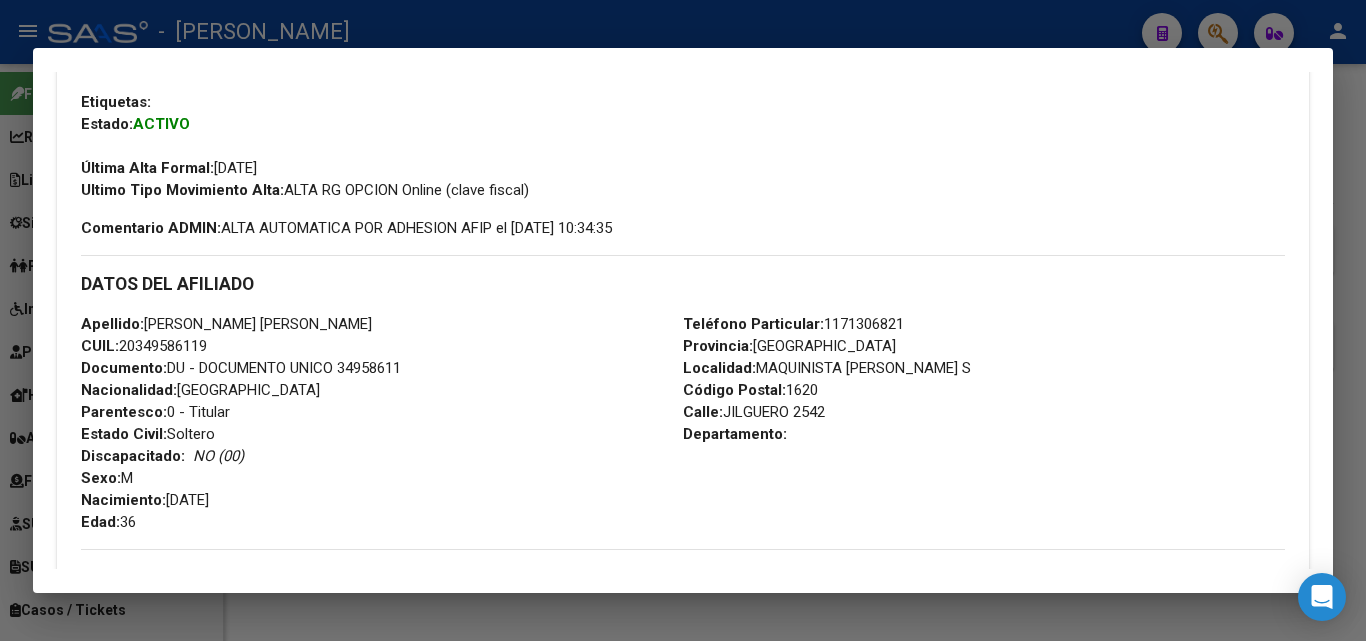 click on "Teléfono Particular:  1171306821" at bounding box center (793, 324) 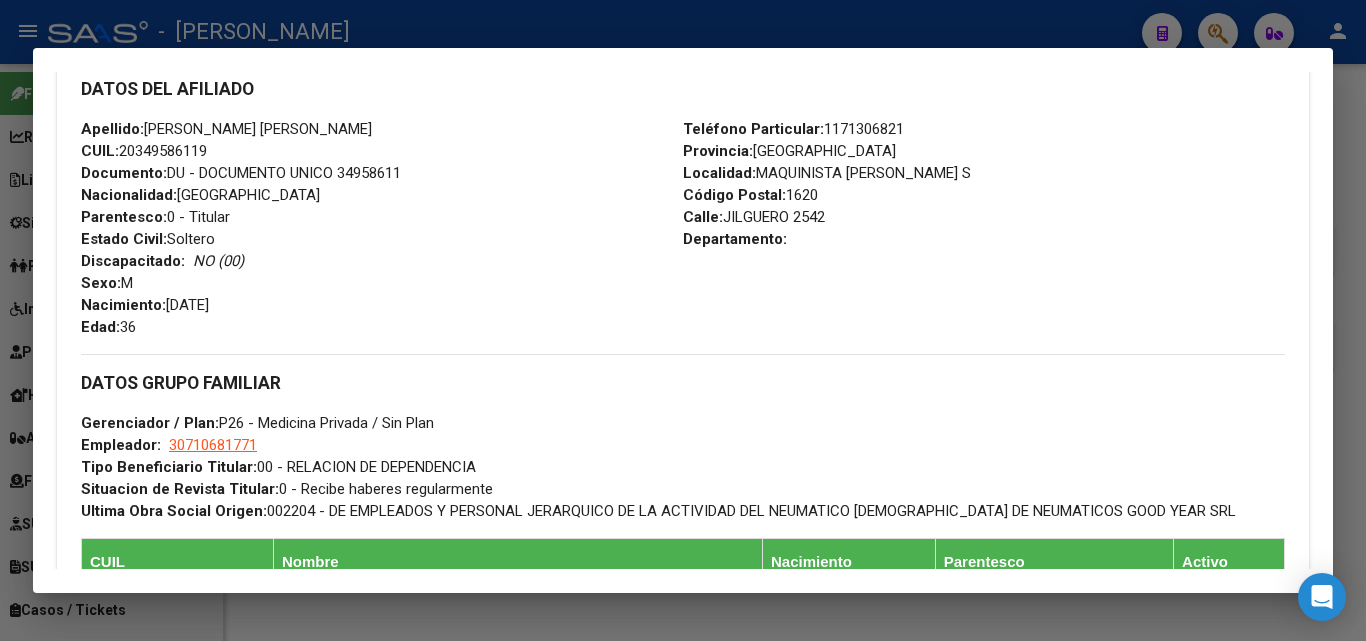 scroll, scrollTop: 800, scrollLeft: 0, axis: vertical 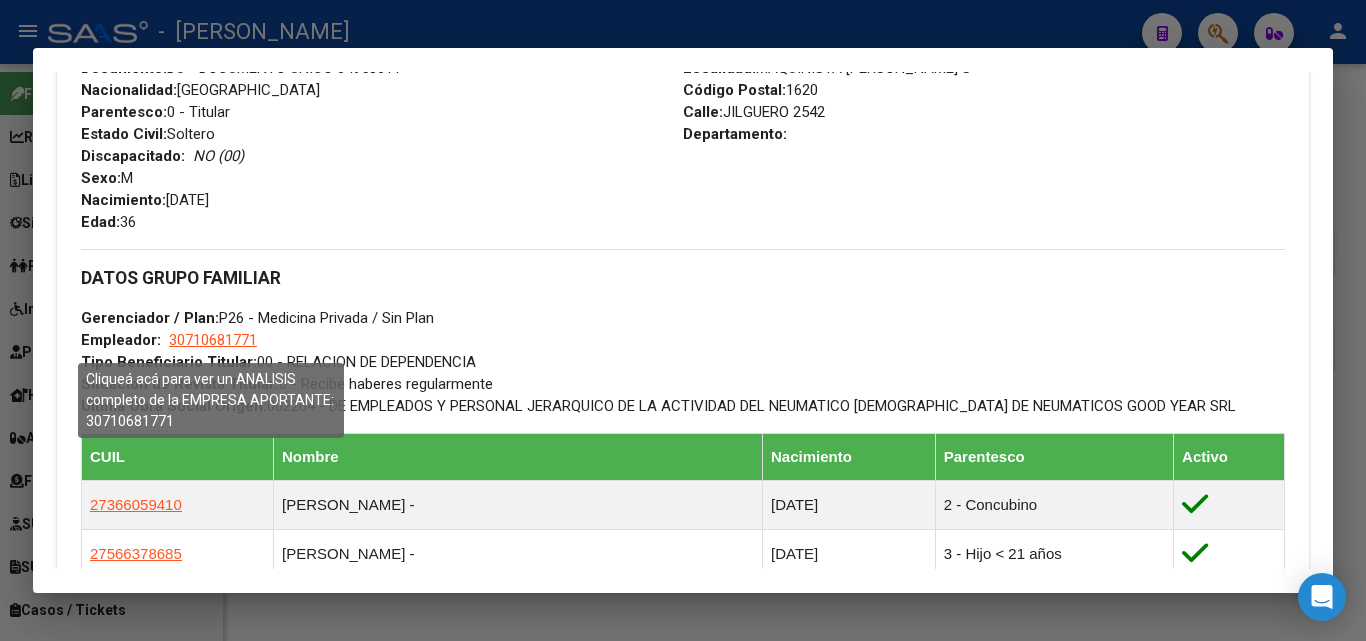 click on "30710681771" at bounding box center (213, 340) 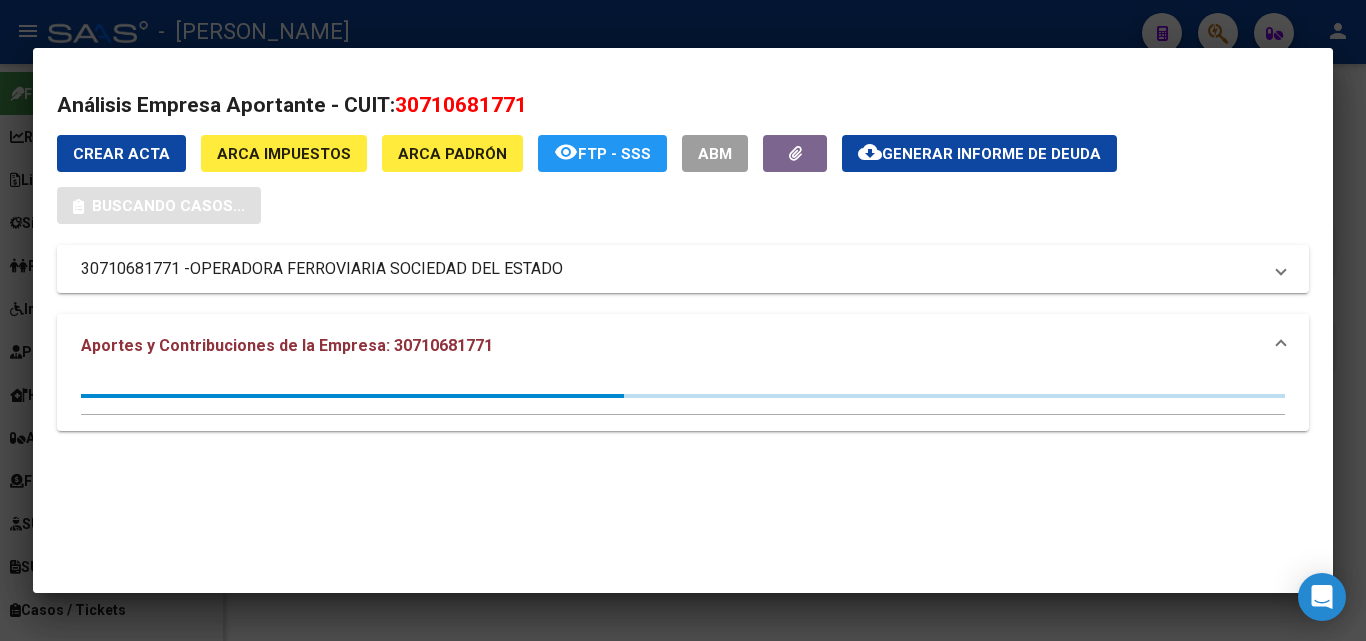click at bounding box center (683, 320) 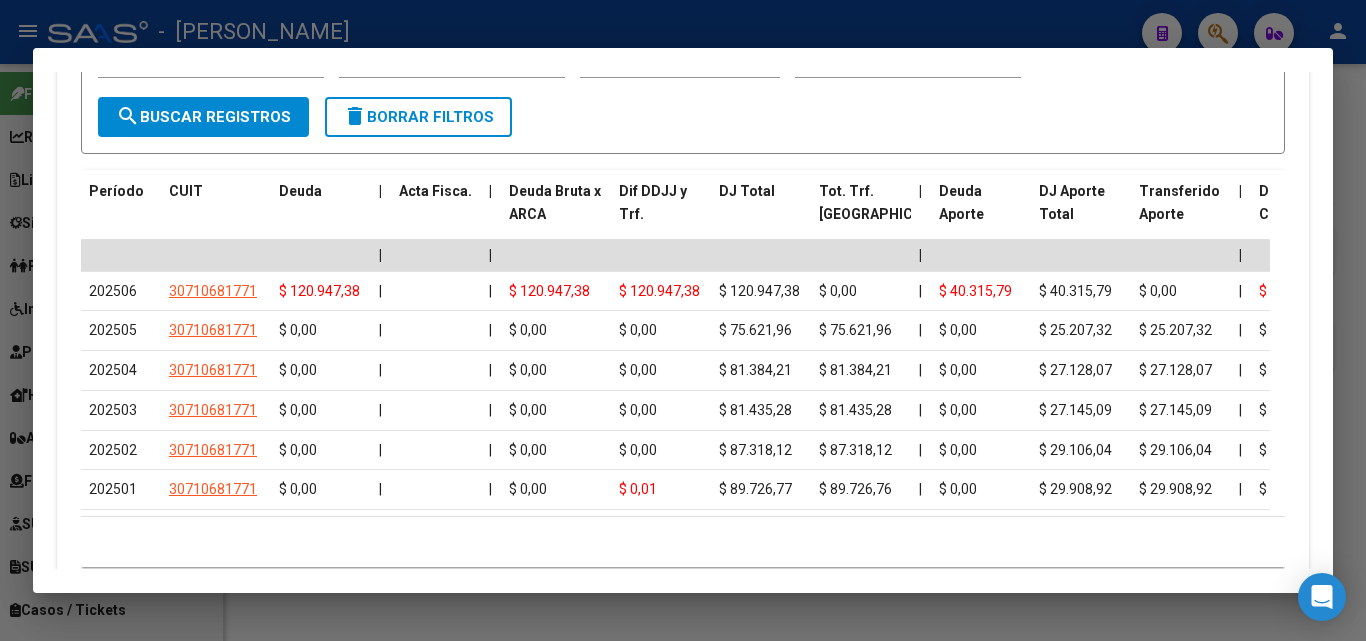scroll, scrollTop: 2300, scrollLeft: 0, axis: vertical 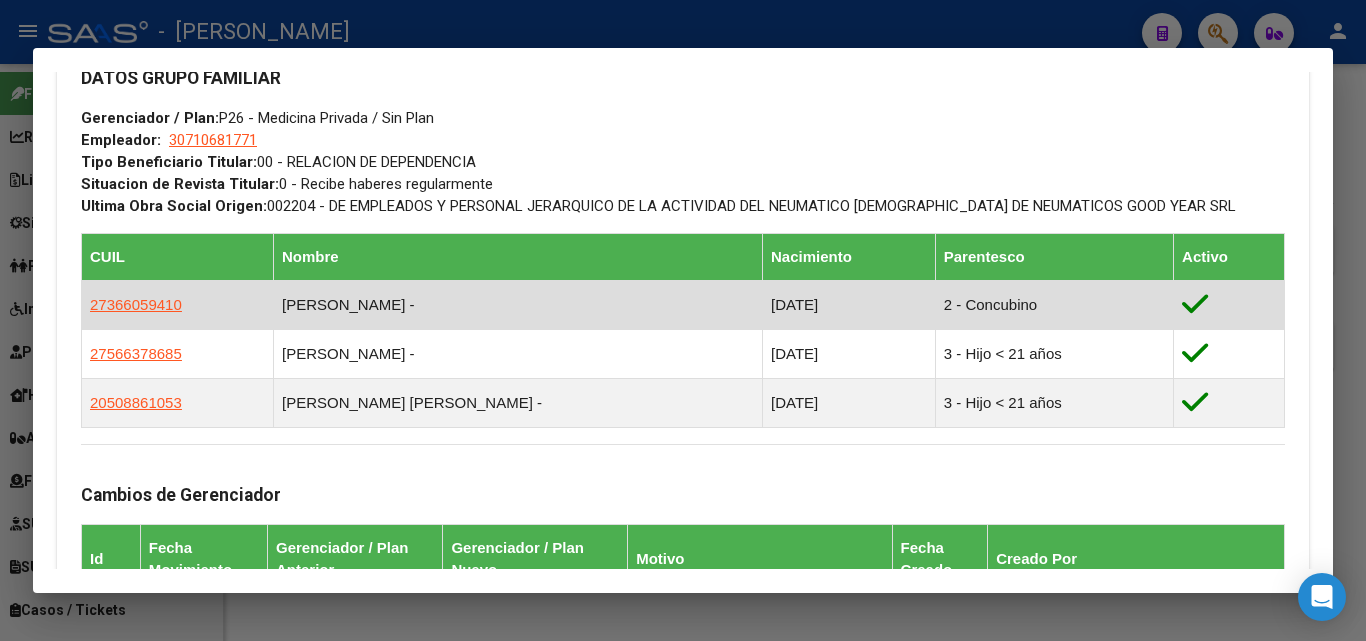 click on "27366059410" at bounding box center [178, 304] 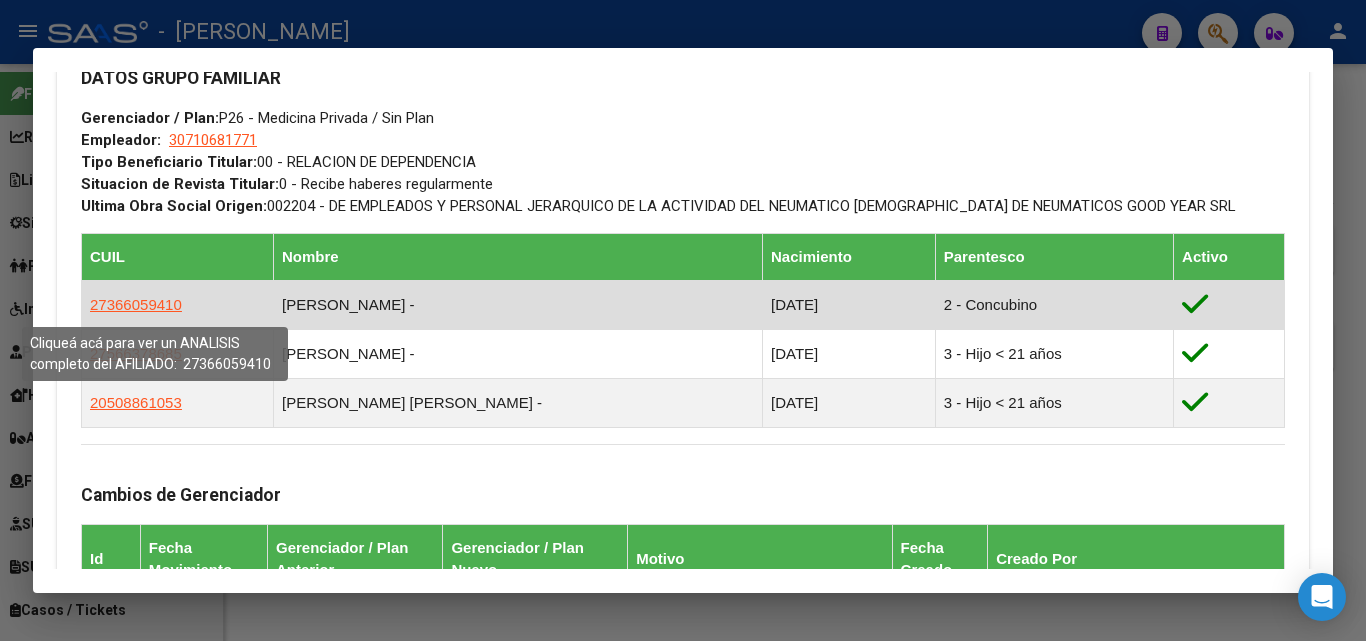 click on "27366059410" at bounding box center [136, 304] 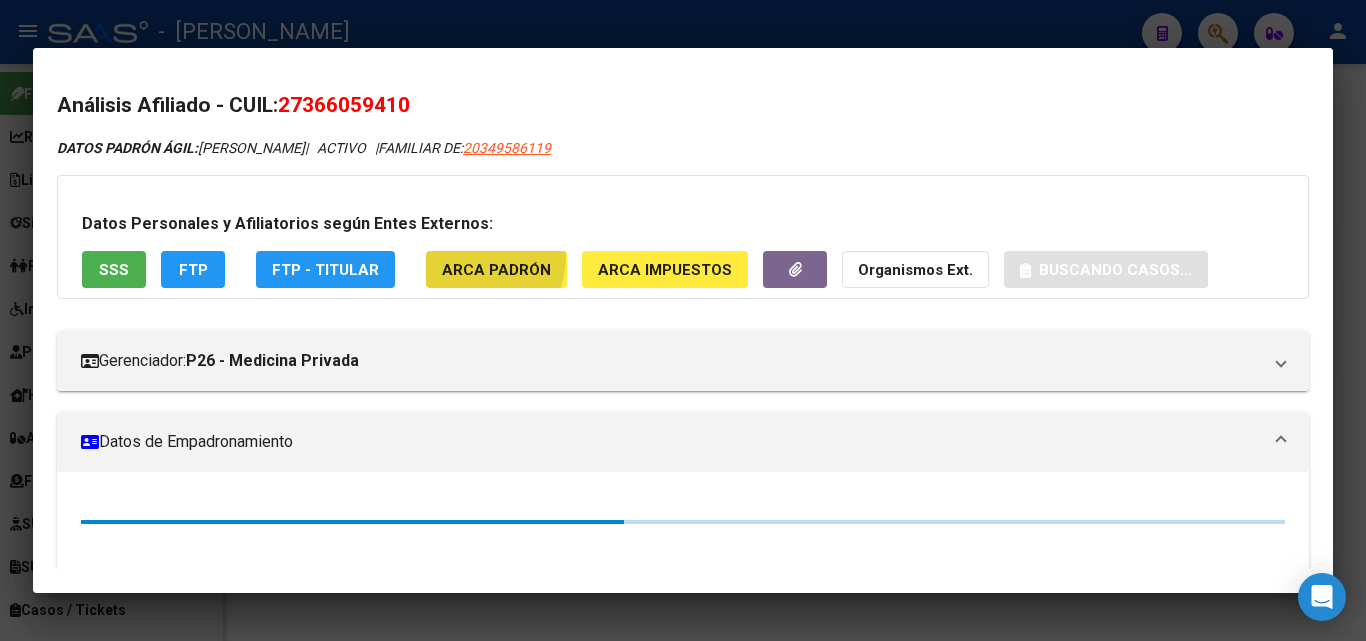 click on "ARCA Padrón" 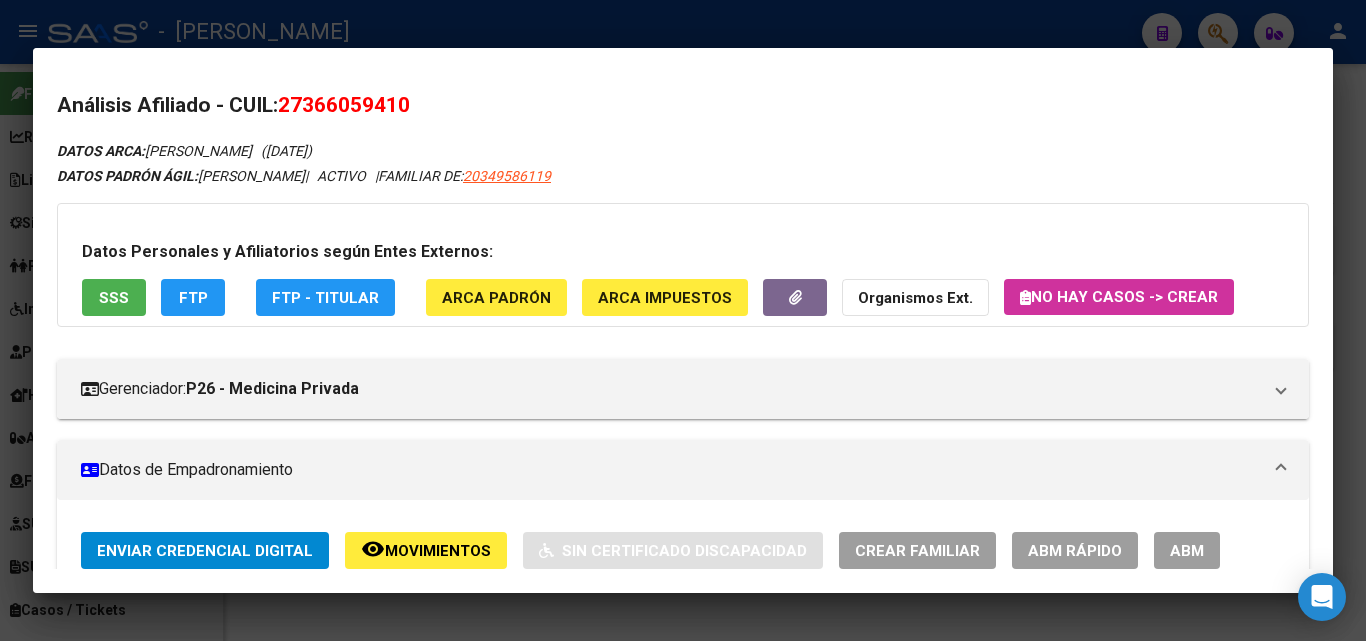 drag, startPoint x: 310, startPoint y: 103, endPoint x: 411, endPoint y: 102, distance: 101.00495 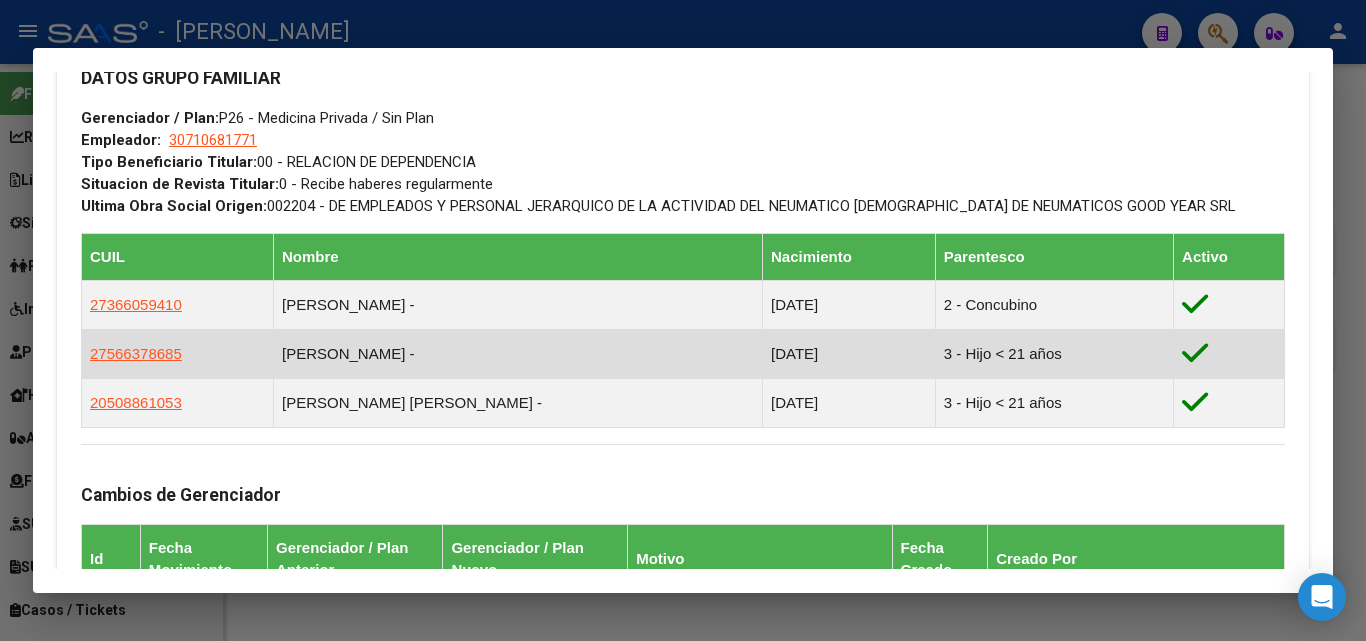 click on "27566378685" at bounding box center (178, 353) 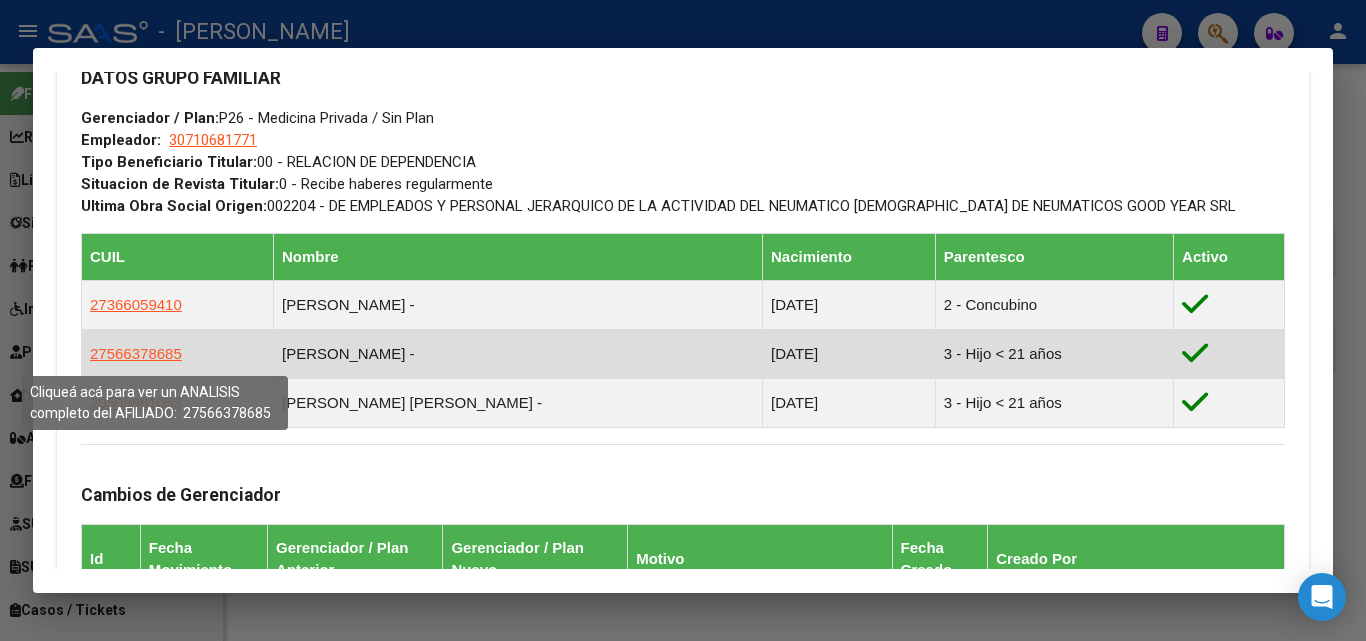 click on "27566378685" at bounding box center [136, 353] 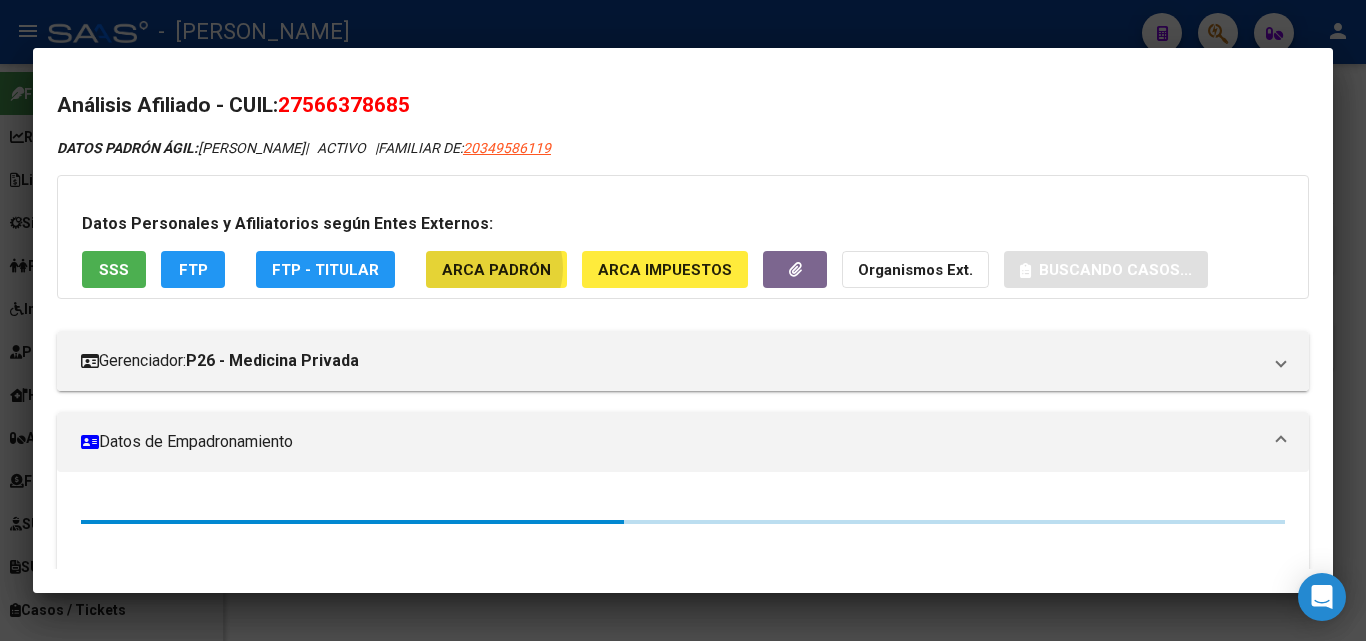 click on "ARCA Padrón" 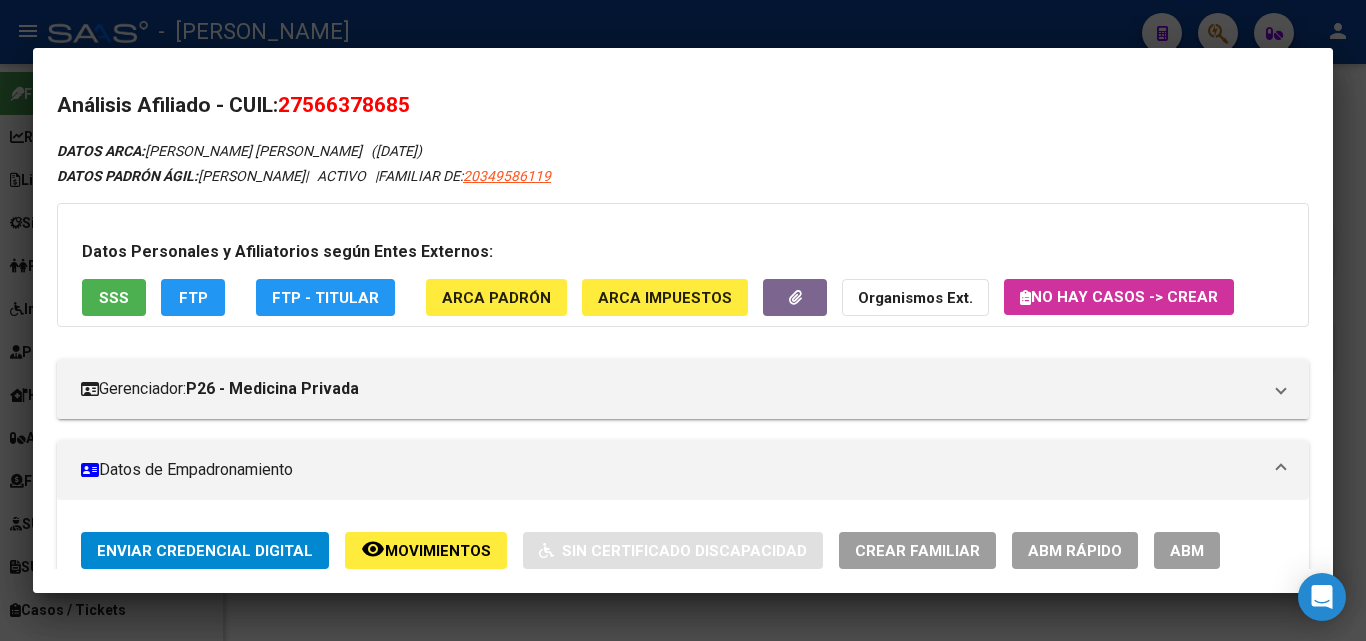 drag, startPoint x: 314, startPoint y: 103, endPoint x: 402, endPoint y: 103, distance: 88 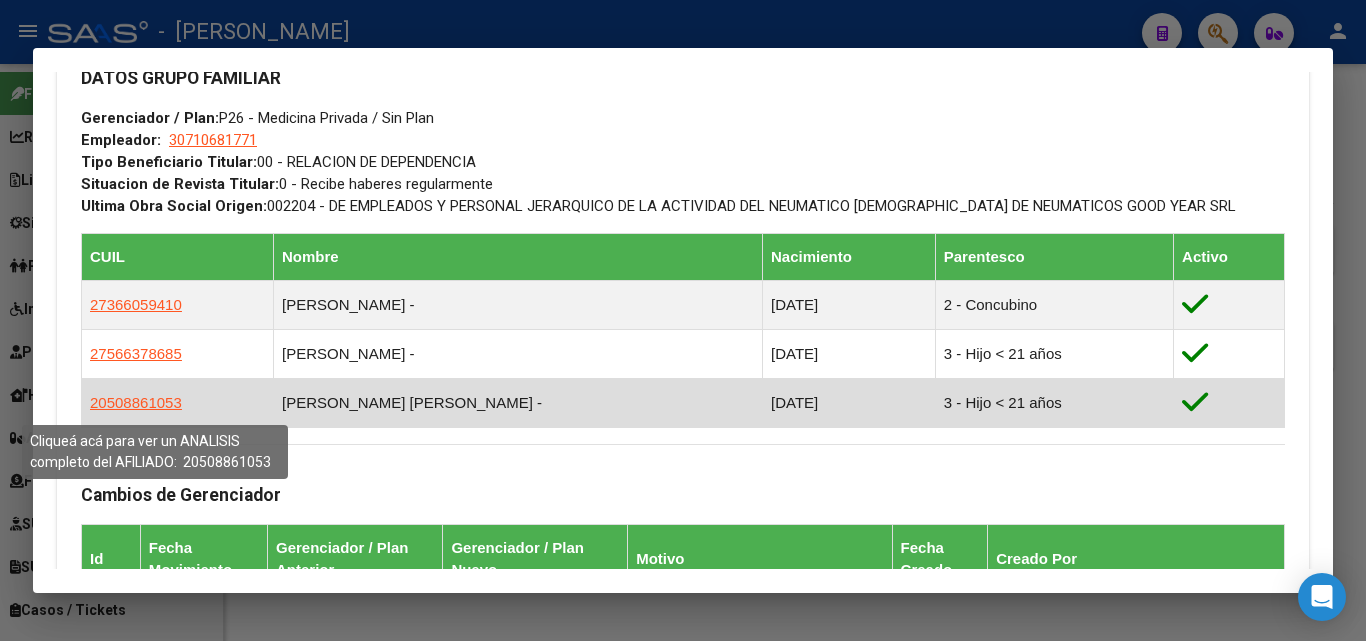 click on "20508861053" at bounding box center [136, 402] 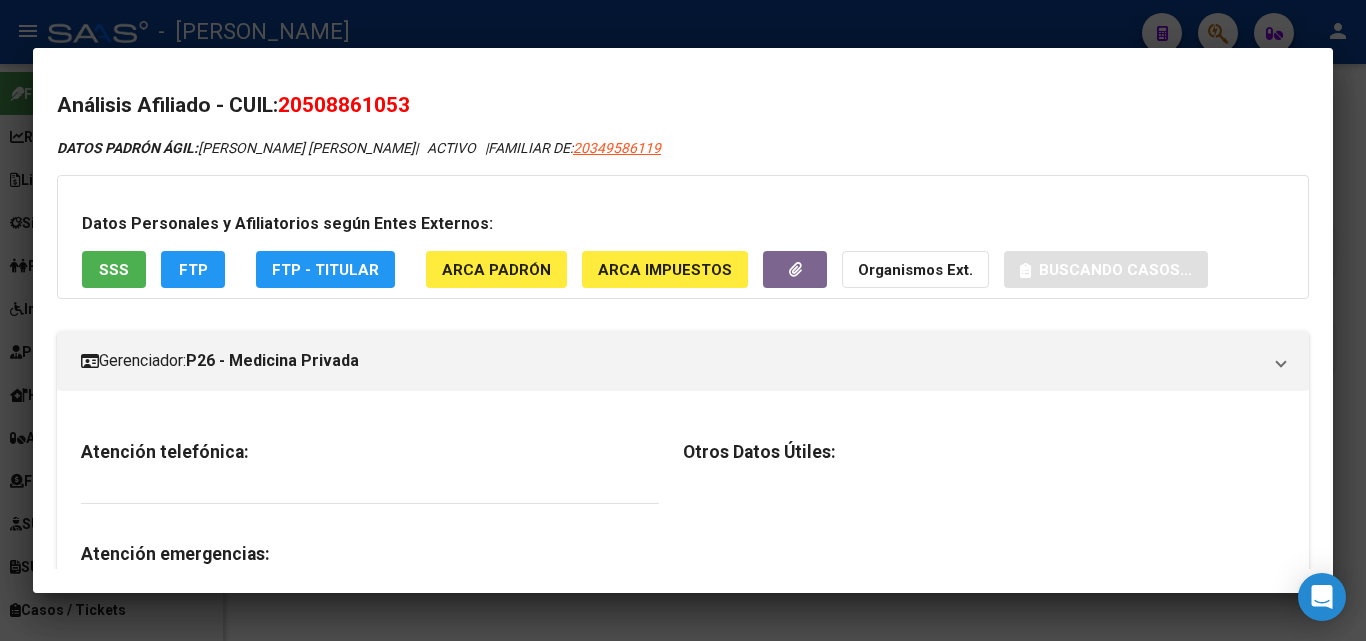 click on "ARCA Padrón" 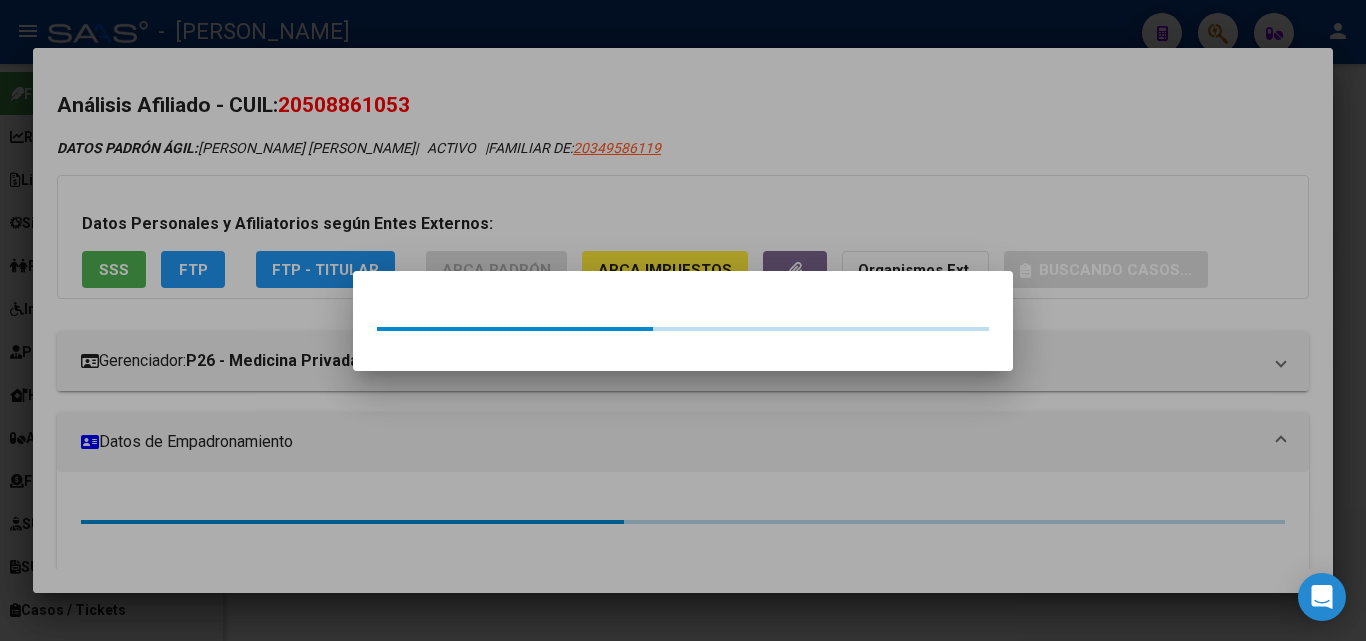 click at bounding box center [683, 320] 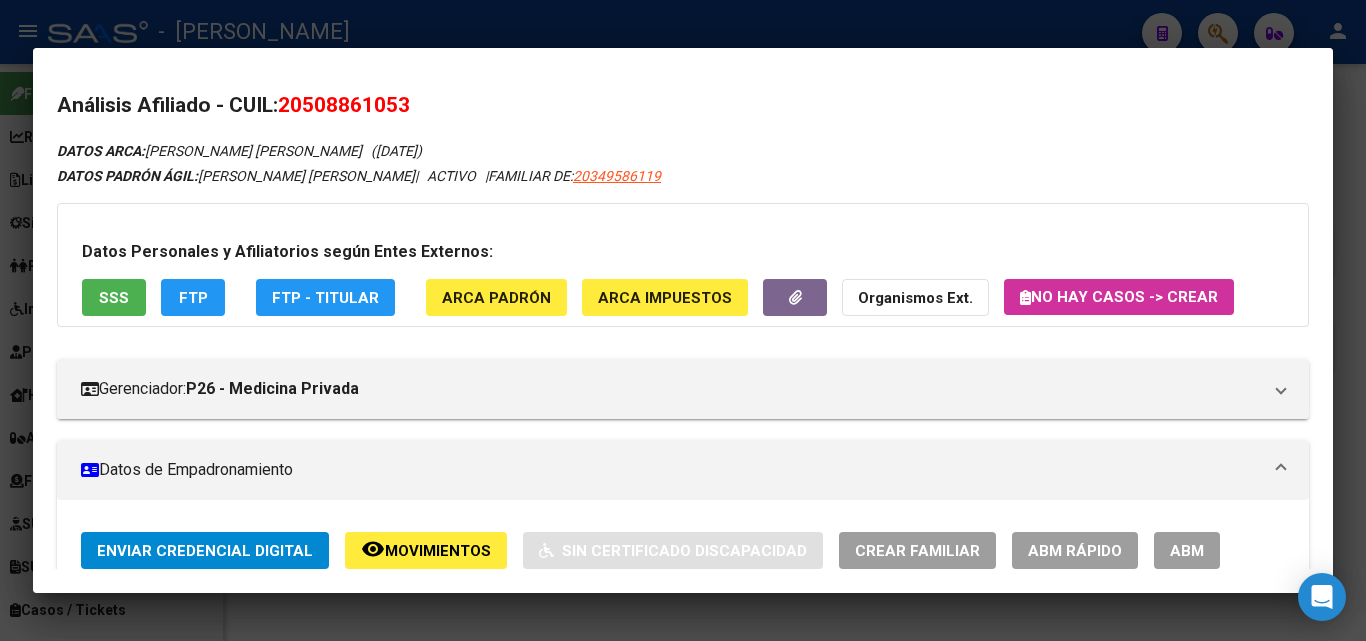 drag, startPoint x: 310, startPoint y: 106, endPoint x: 402, endPoint y: 106, distance: 92 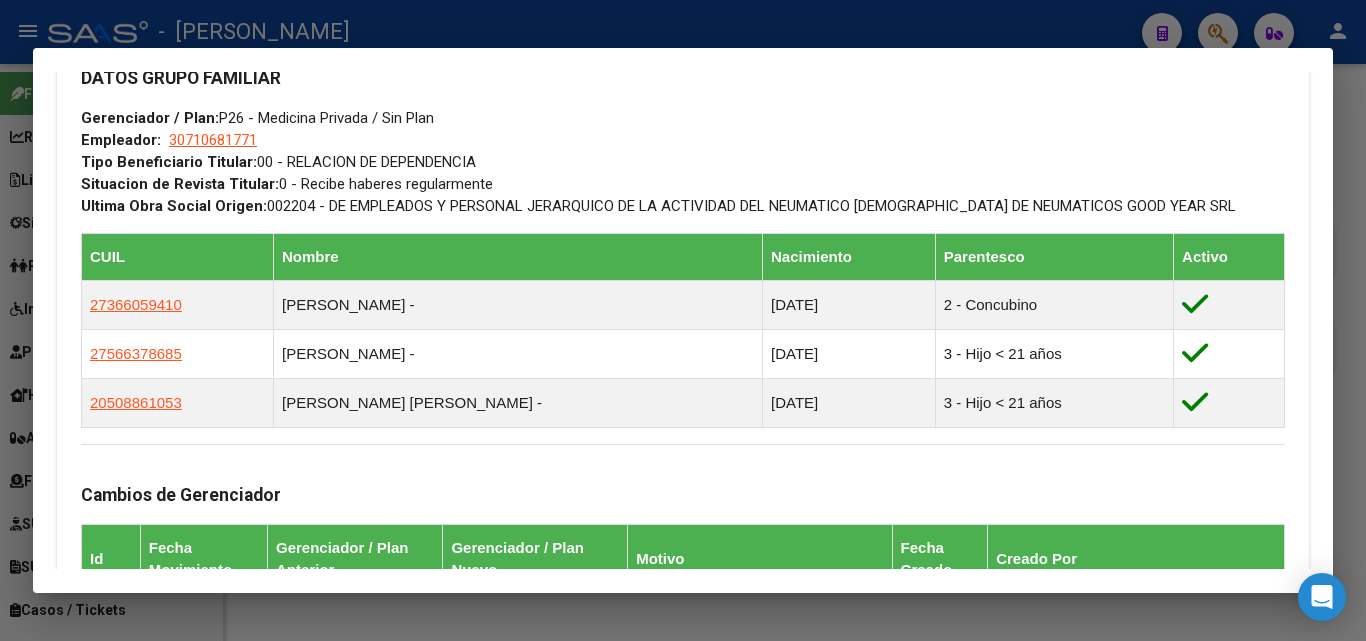 click at bounding box center (683, 320) 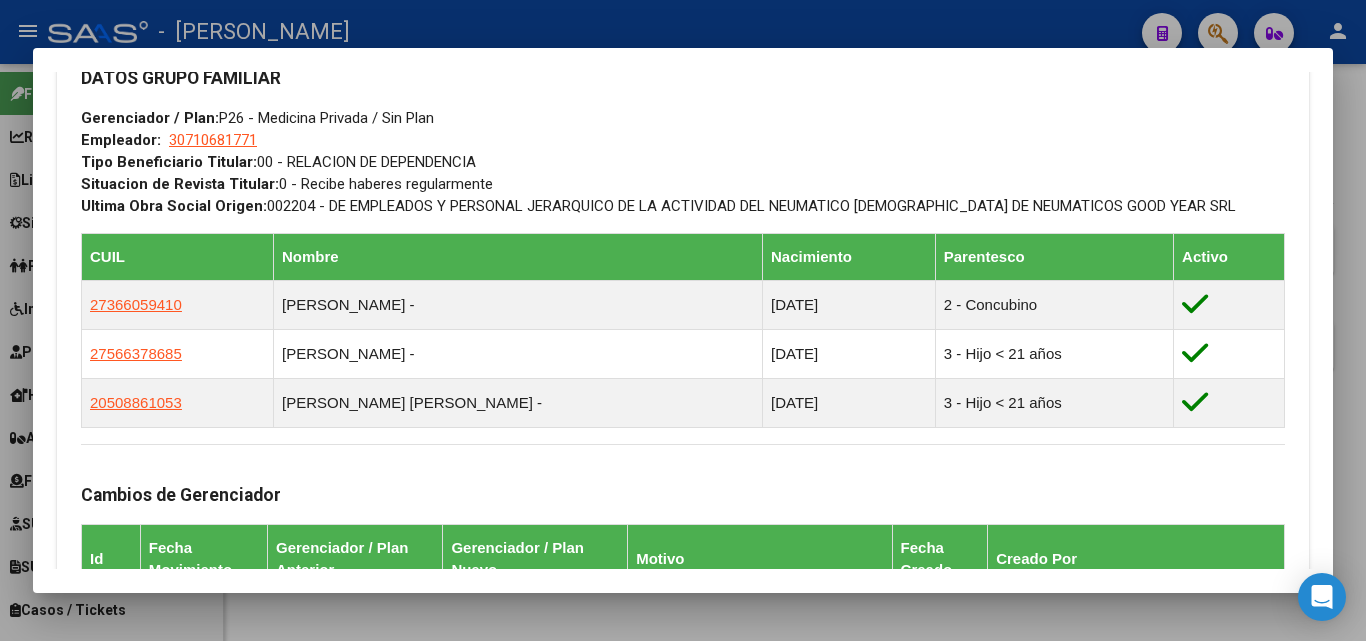 click on "20349586119" at bounding box center (672, 158) 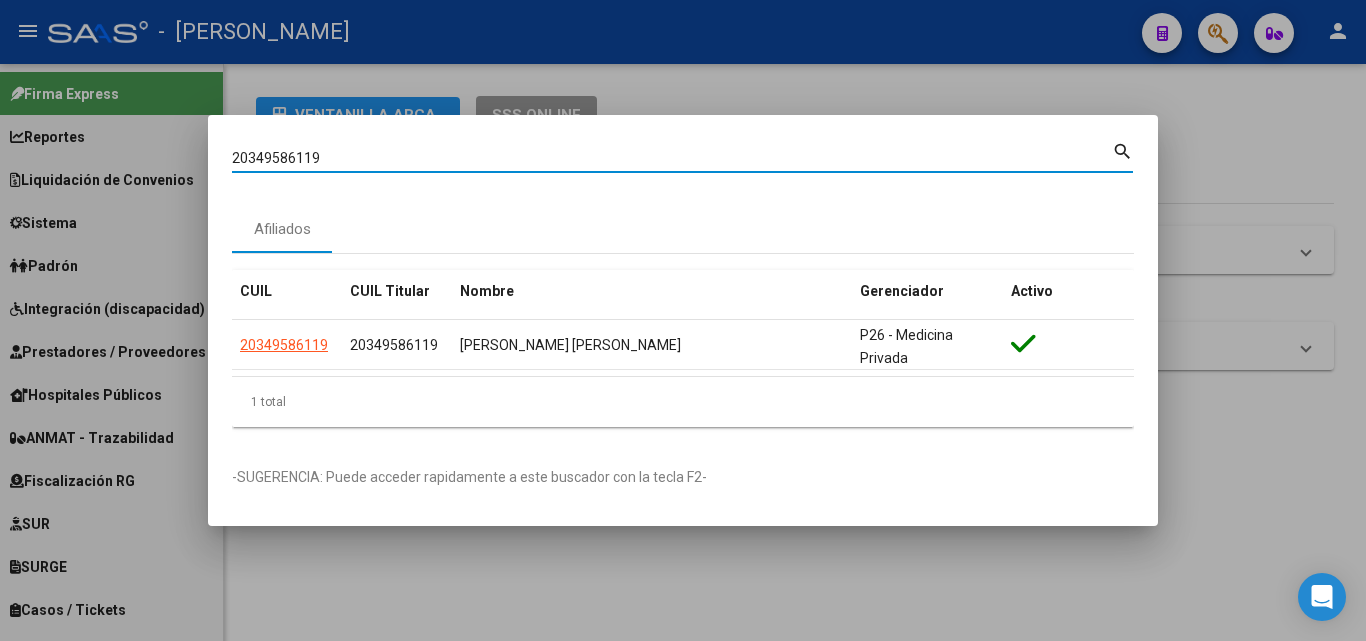 paste on "771080" 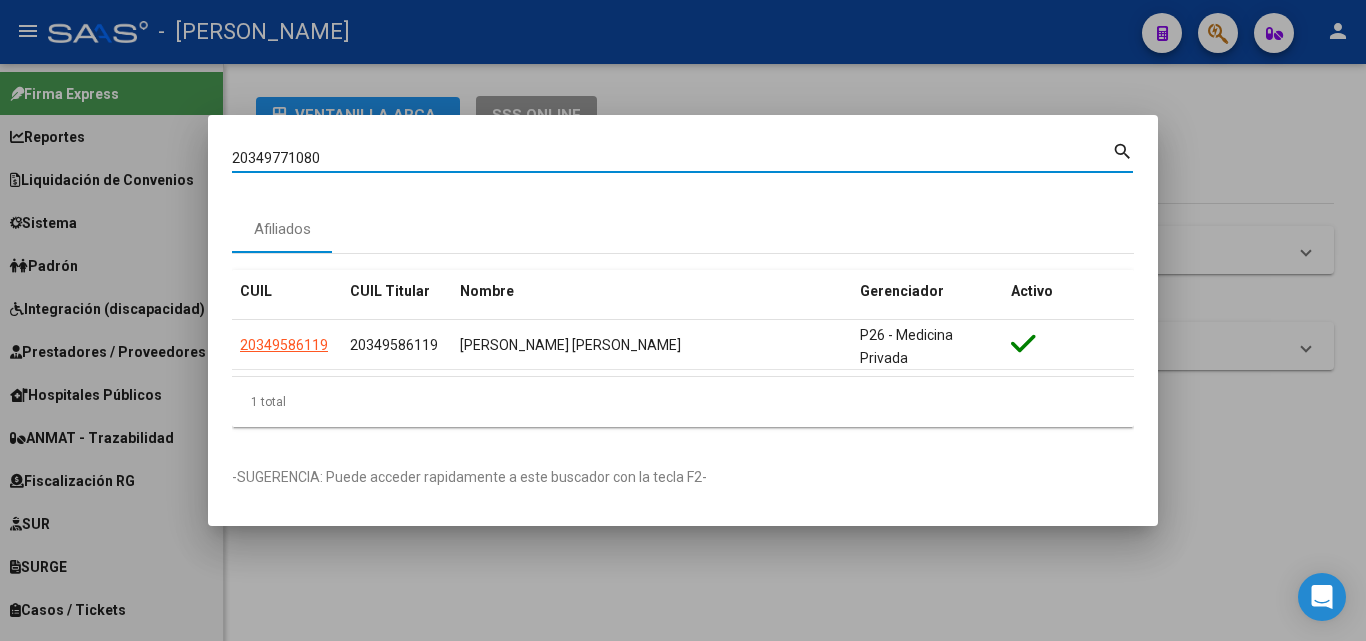 type on "20349771080" 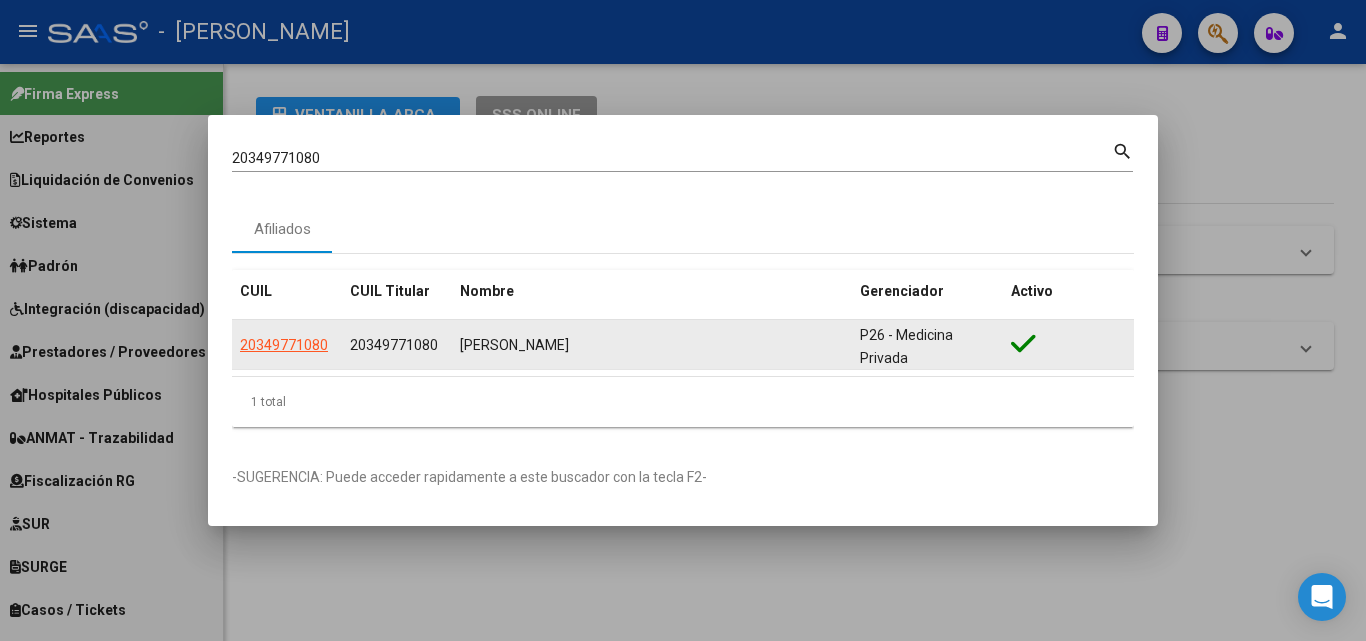 click on "20349771080" 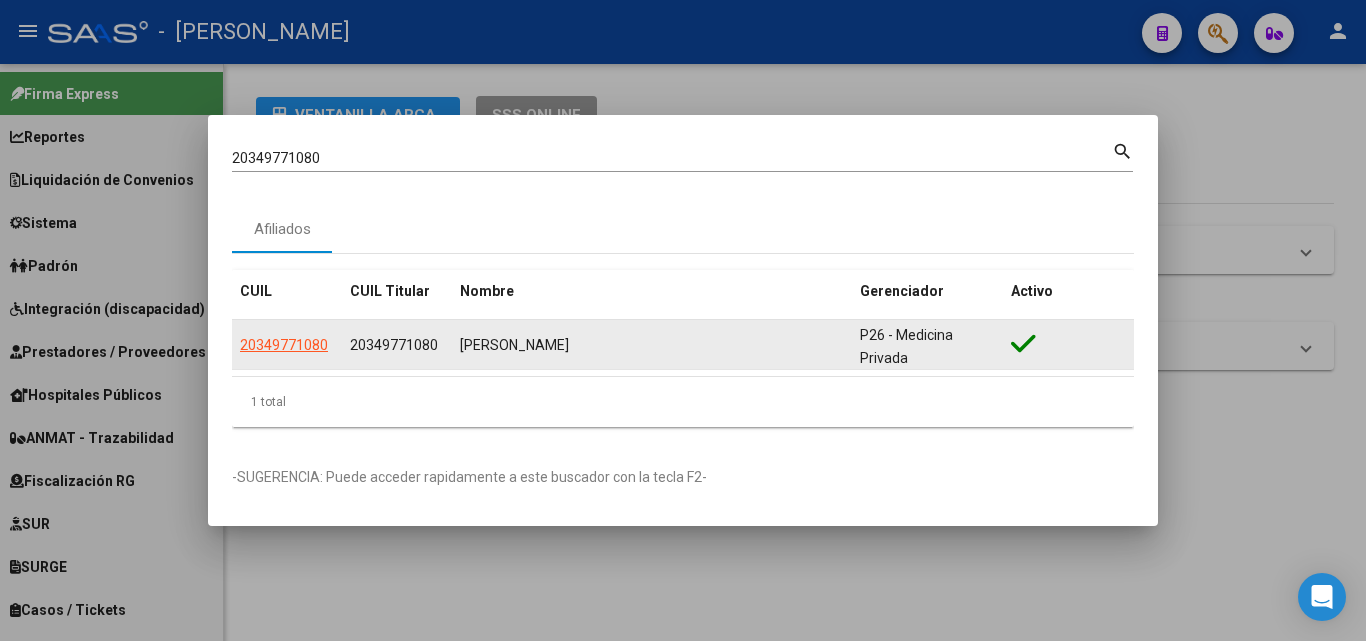 click on "20349771080" 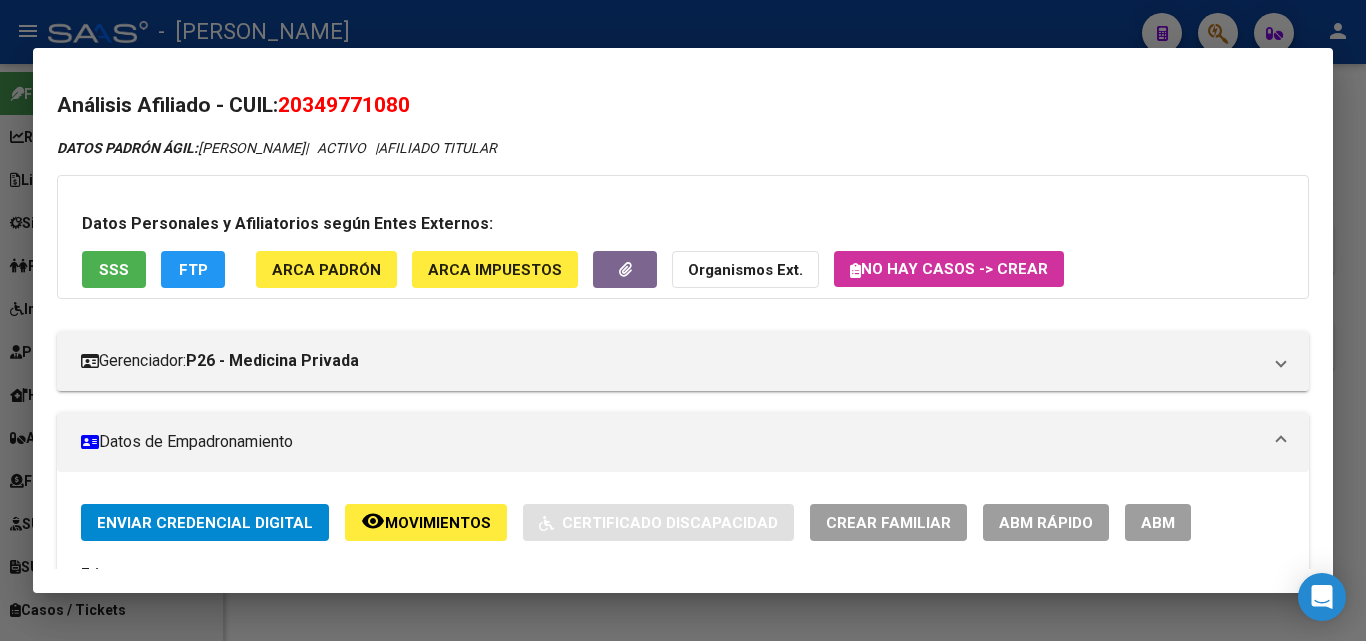 click on "Datos Personales y Afiliatorios según Entes Externos: SSS FTP ARCA Padrón ARCA Impuestos Organismos Ext.   No hay casos -> Crear" at bounding box center (683, 237) 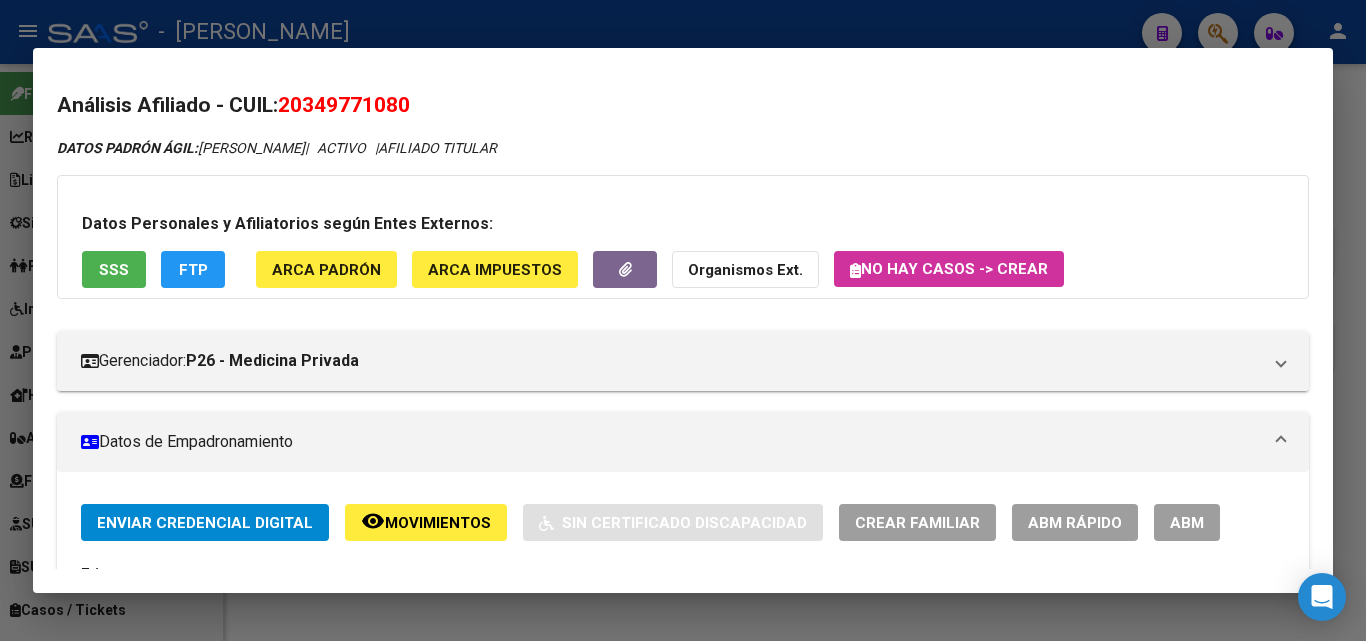 click on "ARCA Padrón" 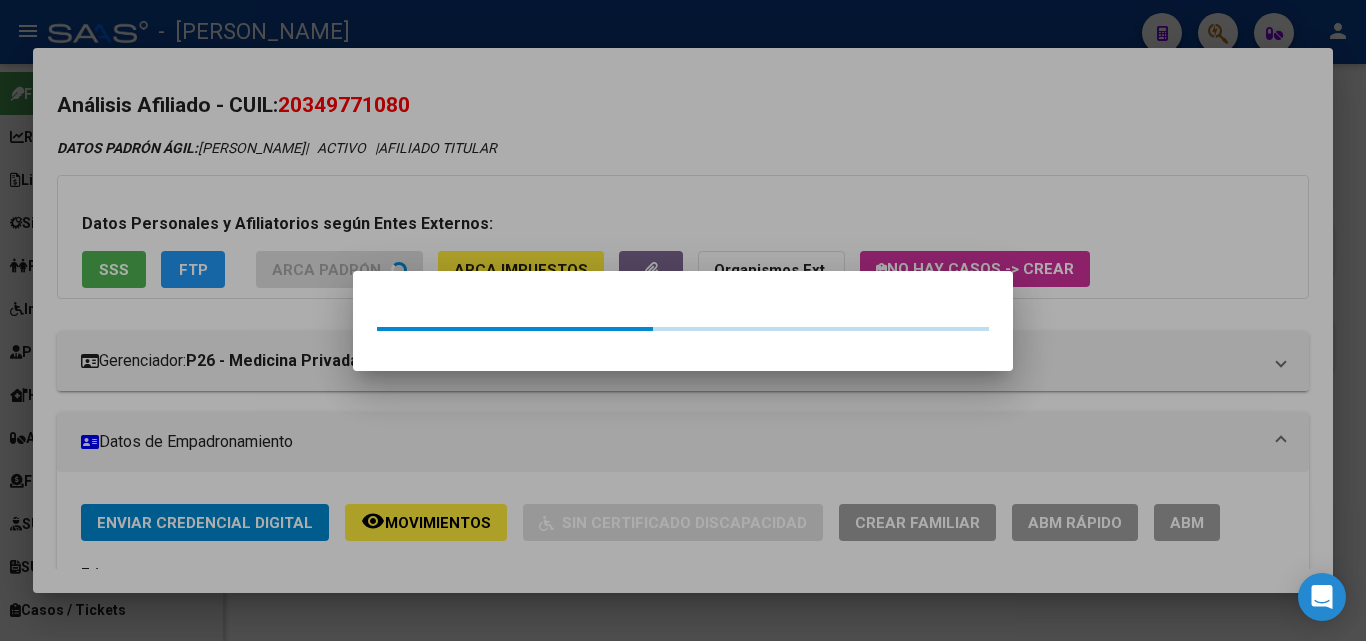 click at bounding box center (683, 320) 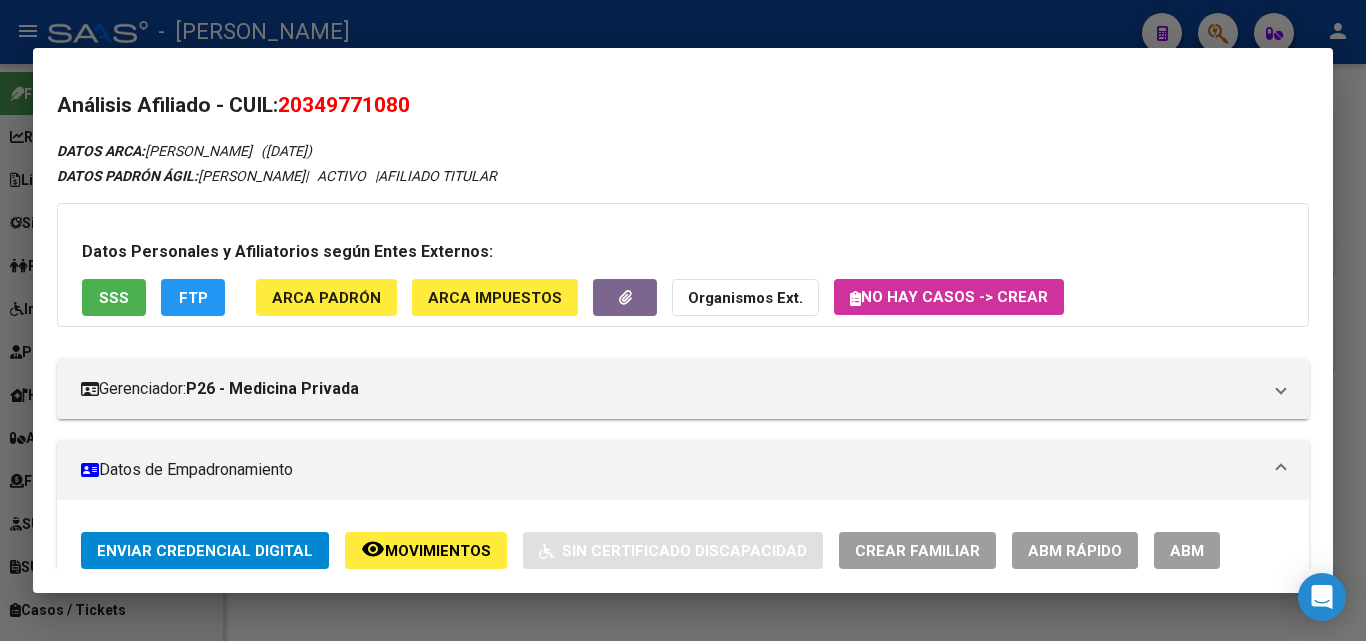 click on "Datos Personales y Afiliatorios según Entes Externos: SSS FTP ARCA Padrón ARCA Impuestos Organismos Ext.   No hay casos -> Crear" at bounding box center (683, 265) 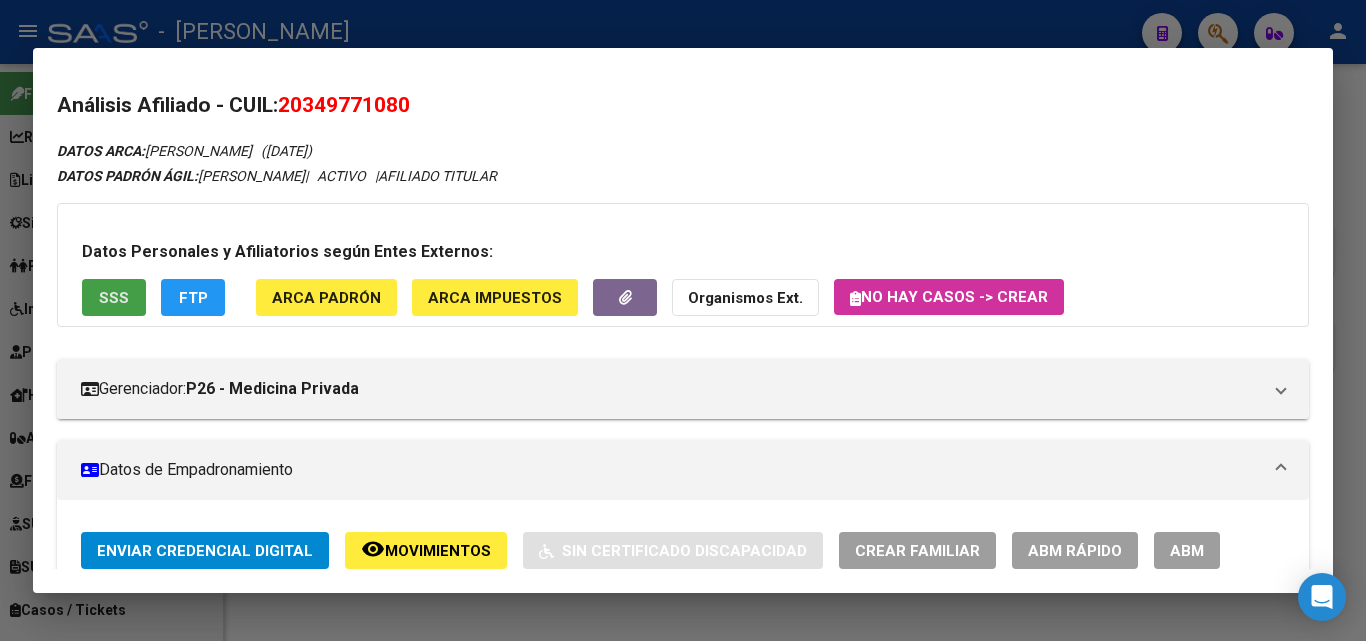click on "SSS" at bounding box center [114, 298] 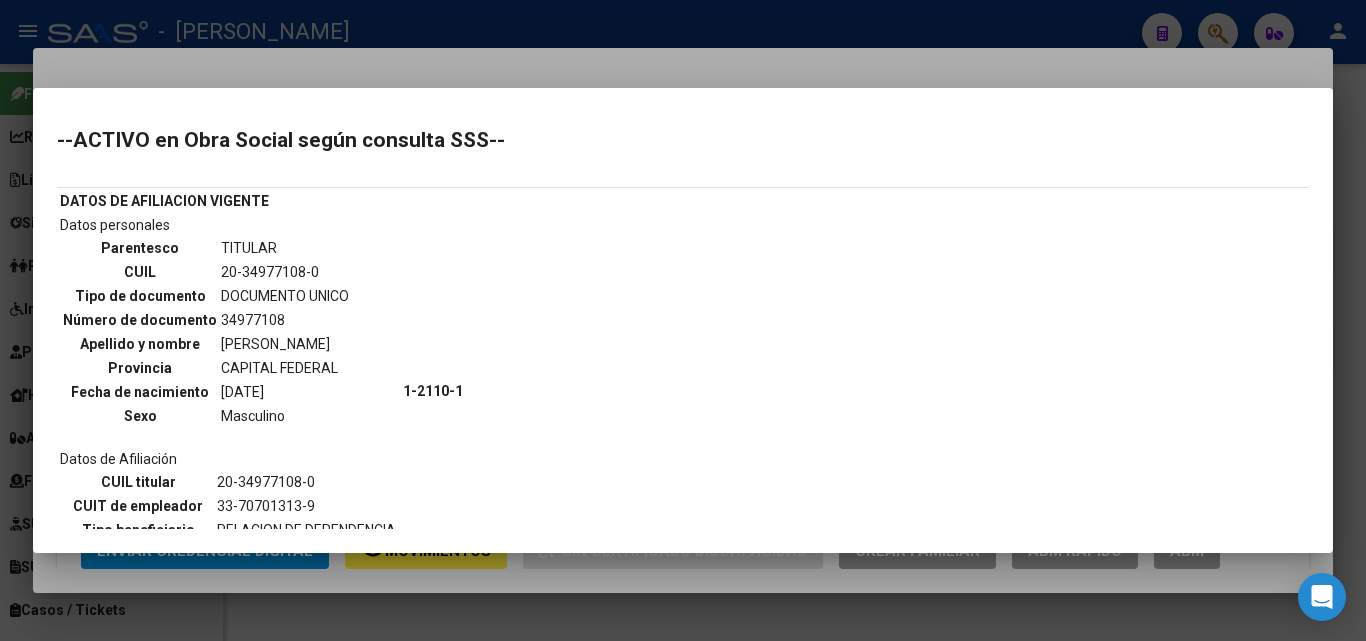 click at bounding box center (683, 320) 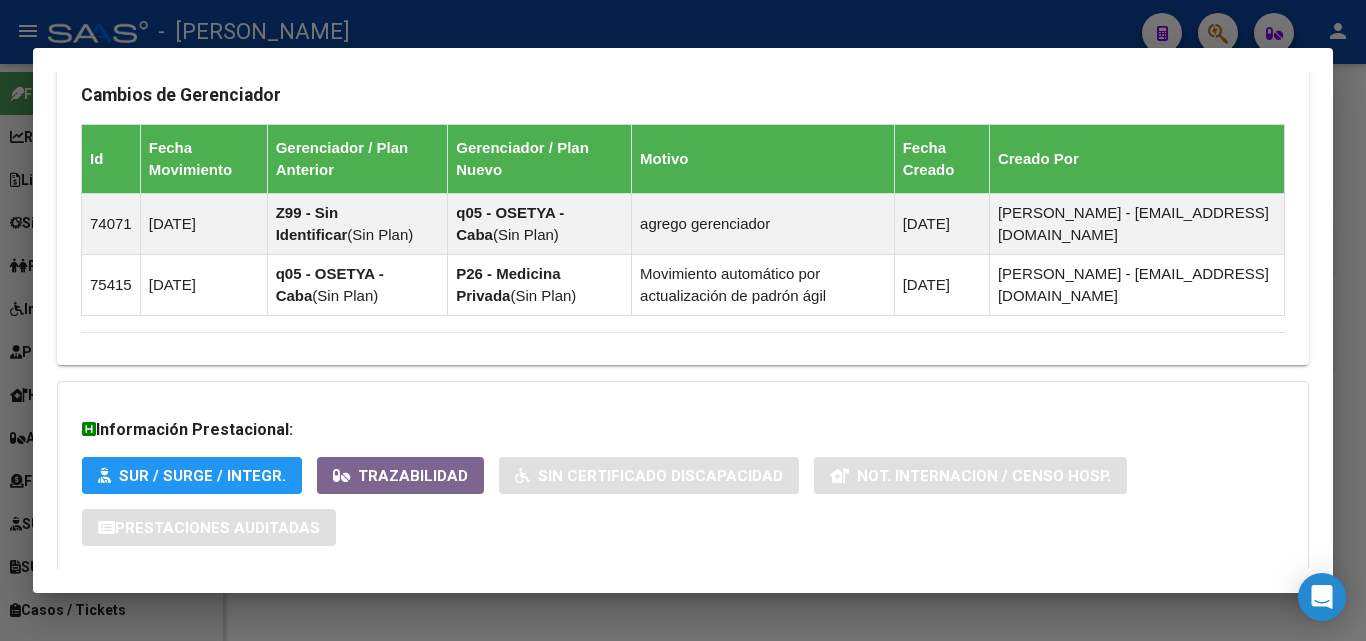 scroll, scrollTop: 1343, scrollLeft: 0, axis: vertical 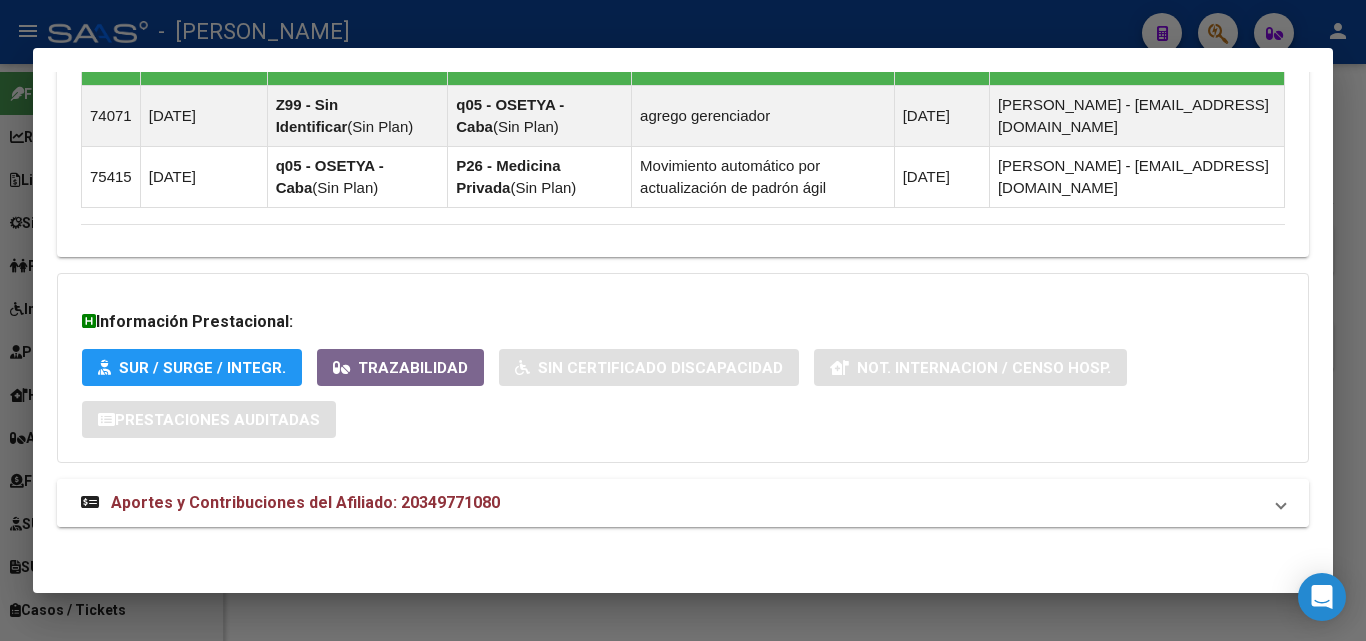 drag, startPoint x: 387, startPoint y: 506, endPoint x: 392, endPoint y: 494, distance: 13 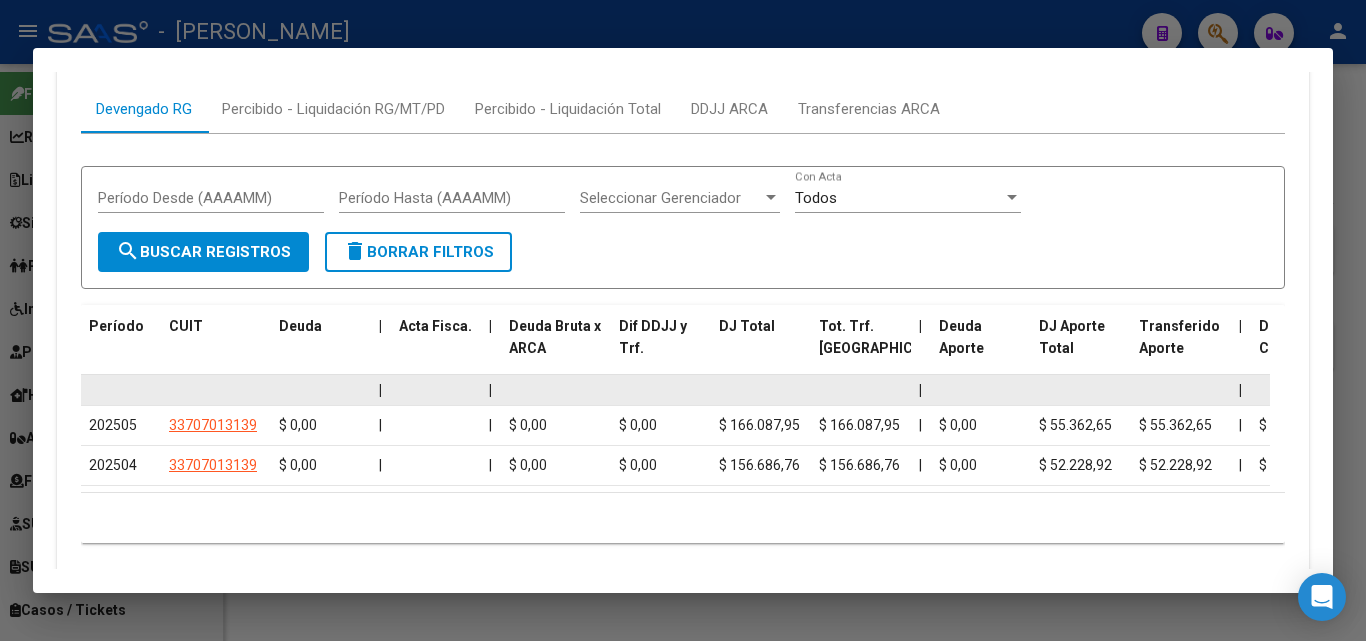 scroll, scrollTop: 1921, scrollLeft: 0, axis: vertical 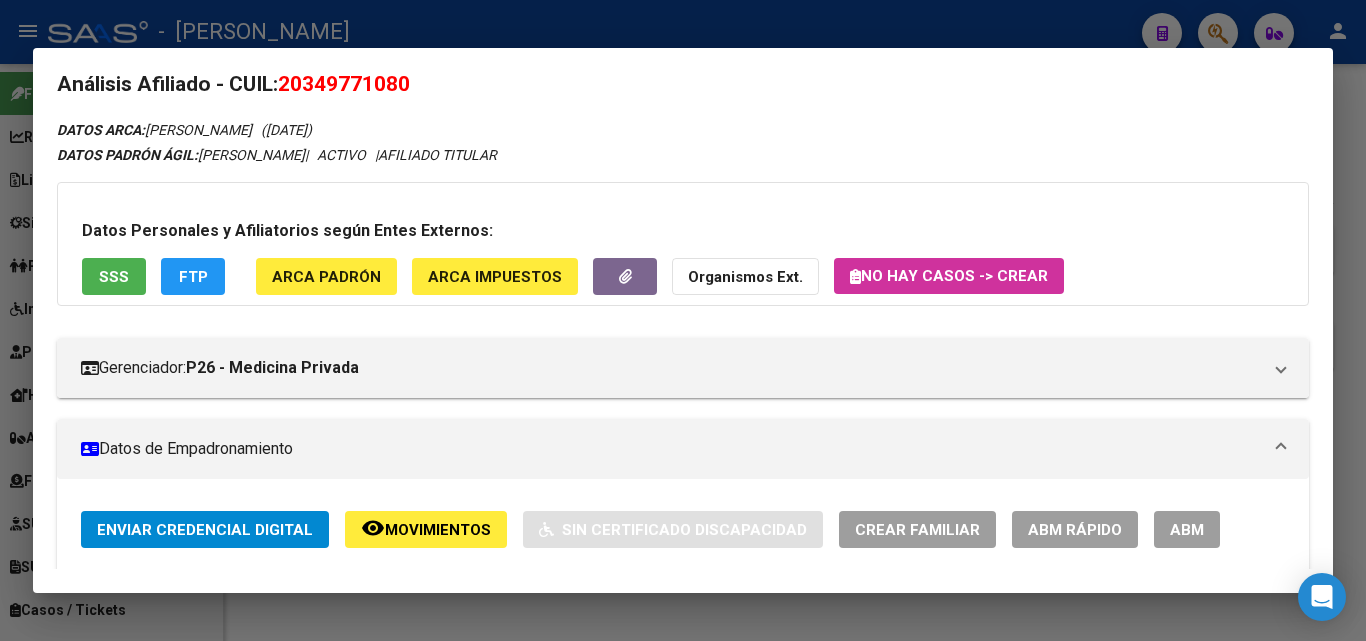 click on "ARCA Padrón" 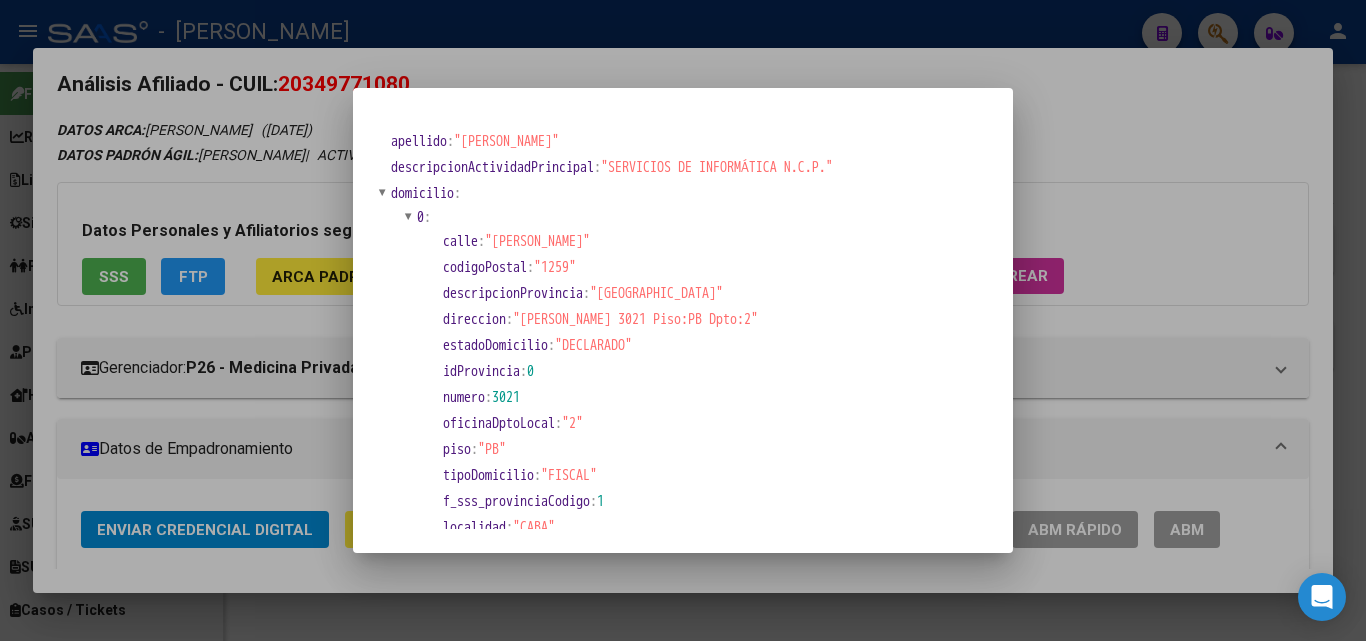 click at bounding box center [683, 320] 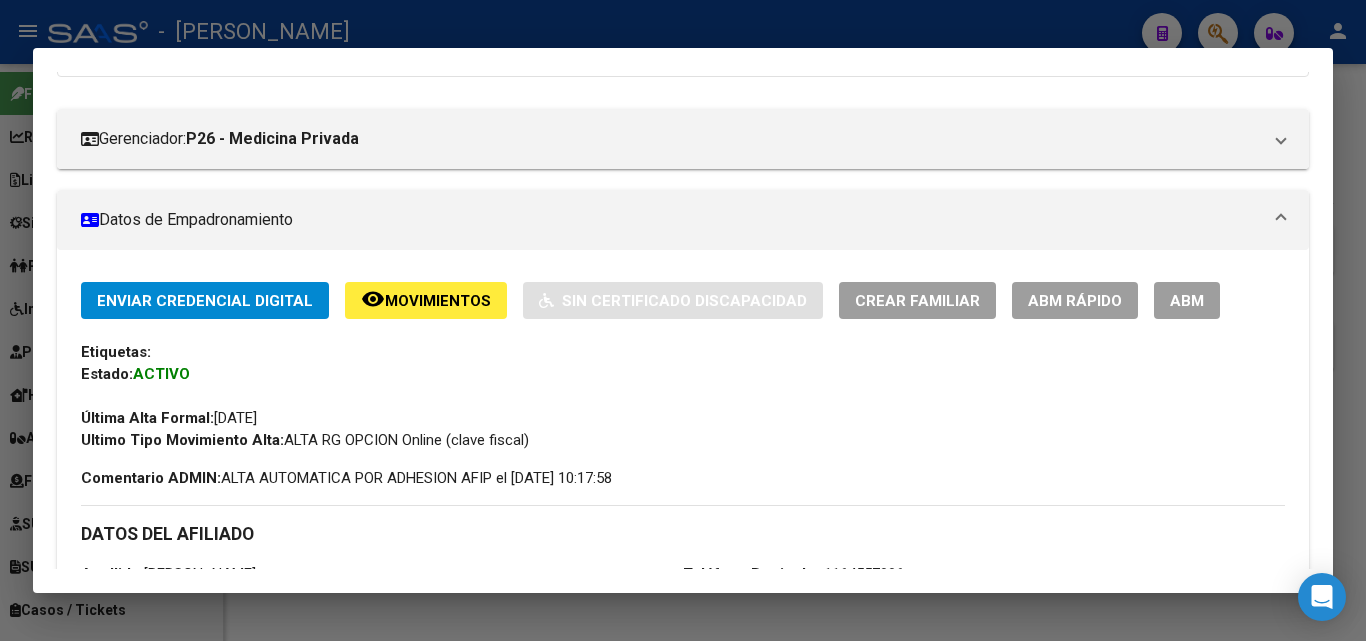 scroll, scrollTop: 521, scrollLeft: 0, axis: vertical 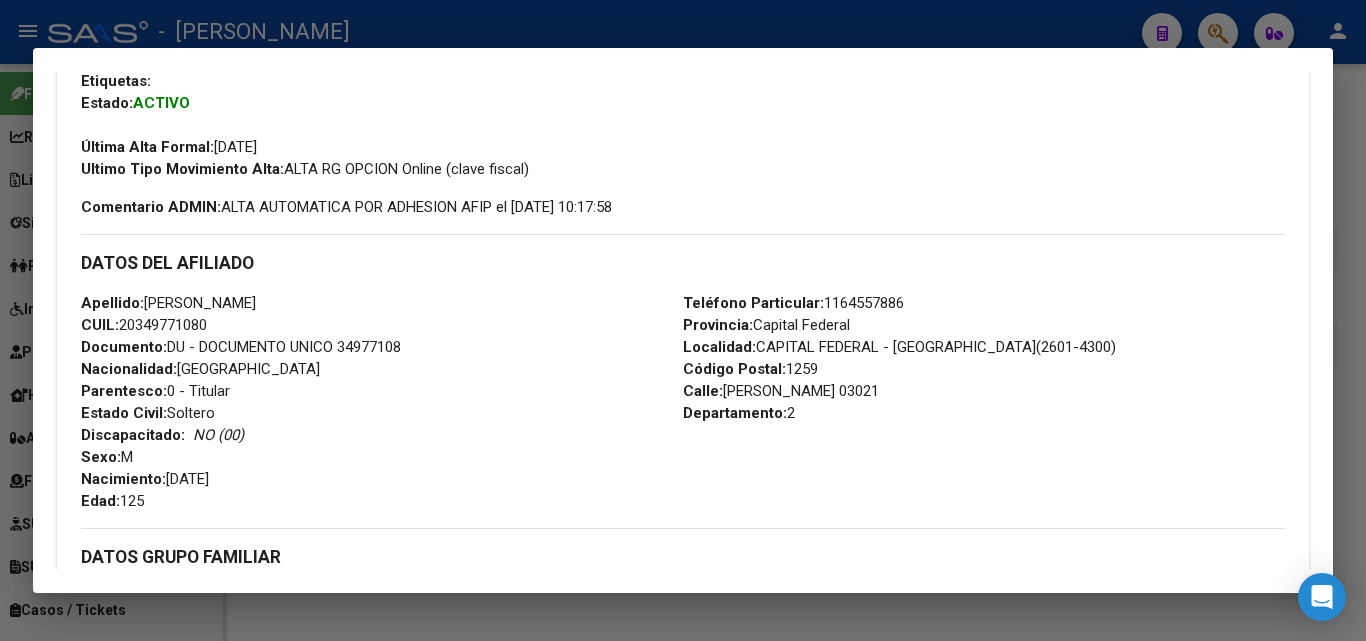 click on "Documento:  DU - DOCUMENTO UNICO 34977108" at bounding box center [241, 347] 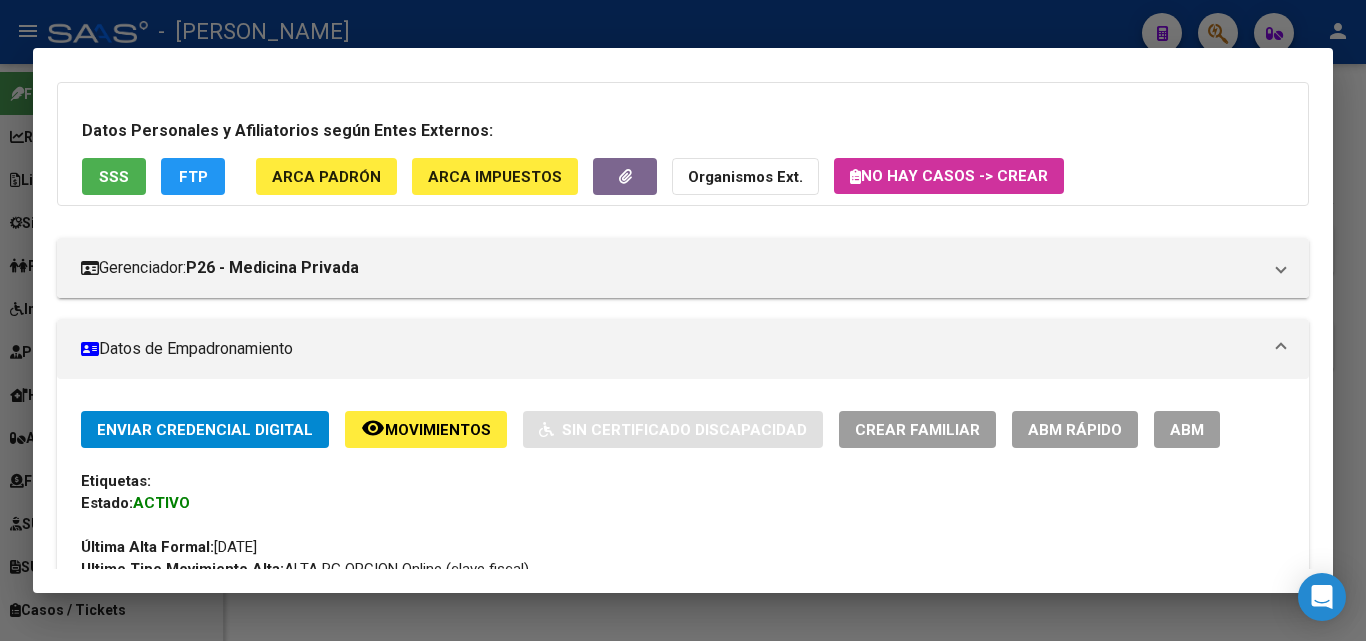 scroll, scrollTop: 0, scrollLeft: 0, axis: both 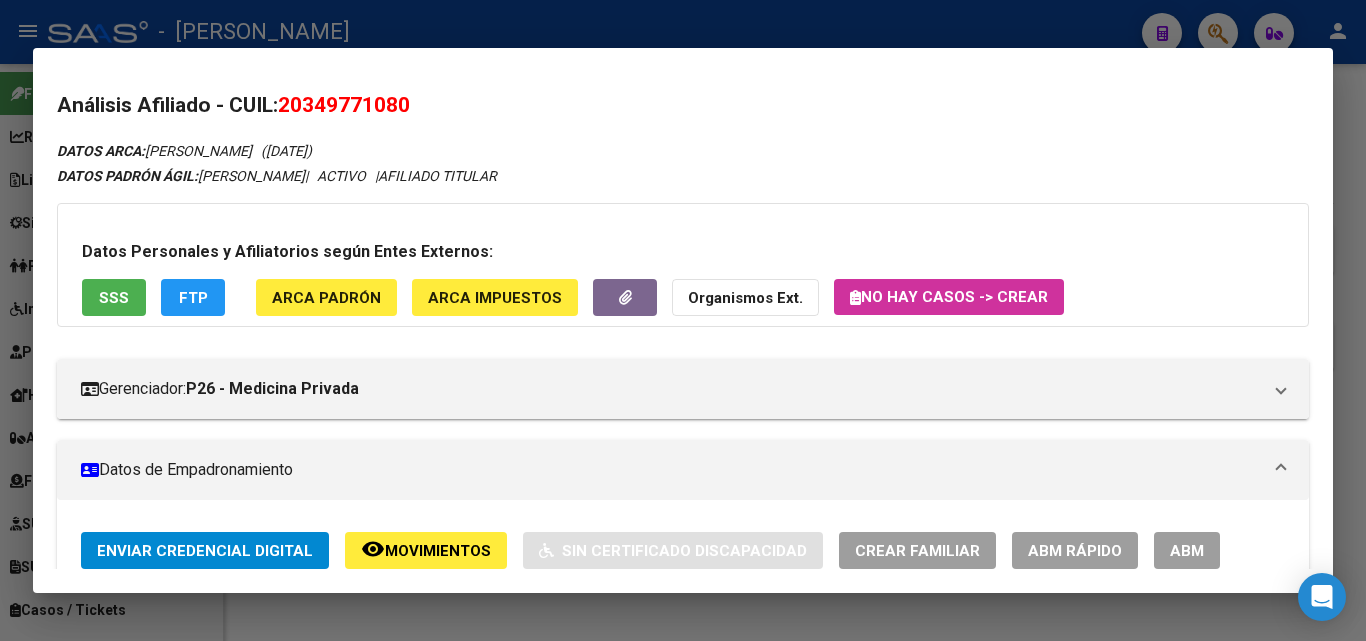 click on "ARCA Padrón" 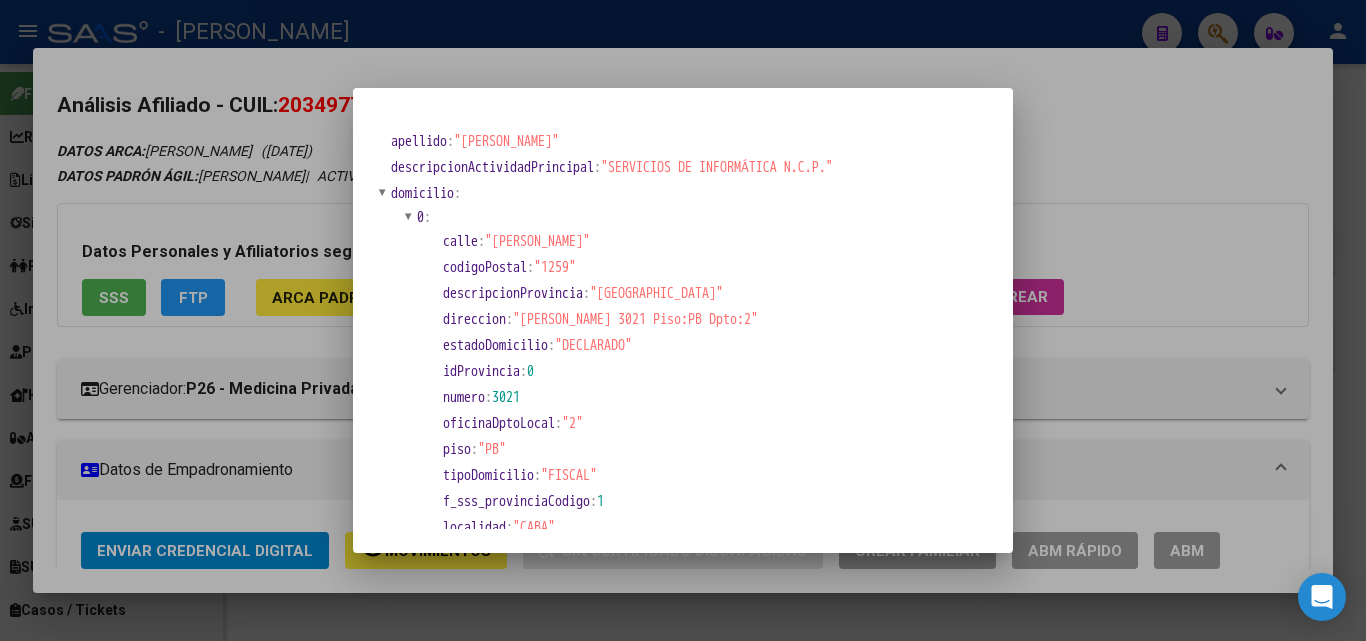 click at bounding box center [683, 320] 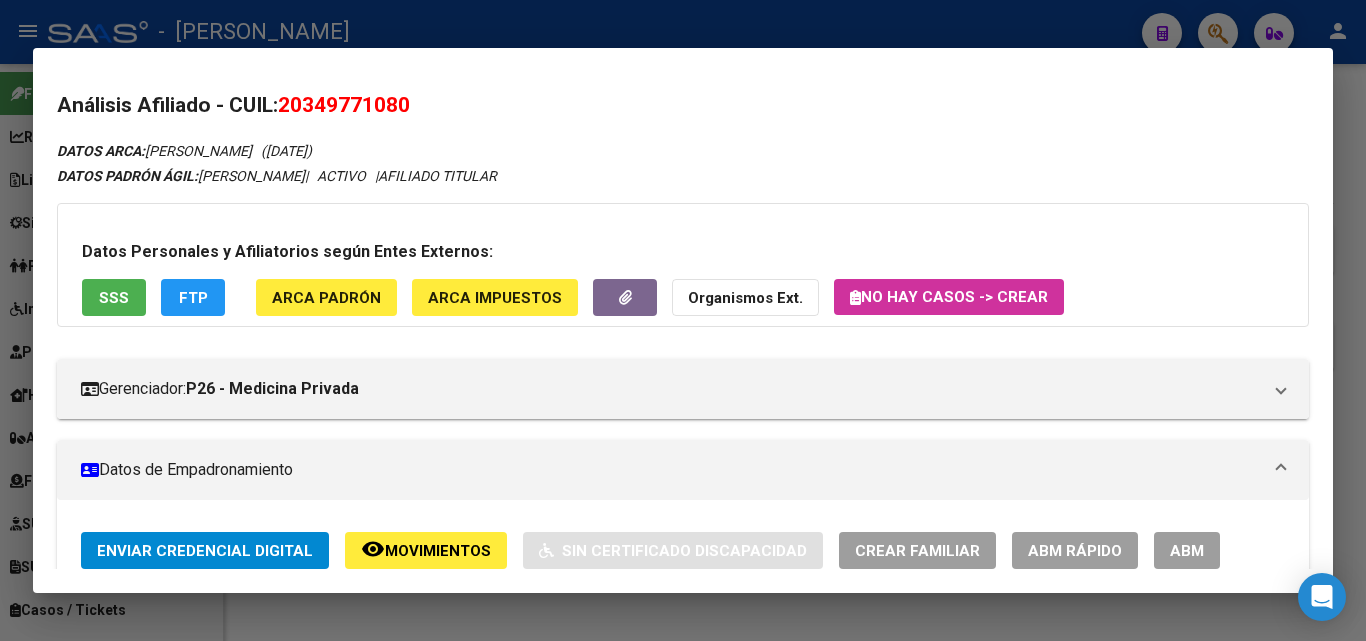 scroll, scrollTop: 400, scrollLeft: 0, axis: vertical 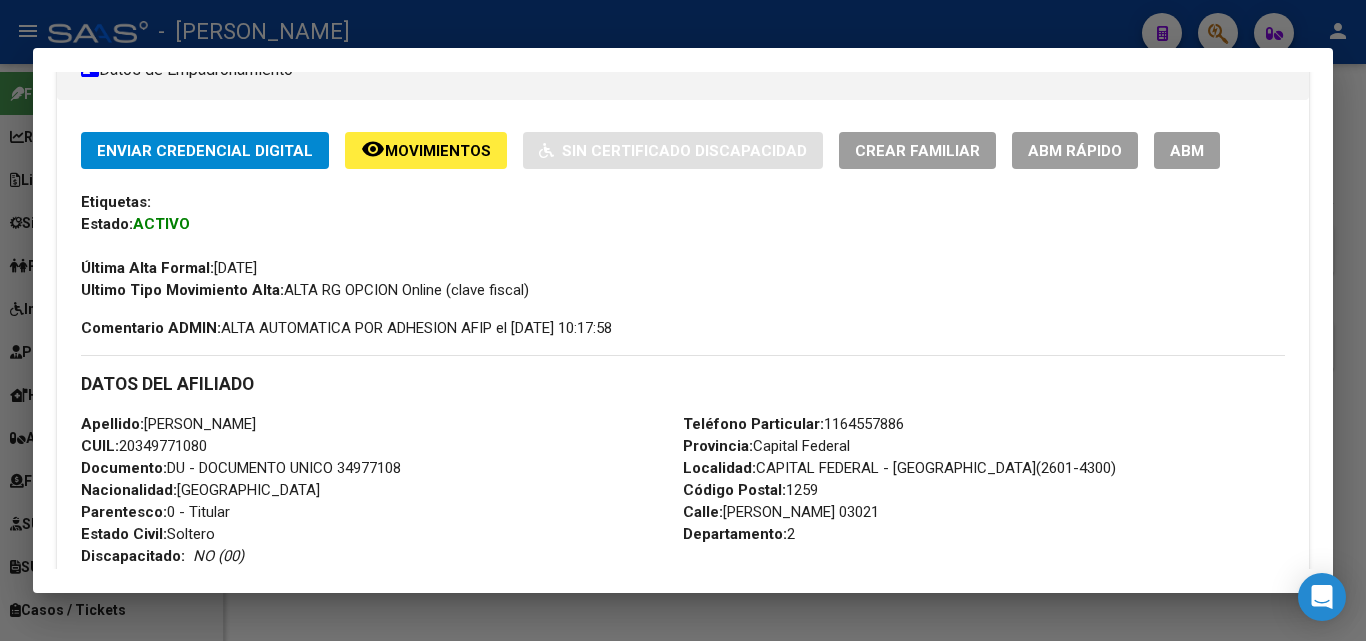 click on "Teléfono Particular:  1164557886           Provincia:  Capital Federal Localidad:  CAPITAL FEDERAL - SALCEDO(2601-4300)               Código Postal:  1259 Calle:  SALCEDO              03021 Departamento:  2" at bounding box center (984, 523) 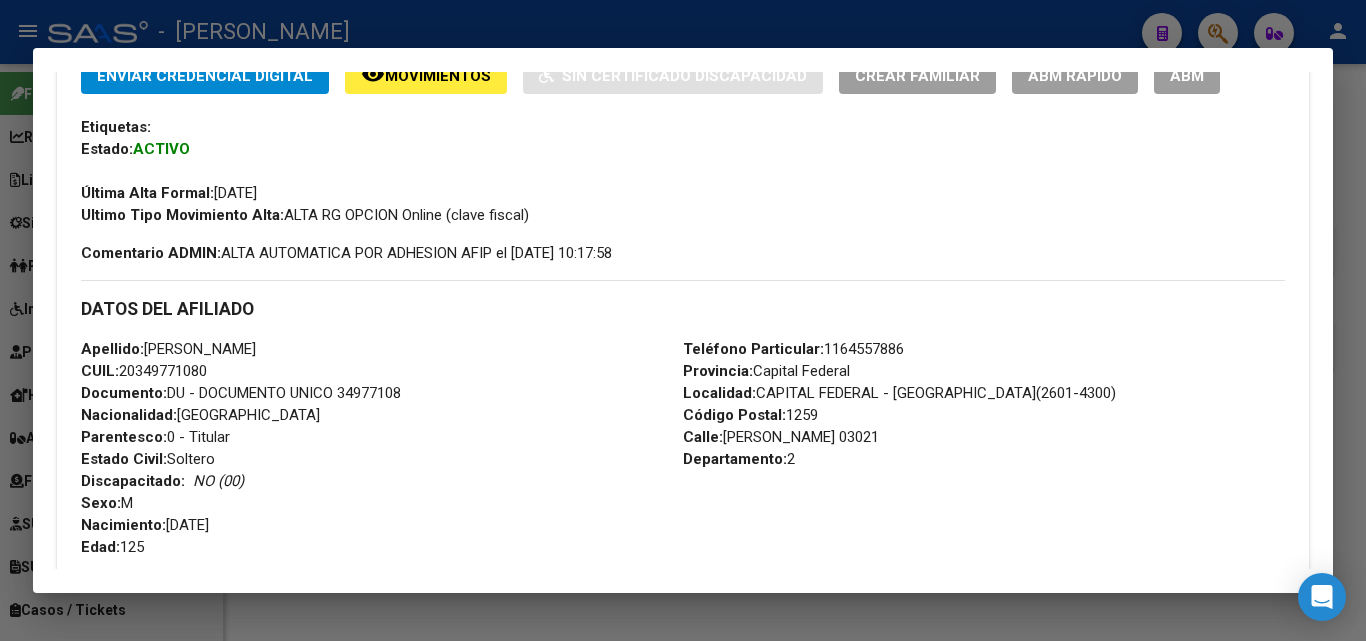 scroll, scrollTop: 900, scrollLeft: 0, axis: vertical 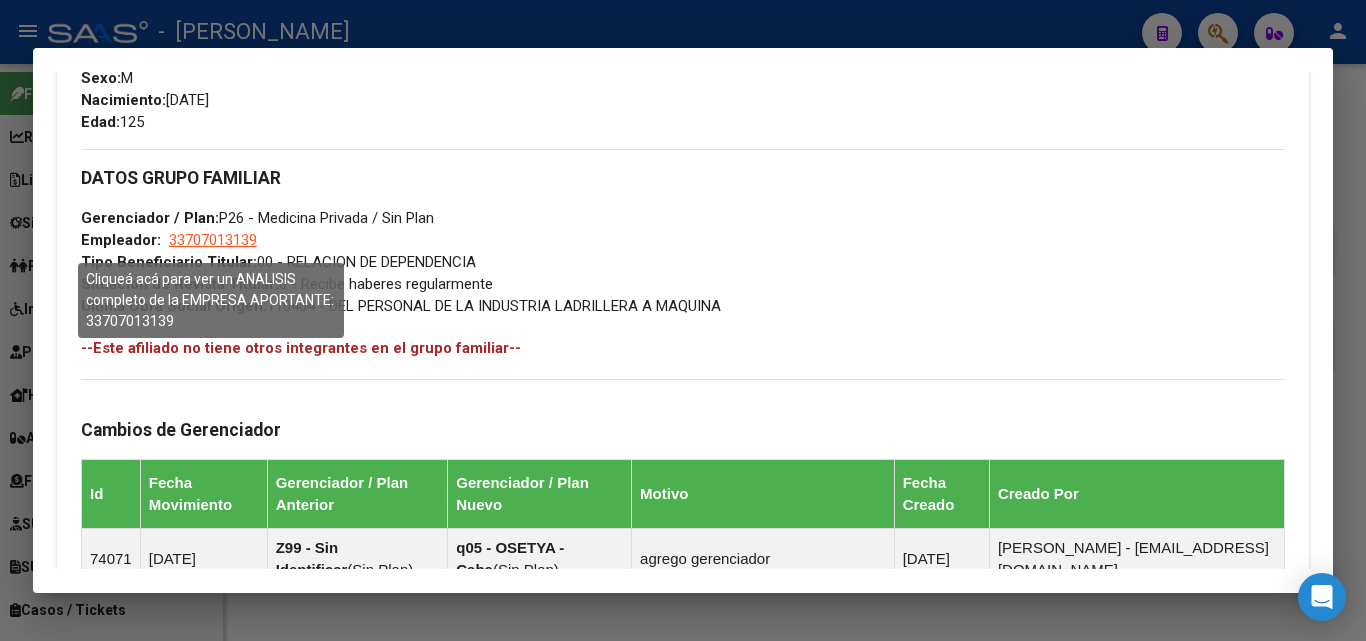 click on "33707013139" at bounding box center (213, 240) 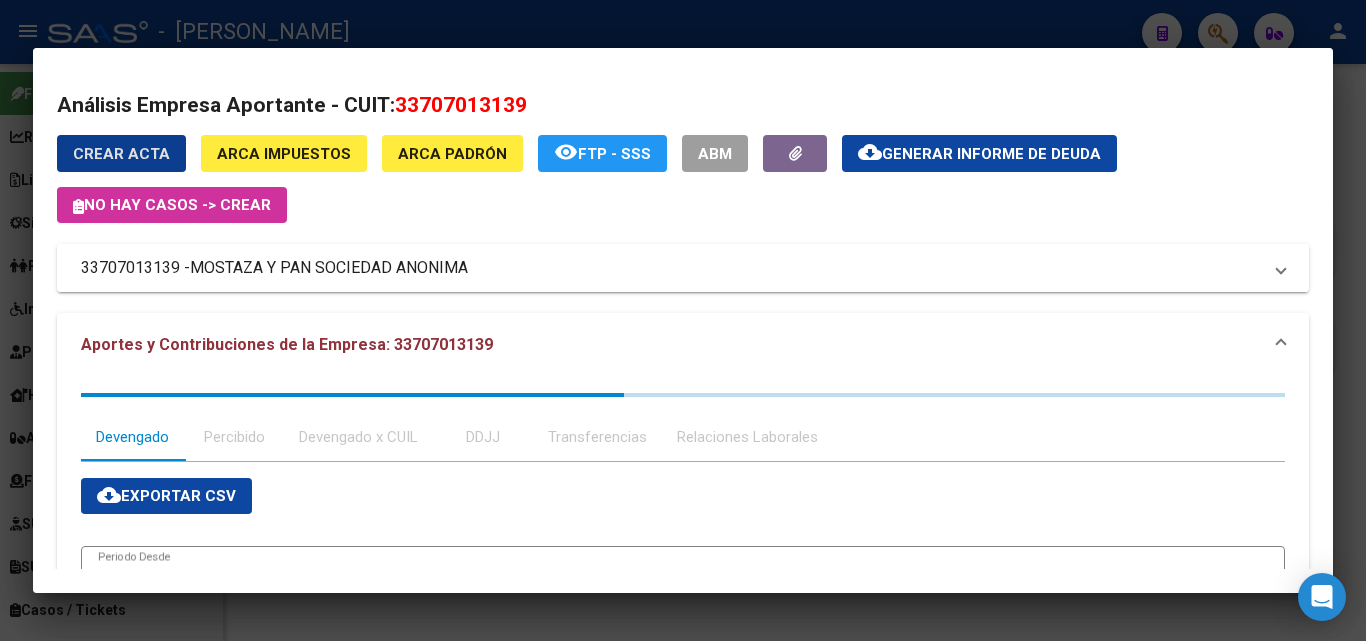 click on "MOSTAZA Y PAN SOCIEDAD ANONIMA" at bounding box center [329, 268] 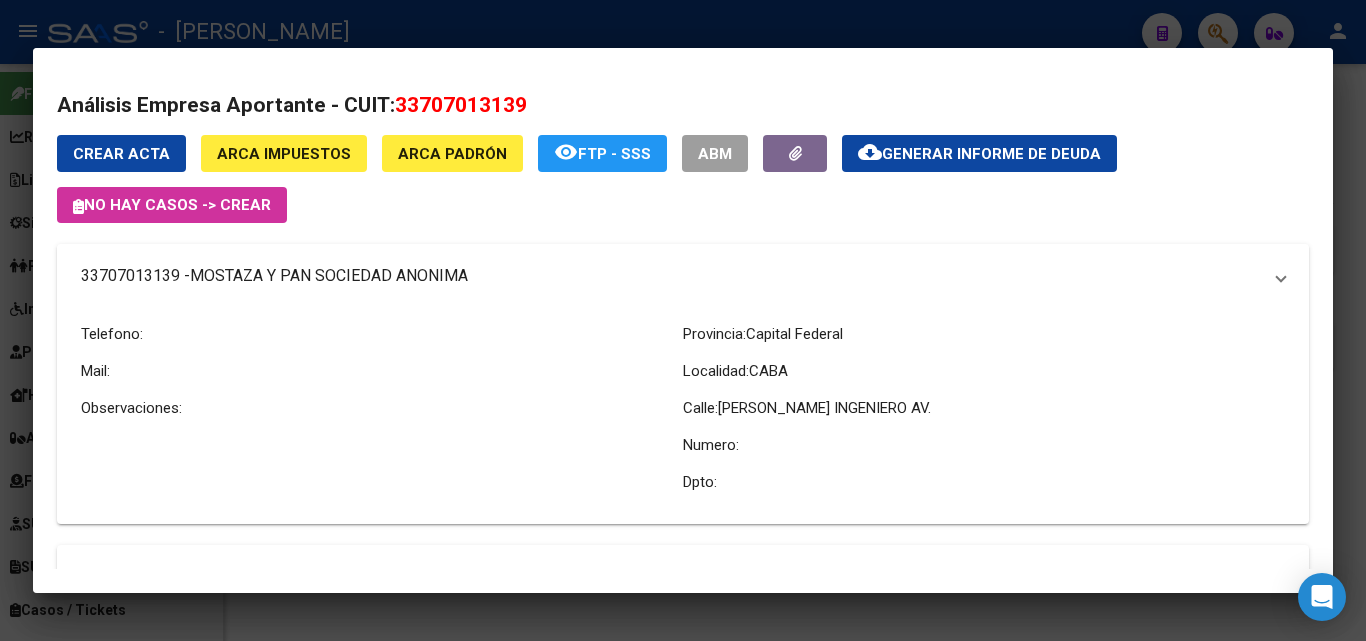 click on "MOSTAZA Y PAN SOCIEDAD ANONIMA" at bounding box center (329, 276) 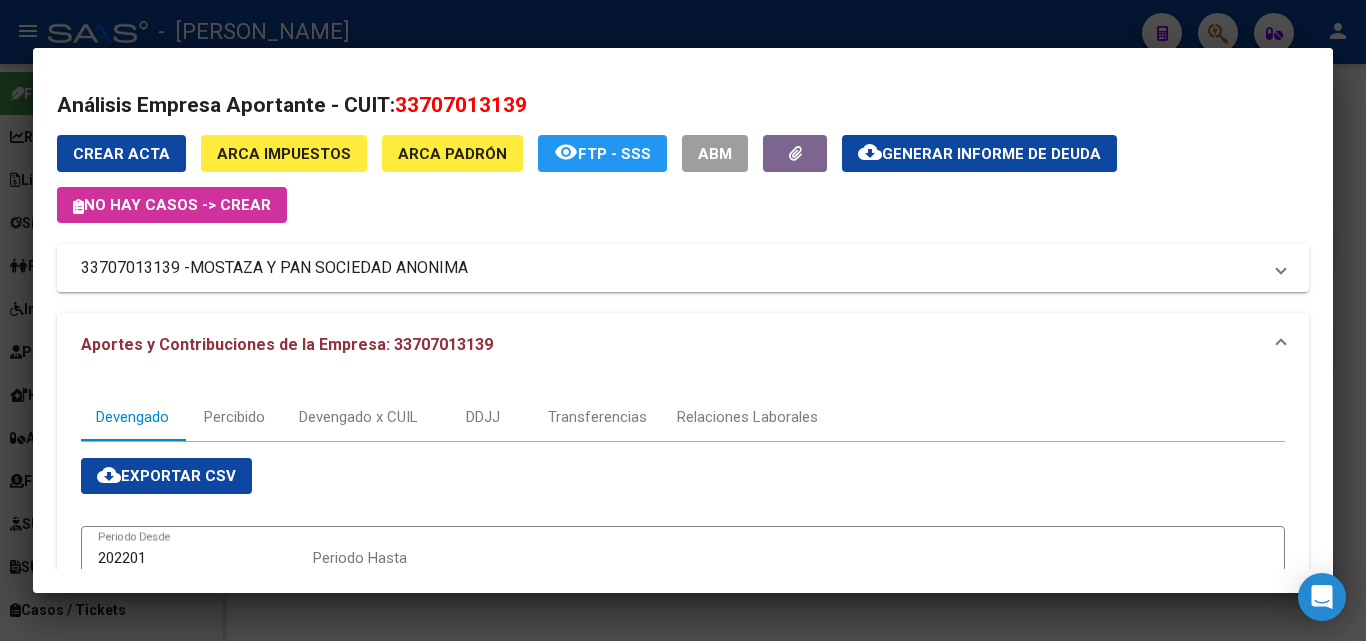 click on "MOSTAZA Y PAN SOCIEDAD ANONIMA" at bounding box center (329, 268) 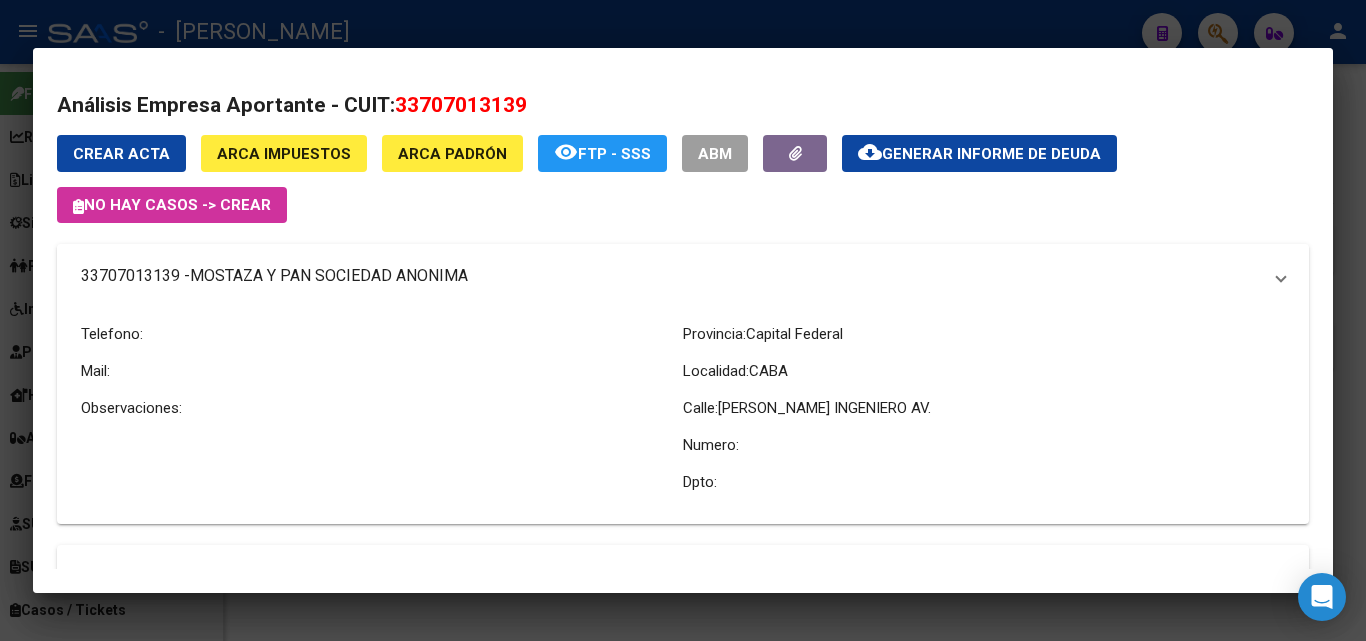 click on "MOSTAZA Y PAN SOCIEDAD ANONIMA" at bounding box center (329, 276) 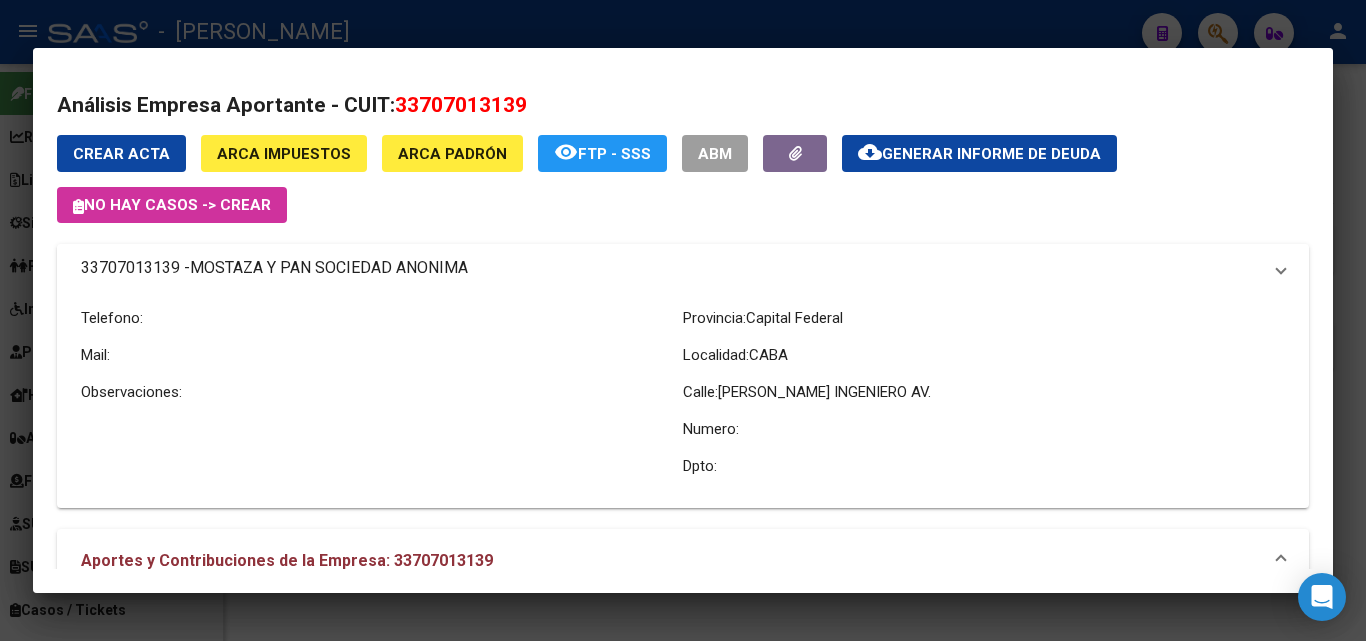 click on "MOSTAZA Y PAN SOCIEDAD ANONIMA" at bounding box center [329, 268] 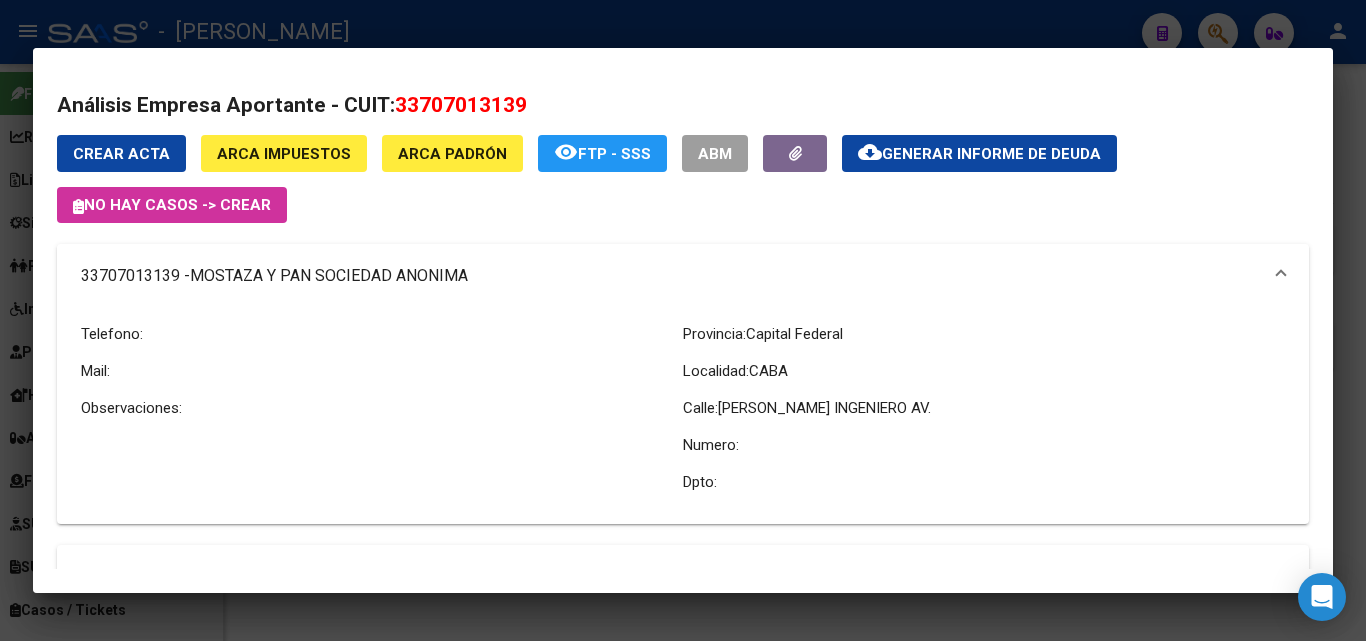 click on "MOSTAZA Y PAN SOCIEDAD ANONIMA" at bounding box center [329, 276] 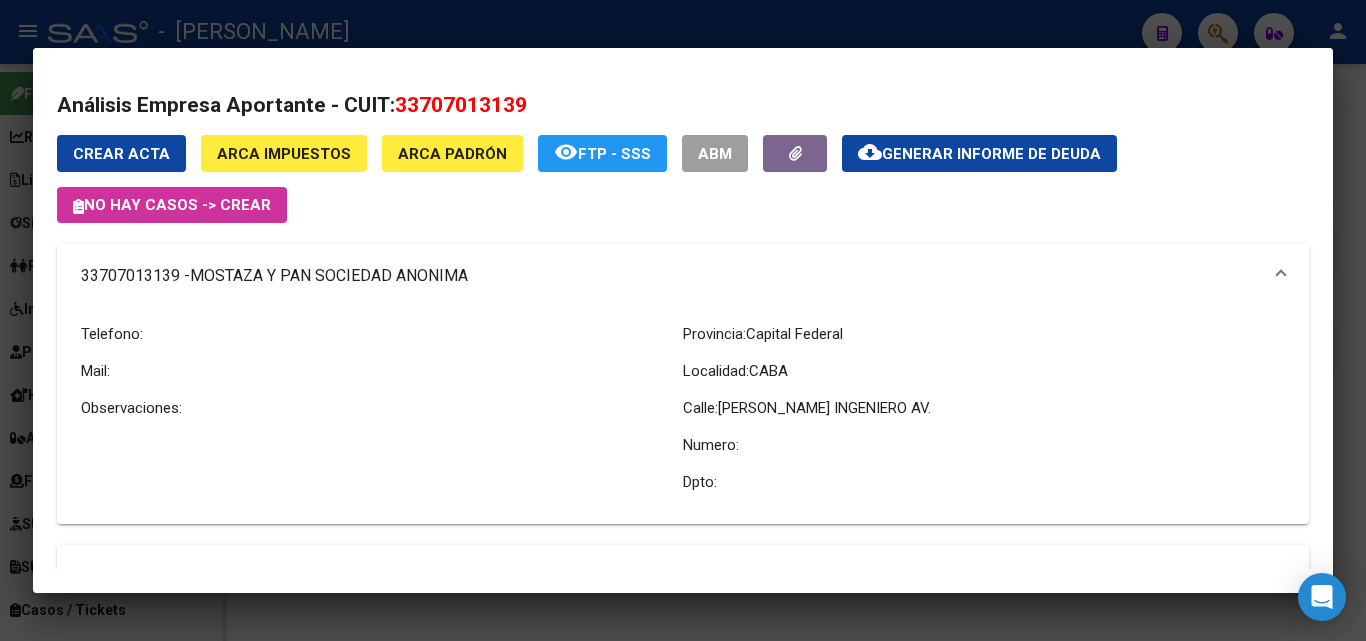 click at bounding box center [683, 320] 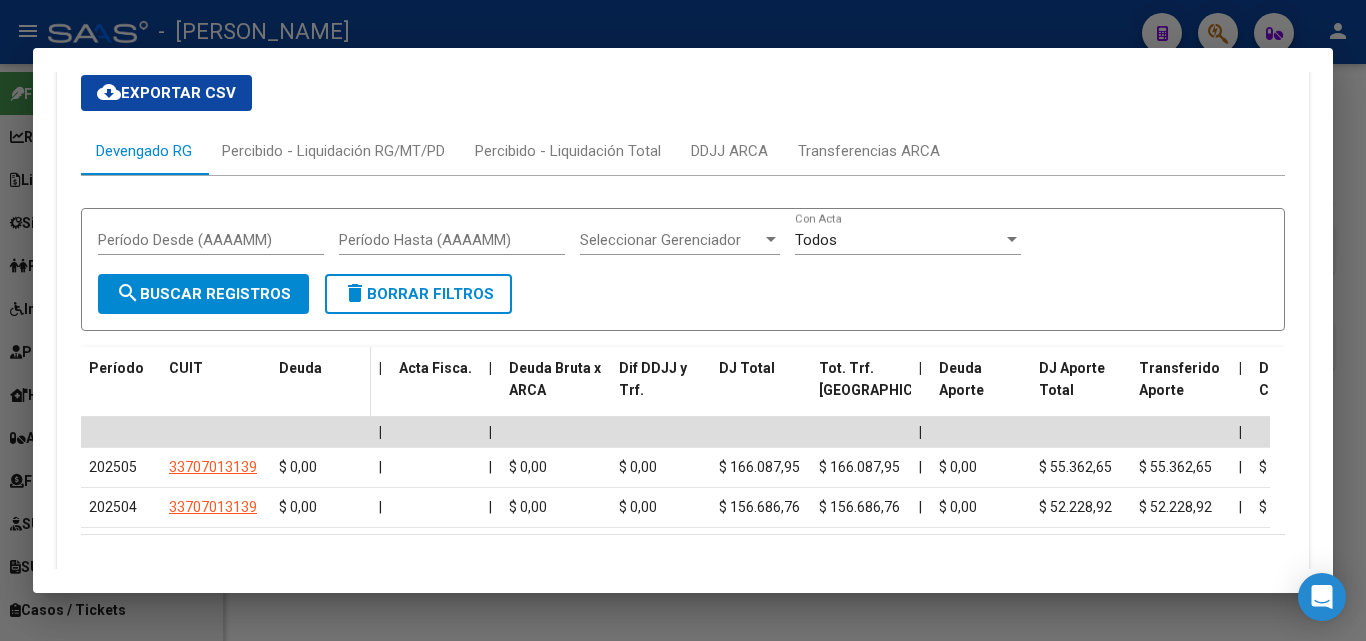 scroll, scrollTop: 1982, scrollLeft: 0, axis: vertical 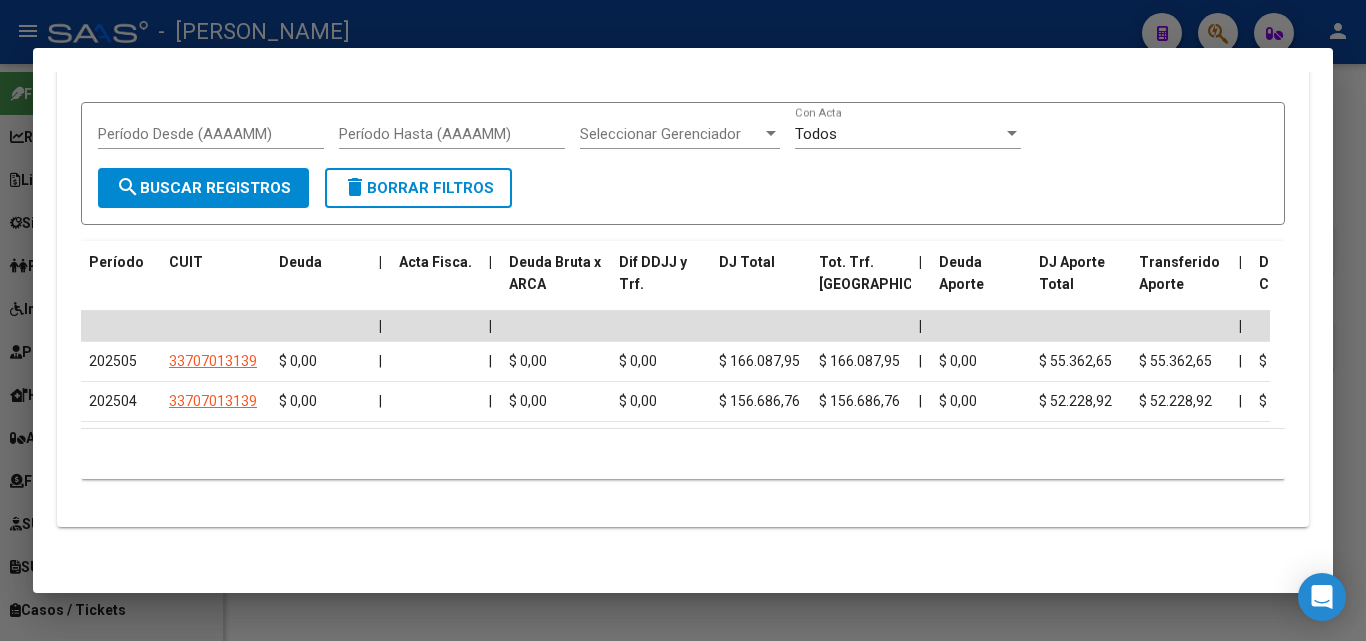 click at bounding box center [683, 320] 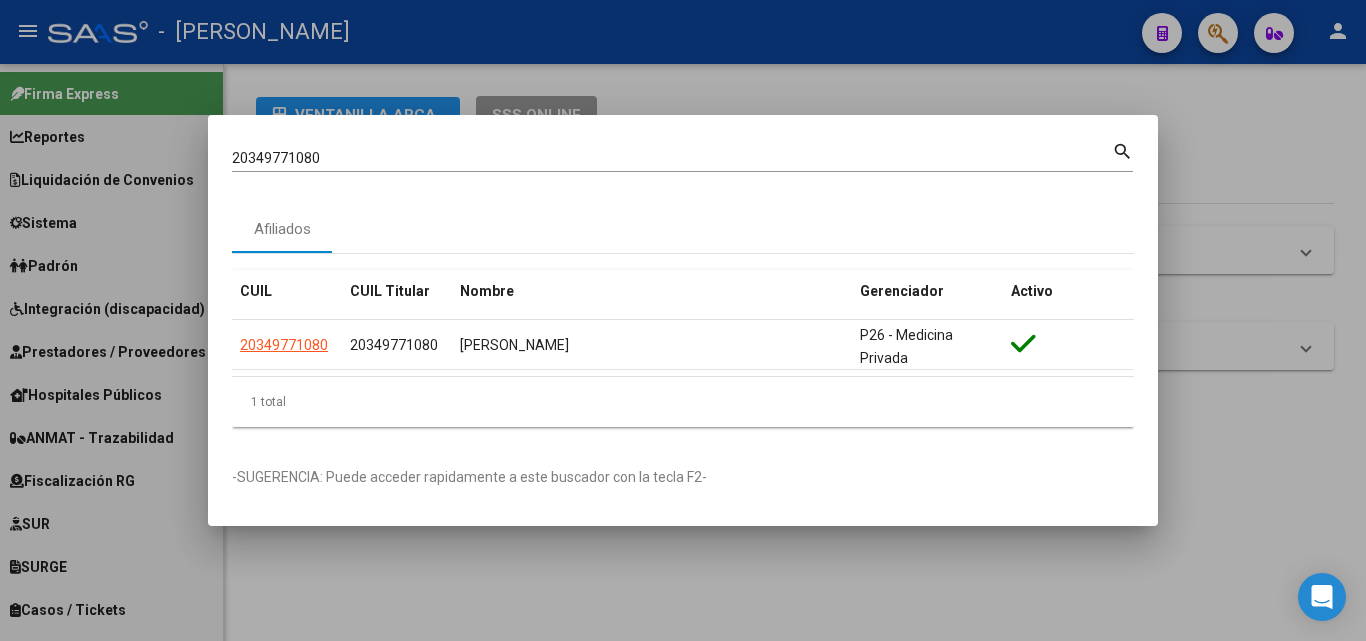 click on "20349771080" at bounding box center [672, 158] 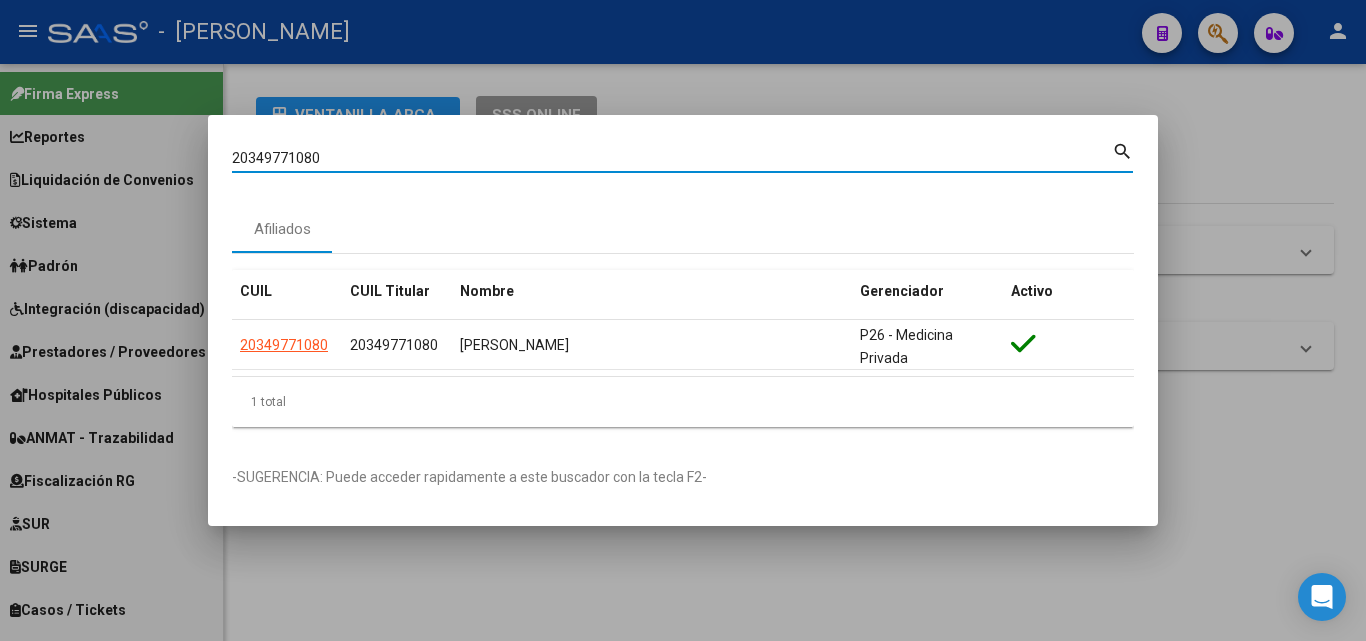 click on "20349771080" at bounding box center [672, 158] 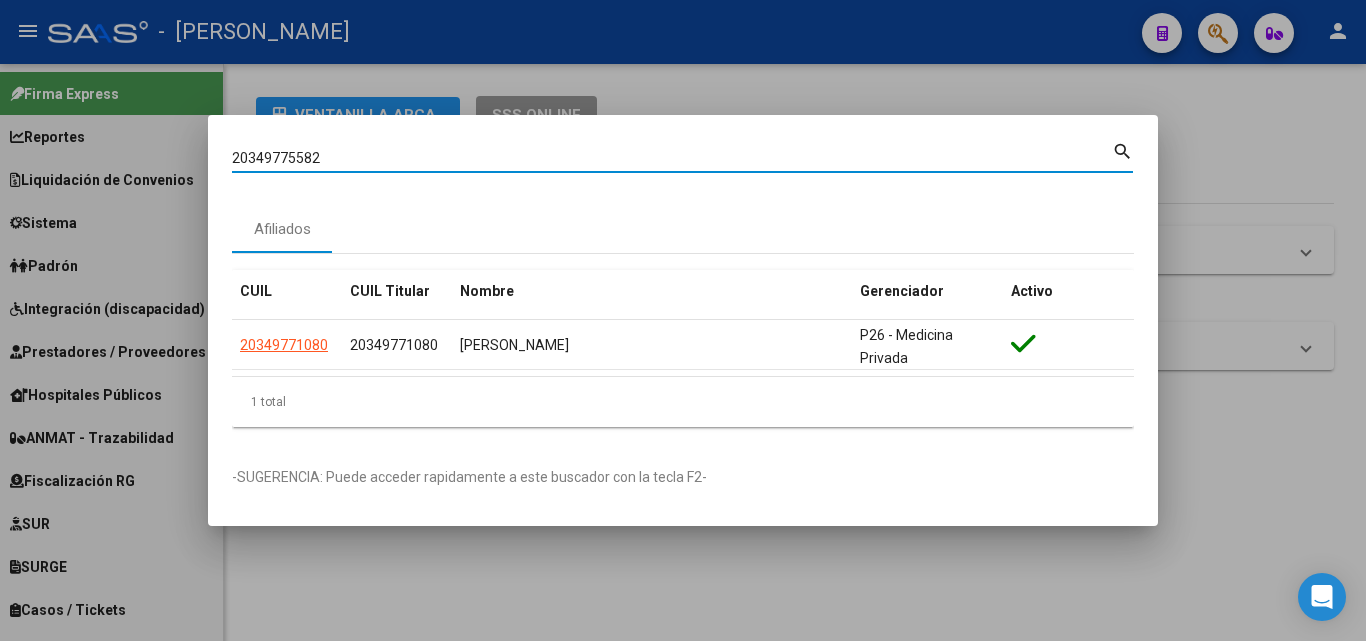 type on "20349775582" 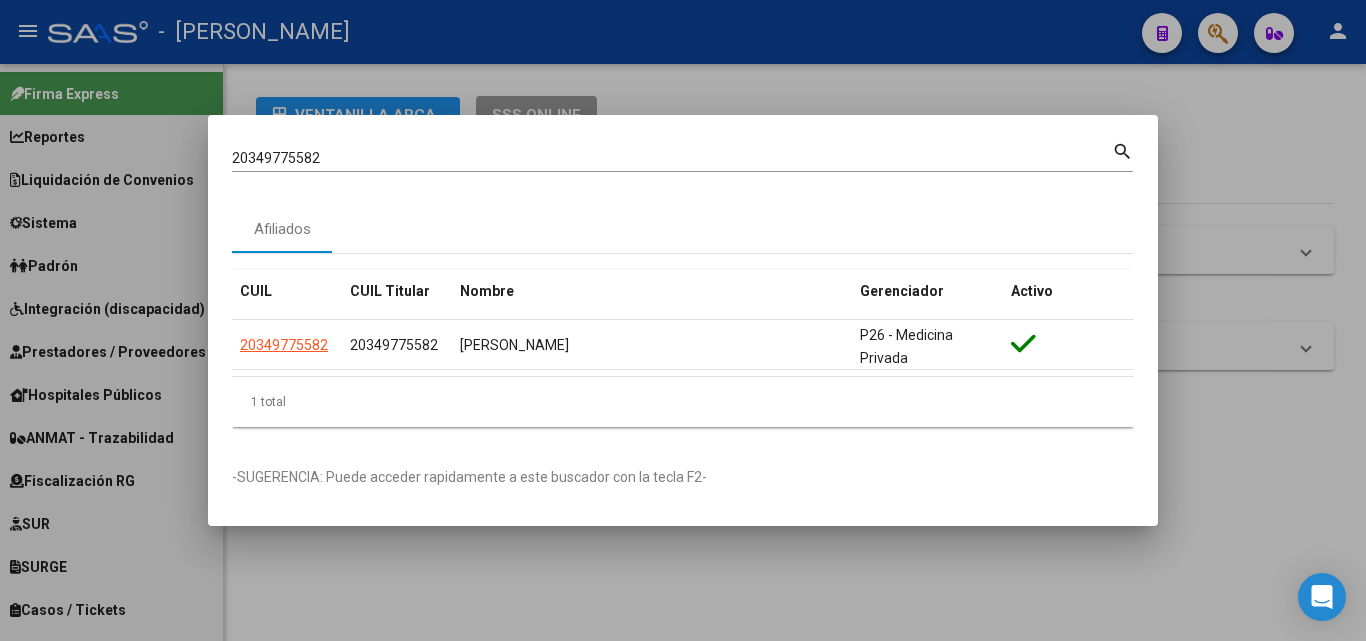 click on "20349775582" 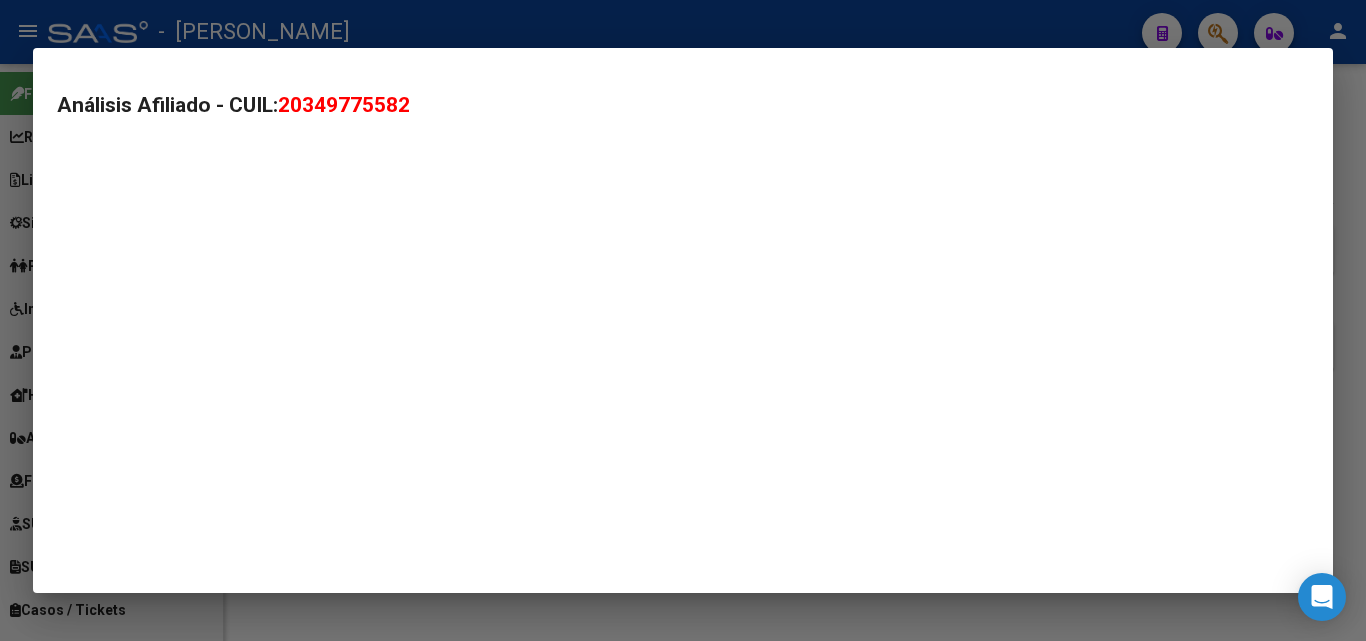 click on "Análisis Afiliado - CUIL:  20349775582" at bounding box center (683, 320) 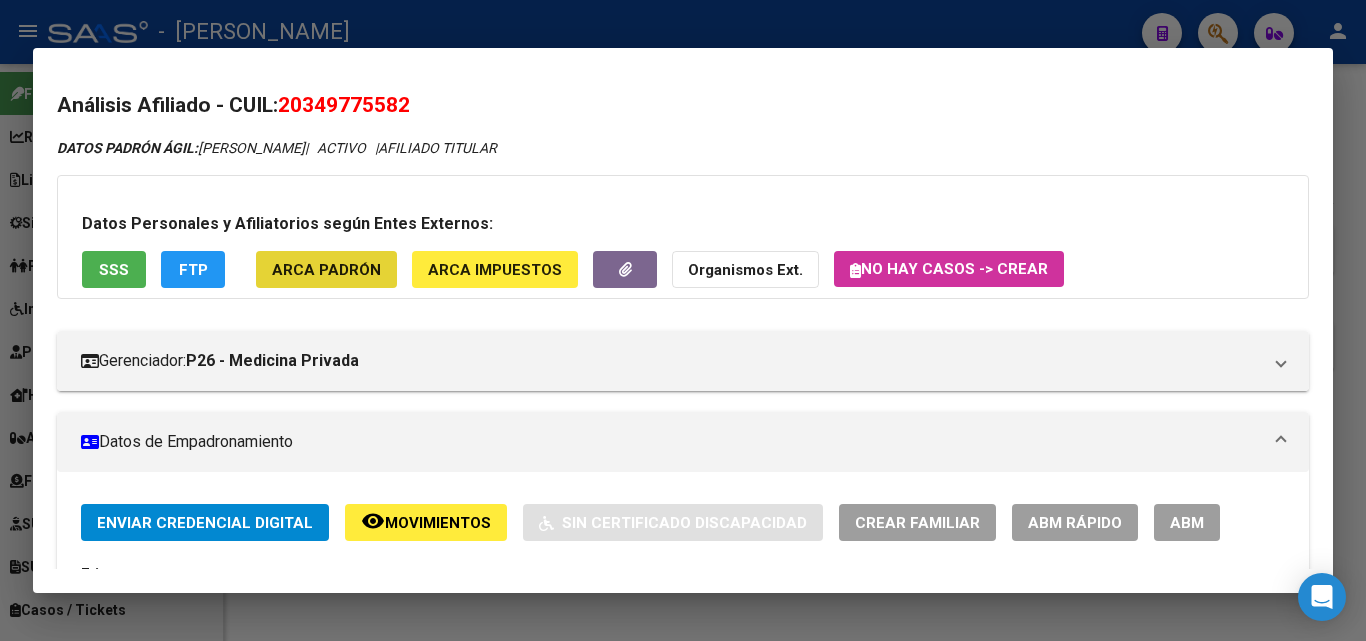 click on "ARCA Padrón" 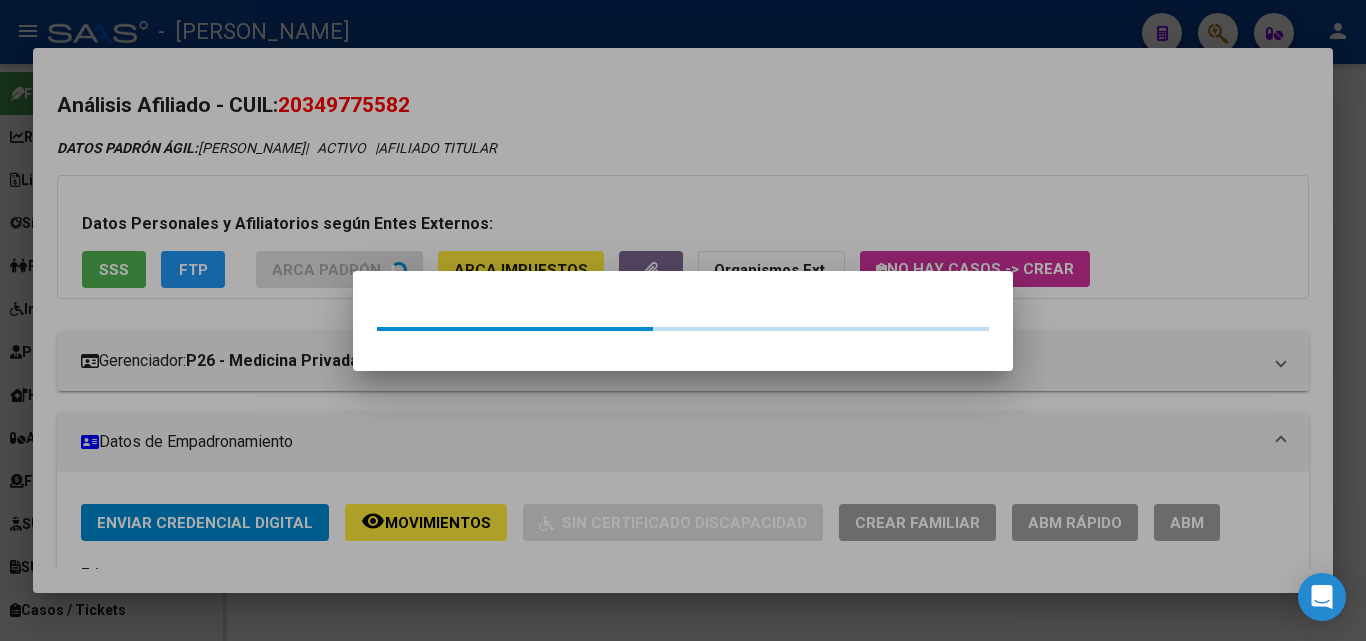 click at bounding box center [683, 320] 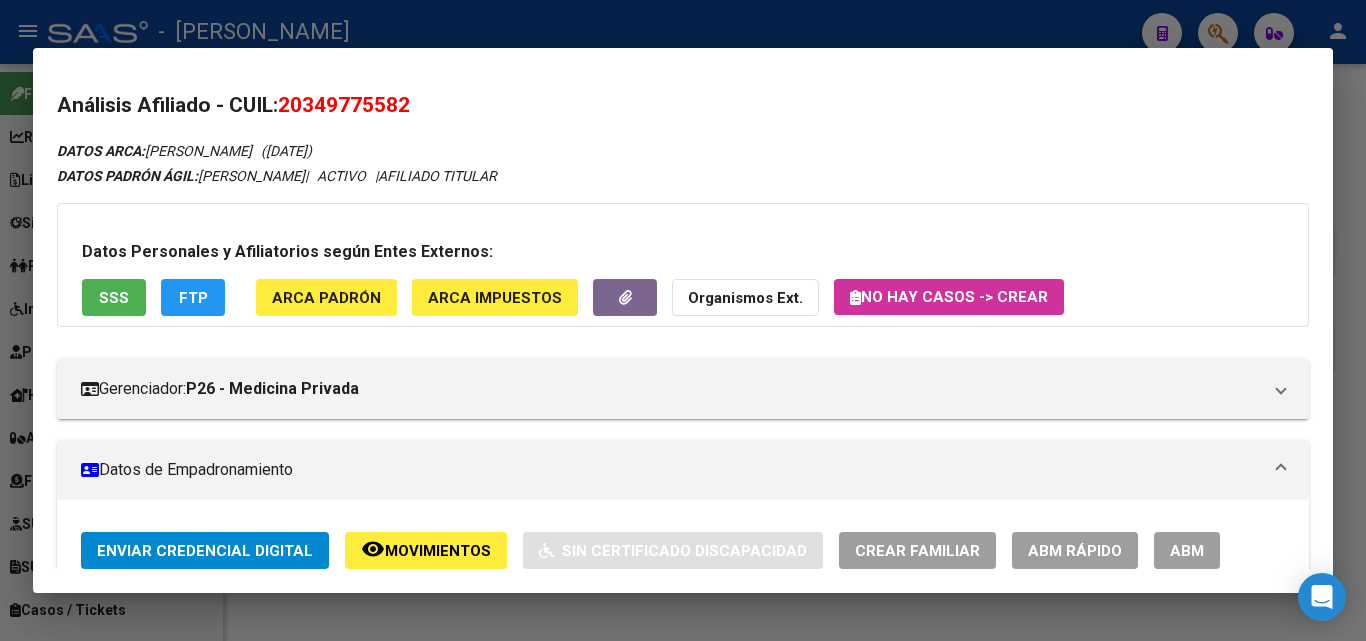 click on "ARCA Padrón" 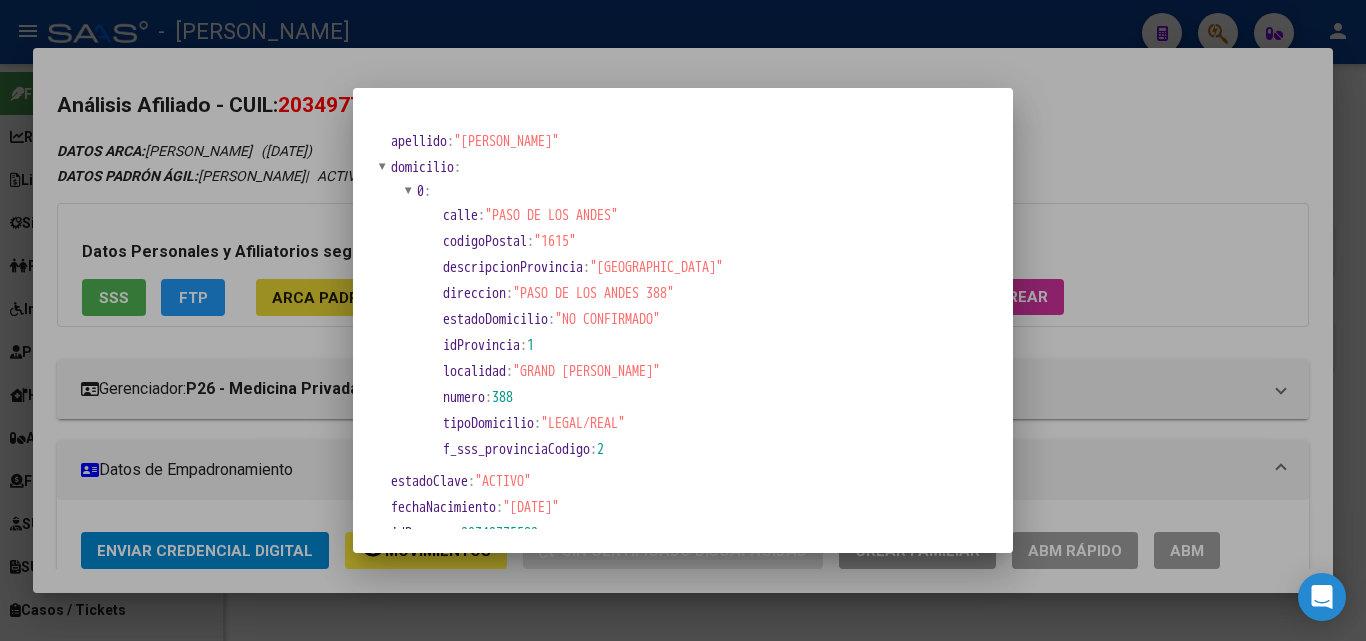 click at bounding box center [683, 320] 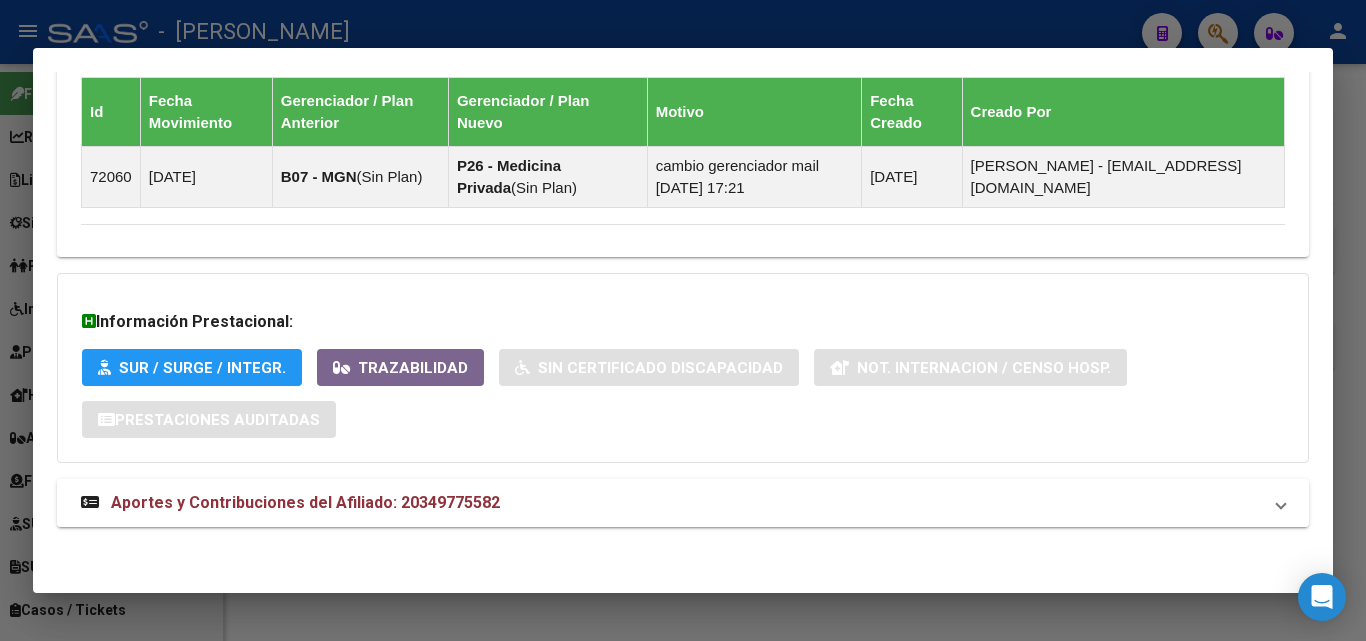 click on "Aportes y Contribuciones del Afiliado: 20349775582" at bounding box center (671, 503) 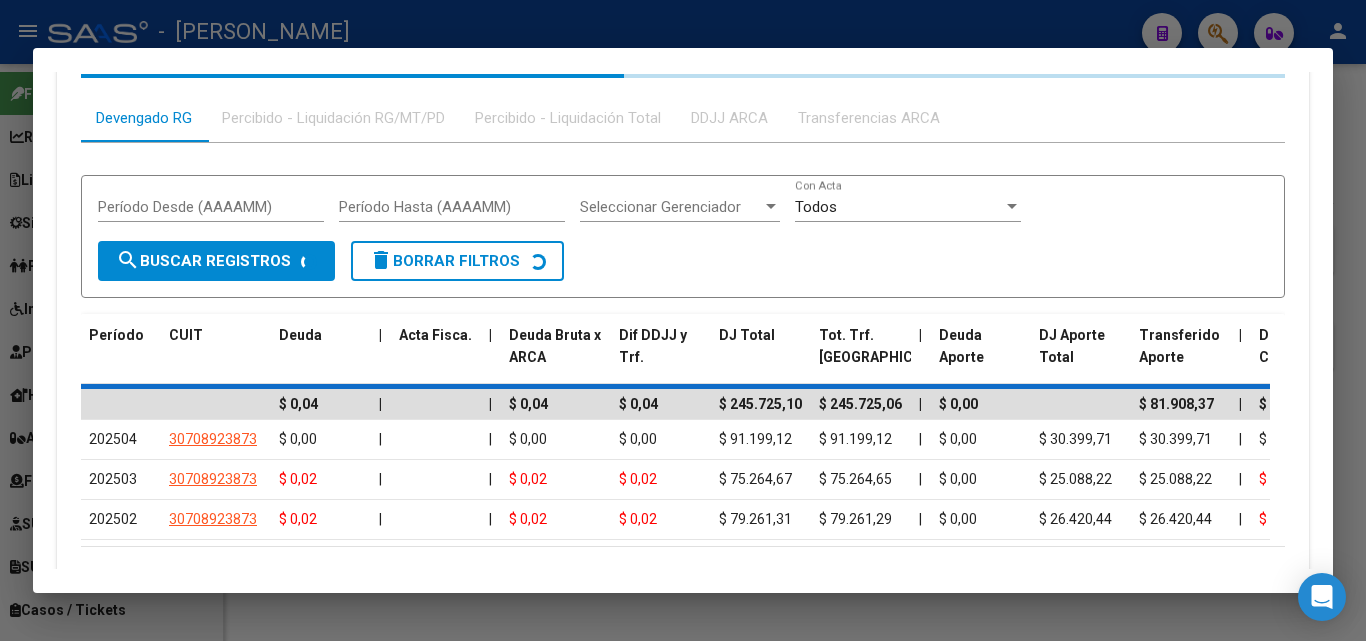 scroll, scrollTop: 1763, scrollLeft: 0, axis: vertical 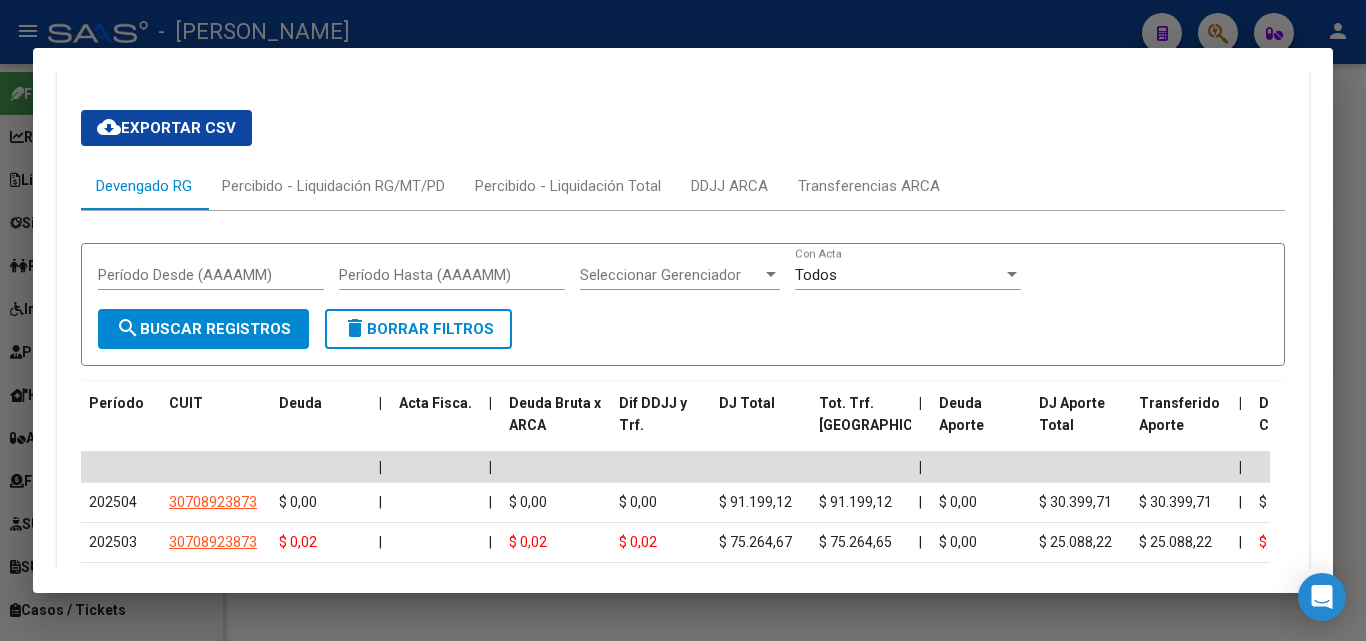 click at bounding box center (683, 320) 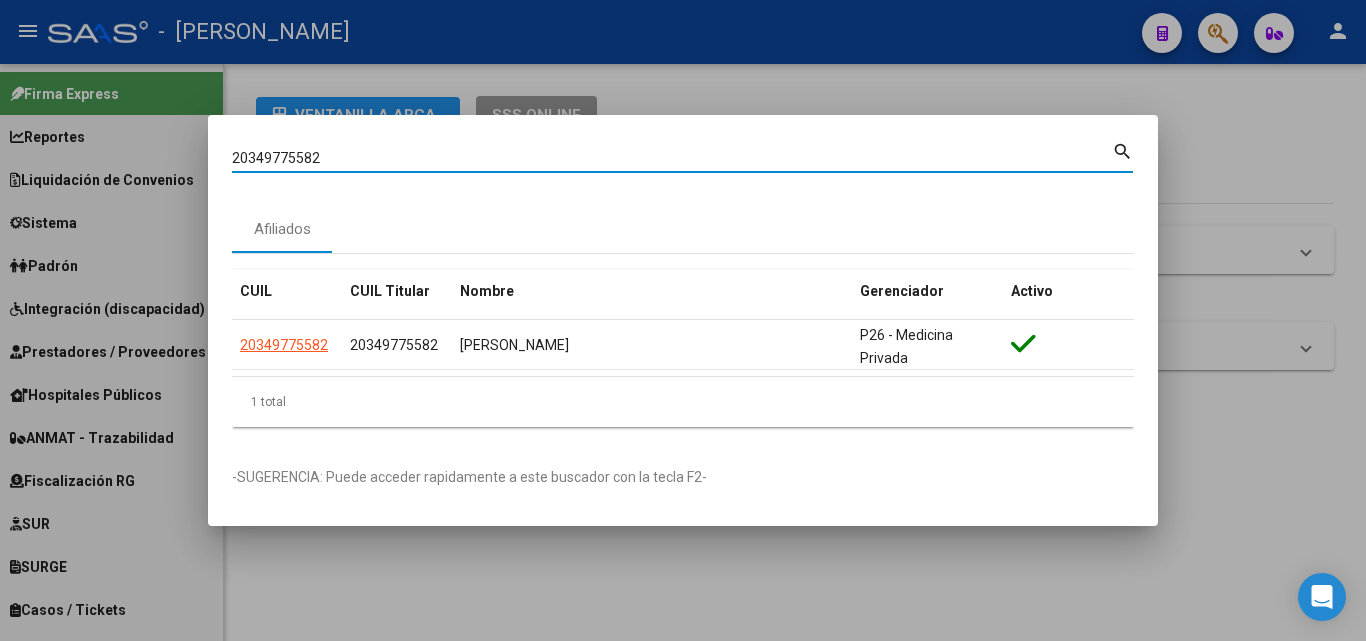 click on "20349775582" at bounding box center [672, 158] 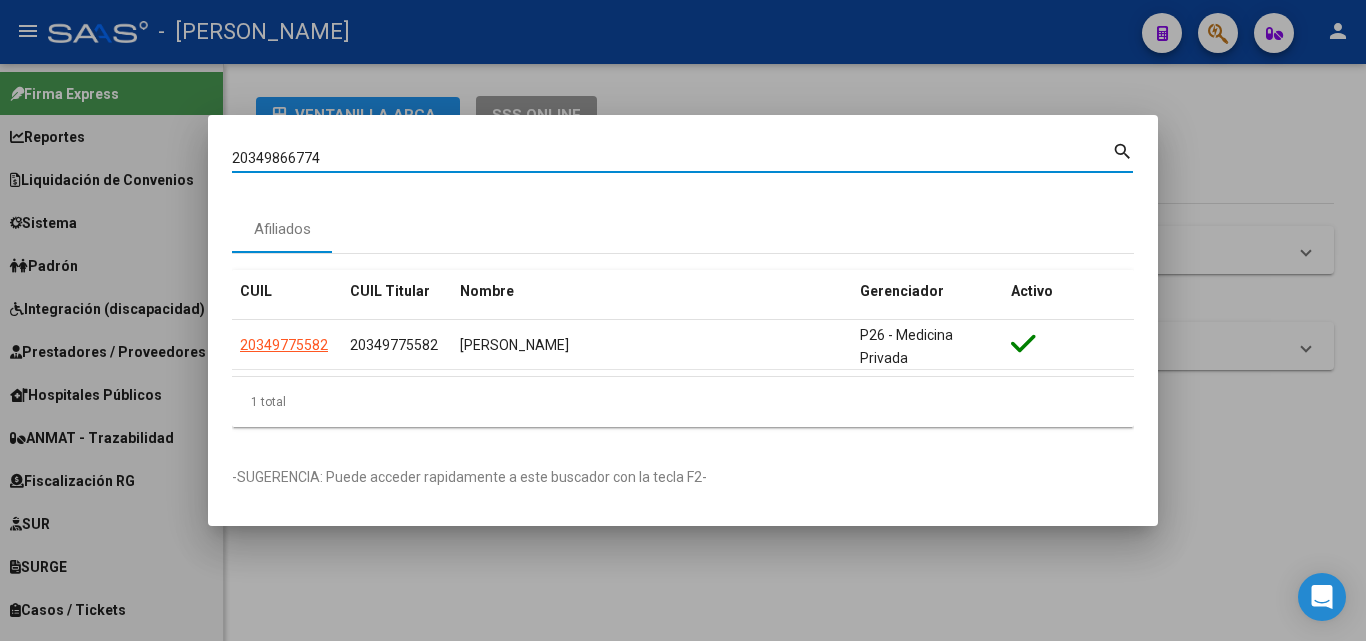 type on "20349866774" 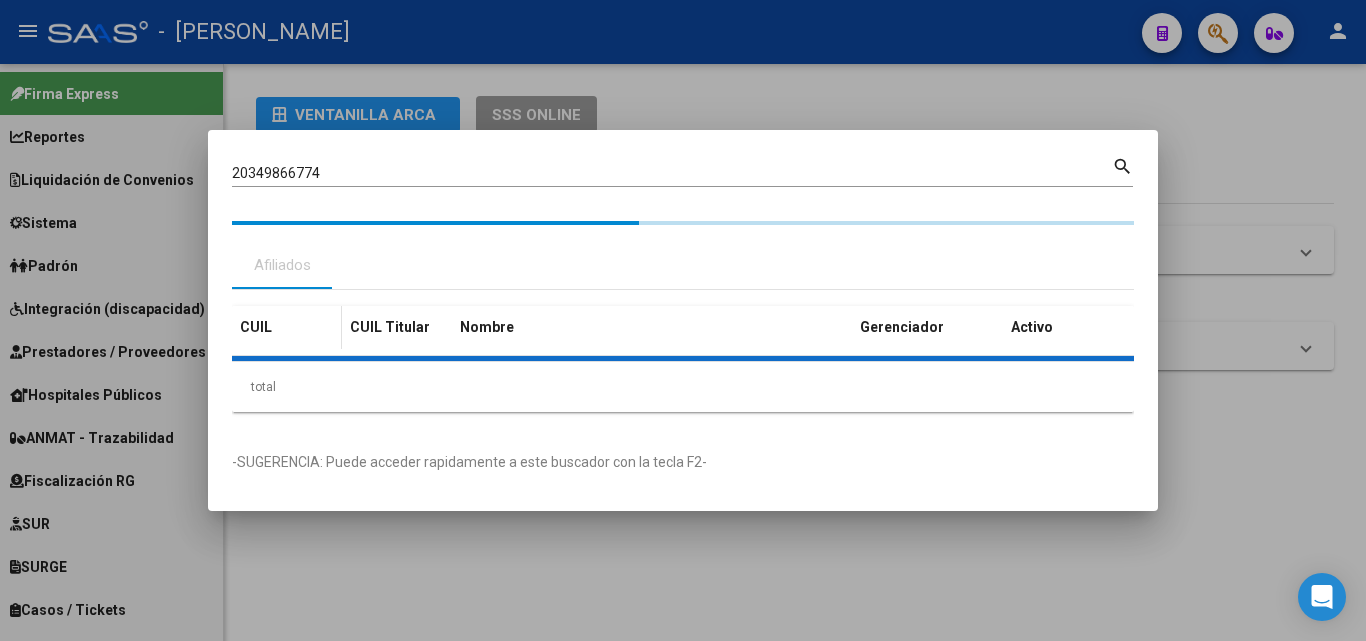 click on "CUIL" at bounding box center [287, 327] 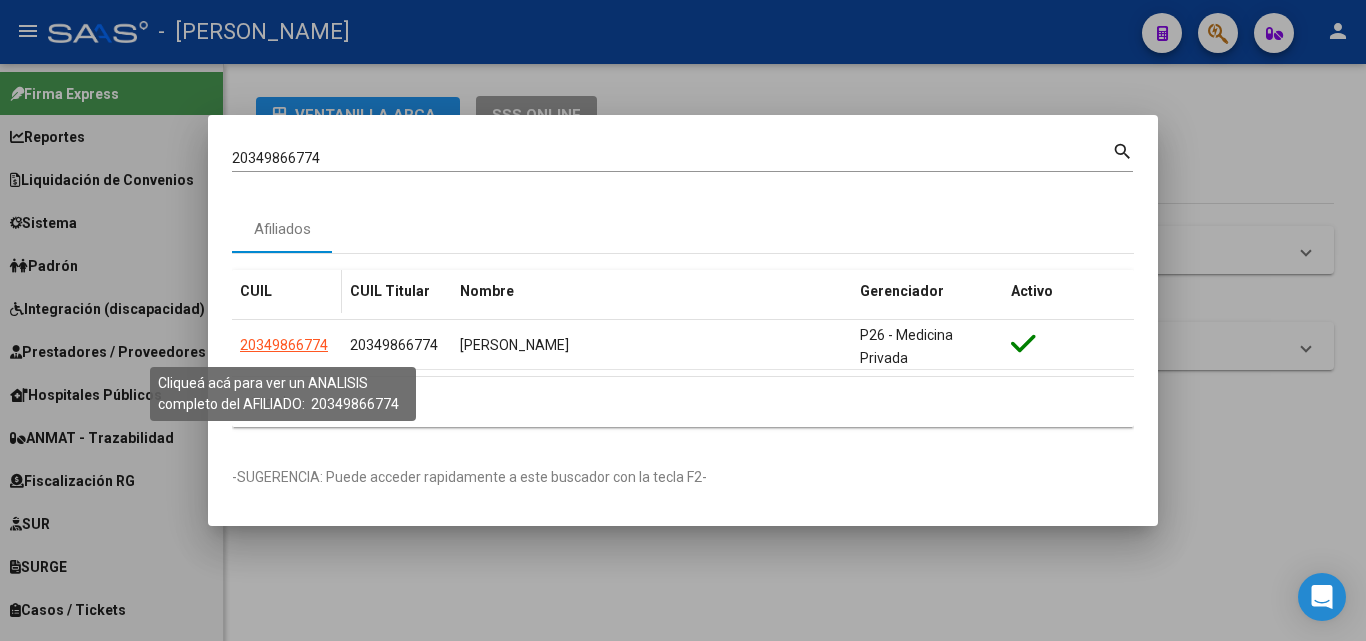 click on "20349866774" 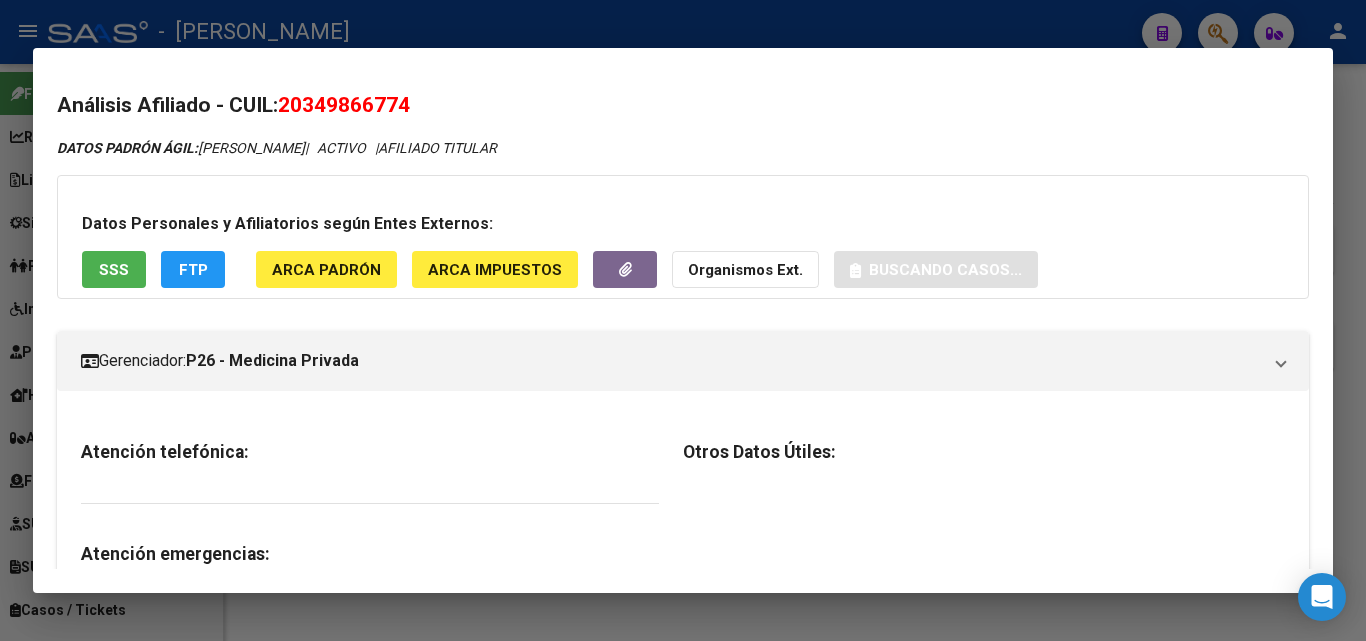 click on "ARCA Padrón" 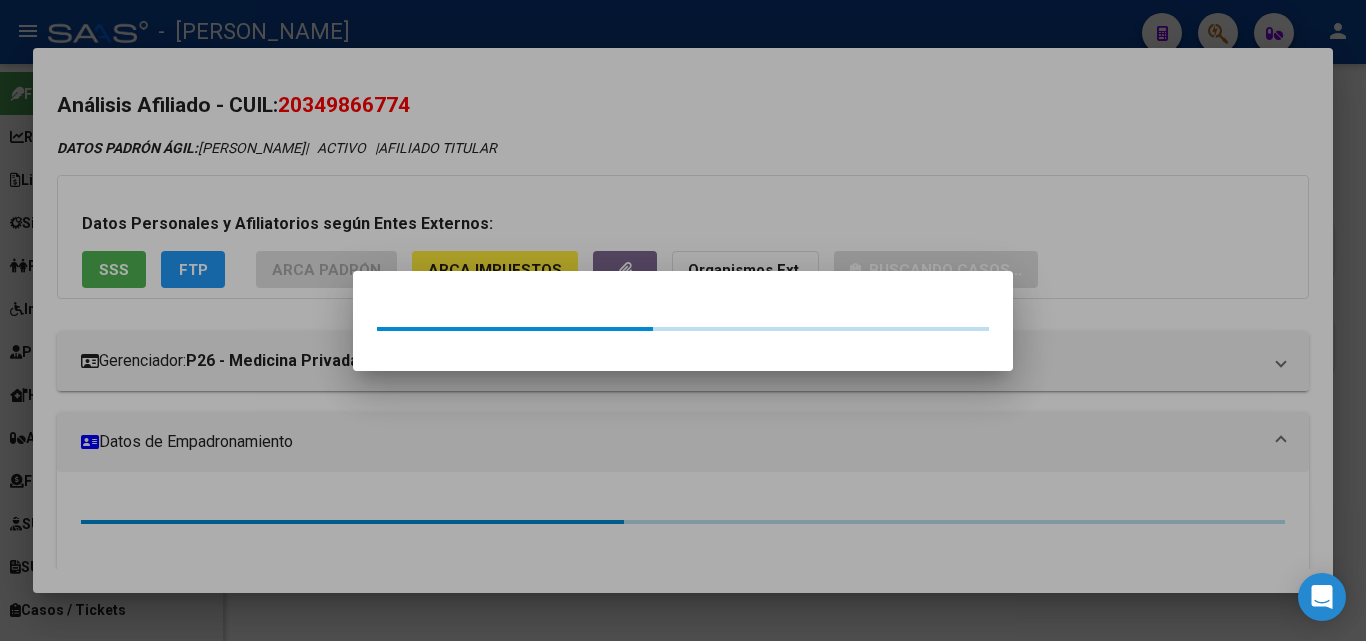 click at bounding box center [683, 320] 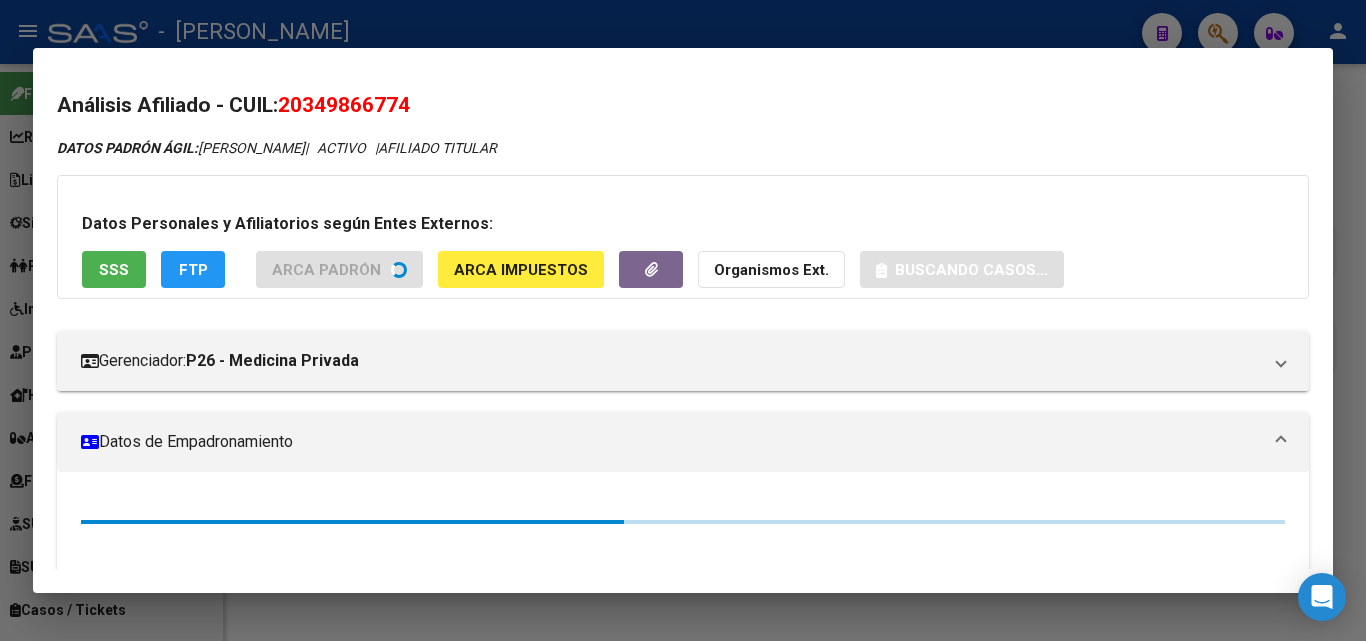 click on "SSS" at bounding box center [114, 269] 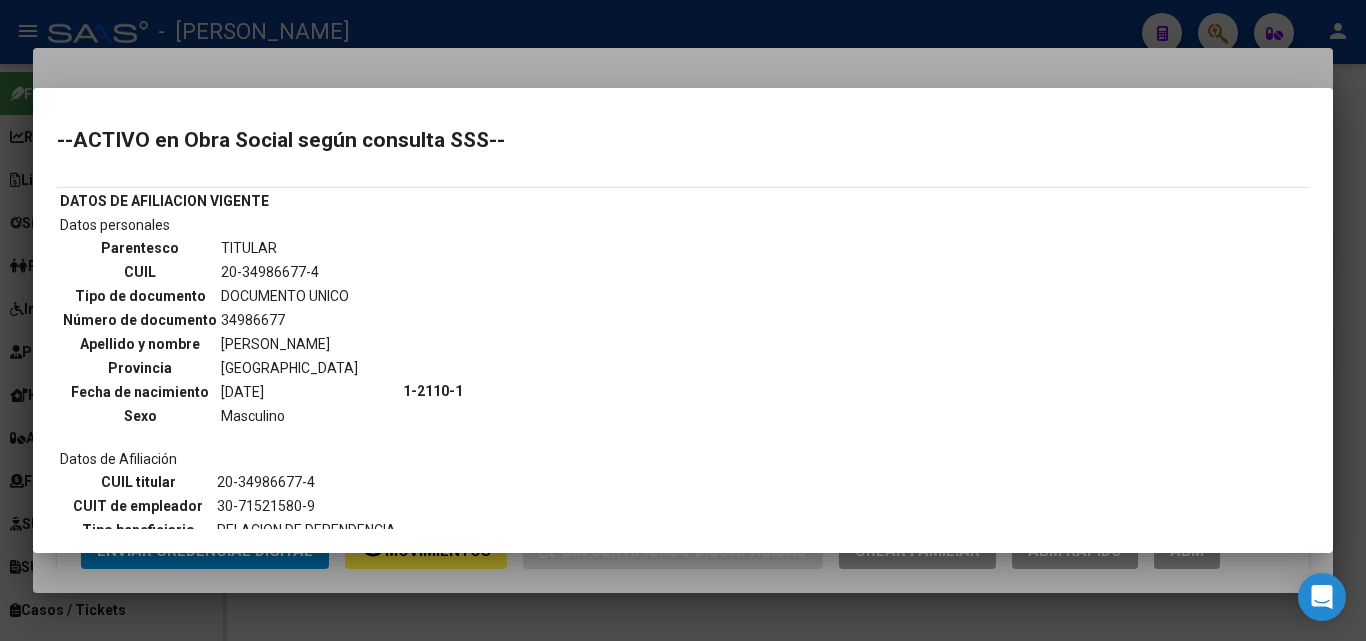click at bounding box center (683, 320) 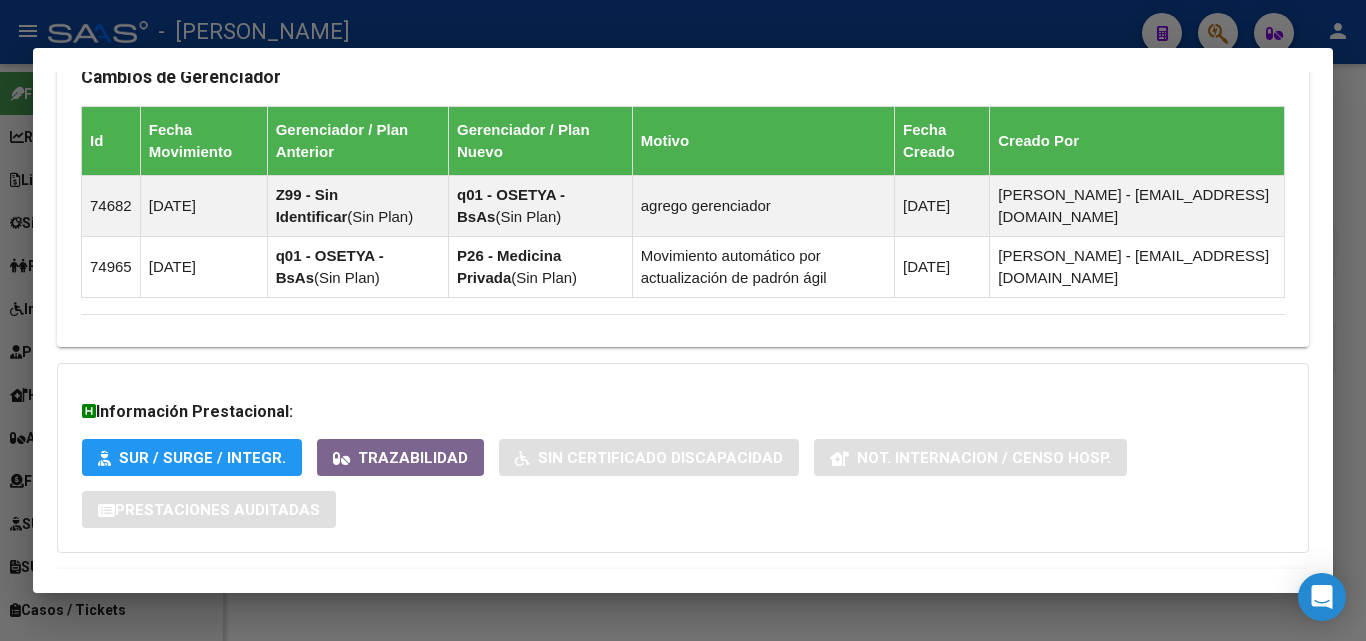 scroll, scrollTop: 1410, scrollLeft: 0, axis: vertical 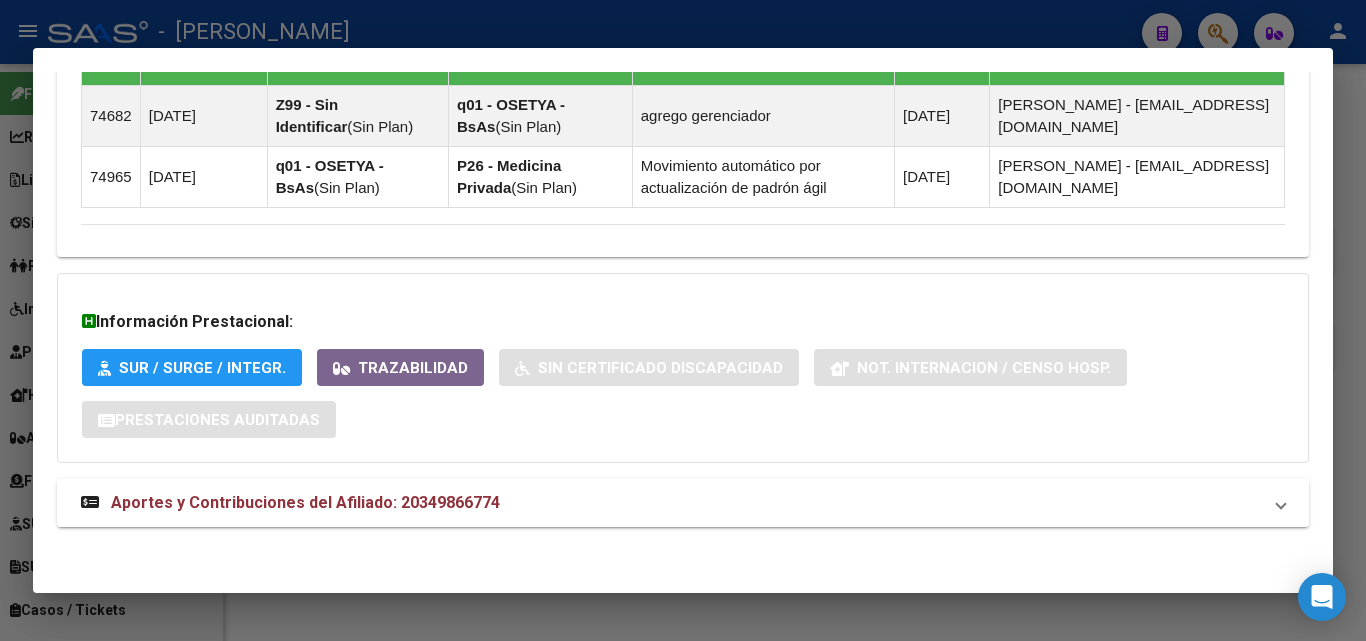 click on "Aportes y Contribuciones del Afiliado: 20349866774" at bounding box center (683, 503) 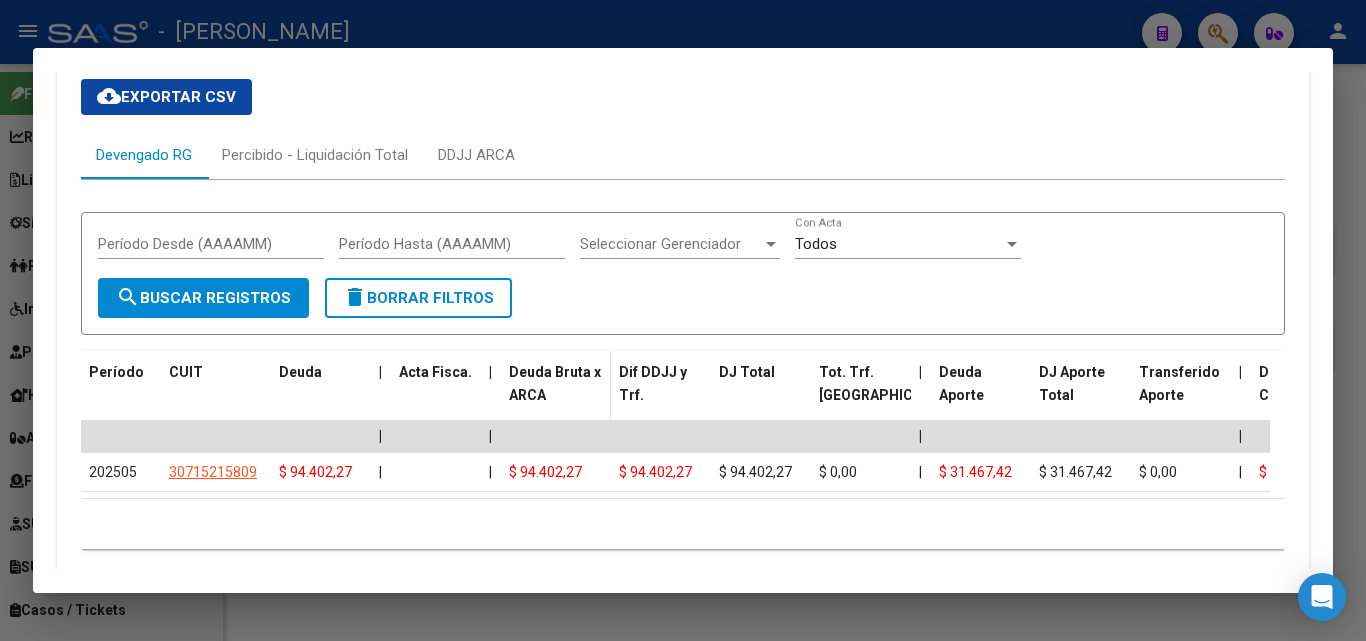 scroll, scrollTop: 1927, scrollLeft: 0, axis: vertical 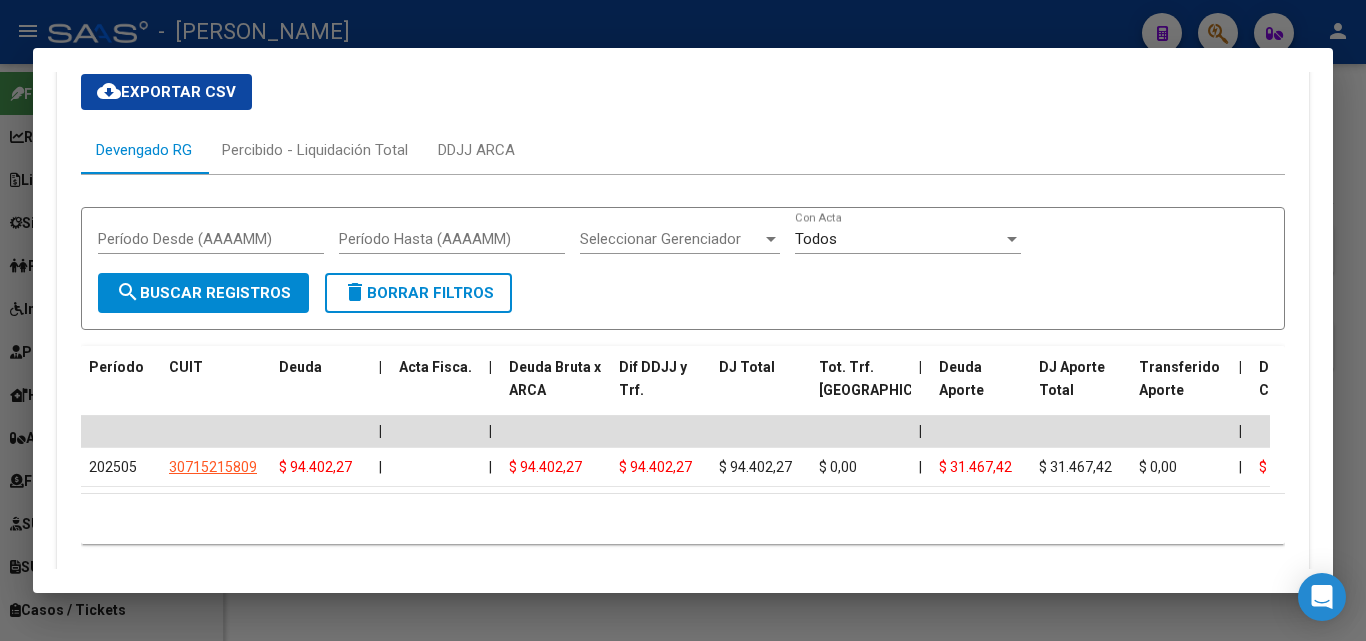 click at bounding box center [683, 320] 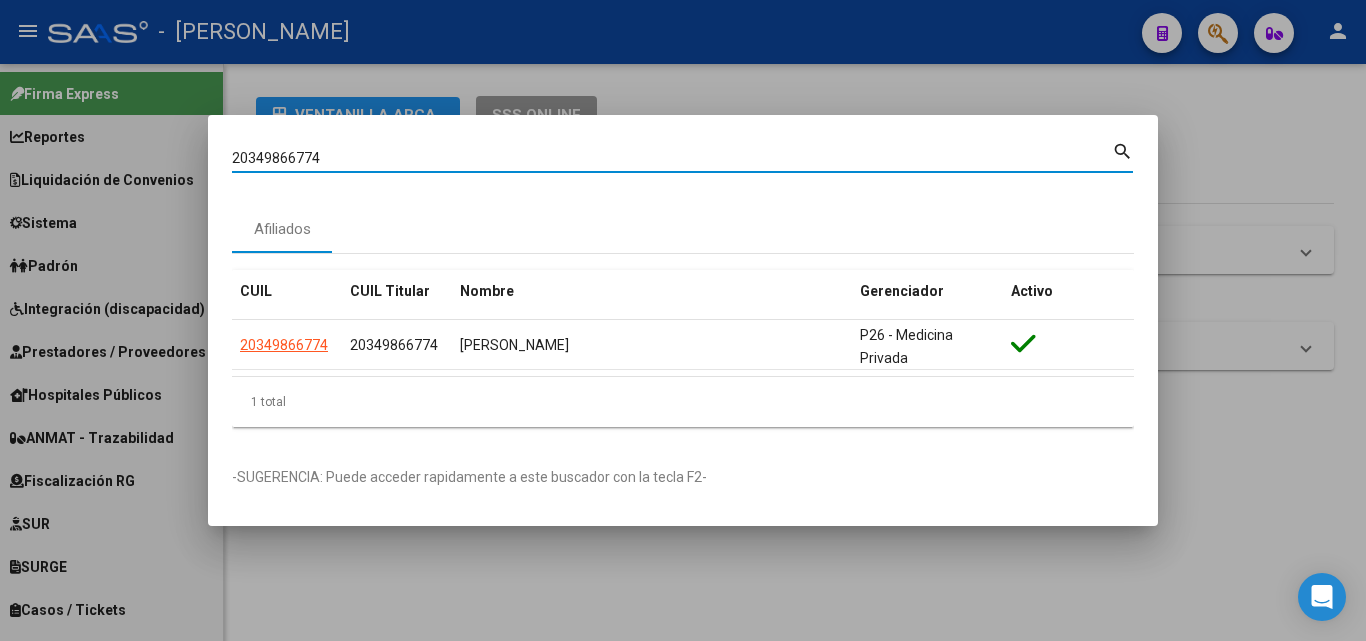 click on "20349866774" at bounding box center [672, 158] 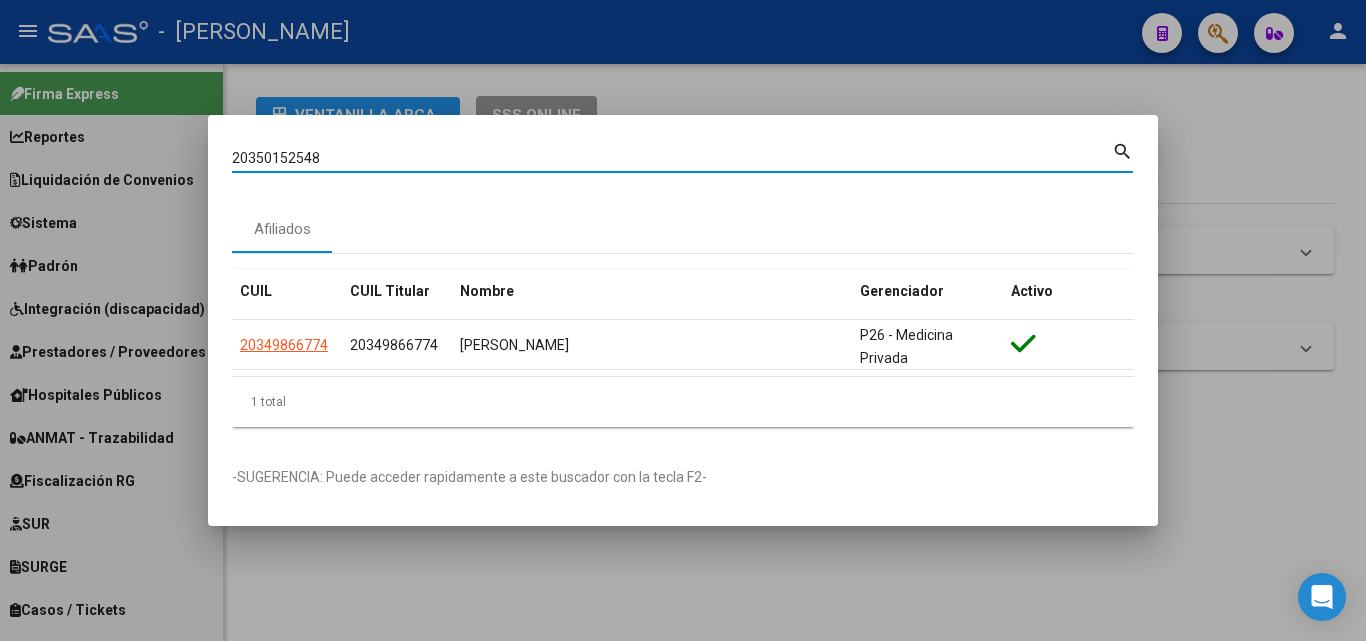 type on "20350152548" 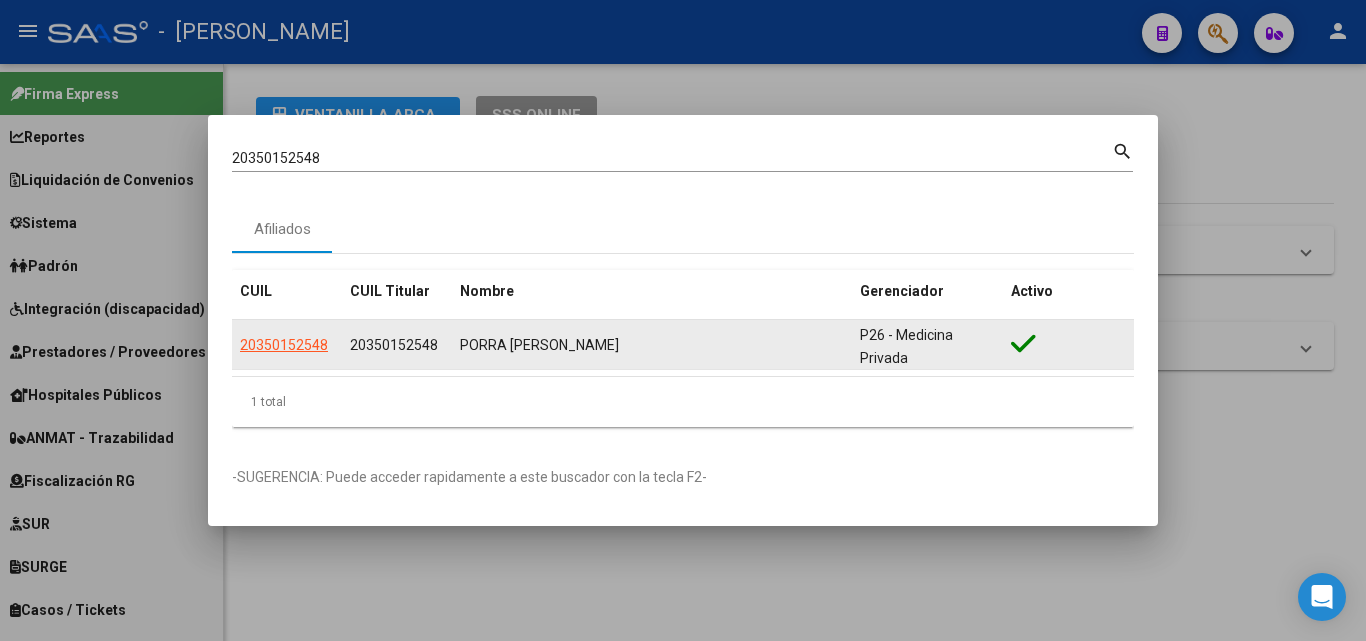 click on "20350152548" 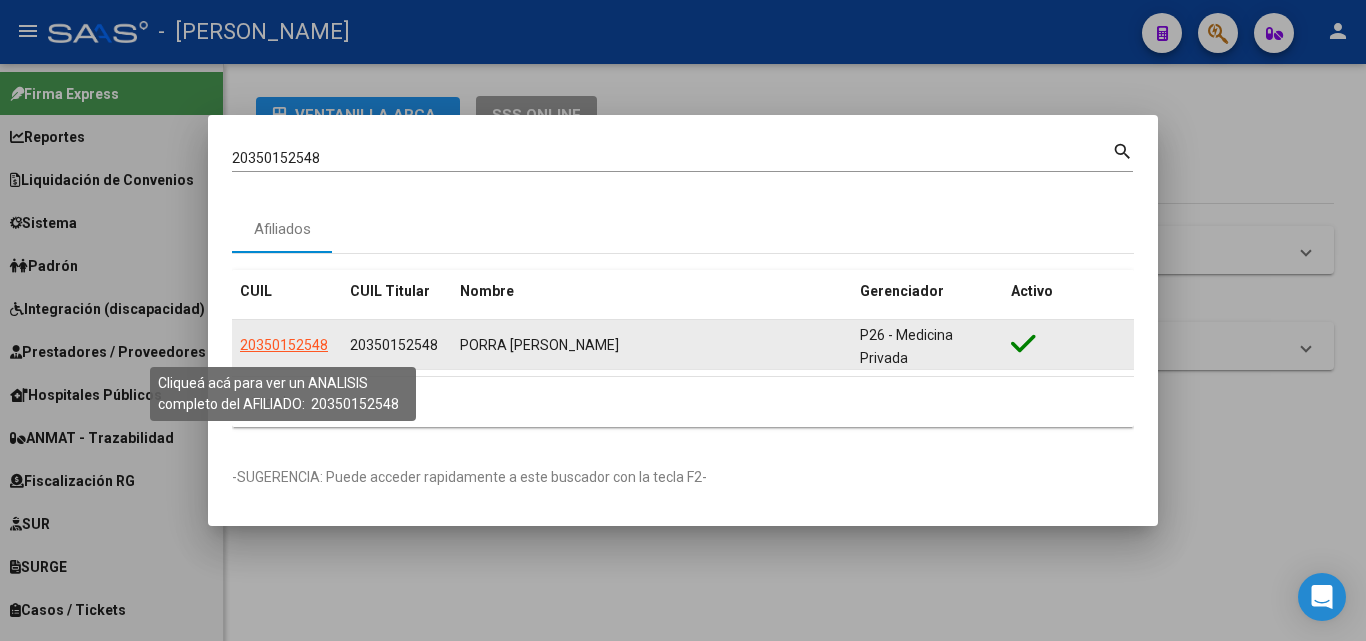 click on "20350152548" 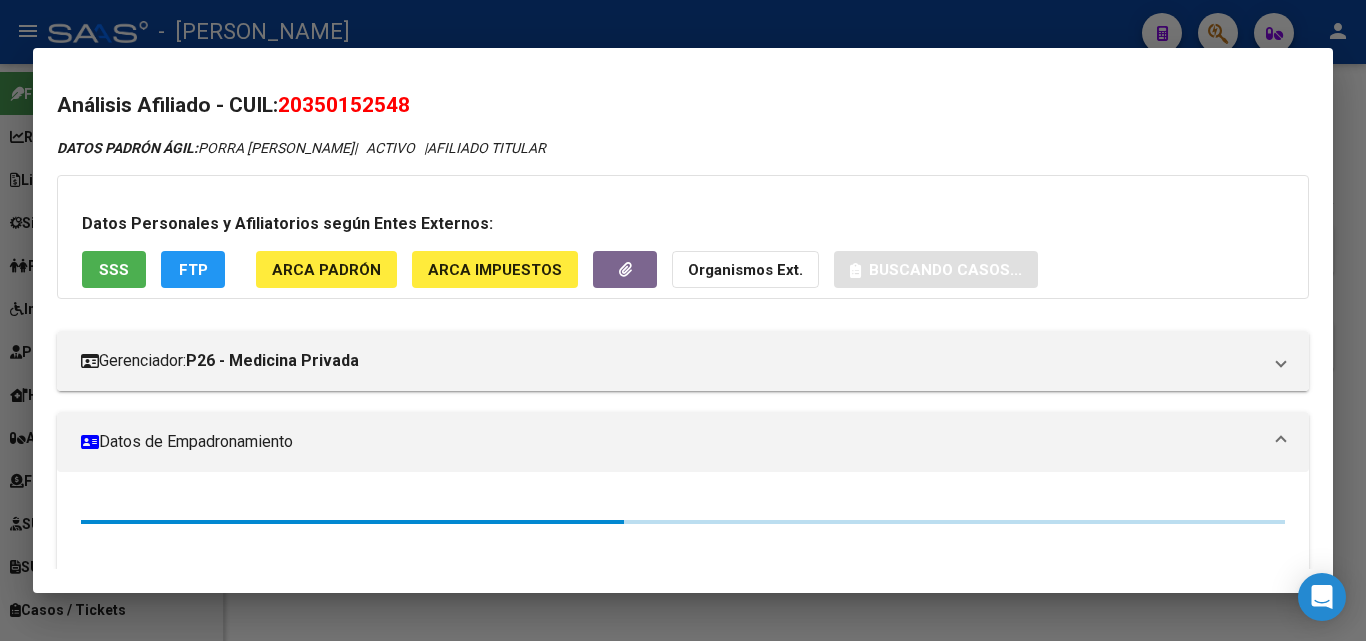click on "ARCA Padrón" 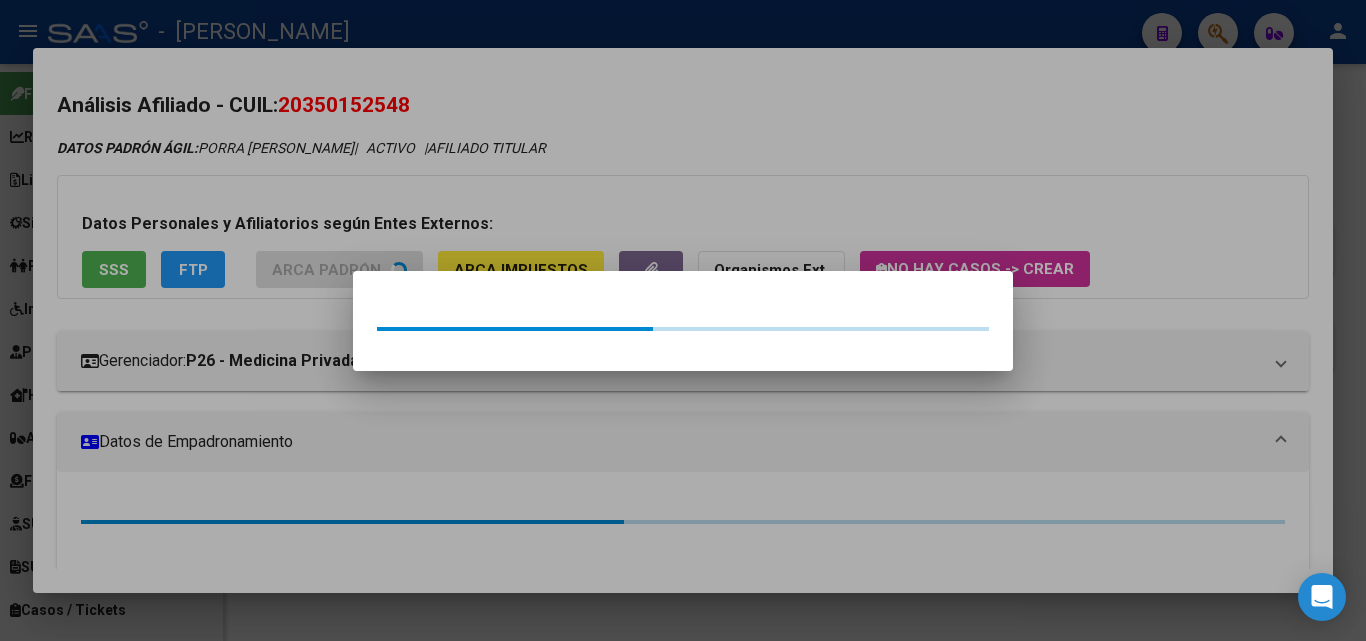 click at bounding box center [683, 320] 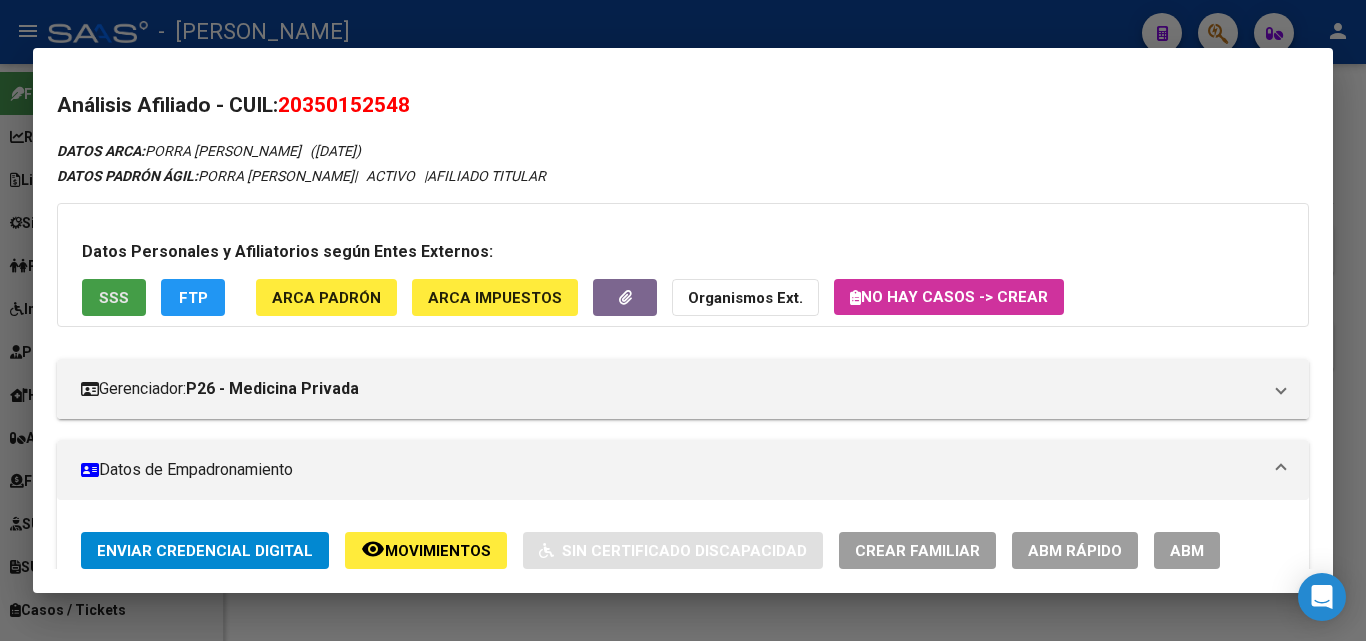 click on "SSS" at bounding box center [114, 297] 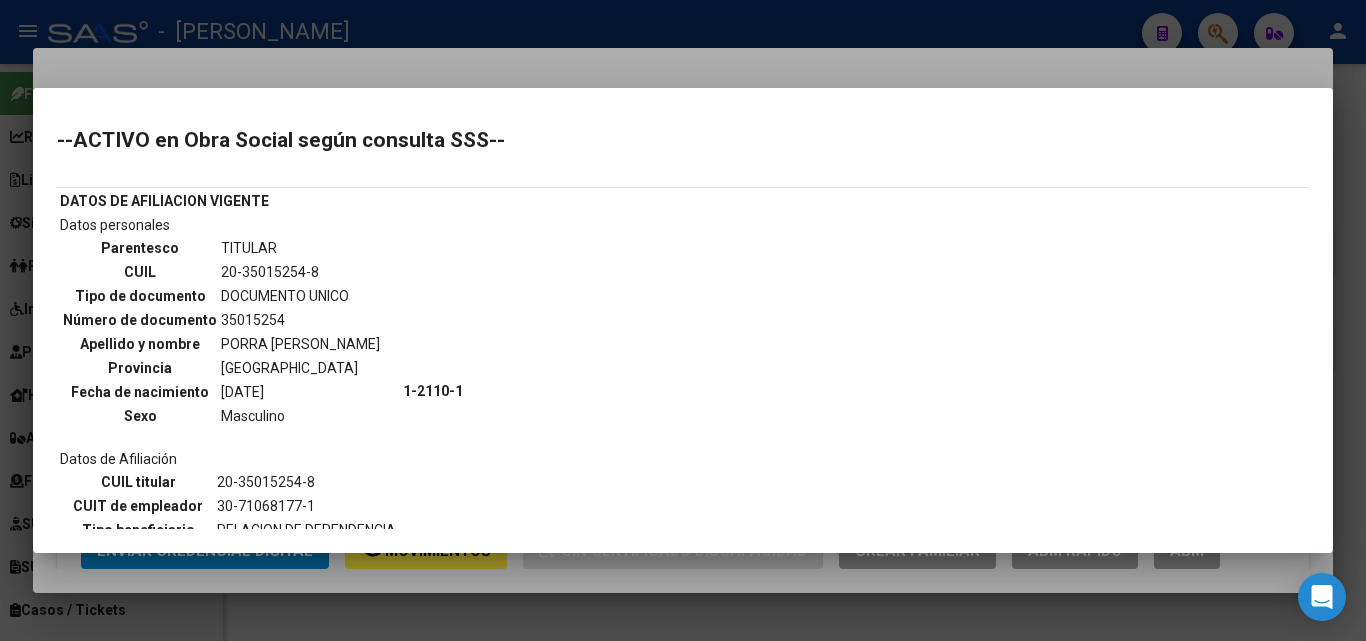 click at bounding box center (683, 320) 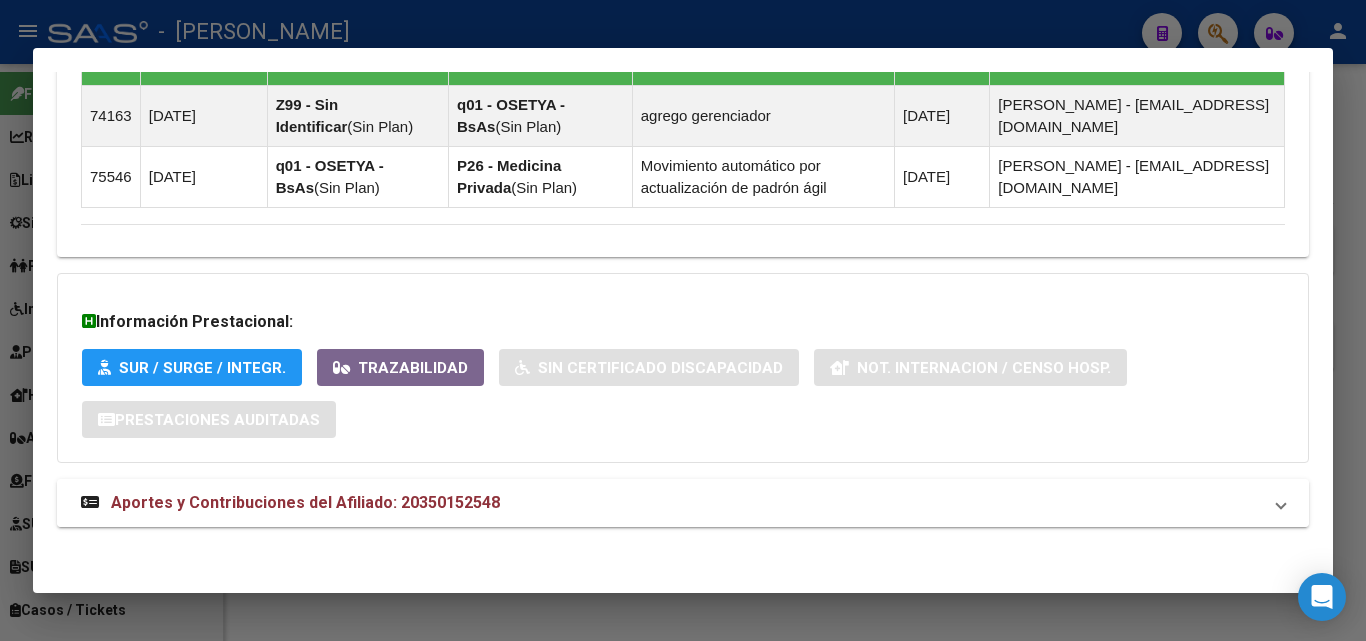 click on "Aportes y Contribuciones del Afiliado: 20350152548" at bounding box center [305, 502] 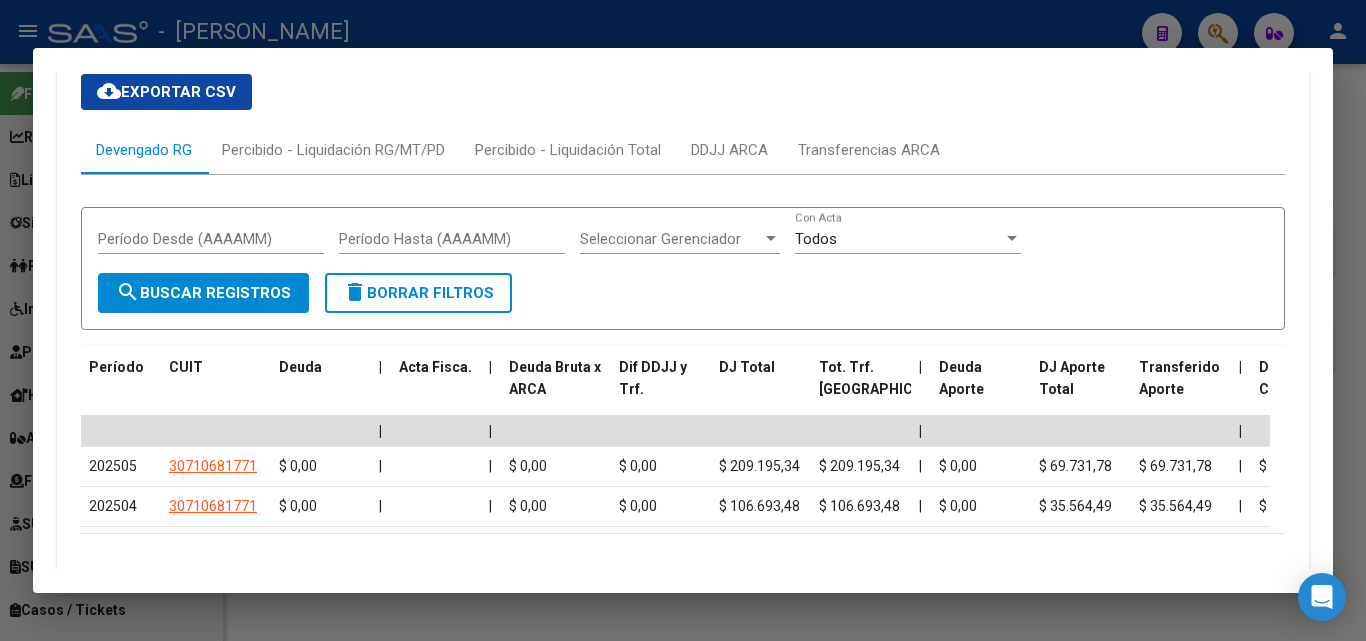 scroll, scrollTop: 1824, scrollLeft: 0, axis: vertical 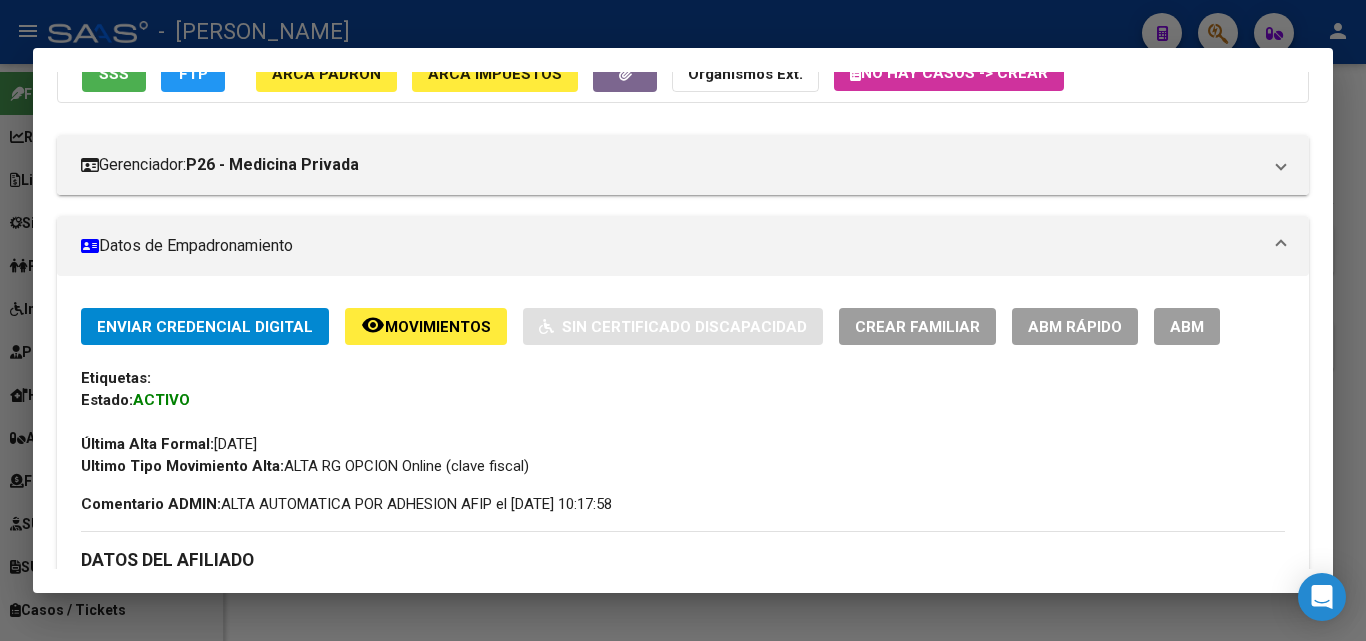 click on "ARCA Padrón" 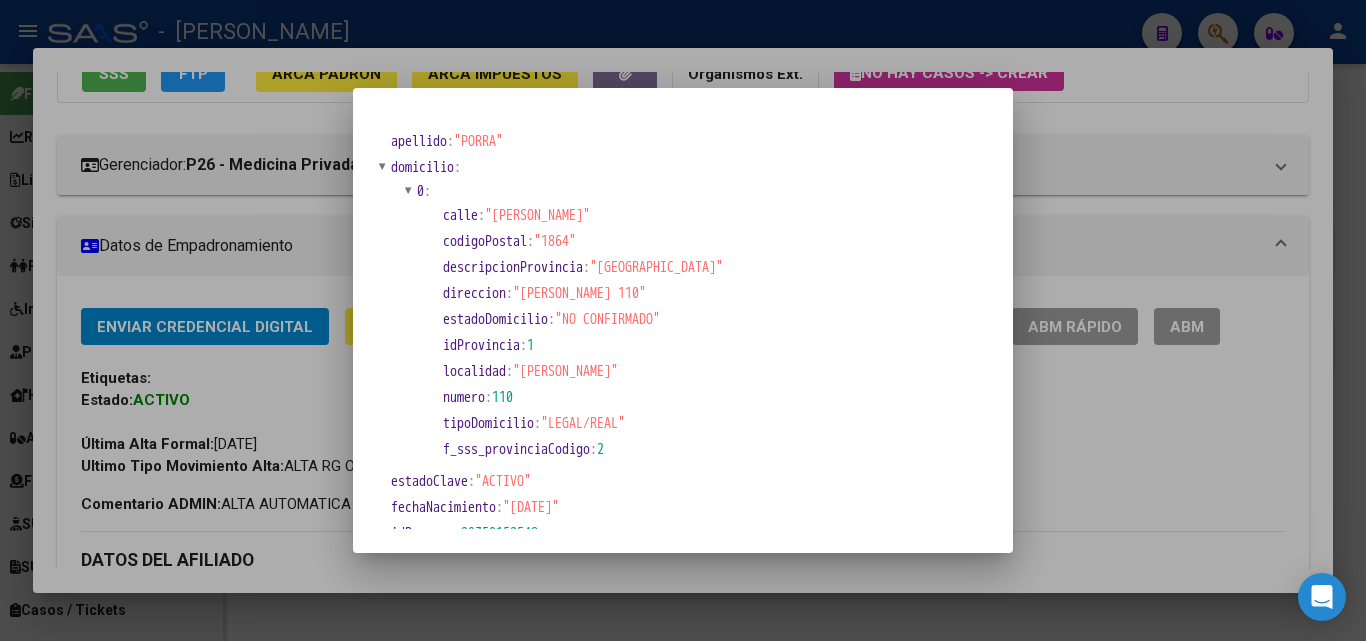 click at bounding box center (683, 320) 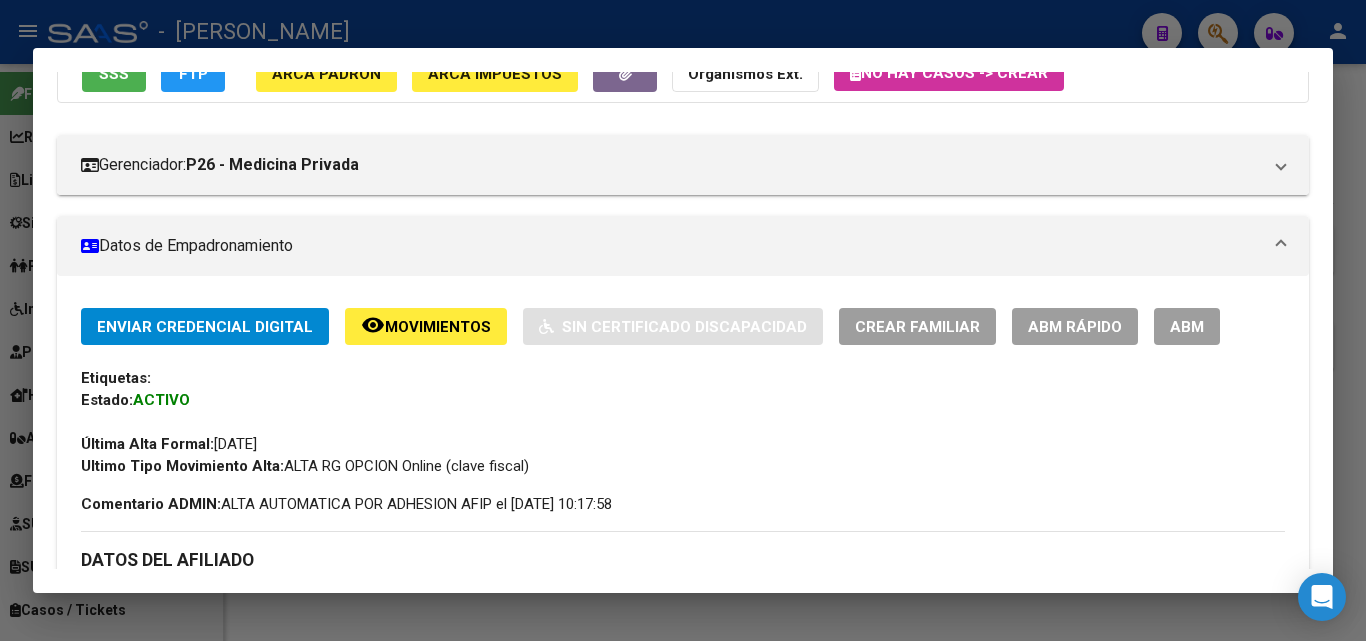 scroll, scrollTop: 607, scrollLeft: 0, axis: vertical 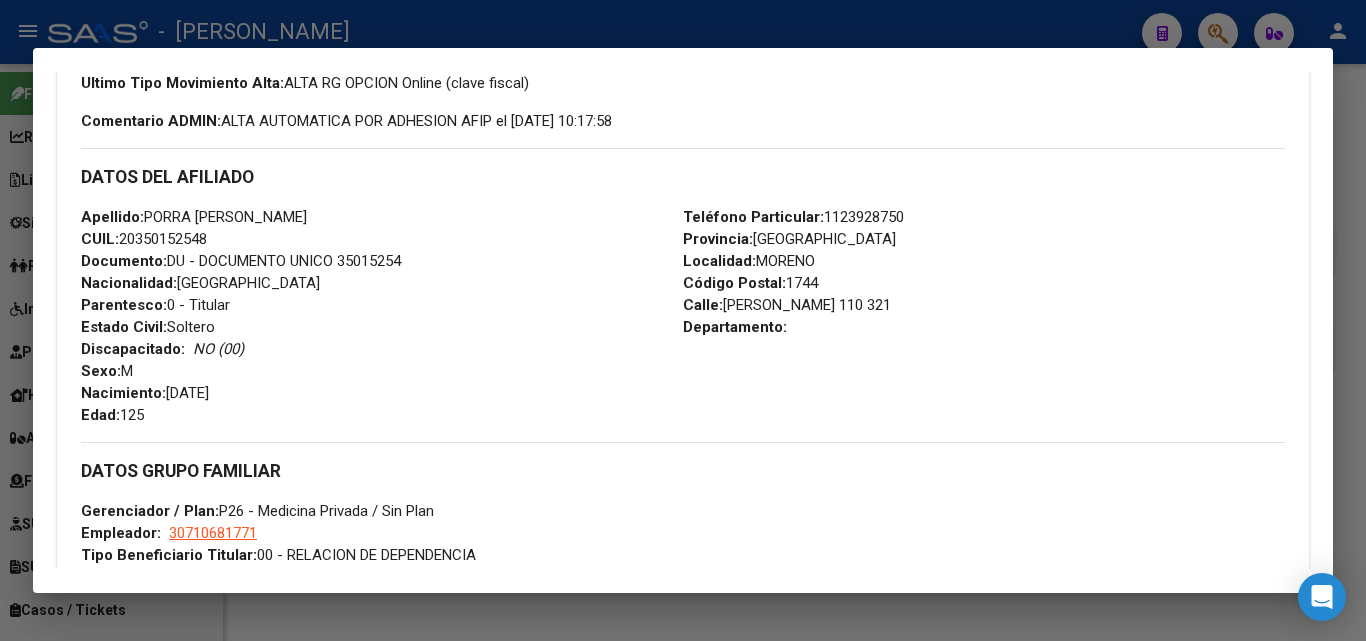 click on "Documento:  DU - DOCUMENTO UNICO 35015254" at bounding box center [241, 261] 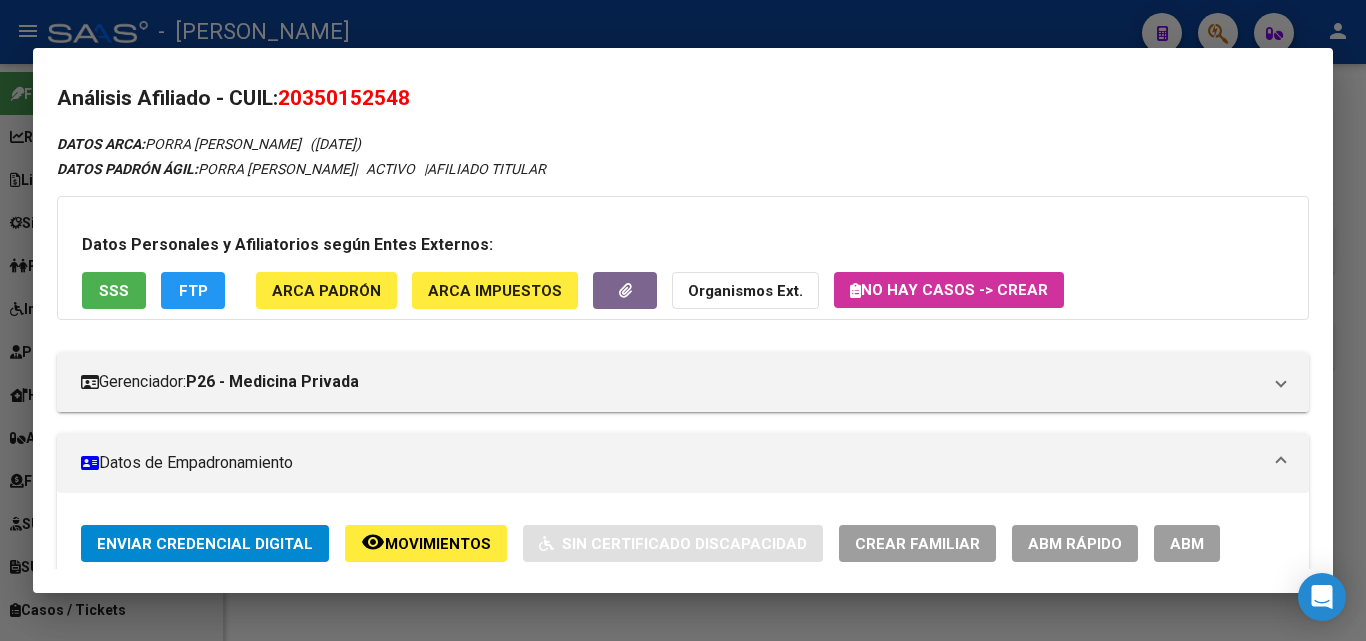 scroll, scrollTop: 0, scrollLeft: 0, axis: both 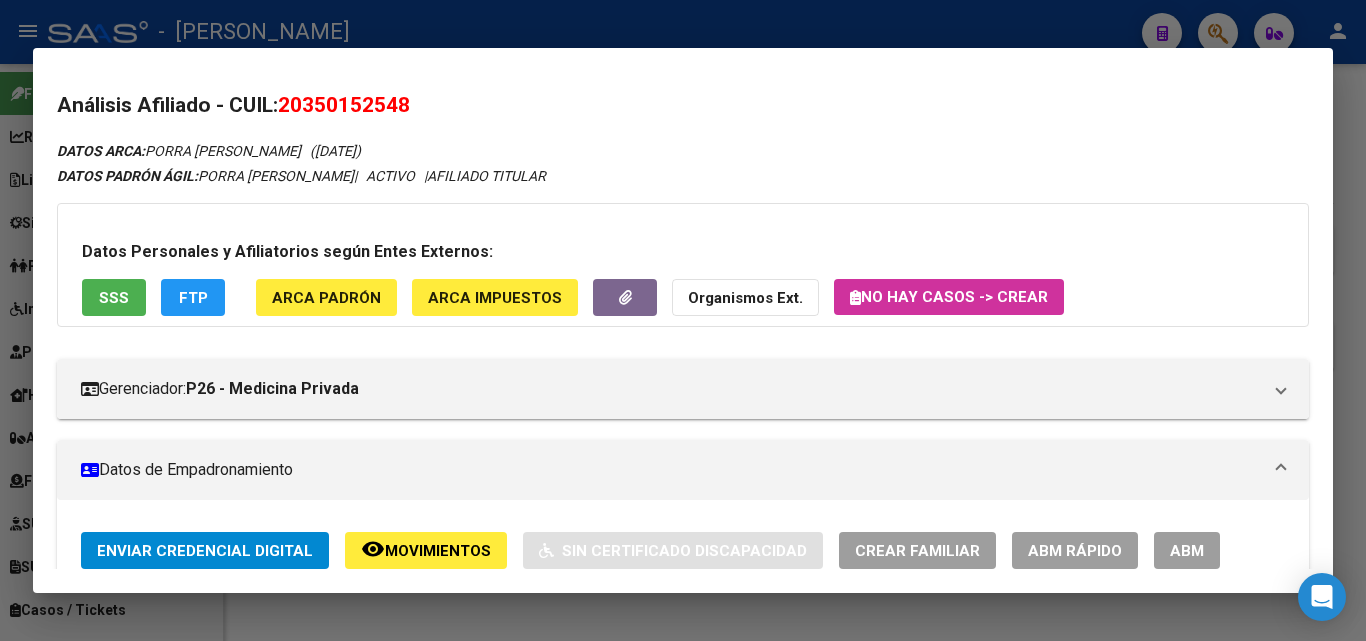 click on "ARCA Padrón" 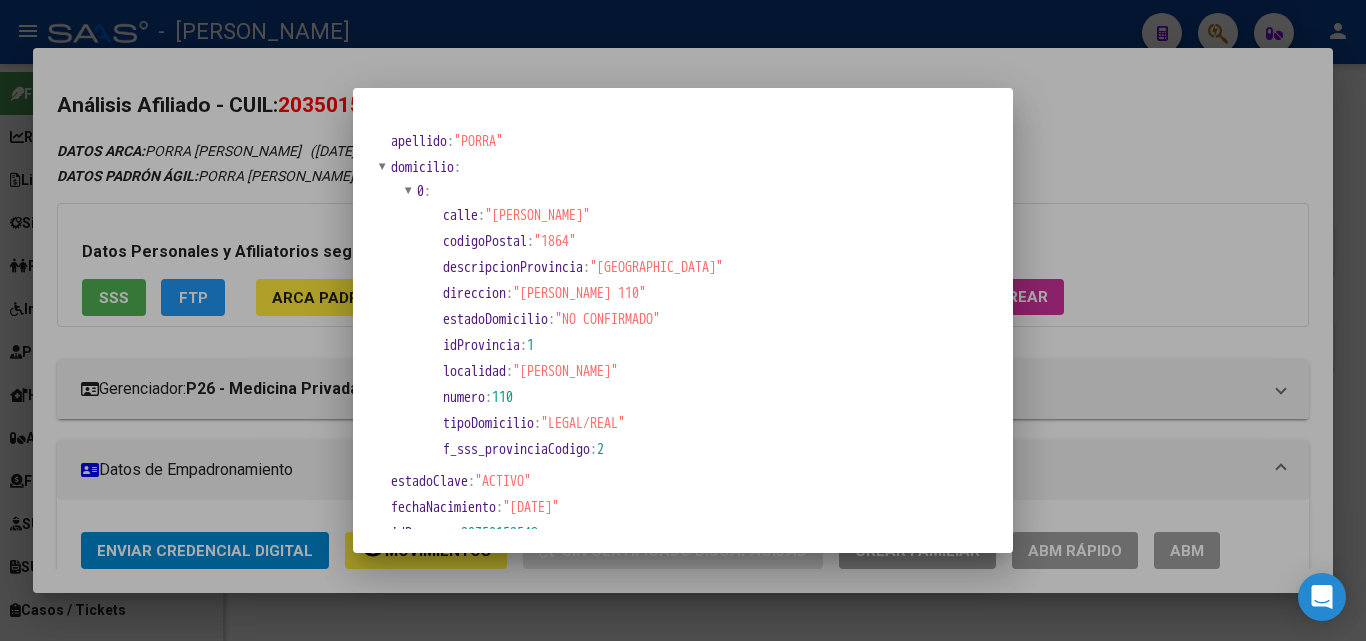 drag, startPoint x: 505, startPoint y: 218, endPoint x: 628, endPoint y: 218, distance: 123 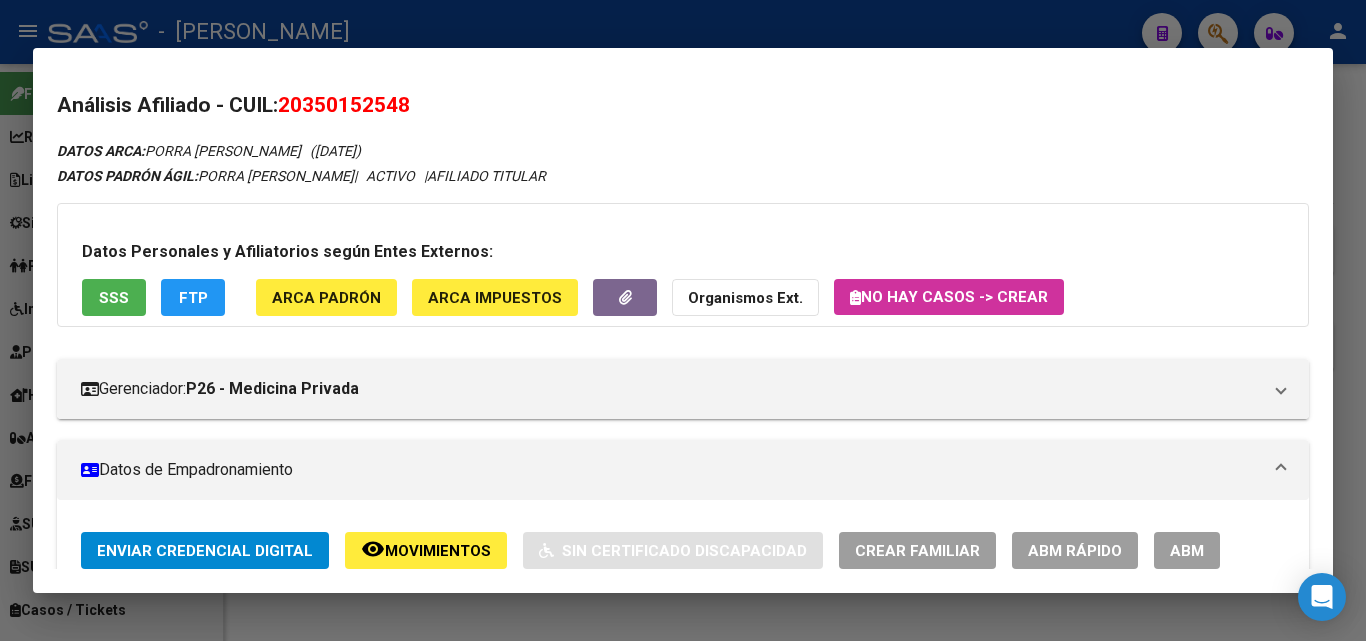 scroll, scrollTop: 400, scrollLeft: 0, axis: vertical 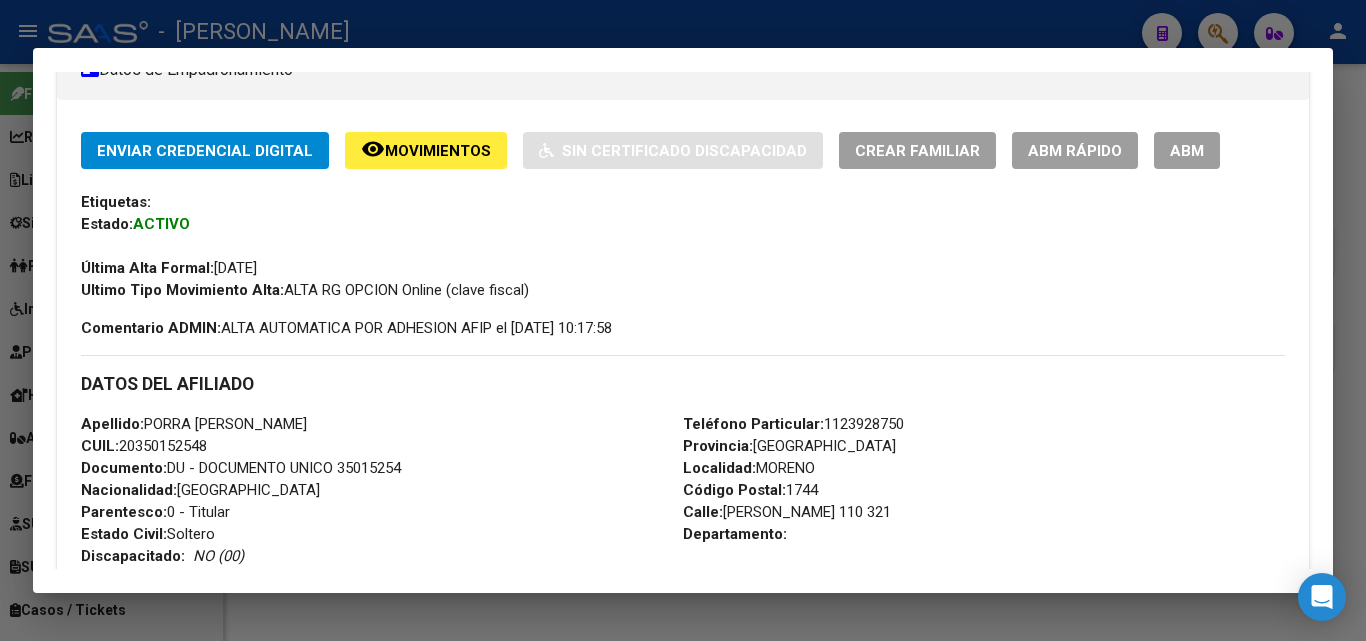 click on "Teléfono Particular:  1123928750" at bounding box center [793, 424] 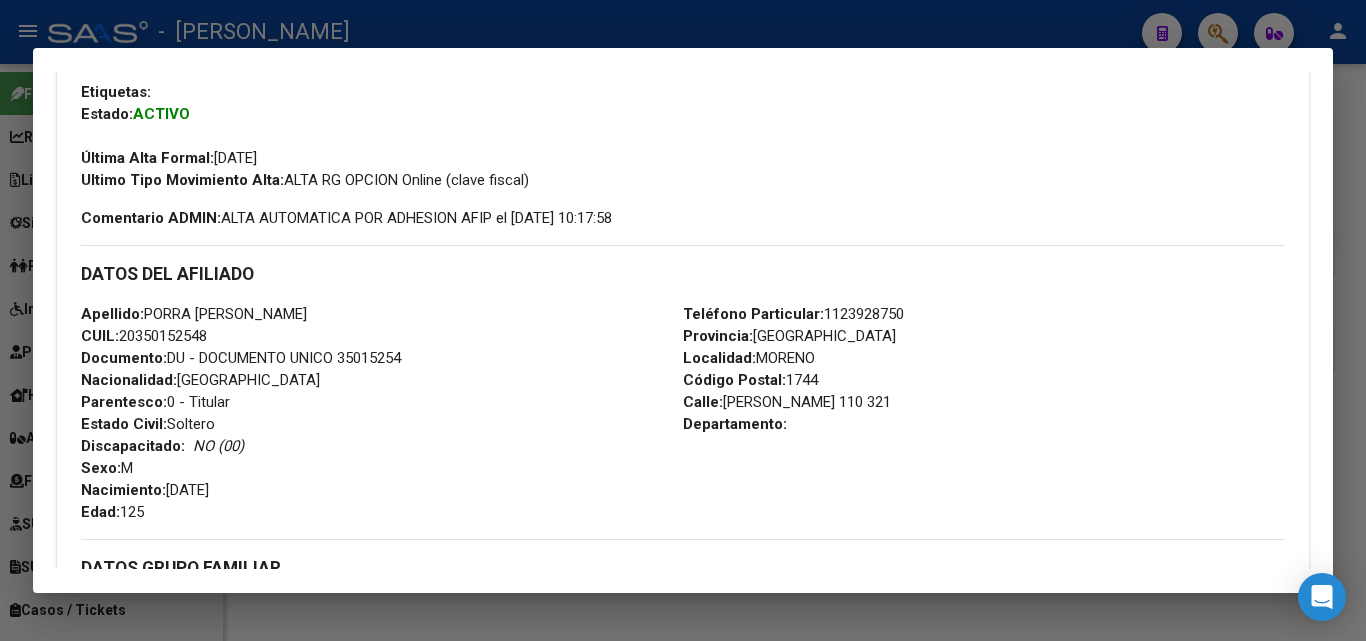 scroll, scrollTop: 700, scrollLeft: 0, axis: vertical 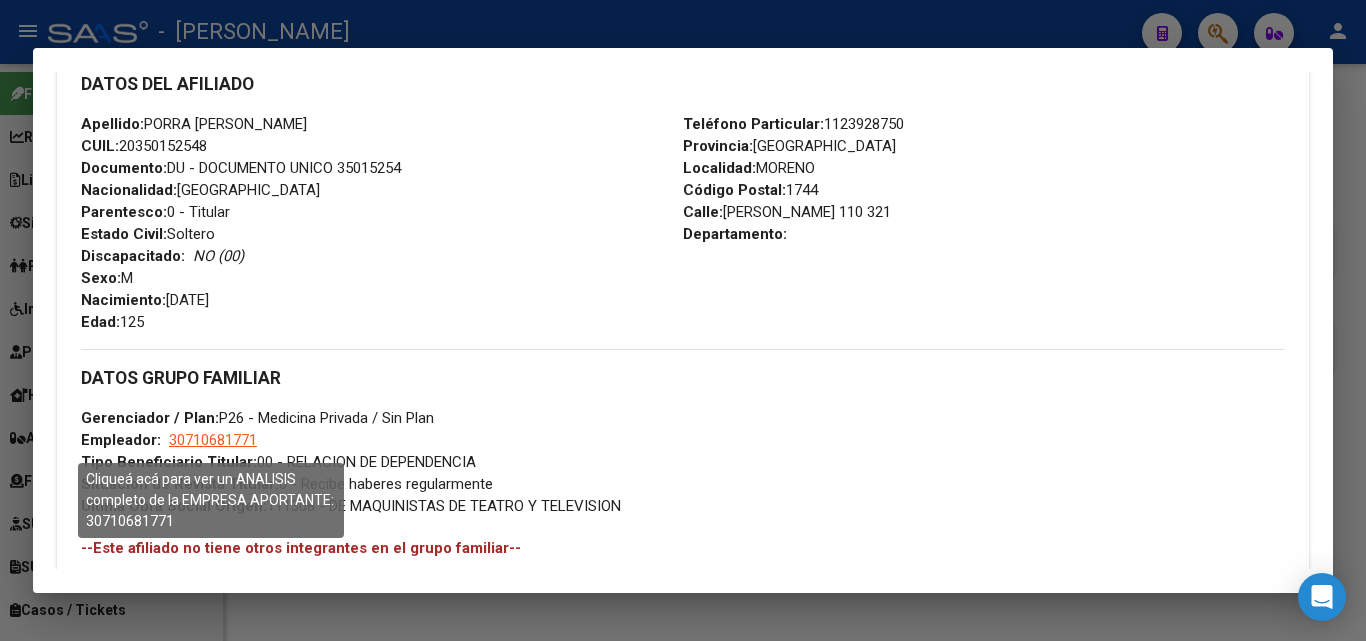 click on "30710681771" at bounding box center (213, 440) 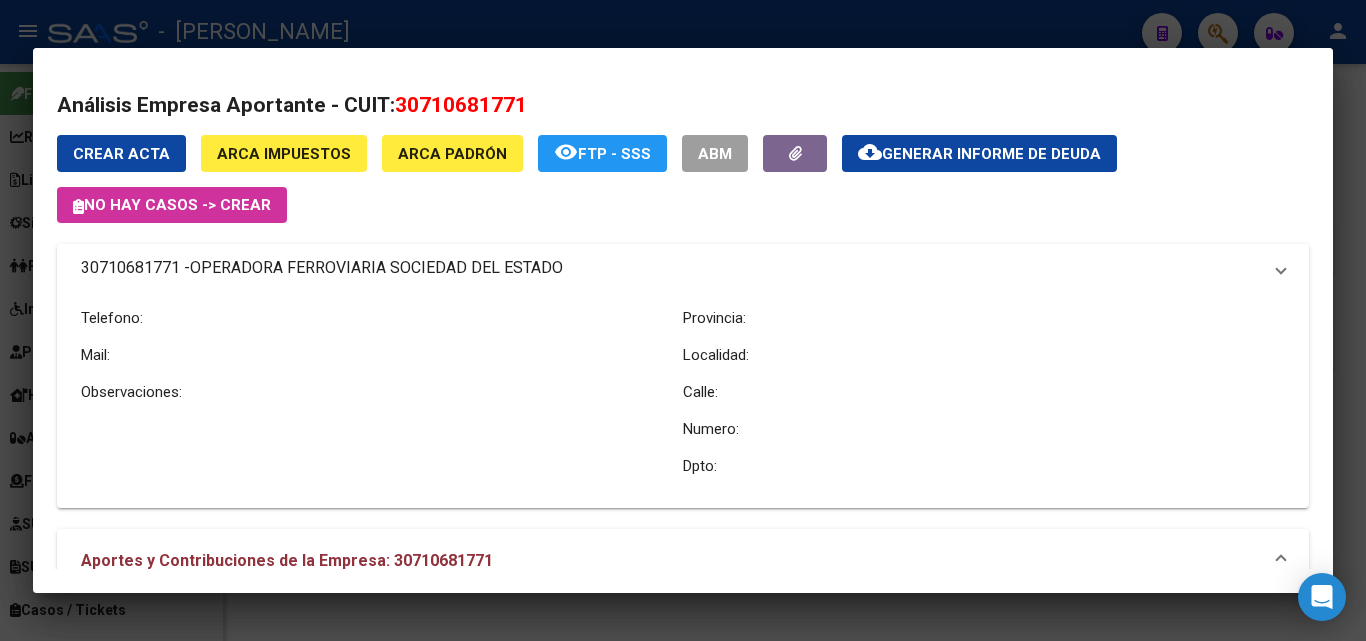 click at bounding box center [683, 320] 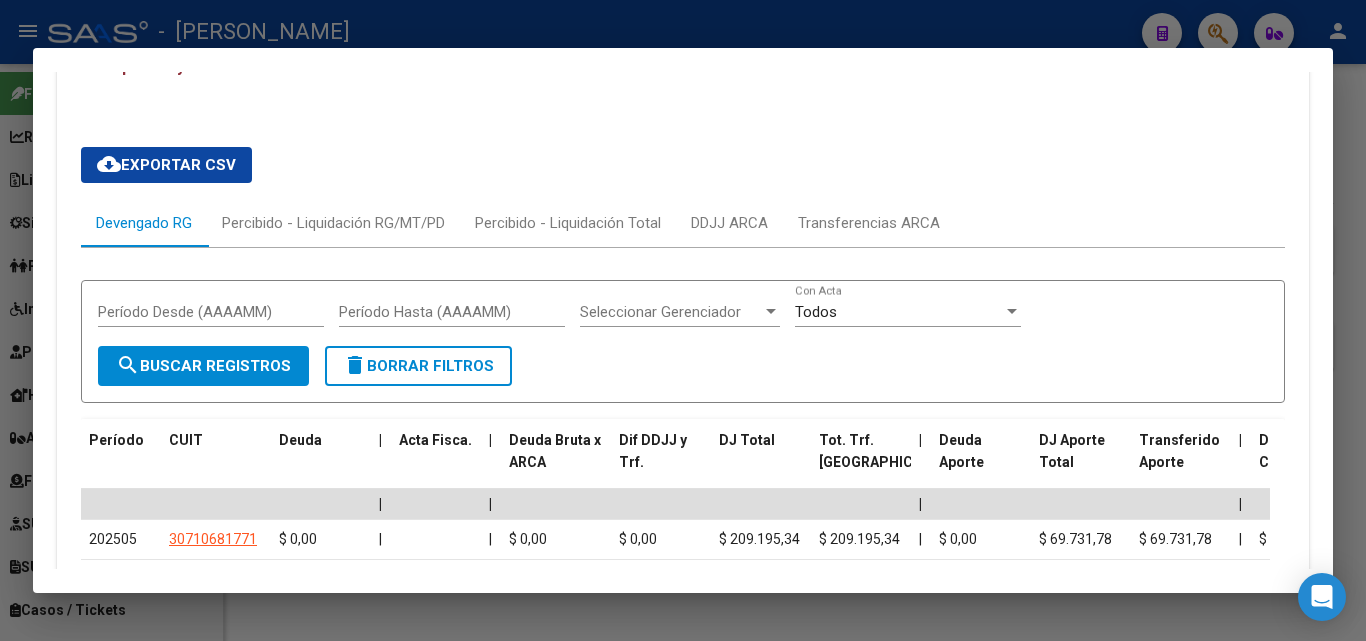 scroll, scrollTop: 1900, scrollLeft: 0, axis: vertical 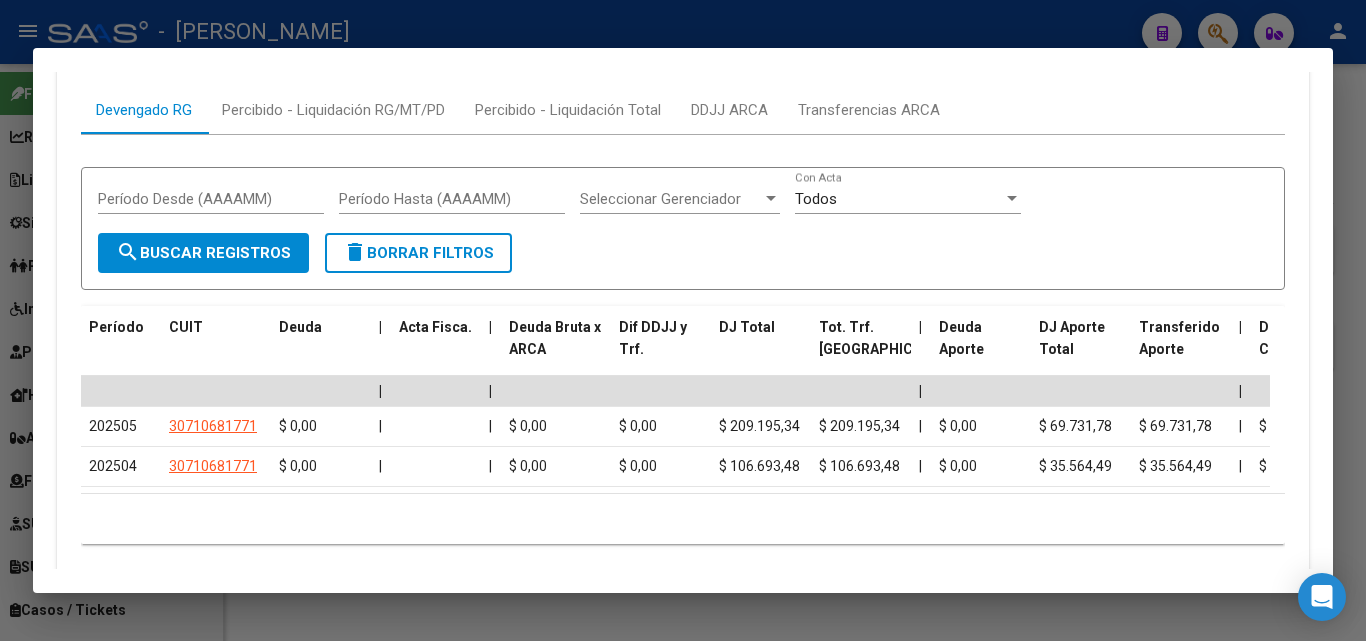 click at bounding box center [683, 320] 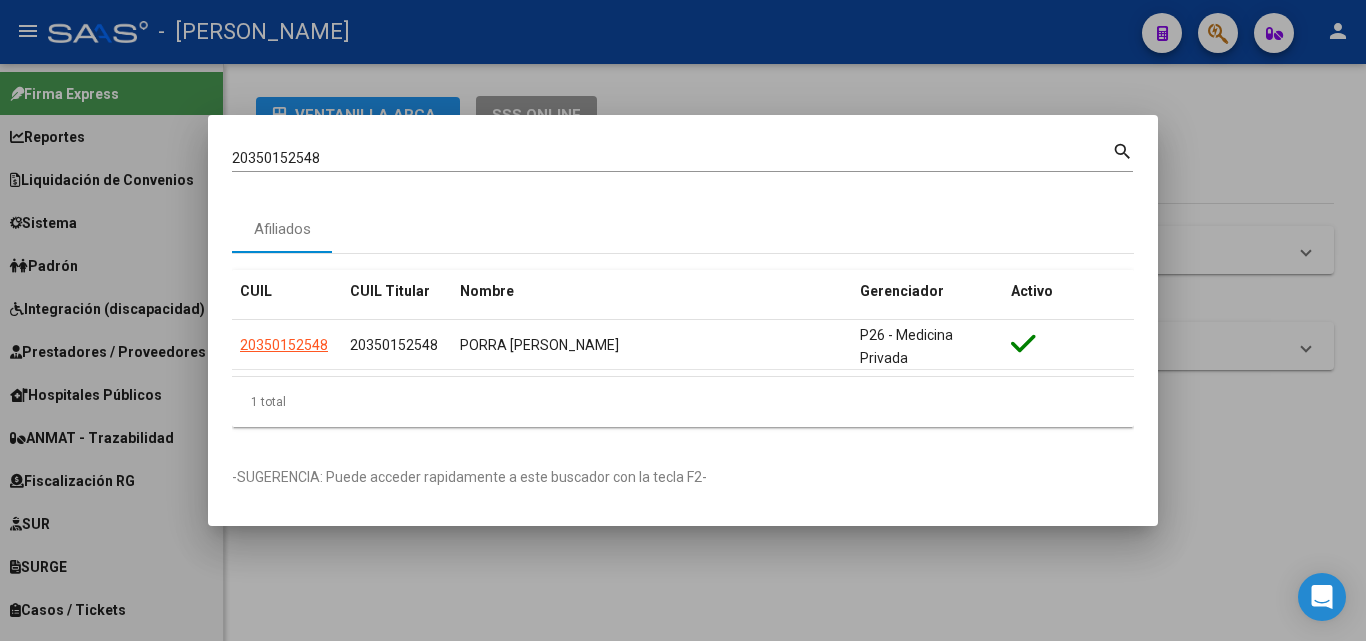 click on "20350152548" at bounding box center [672, 158] 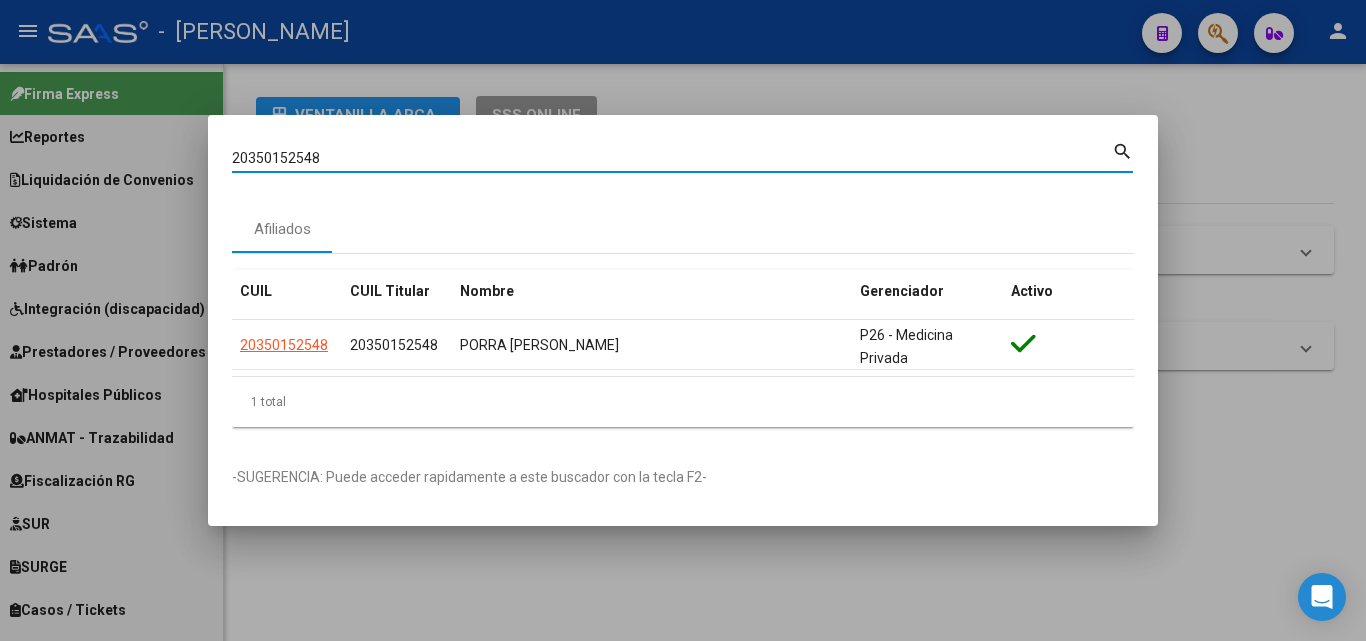 click on "20350152548" at bounding box center [672, 158] 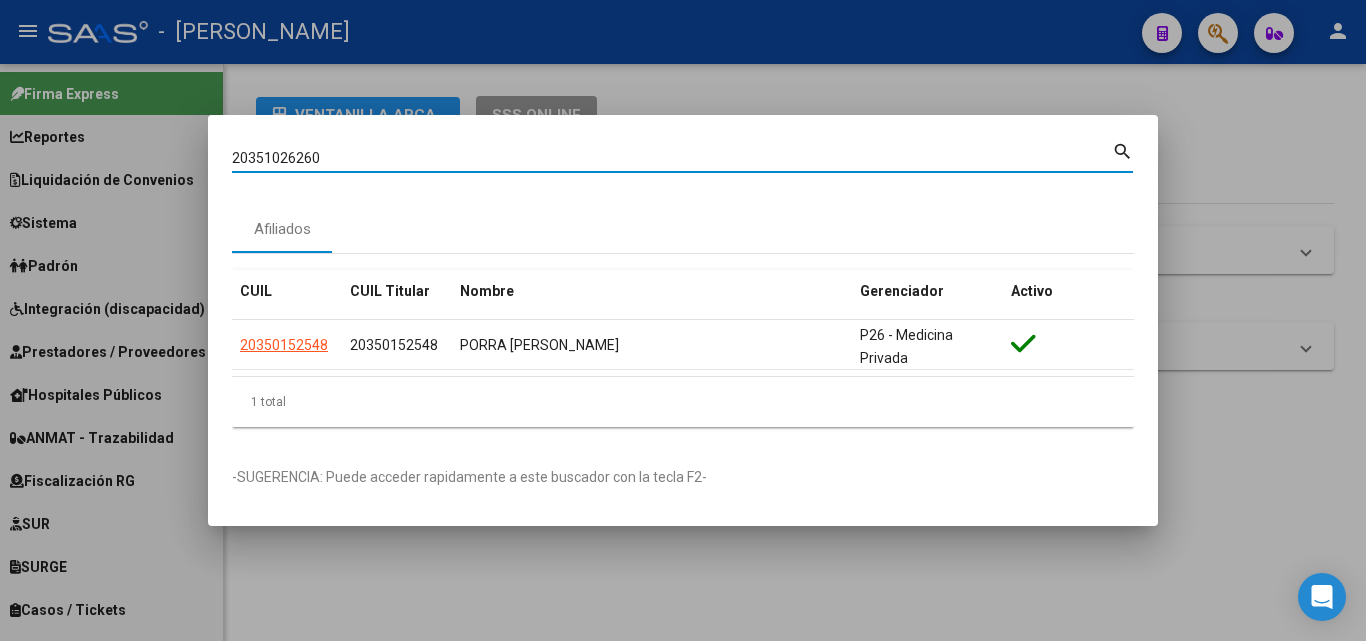 type on "20351026260" 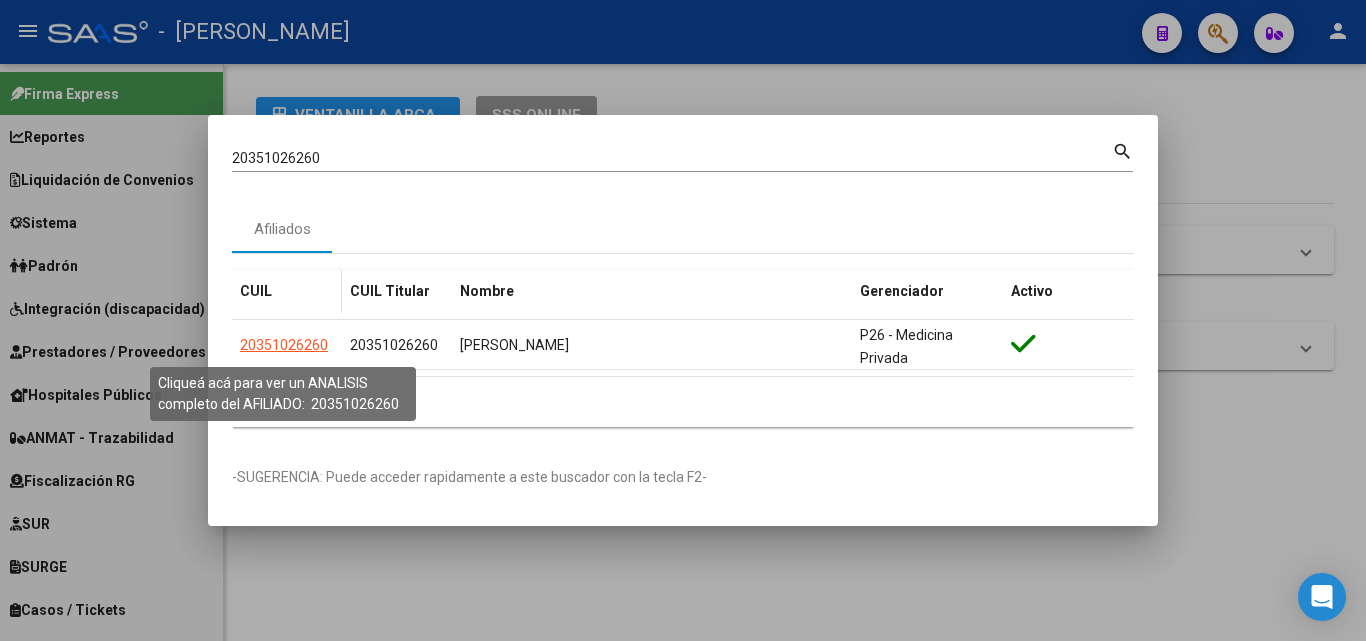 click on "20351026260" 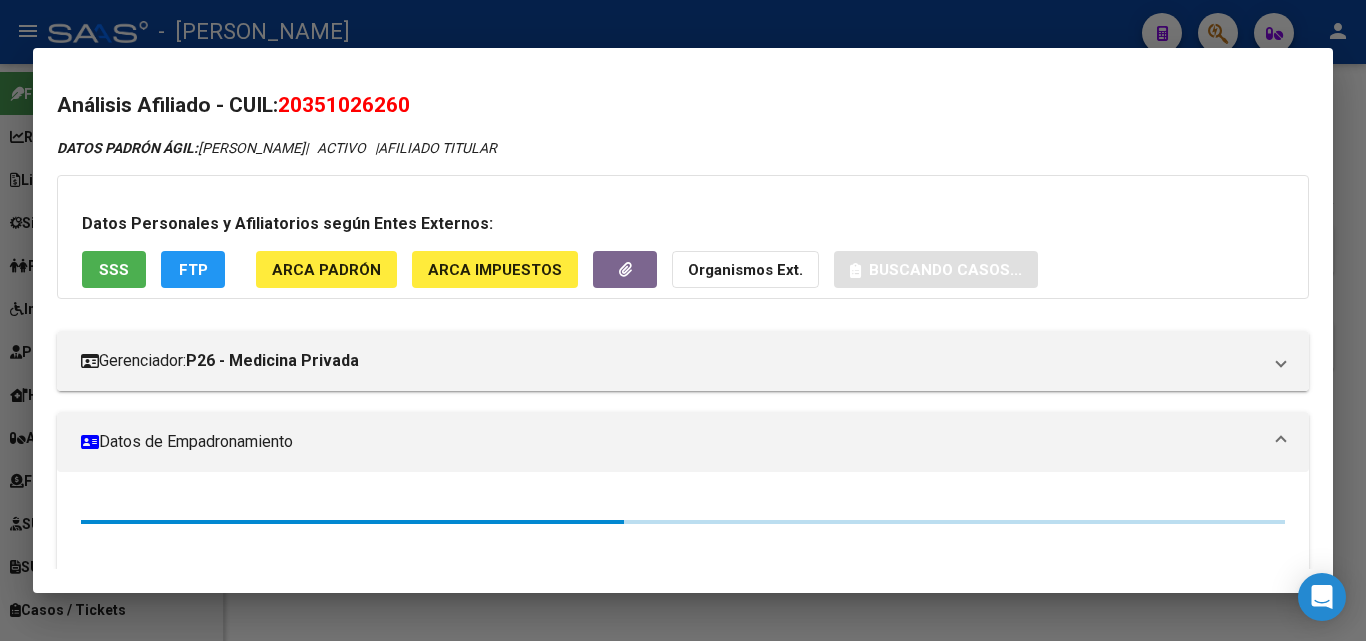 click on "Datos Personales y Afiliatorios según Entes Externos: SSS FTP ARCA Padrón ARCA Impuestos Organismos Ext.    Buscando casos..." at bounding box center (683, 237) 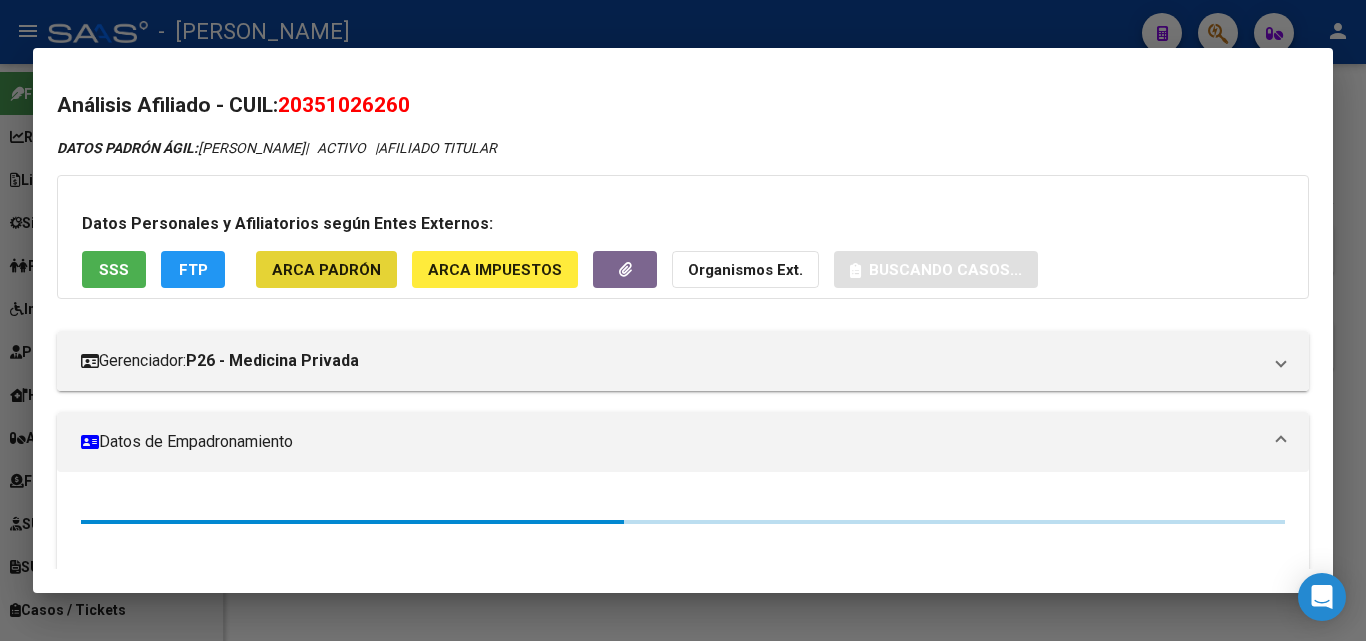 click on "ARCA Padrón" 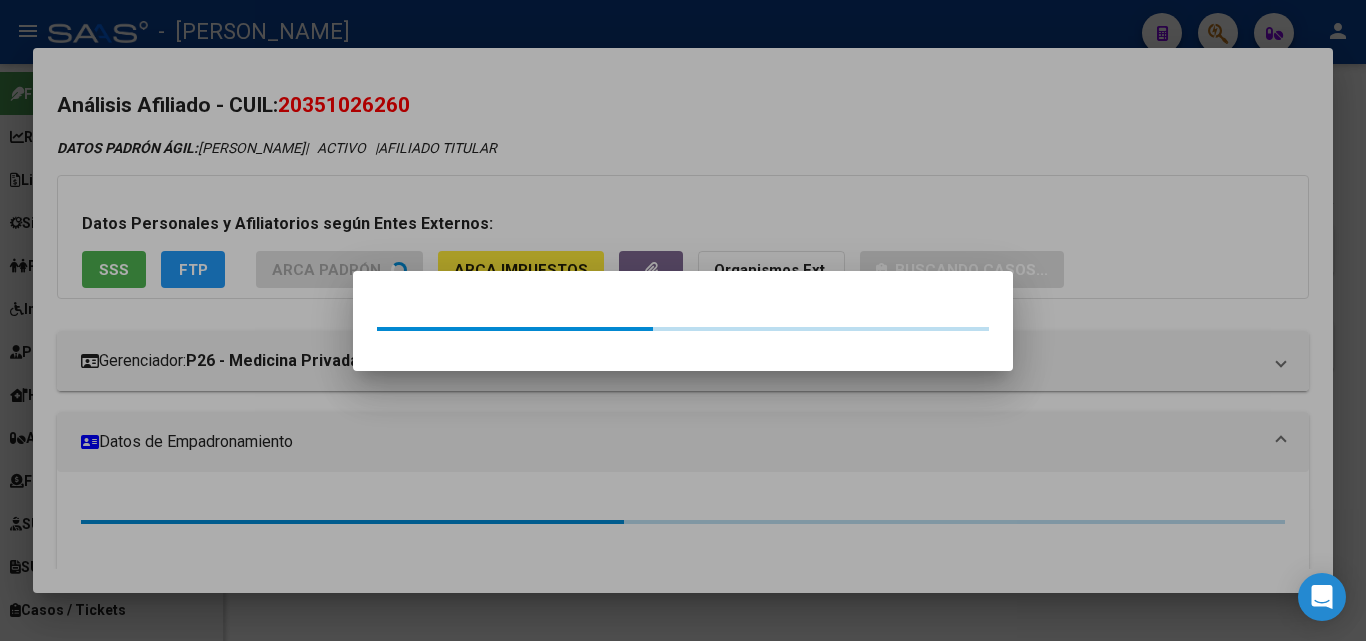 click at bounding box center (683, 320) 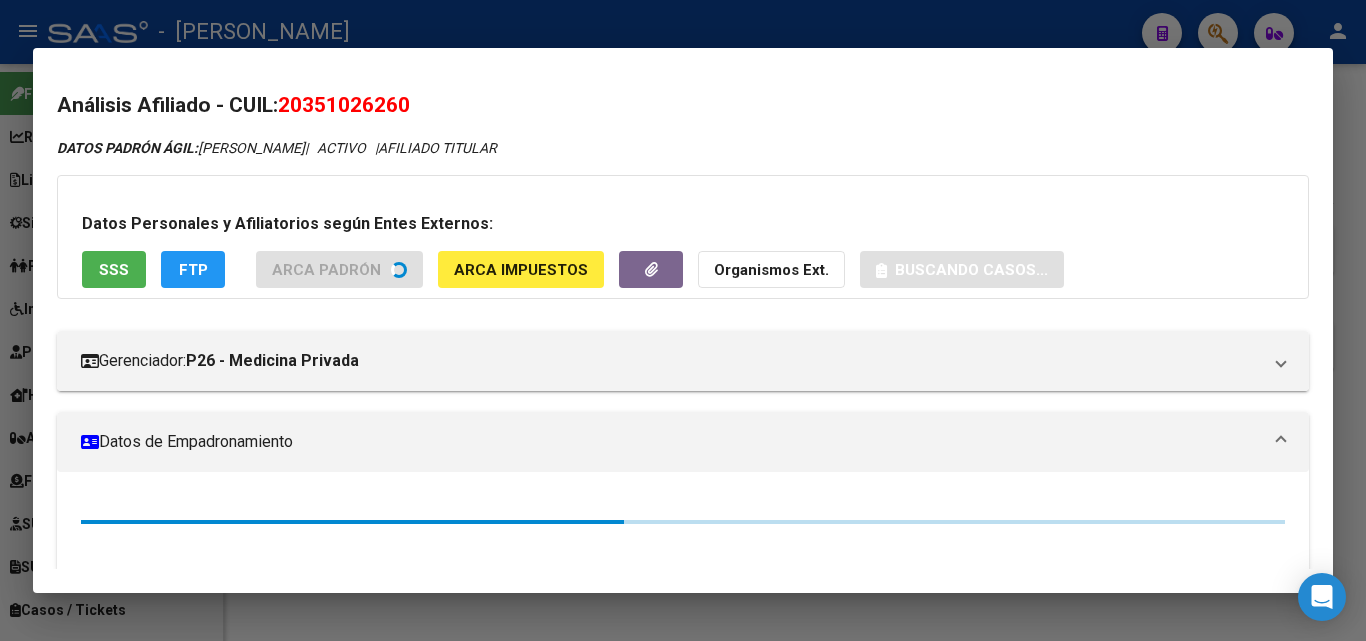 click on "SSS" at bounding box center (114, 269) 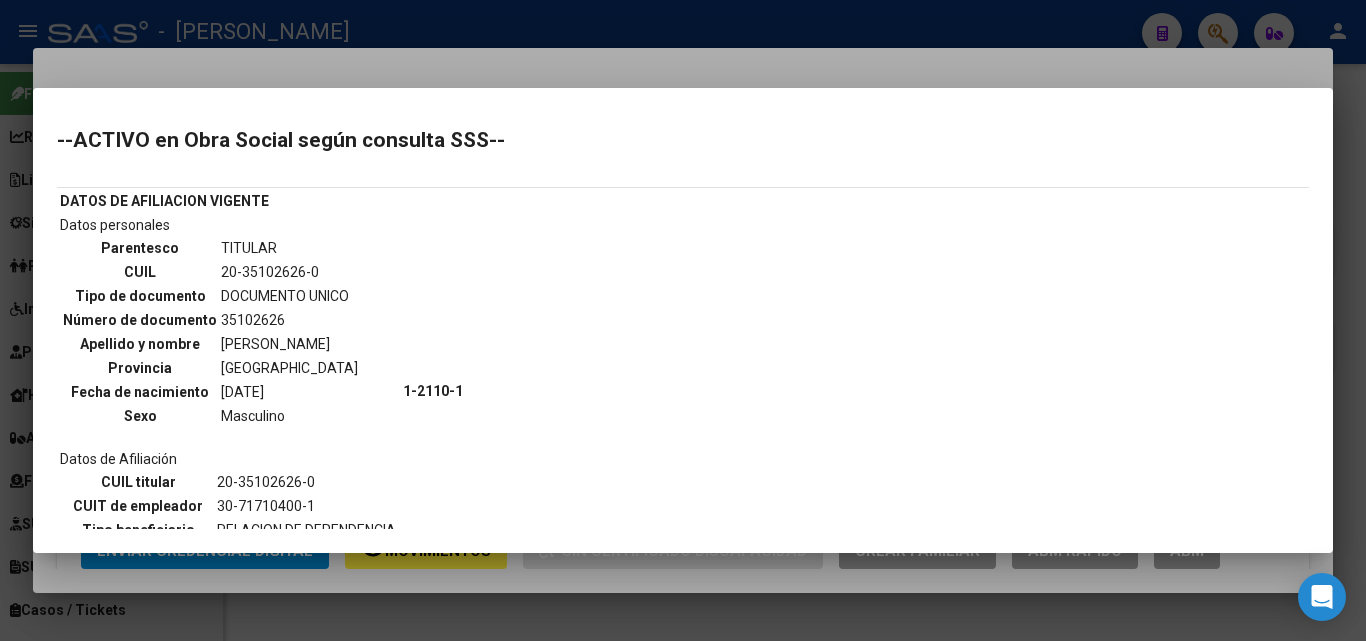 click at bounding box center [683, 320] 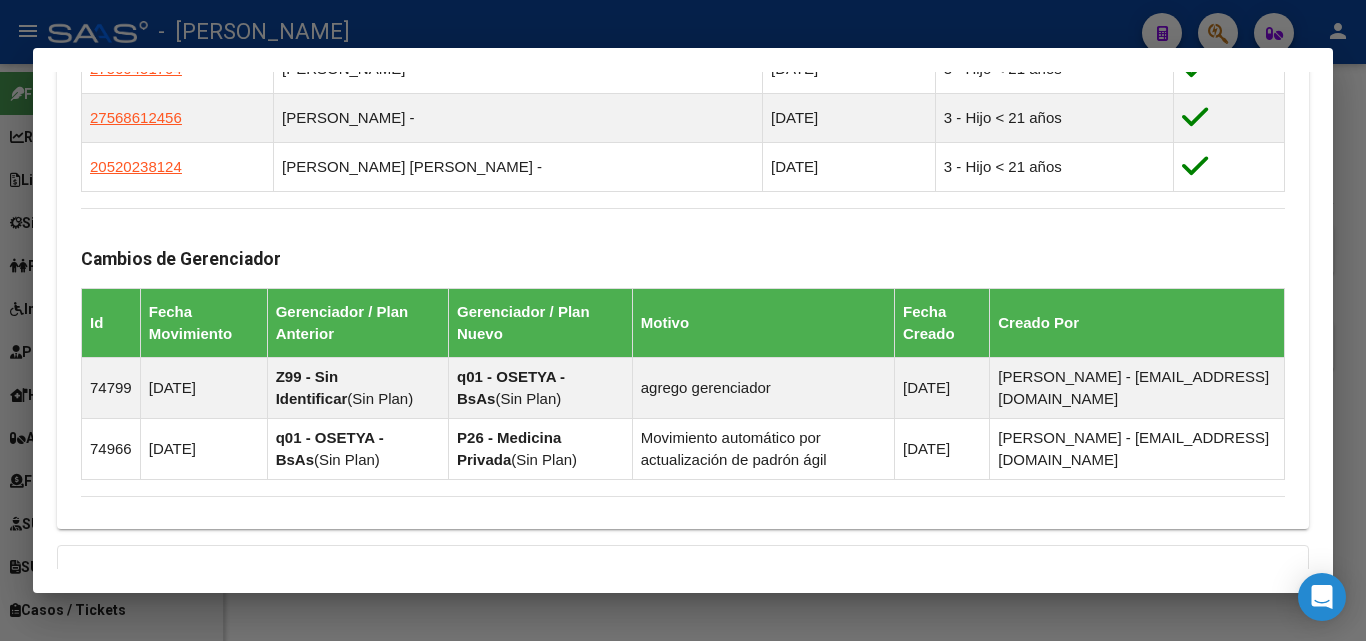 scroll, scrollTop: 1500, scrollLeft: 0, axis: vertical 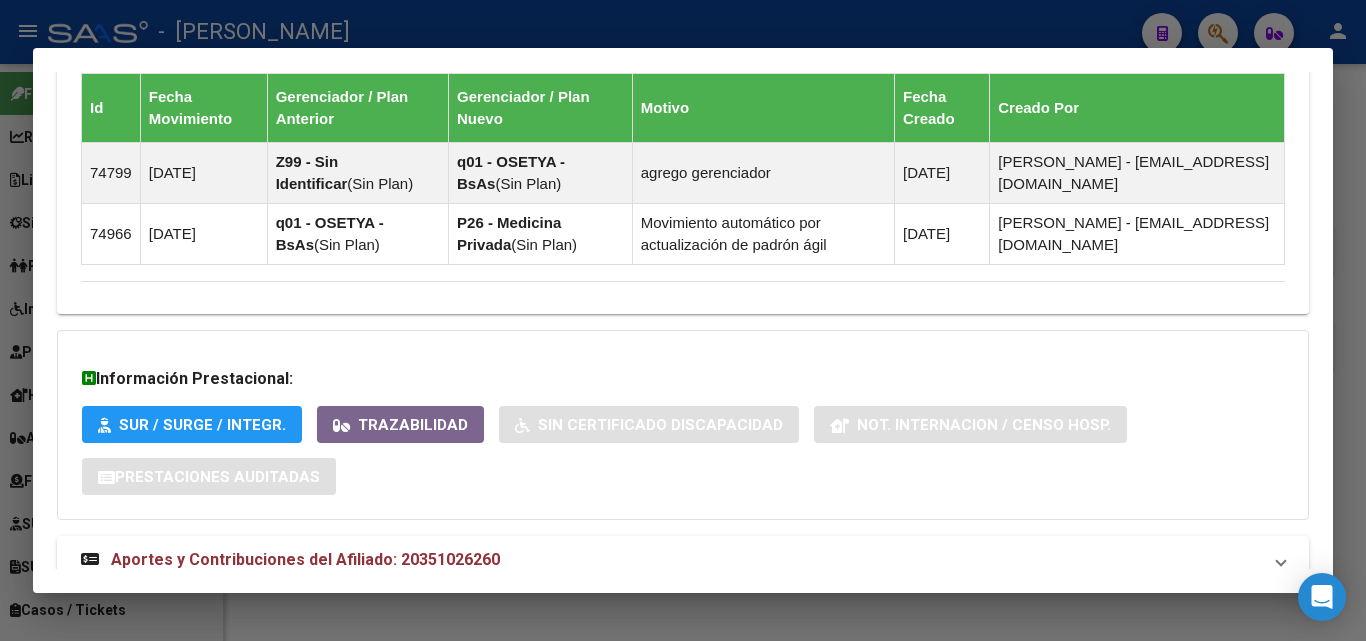 click on "Información Prestacional:       SUR / SURGE / INTEGR.    Trazabilidad    Sin Certificado Discapacidad    Not. Internacion / Censo Hosp.  Prestaciones Auditadas" at bounding box center [683, 425] 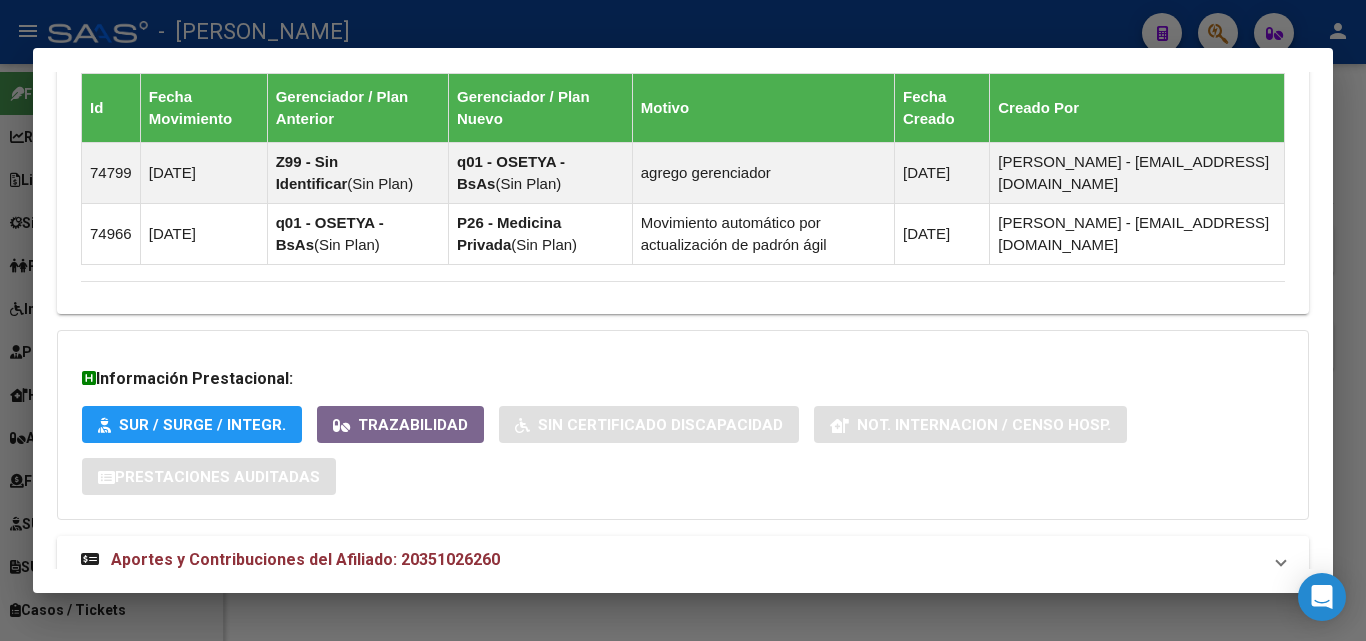 drag, startPoint x: 415, startPoint y: 532, endPoint x: 417, endPoint y: 542, distance: 10.198039 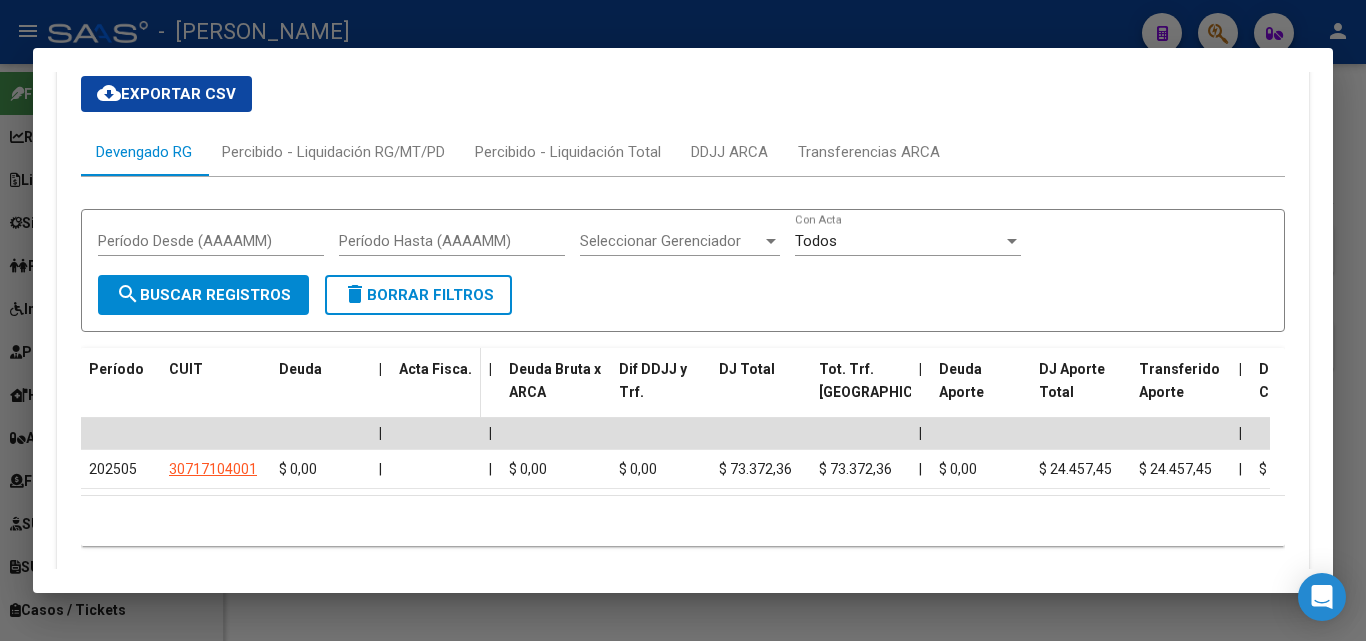 scroll, scrollTop: 2099, scrollLeft: 0, axis: vertical 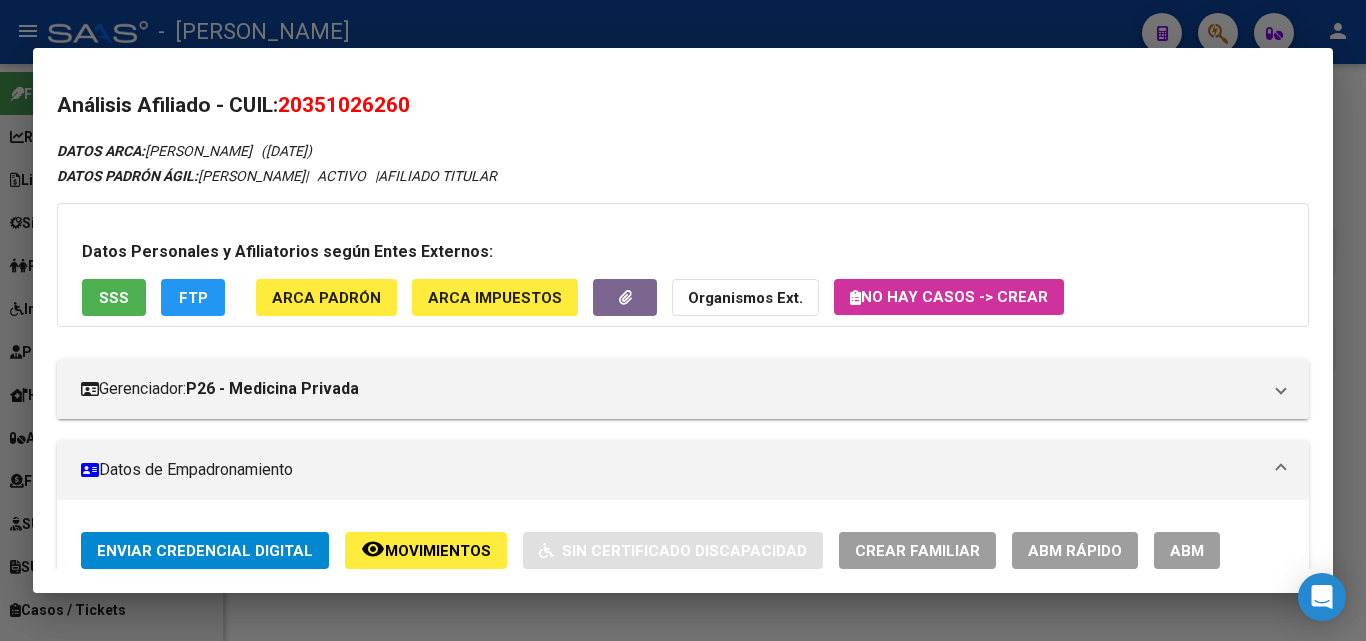 click on "Datos Personales y Afiliatorios según Entes Externos: SSS FTP ARCA Padrón ARCA Impuestos Organismos Ext.   No hay casos -> Crear" at bounding box center [683, 265] 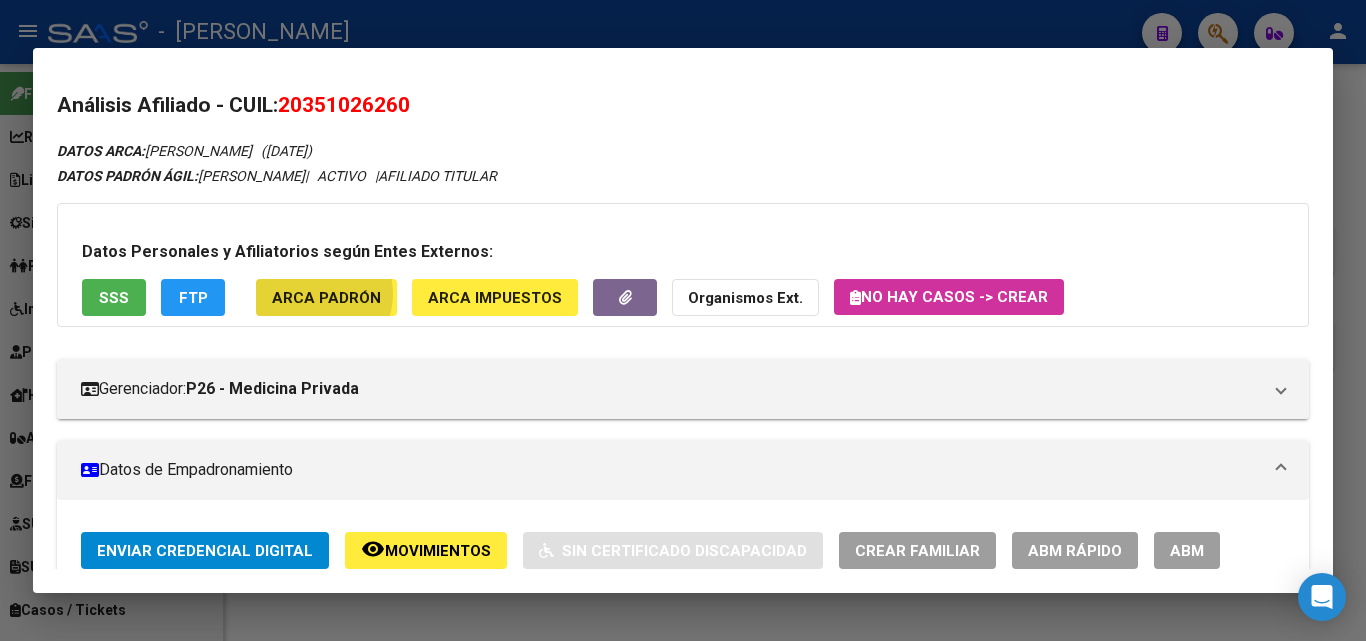 click on "ARCA Padrón" 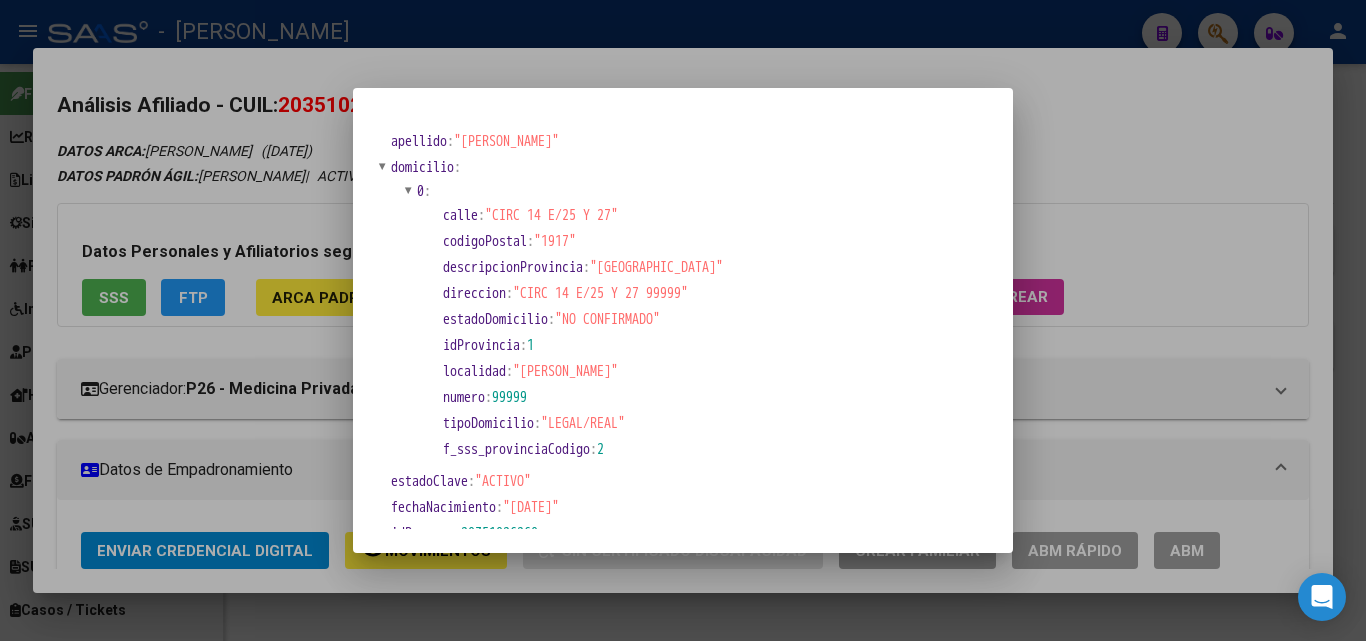 drag, startPoint x: 226, startPoint y: 177, endPoint x: 270, endPoint y: 207, distance: 53.25411 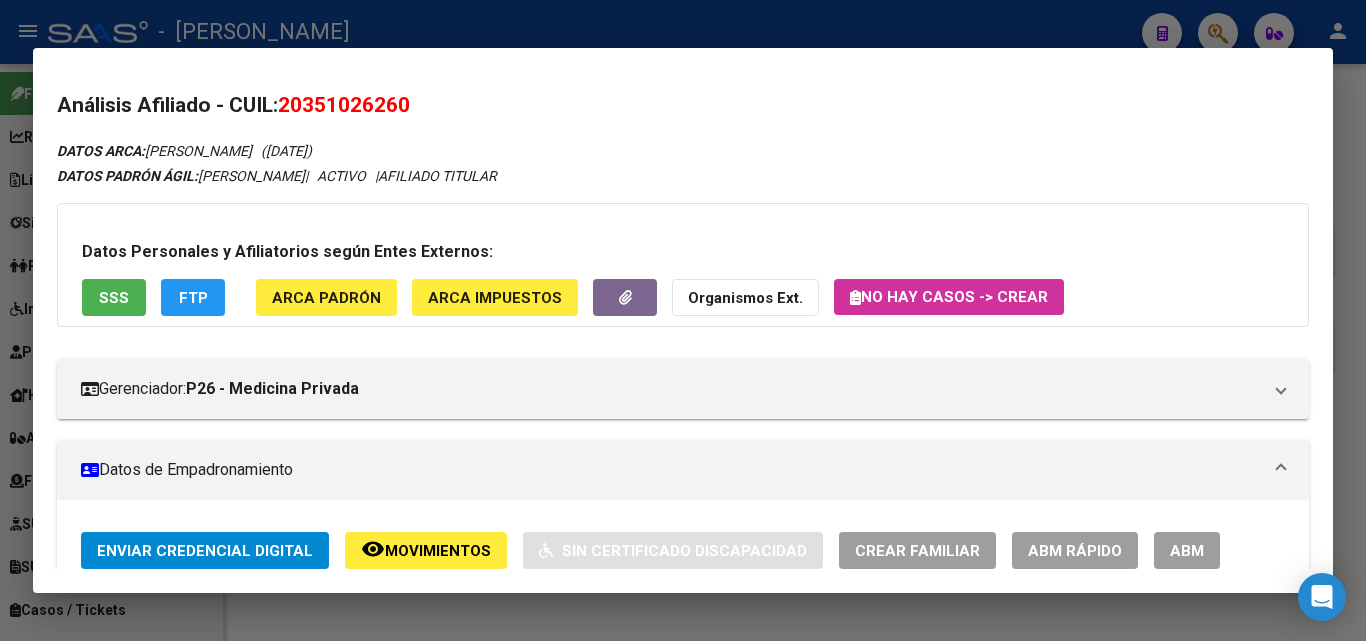 scroll, scrollTop: 500, scrollLeft: 0, axis: vertical 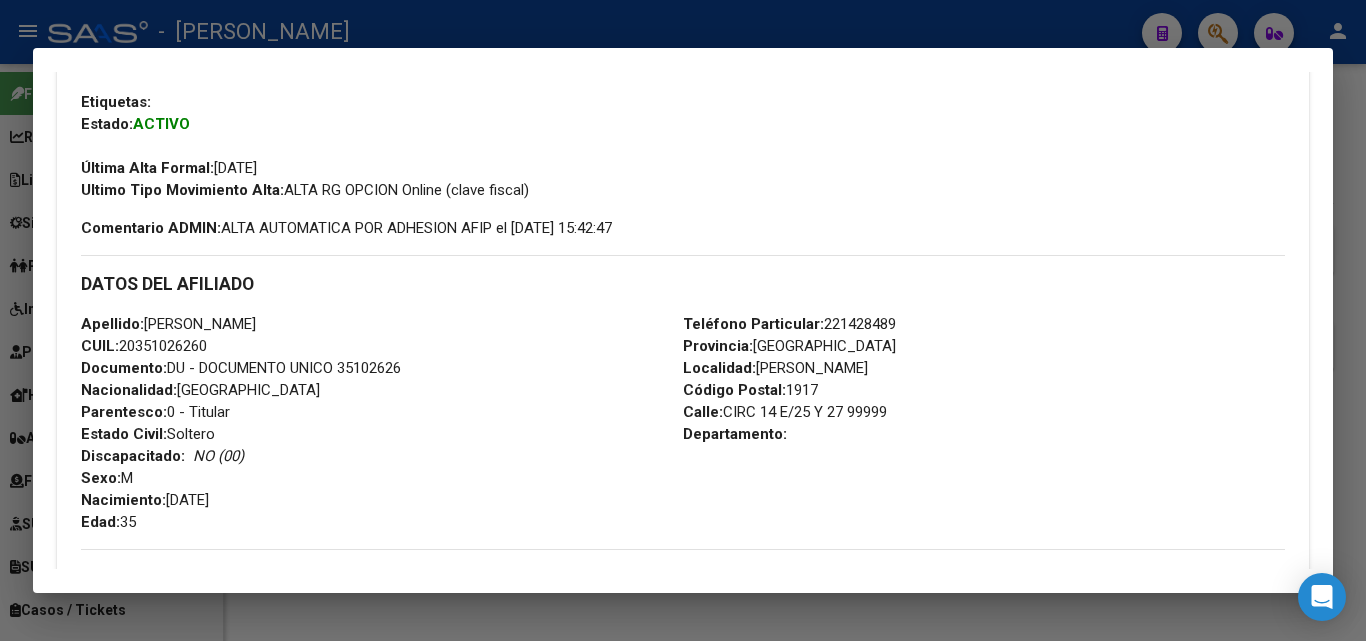 click on "Documento:  DU - DOCUMENTO UNICO 35102626" at bounding box center [241, 368] 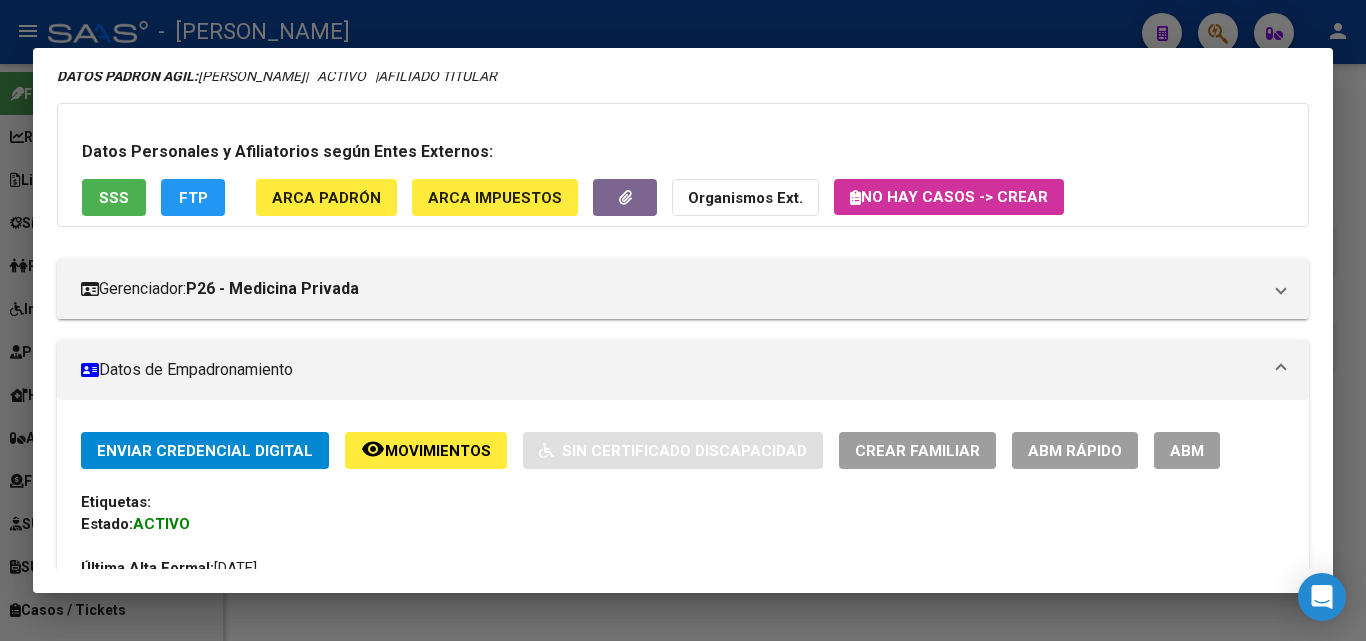 scroll, scrollTop: 0, scrollLeft: 0, axis: both 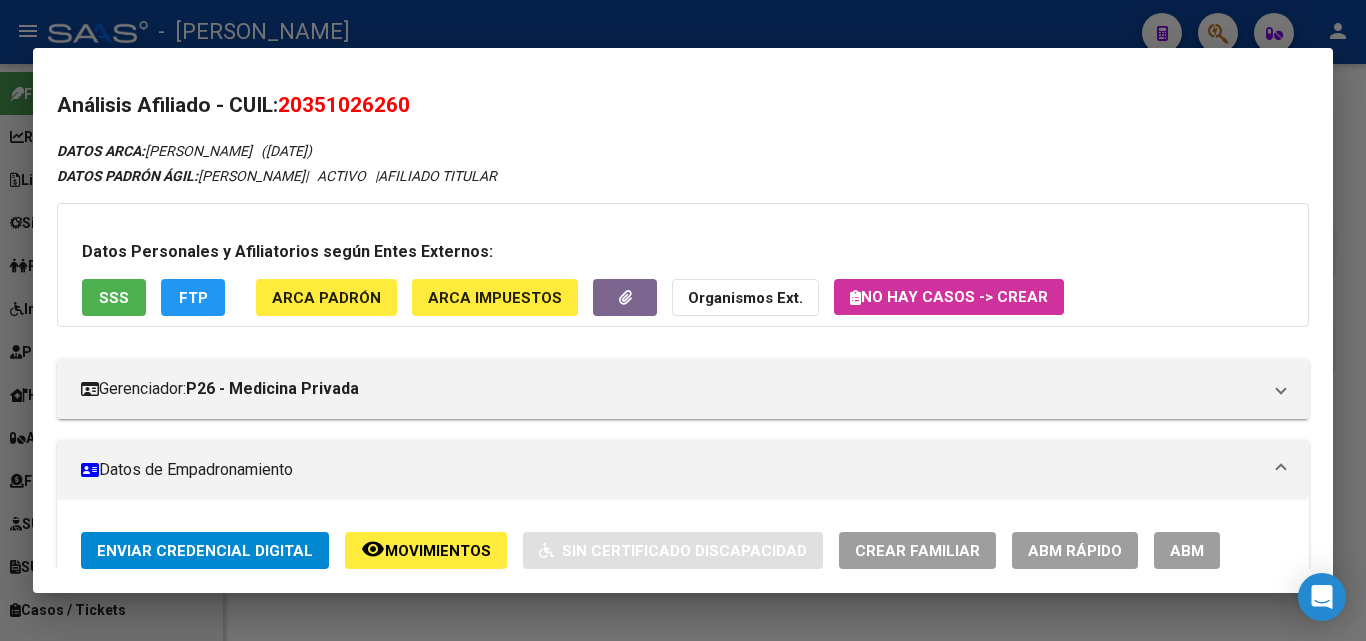 click on "ARCA Padrón" 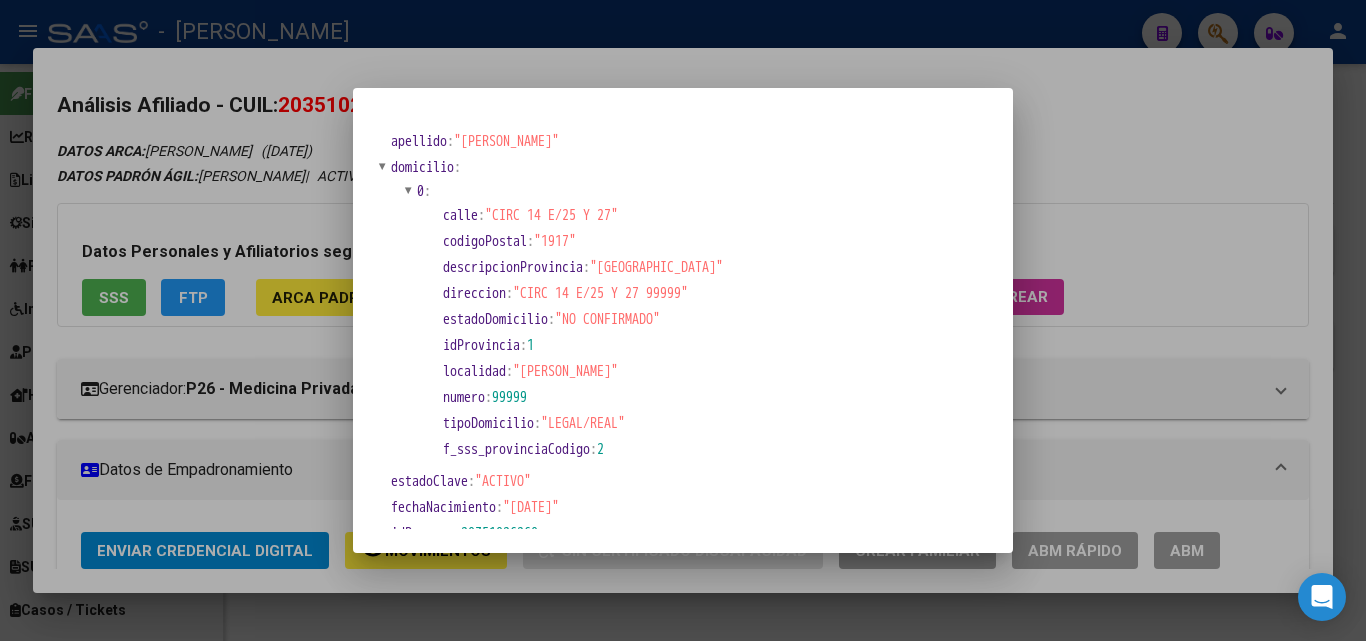 drag, startPoint x: 209, startPoint y: 118, endPoint x: 190, endPoint y: 18, distance: 101.788994 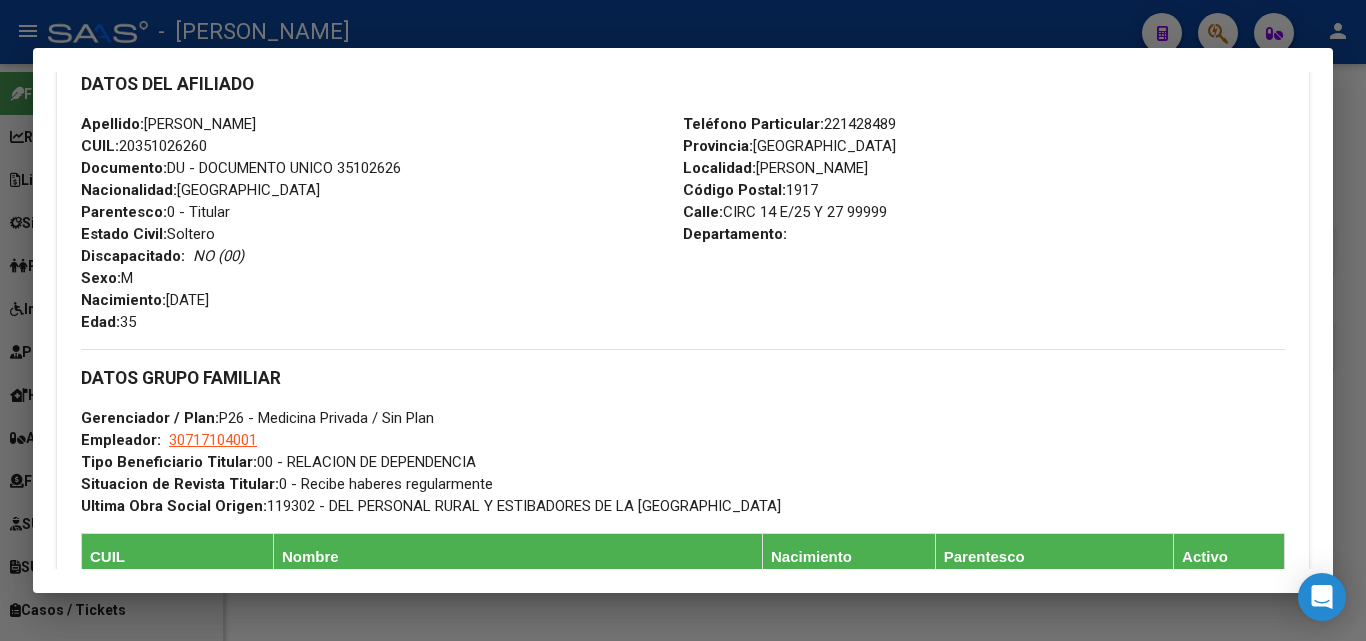 scroll, scrollTop: 1100, scrollLeft: 0, axis: vertical 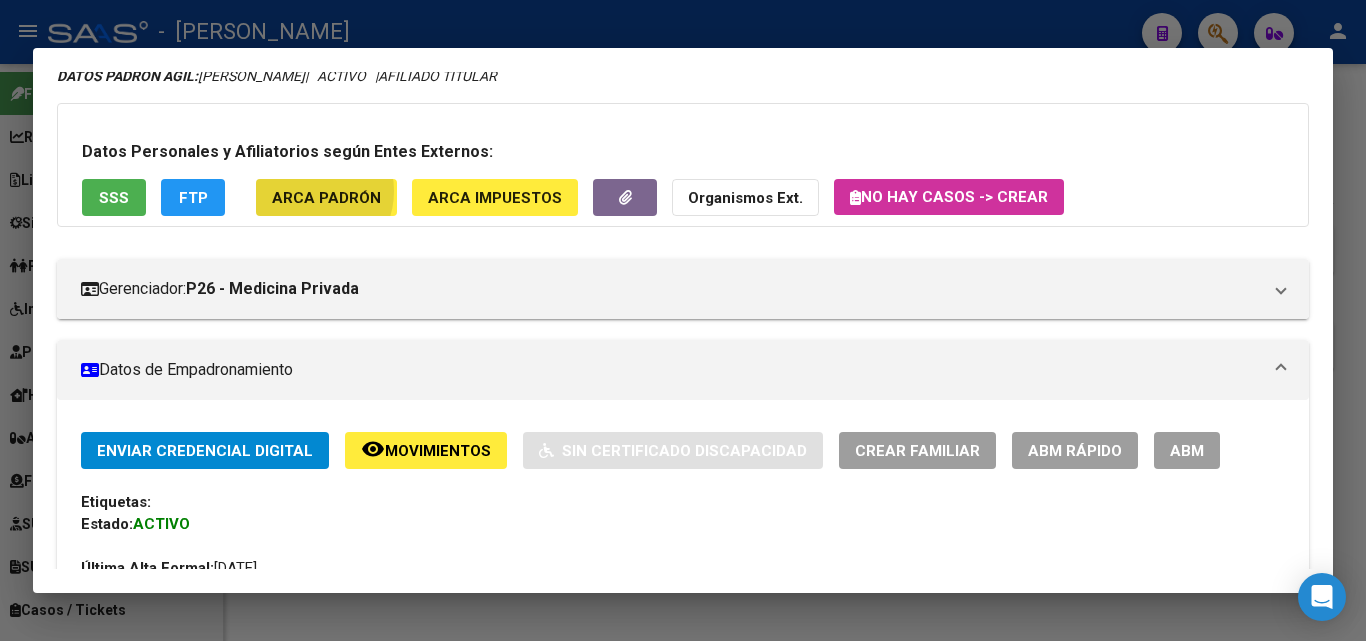 click on "ARCA Padrón" 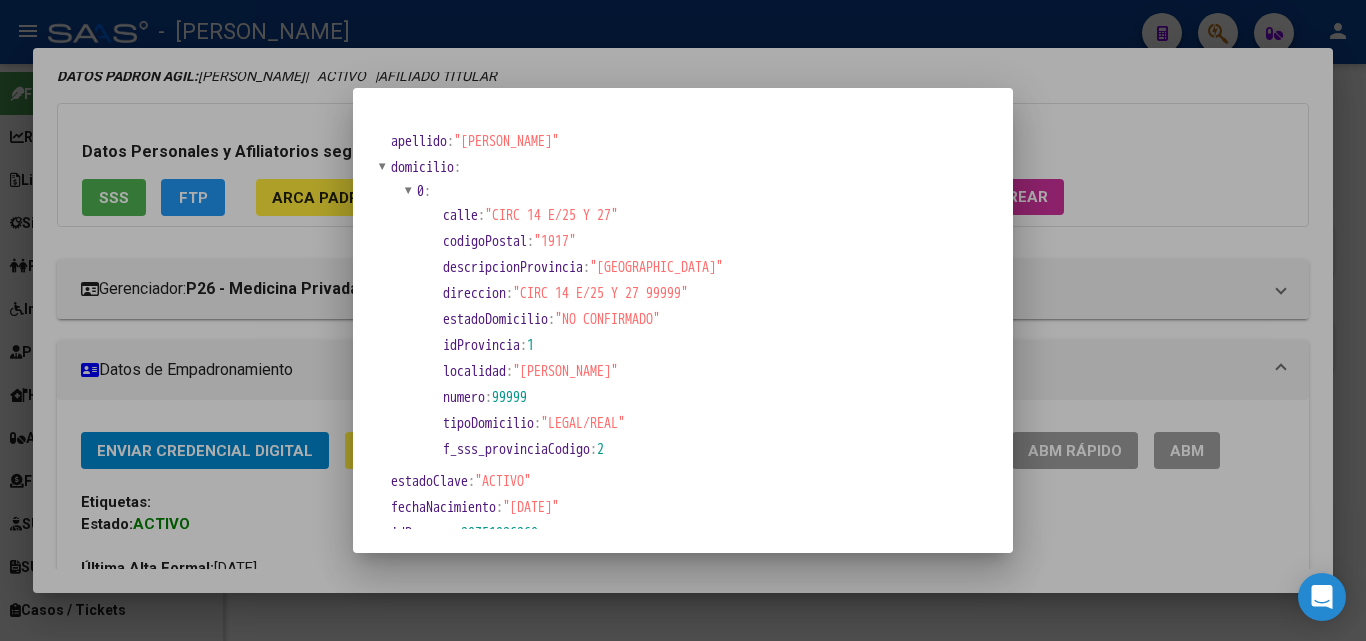 drag, startPoint x: 505, startPoint y: 216, endPoint x: 636, endPoint y: 219, distance: 131.03435 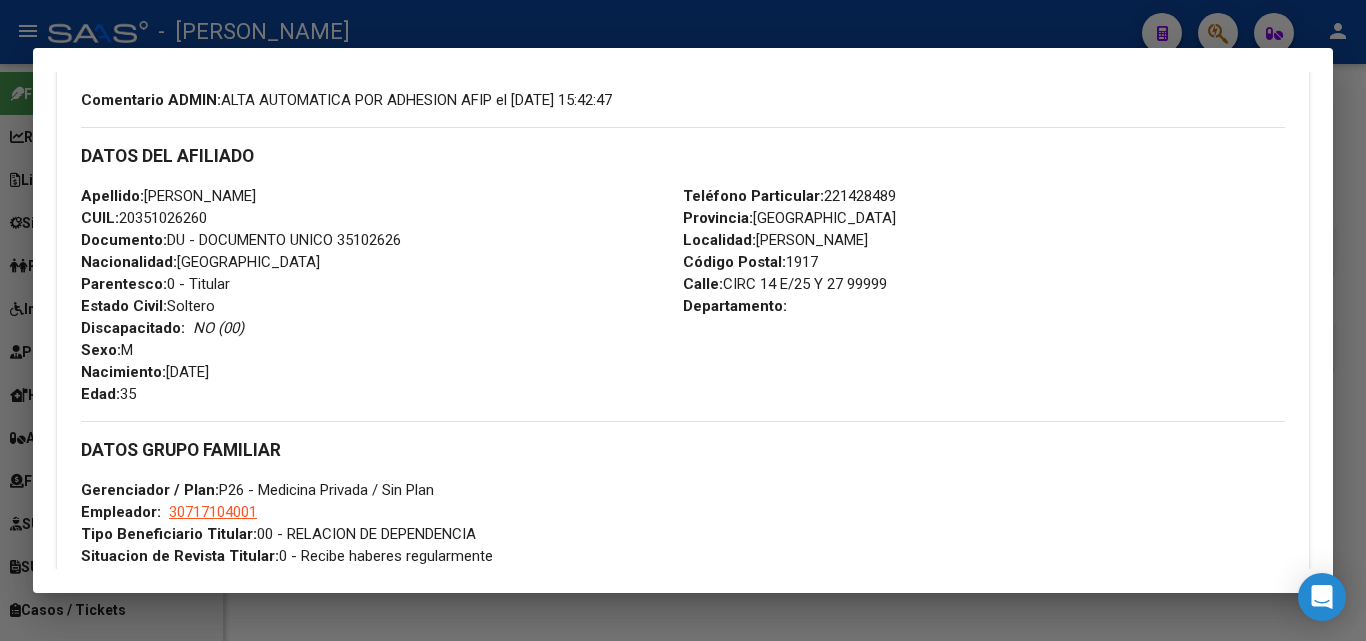 scroll, scrollTop: 600, scrollLeft: 0, axis: vertical 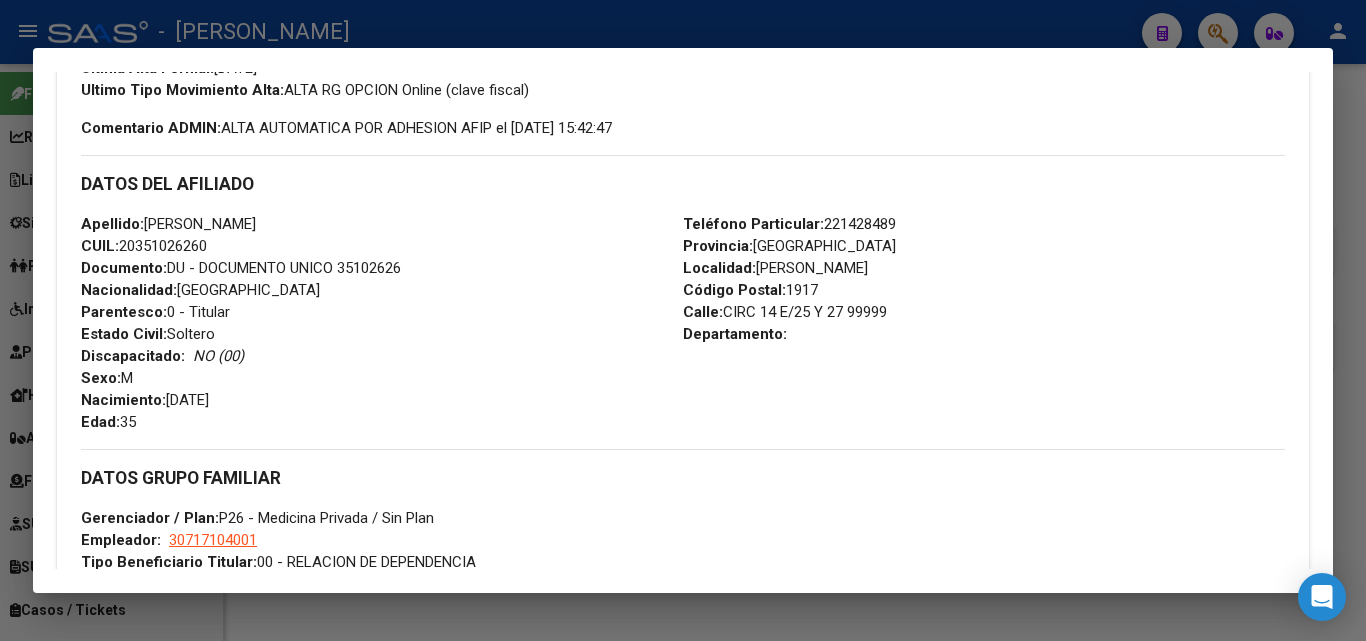 click on "Enviar Credencial Digital remove_red_eye Movimientos    Sin Certificado Discapacidad Crear Familiar ABM Rápido ABM Etiquetas: Estado: ACTIVO Última Alta Formal:  01/05/2025 Ultimo Tipo Movimiento Alta:  ALTA RG OPCION Online (clave fiscal) Comentario ADMIN:  ALTA AUTOMATICA POR ADHESION AFIP el 2025-06-03 15:42:47 DATOS DEL AFILIADO Apellido:  EMANUEL UBALDO DERIS CUIL:  20351026260 Documento:  DU - DOCUMENTO UNICO 35102626  Nacionalidad:  ARGENTINA Parentesco:  0 - Titular Estado Civil:  Soltero Discapacitado:    NO (00) Sexo:  M Nacimiento:  07/05/1990 Edad:  35  Teléfono Particular:  221428489            Provincia:  Buenos Aires Localidad:  VERONICA Código Postal:  1917 Calle:  CIRC 14 E/25 Y 27 99999 Departamento:       DATOS GRUPO FAMILIAR Gerenciador / Plan:  P26 - Medicina Privada / Sin Plan Empleador:    30717104001 Tipo Beneficiario Titular:   00 - RELACION DE DEPENDENCIA  Situacion de Revista Titular:  0 - Recibe haberes regularmente  Ultima Obra Social Origen:  CUIL Nombre Nacimiento Id  )" at bounding box center (683, 557) 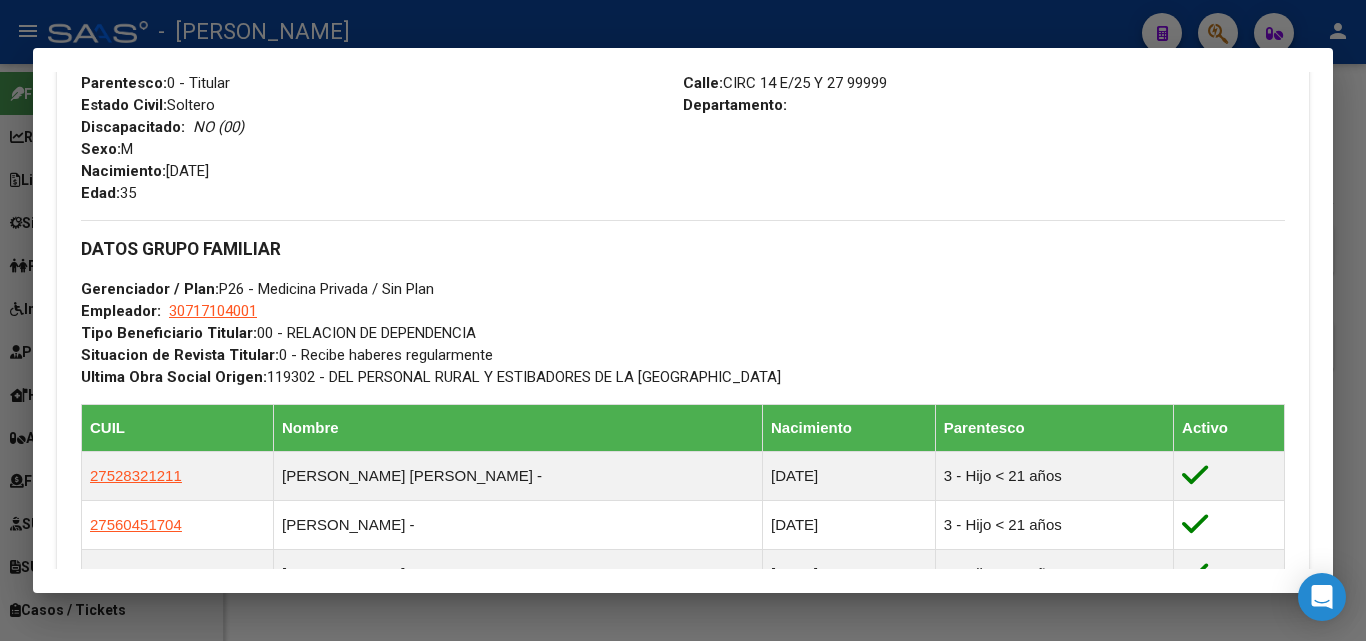 scroll, scrollTop: 900, scrollLeft: 0, axis: vertical 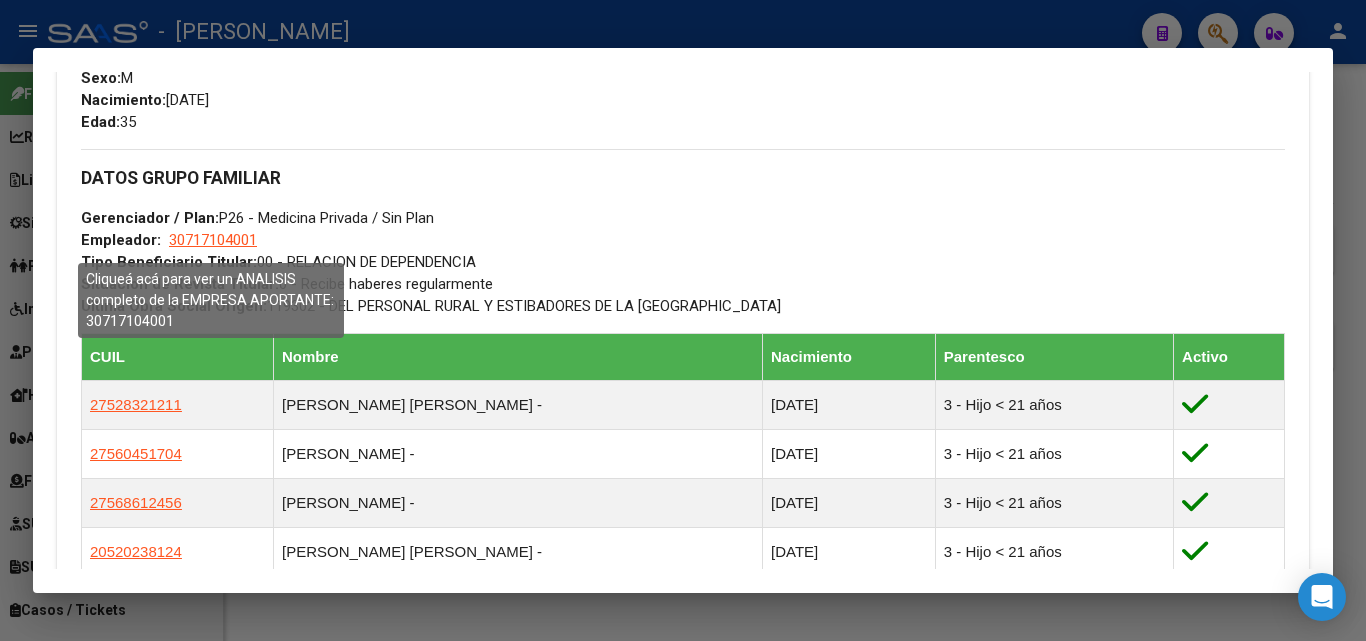 click on "30717104001" at bounding box center (213, 240) 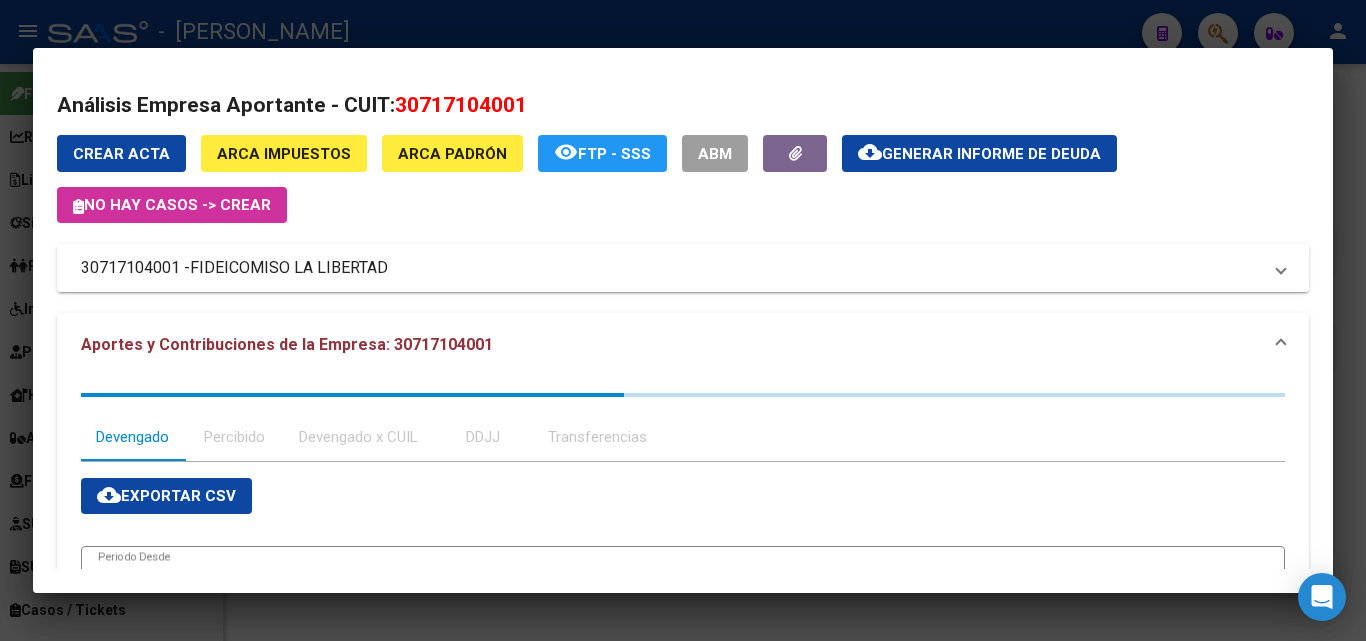 click on "FIDEICOMISO LA LIBERTAD" at bounding box center [289, 268] 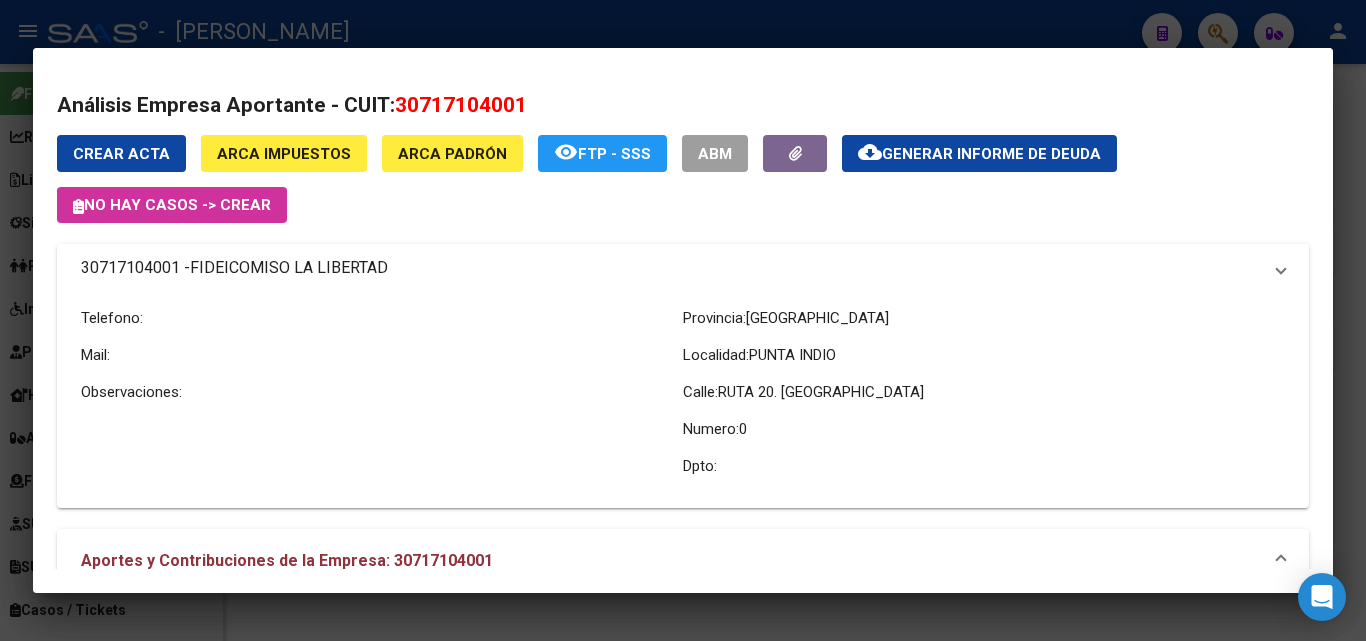 click on "FIDEICOMISO LA LIBERTAD" at bounding box center [289, 268] 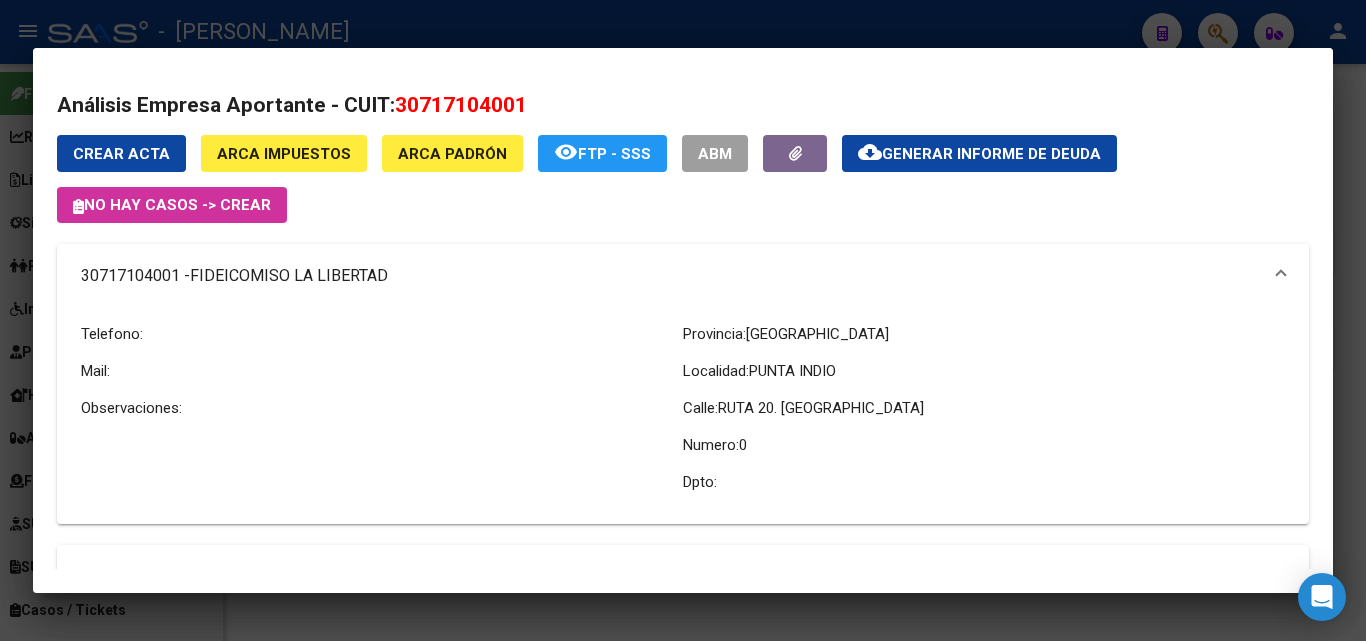 click at bounding box center [683, 320] 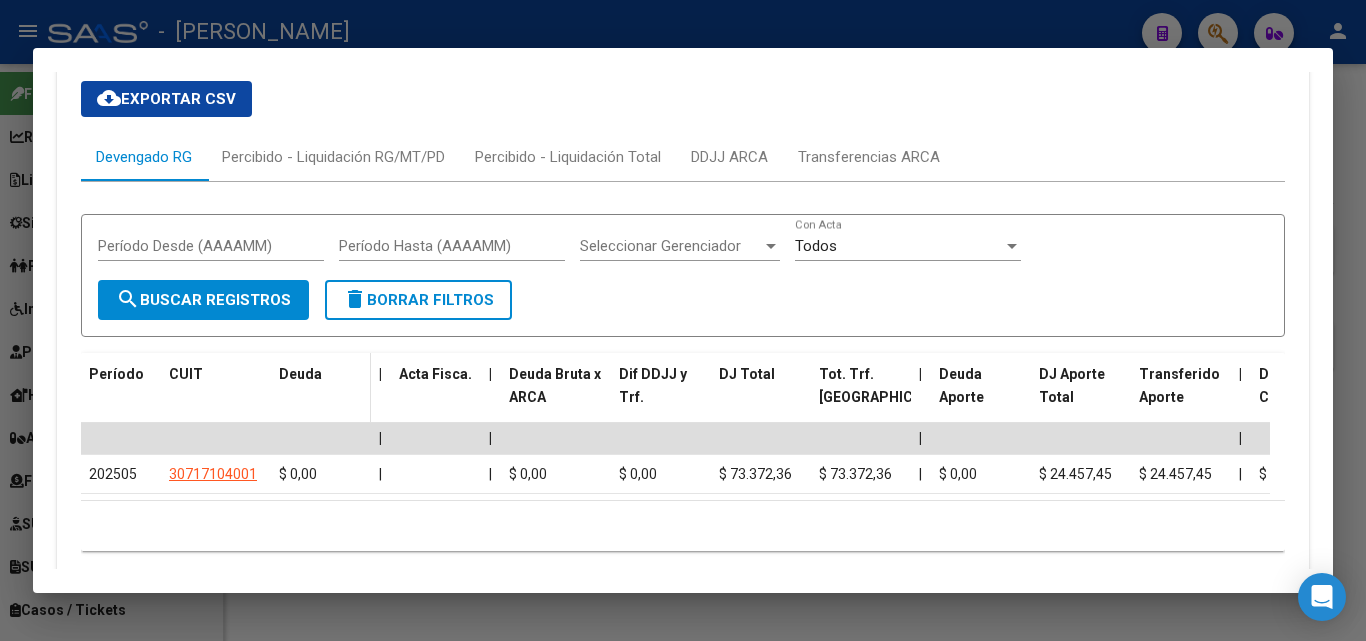 scroll, scrollTop: 2155, scrollLeft: 0, axis: vertical 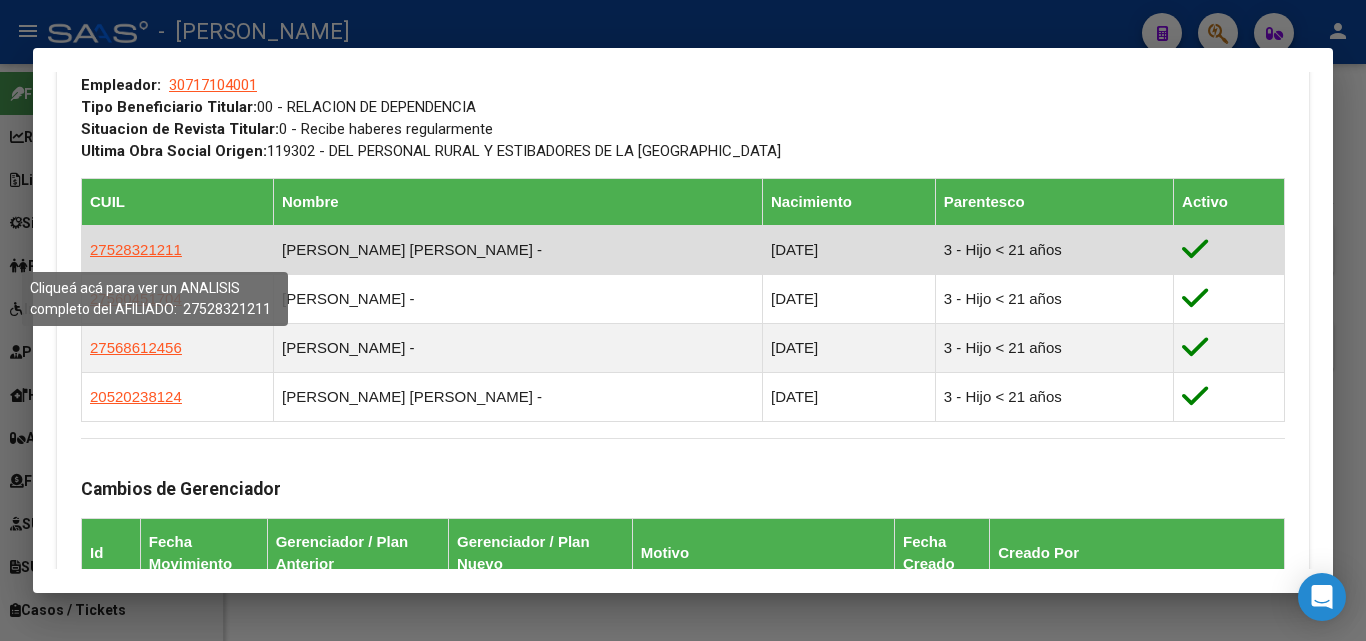 click on "27528321211" at bounding box center (136, 249) 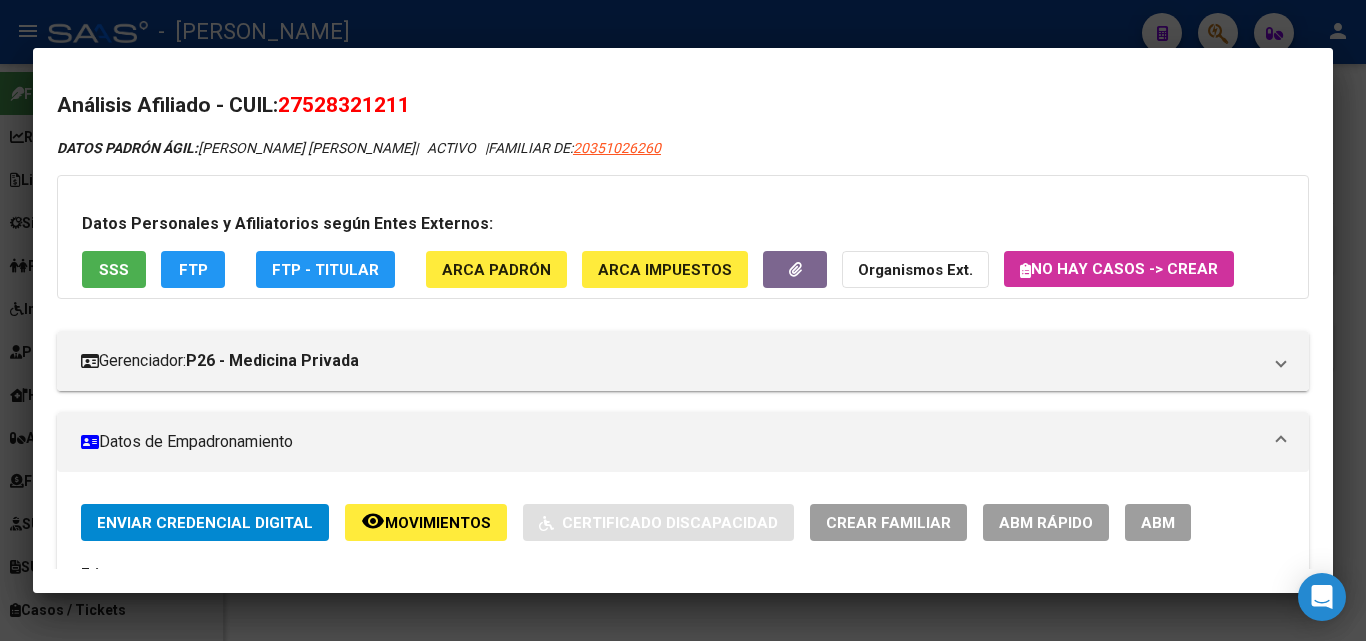 click on "ARCA Padrón" 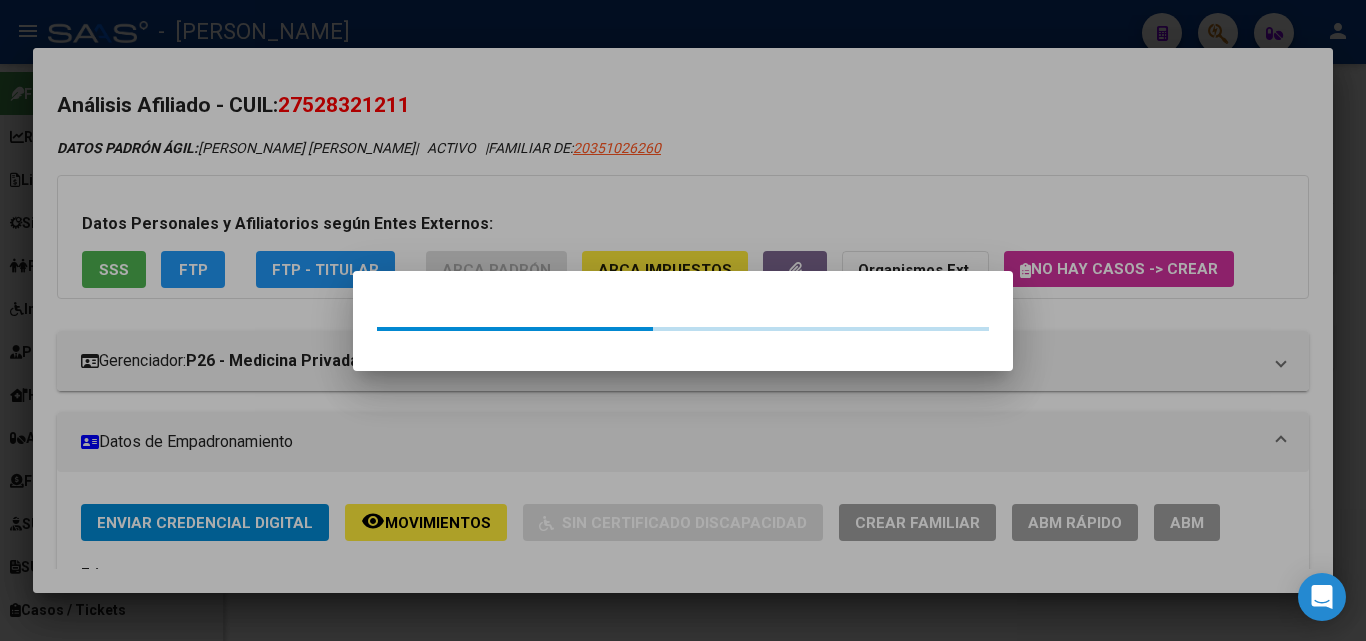click at bounding box center (683, 320) 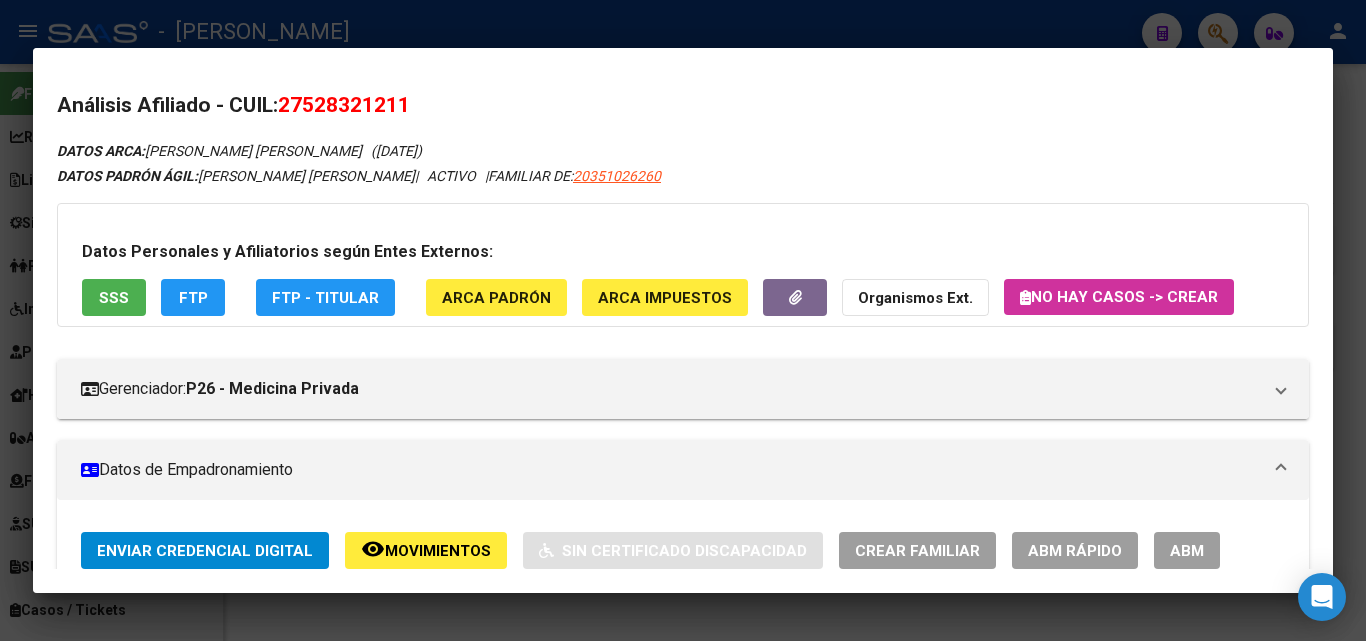 drag, startPoint x: 312, startPoint y: 101, endPoint x: 404, endPoint y: 95, distance: 92.19544 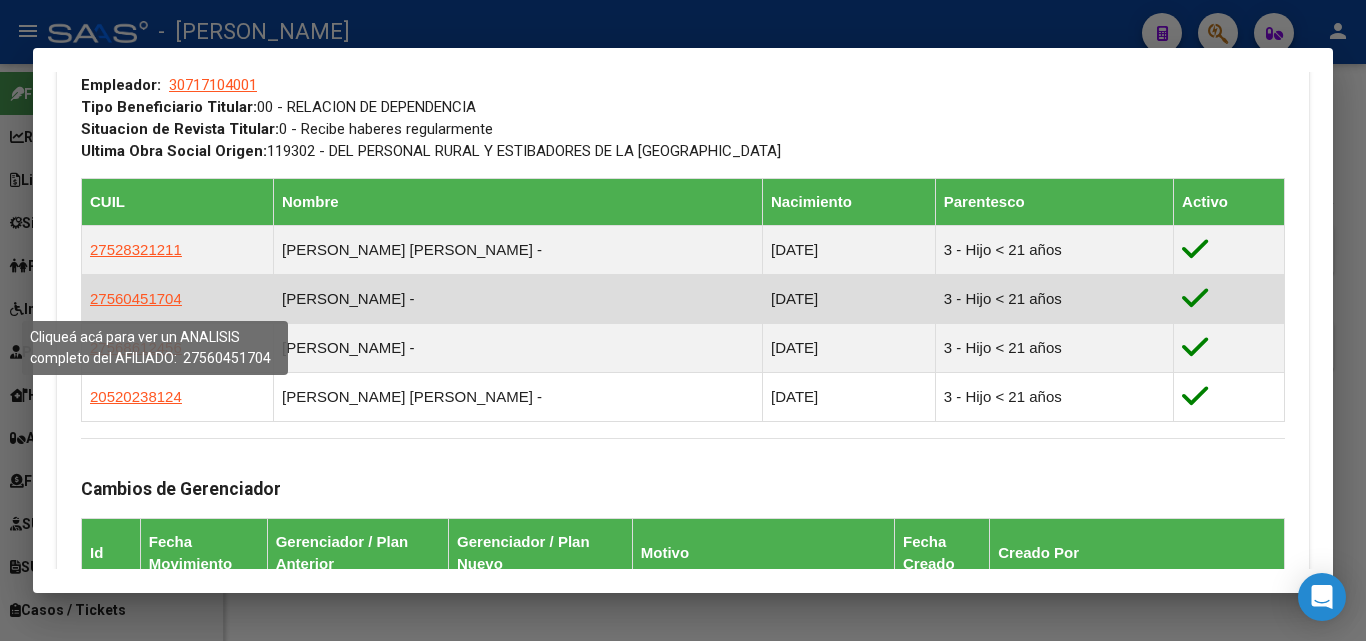 click on "27560451704" at bounding box center (136, 298) 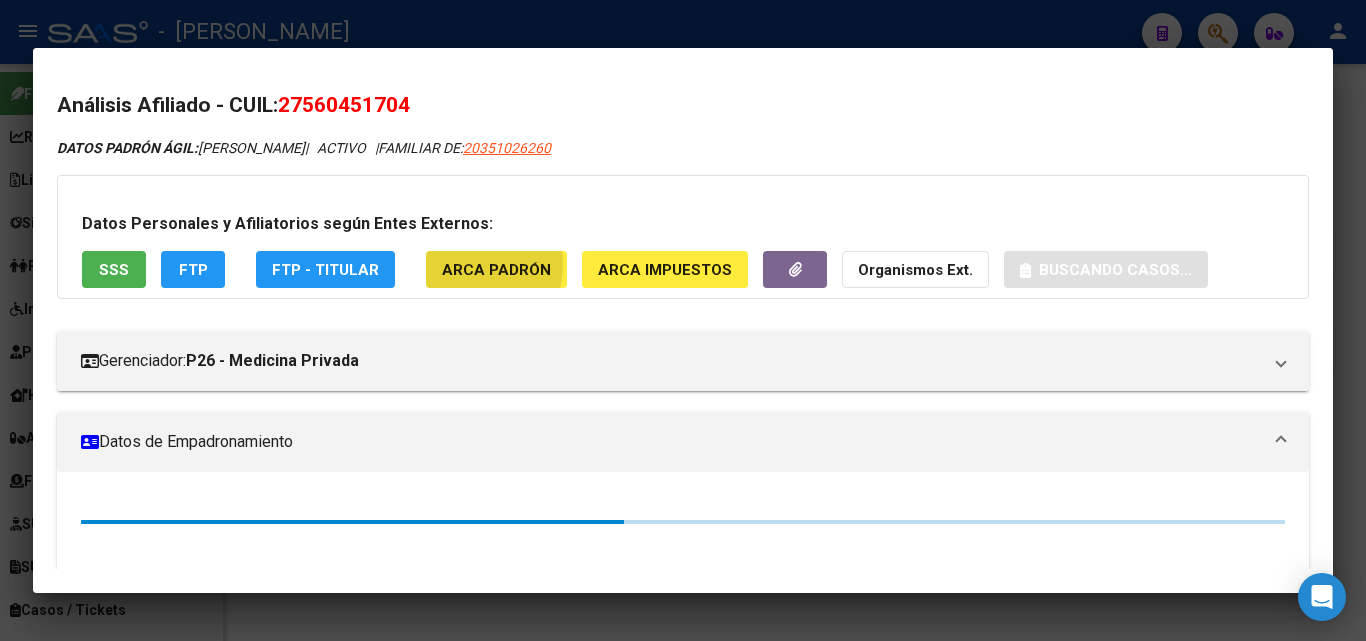 click on "ARCA Padrón" 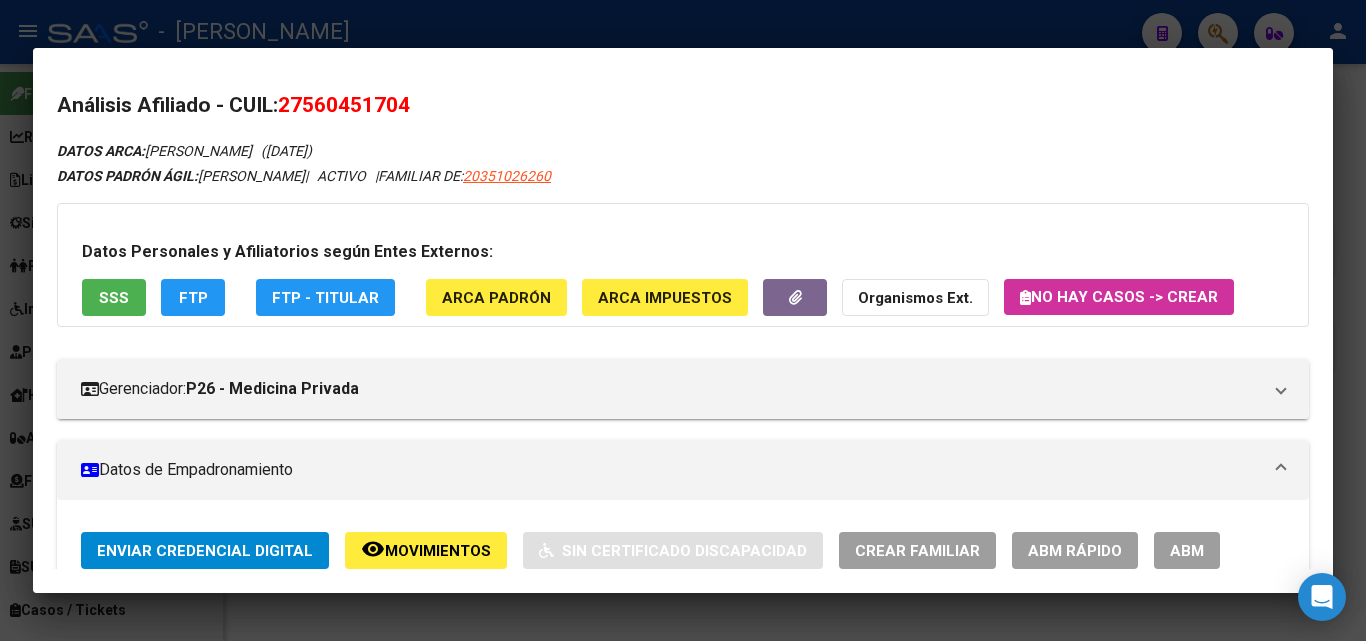 drag, startPoint x: 311, startPoint y: 100, endPoint x: 401, endPoint y: 100, distance: 90 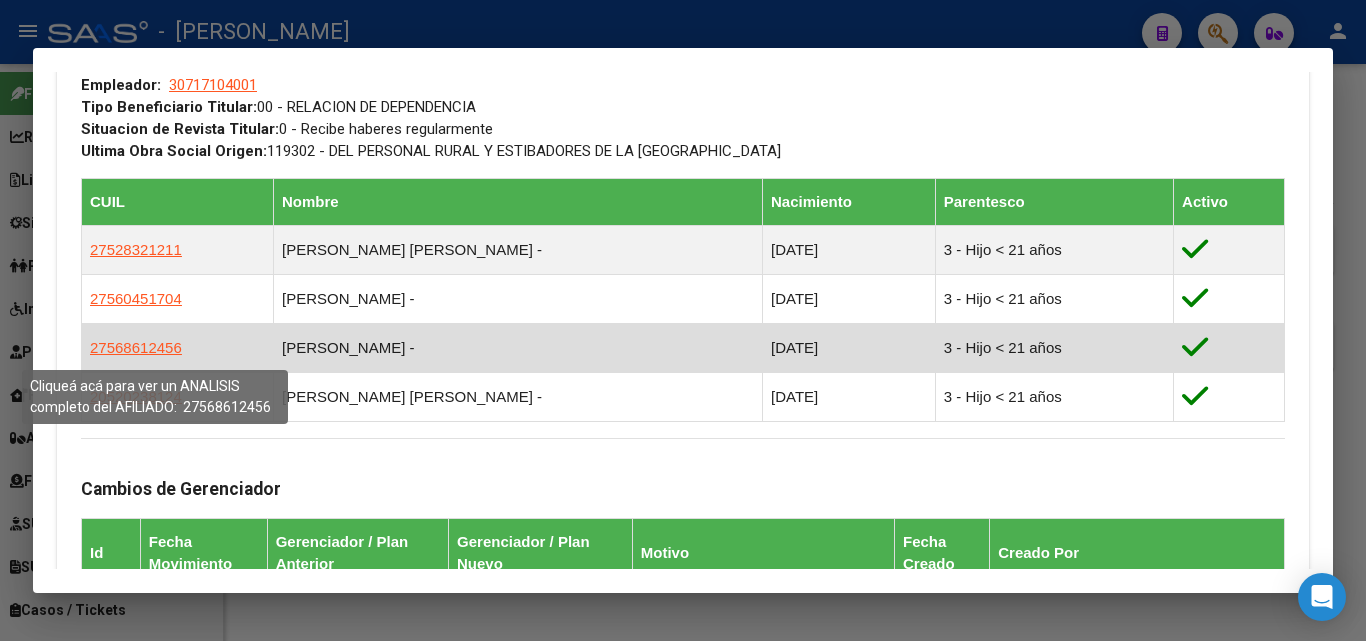 click on "27568612456" at bounding box center (136, 347) 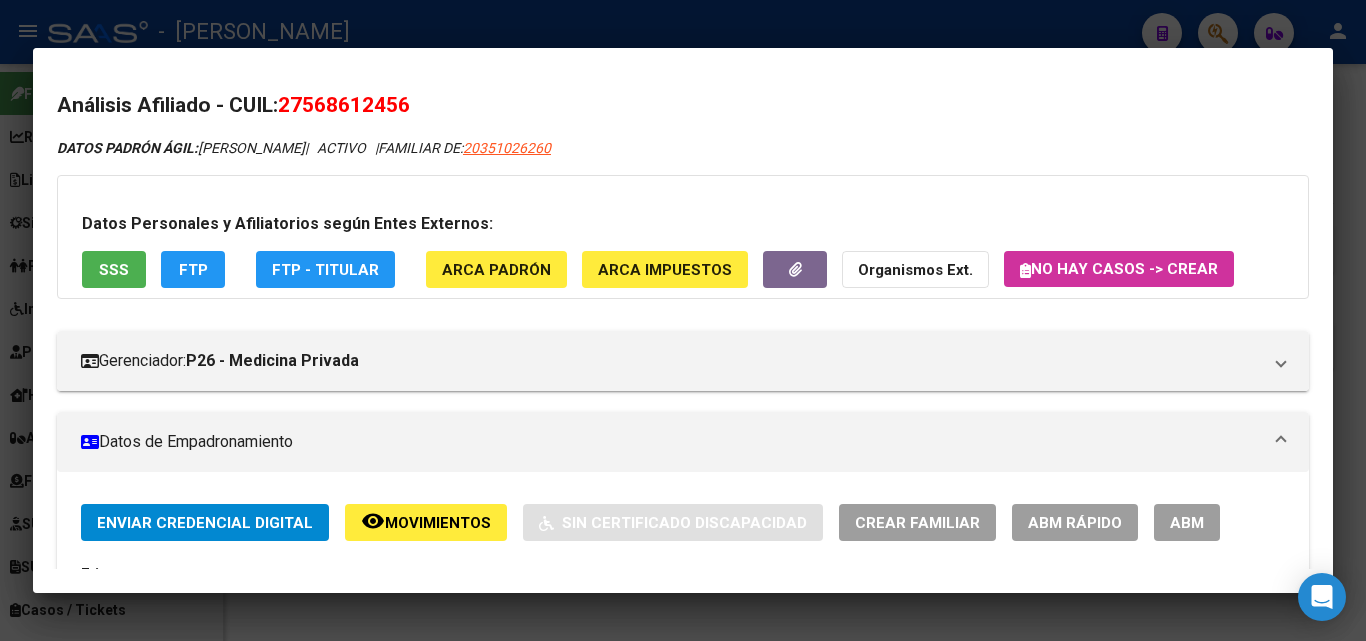 drag, startPoint x: 468, startPoint y: 261, endPoint x: 276, endPoint y: 7, distance: 318.40225 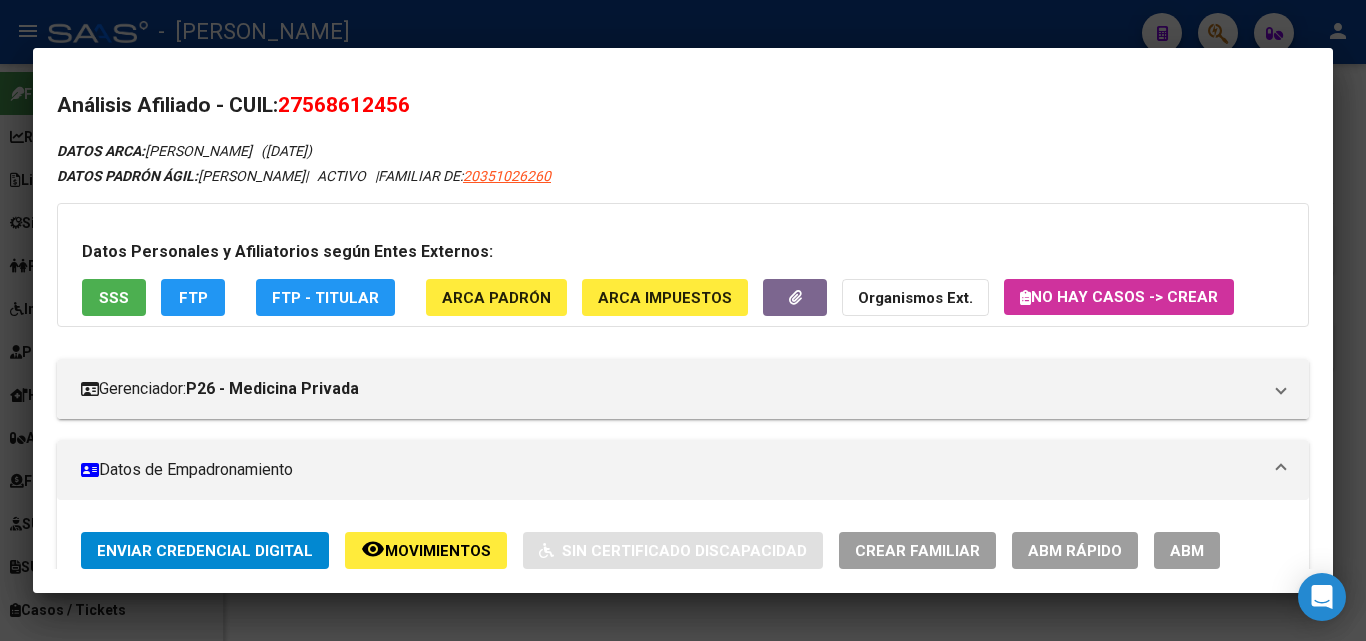 drag, startPoint x: 311, startPoint y: 100, endPoint x: 401, endPoint y: 101, distance: 90.005554 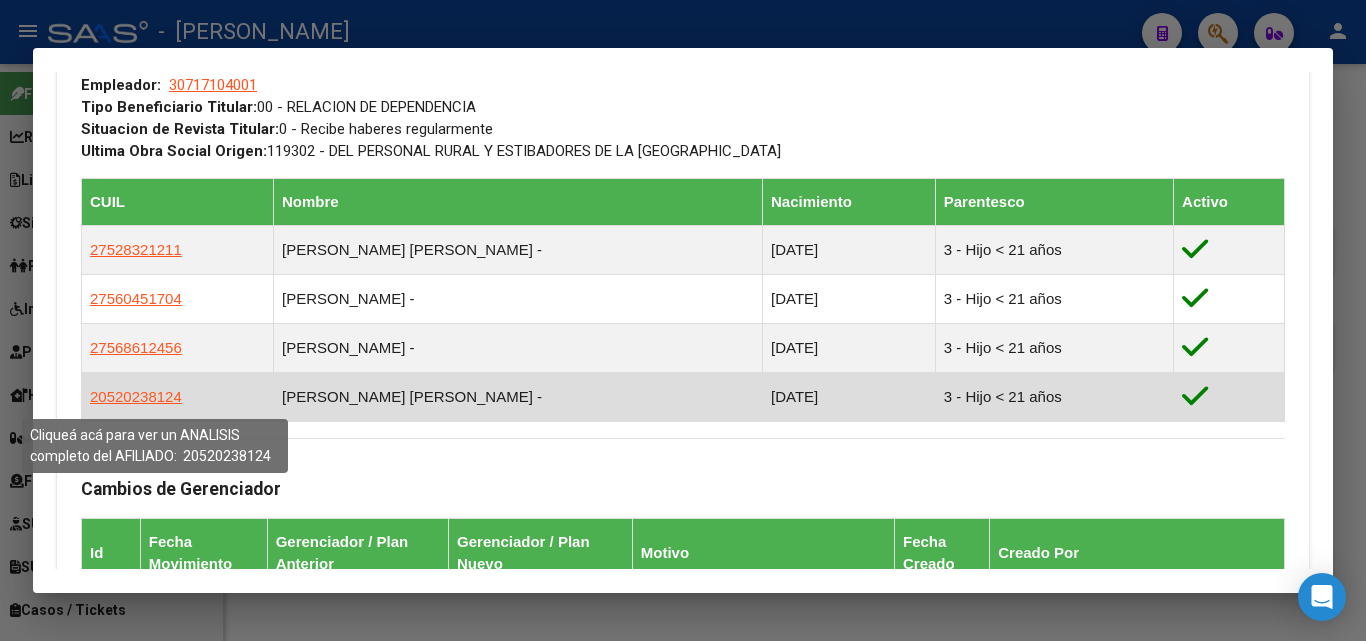 click on "20520238124" at bounding box center [136, 396] 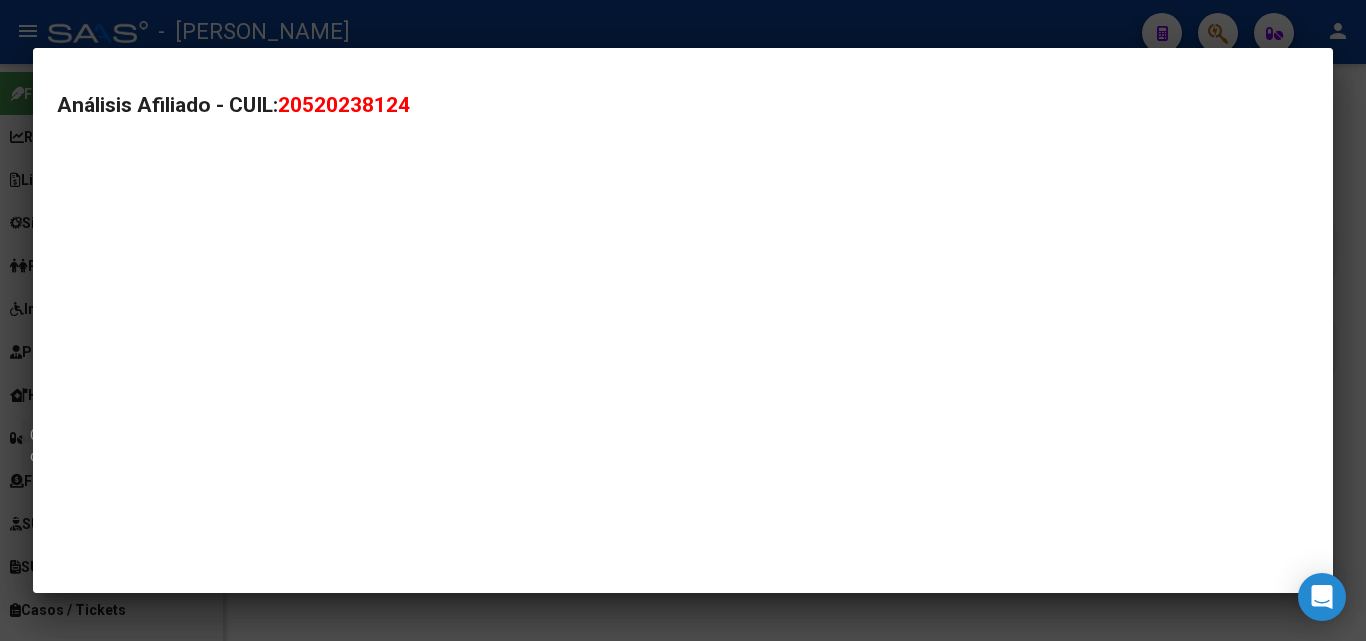 type on "20520238124" 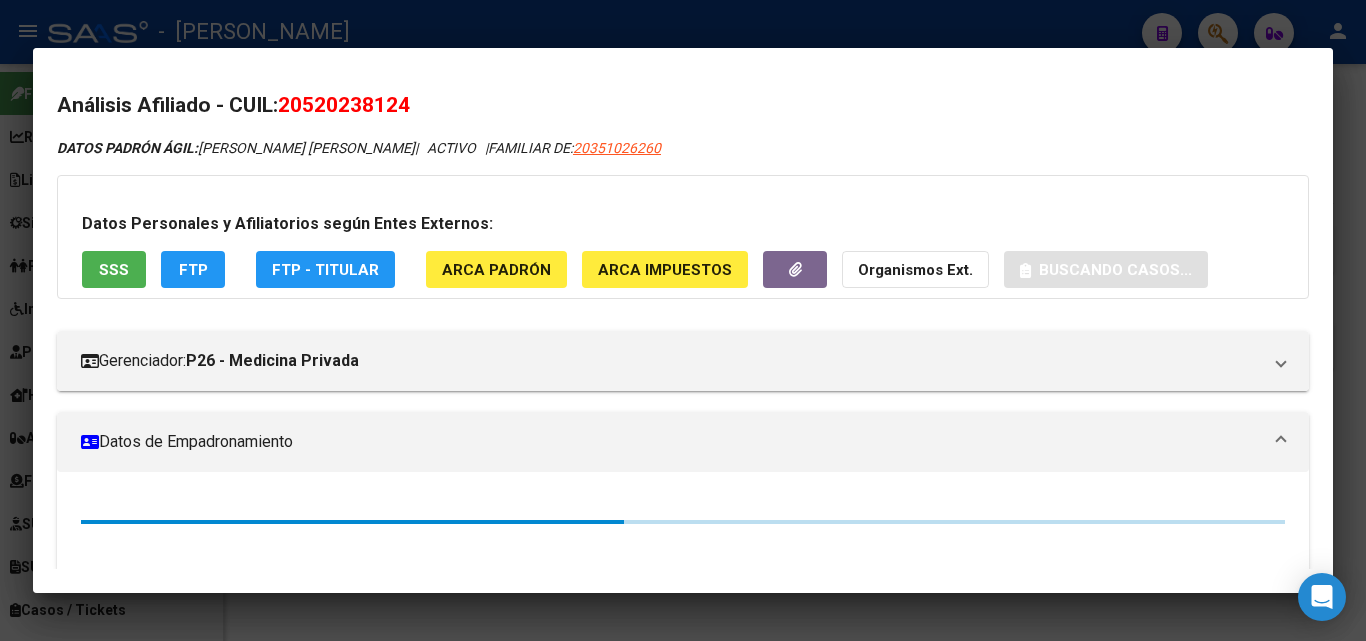 click on "ARCA Padrón" 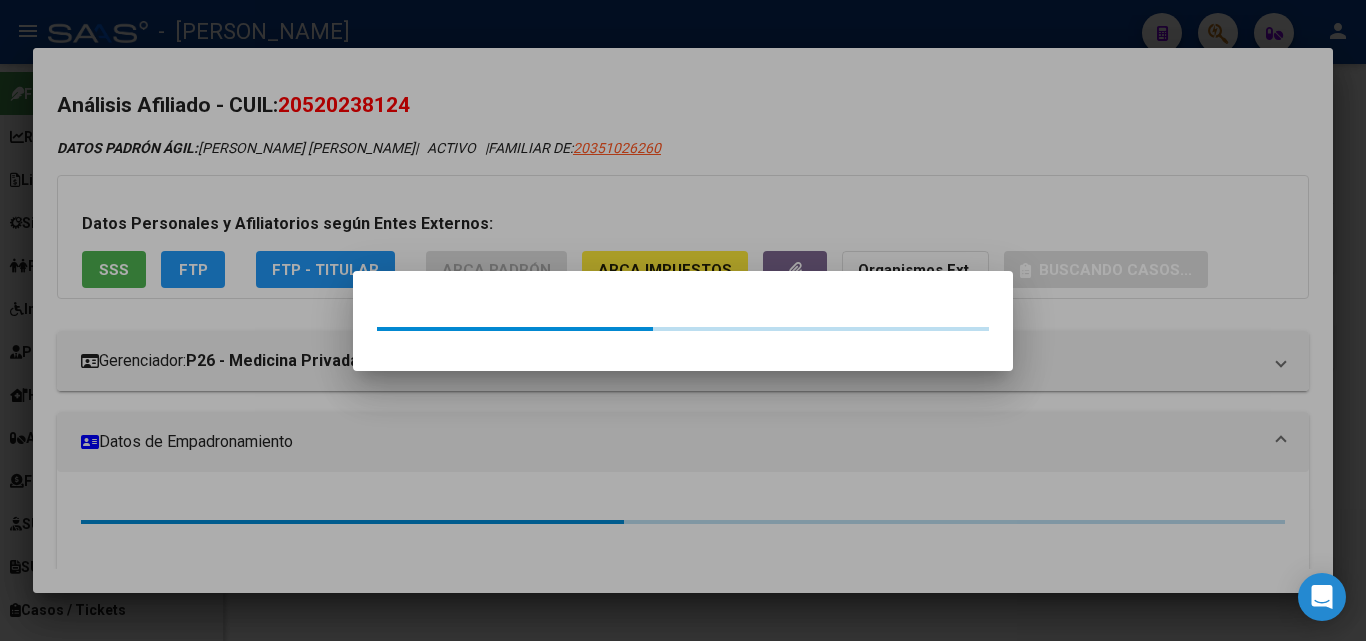click at bounding box center (683, 320) 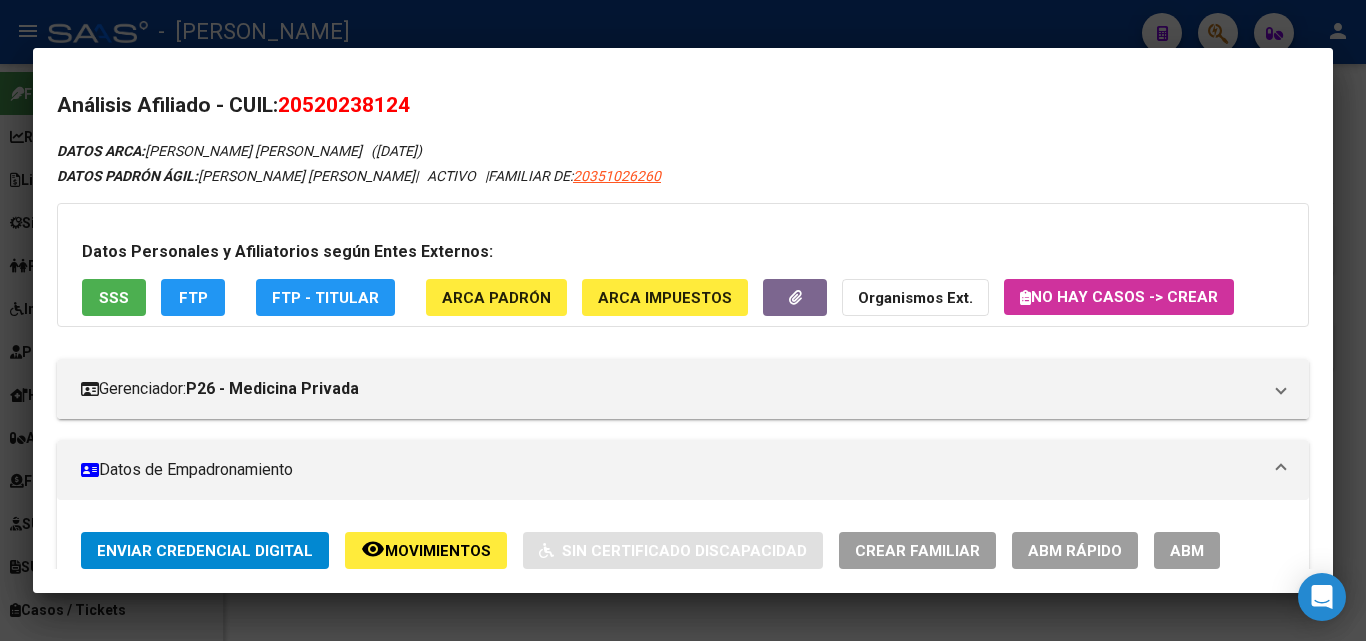 drag, startPoint x: 310, startPoint y: 105, endPoint x: 406, endPoint y: 106, distance: 96.00521 